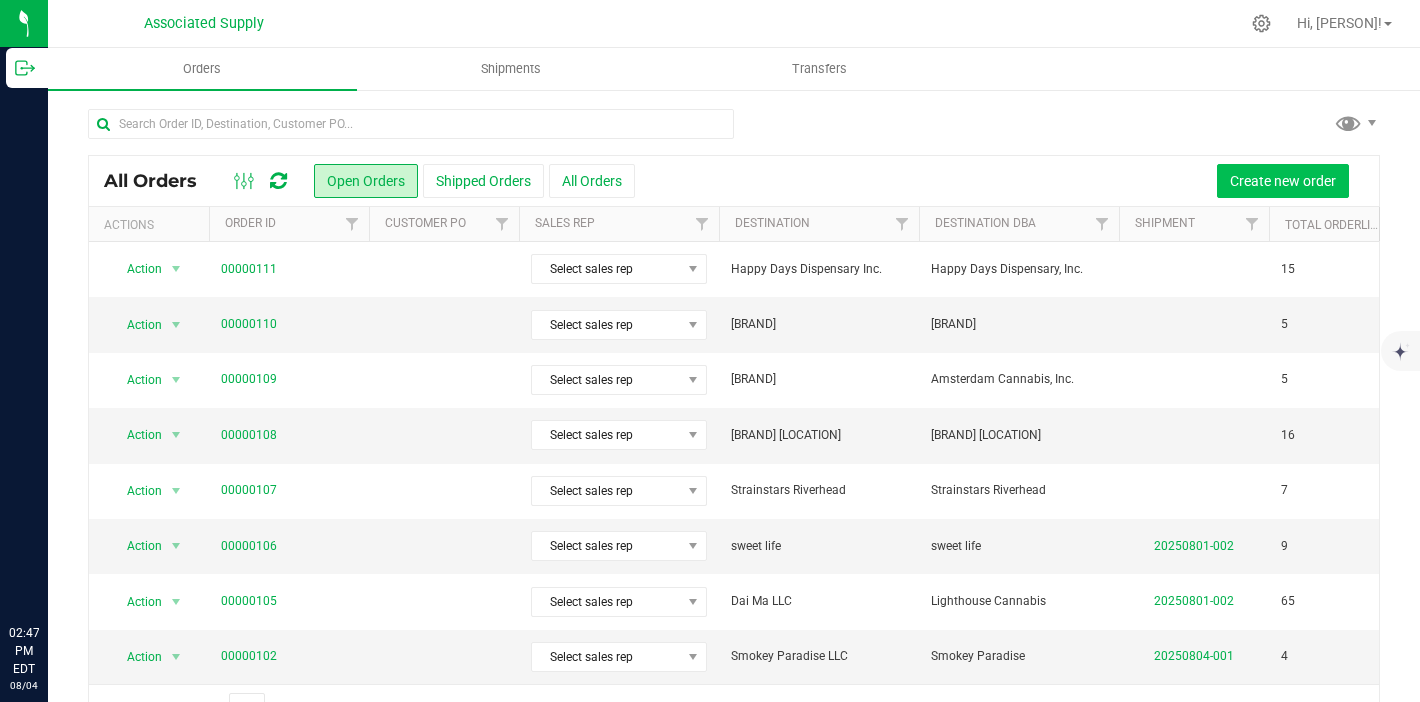 scroll, scrollTop: 0, scrollLeft: 0, axis: both 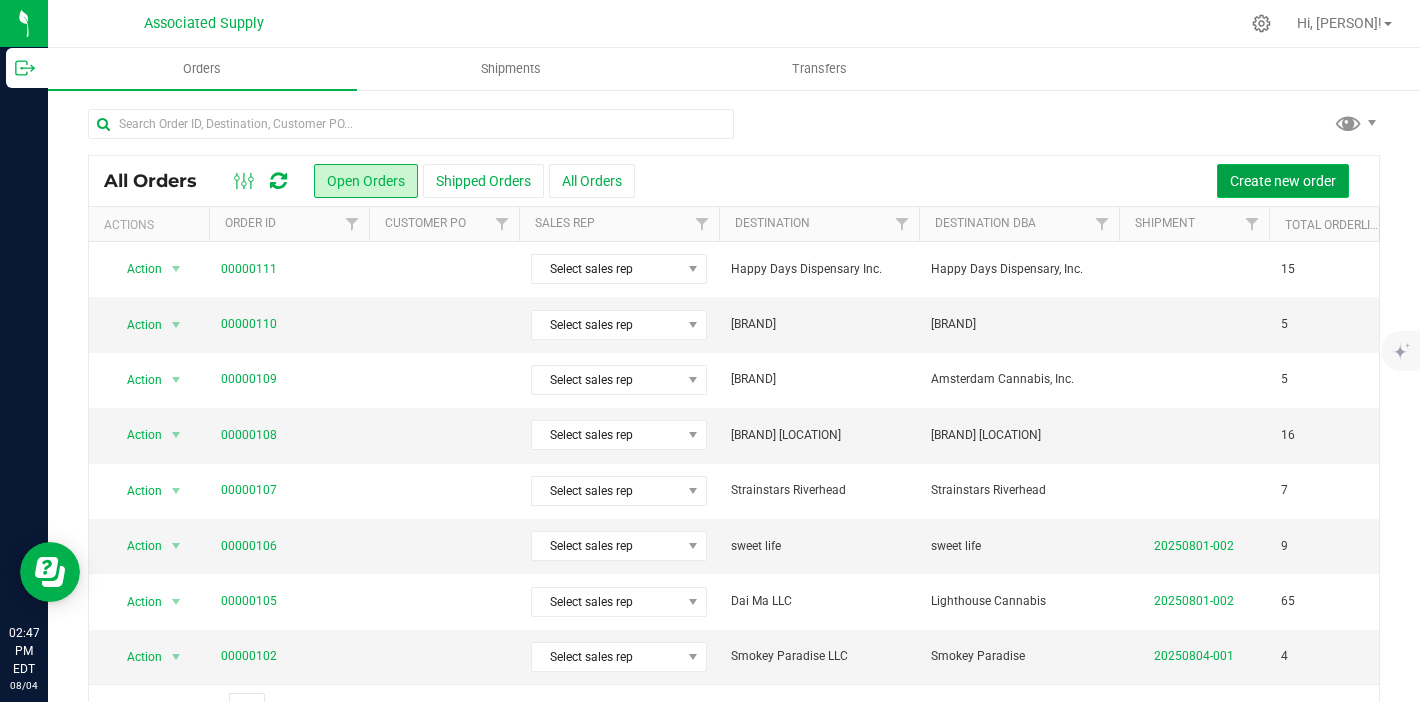 click on "Create new order" at bounding box center (1283, 181) 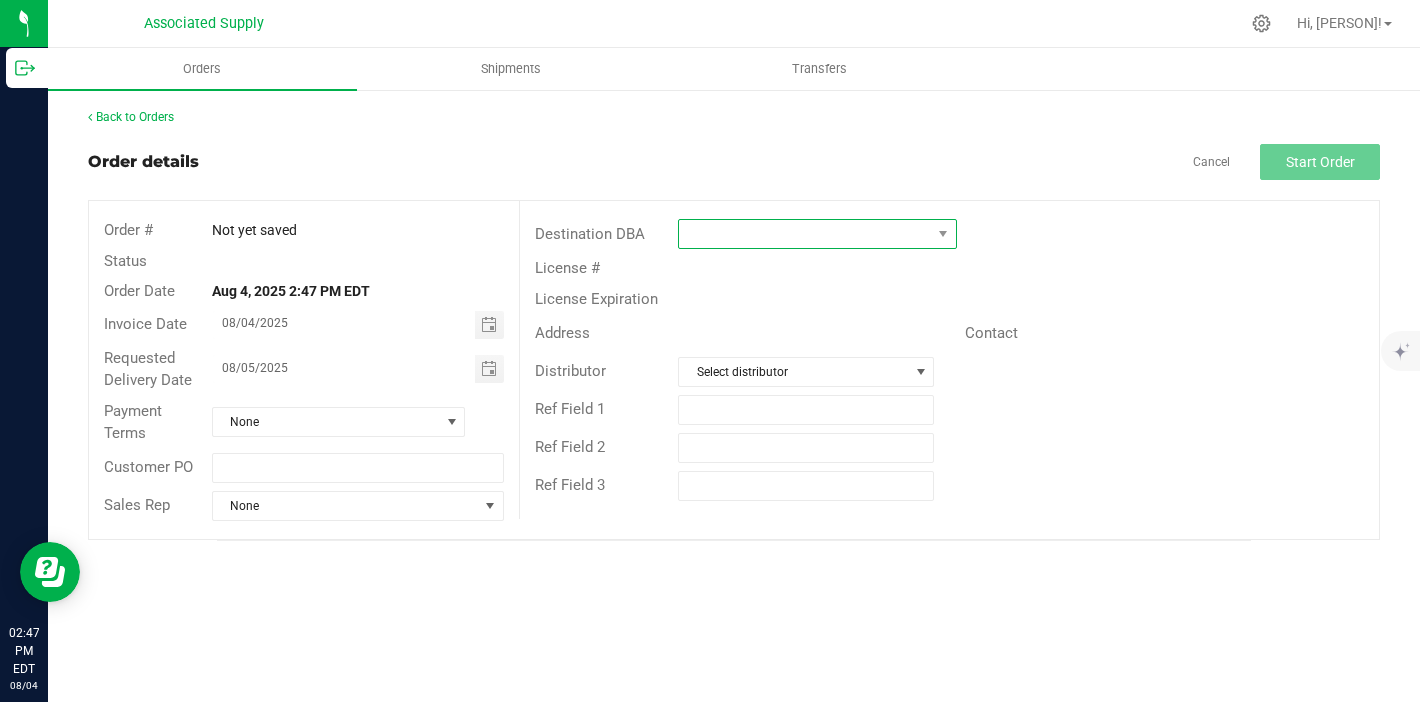 click at bounding box center (805, 234) 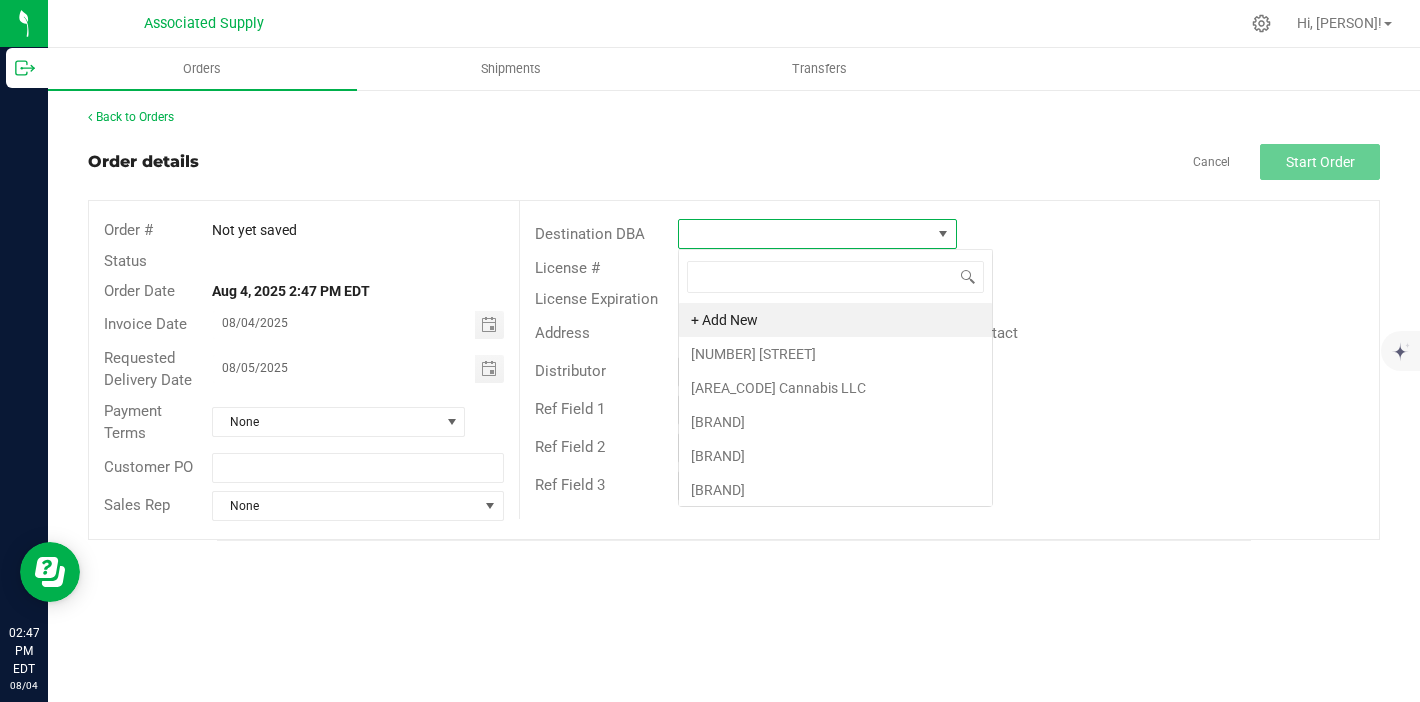 scroll, scrollTop: 99970, scrollLeft: 99721, axis: both 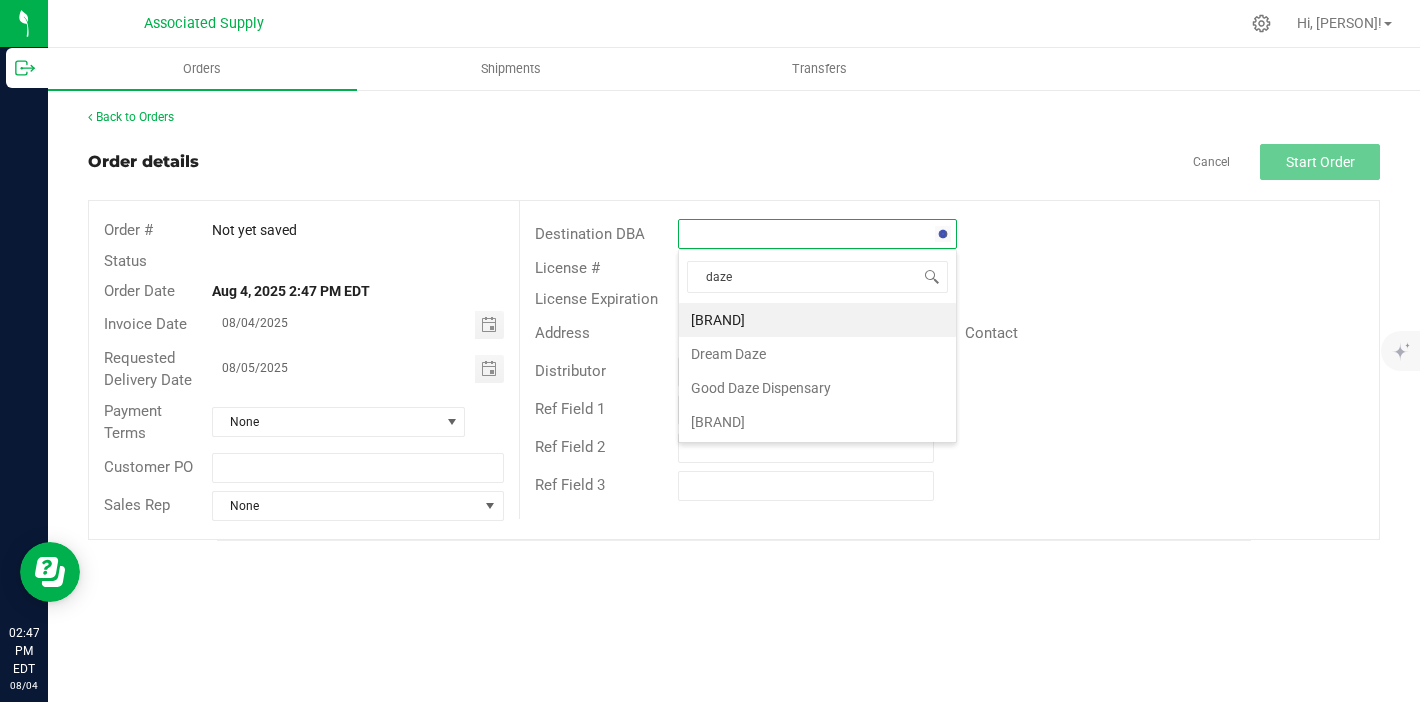 type on "[BRAND]" 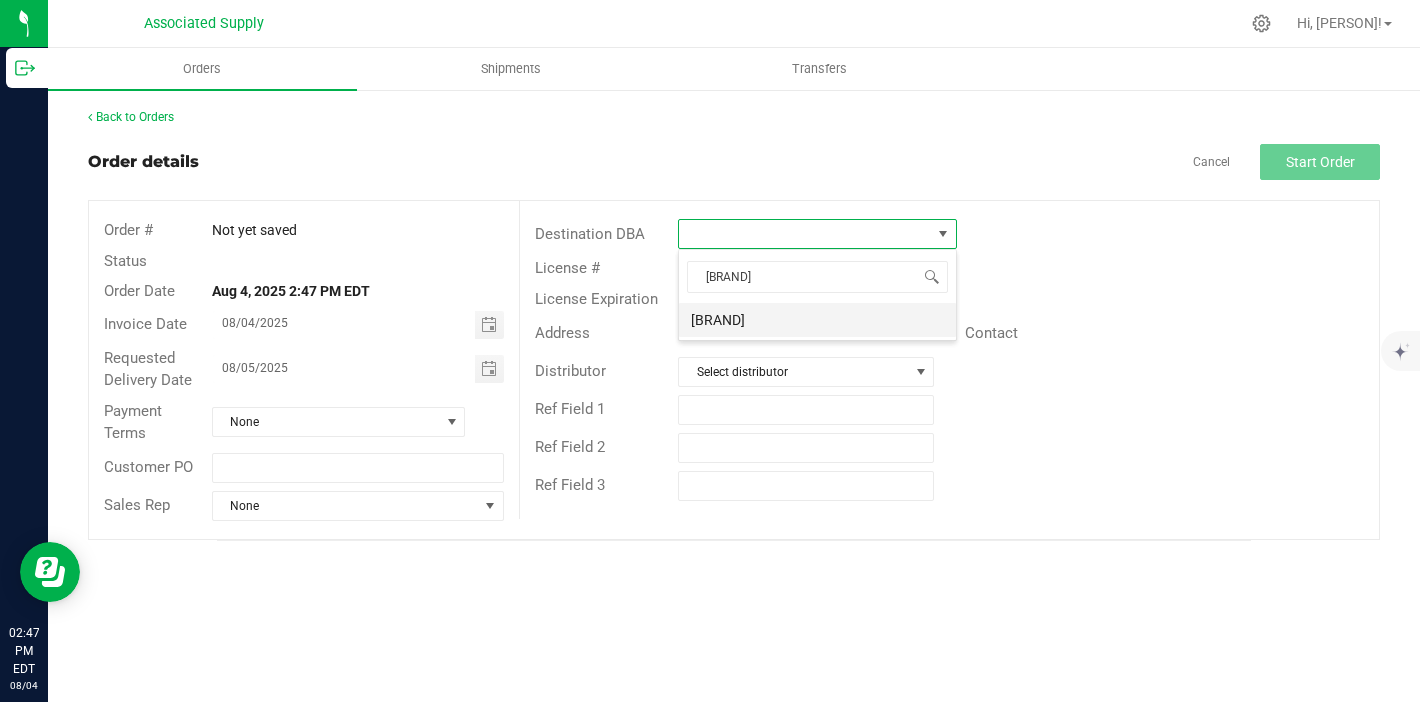 click on "[BRAND]" at bounding box center (817, 320) 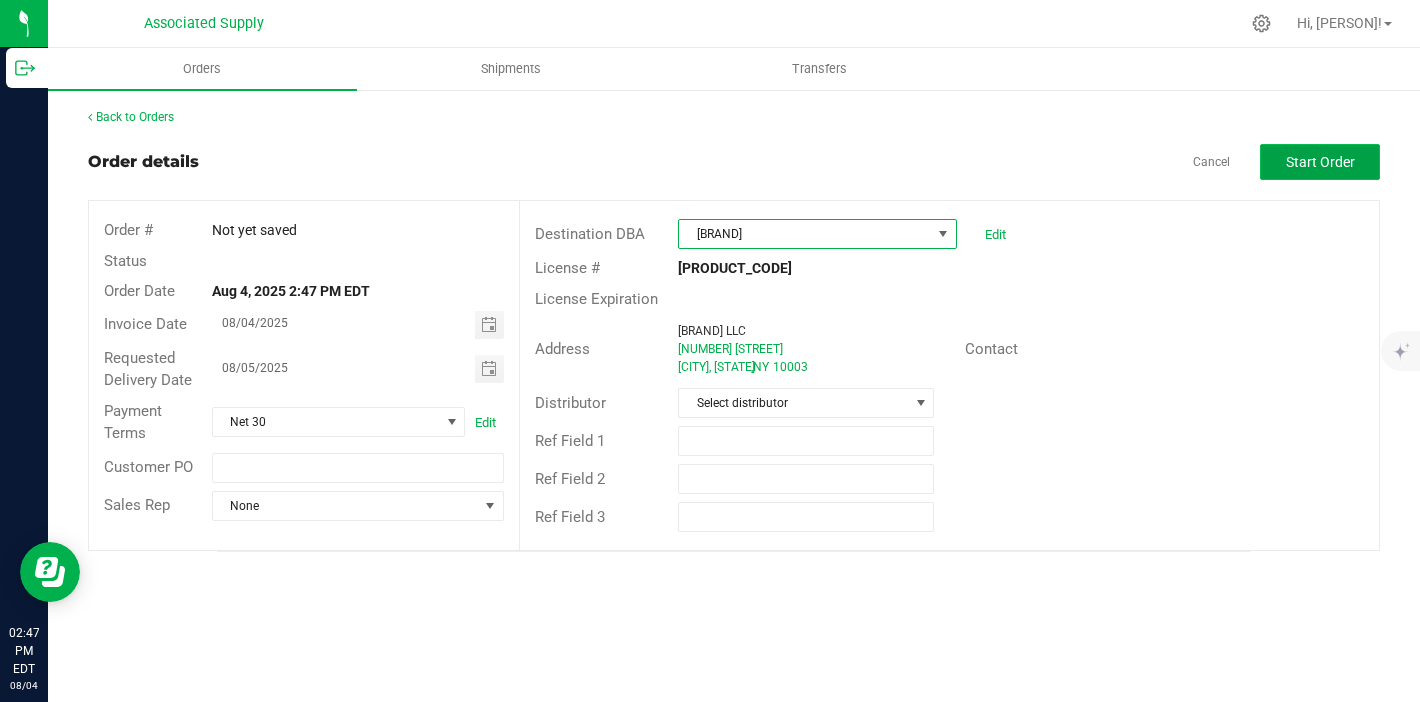 click on "Start Order" at bounding box center (1320, 162) 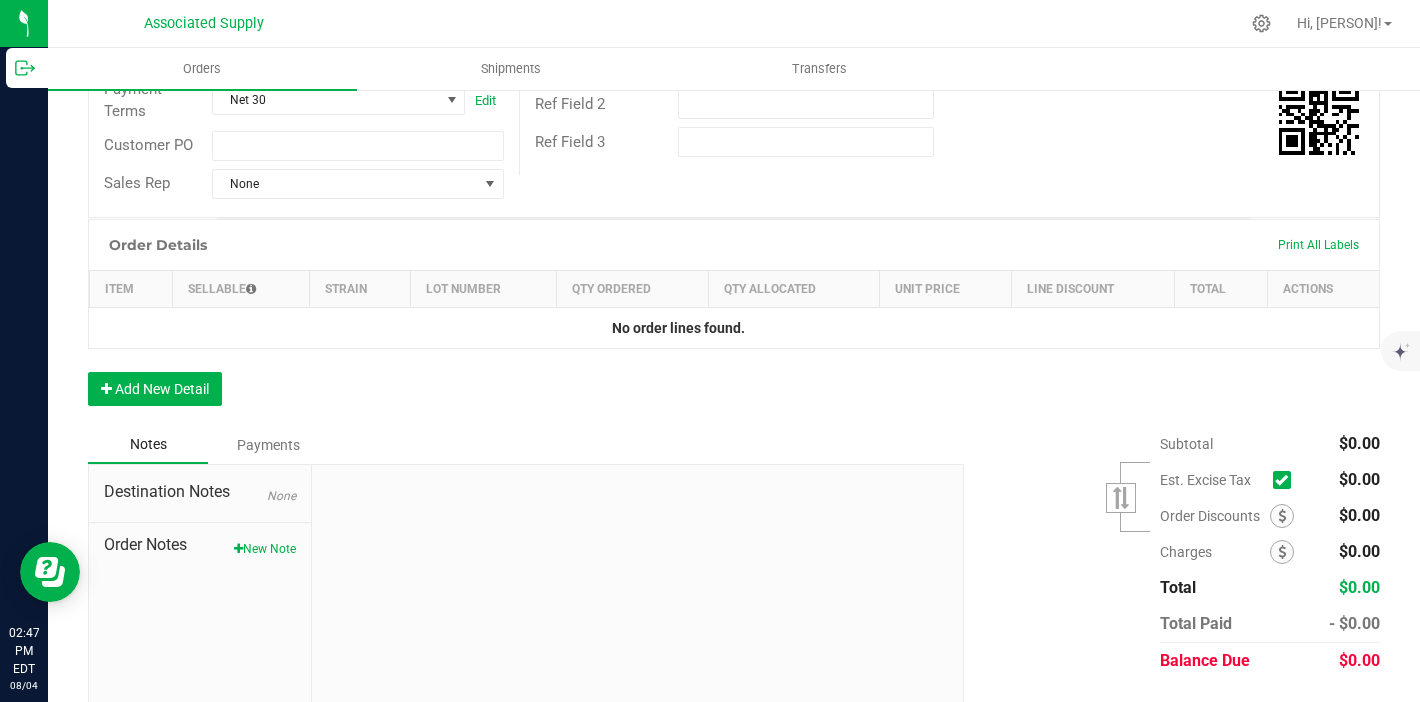 scroll, scrollTop: 402, scrollLeft: 0, axis: vertical 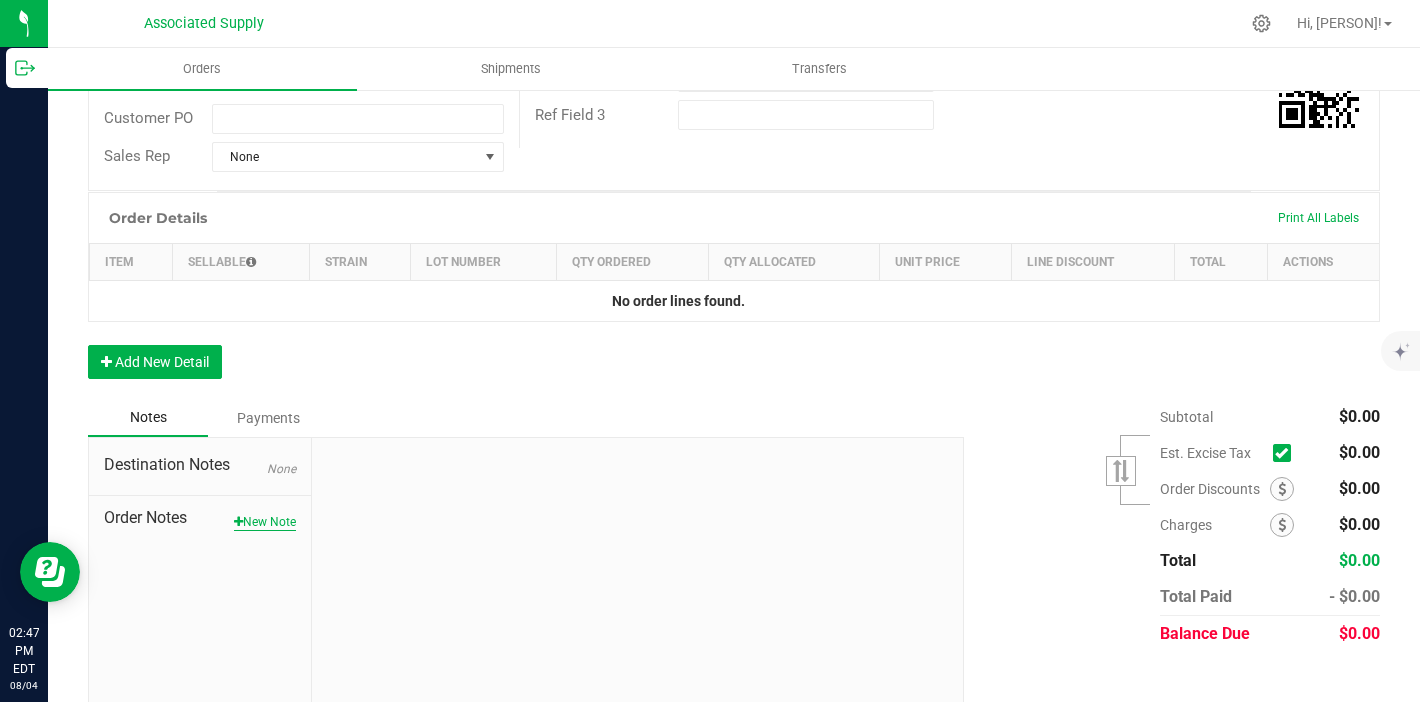 click on "New Note" at bounding box center (265, 522) 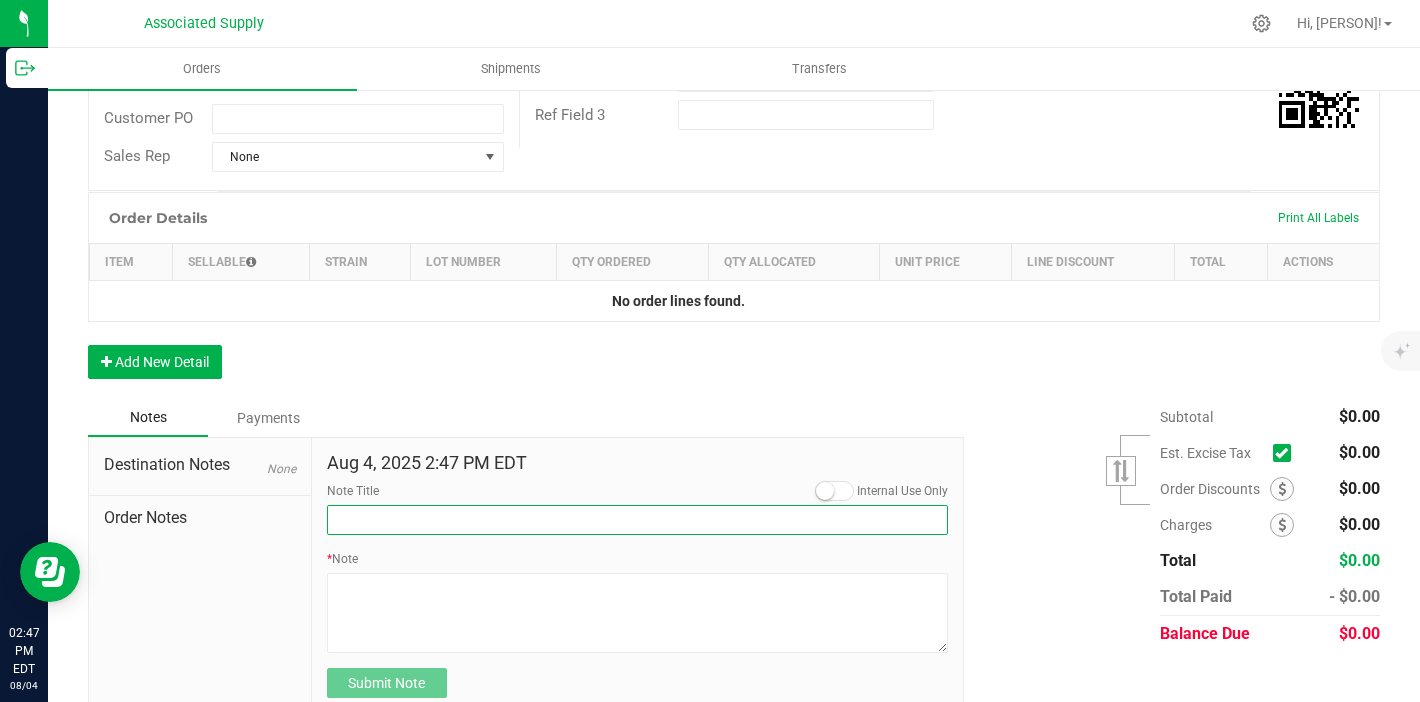 click on "Note Title" at bounding box center (638, 520) 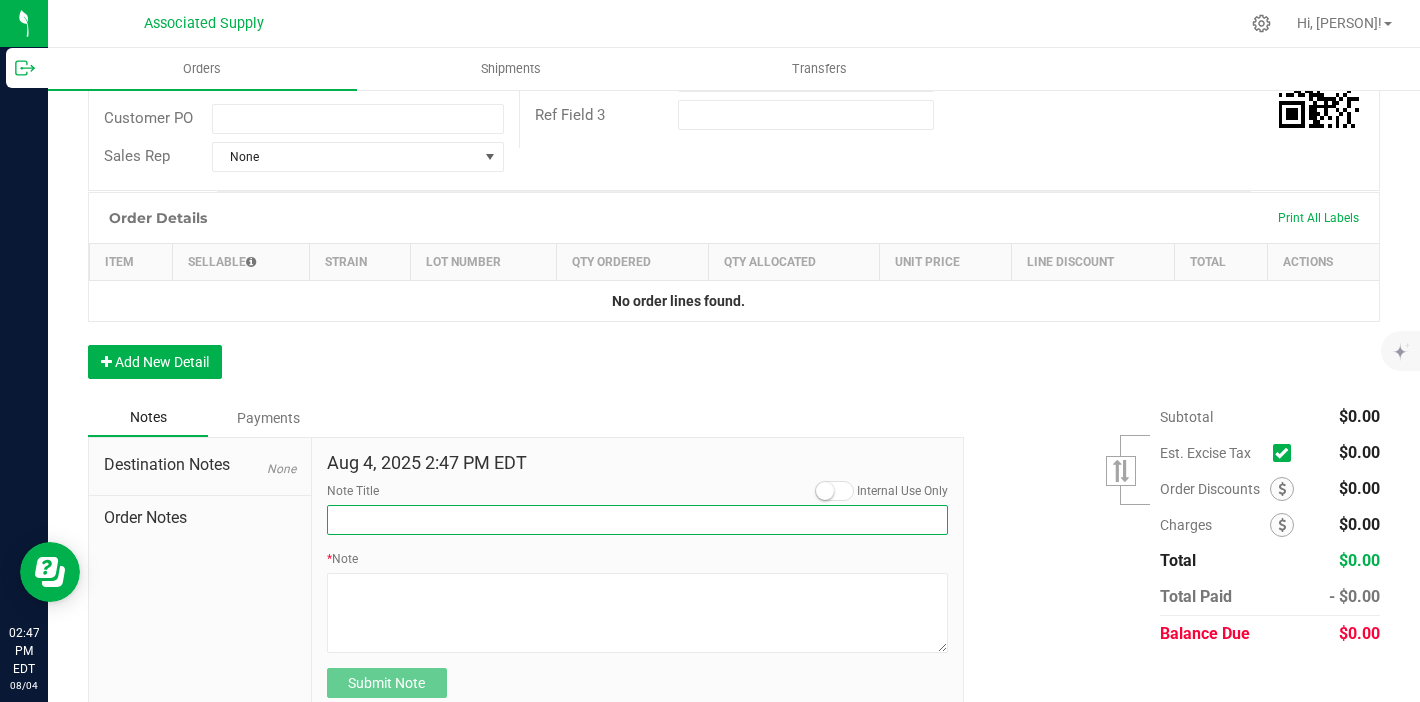 type on "NEW BANKING / WIRE INFO" 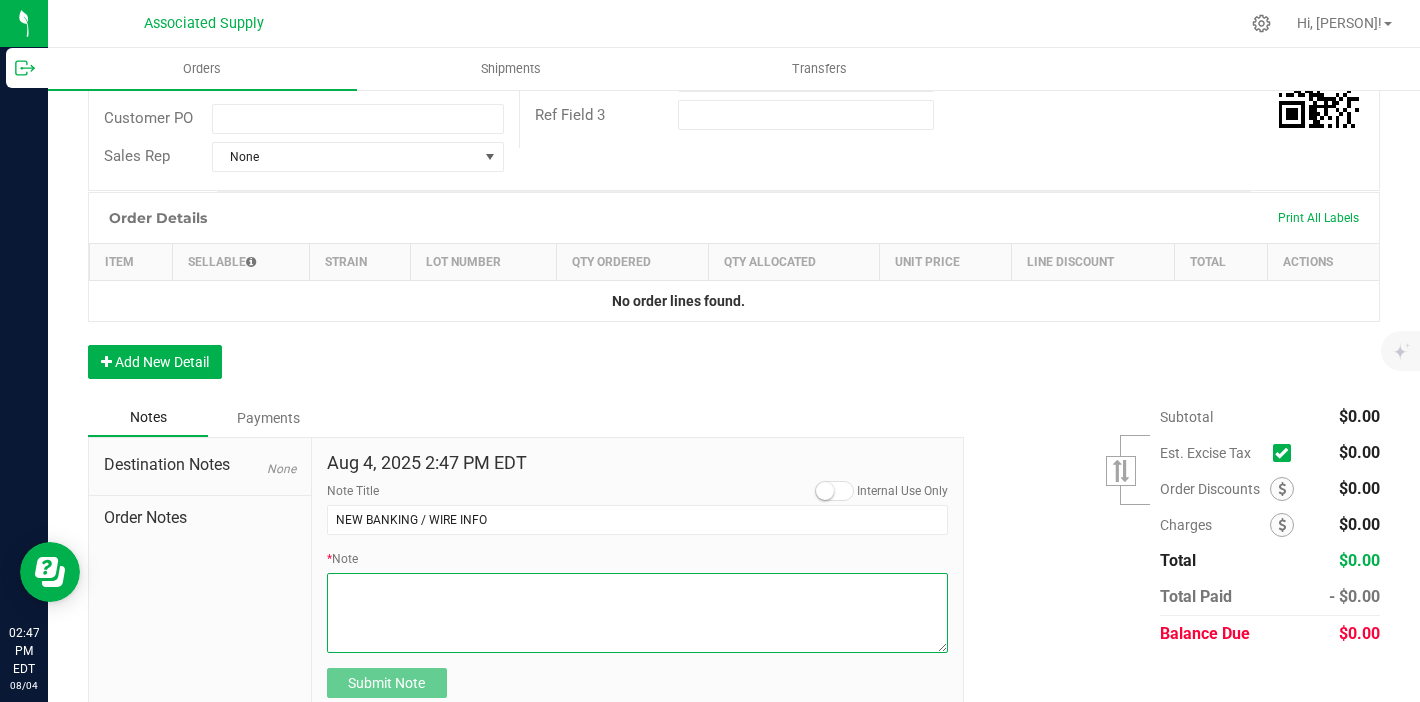 click on "*
Note" at bounding box center (638, 613) 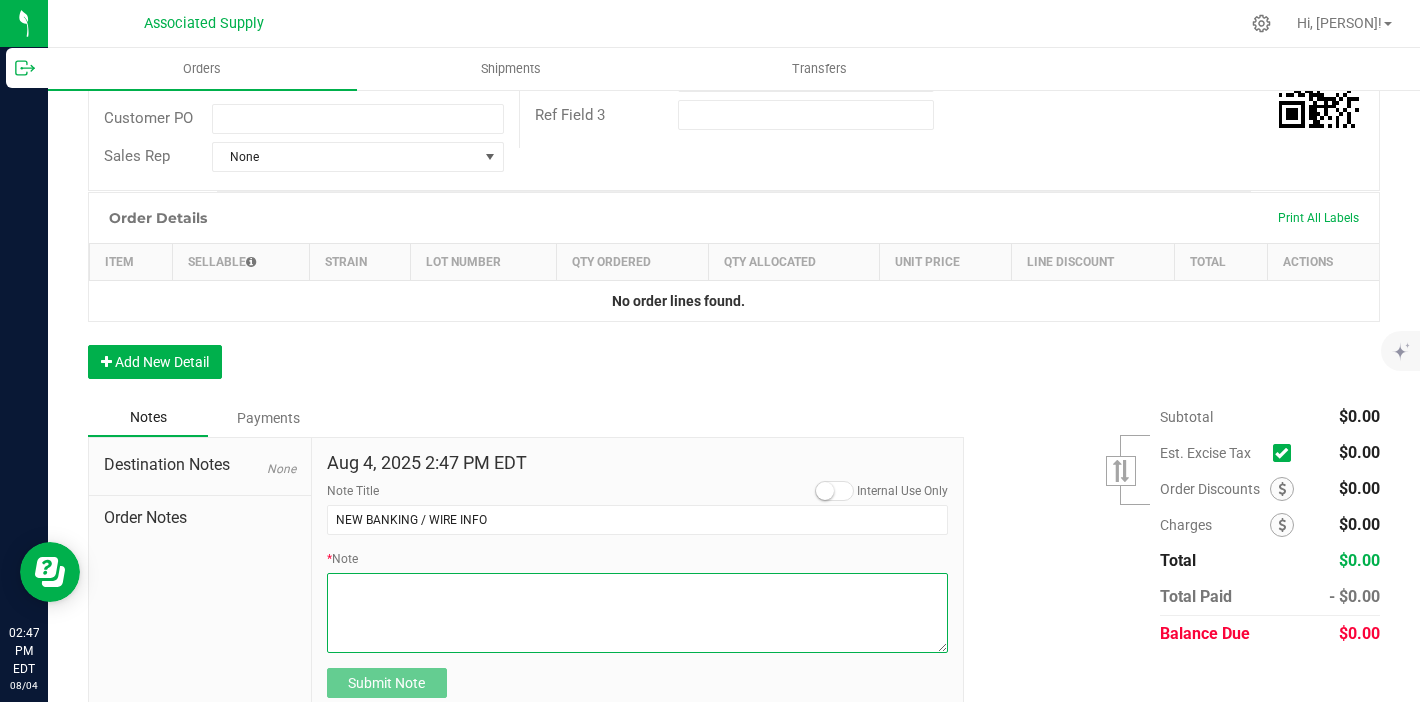 paste on "PLEASE REMIT PAYMENT TO OUR NEW ACCOUNT:
Dime Community bank
Routing # 021406667
Account # 5000439298" 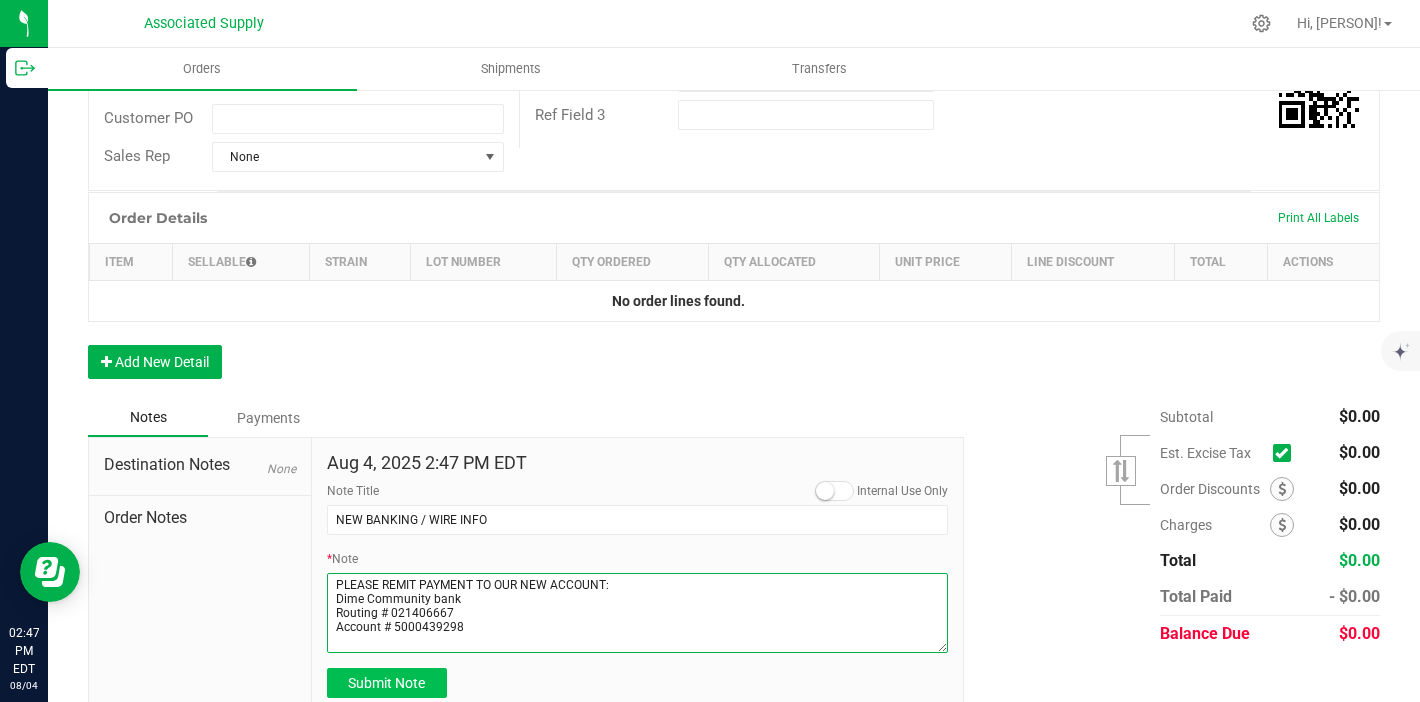 type on "PLEASE REMIT PAYMENT TO OUR NEW ACCOUNT:
Dime Community bank
Routing # 021406667
Account # 5000439298" 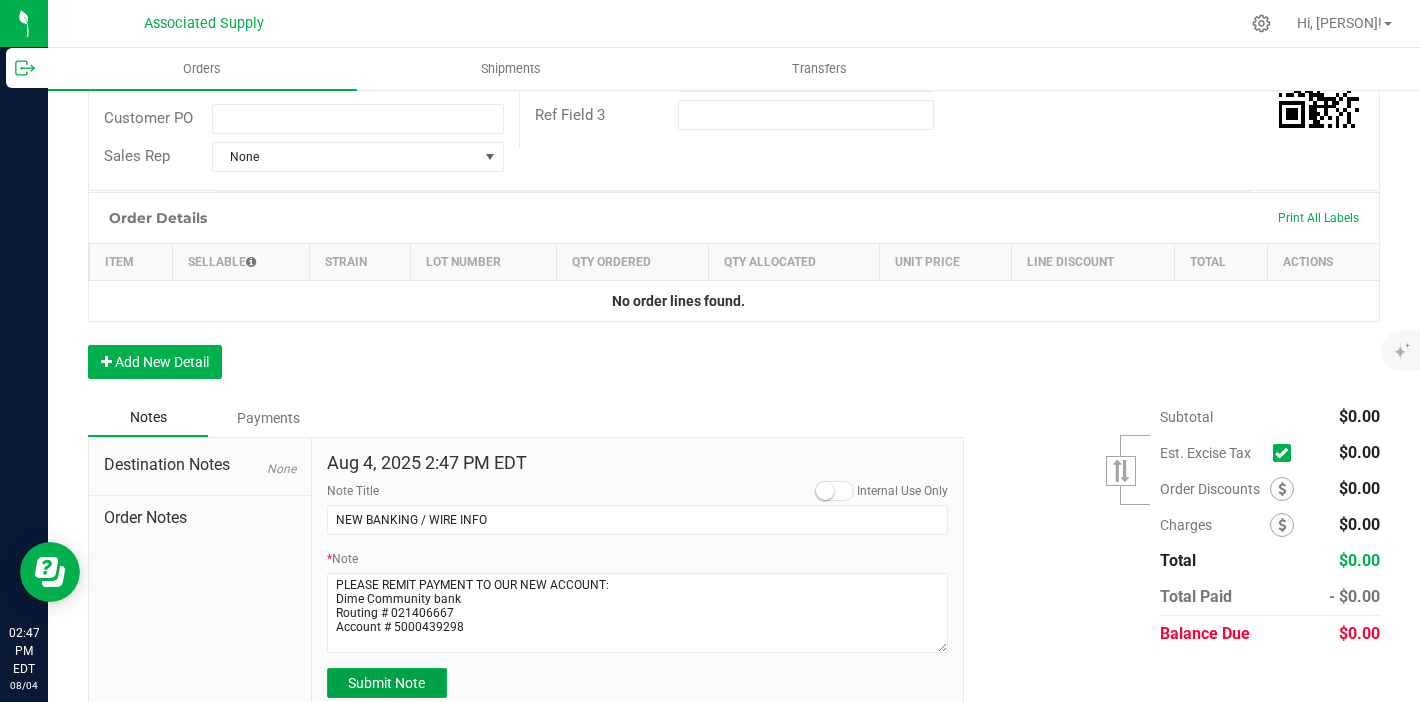 click on "Submit Note" at bounding box center (386, 683) 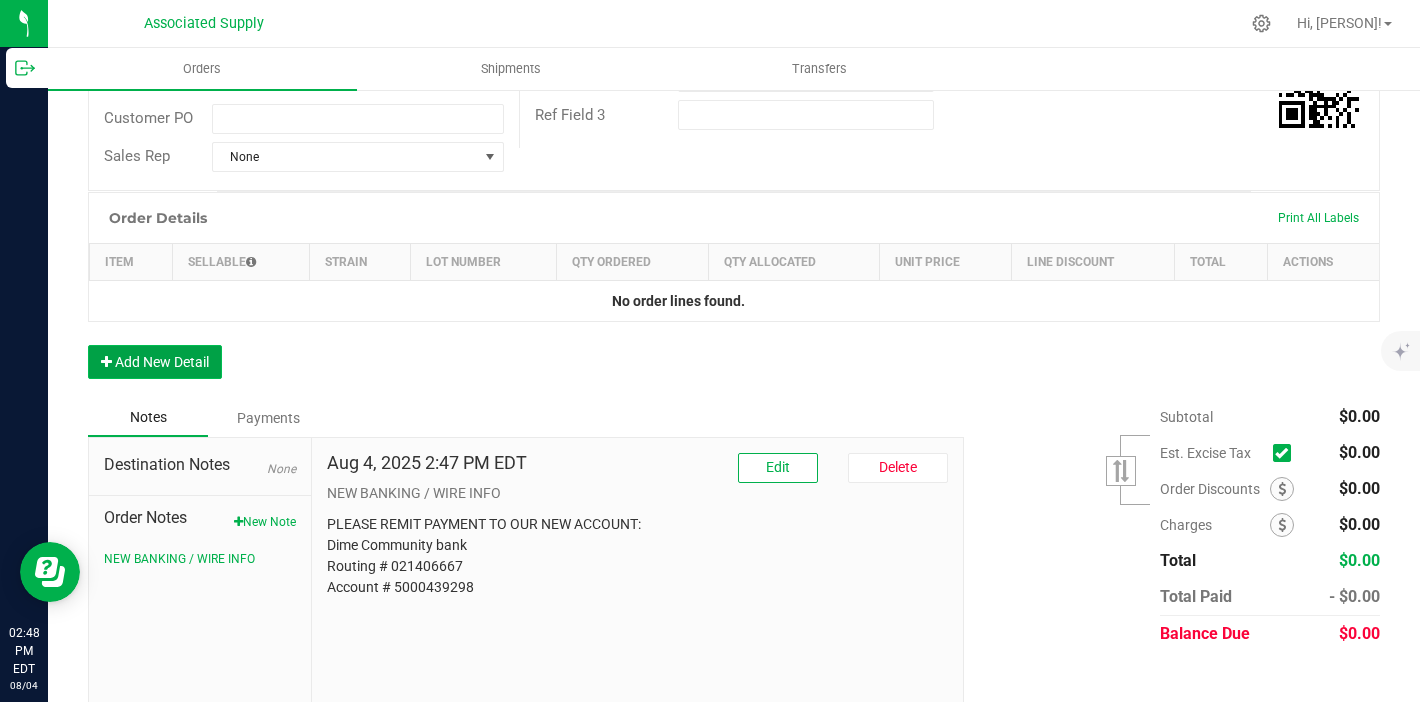 click on "Add New Detail" at bounding box center [155, 362] 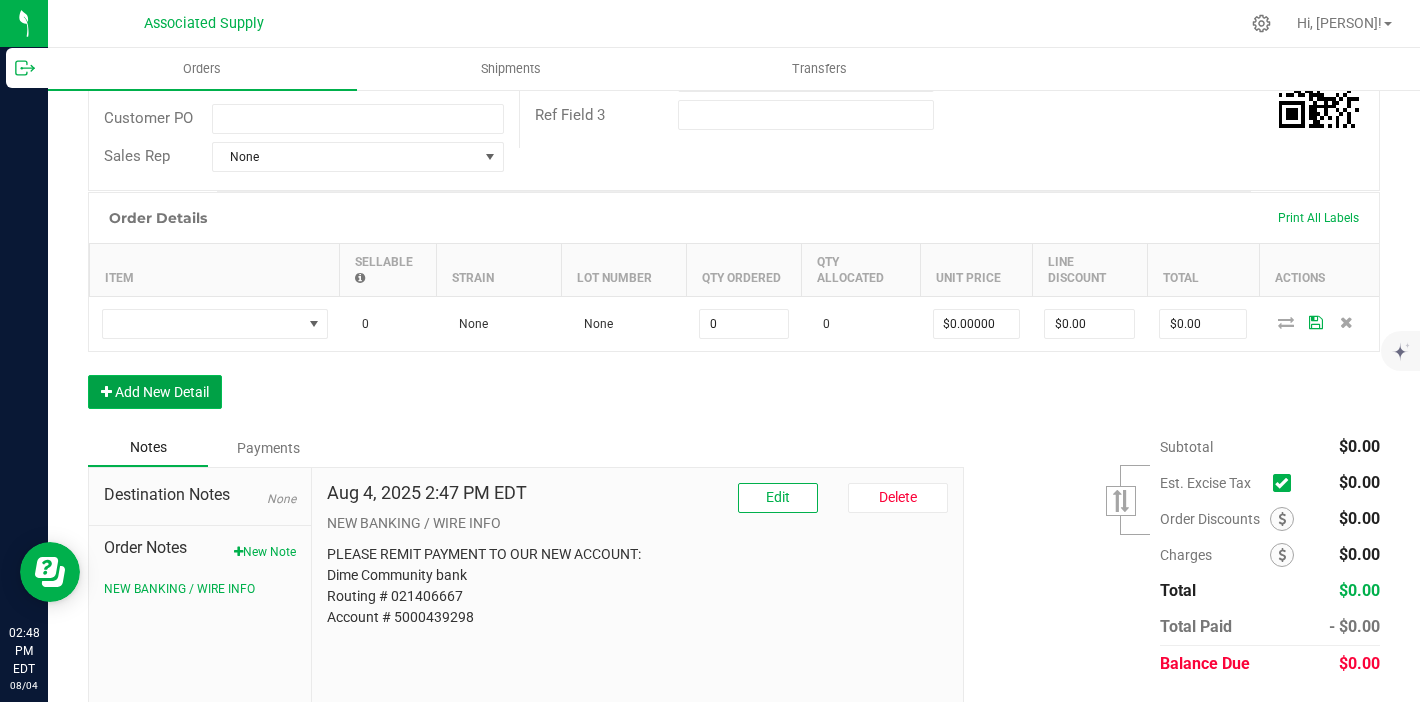 click on "Add New Detail" at bounding box center [155, 392] 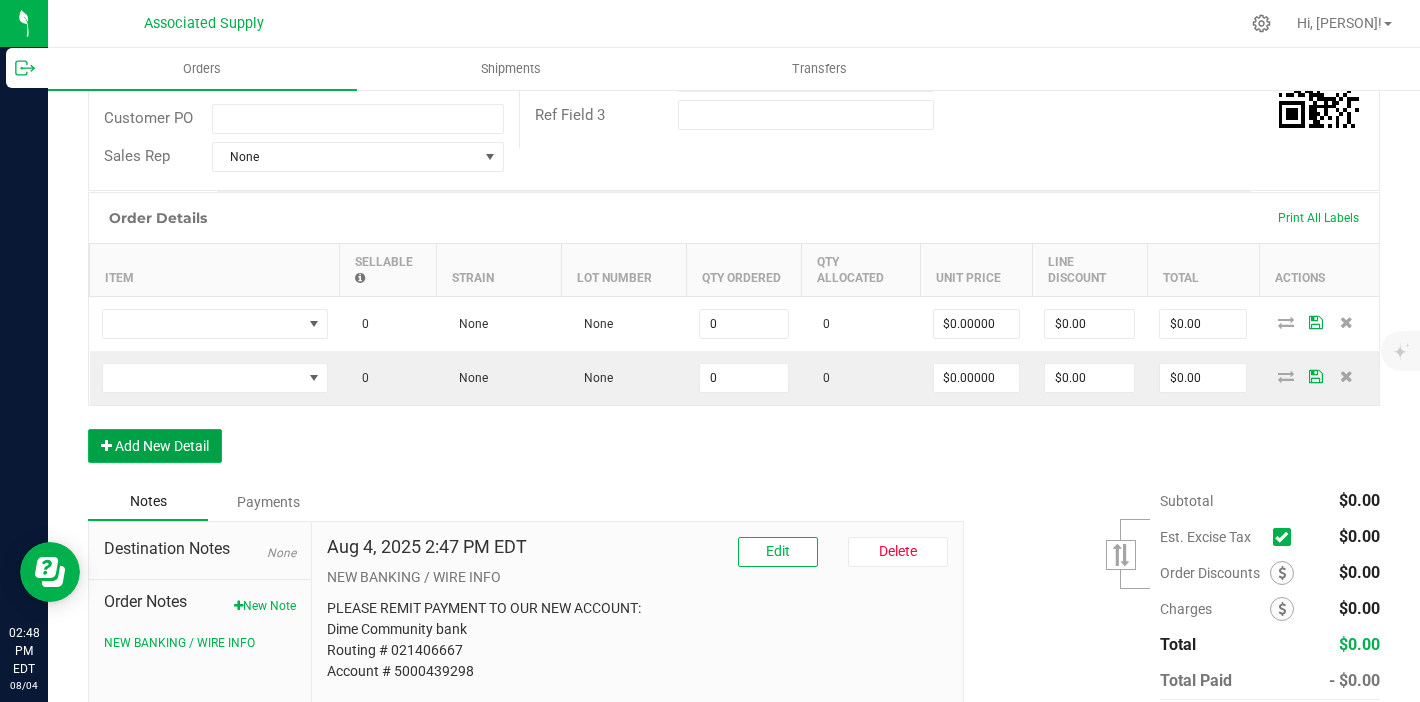 click on "Add New Detail" at bounding box center [155, 446] 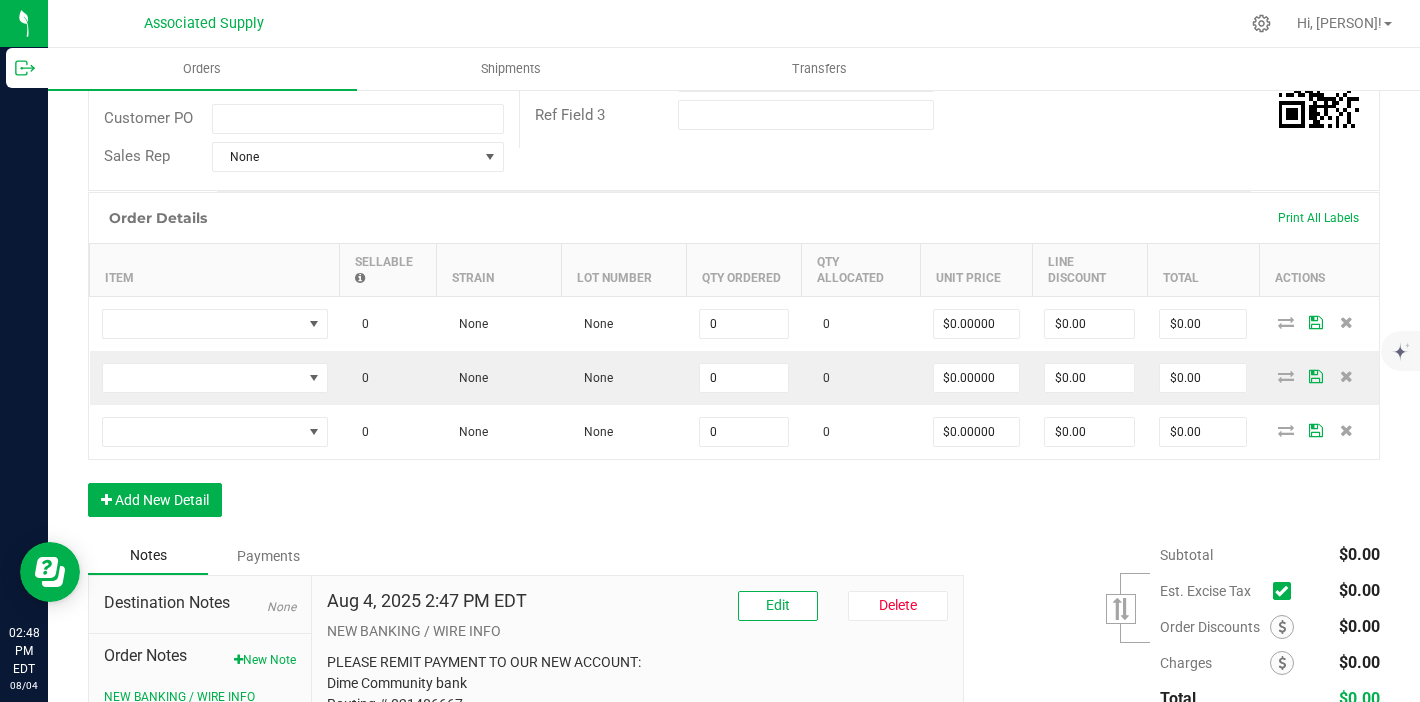 click on "Order Details Print All Labels Item Sellable Strain Lot Number Qty Ordered Qty Allocated Unit Price Line Discount Total Actions 0 None None 0 0 $0.00000 $0.00 $0.00 0 None None 0 0 $0.00000 $0.00 $0.00 0 None None 0 0 $0.00000 $0.00 $0.00
Add New Detail" at bounding box center (734, 364) 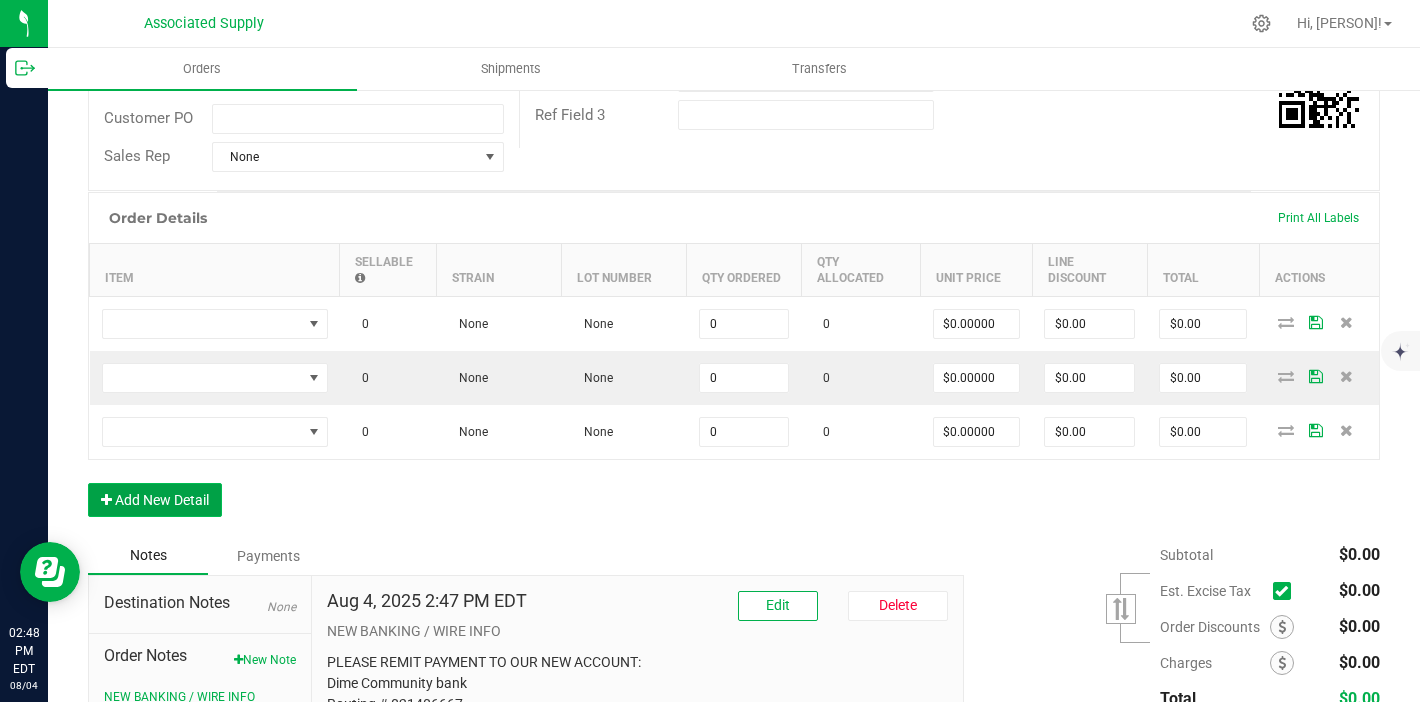 click on "Add New Detail" at bounding box center [155, 500] 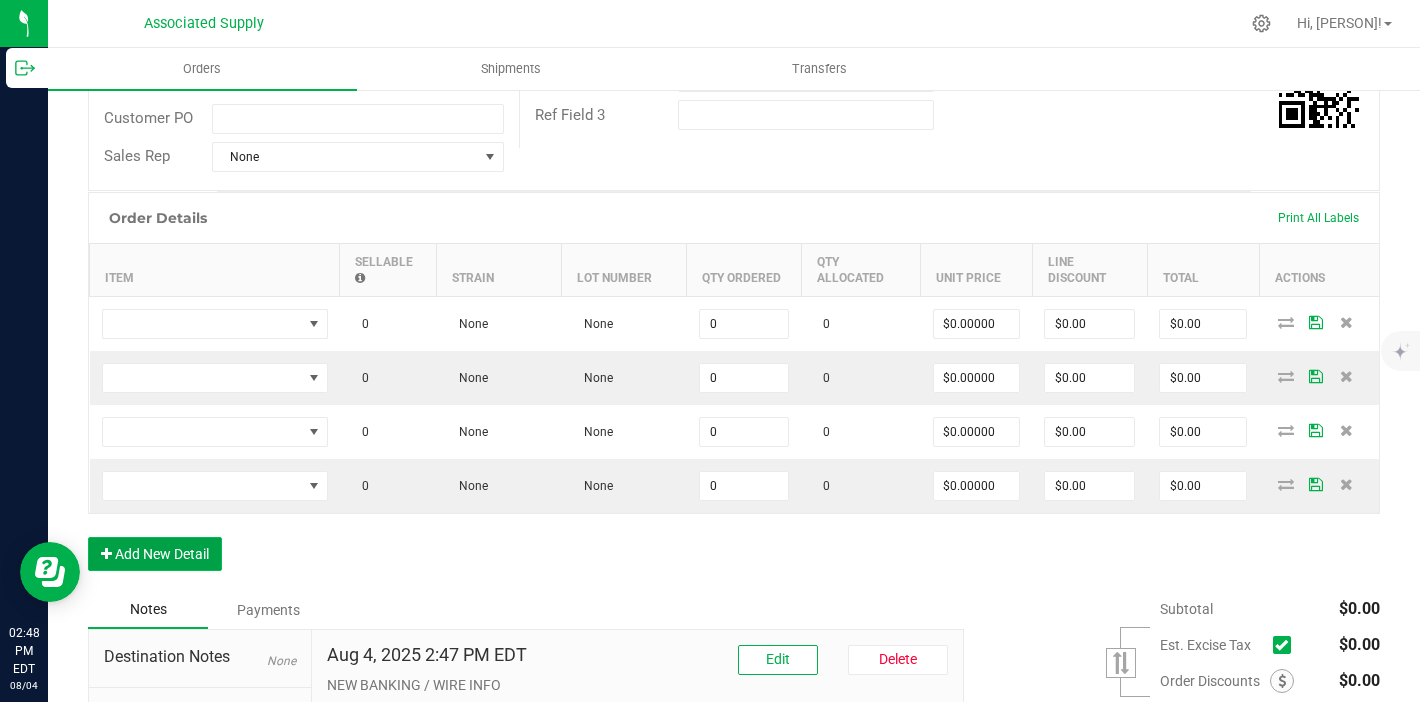 click on "Add New Detail" at bounding box center [155, 554] 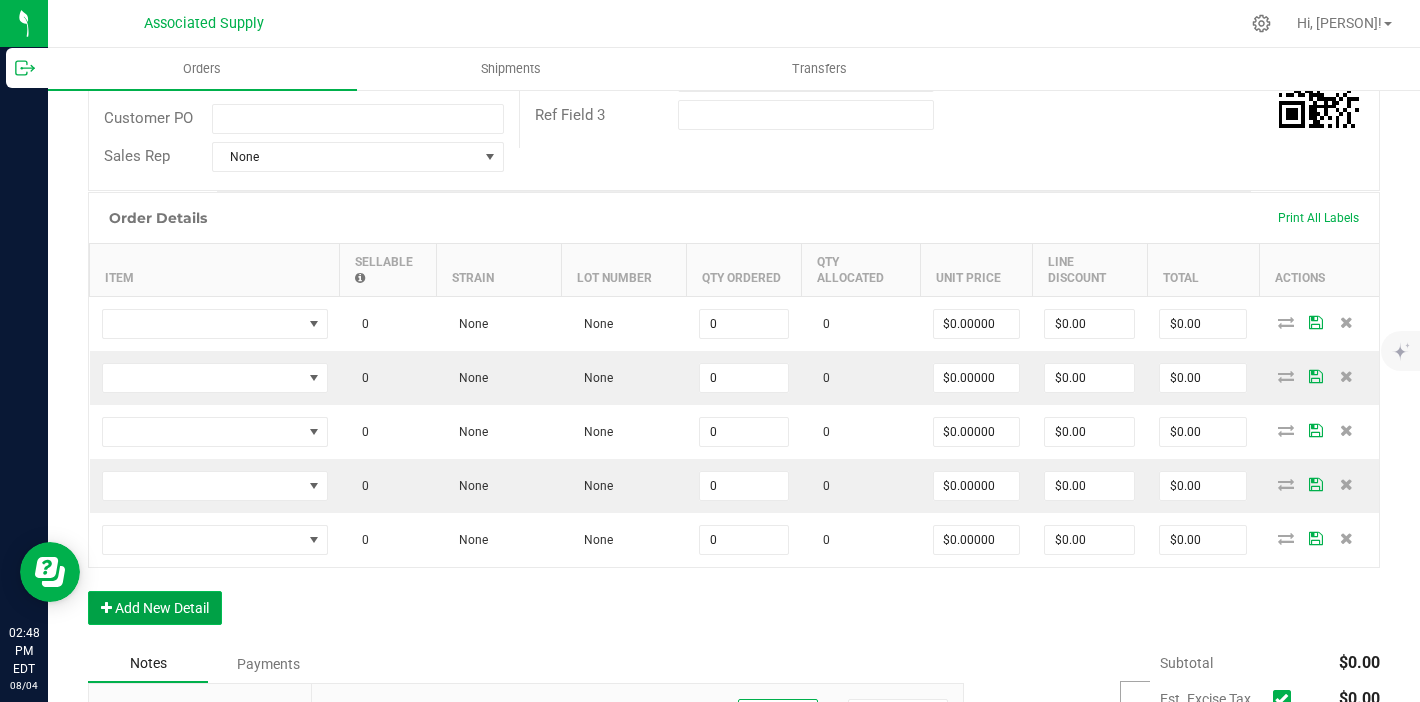 click on "Add New Detail" at bounding box center (155, 608) 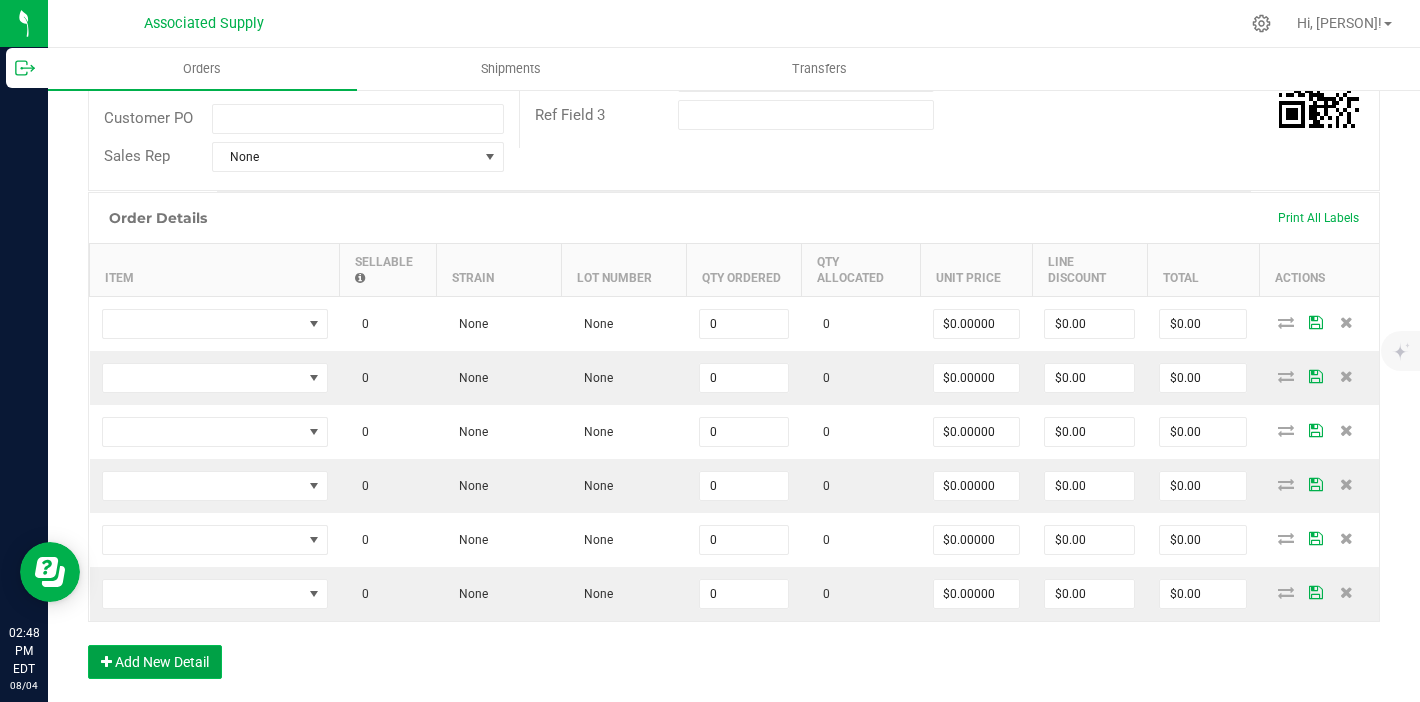 click on "Add New Detail" at bounding box center (155, 662) 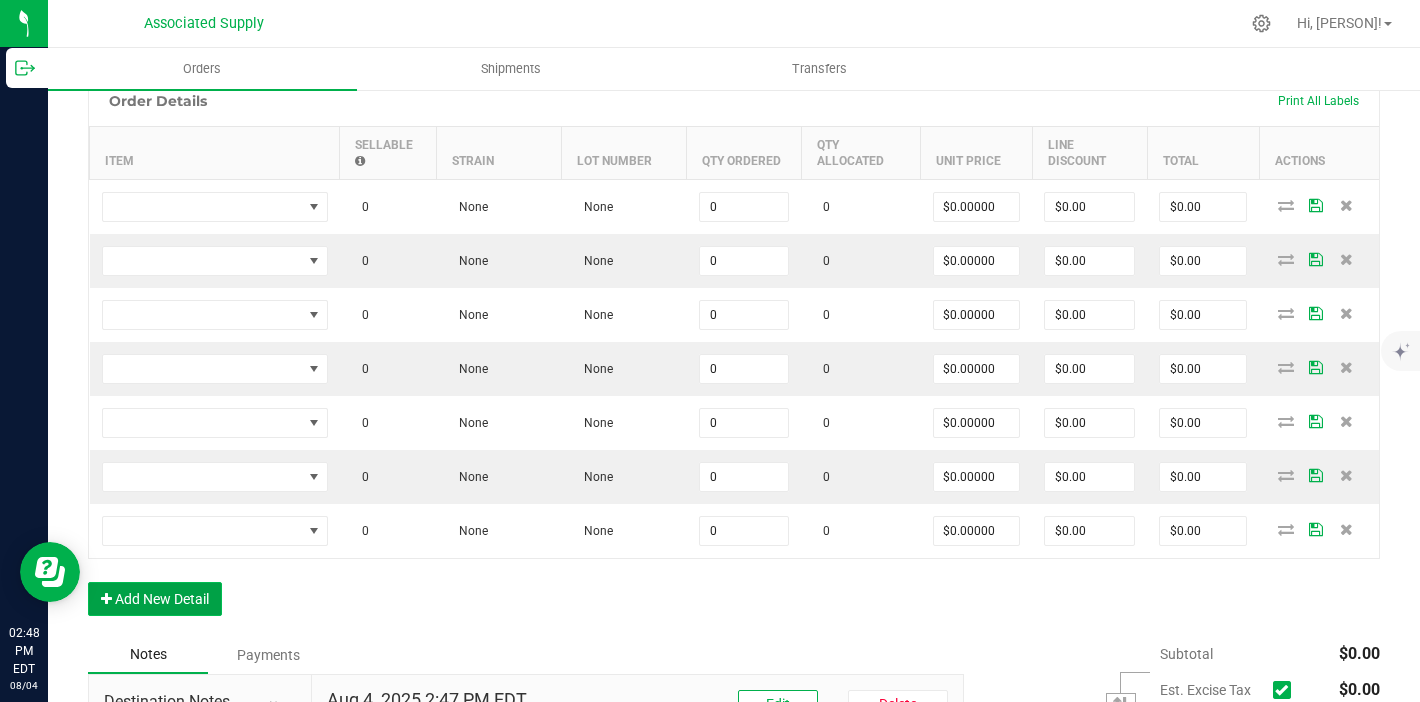 scroll, scrollTop: 531, scrollLeft: 0, axis: vertical 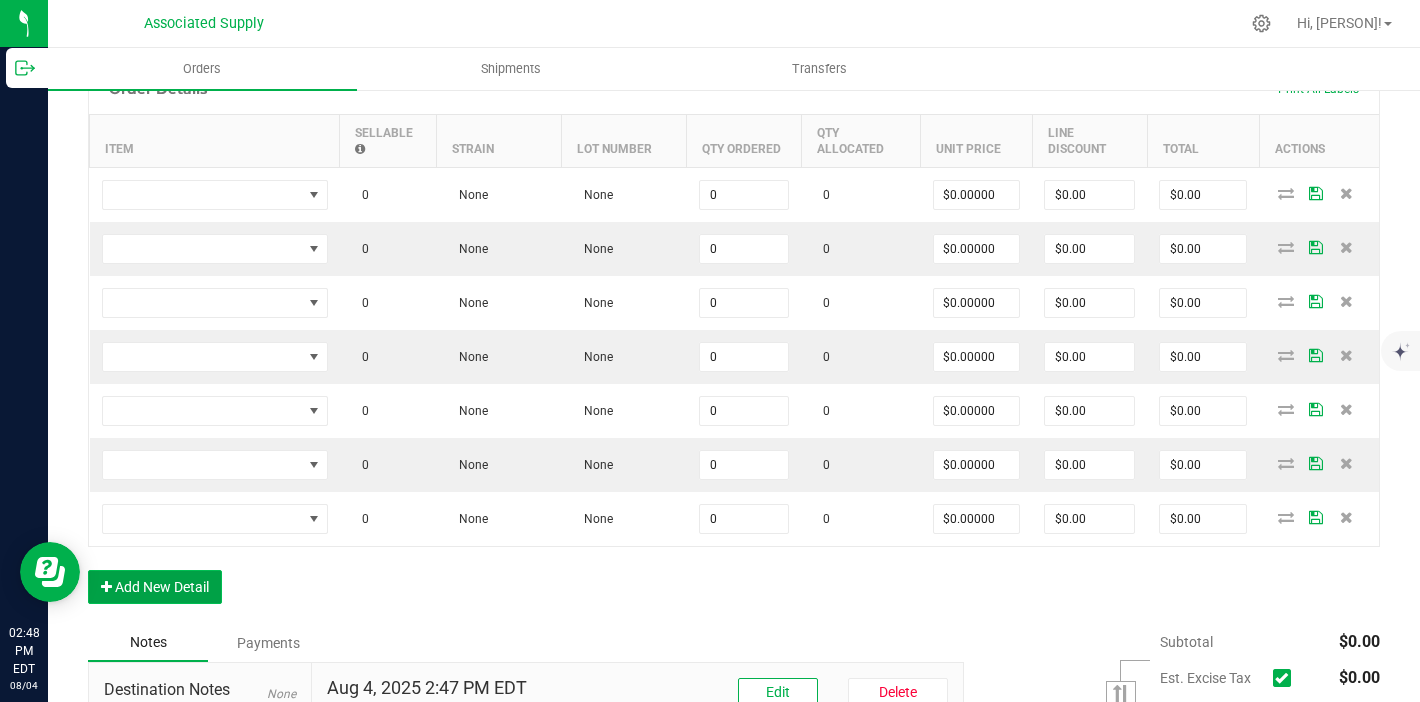 click on "Add New Detail" at bounding box center [155, 587] 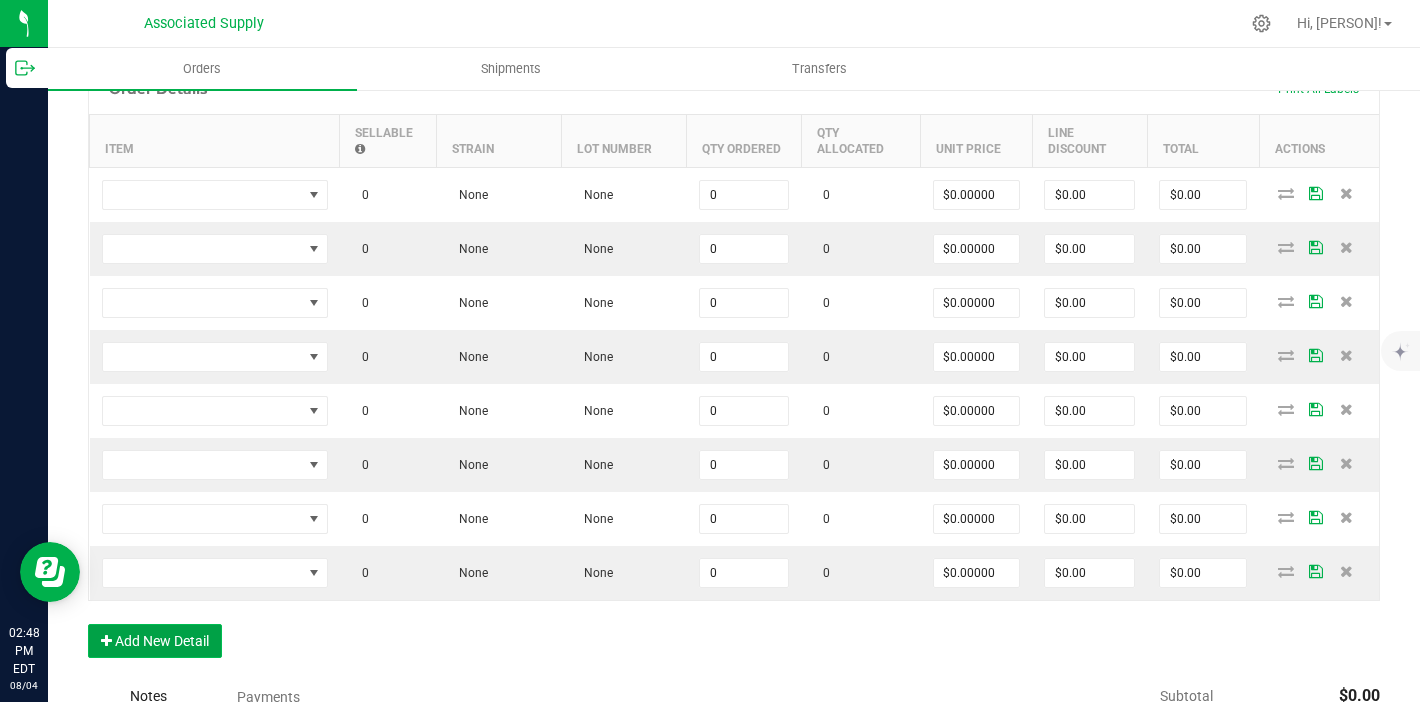 click on "Add New Detail" at bounding box center (155, 641) 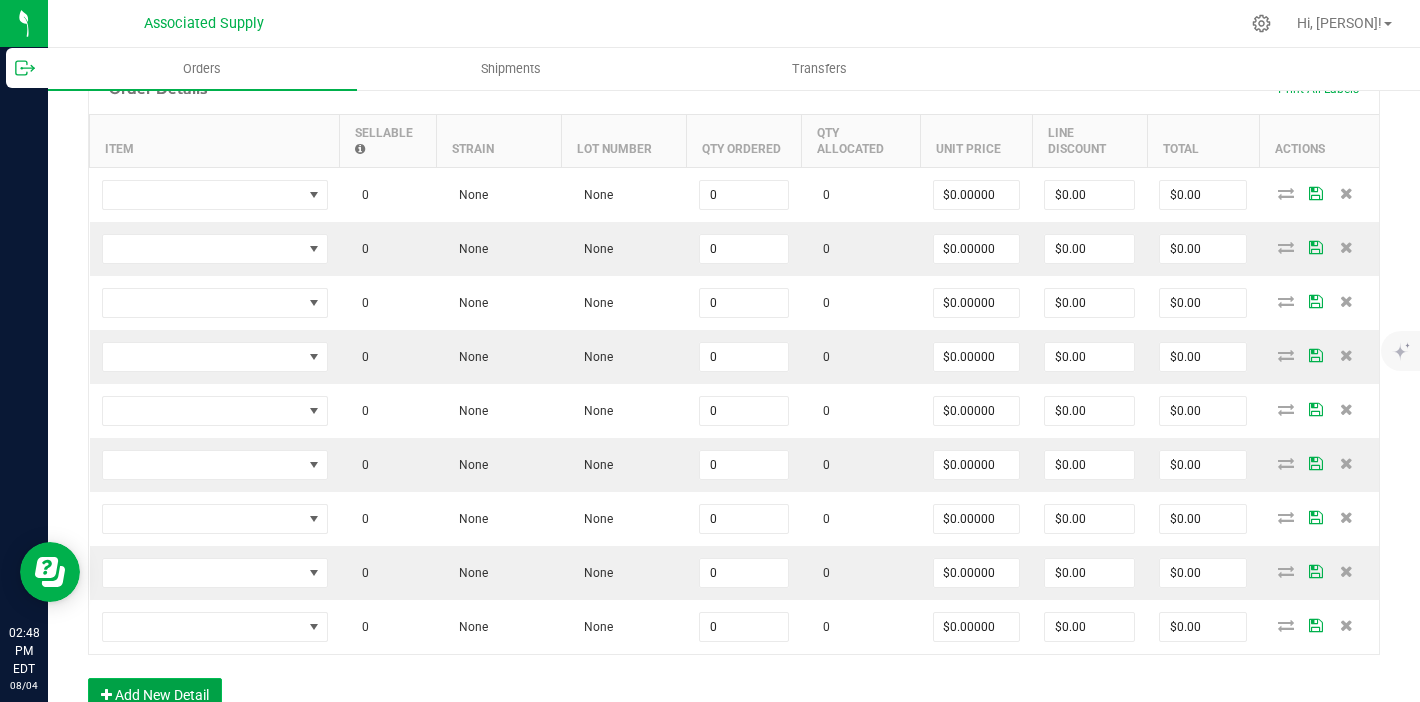 click on "Add New Detail" at bounding box center [155, 695] 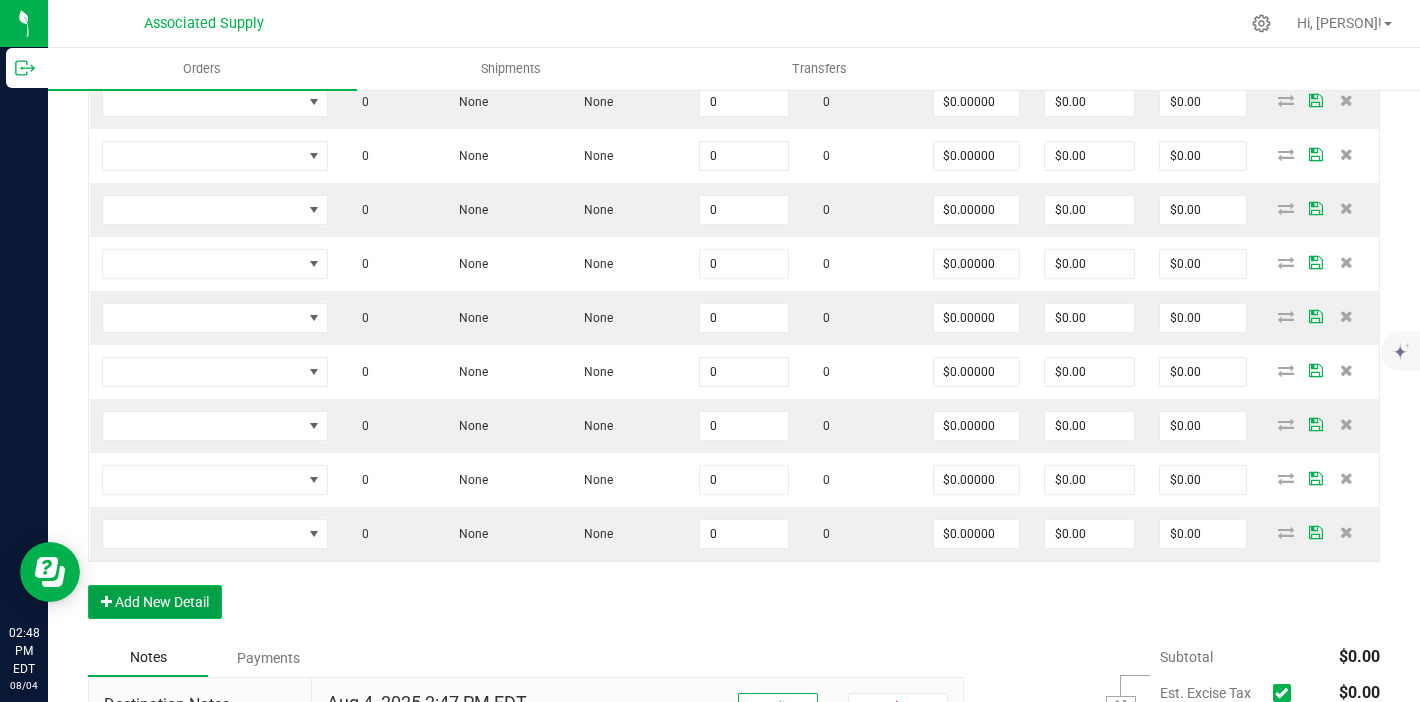 scroll, scrollTop: 743, scrollLeft: 0, axis: vertical 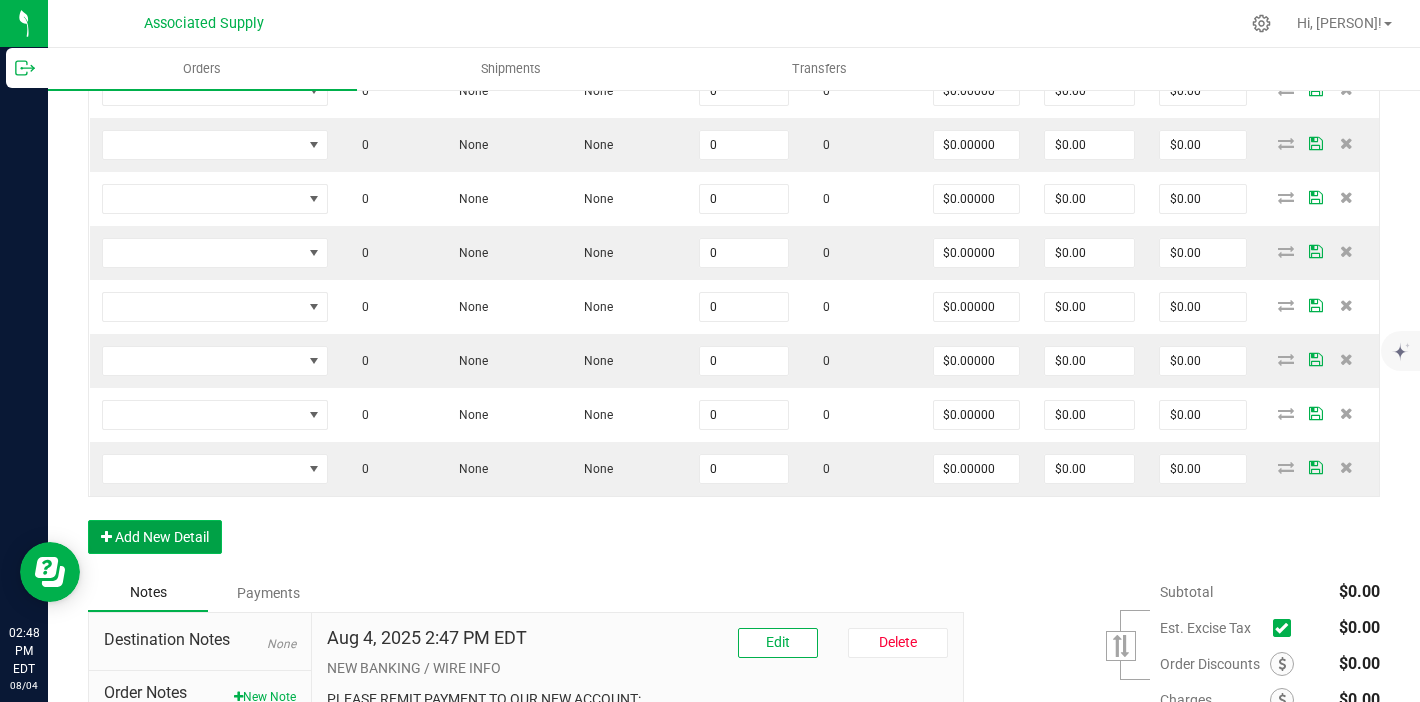 click on "Add New Detail" at bounding box center (155, 537) 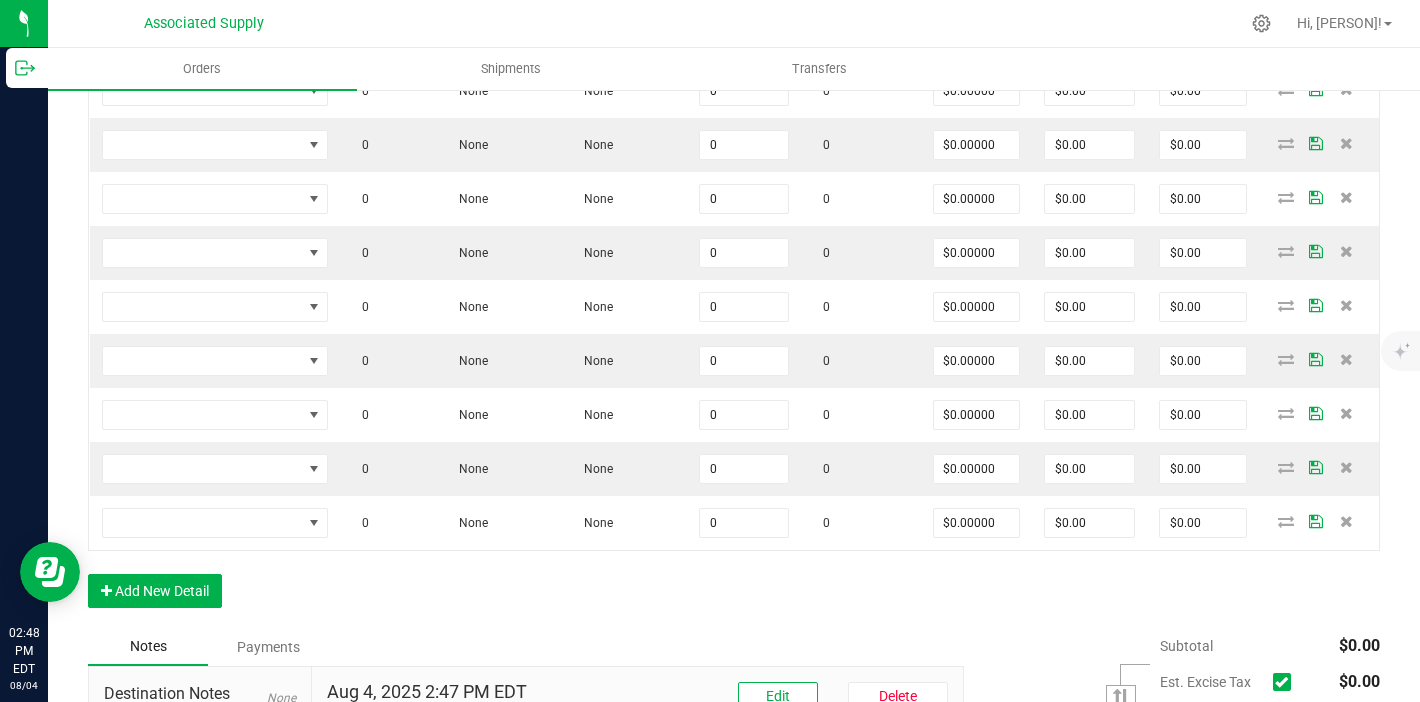 click on "Order Details Print All Labels Item Sellable Strain Lot Number Qty Ordered Qty Allocated Unit Price Line Discount Total Actions 0 None None 0 0 $0.00000 $0.00 $0.00 0 None None 0 0 $0.00000 $0.00 $0.00 0 None None 0 0 $0.00000 $0.00 $0.00 0 None None 0 0 $0.00000 $0.00 $0.00 0 None None 0 0 $0.00000 $0.00 $0.00 0 None None 0 0 $0.00000 $0.00 $0.00 0 None None 0 0 $0.00000 $0.00 $0.00 0 None None 0 0 $0.00000 $0.00 $0.00 0 None None 0 0 $0.00000 $0.00 $0.00 0 None None 0 0 $0.00000 $0.00 $0.00 0 None None 0 0 $0.00000 $0.00 $0.00
Add New Detail" at bounding box center (734, 239) 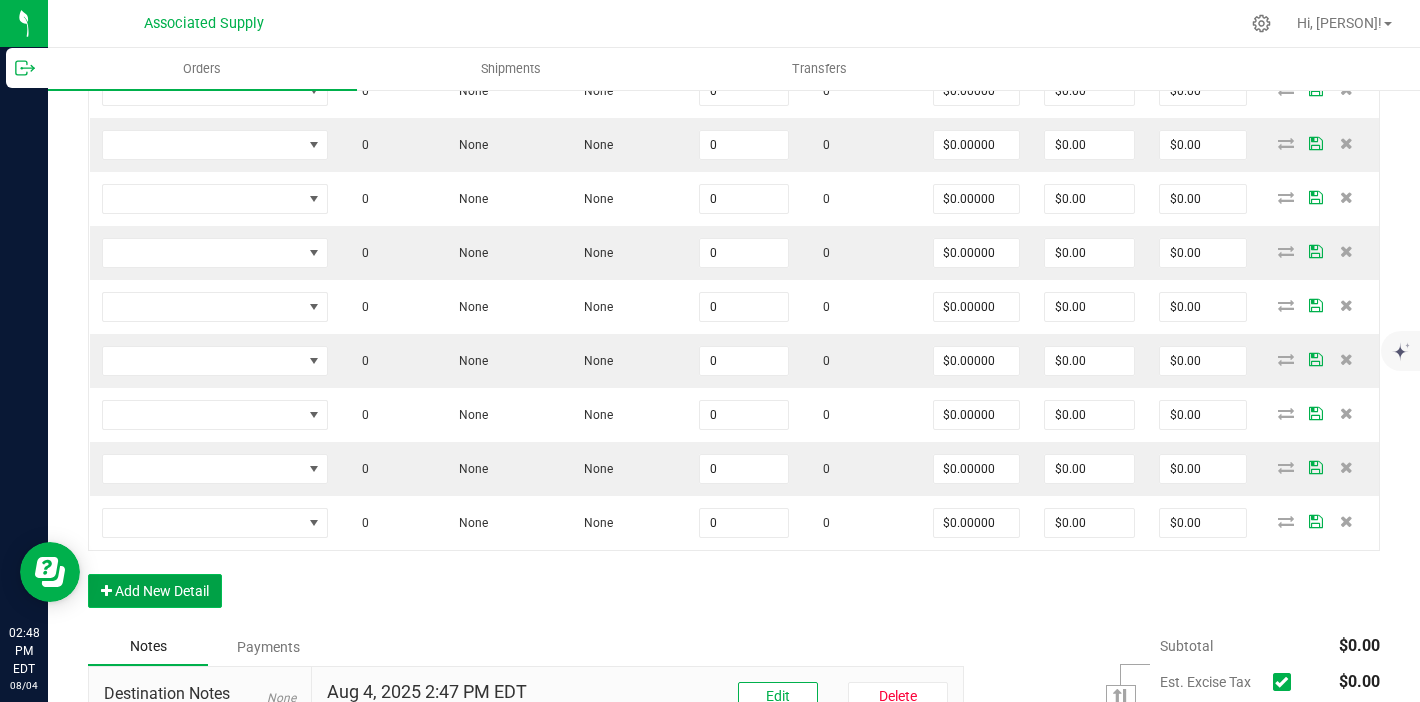 click on "Add New Detail" at bounding box center [155, 591] 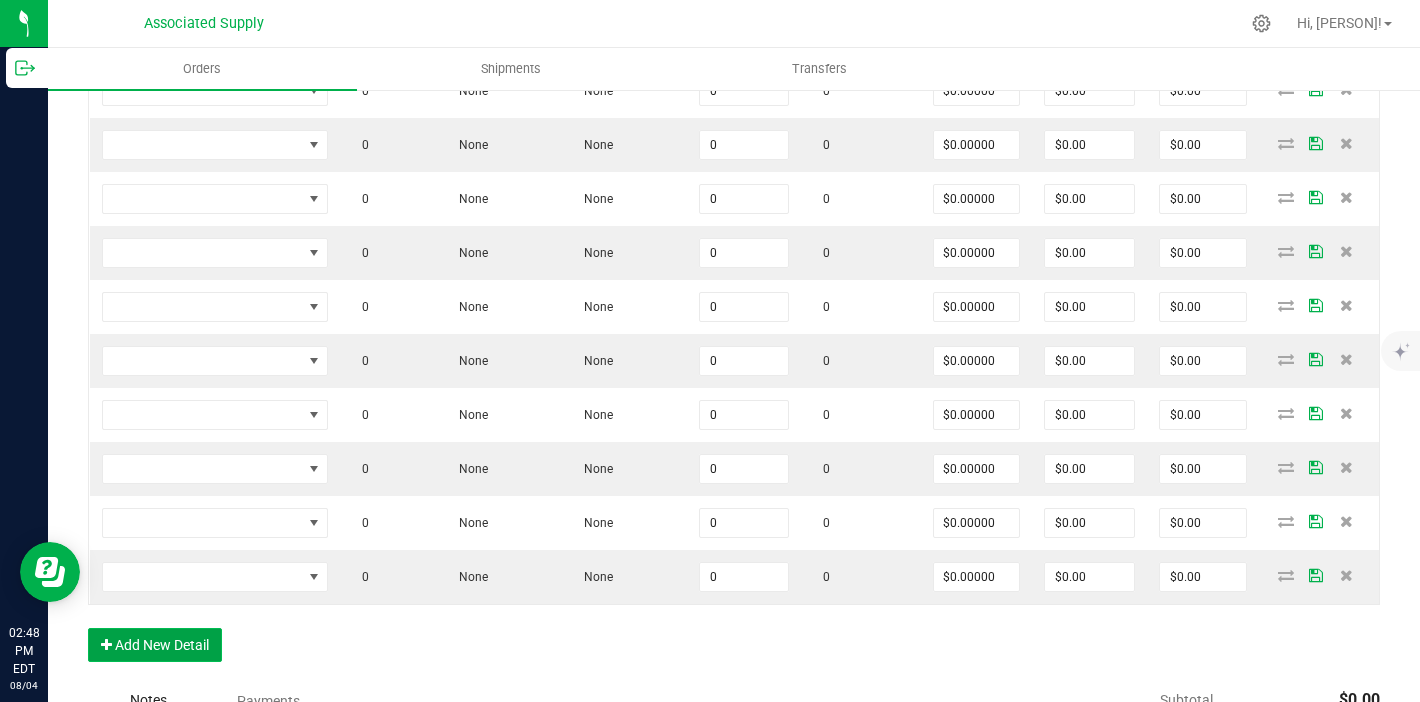 click on "Add New Detail" at bounding box center [155, 645] 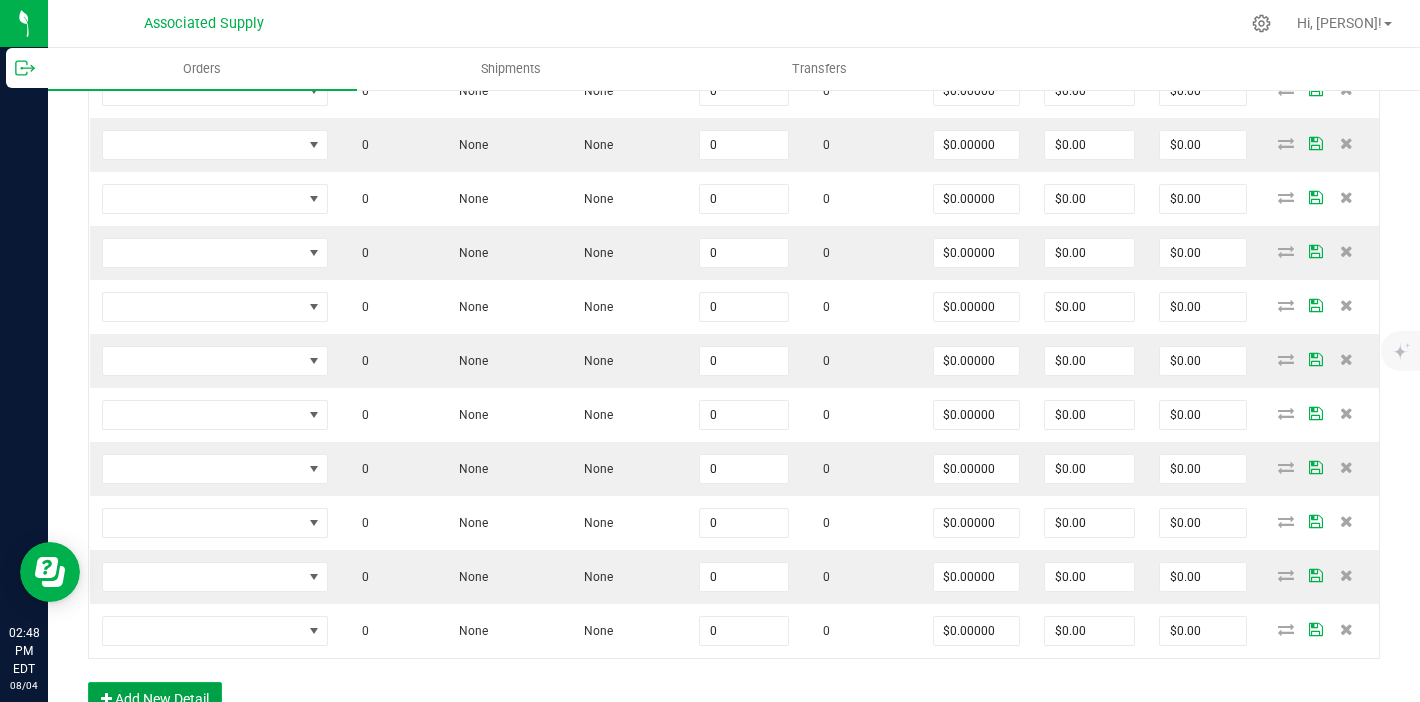 click on "Add New Detail" at bounding box center (155, 699) 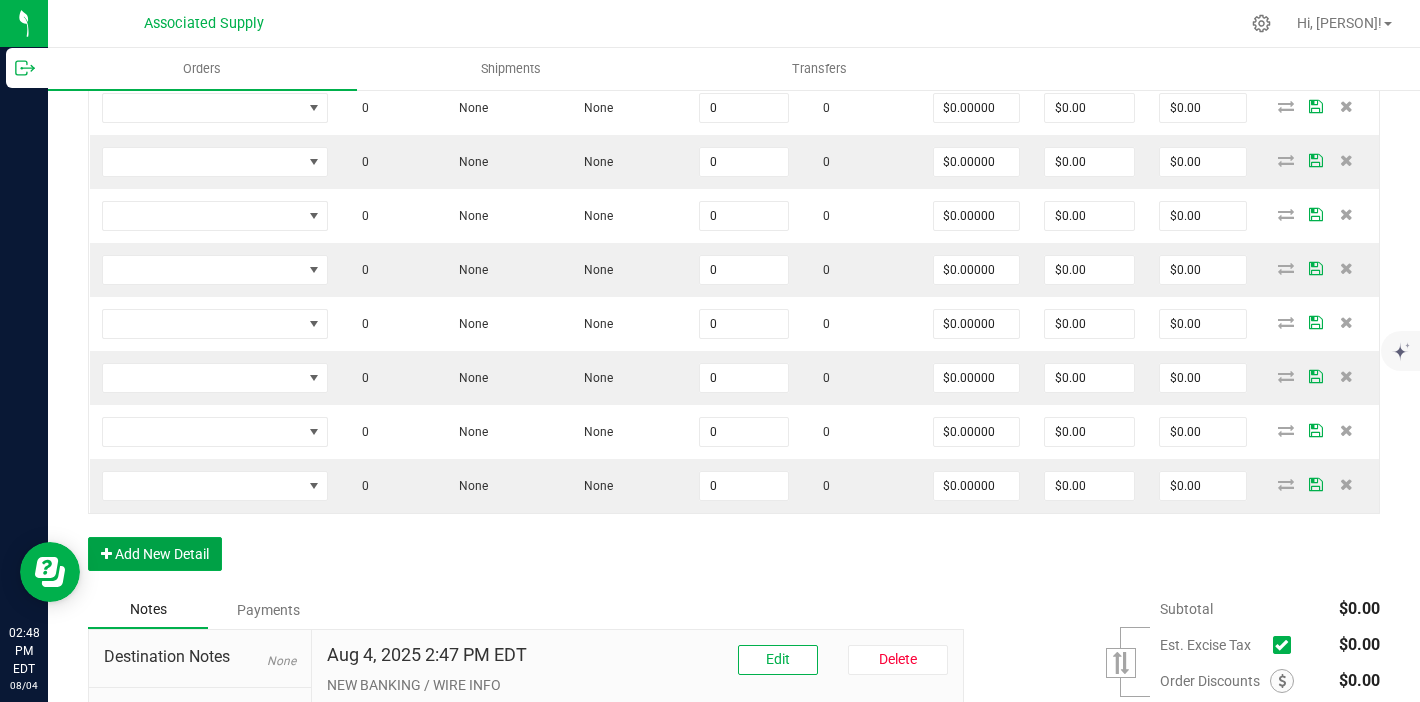 scroll, scrollTop: 960, scrollLeft: 0, axis: vertical 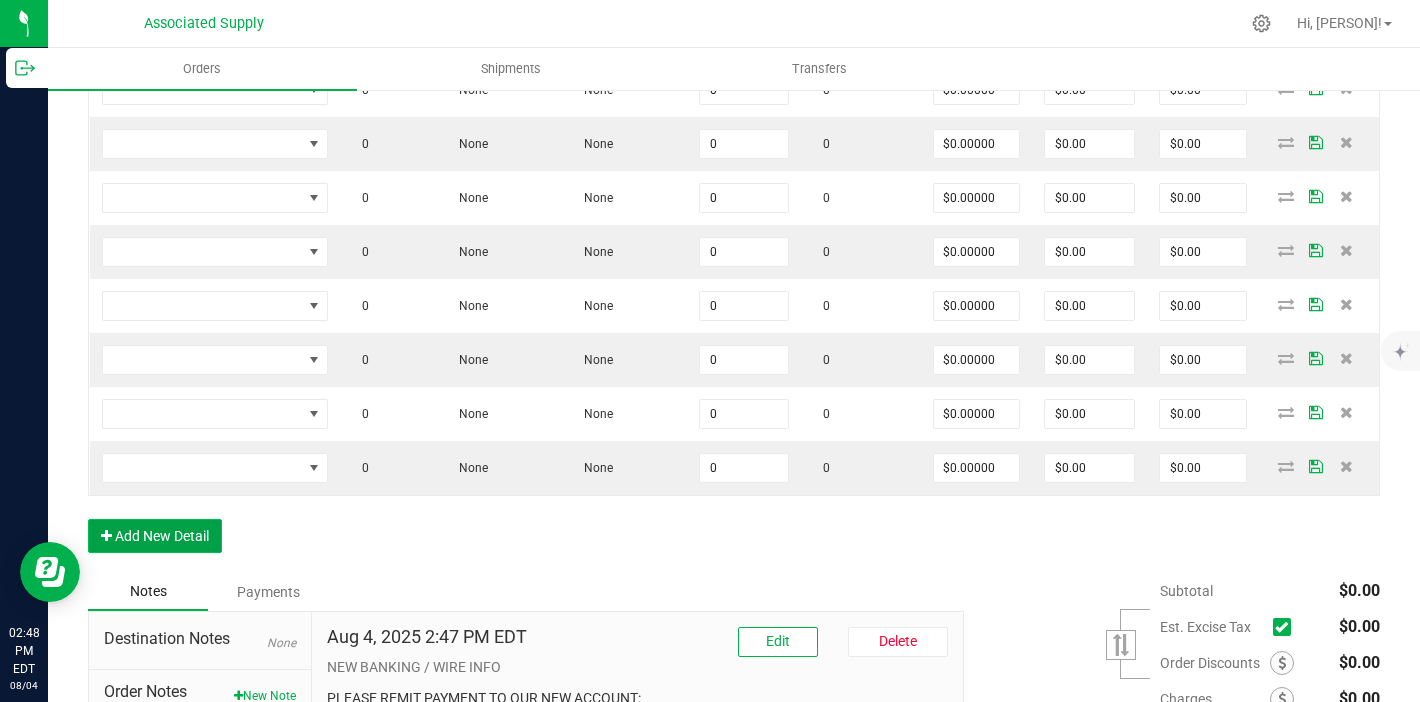 click on "Add New Detail" at bounding box center [155, 536] 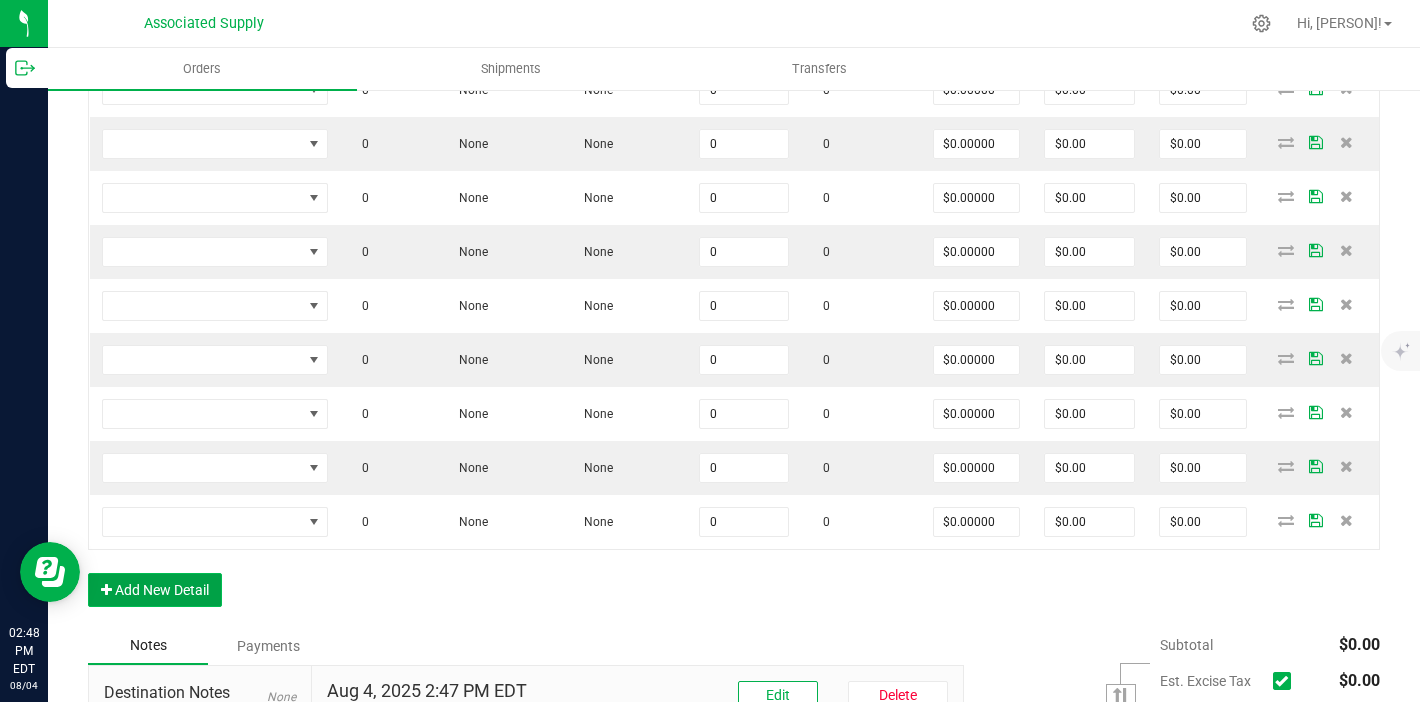 click on "Add New Detail" at bounding box center (155, 590) 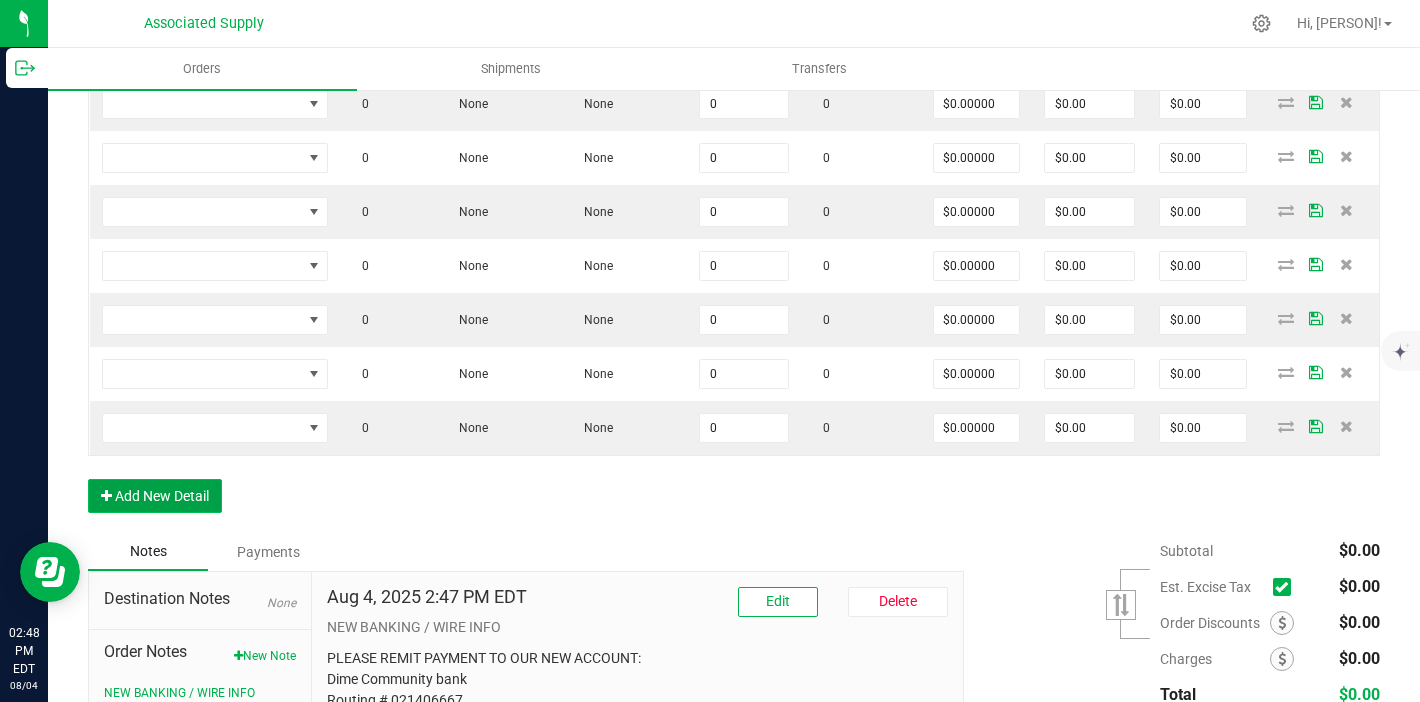 scroll, scrollTop: 1111, scrollLeft: 0, axis: vertical 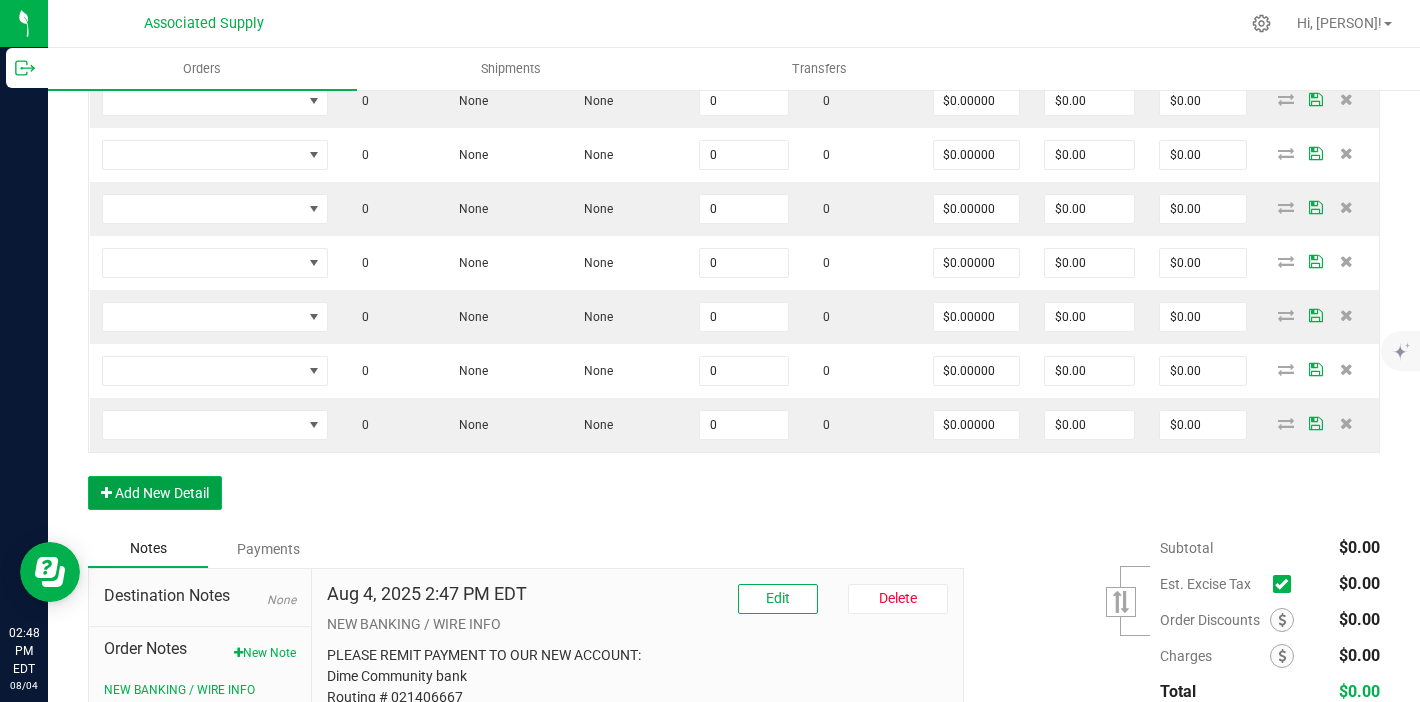 click on "Add New Detail" at bounding box center [155, 493] 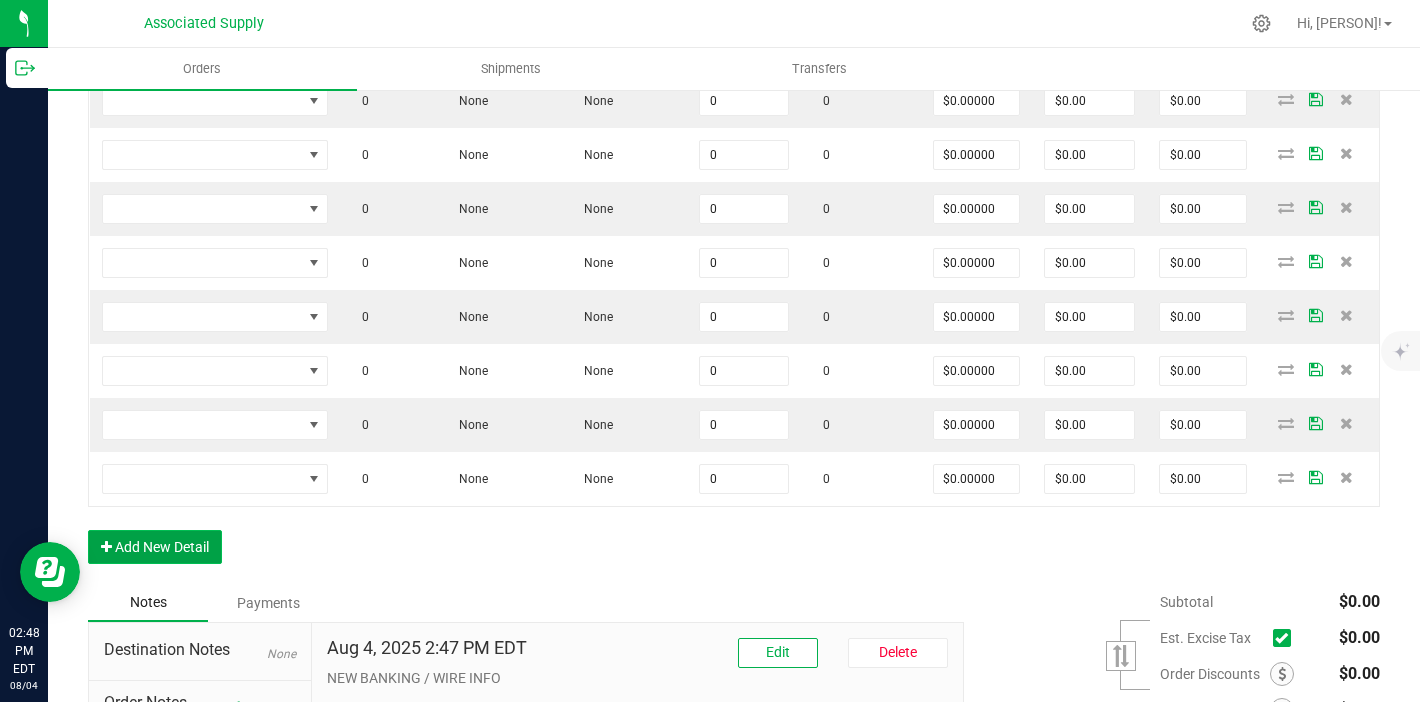 click on "Add New Detail" at bounding box center (155, 547) 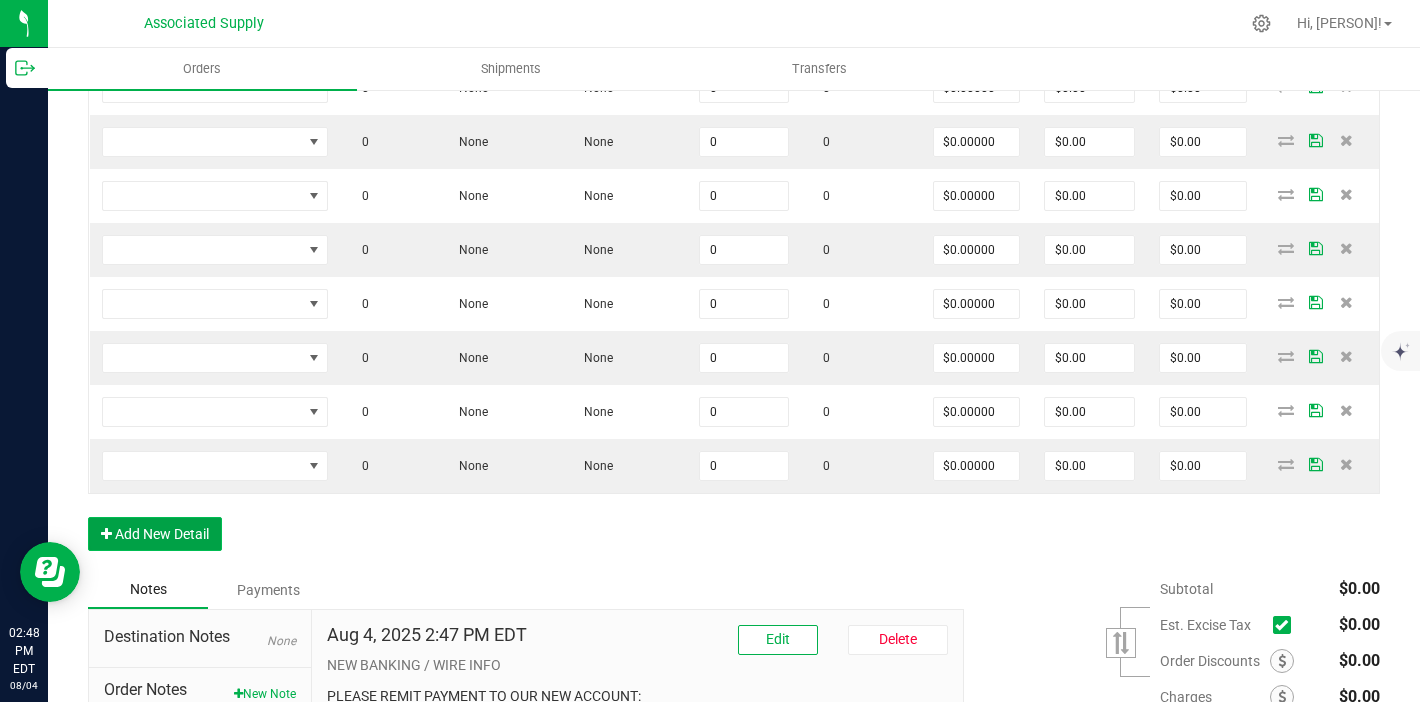 scroll, scrollTop: 1283, scrollLeft: 0, axis: vertical 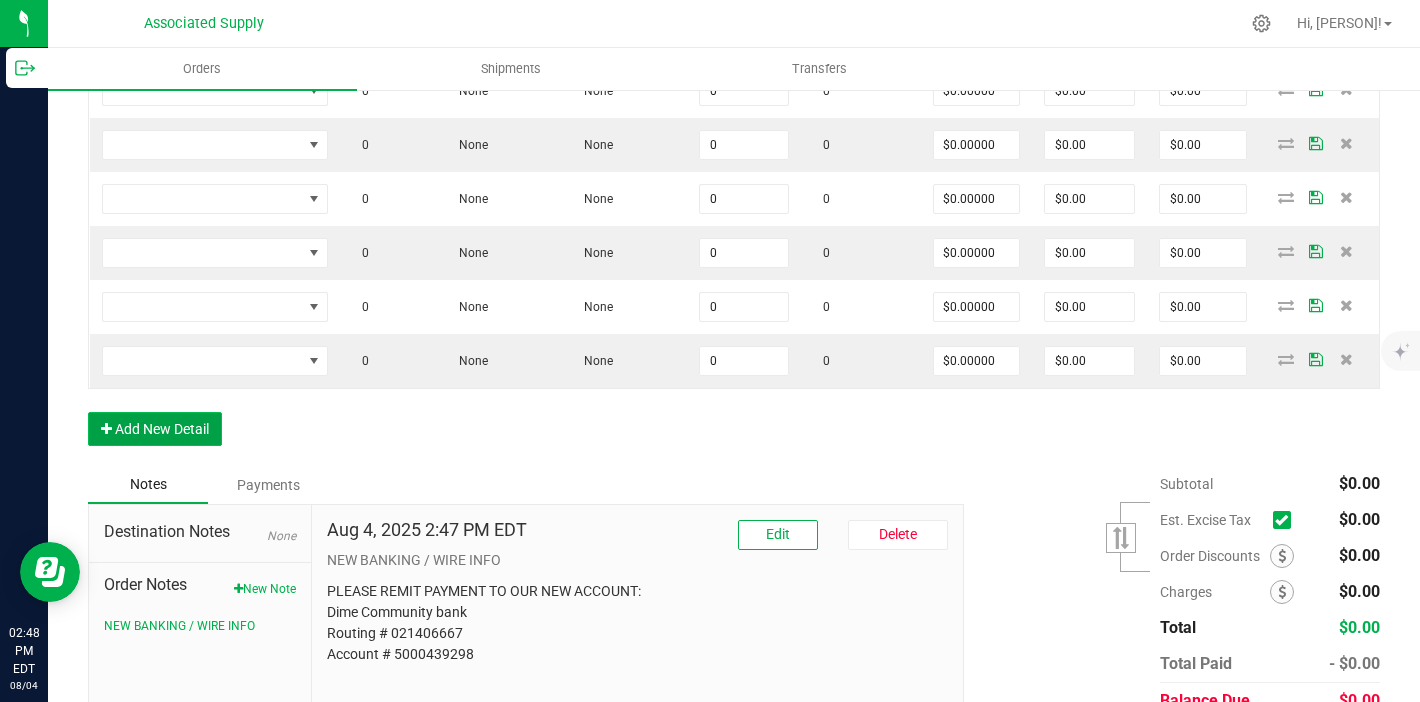 click on "Add New Detail" at bounding box center [155, 429] 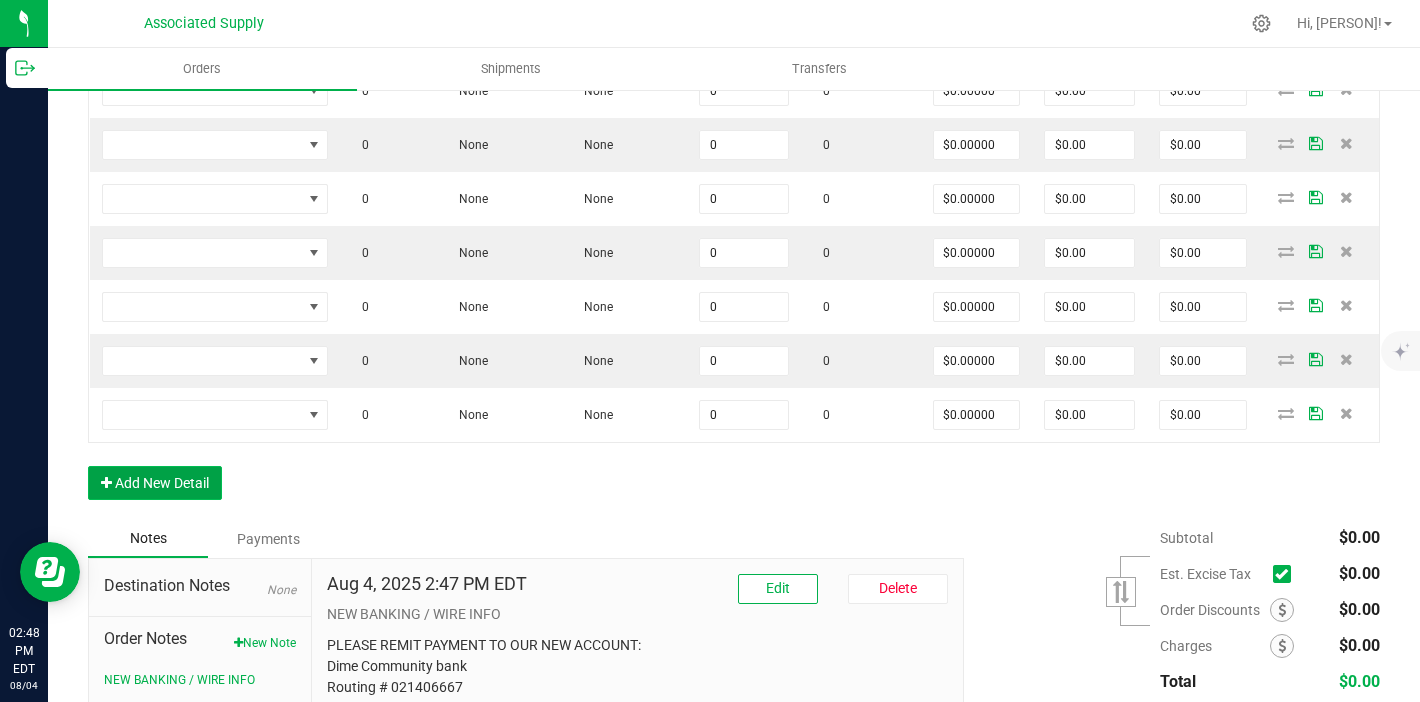 click on "Add New Detail" at bounding box center (155, 483) 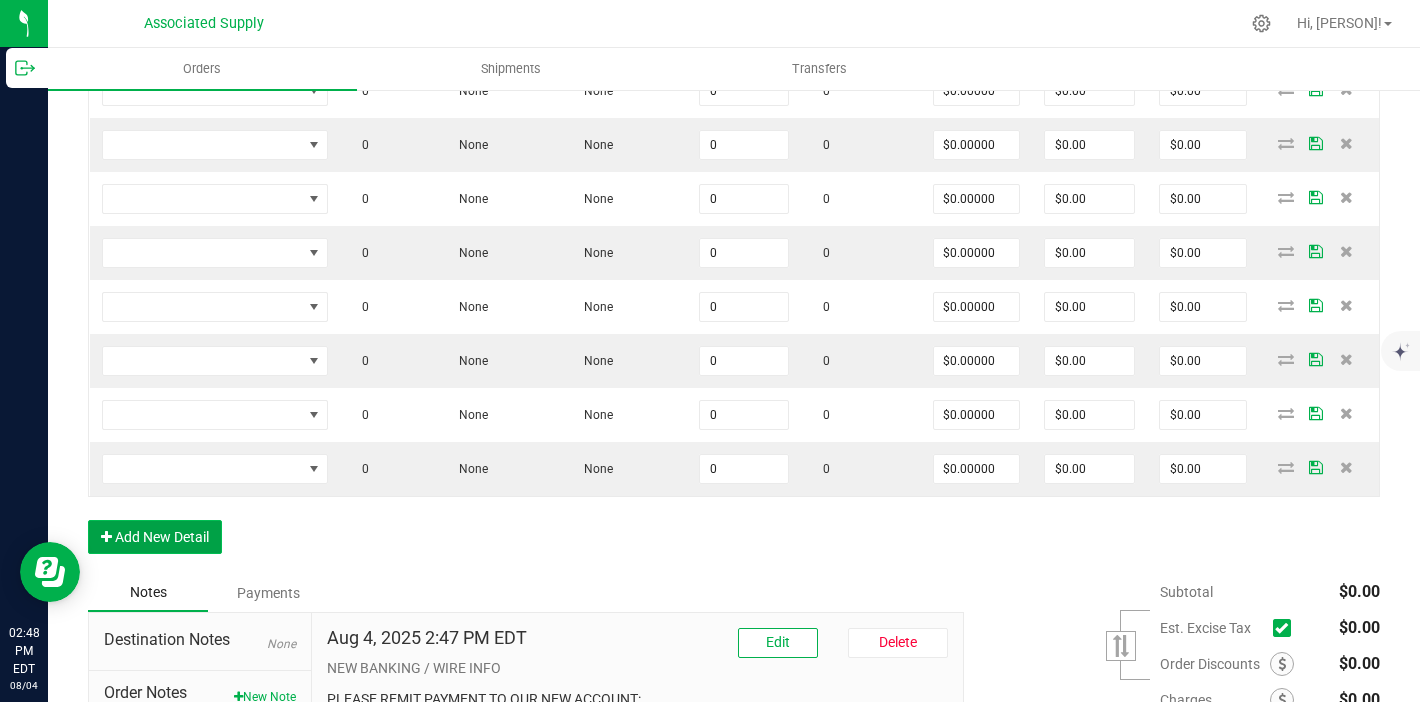 click on "Add New Detail" at bounding box center [155, 537] 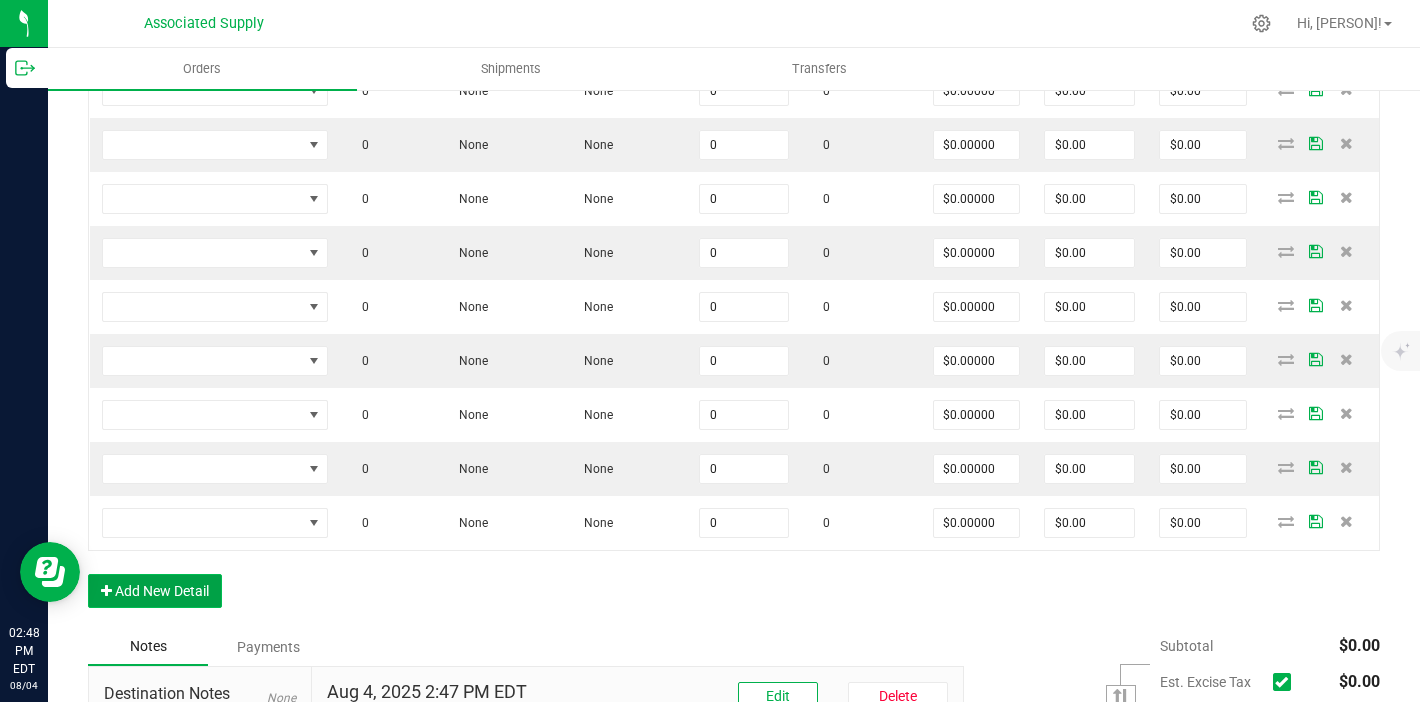 click on "Add New Detail" at bounding box center (155, 591) 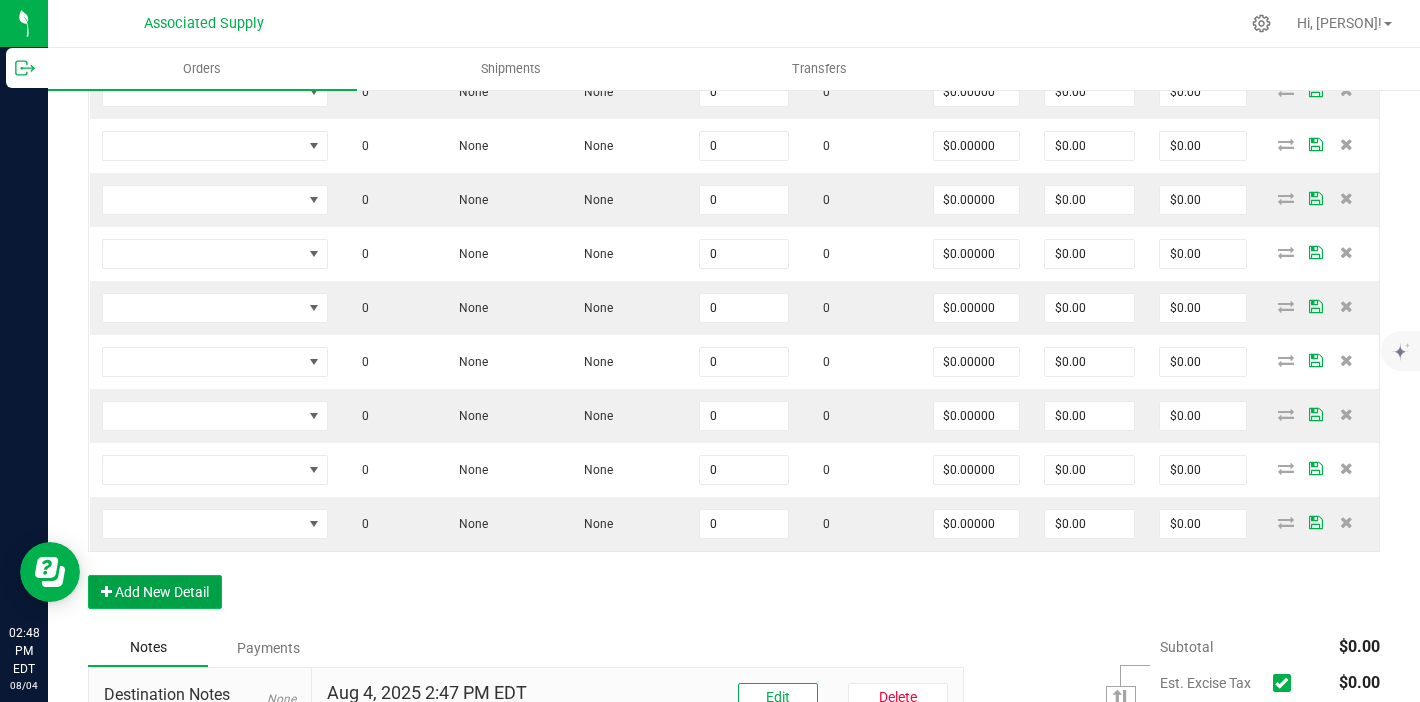 scroll, scrollTop: 1456, scrollLeft: 0, axis: vertical 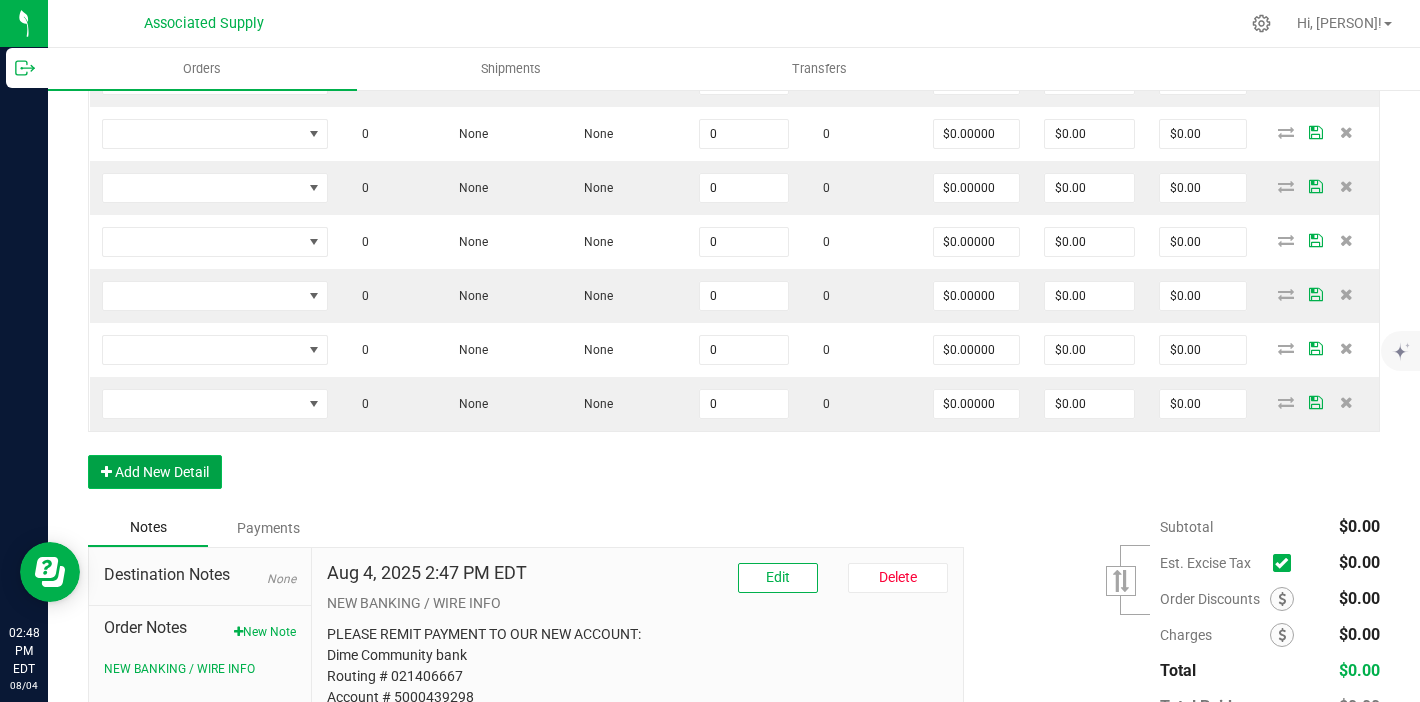 click on "Add New Detail" at bounding box center (155, 472) 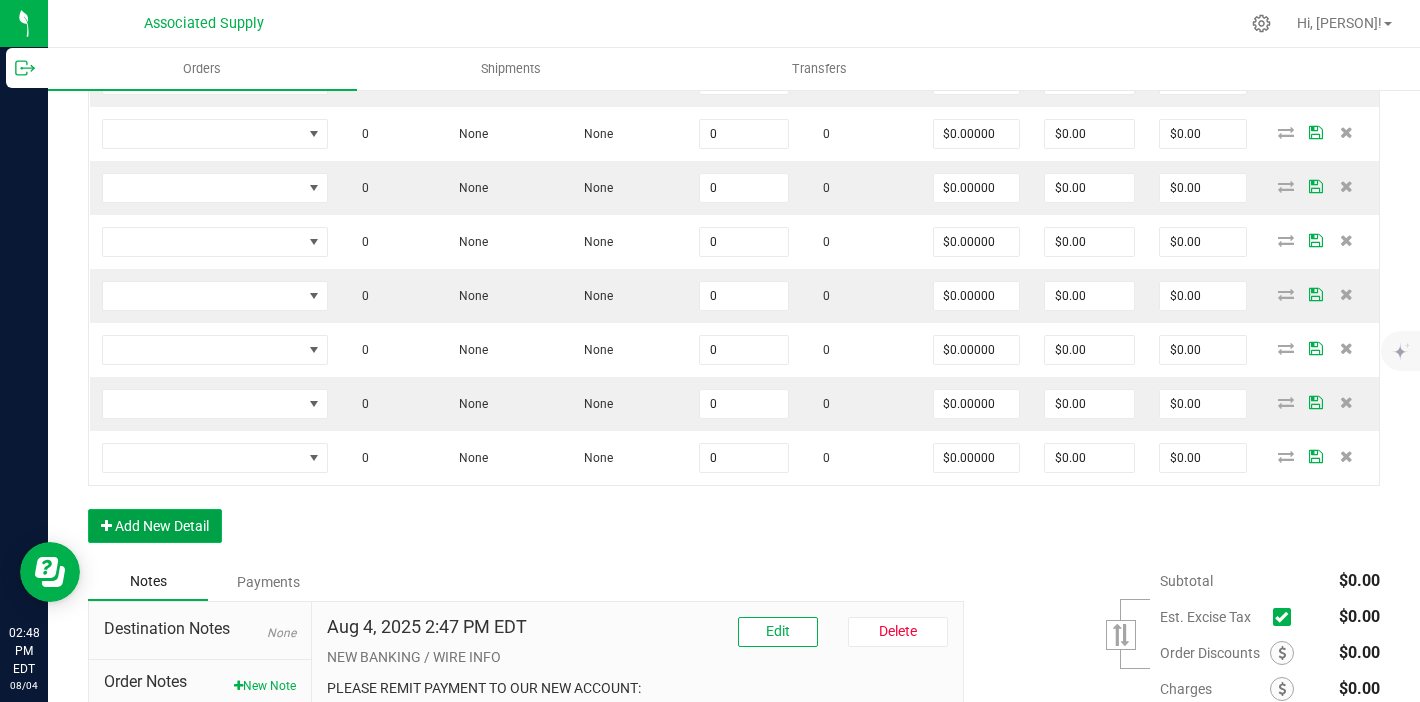 click on "Add New Detail" at bounding box center [155, 526] 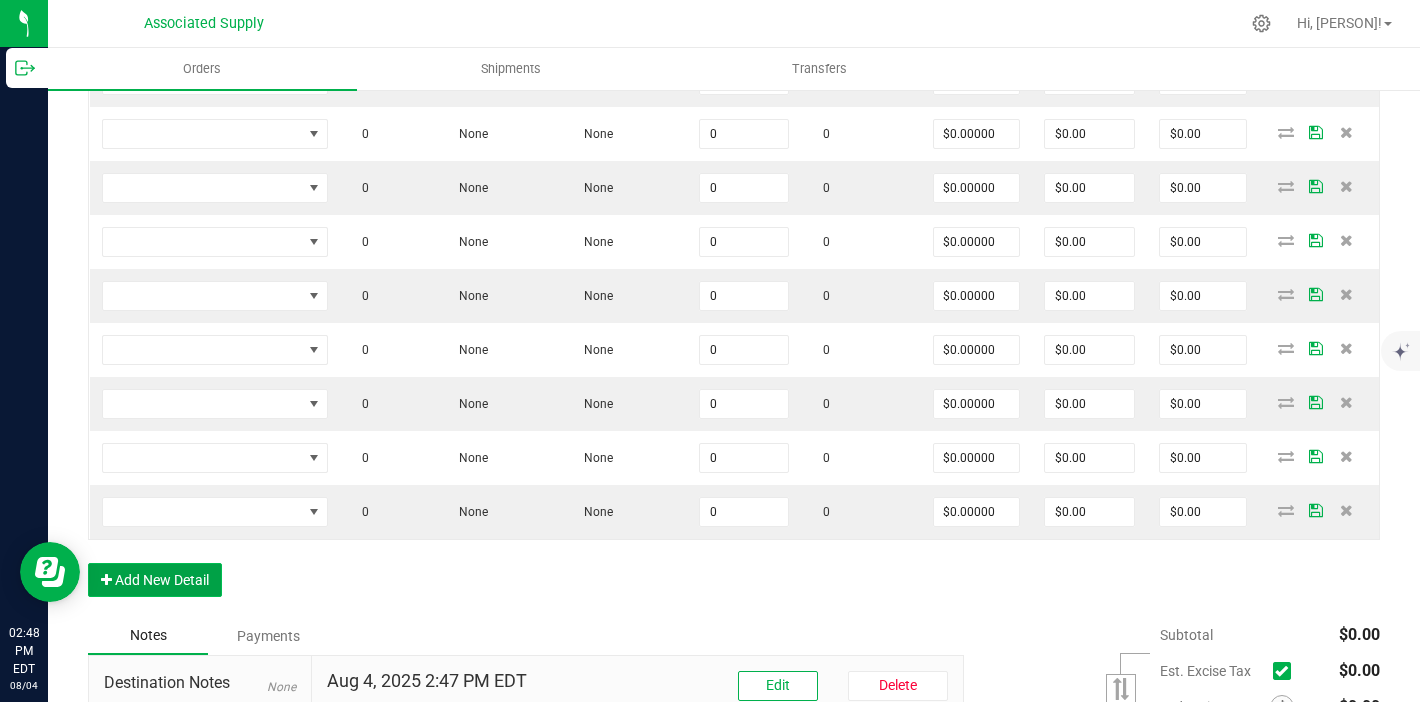 click on "Add New Detail" at bounding box center [155, 580] 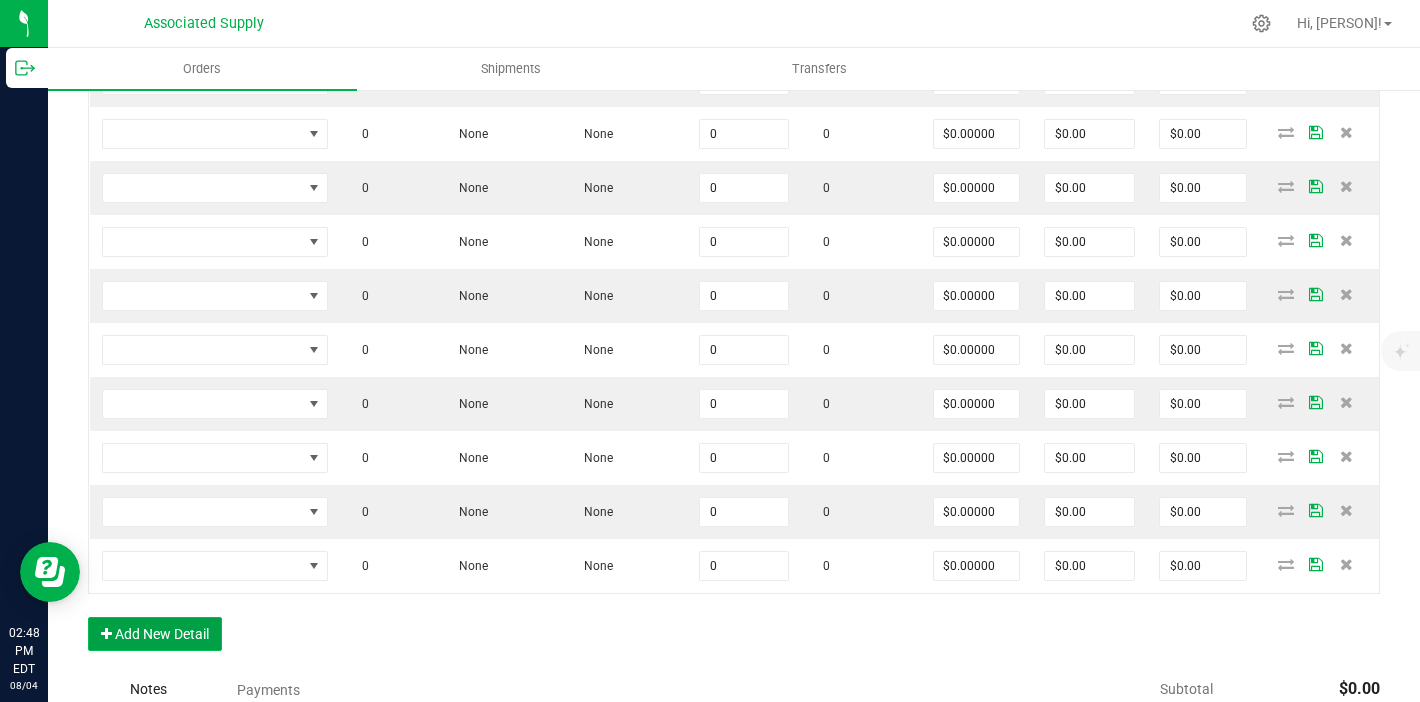 click on "Add New Detail" at bounding box center (155, 634) 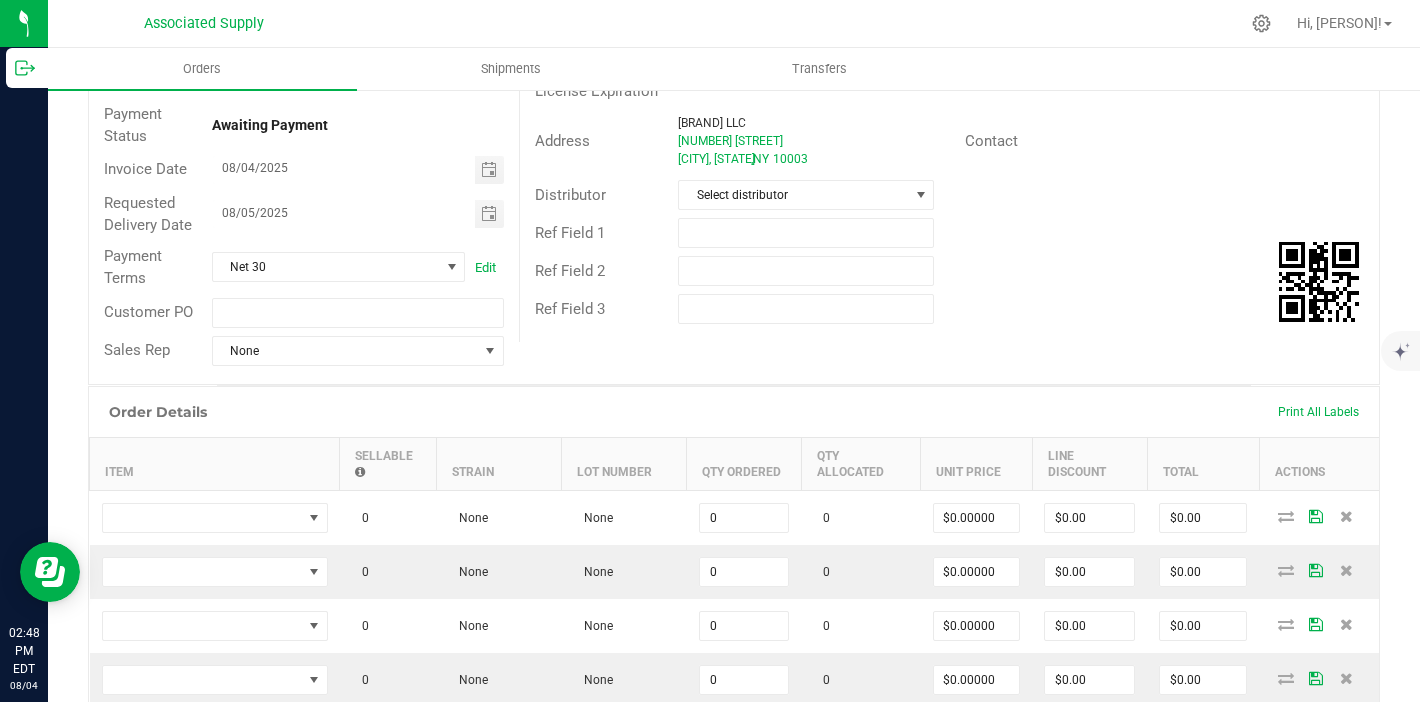scroll, scrollTop: 204, scrollLeft: 0, axis: vertical 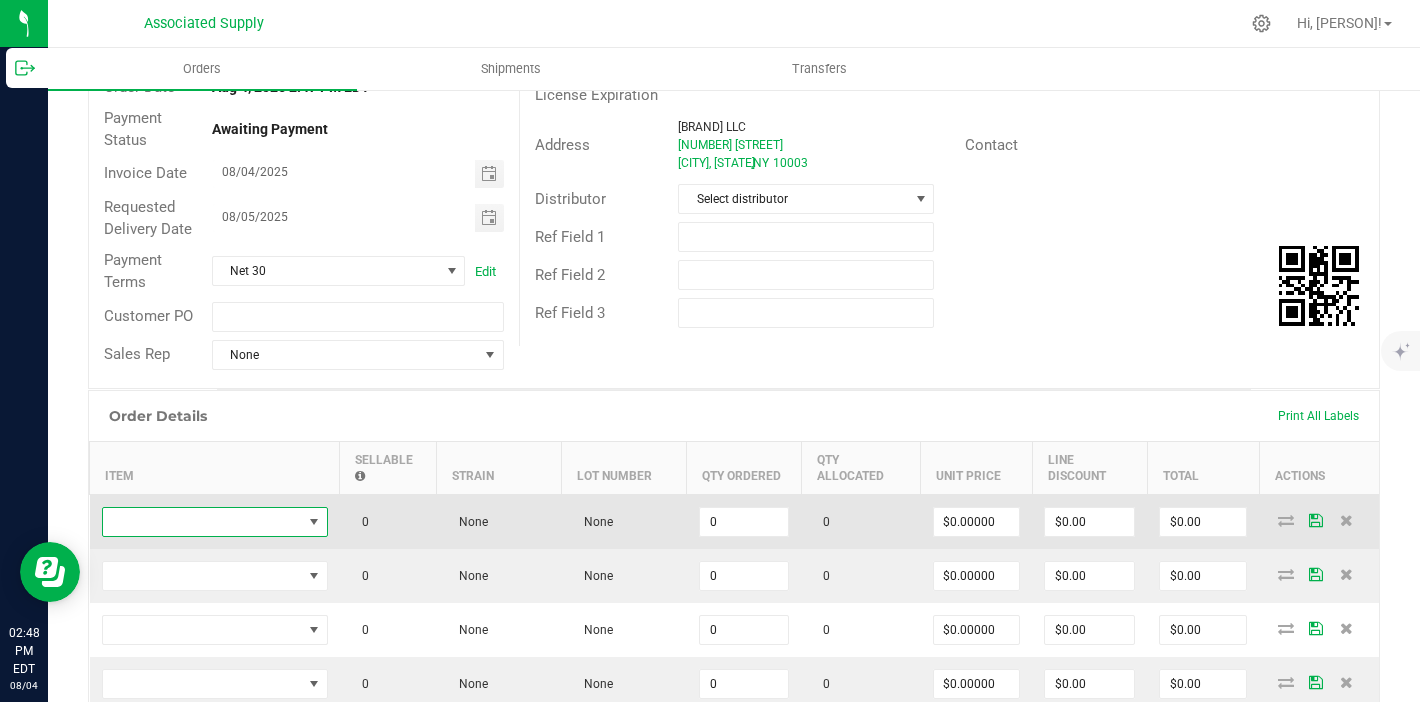 click at bounding box center [202, 522] 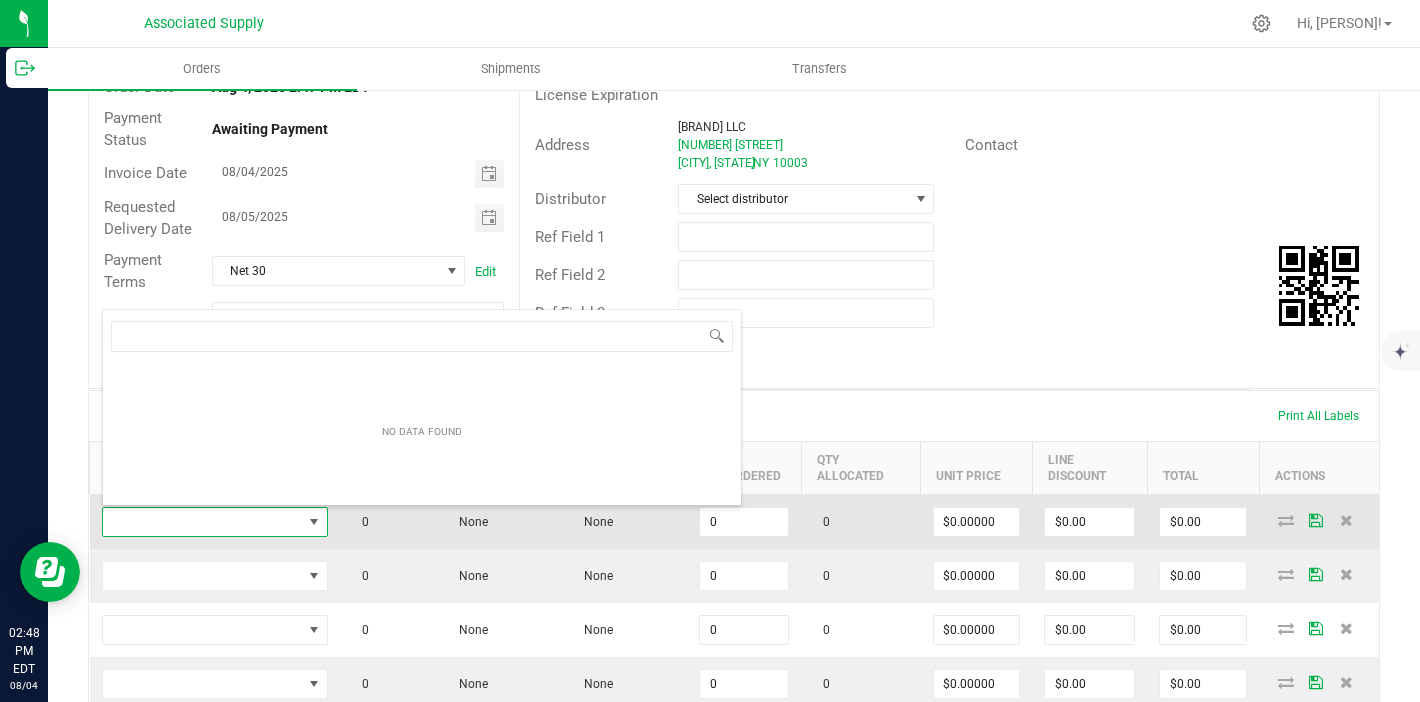 scroll, scrollTop: 99970, scrollLeft: 99774, axis: both 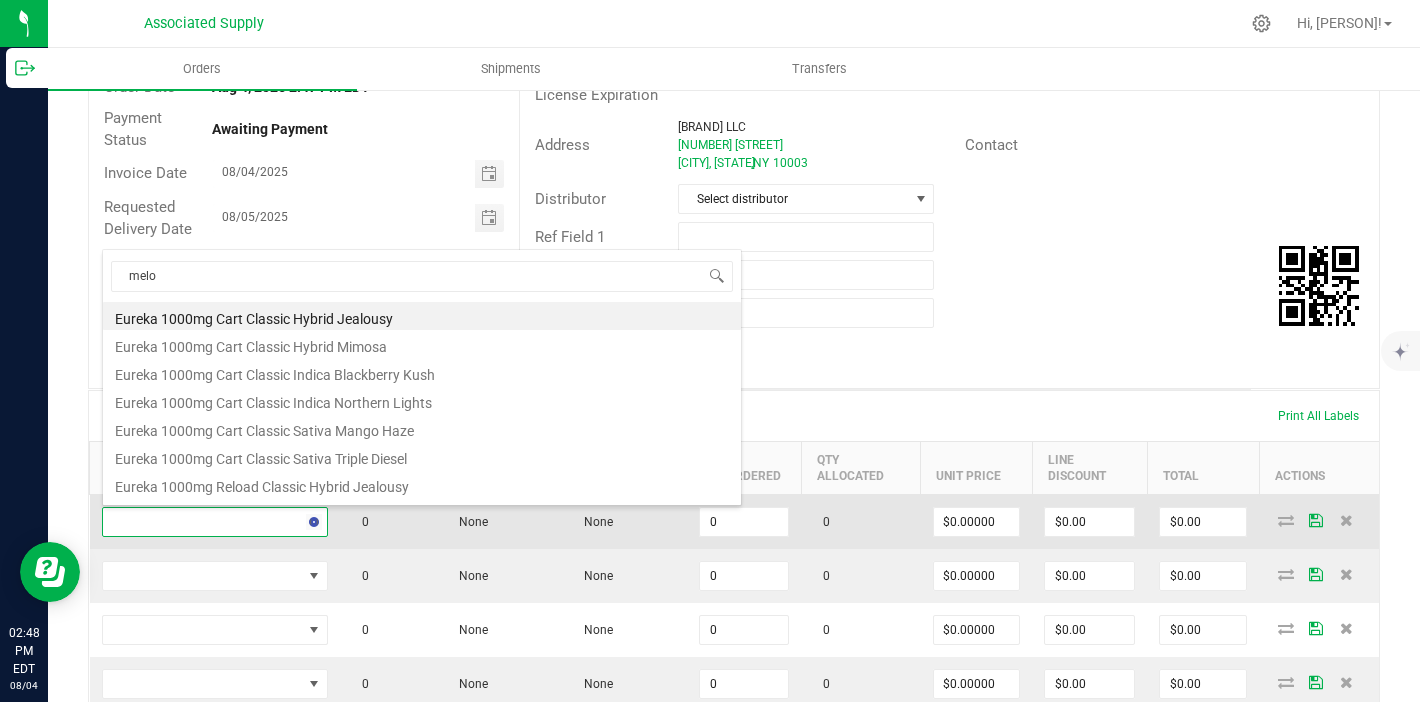 type on "melon" 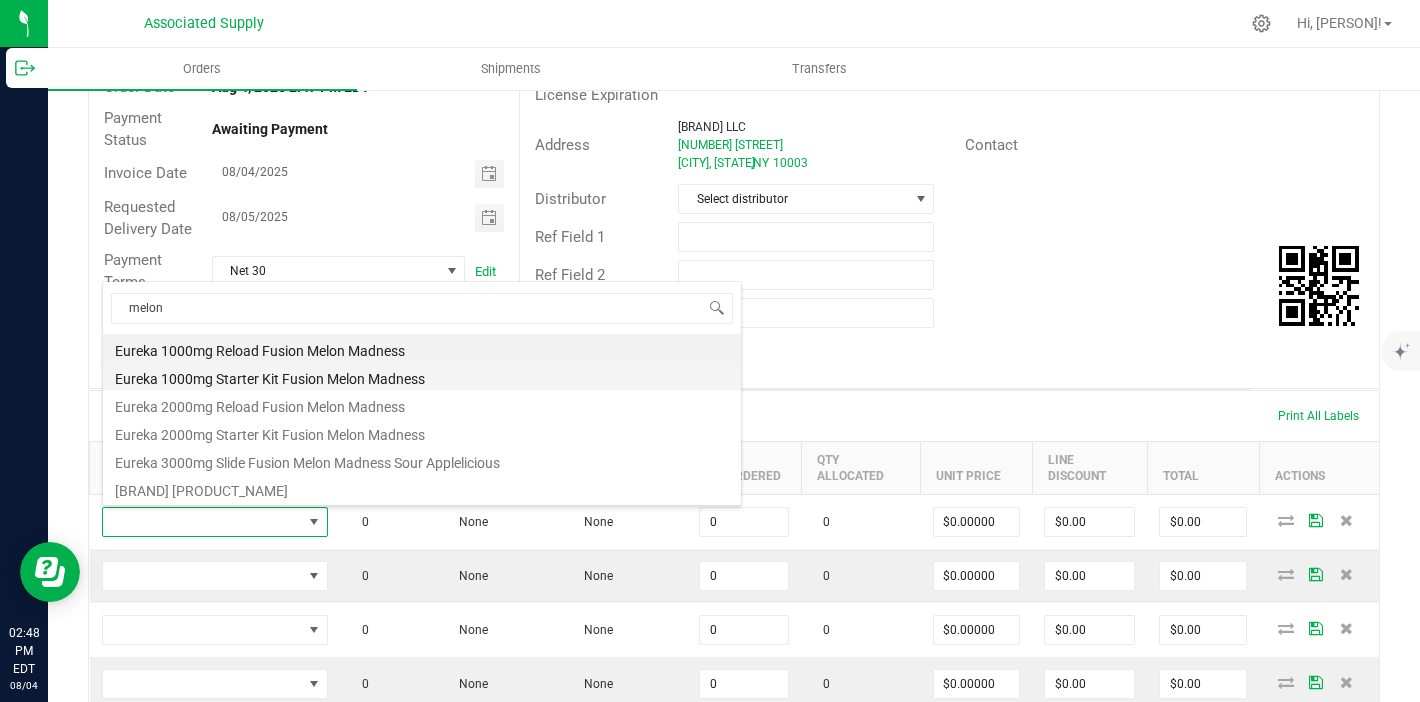 click on "Eureka 1000mg Starter Kit Fusion Melon Madness" at bounding box center (422, 376) 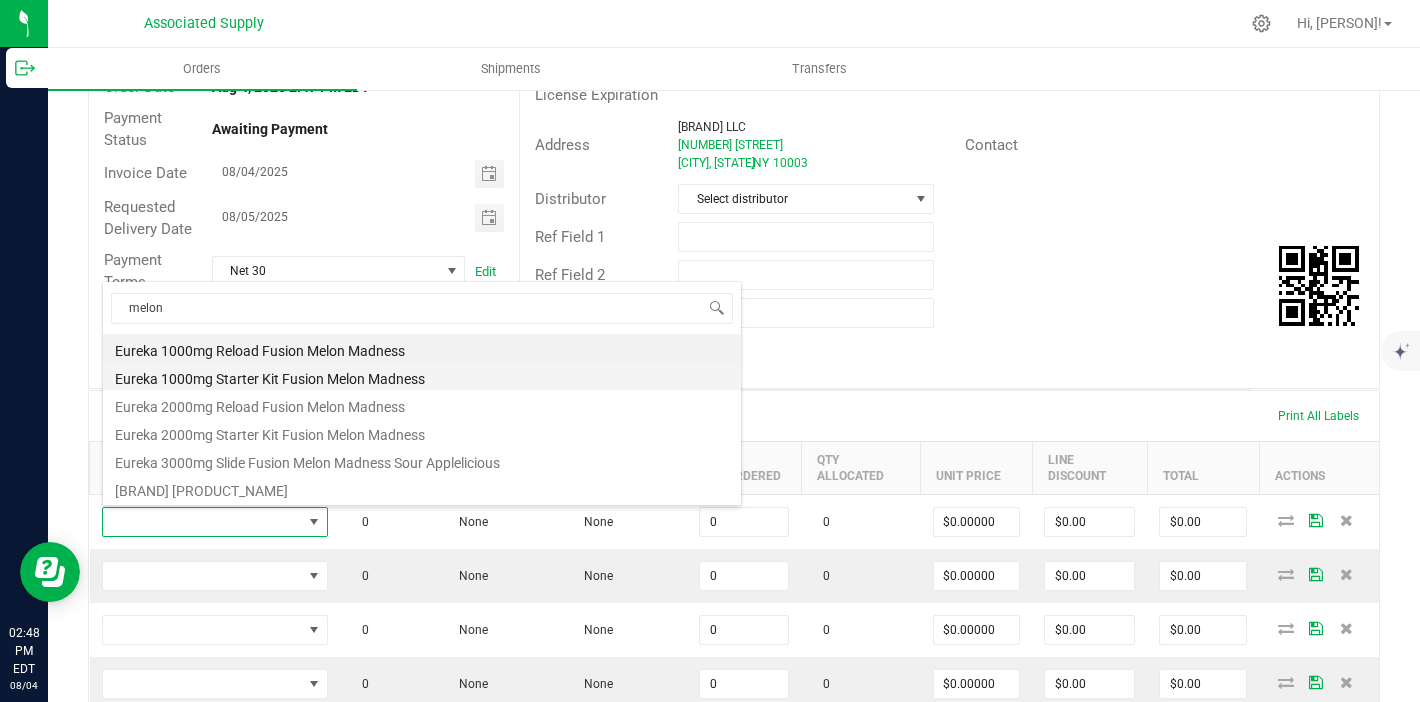 type on "0 ea" 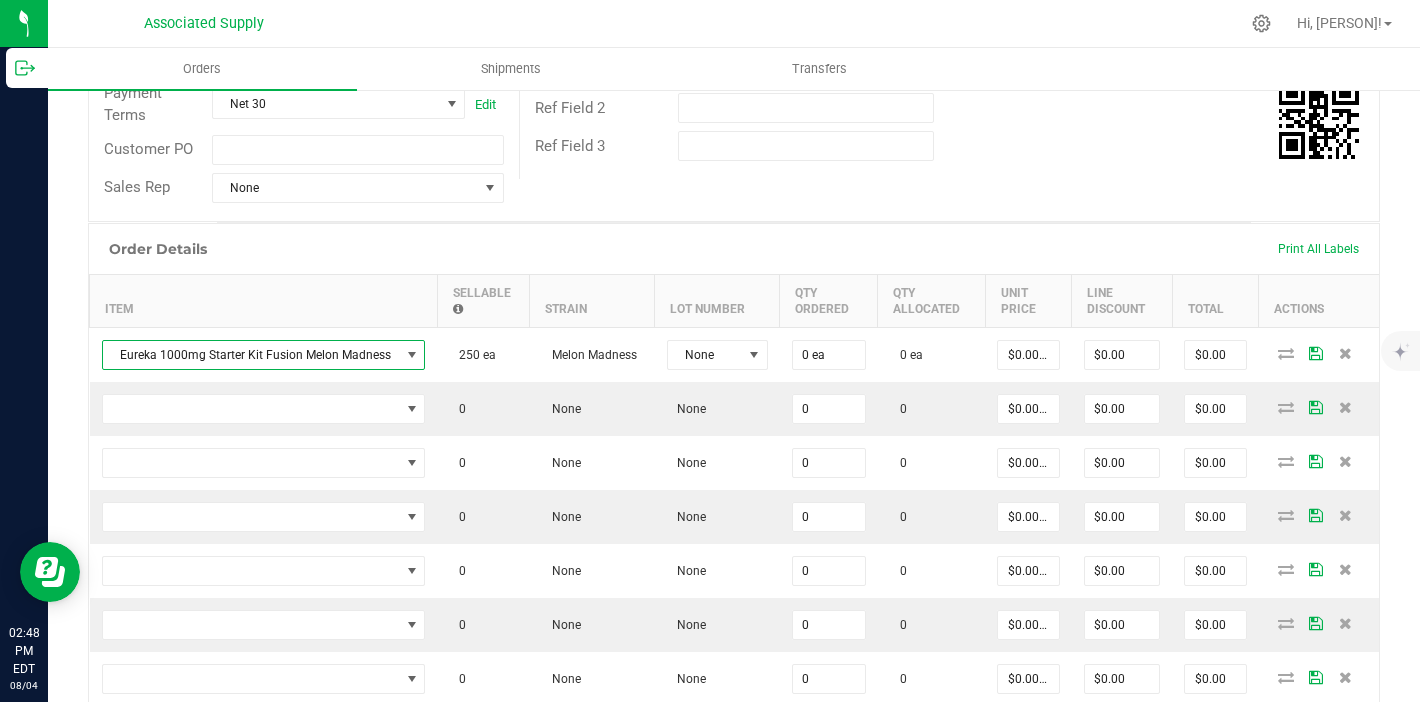 scroll, scrollTop: 418, scrollLeft: 0, axis: vertical 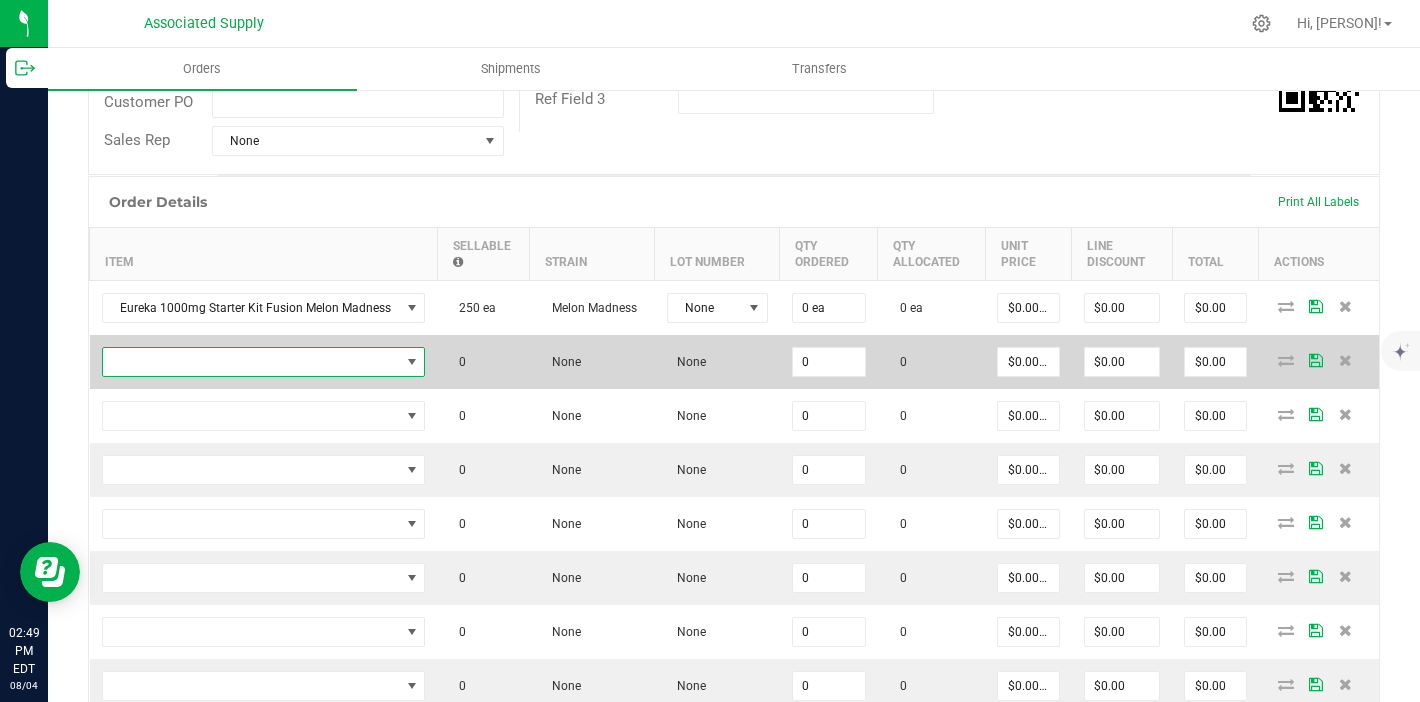 click at bounding box center [251, 362] 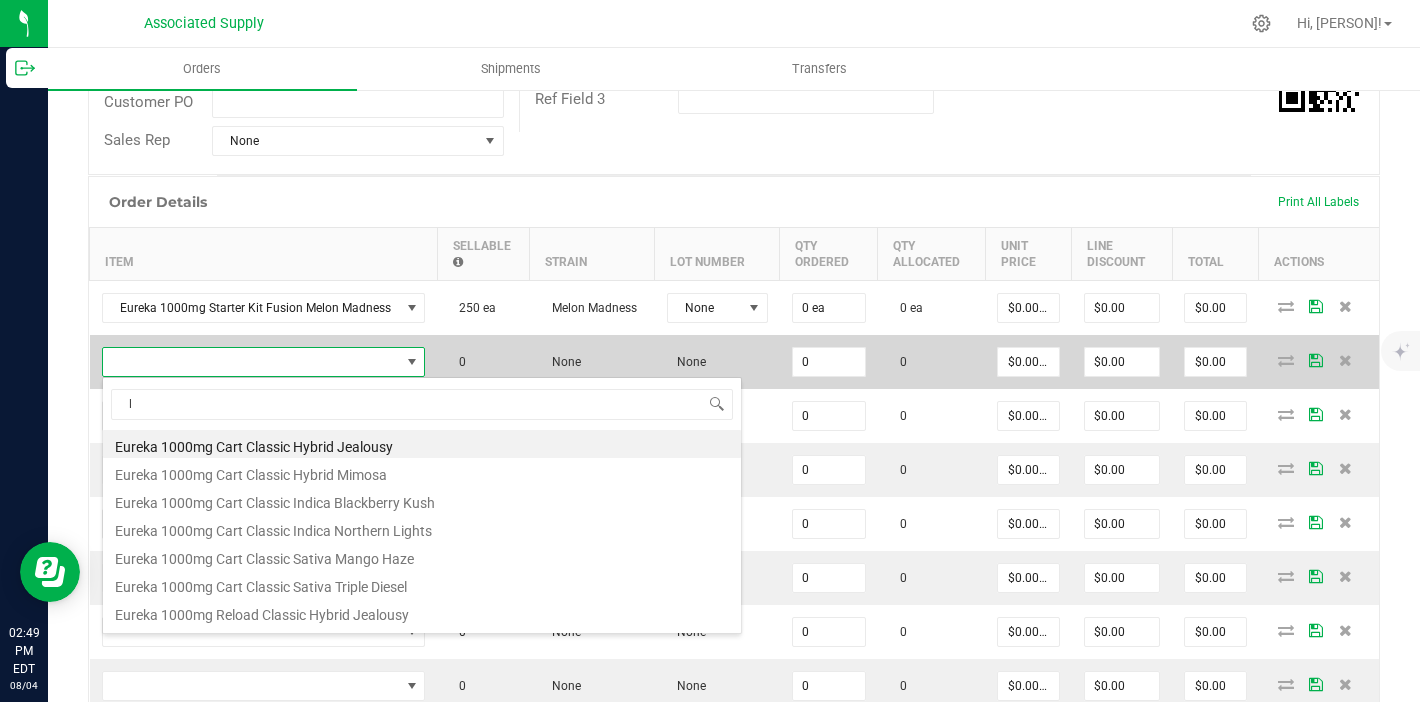 scroll, scrollTop: 99970, scrollLeft: 99680, axis: both 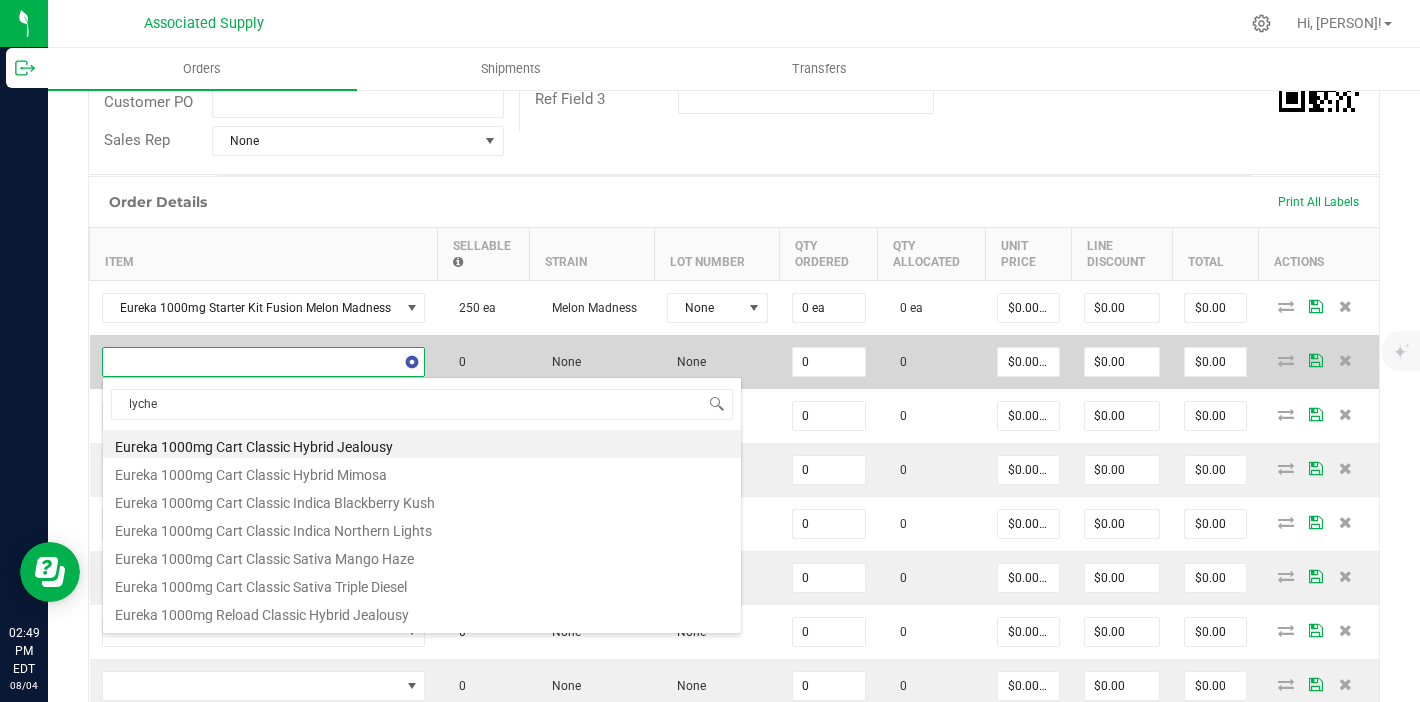type on "lychee" 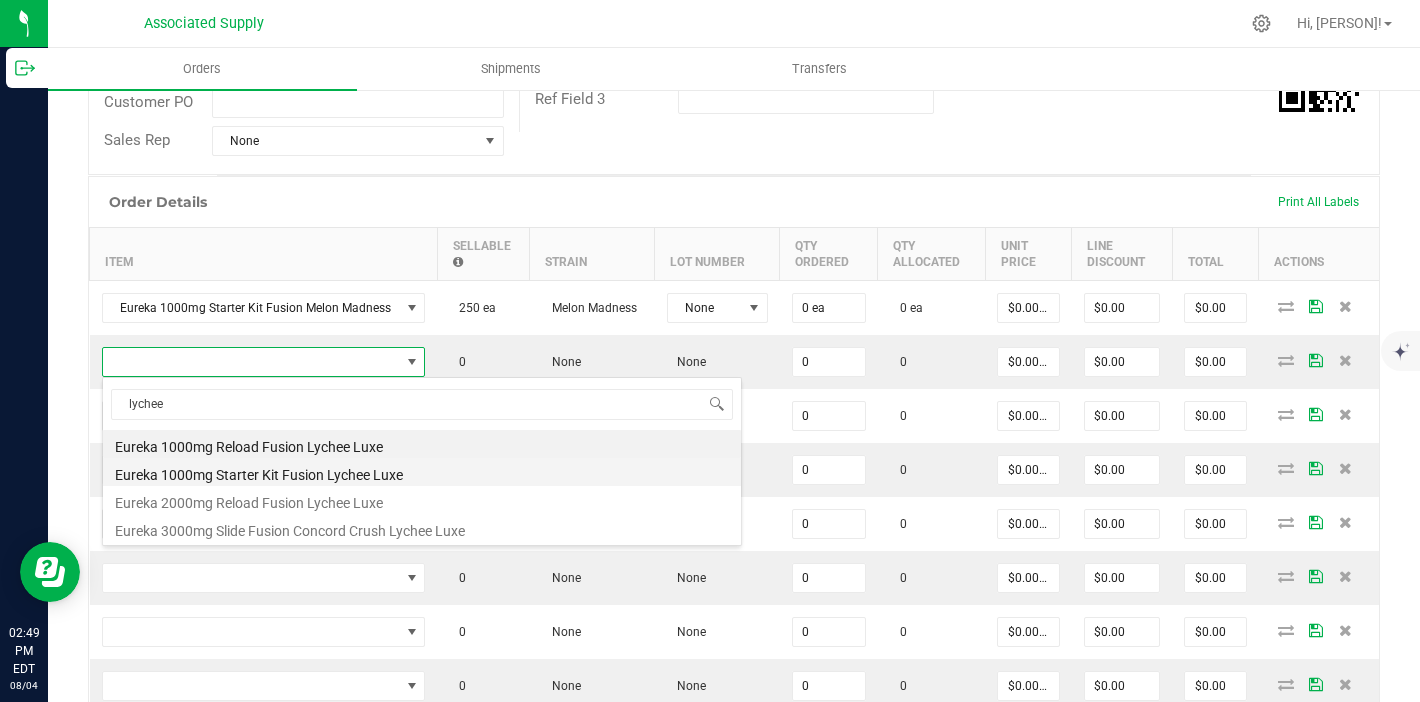 click on "Eureka 1000mg Starter Kit Fusion Lychee Luxe" at bounding box center [422, 472] 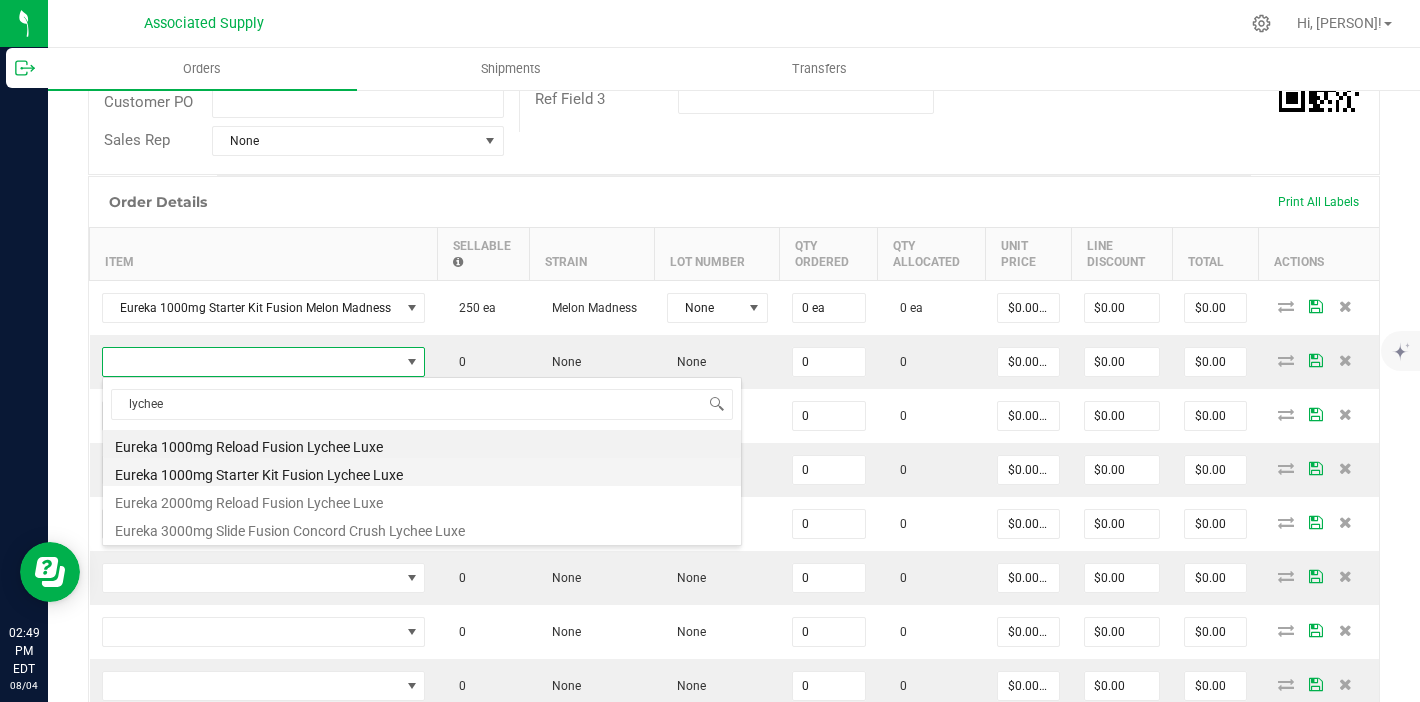 type on "0 ea" 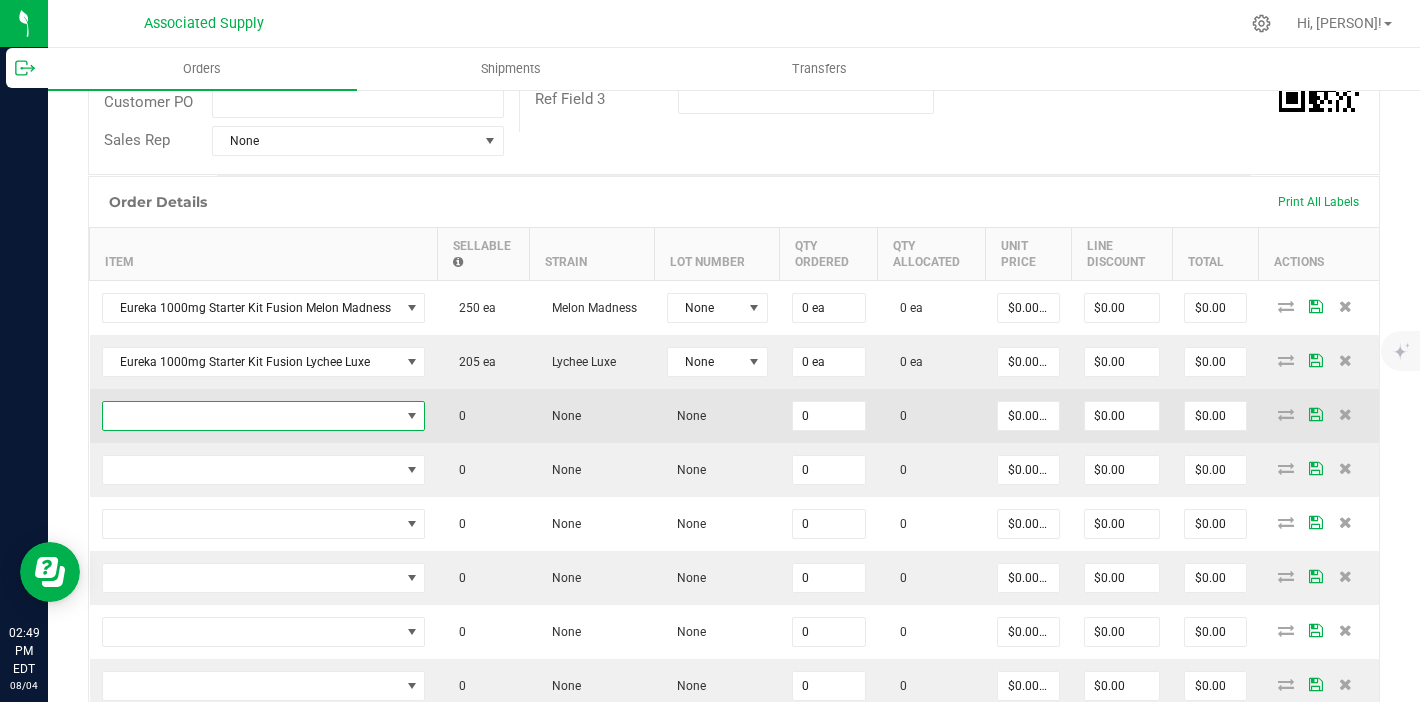 click at bounding box center [251, 416] 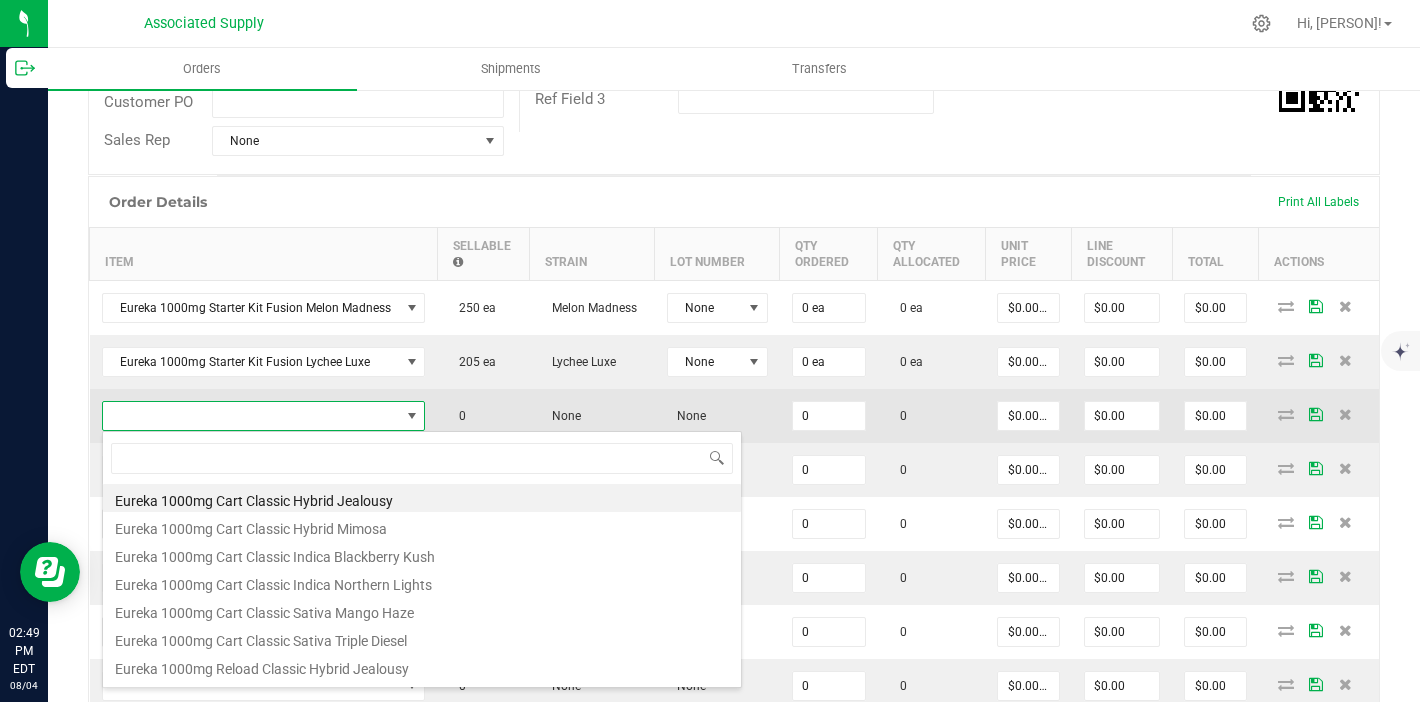 scroll, scrollTop: 99970, scrollLeft: 99680, axis: both 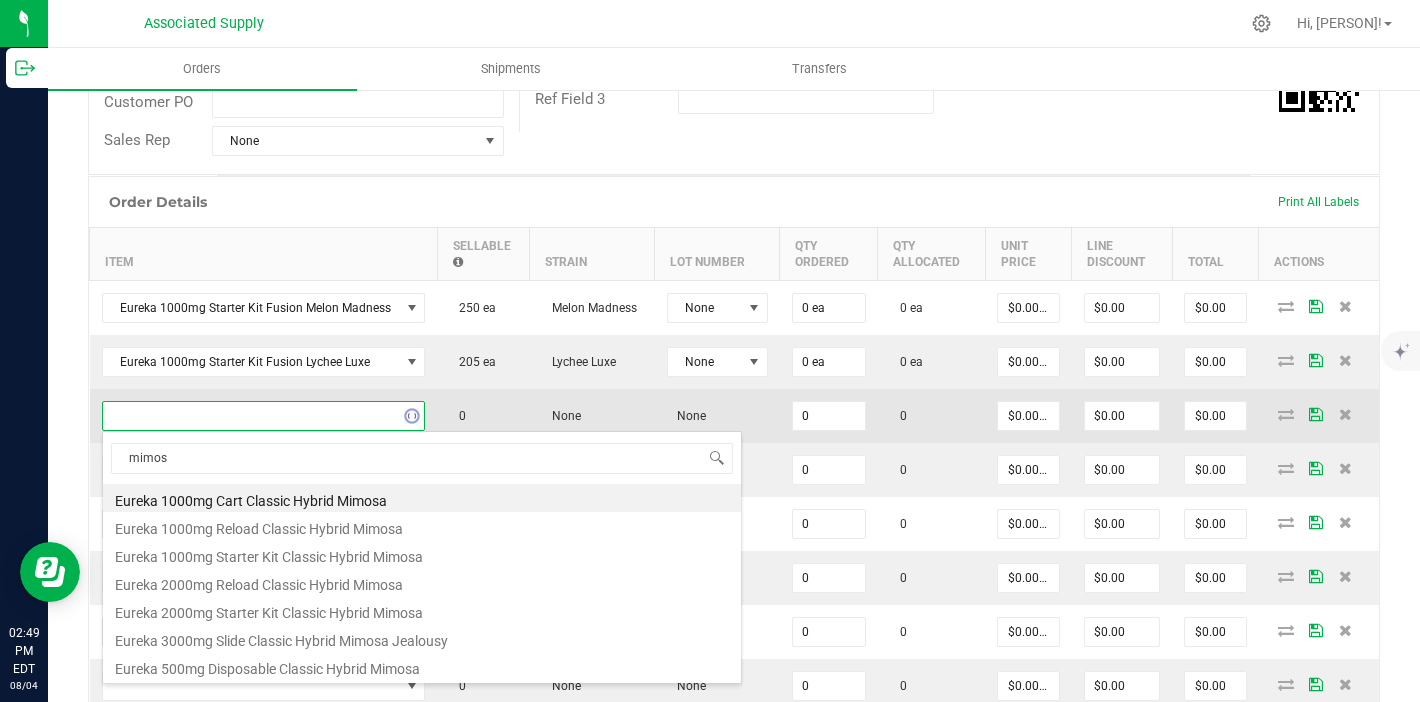 type on "mimosa" 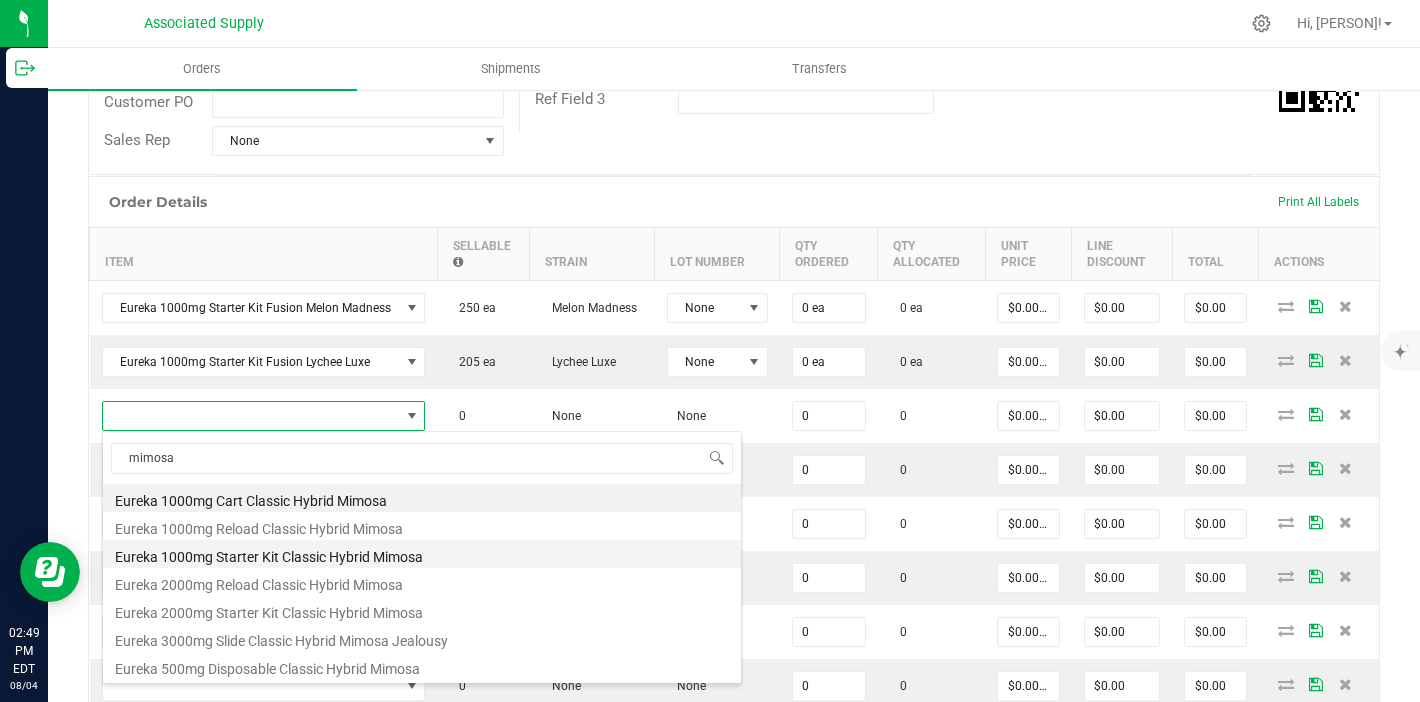 click on "Eureka 1000mg Starter Kit Classic Hybrid Mimosa" at bounding box center [422, 554] 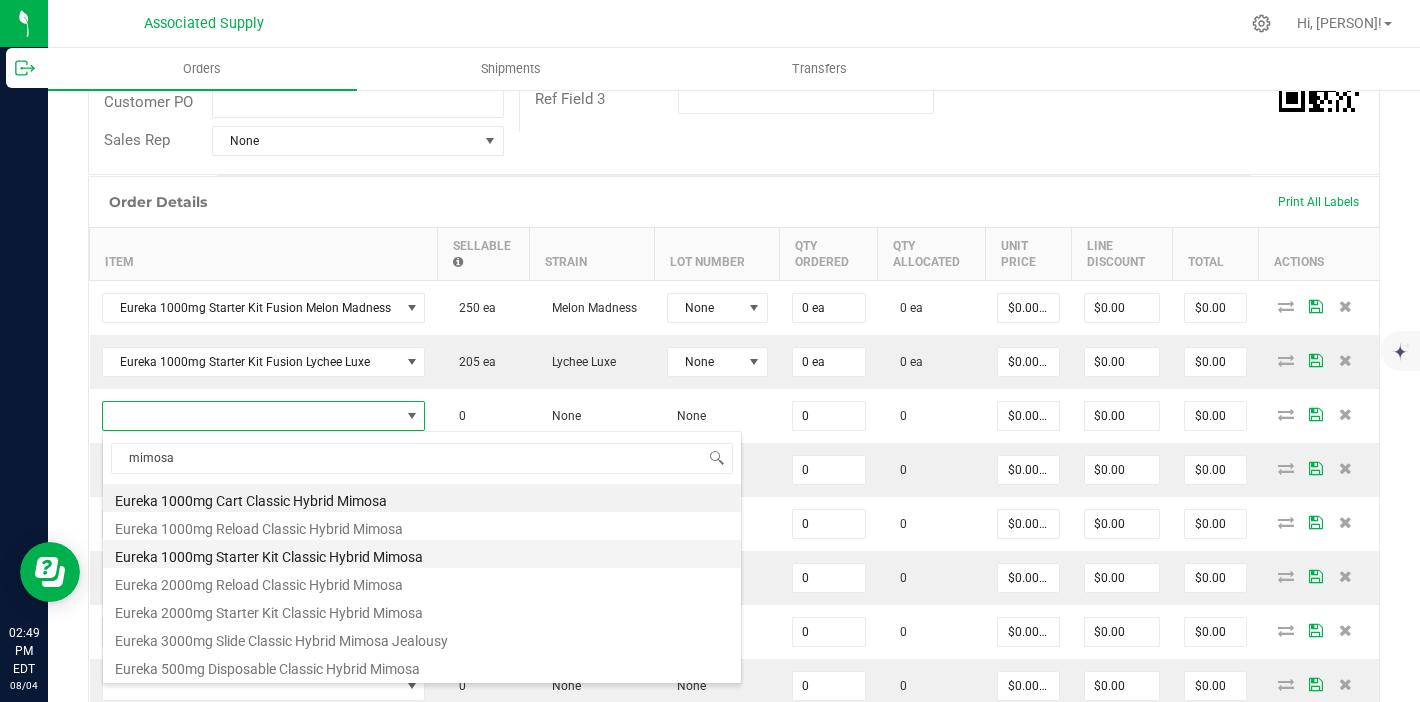 type on "0 ea" 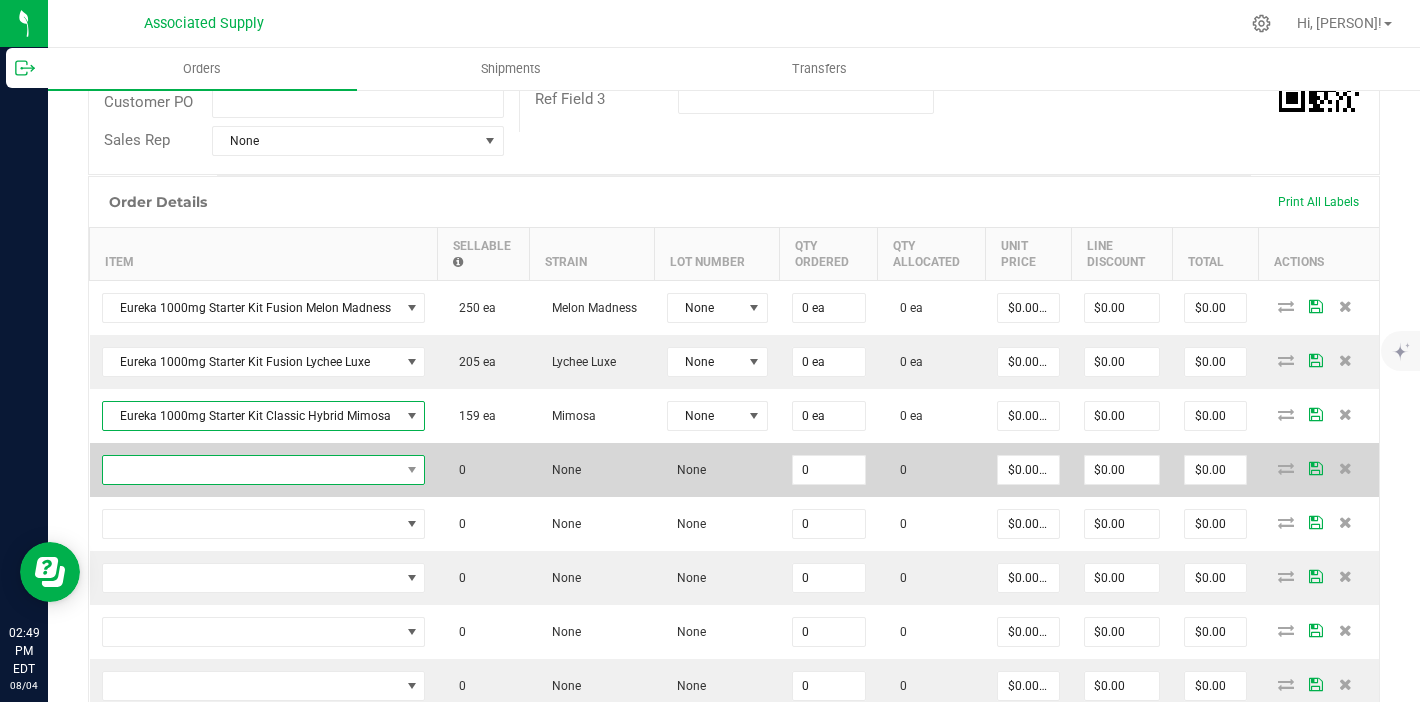 click at bounding box center [251, 470] 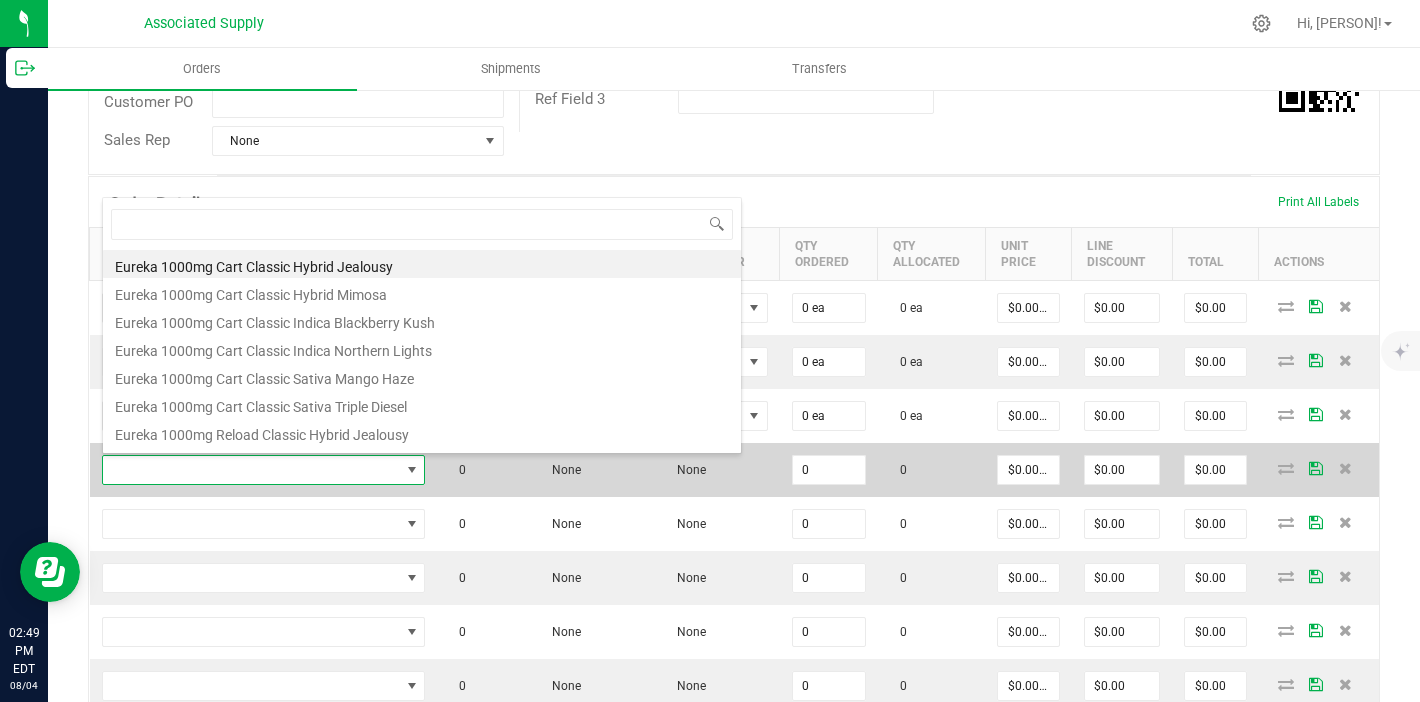 scroll, scrollTop: 99970, scrollLeft: 99680, axis: both 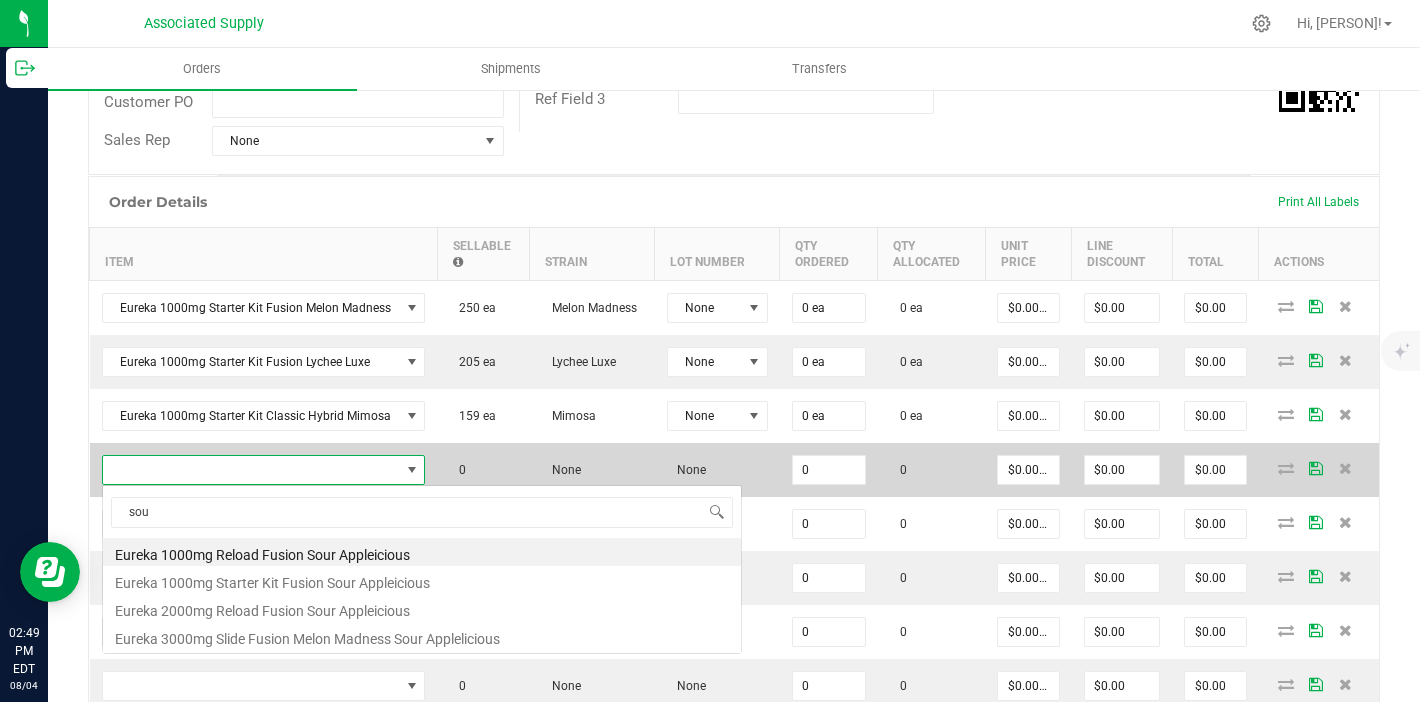 type on "sour" 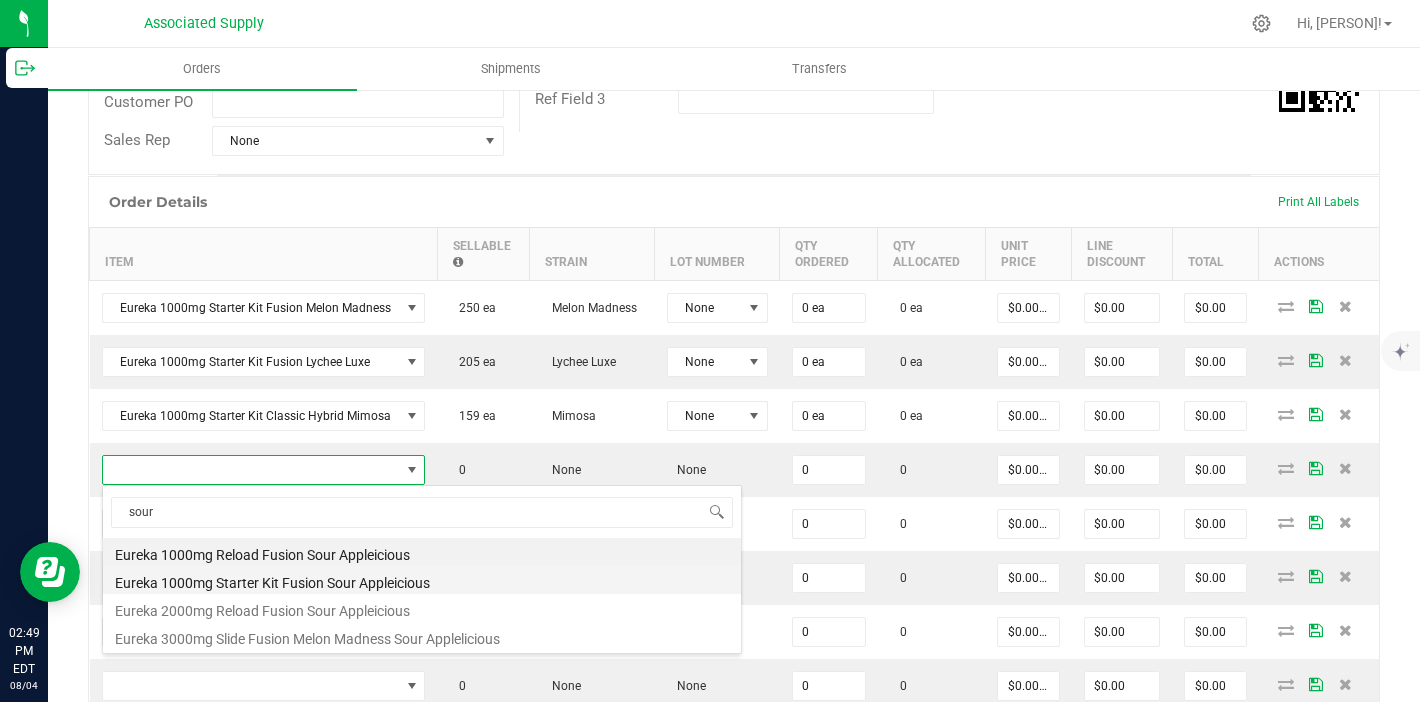 click on "Eureka 1000mg Starter Kit Fusion Sour Appleicious" at bounding box center [422, 580] 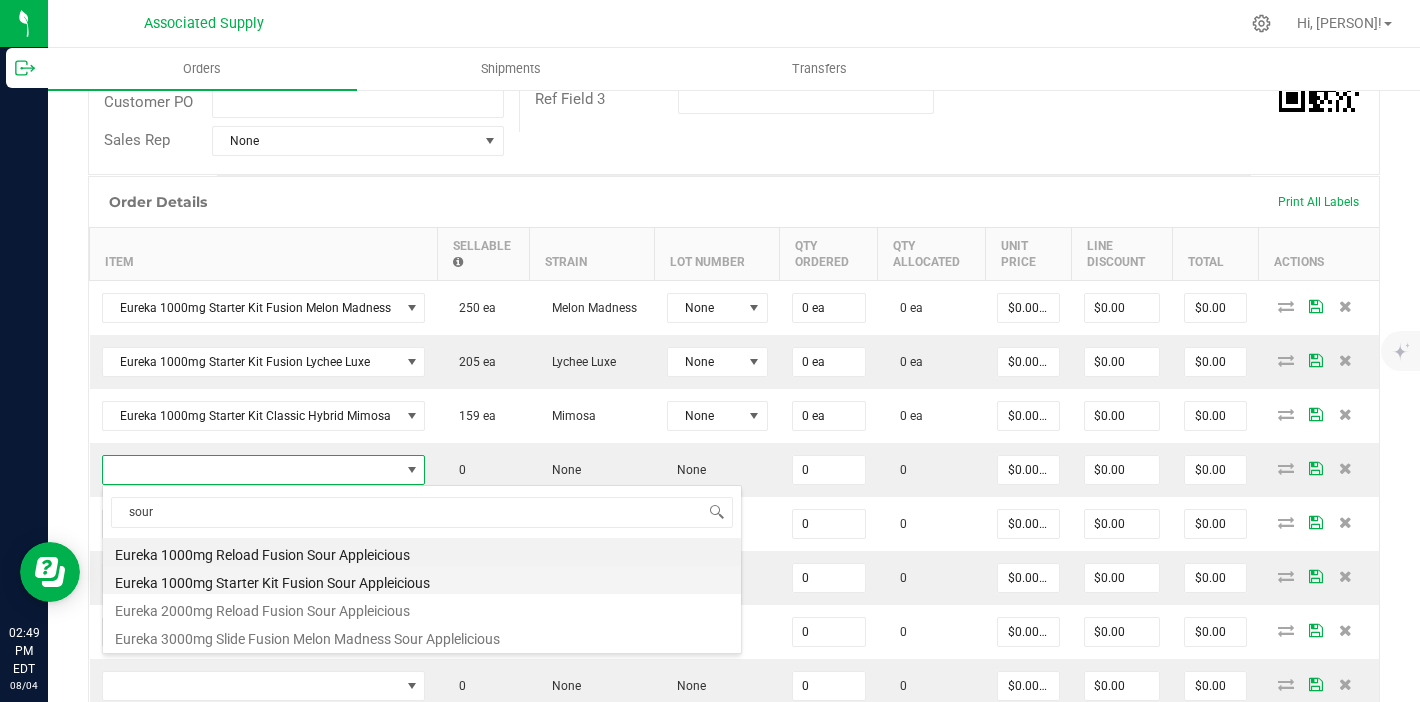 type on "0 ea" 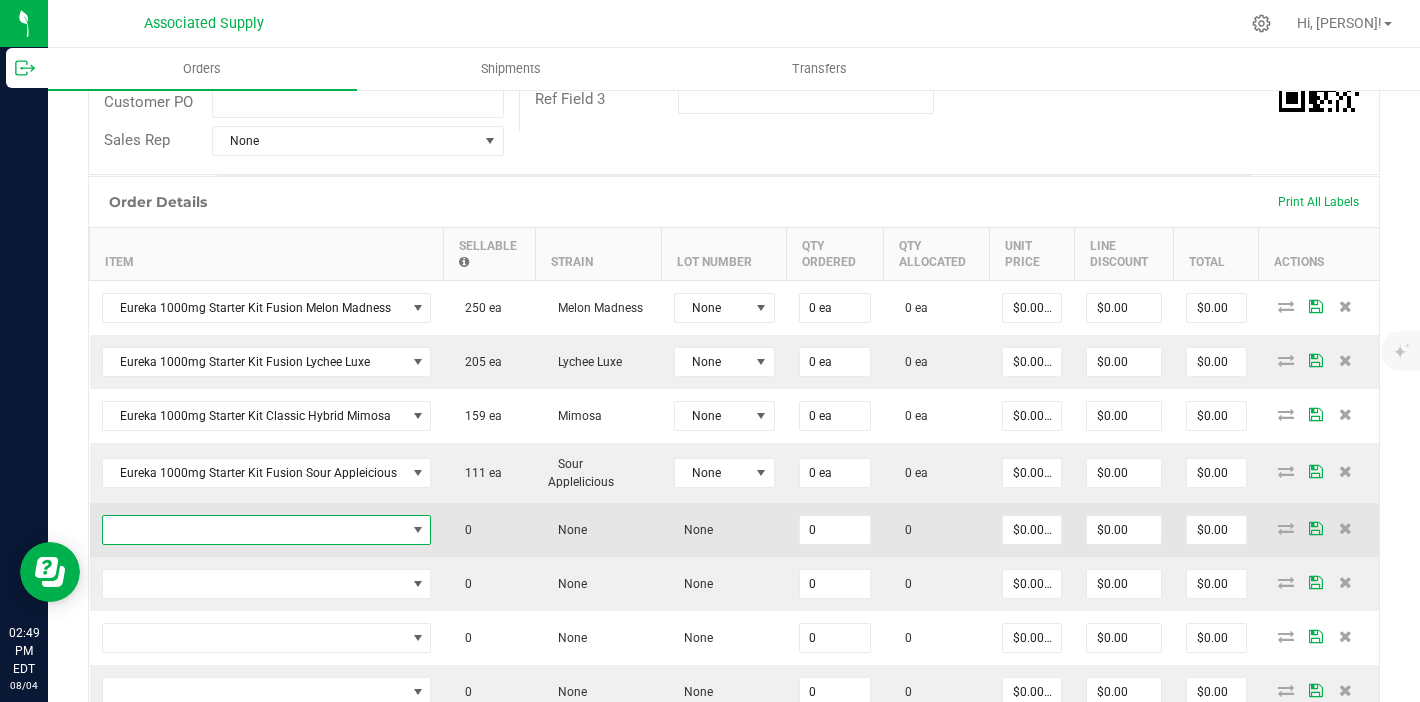 click at bounding box center [254, 530] 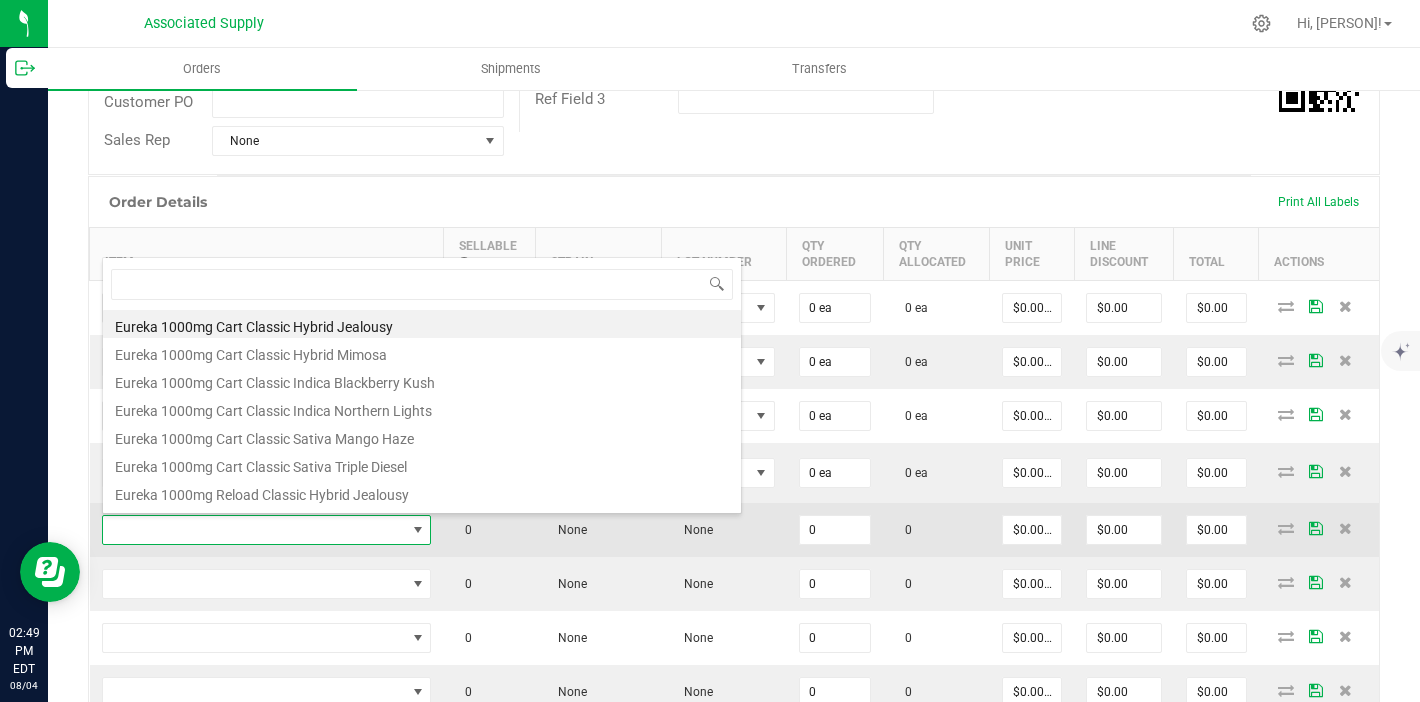 scroll, scrollTop: 99970, scrollLeft: 99675, axis: both 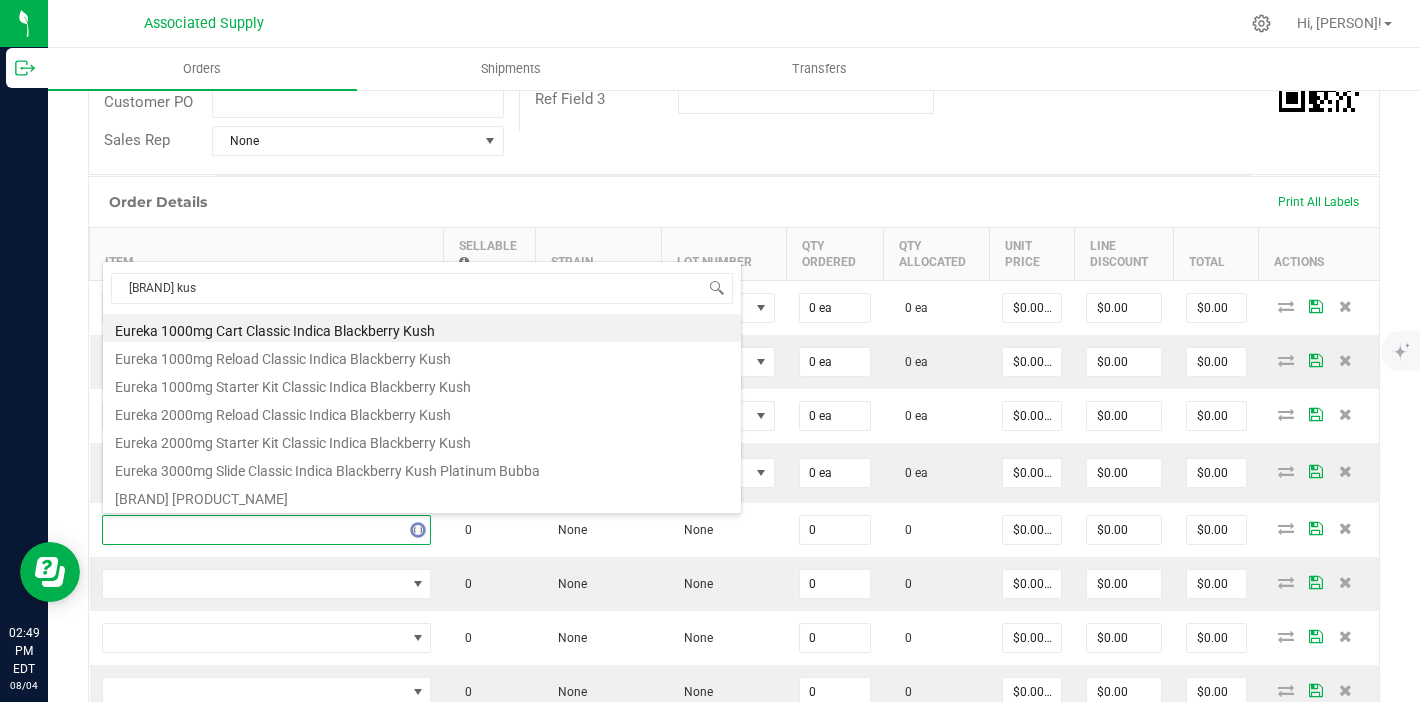 type on "[PRODUCT_NAME]" 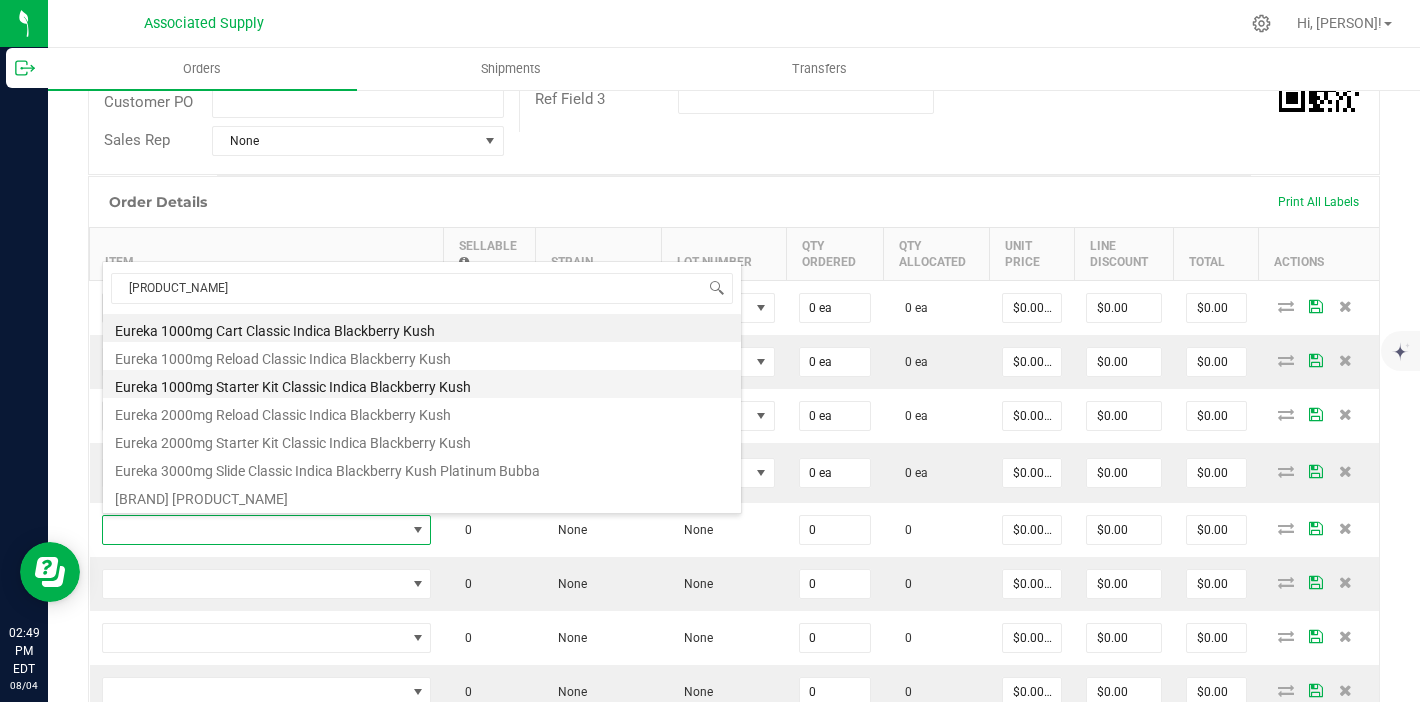 click on "Eureka 1000mg Starter Kit Classic Indica Blackberry Kush" at bounding box center (422, 384) 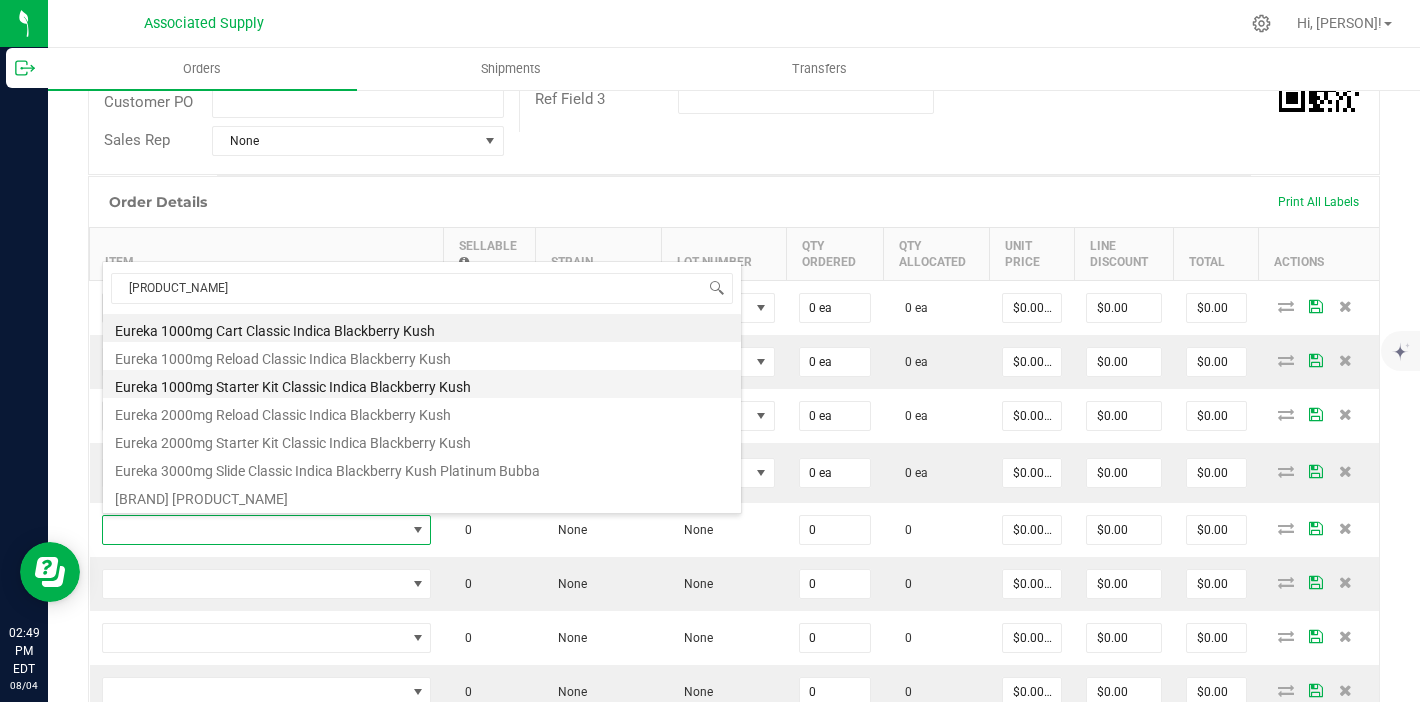 type on "0 ea" 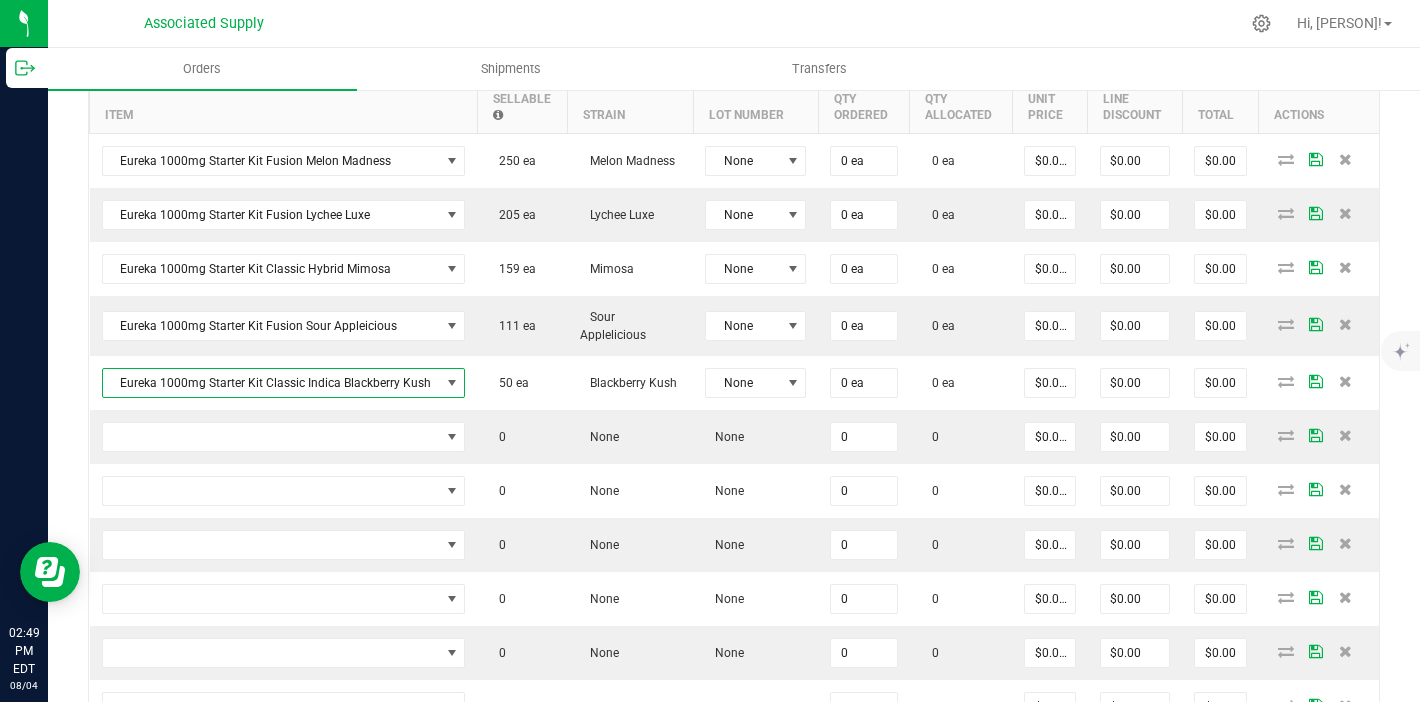 scroll, scrollTop: 594, scrollLeft: 0, axis: vertical 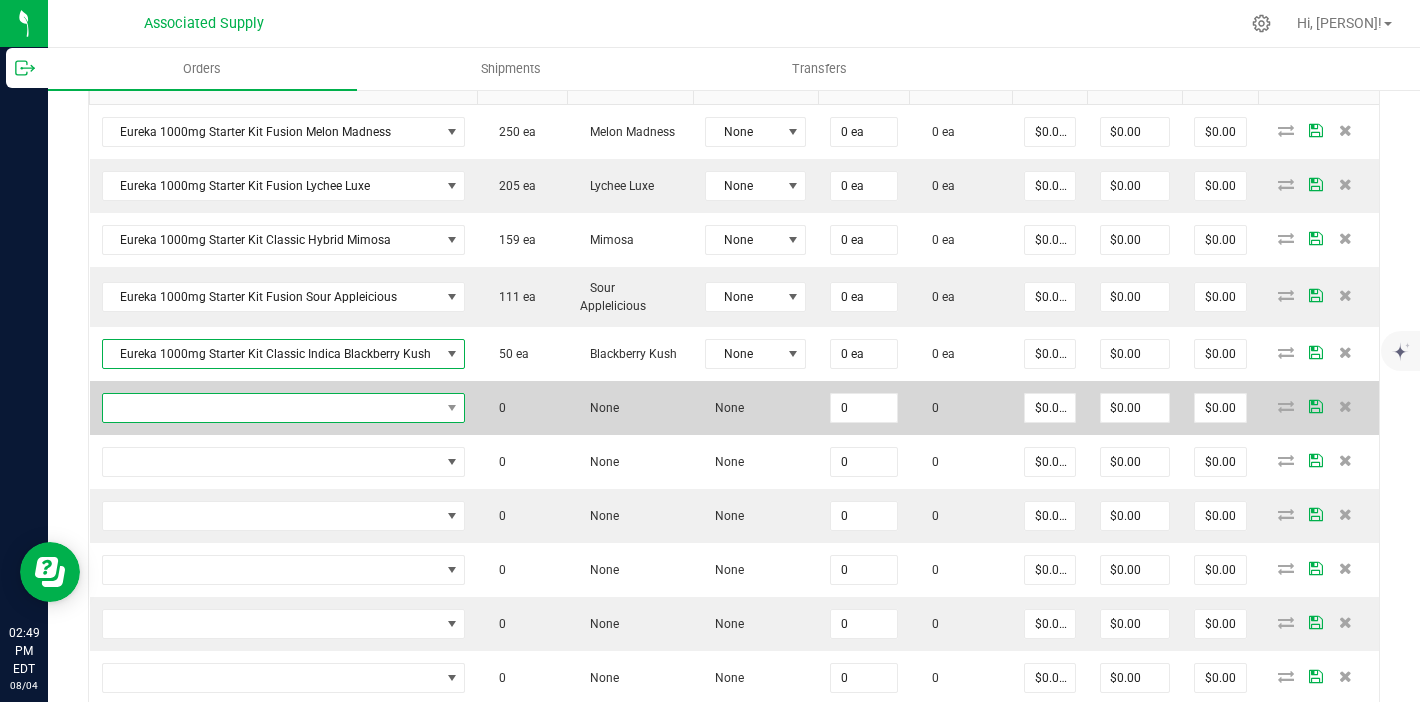 click at bounding box center [271, 408] 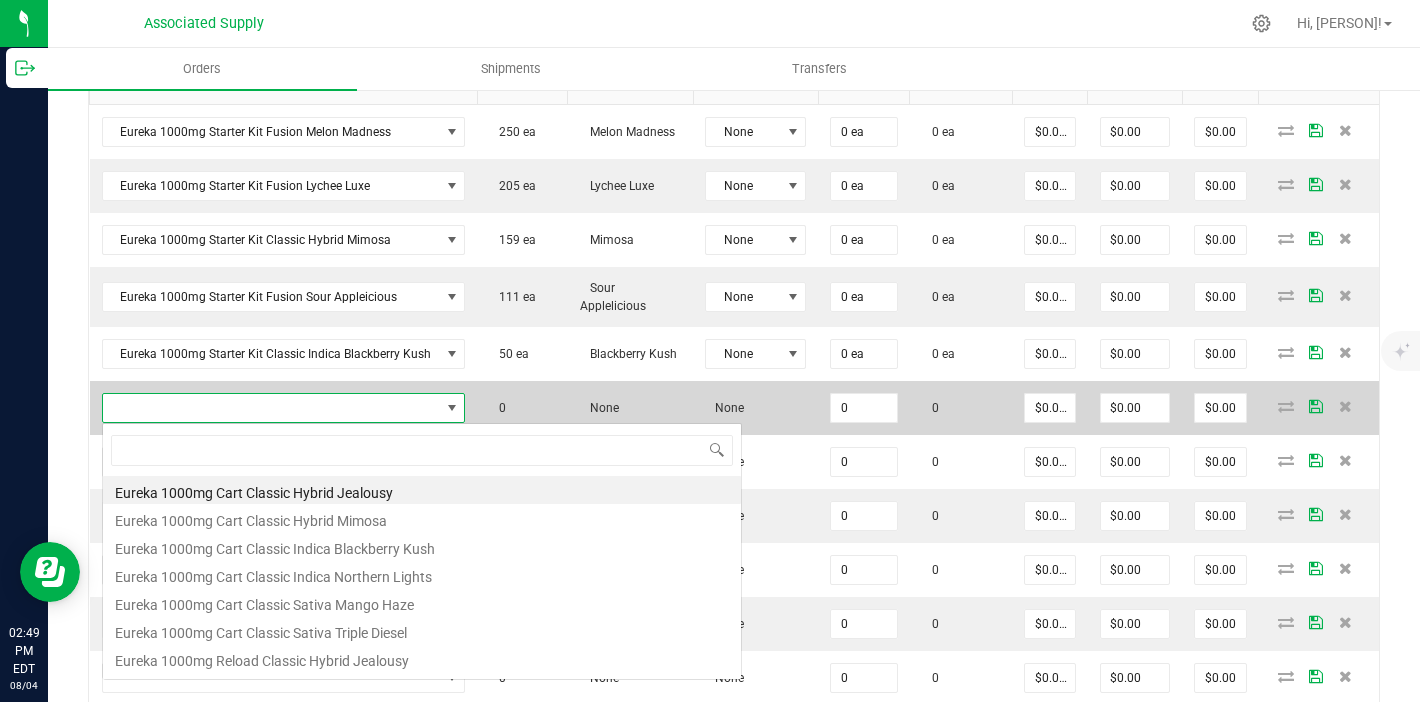 scroll, scrollTop: 99970, scrollLeft: 99641, axis: both 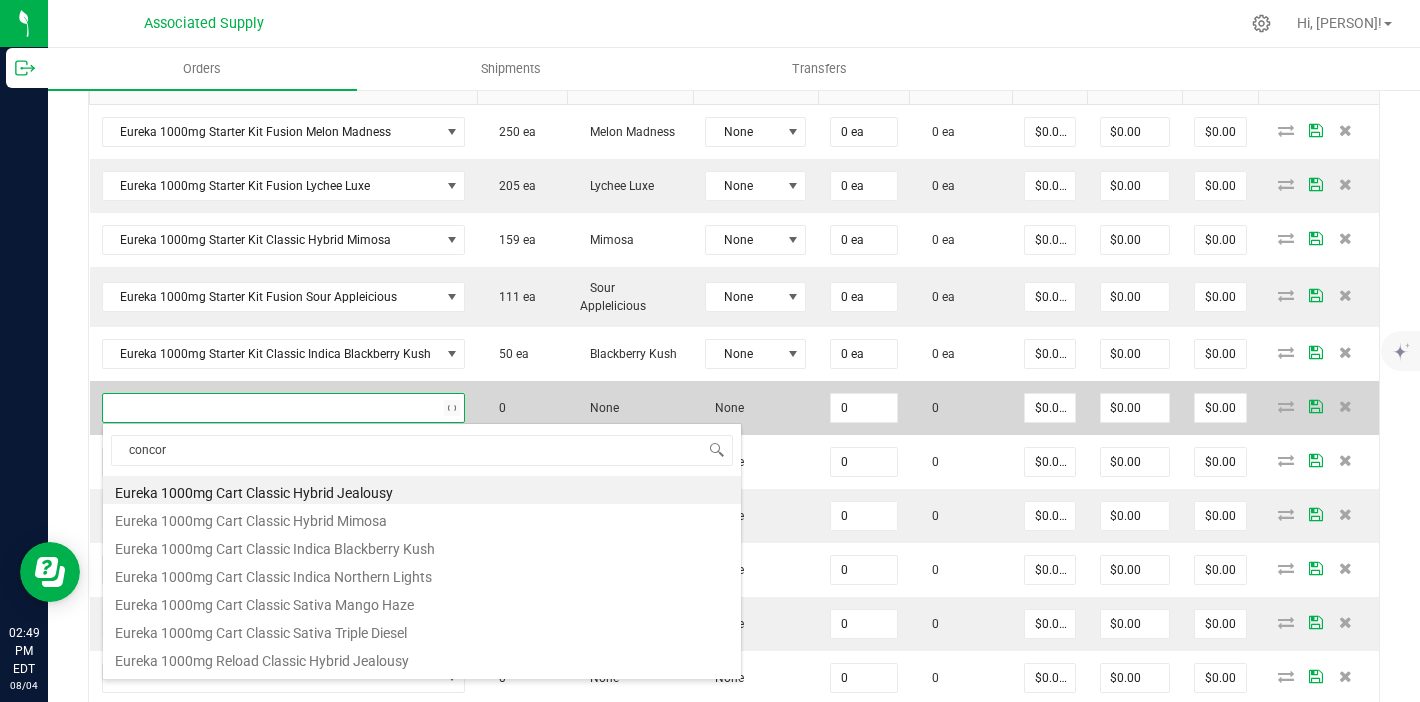 type on "[BRAND]" 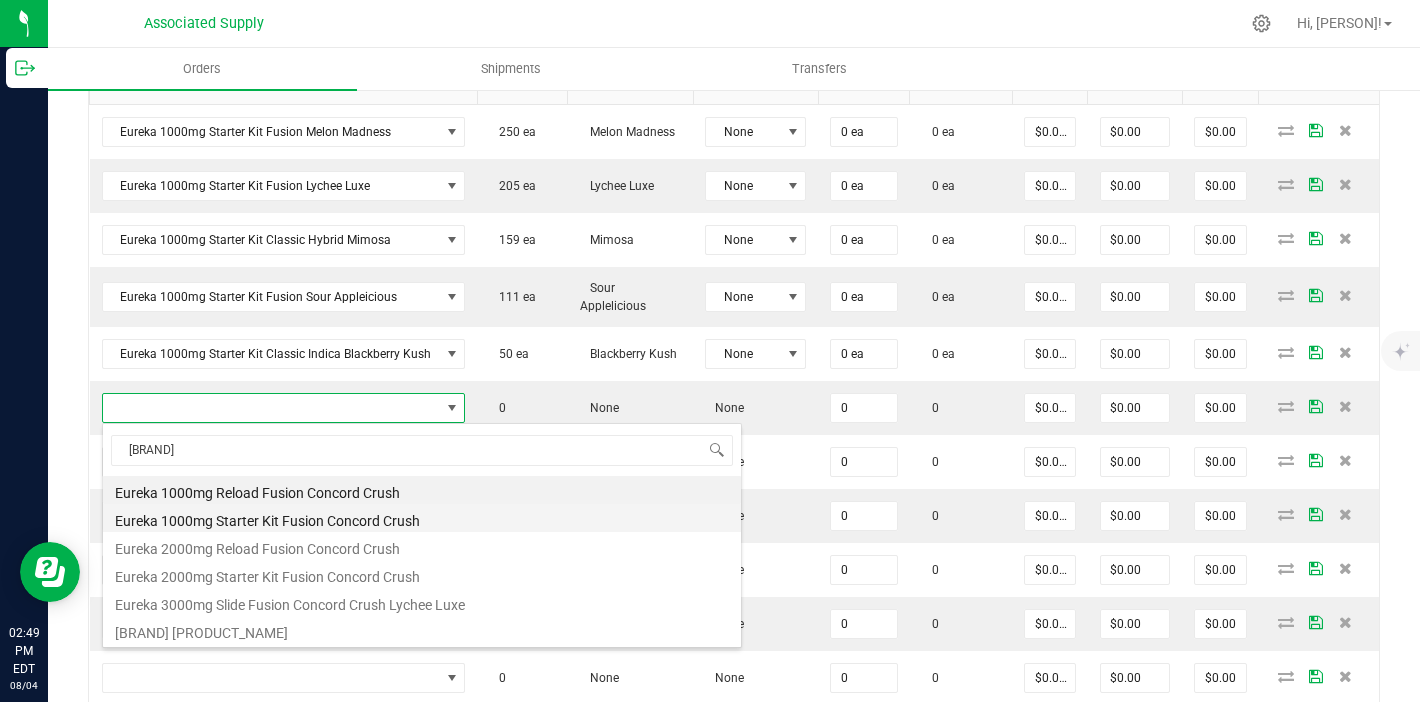 click on "Eureka 1000mg Starter Kit Fusion Concord Crush" at bounding box center [422, 518] 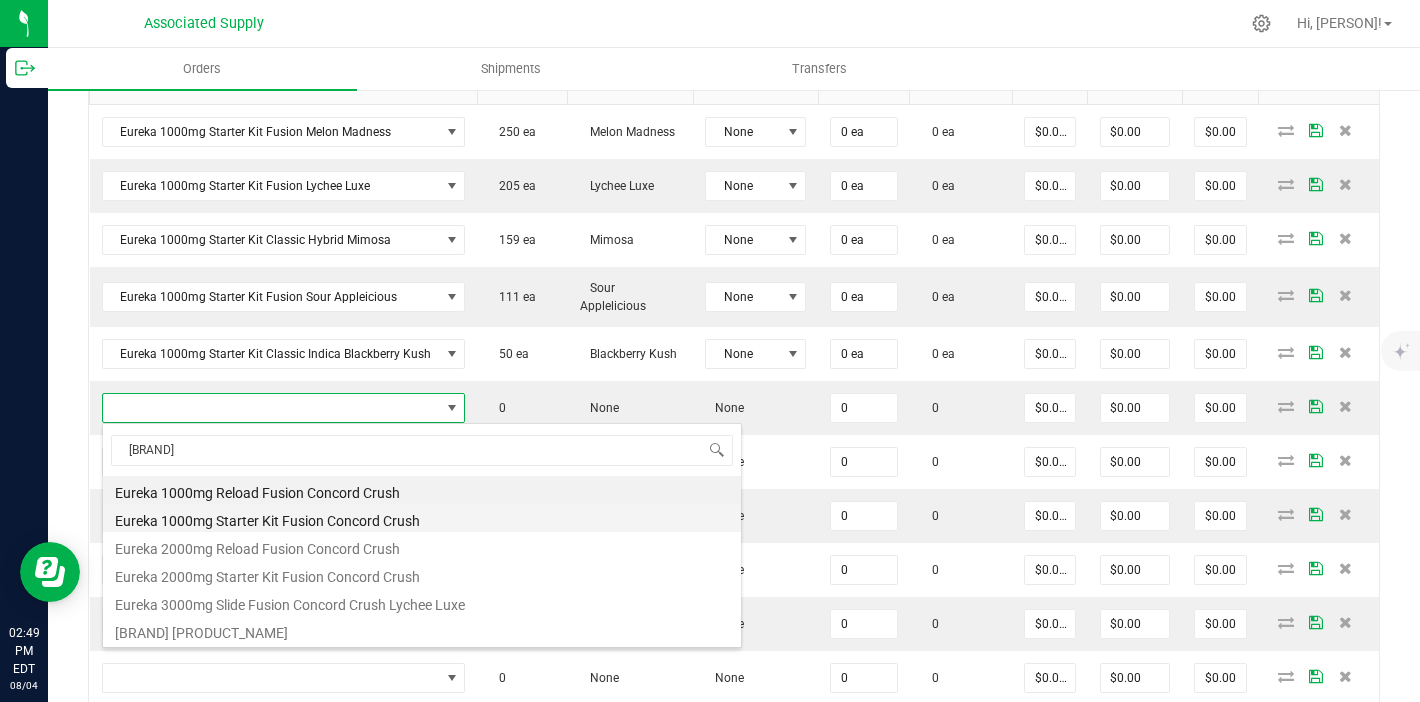 type on "0 ea" 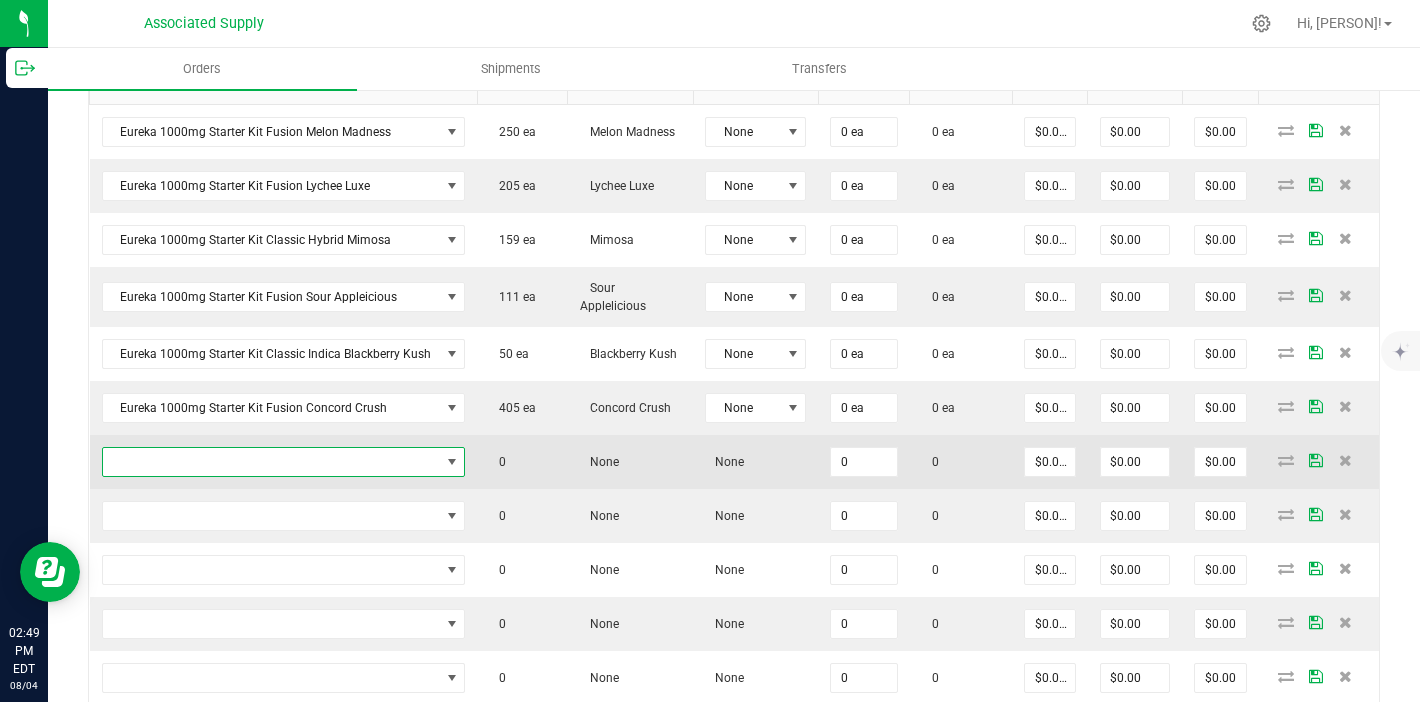 click at bounding box center (271, 462) 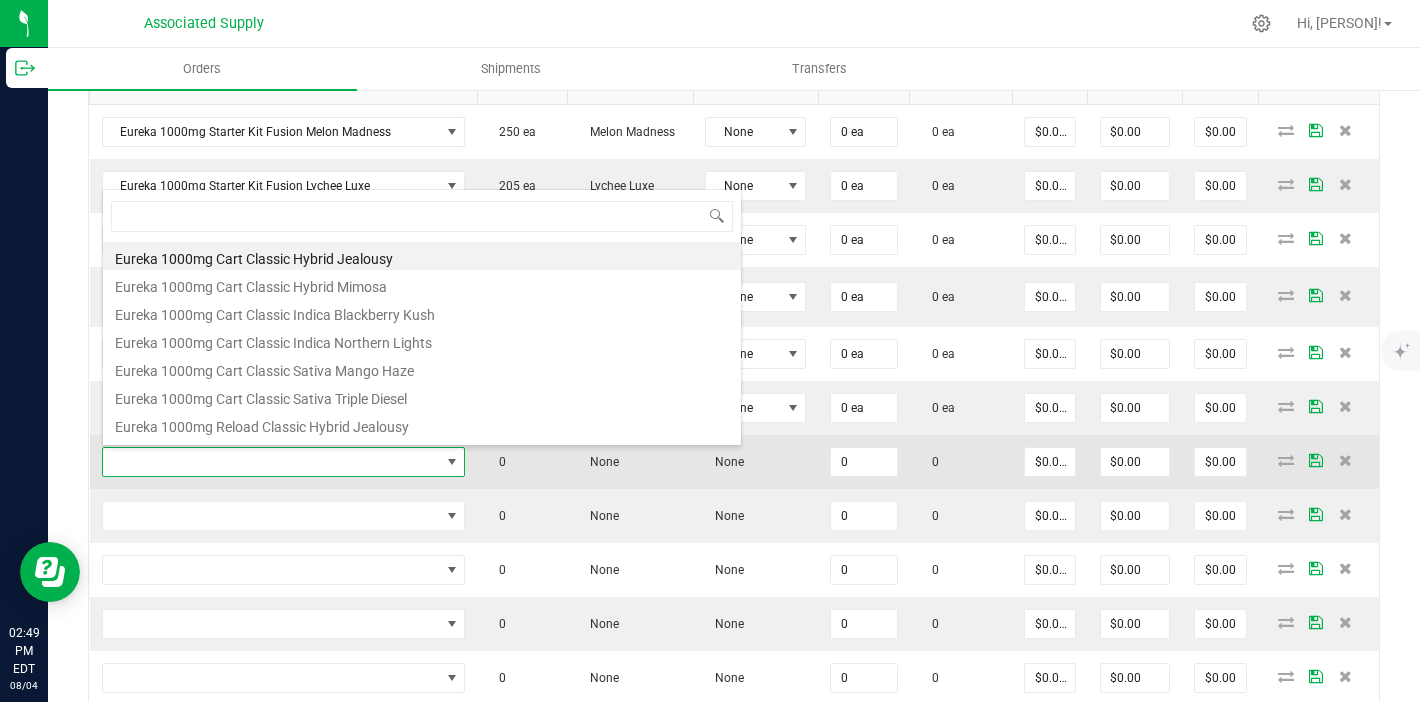 scroll, scrollTop: 99970, scrollLeft: 99641, axis: both 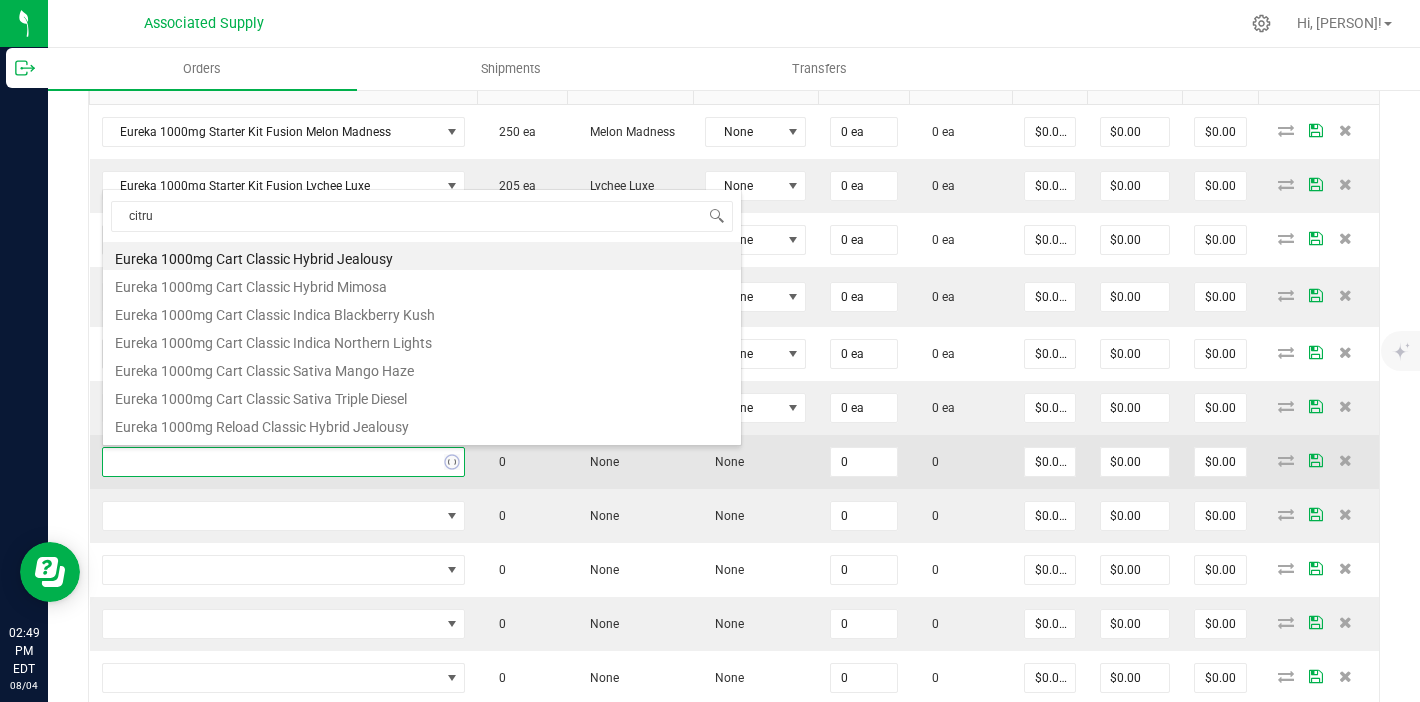 type on "citrus" 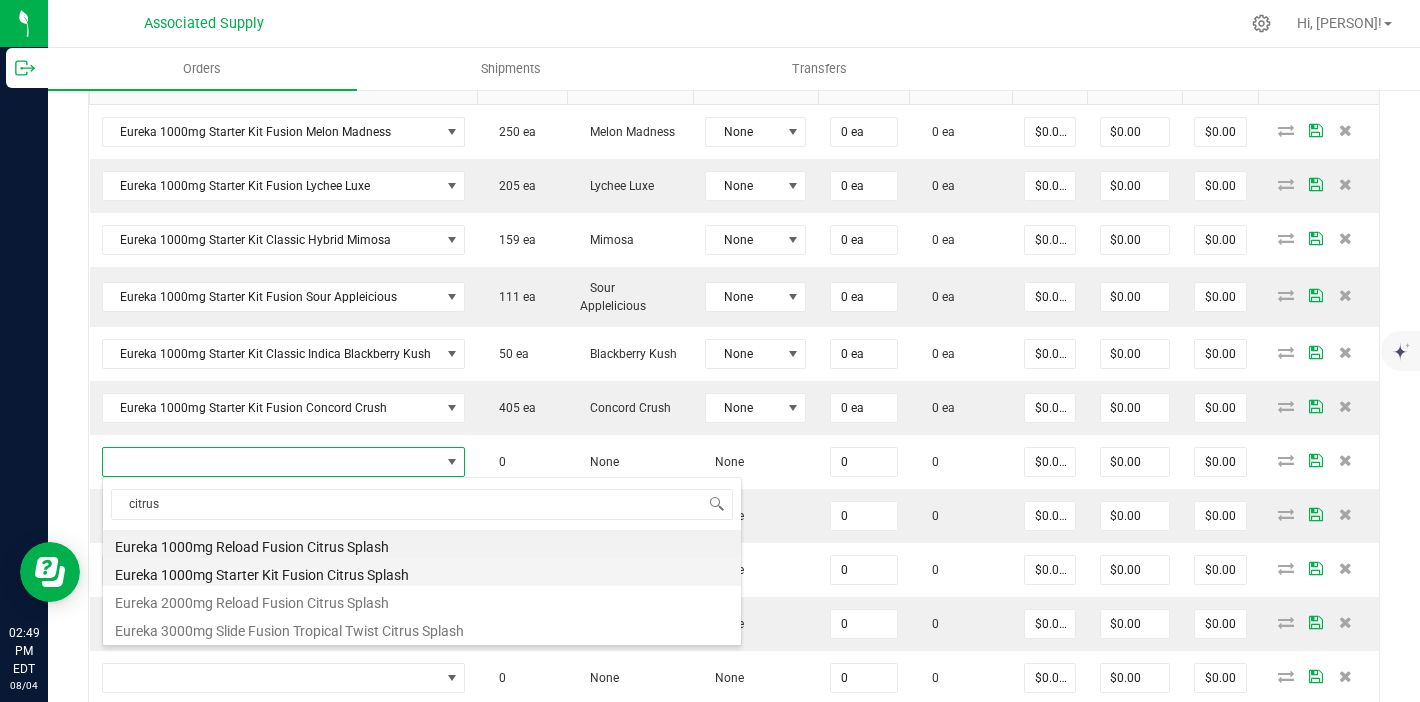 click on "Eureka 1000mg Starter Kit Fusion Citrus Splash" at bounding box center (422, 572) 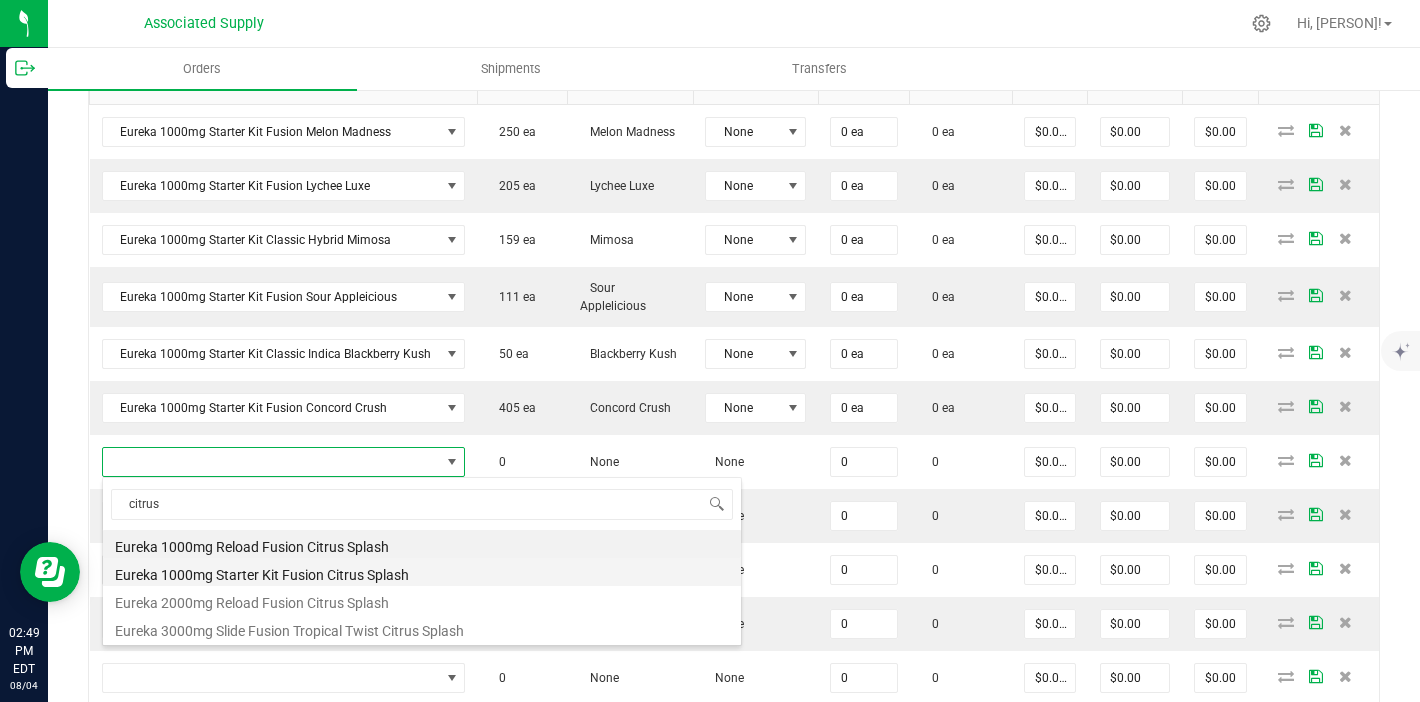 type on "0 ea" 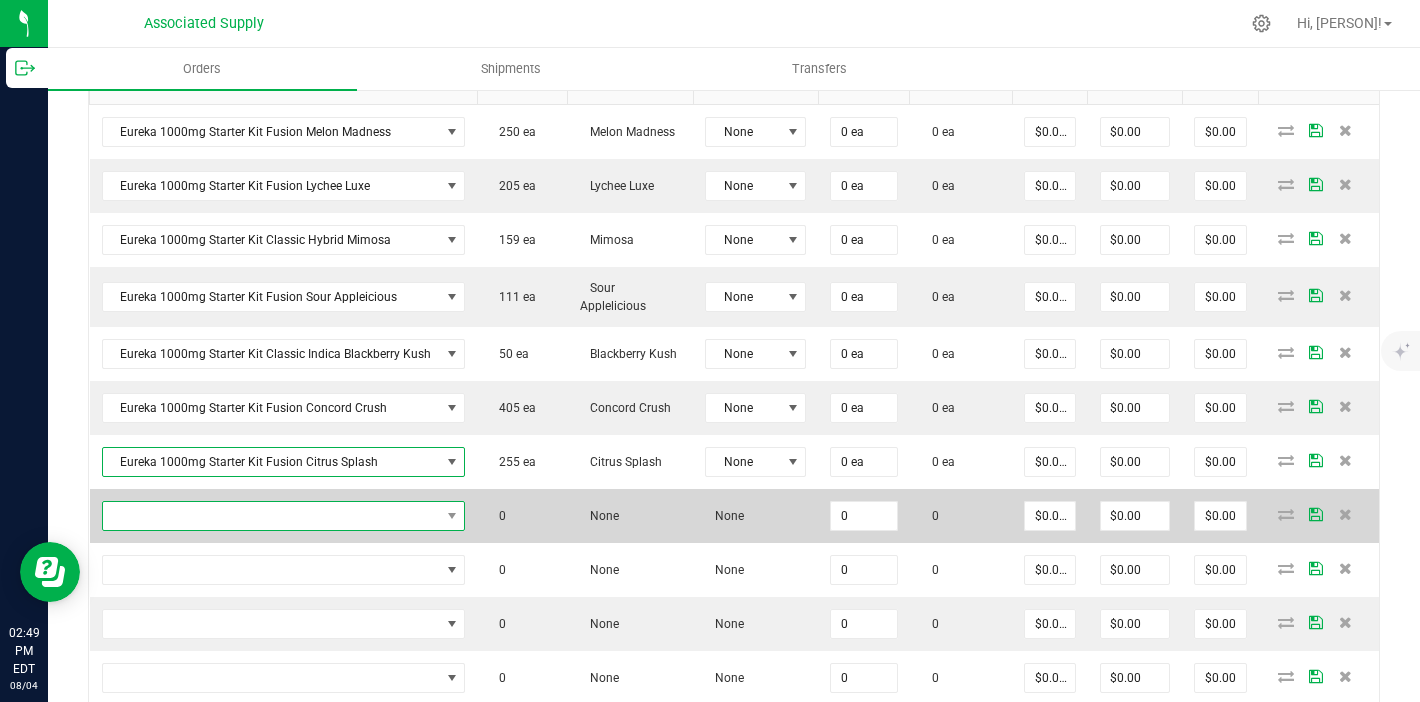click at bounding box center [271, 516] 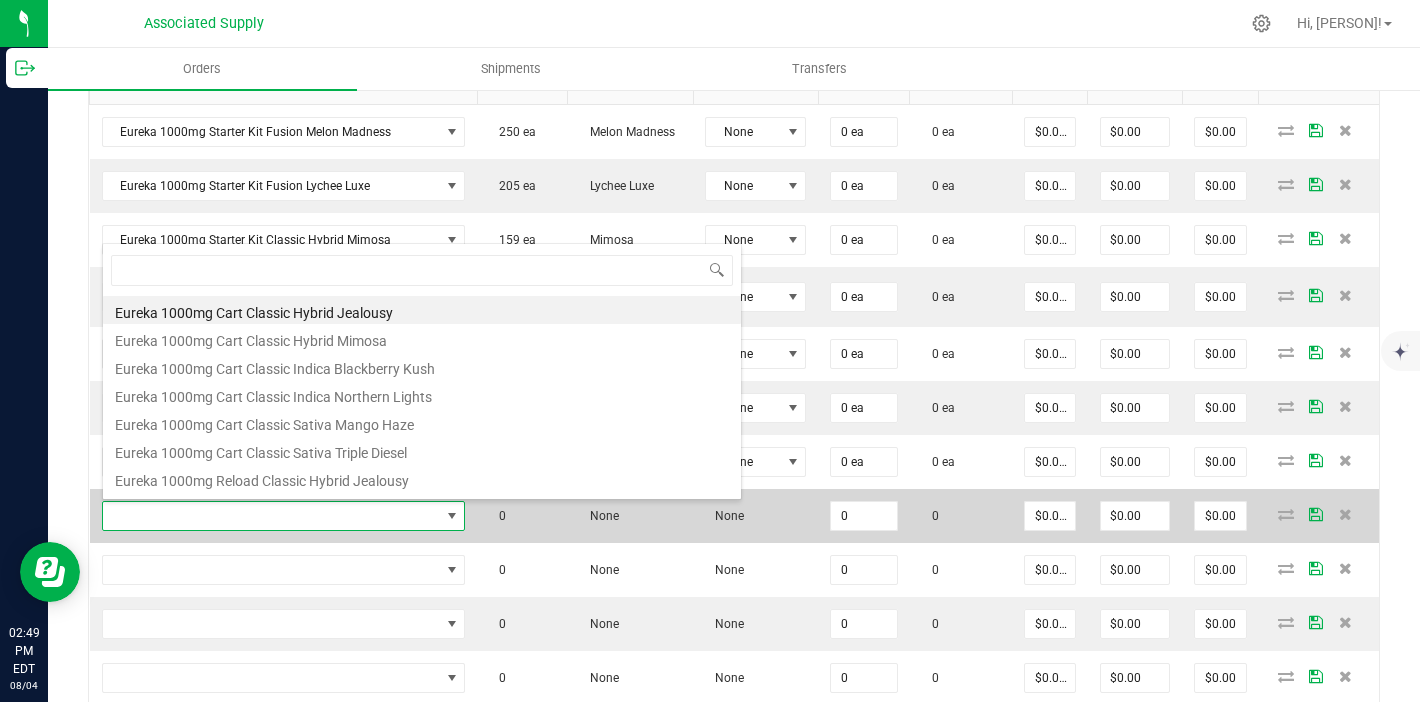 scroll, scrollTop: 99970, scrollLeft: 99641, axis: both 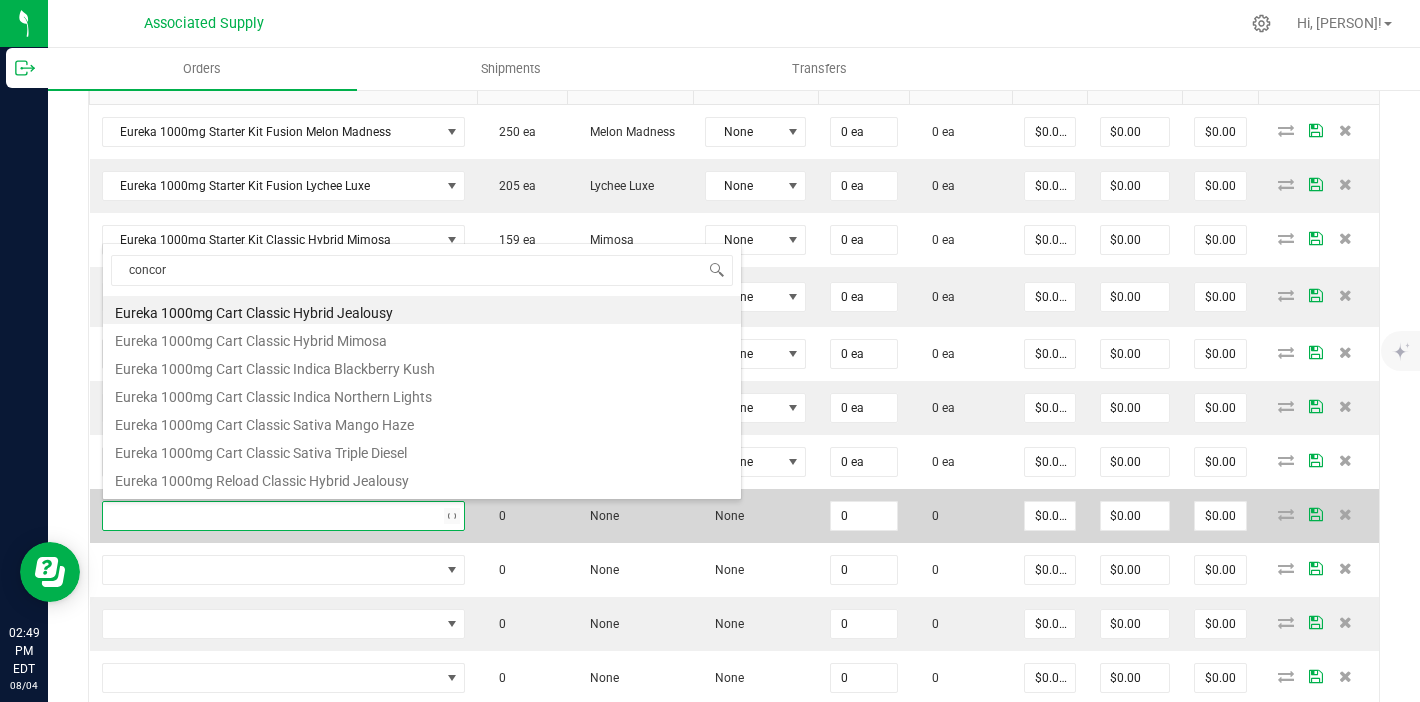 type on "[BRAND]" 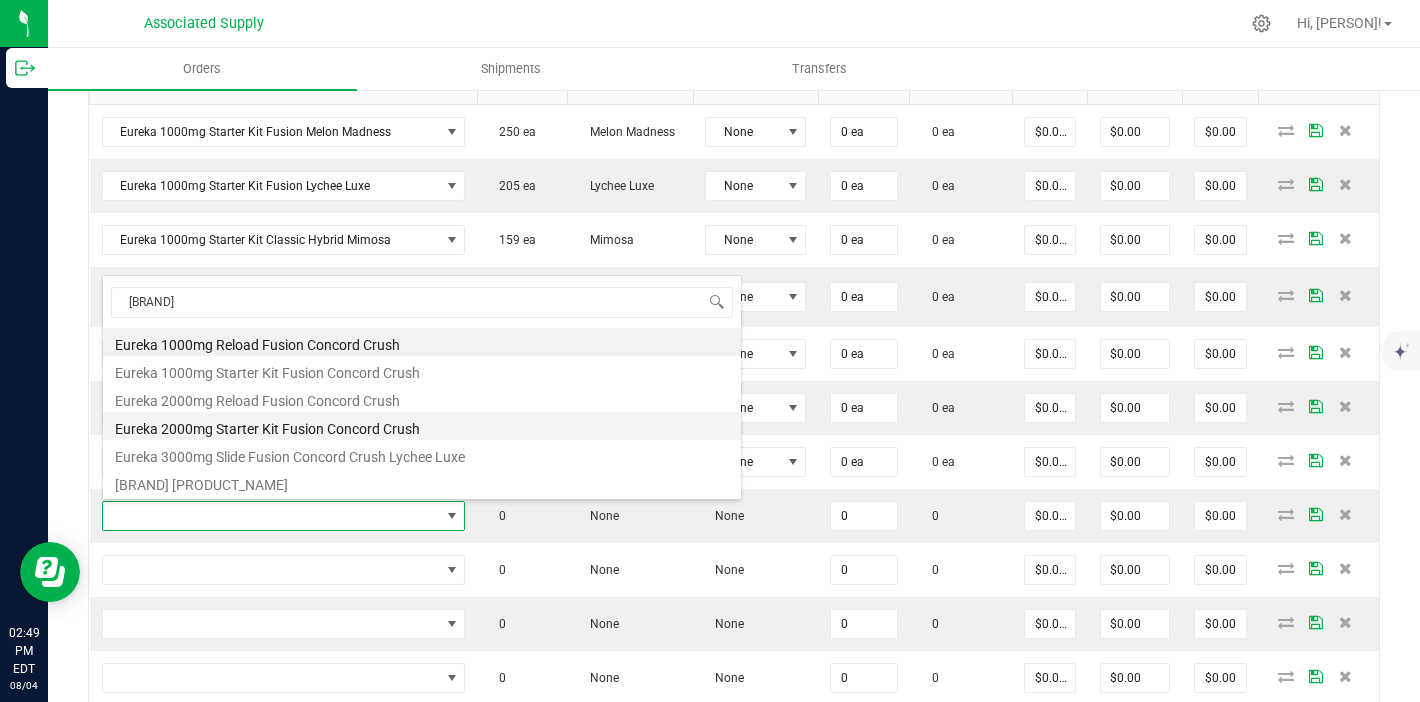 click on "Eureka 2000mg Starter Kit Fusion Concord Crush" at bounding box center (422, 426) 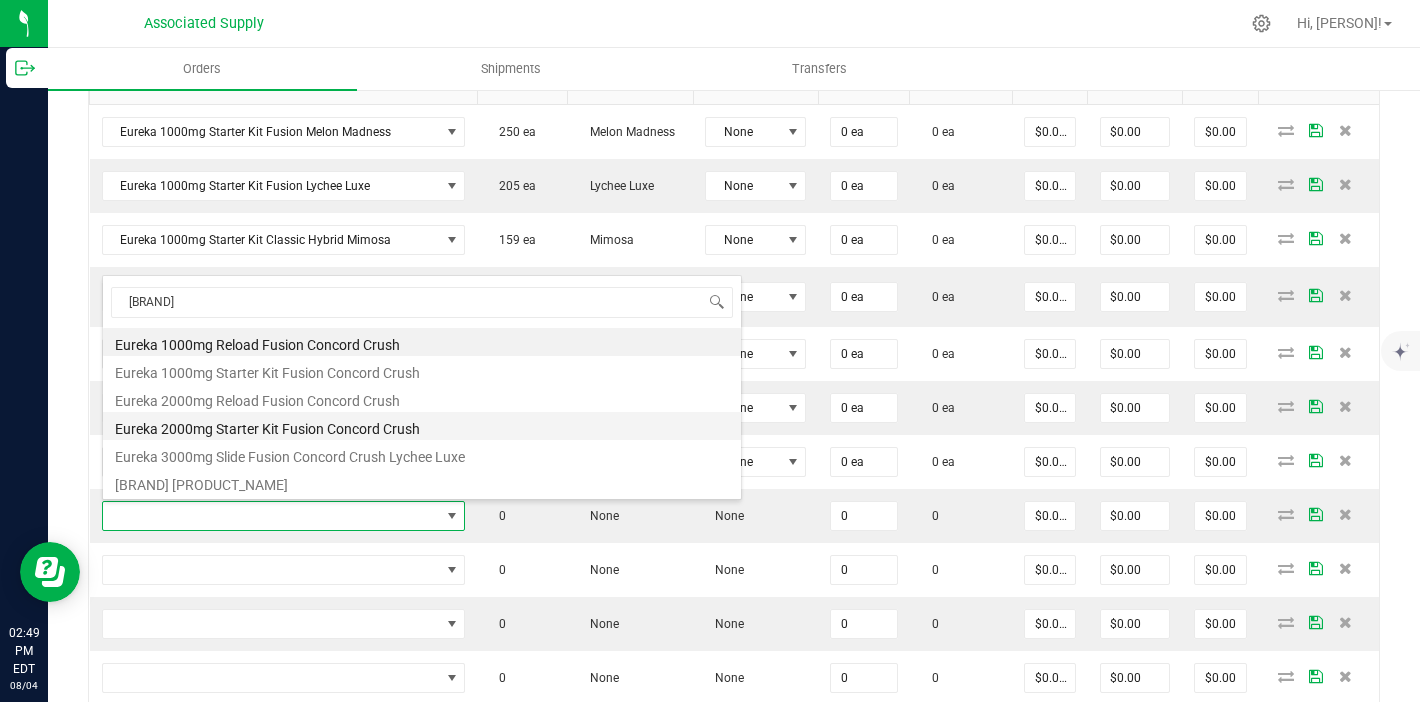 type on "0 ea" 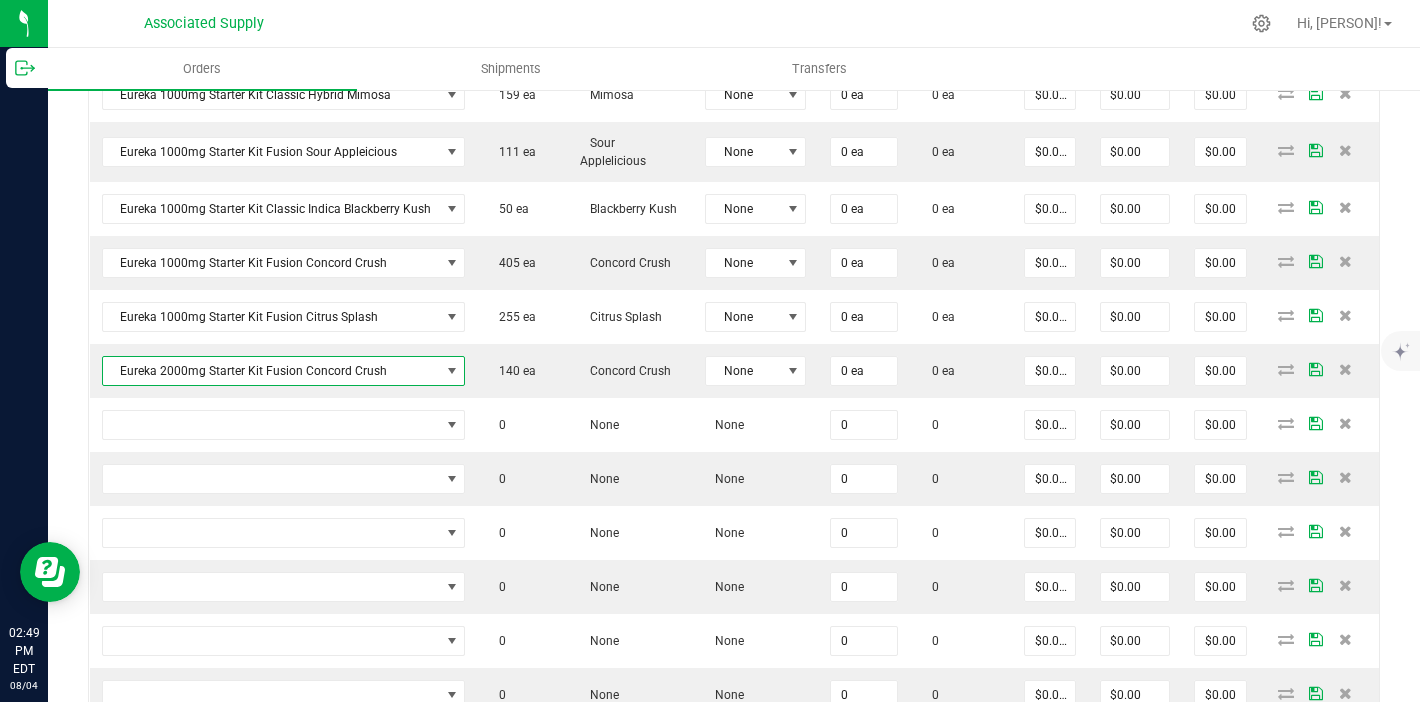 scroll, scrollTop: 778, scrollLeft: 0, axis: vertical 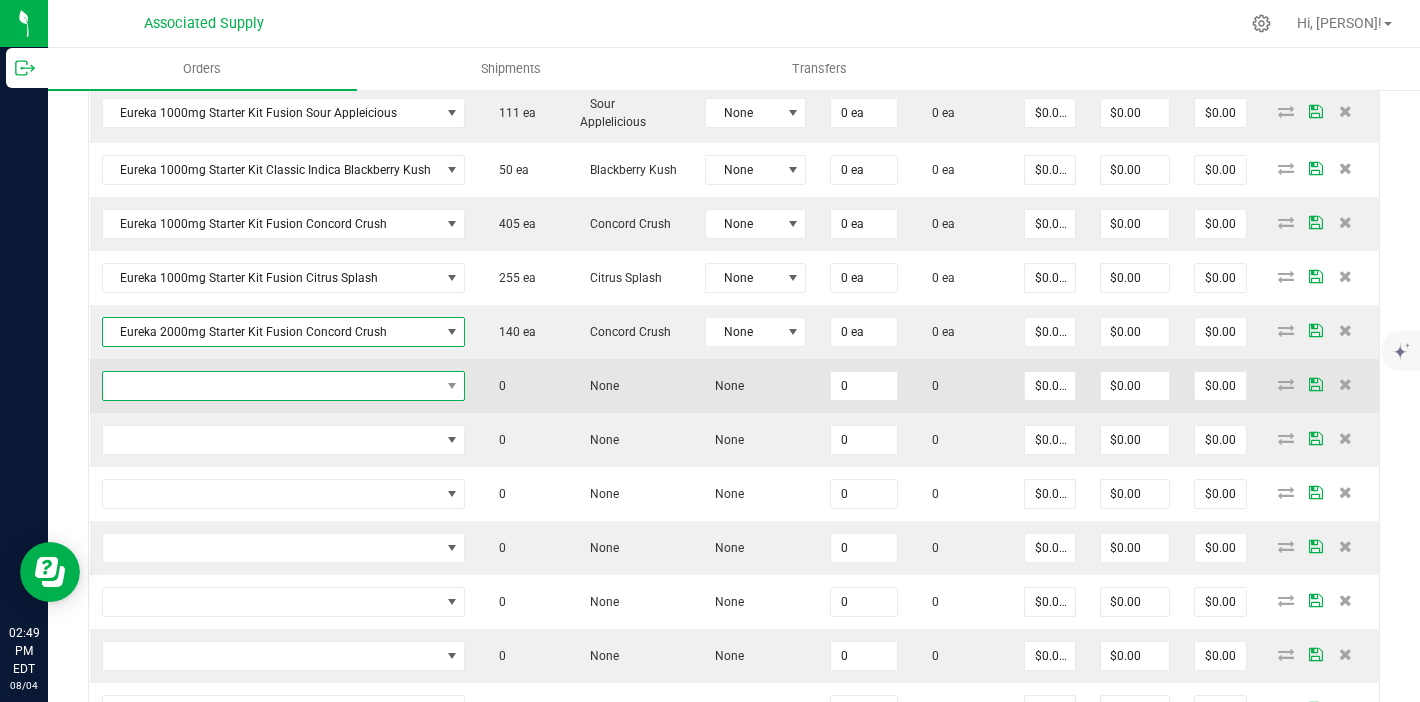 click at bounding box center [271, 386] 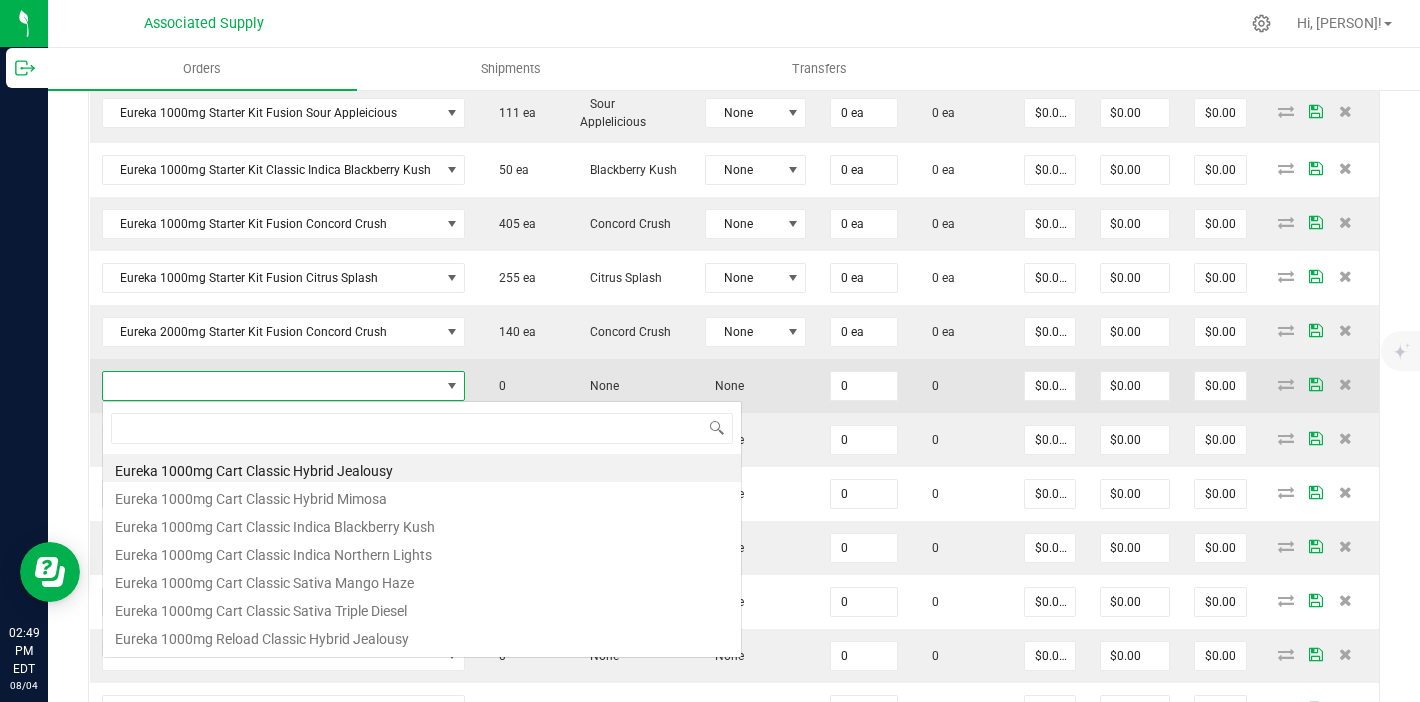 scroll, scrollTop: 99970, scrollLeft: 99641, axis: both 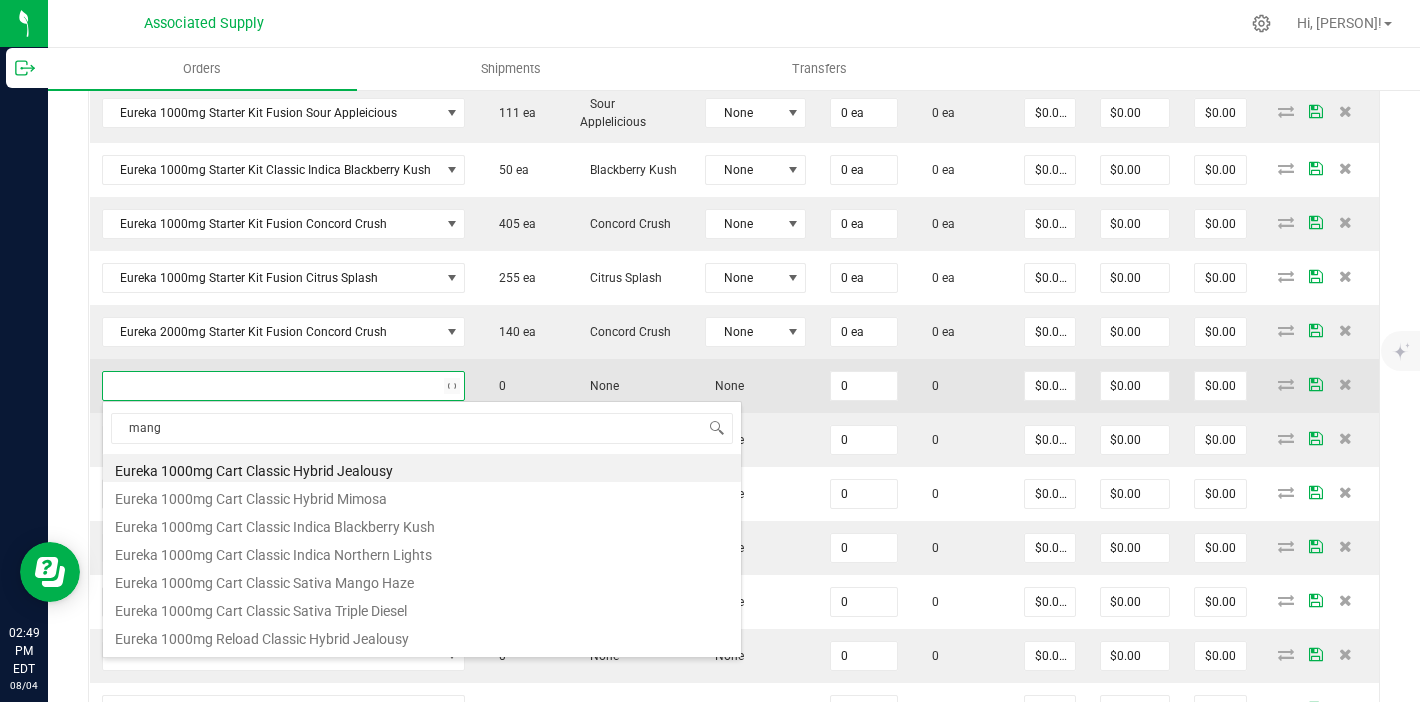 type on "mango" 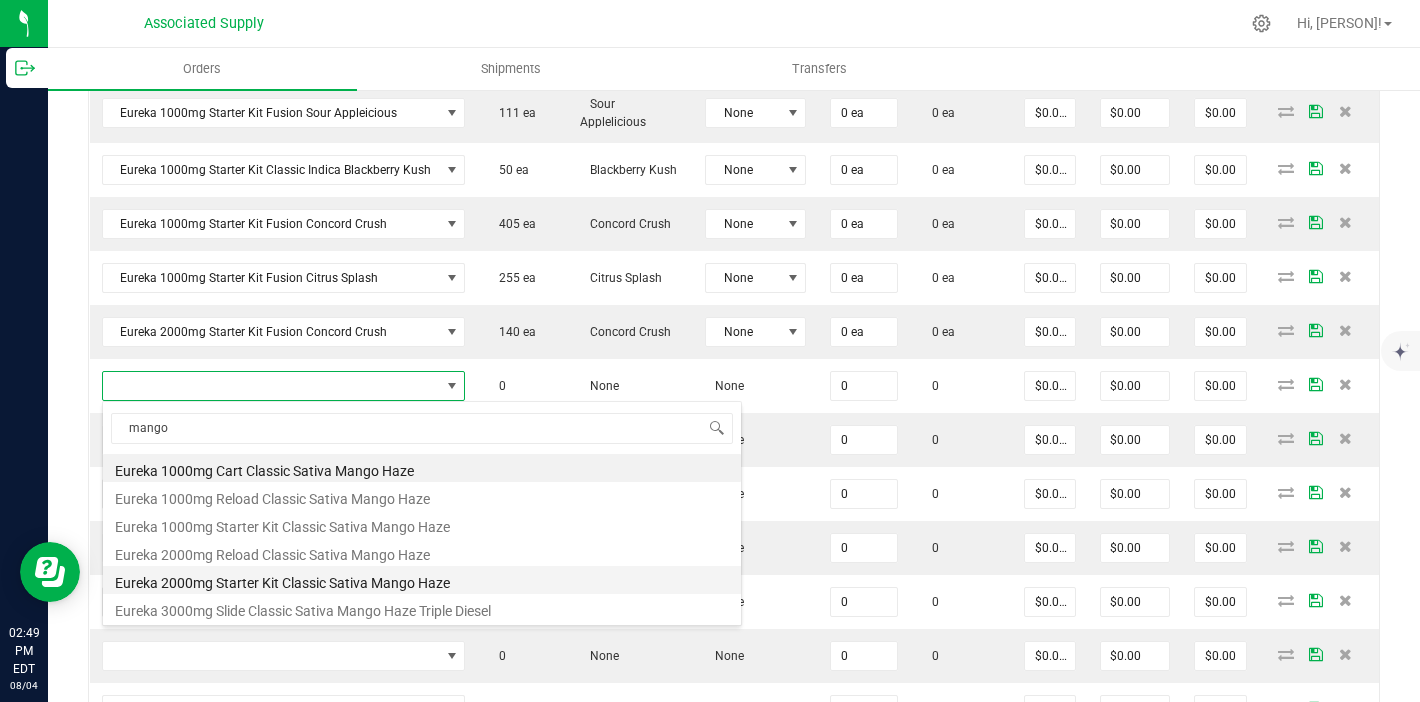 click on "Eureka 2000mg Starter Kit Classic Sativa Mango Haze" at bounding box center [422, 580] 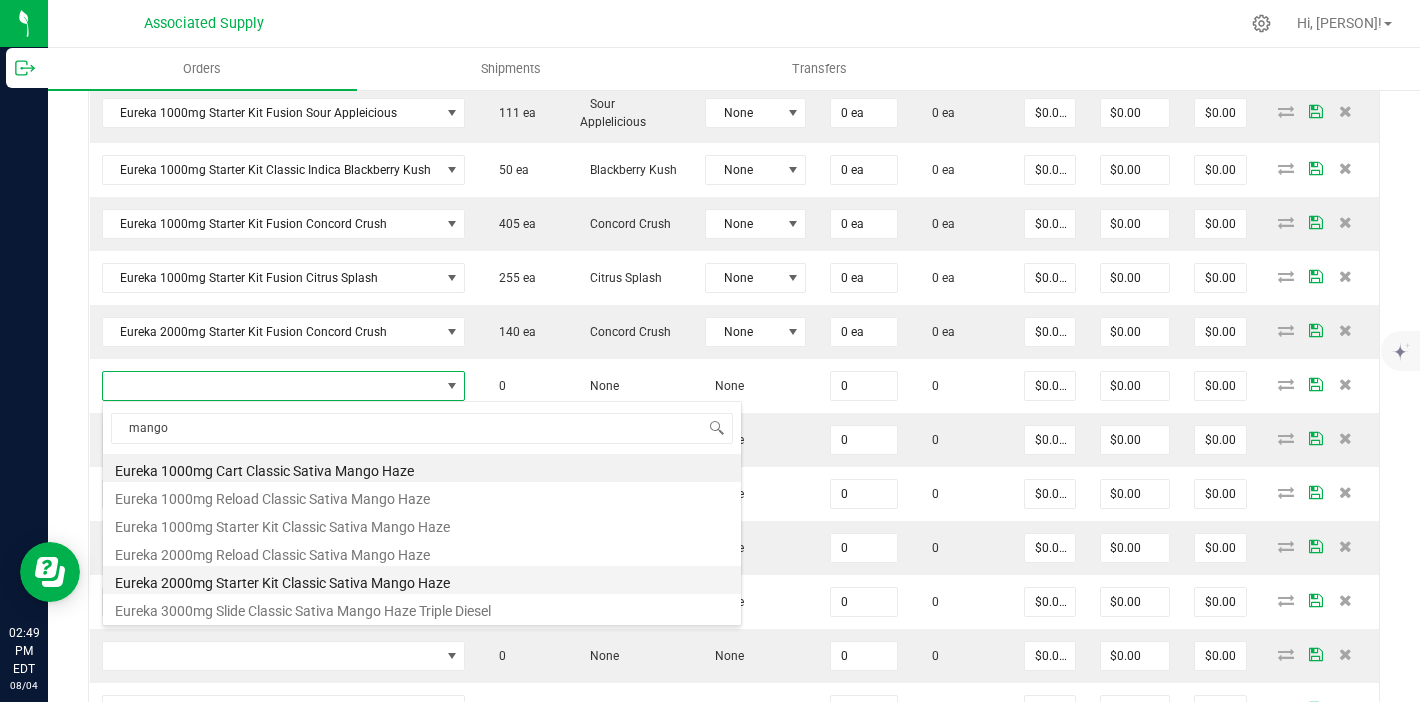 type on "0 ea" 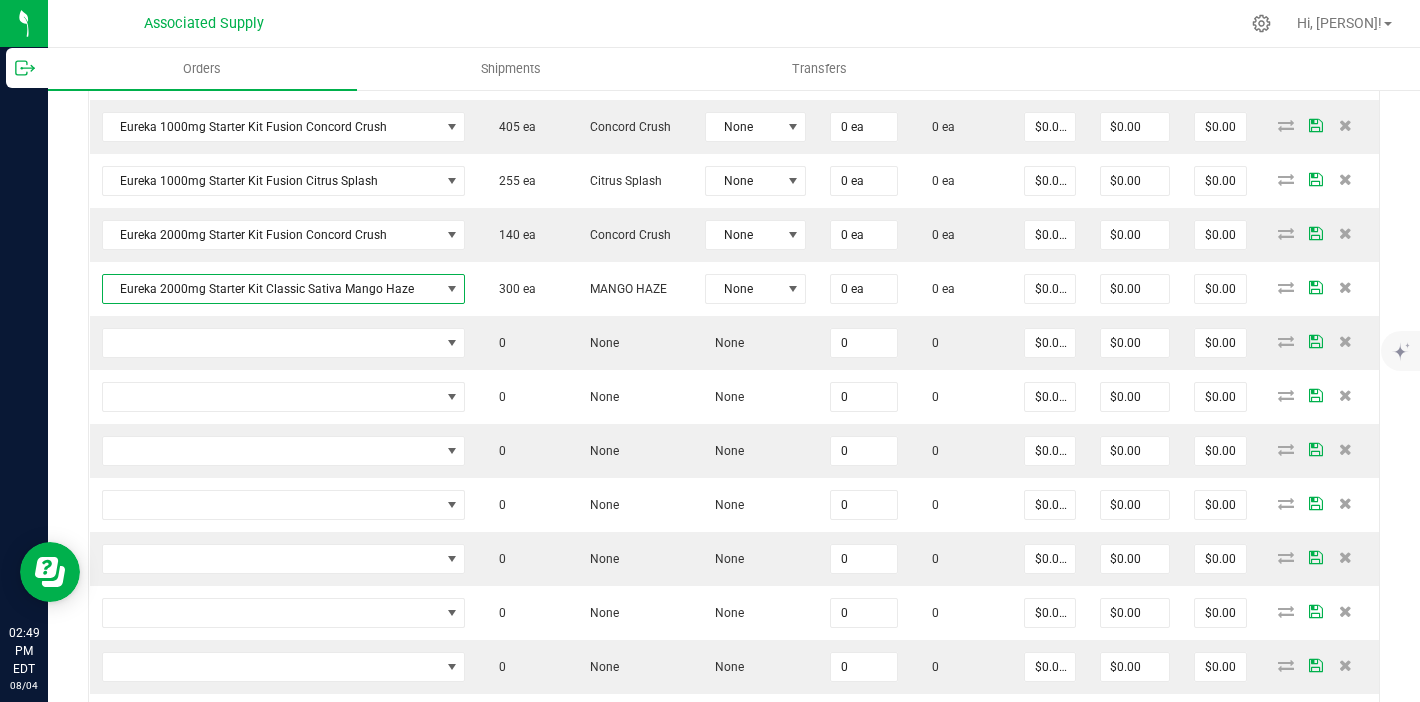 scroll, scrollTop: 920, scrollLeft: 0, axis: vertical 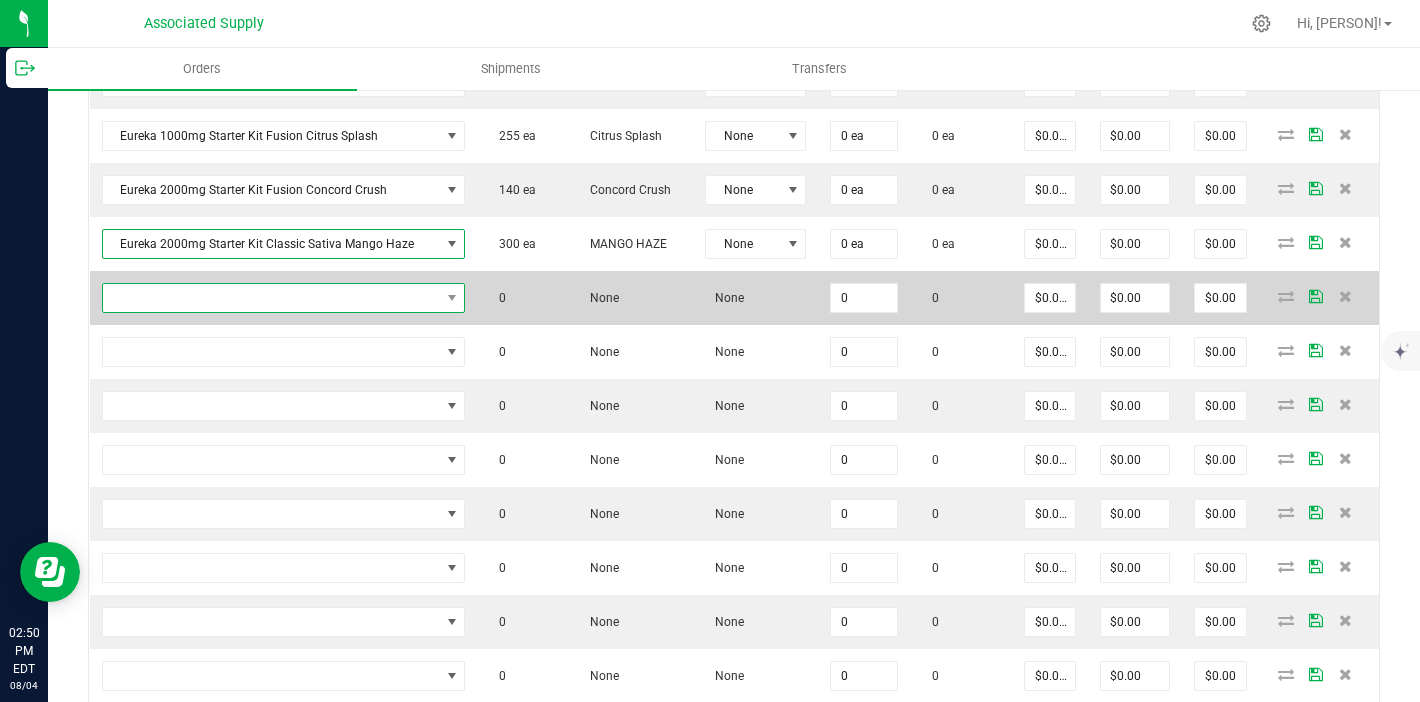 click at bounding box center [271, 298] 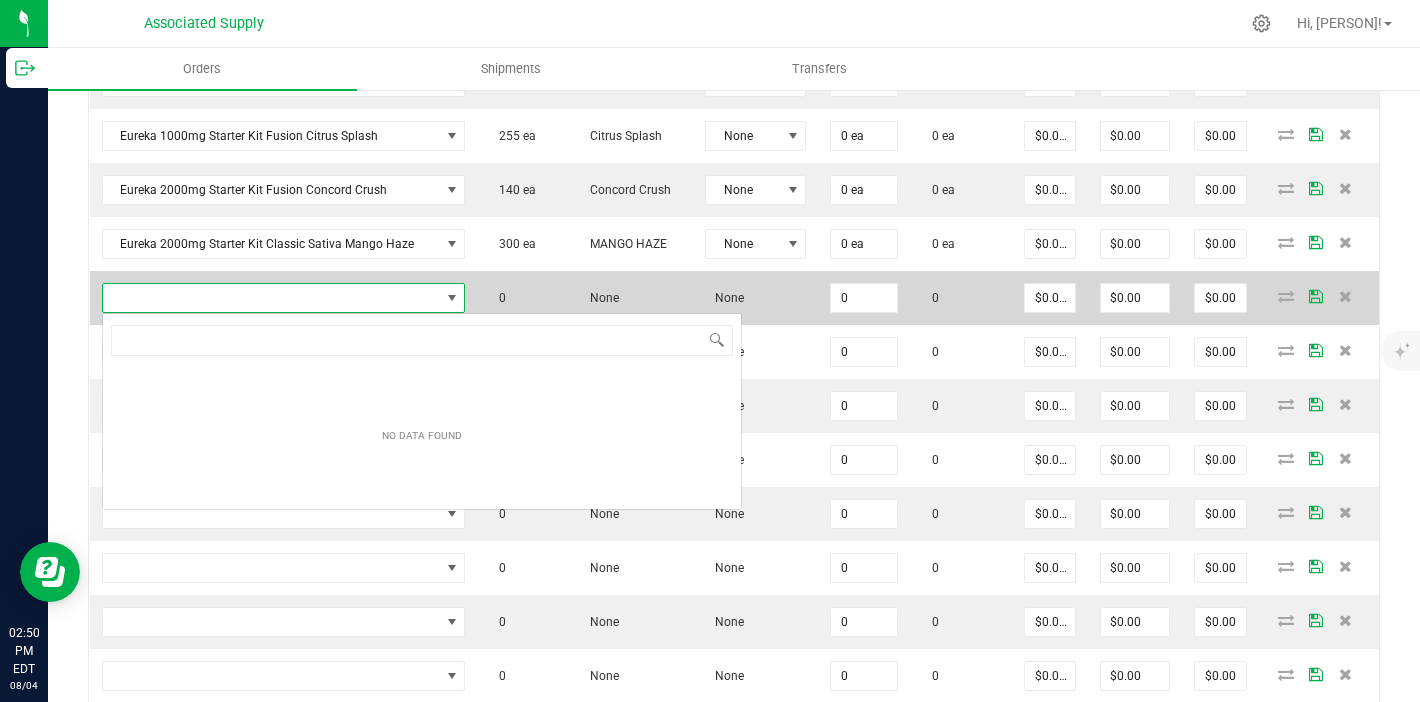 scroll, scrollTop: 99970, scrollLeft: 99641, axis: both 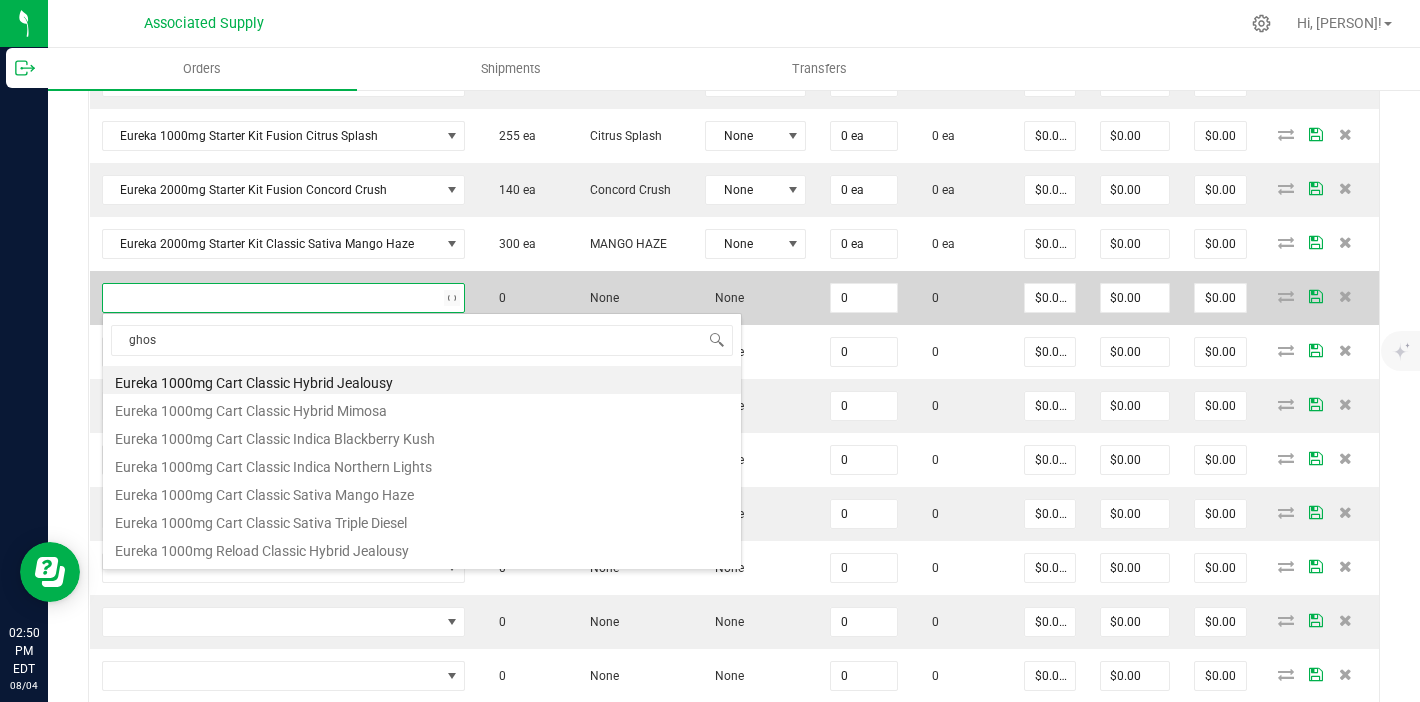 type on "ghost" 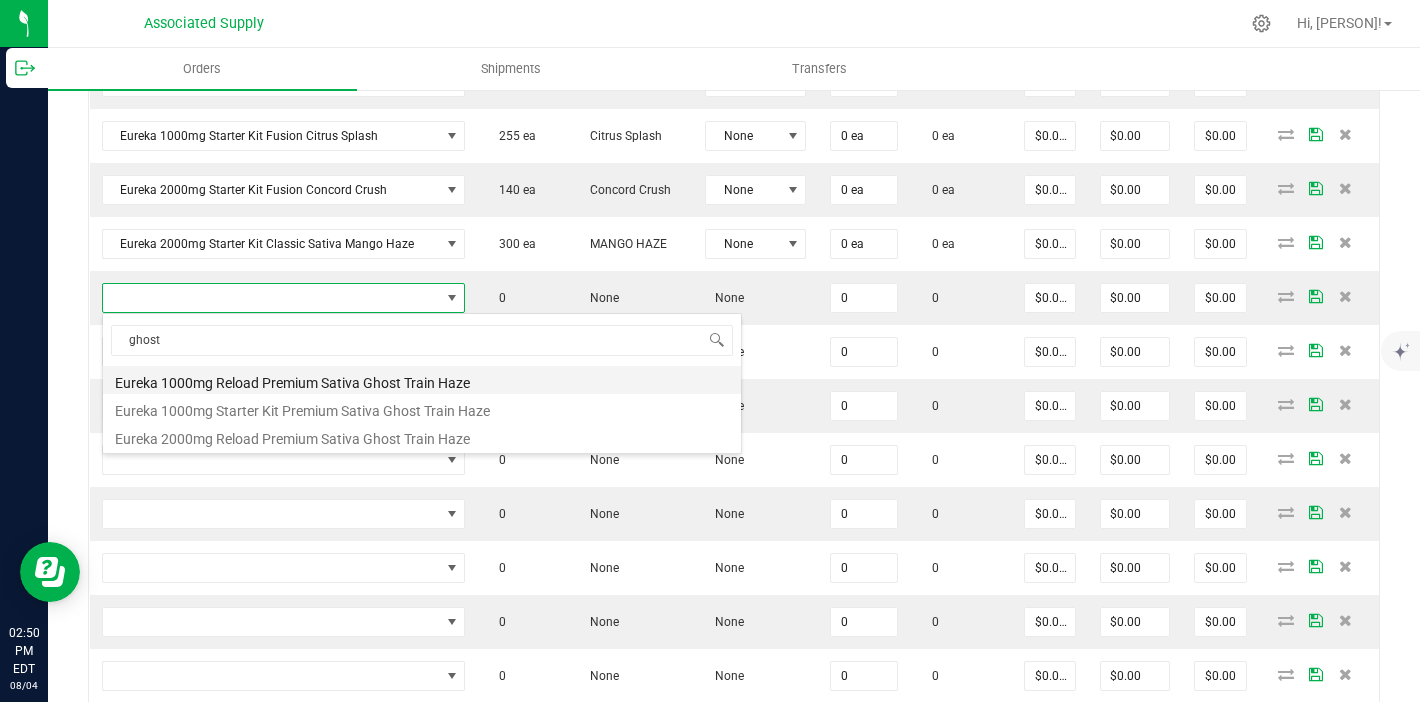 click on "Eureka 1000mg Reload Premium Sativa Ghost Train Haze" at bounding box center (422, 380) 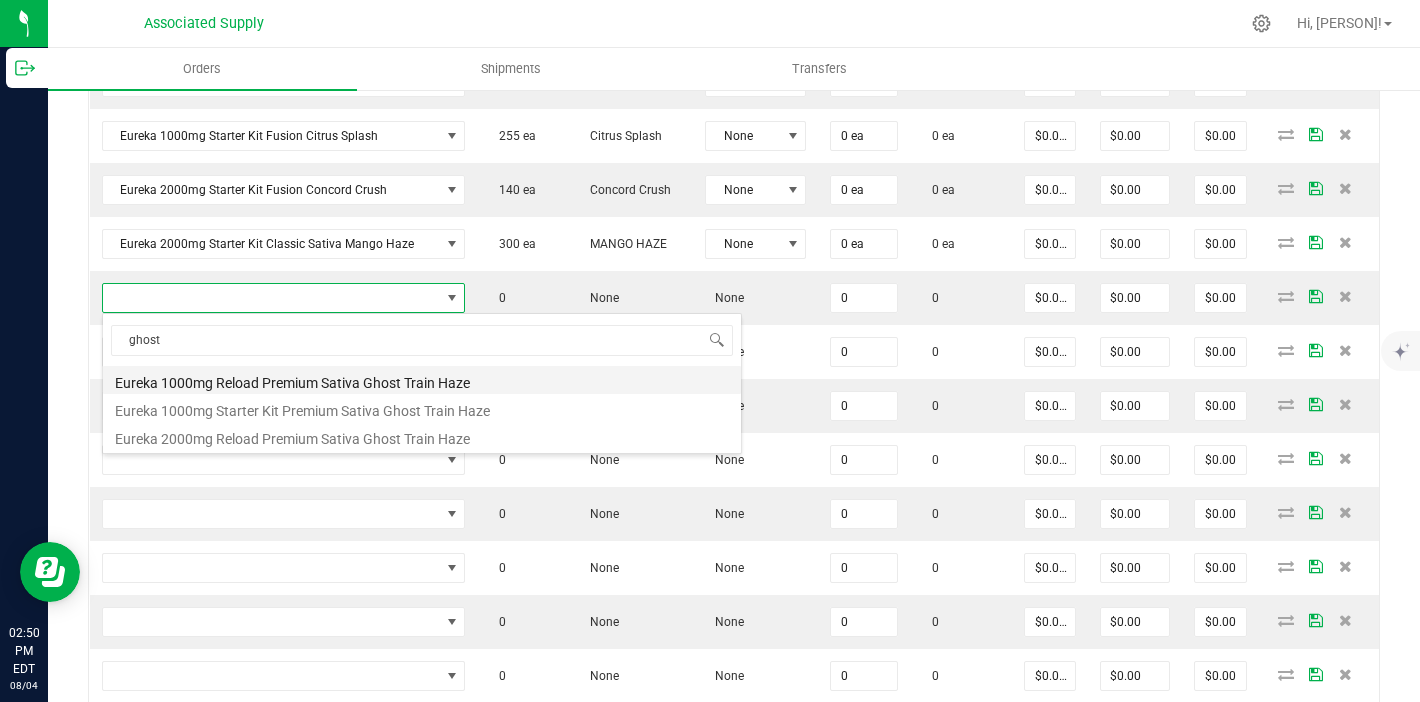 type on "0 ea" 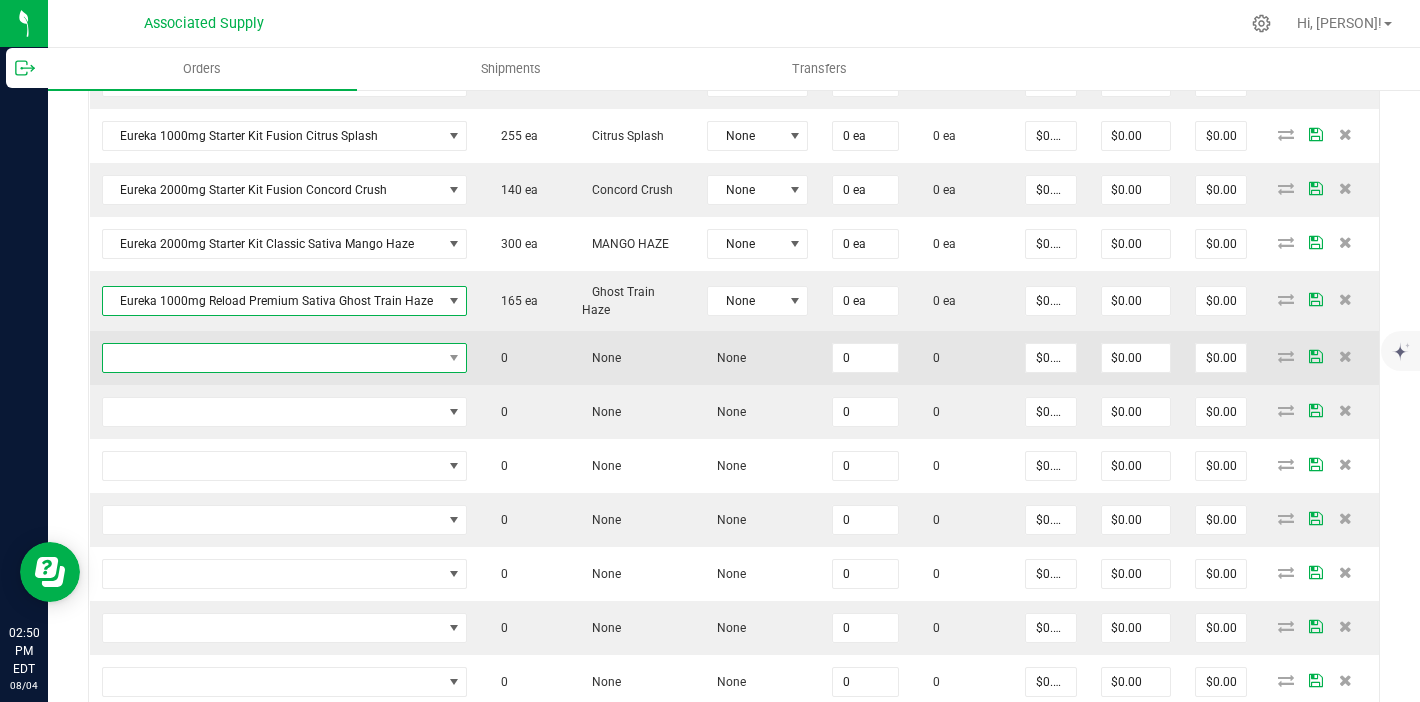 click at bounding box center [272, 358] 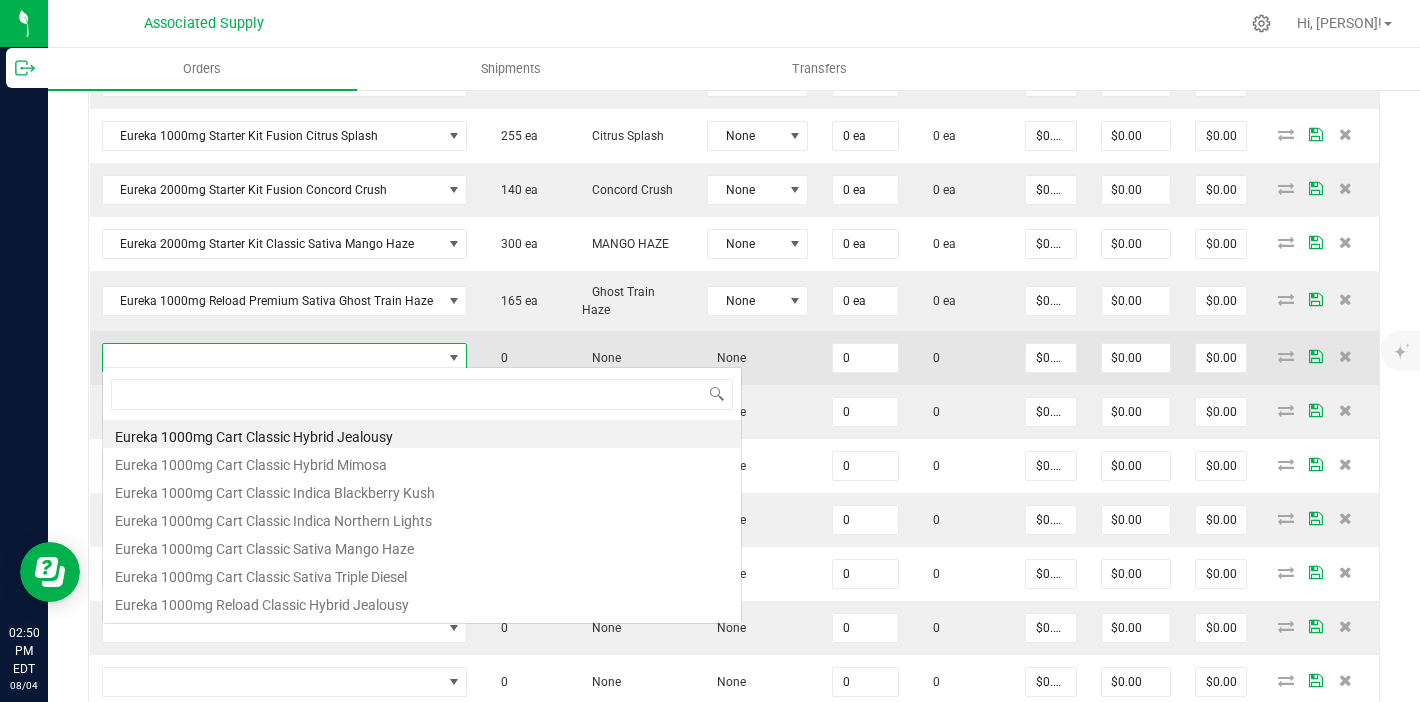 scroll, scrollTop: 99970, scrollLeft: 99641, axis: both 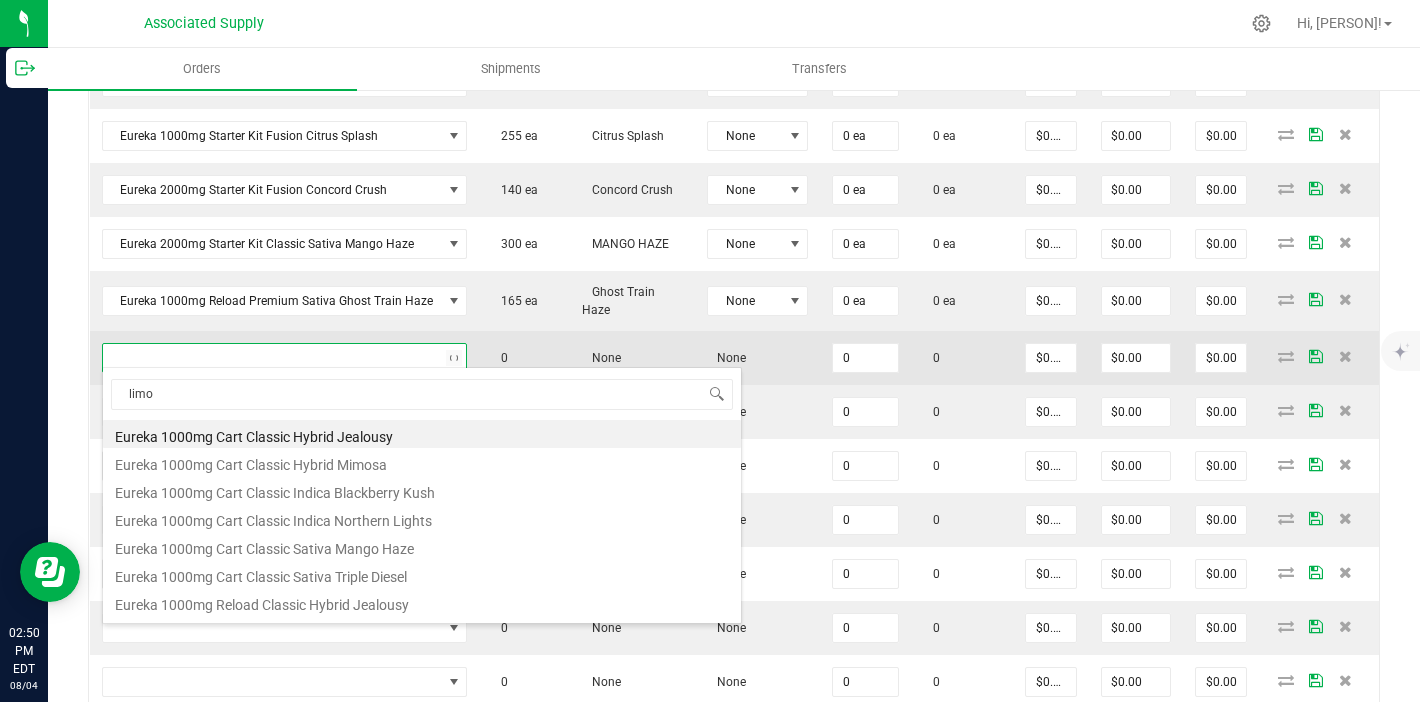 type on "limon" 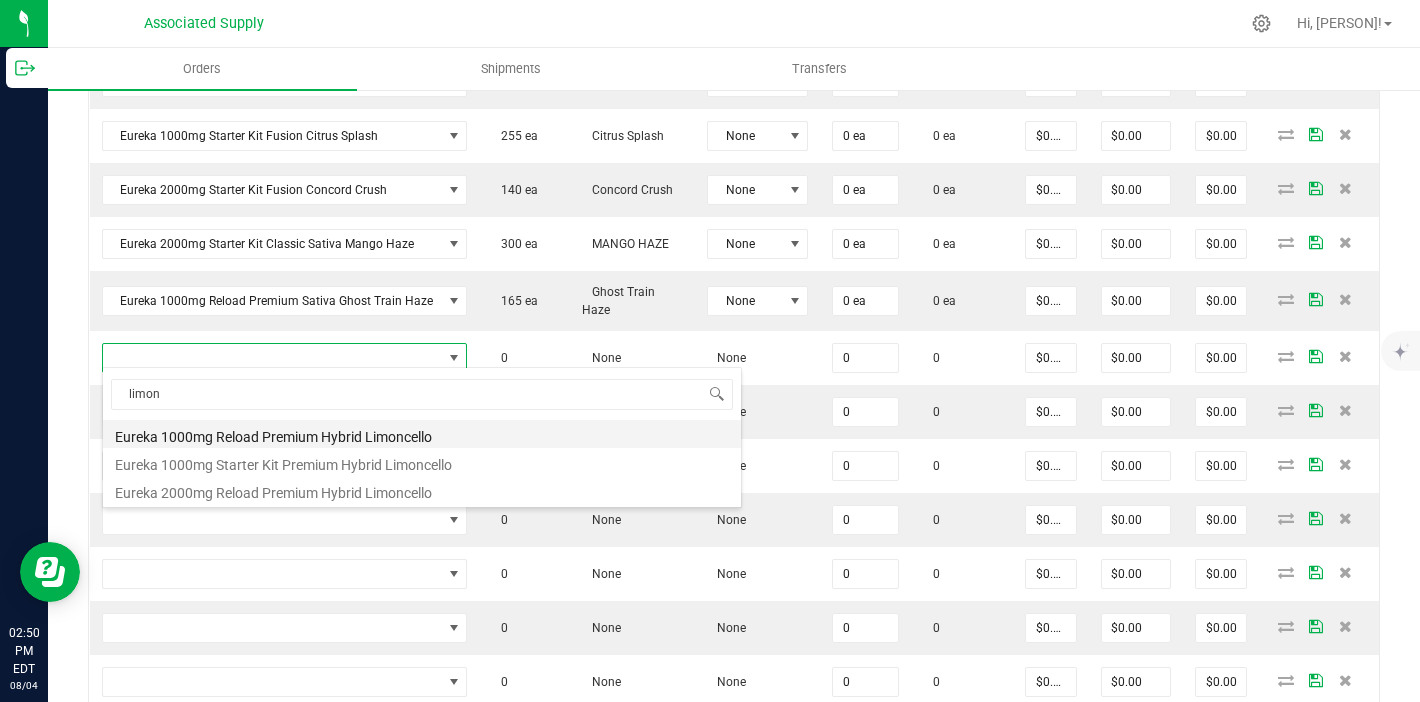 click on "Eureka 1000mg Reload Premium Hybrid Limoncello" at bounding box center [422, 434] 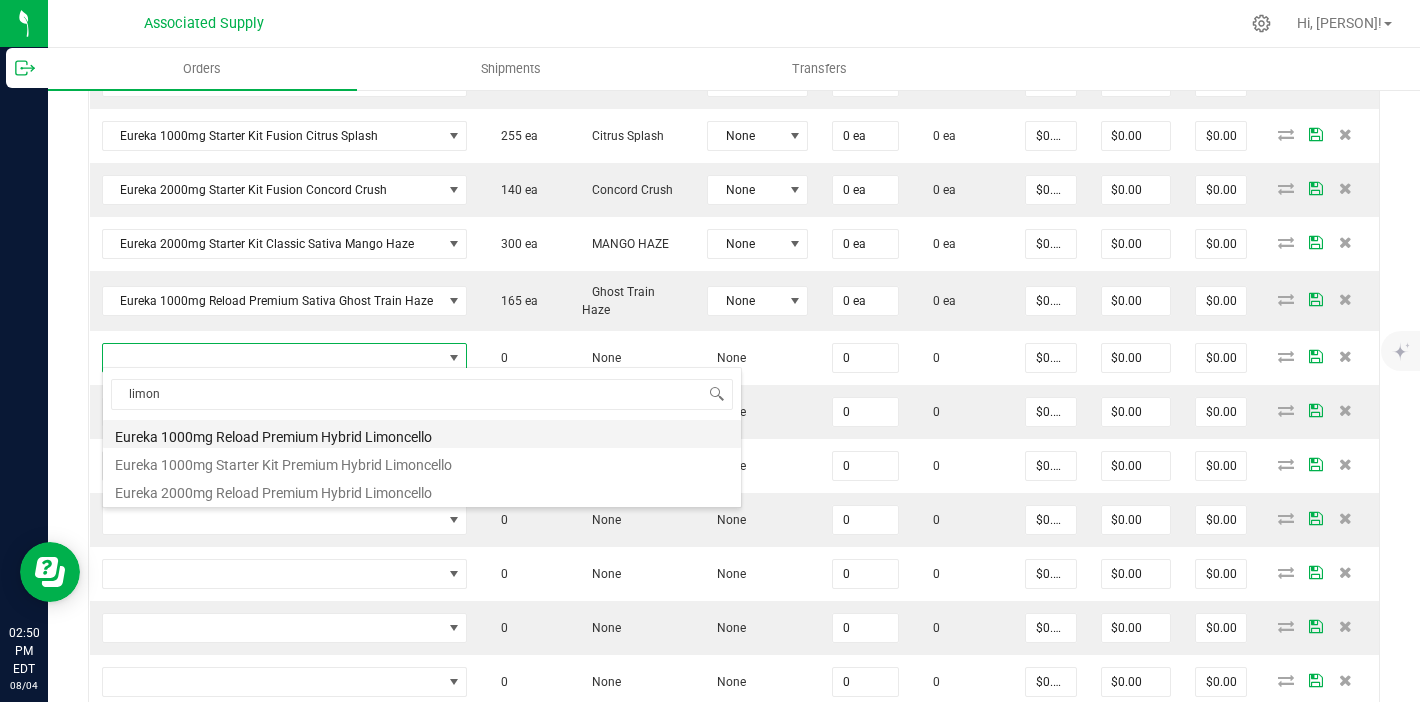 type on "0 ea" 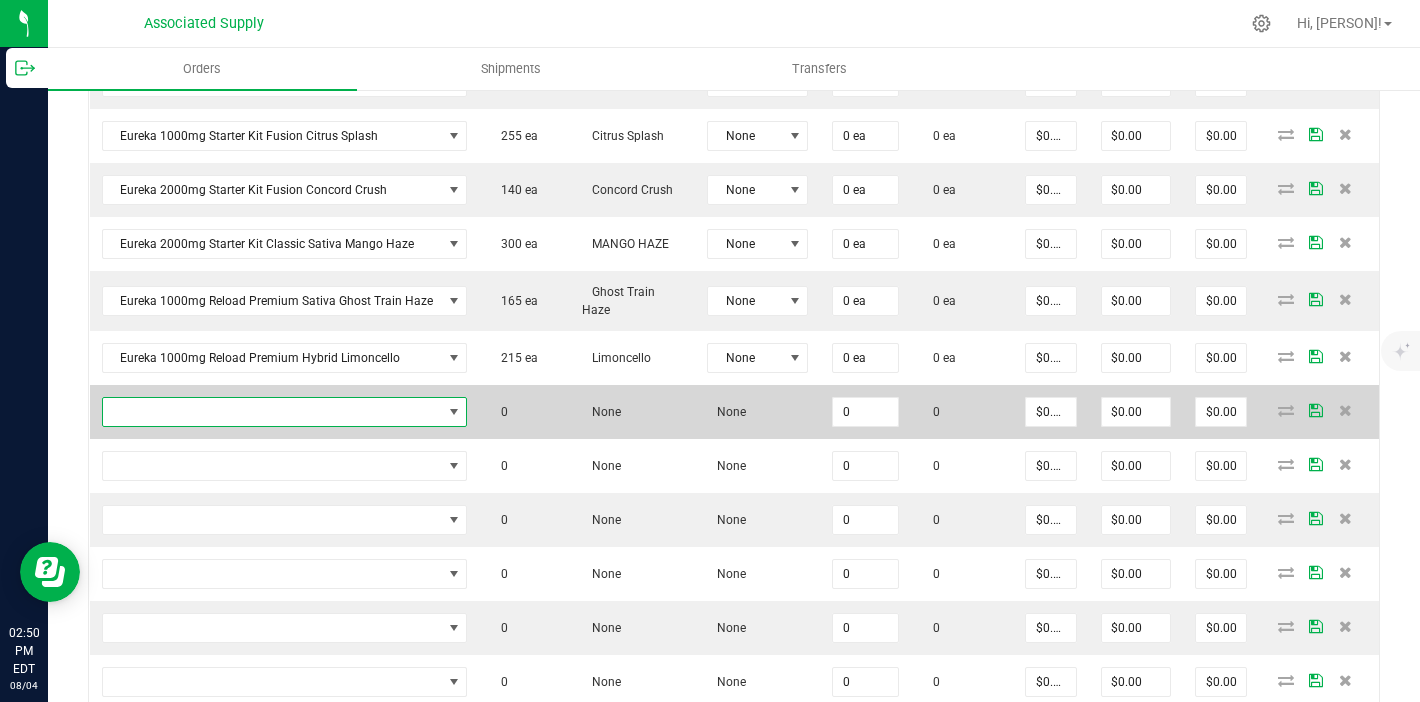 click at bounding box center (272, 412) 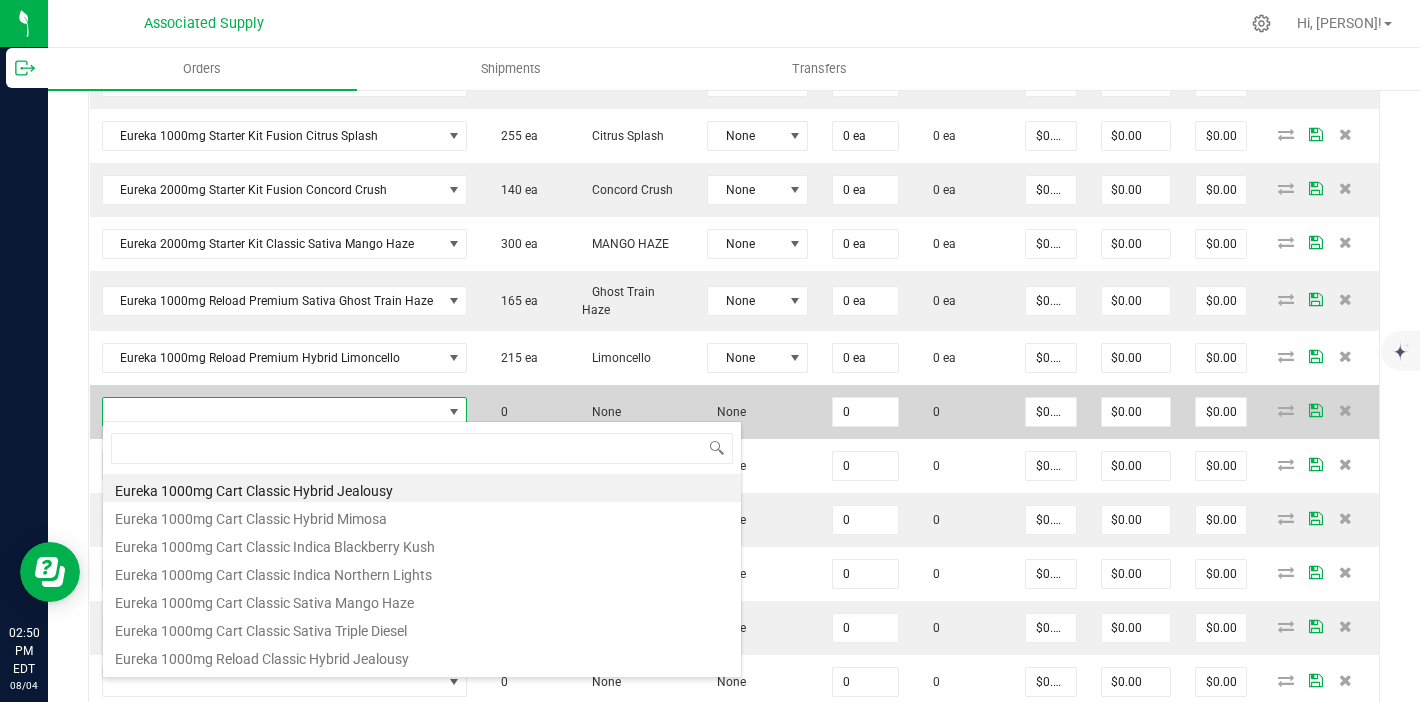 scroll, scrollTop: 99970, scrollLeft: 99641, axis: both 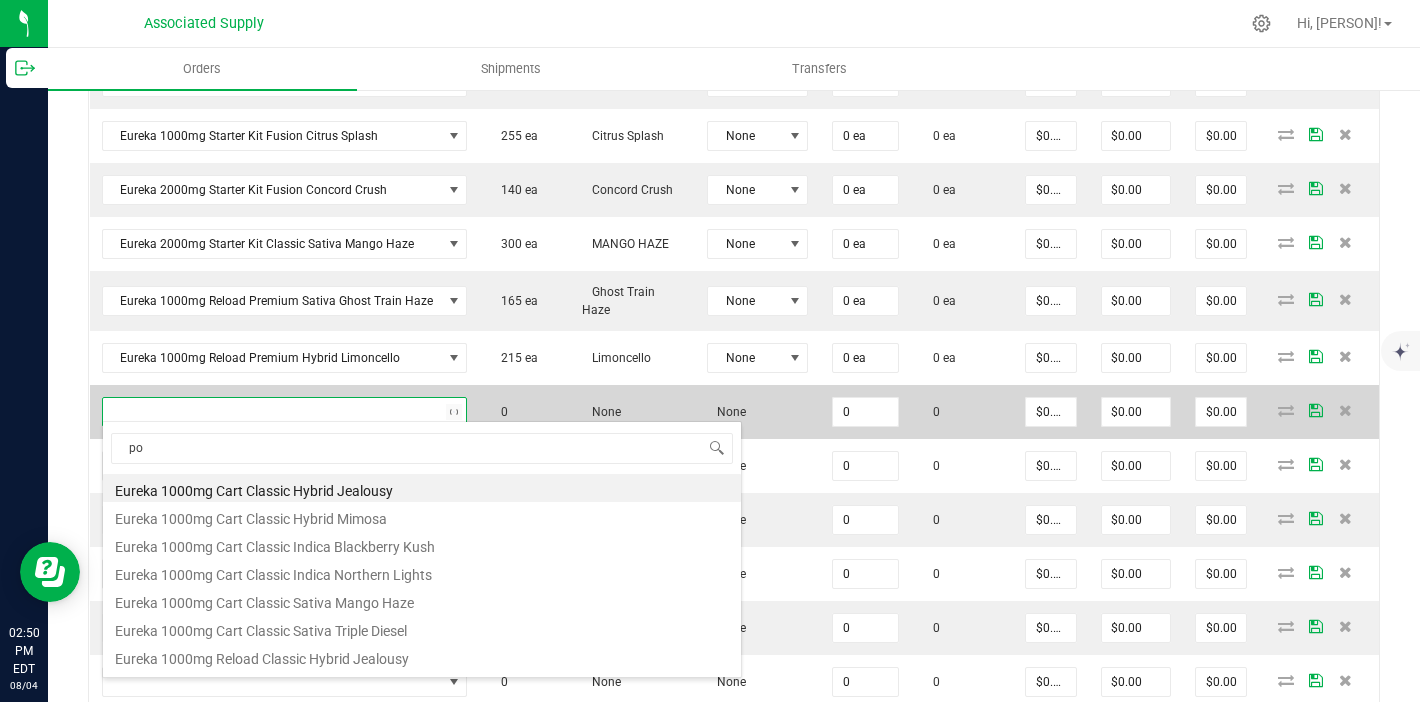 type on "p" 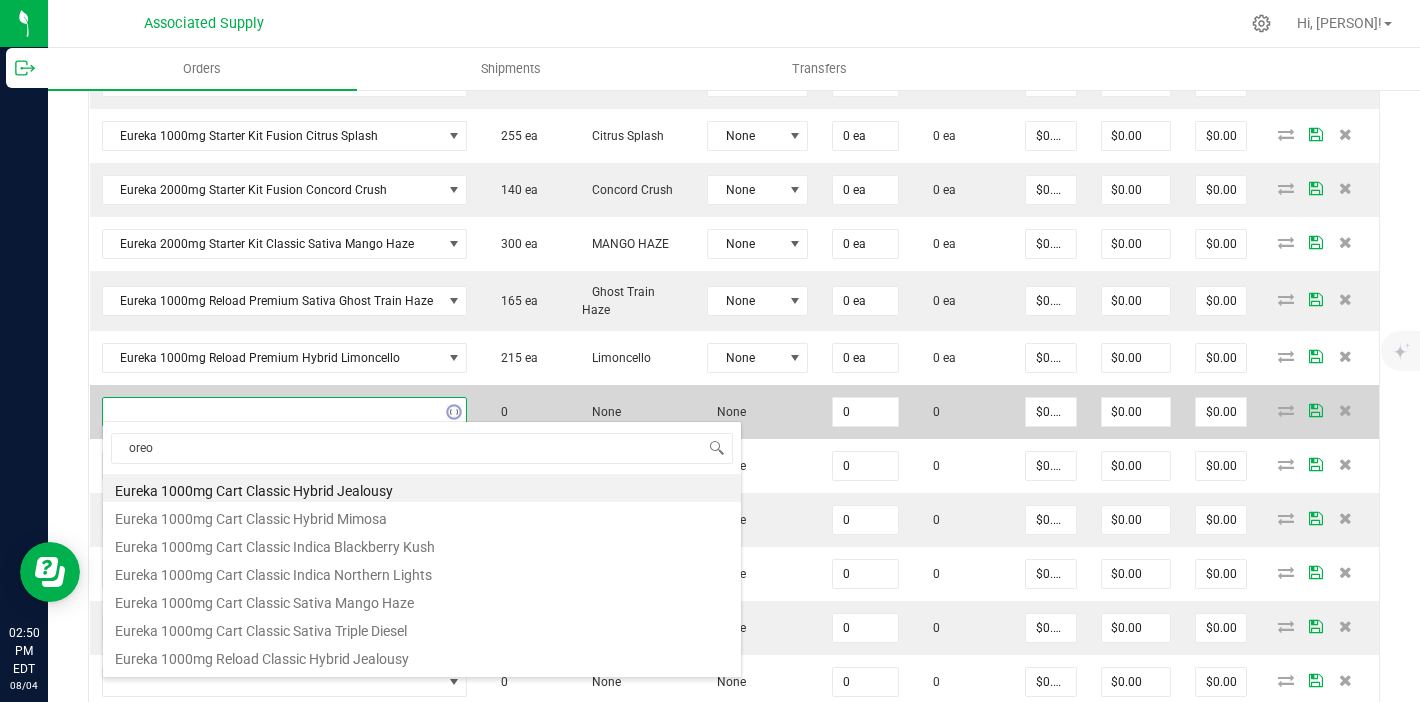 type on "oreoz" 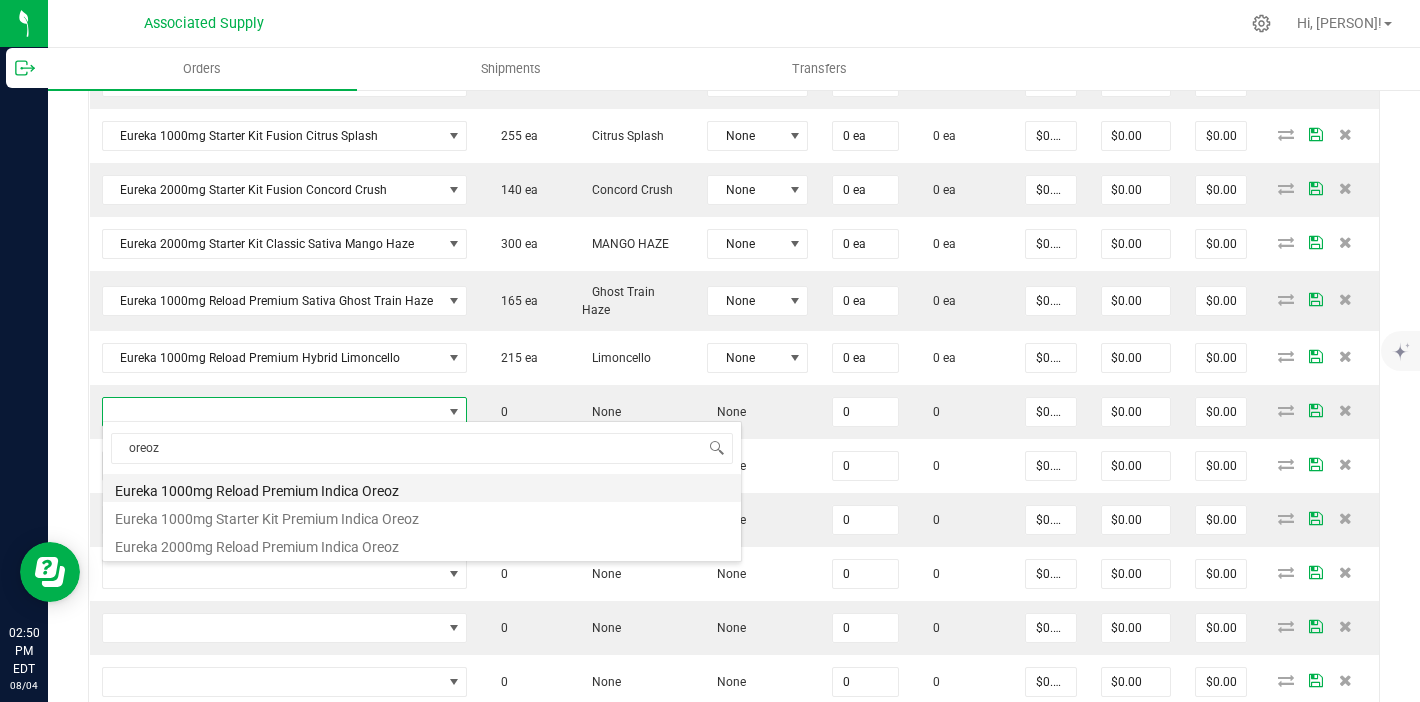 click on "Eureka 1000mg Reload Premium Indica Oreoz" at bounding box center [422, 488] 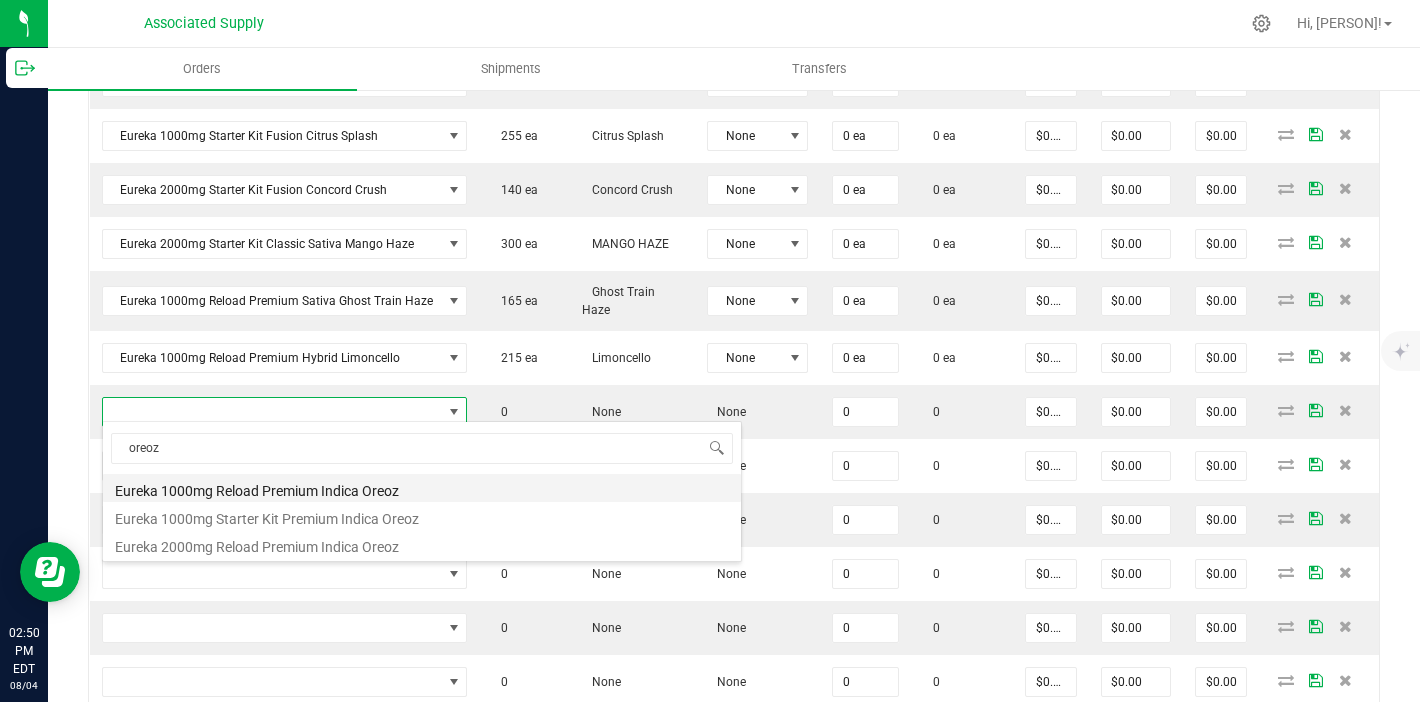 type on "0 ea" 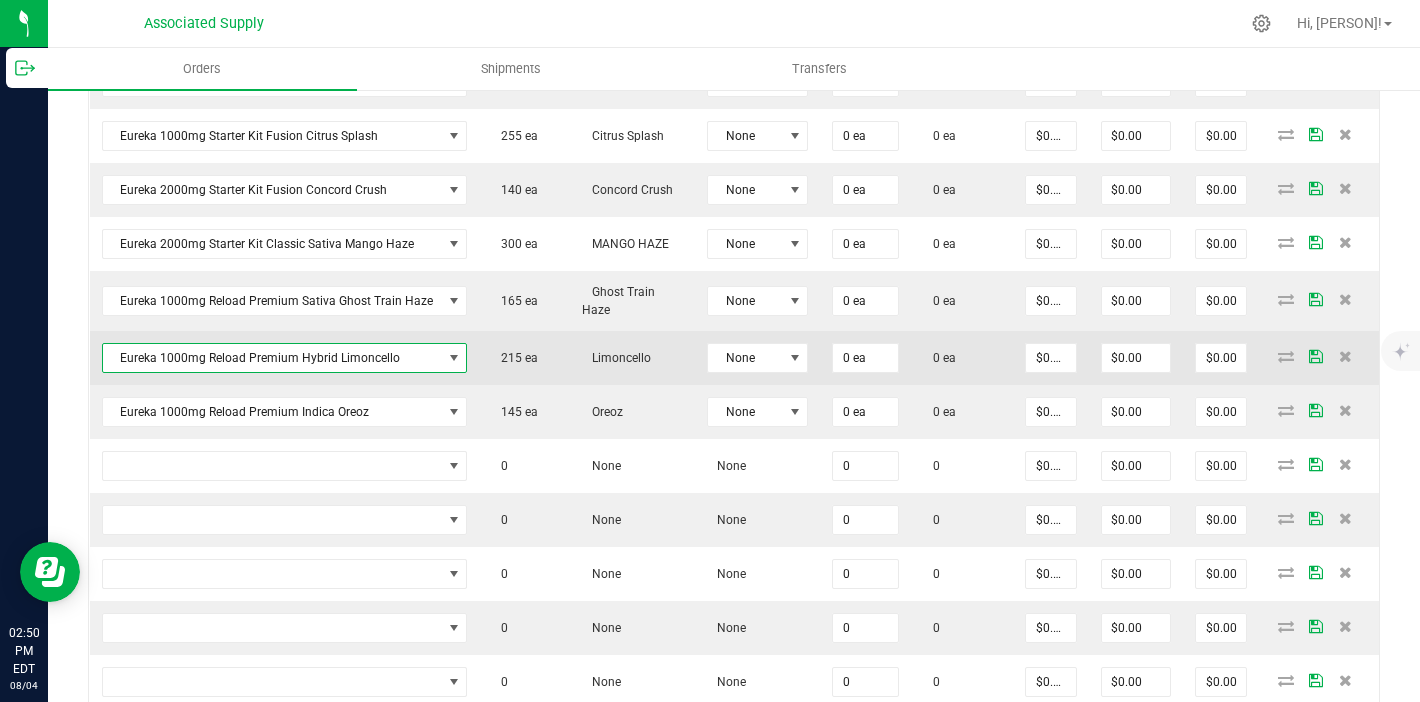 click on "Eureka 1000mg Reload Premium Hybrid Limoncello" at bounding box center (272, 358) 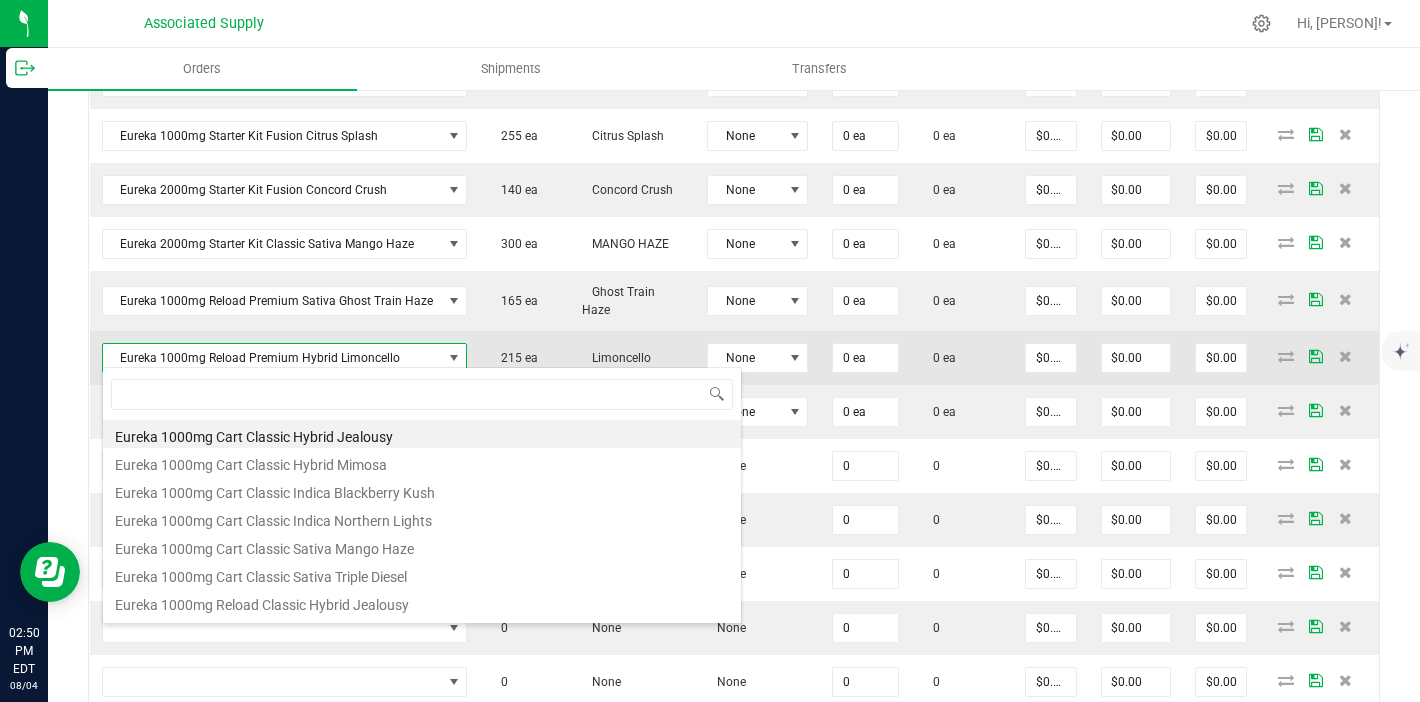 scroll, scrollTop: 99970, scrollLeft: 99641, axis: both 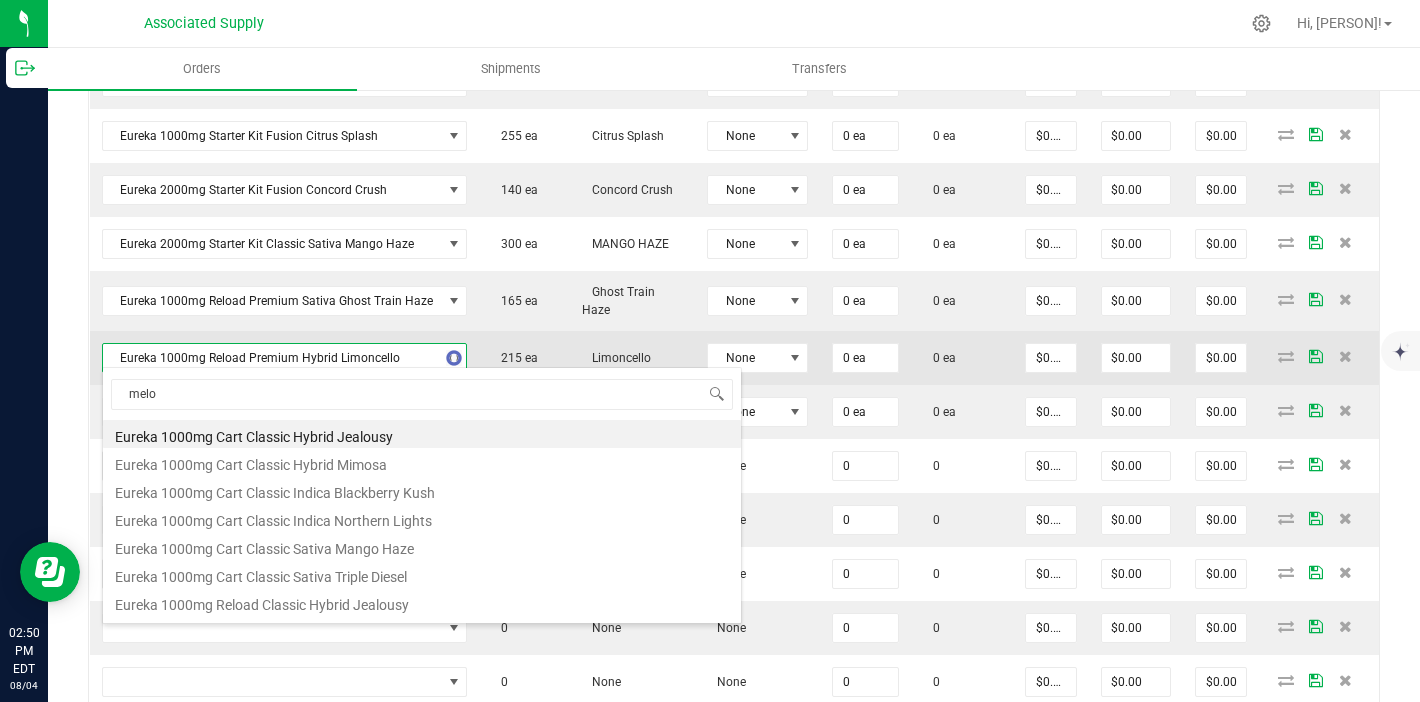 type on "melon" 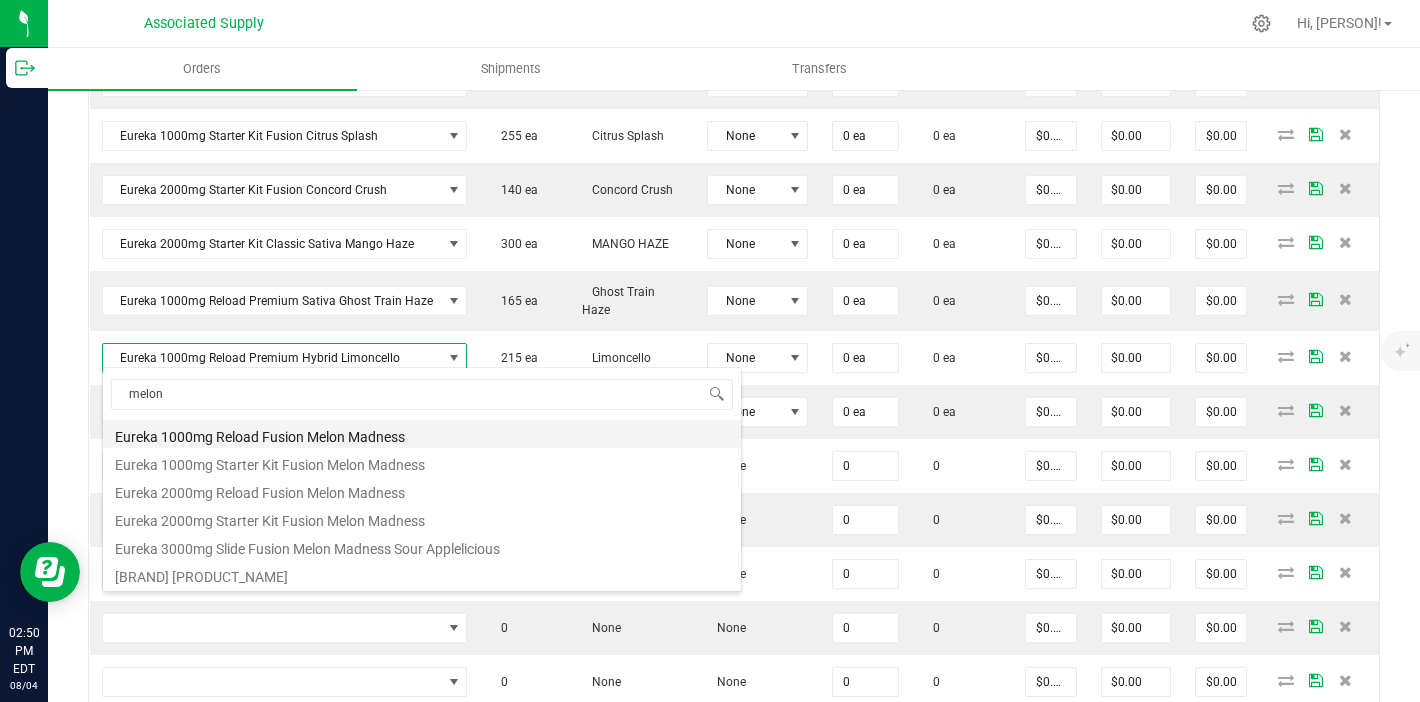 click on "Eureka 1000mg Reload Fusion Melon Madness" at bounding box center (422, 434) 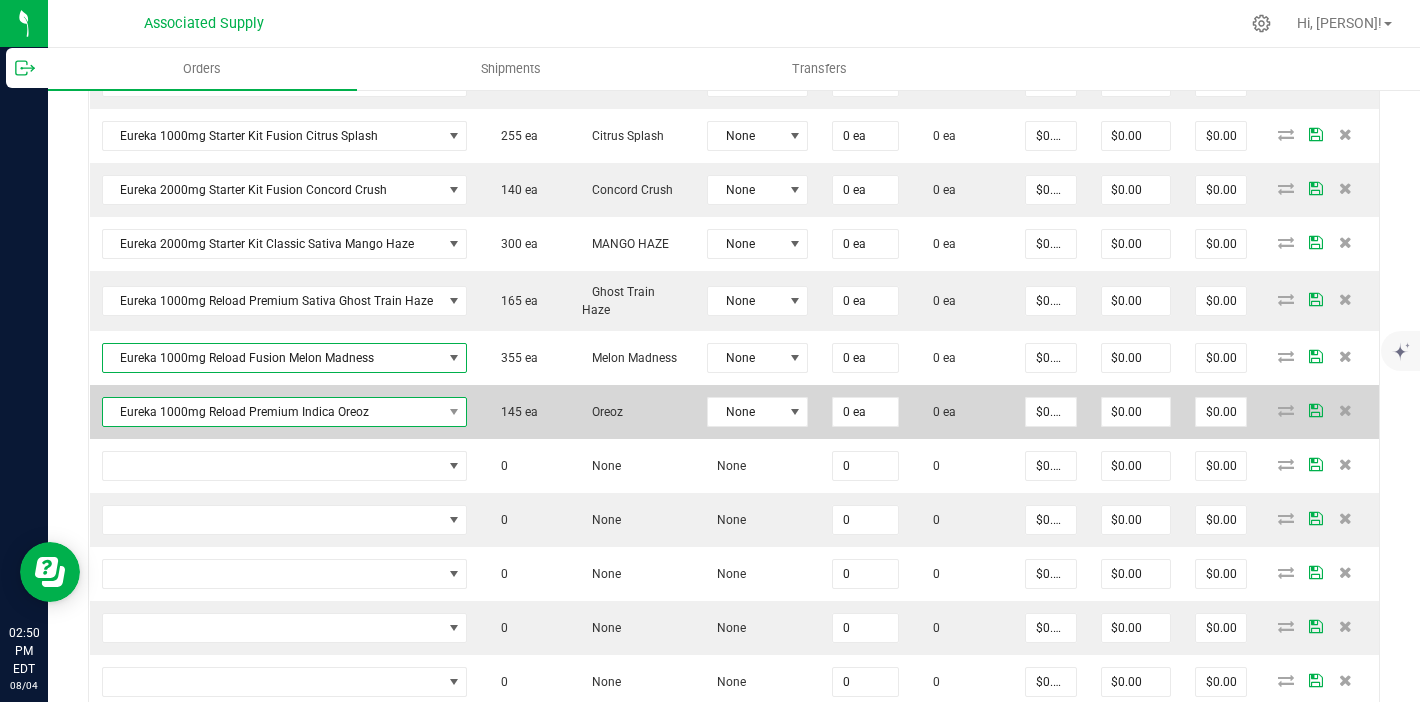 click on "Eureka 1000mg Reload Premium Indica Oreoz" at bounding box center (272, 412) 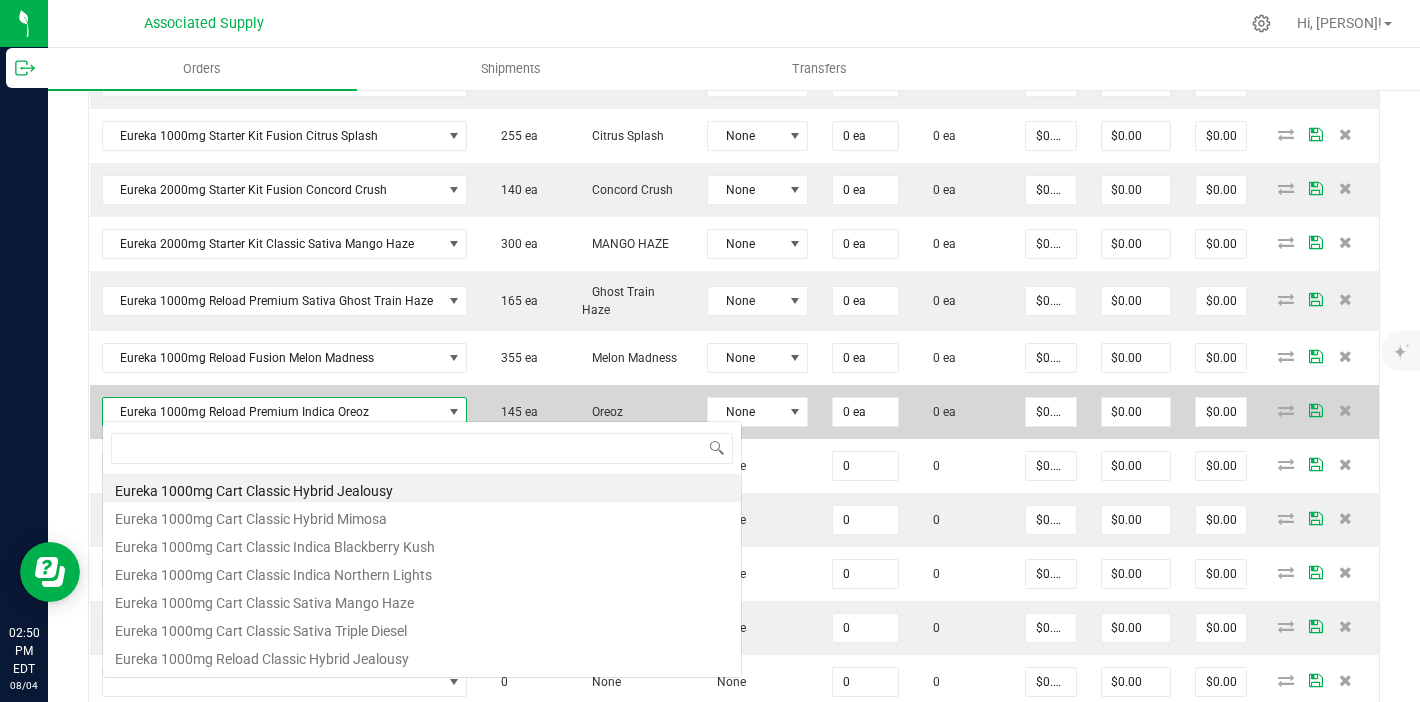 scroll, scrollTop: 99970, scrollLeft: 99641, axis: both 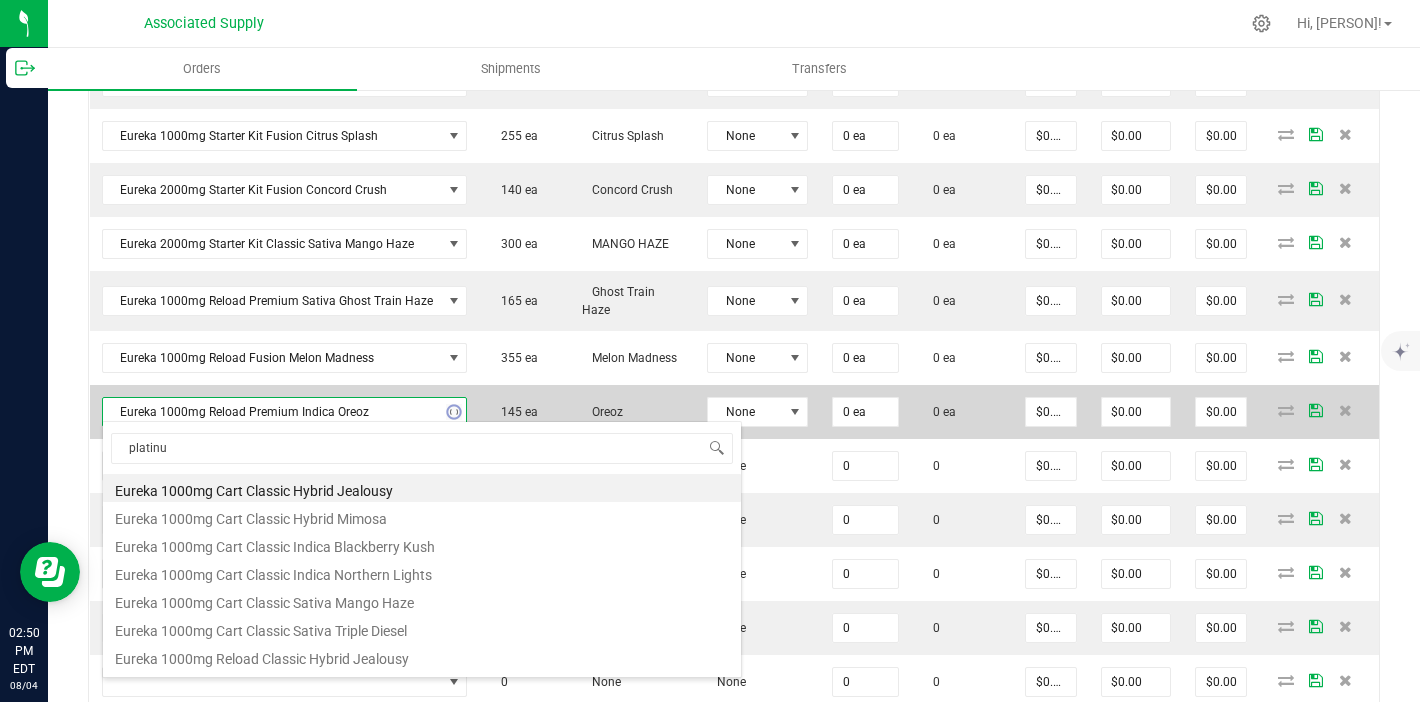 type on "[BRAND]" 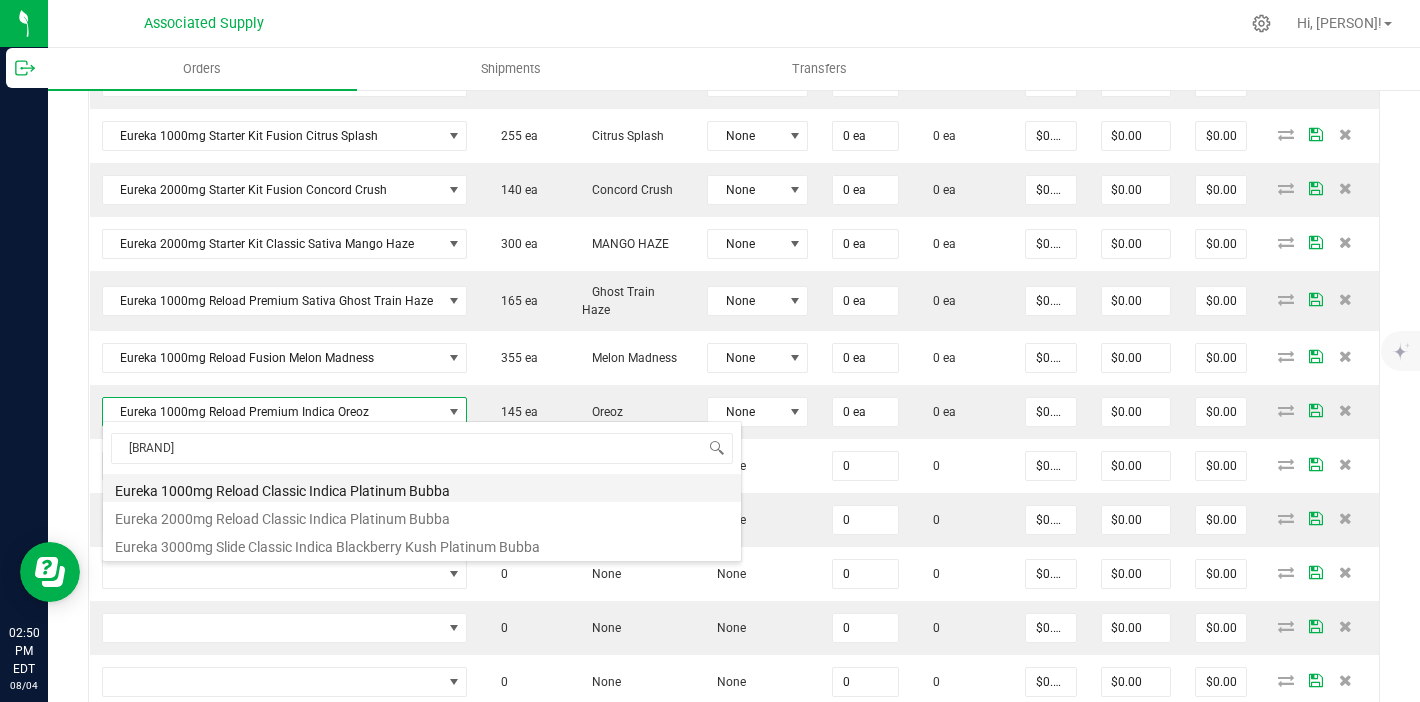 click on "Eureka 1000mg Reload Classic Indica Platinum Bubba" at bounding box center [422, 488] 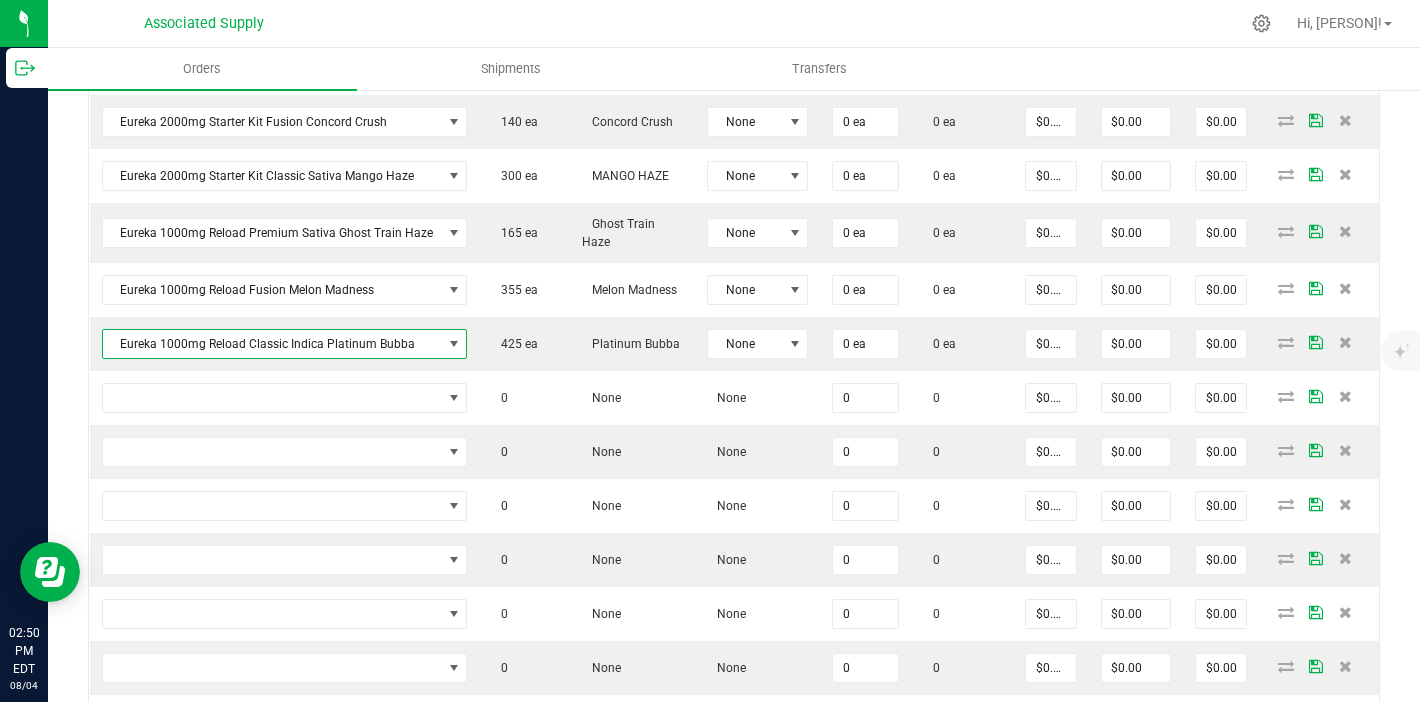 scroll, scrollTop: 1006, scrollLeft: 0, axis: vertical 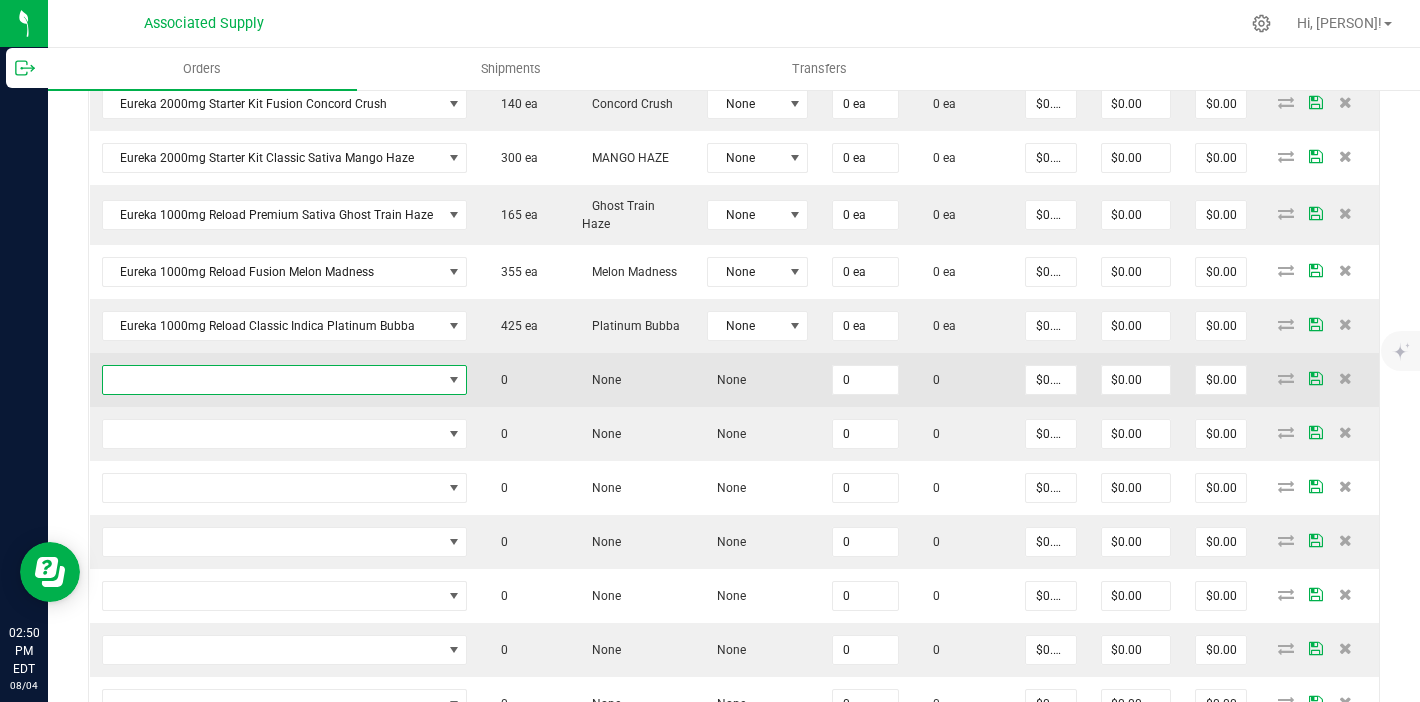 click at bounding box center (272, 380) 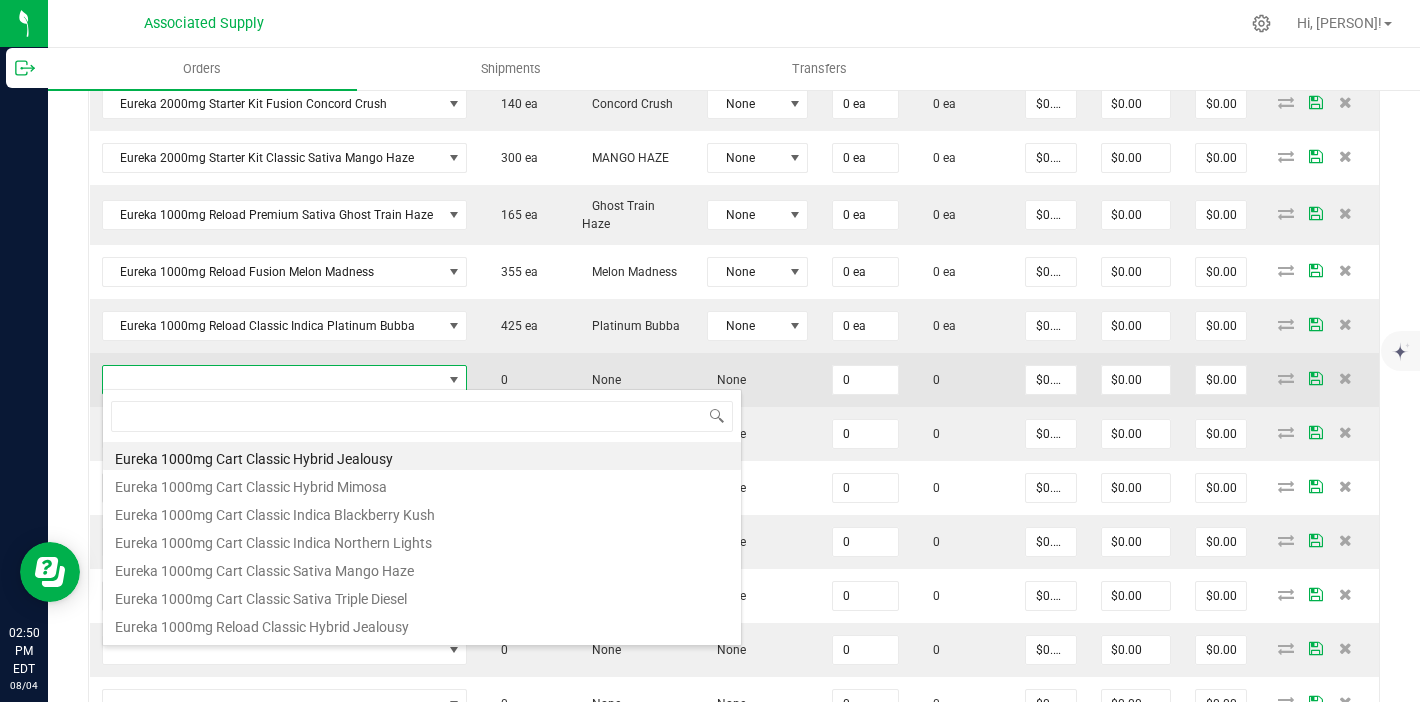 scroll, scrollTop: 99970, scrollLeft: 99641, axis: both 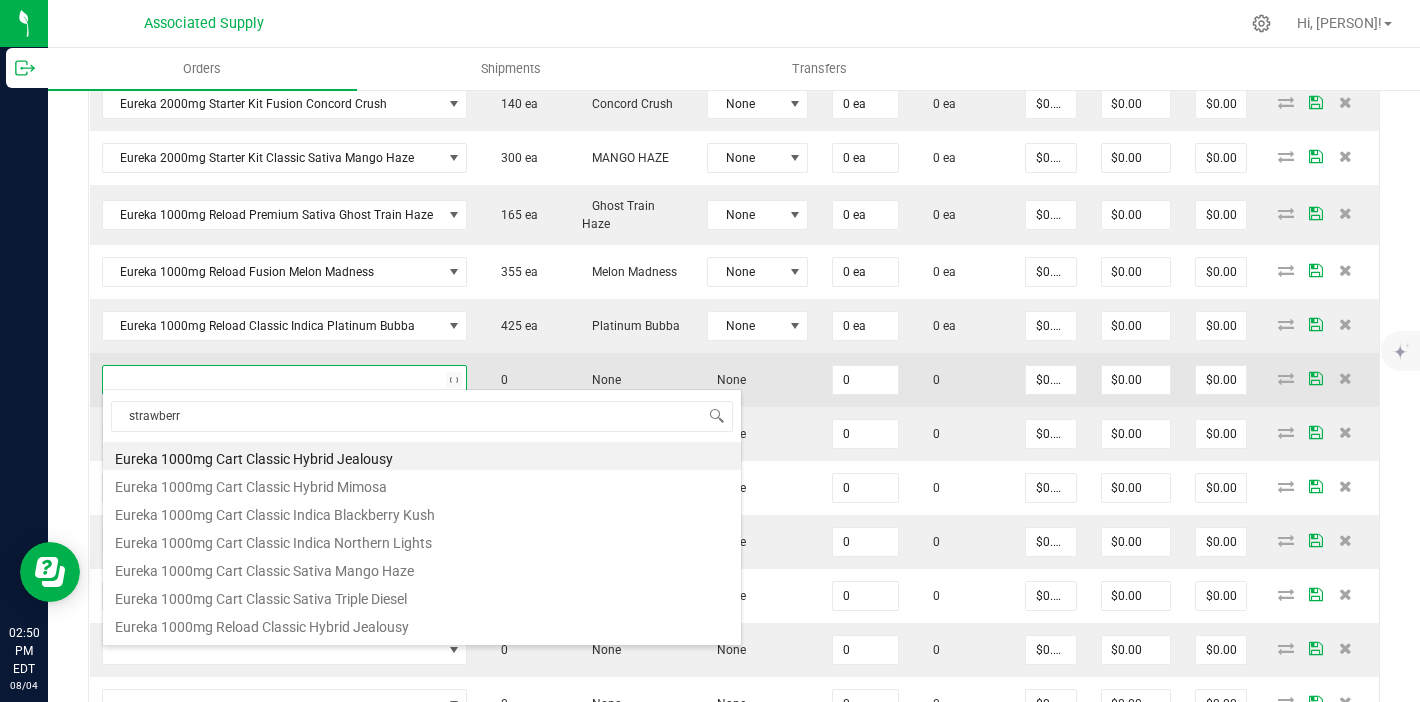 type on "strawberry" 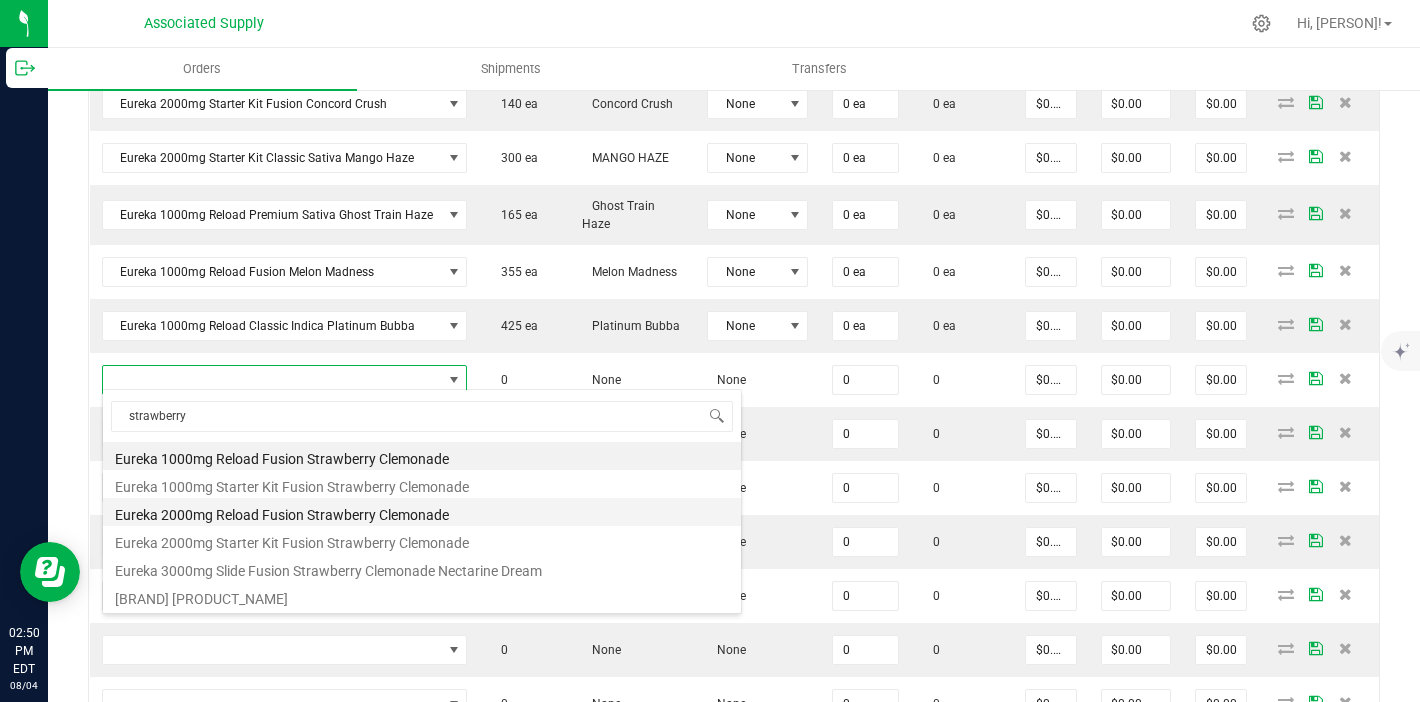 click on "Eureka 2000mg Reload Fusion Strawberry Clemonade" at bounding box center [422, 512] 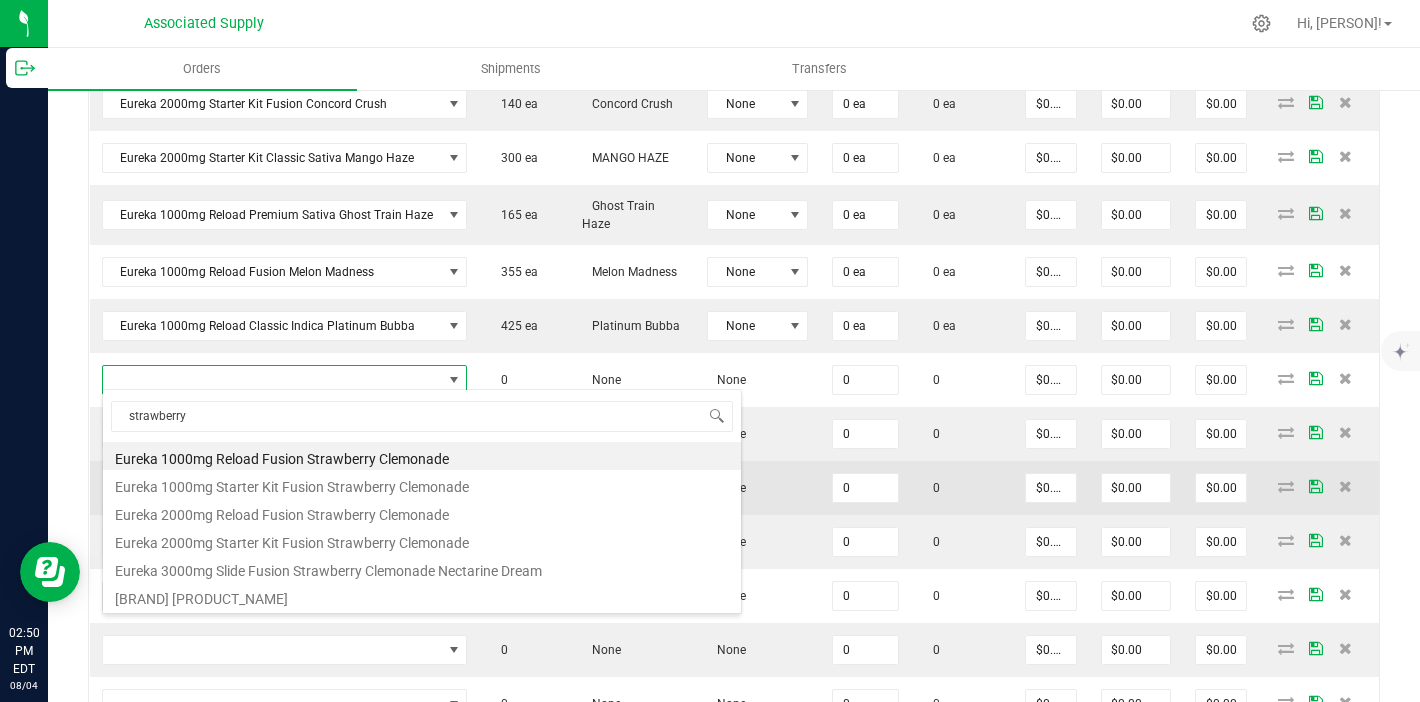 type on "0 ea" 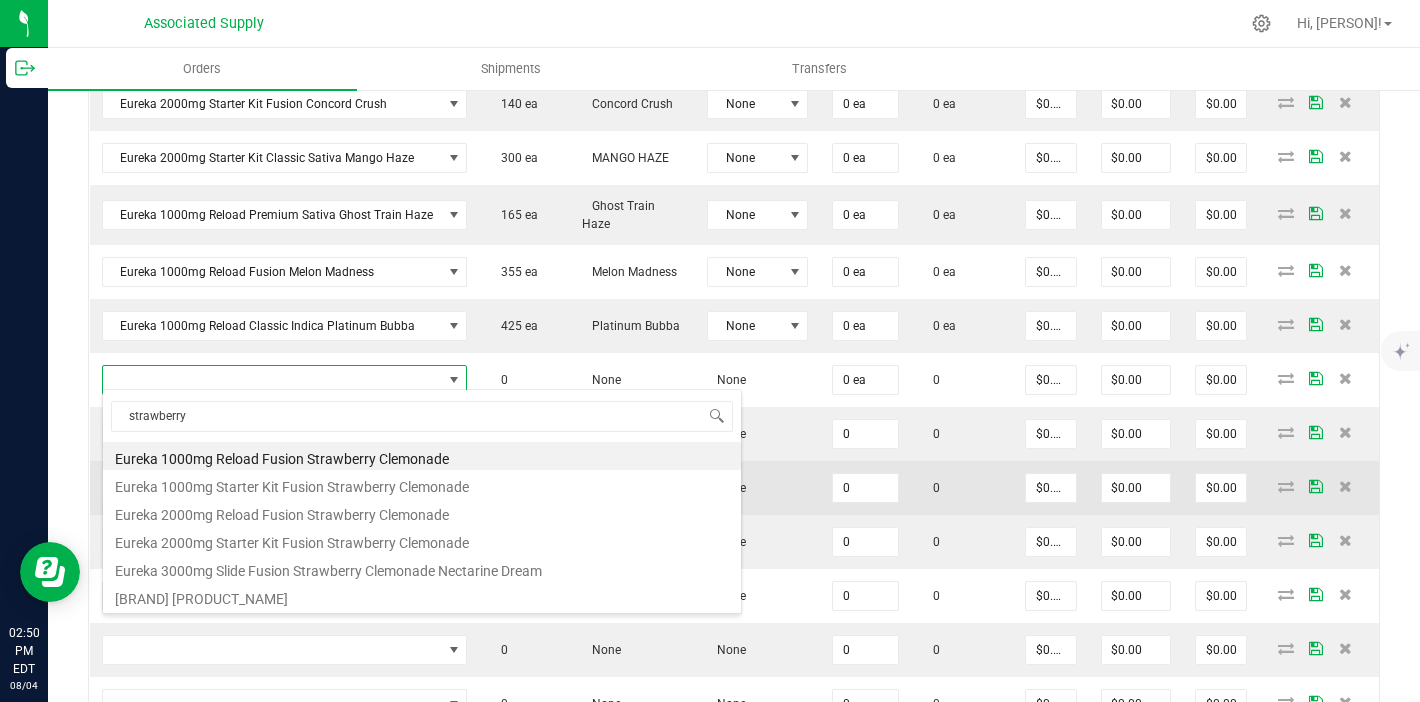 scroll, scrollTop: 1000, scrollLeft: 0, axis: vertical 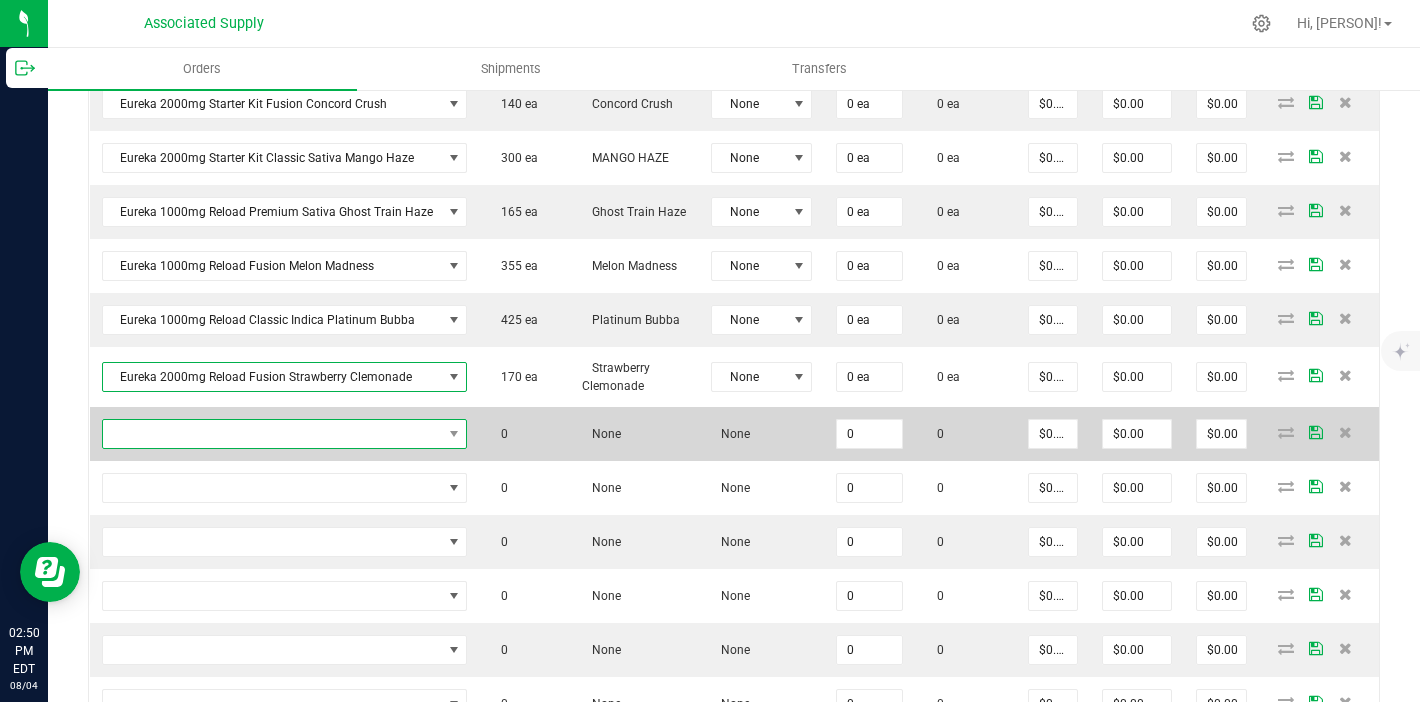 click at bounding box center (272, 434) 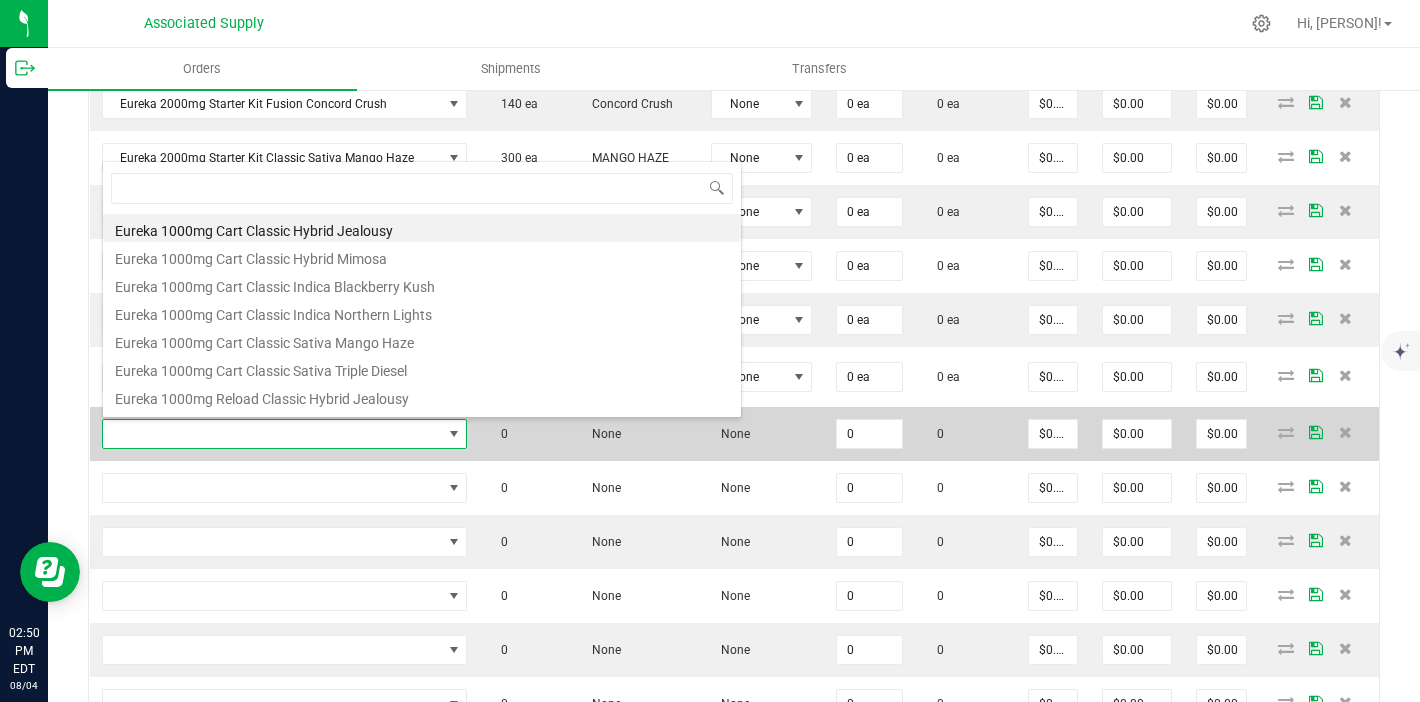 scroll, scrollTop: 99970, scrollLeft: 99641, axis: both 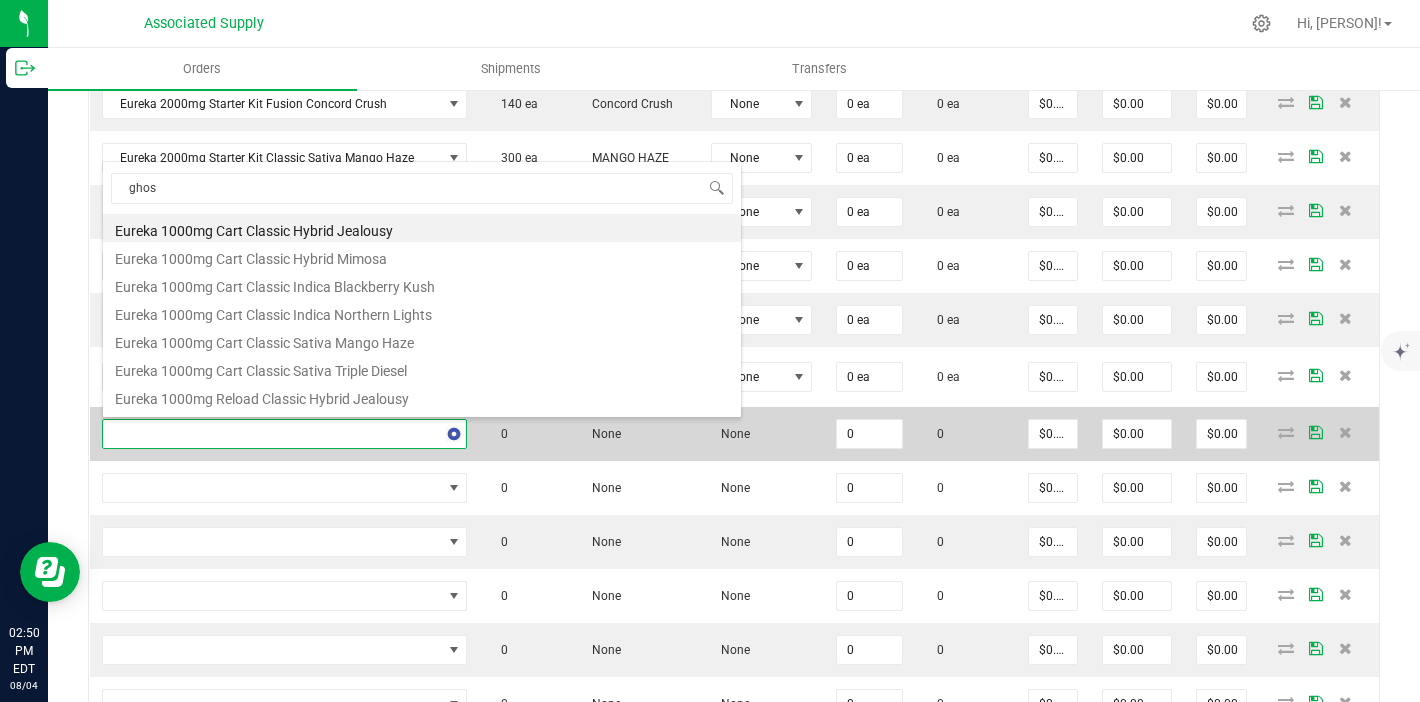 type on "ghost" 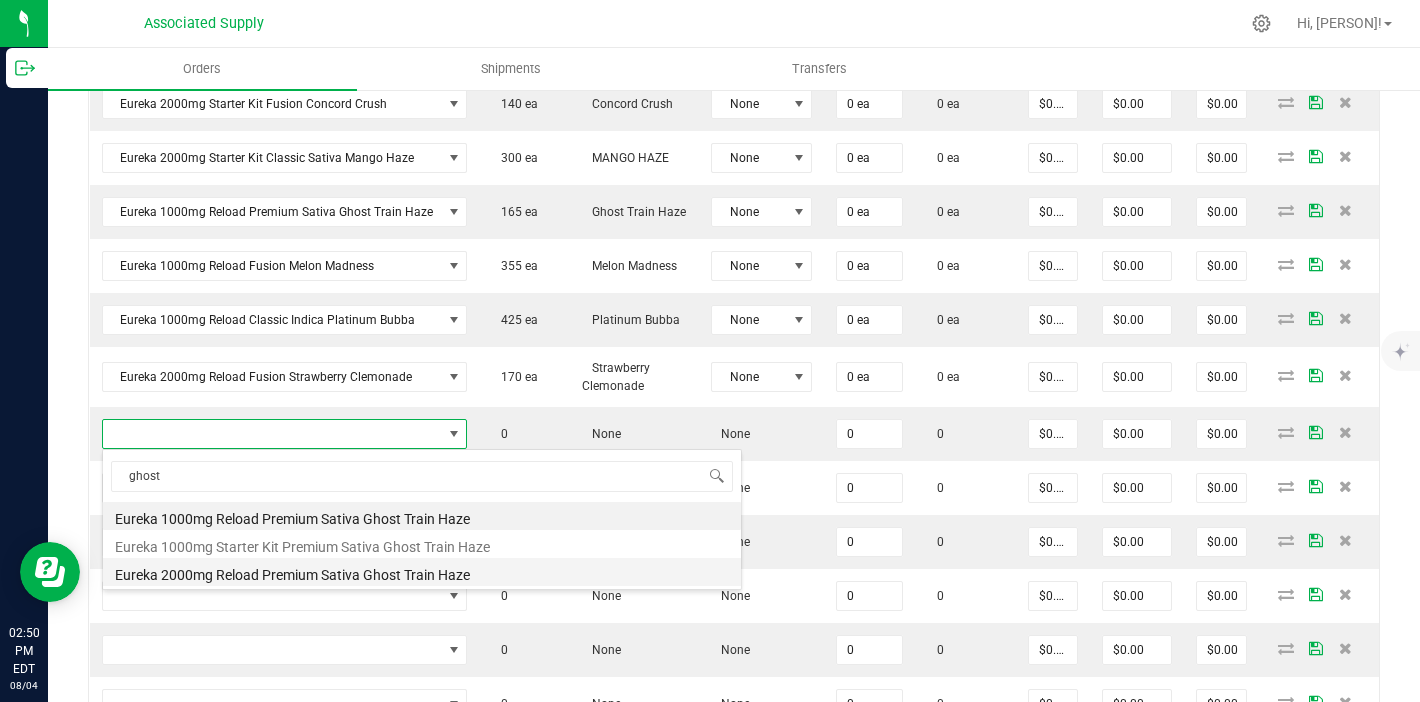 click on "Eureka 2000mg Reload Premium Sativa Ghost Train Haze" at bounding box center [422, 572] 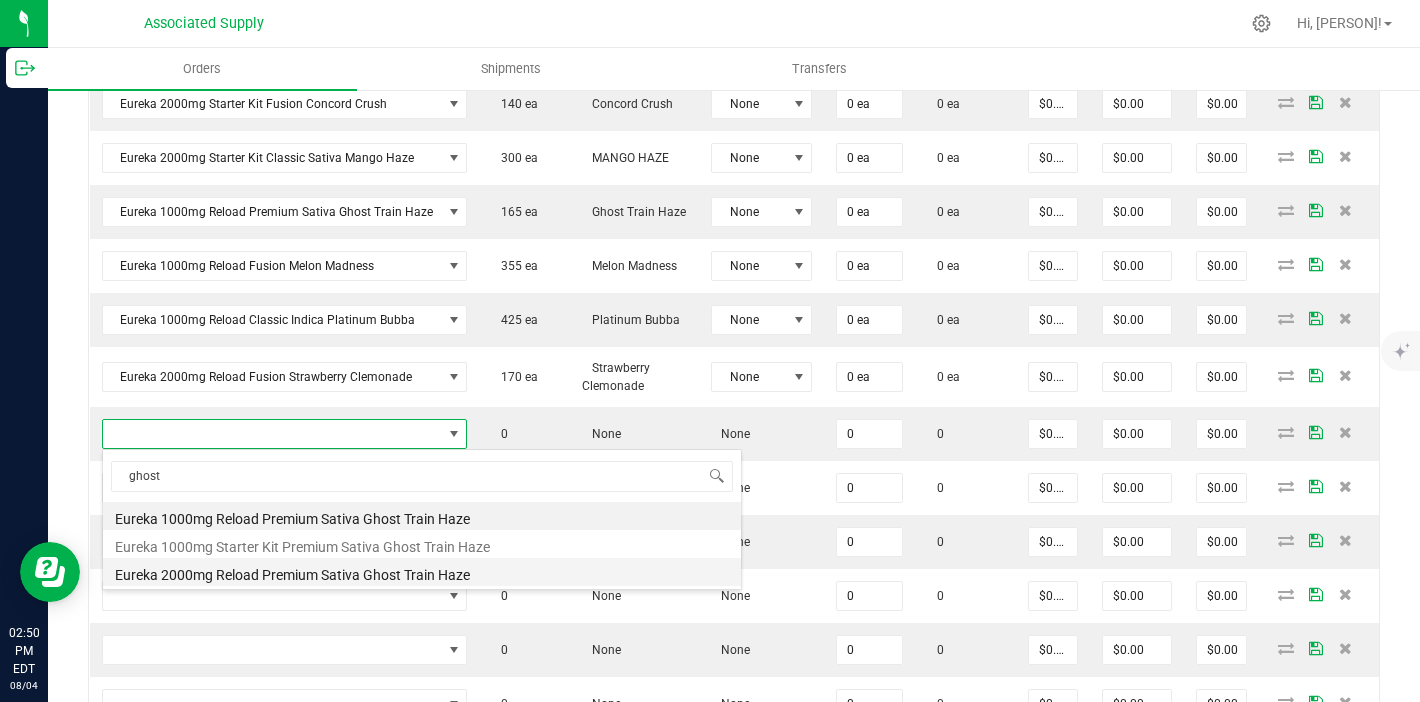 type on "0 ea" 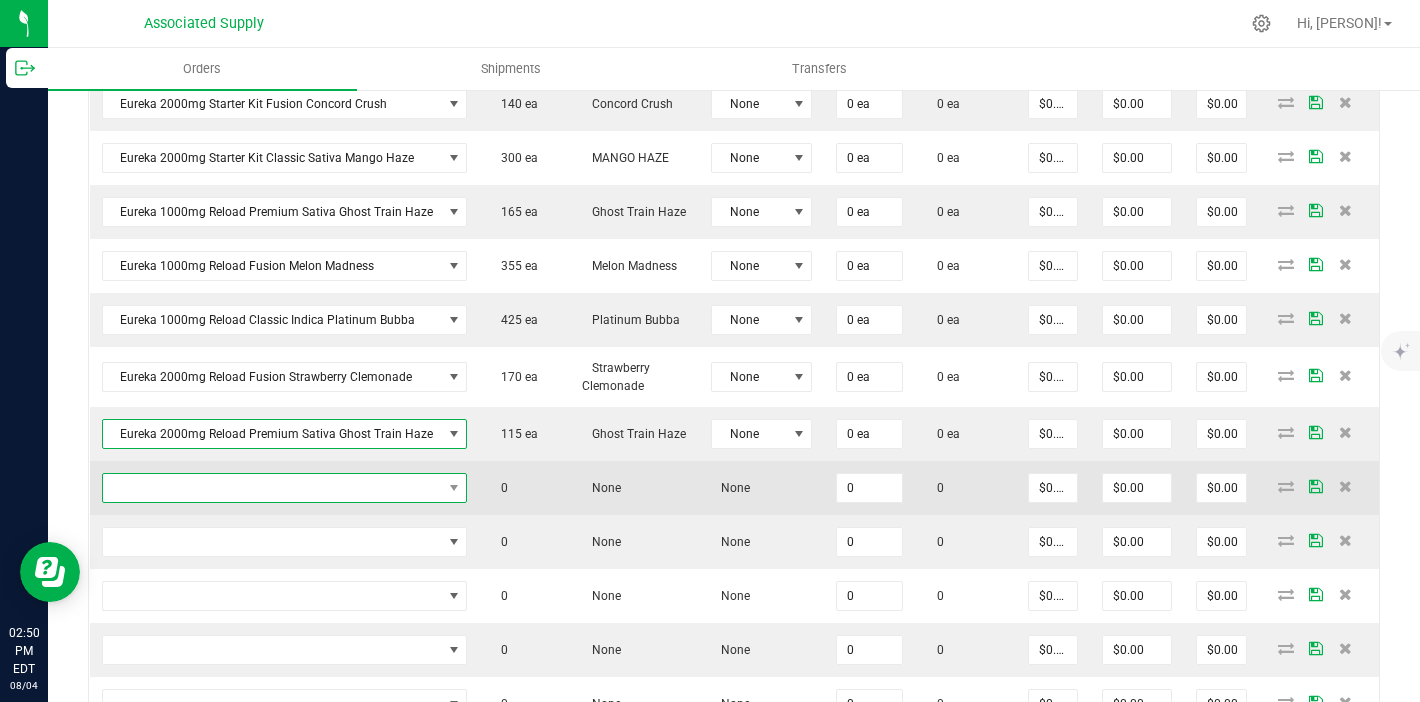 click at bounding box center [272, 488] 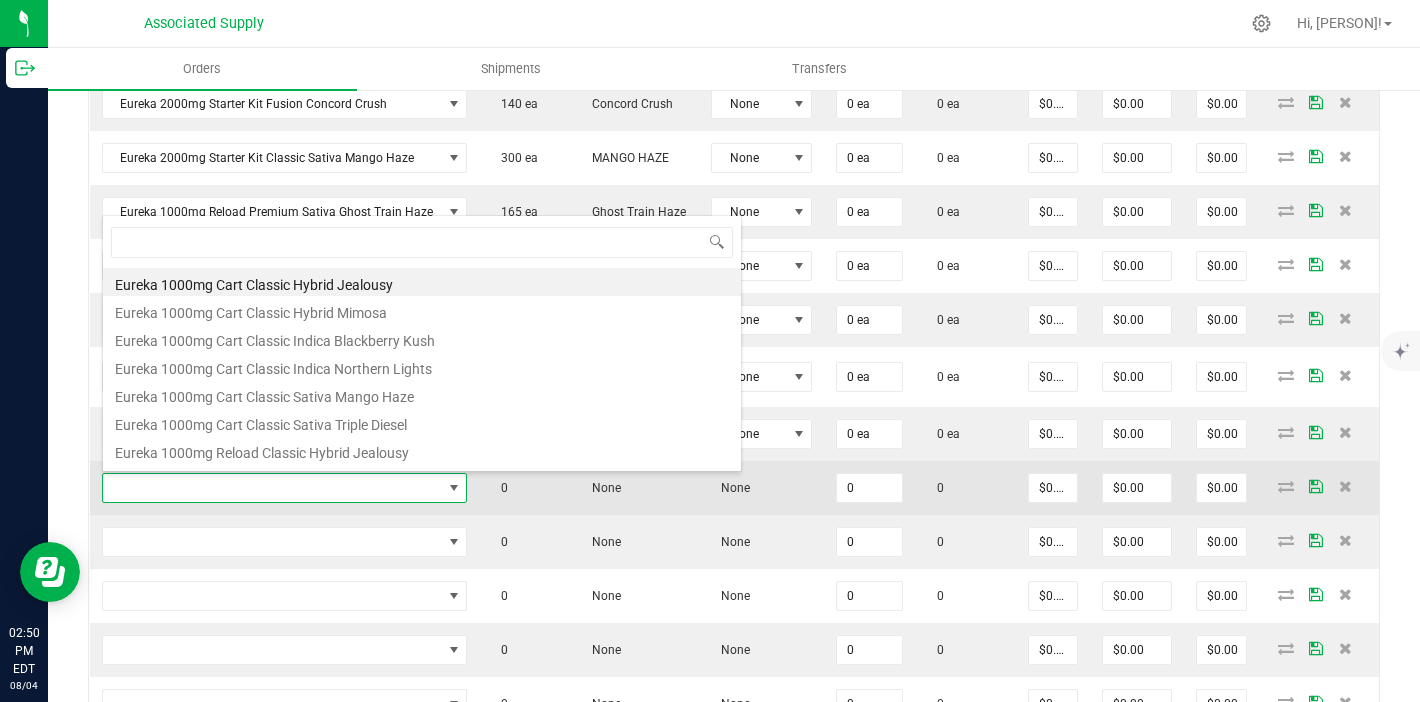 scroll, scrollTop: 99970, scrollLeft: 99641, axis: both 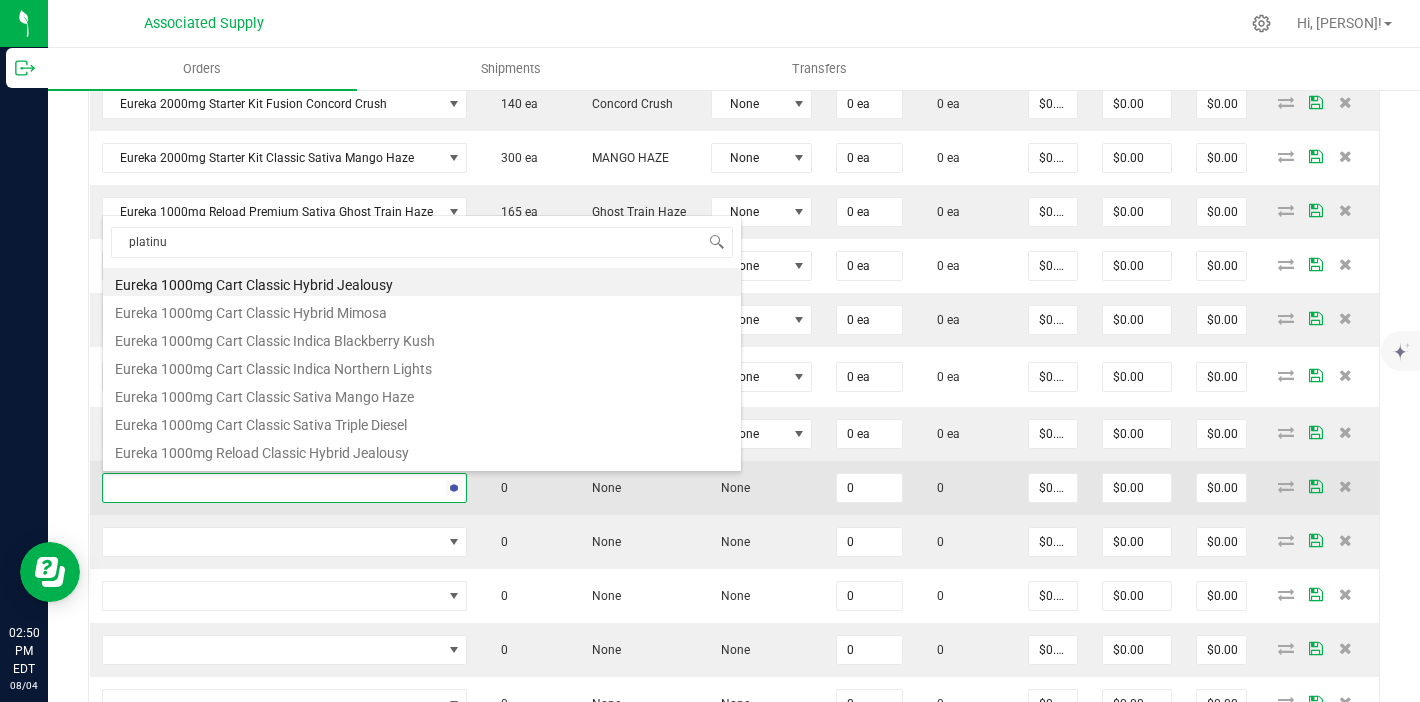 type on "[BRAND]" 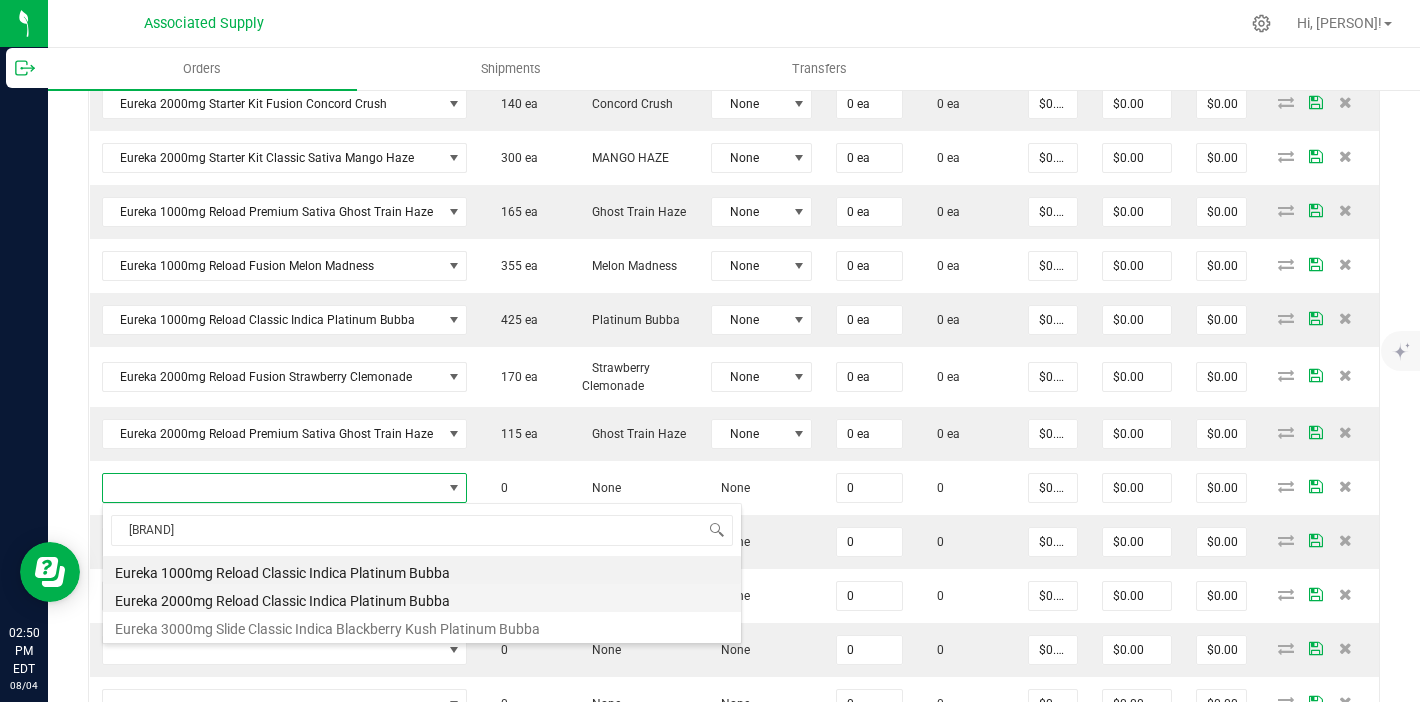 click on "Eureka 2000mg Reload Classic Indica Platinum Bubba" at bounding box center [422, 598] 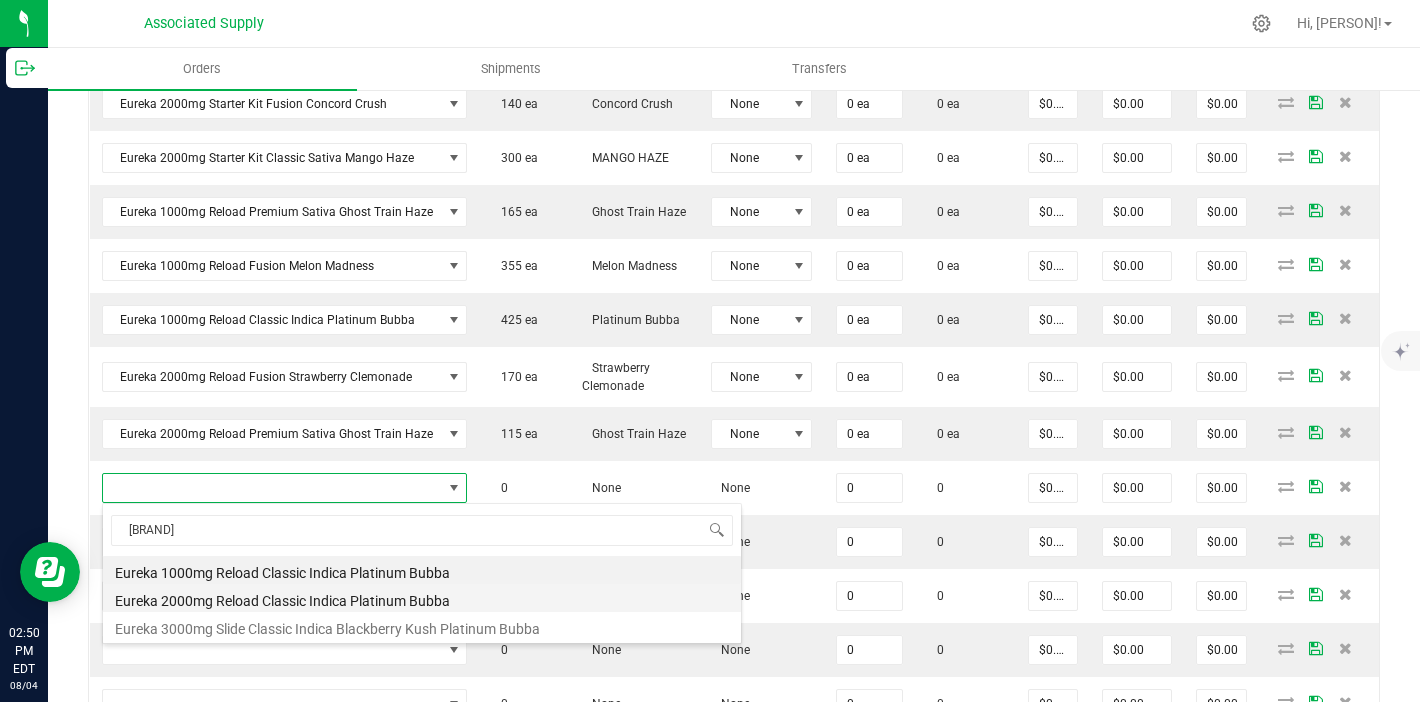 type on "0 ea" 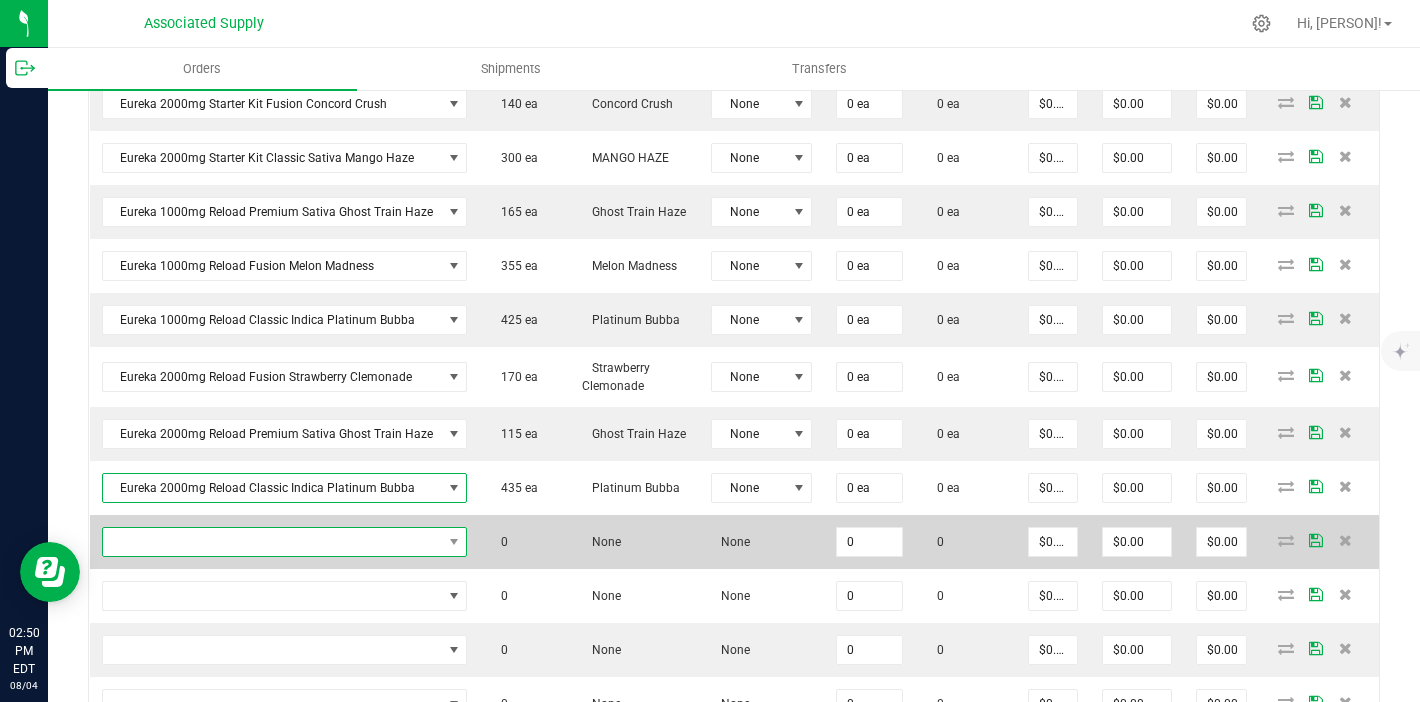 click at bounding box center (272, 542) 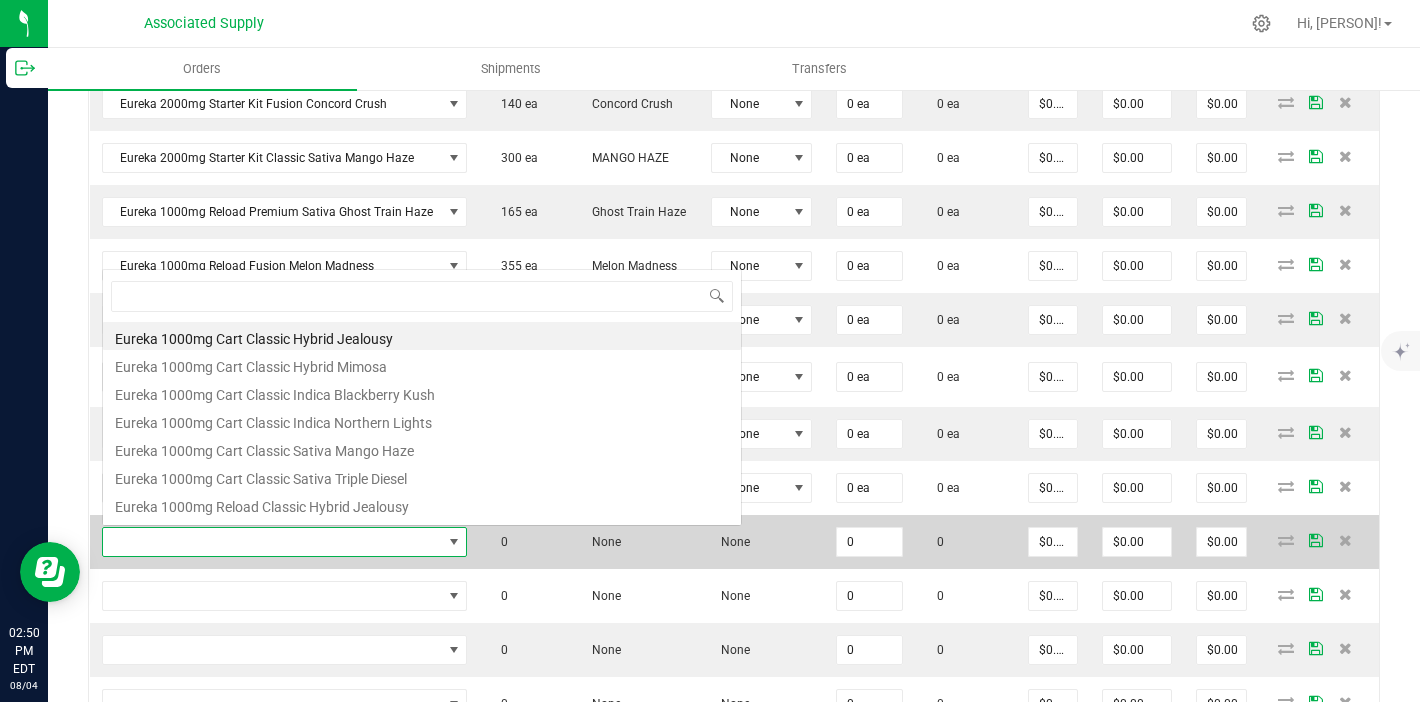 scroll, scrollTop: 0, scrollLeft: 0, axis: both 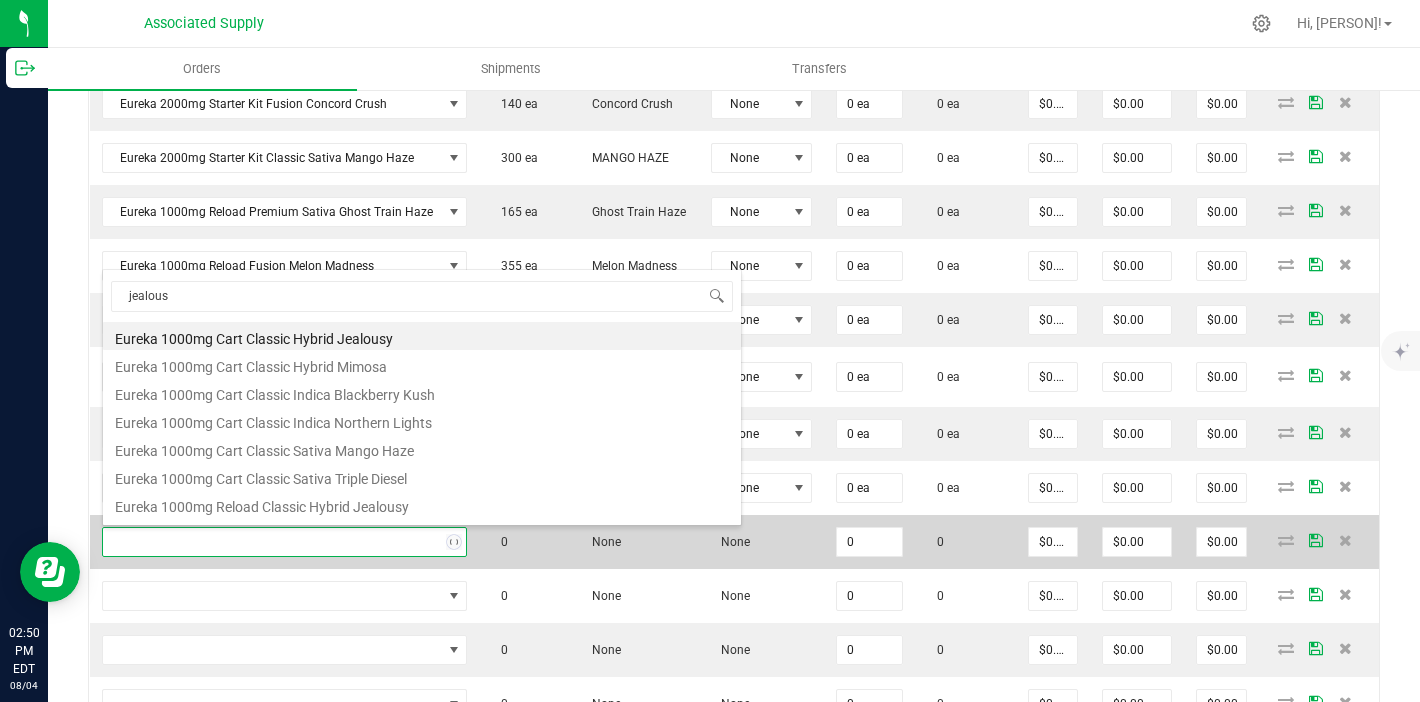 type on "jealousy" 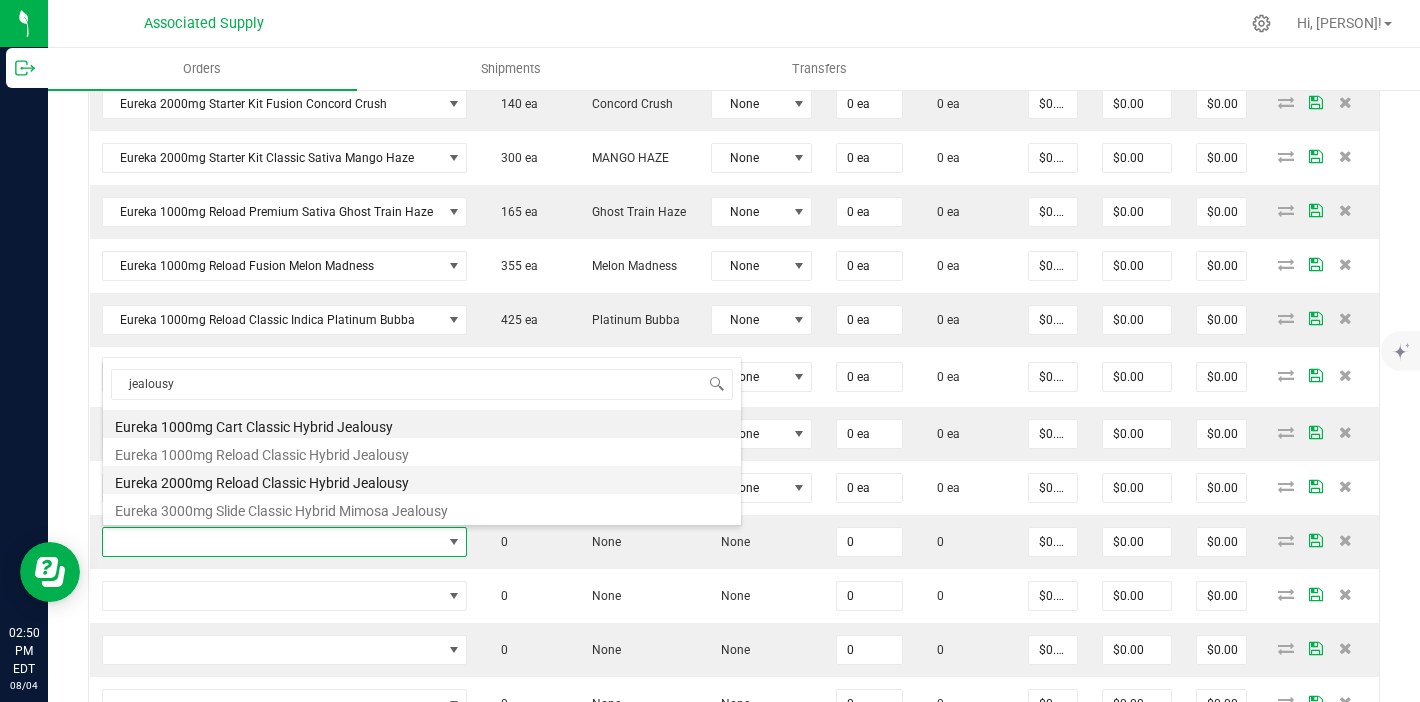 click on "Eureka 2000mg Reload Classic Hybrid Jealousy" at bounding box center [422, 480] 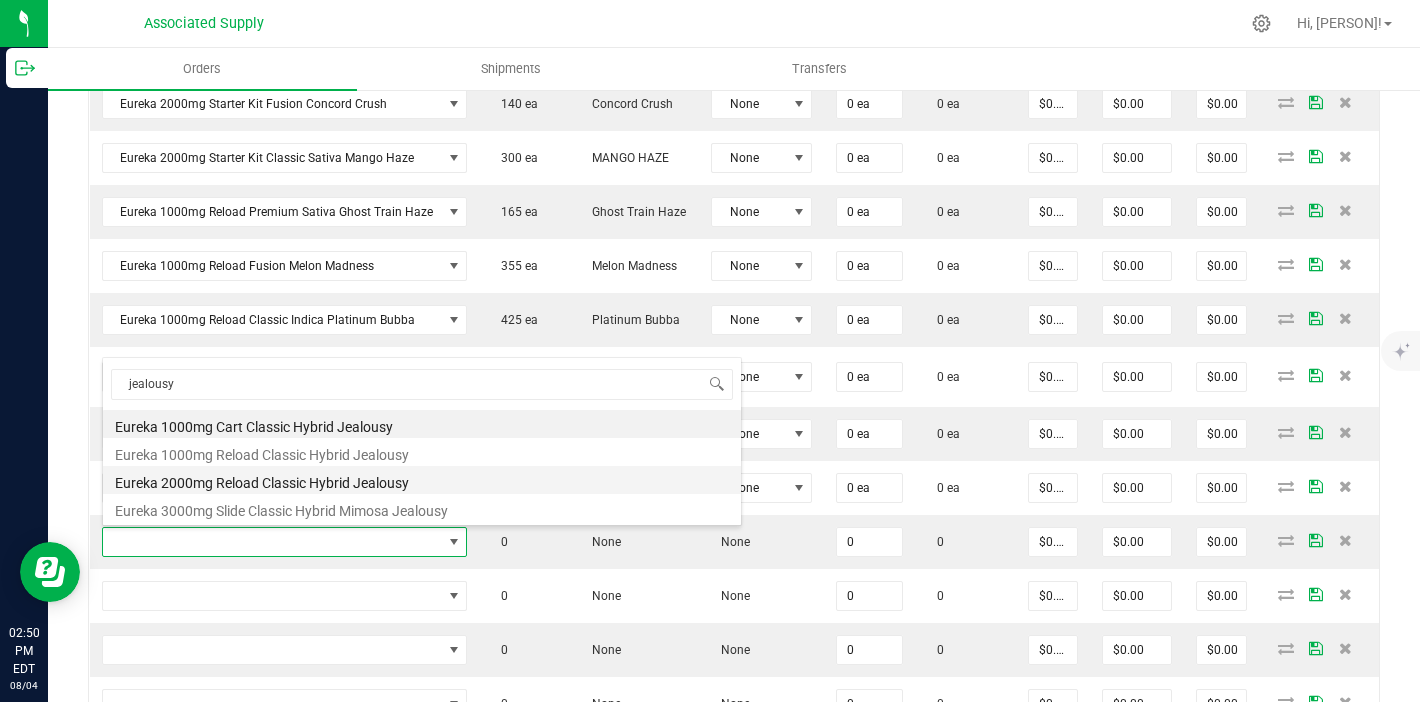 type on "0 ea" 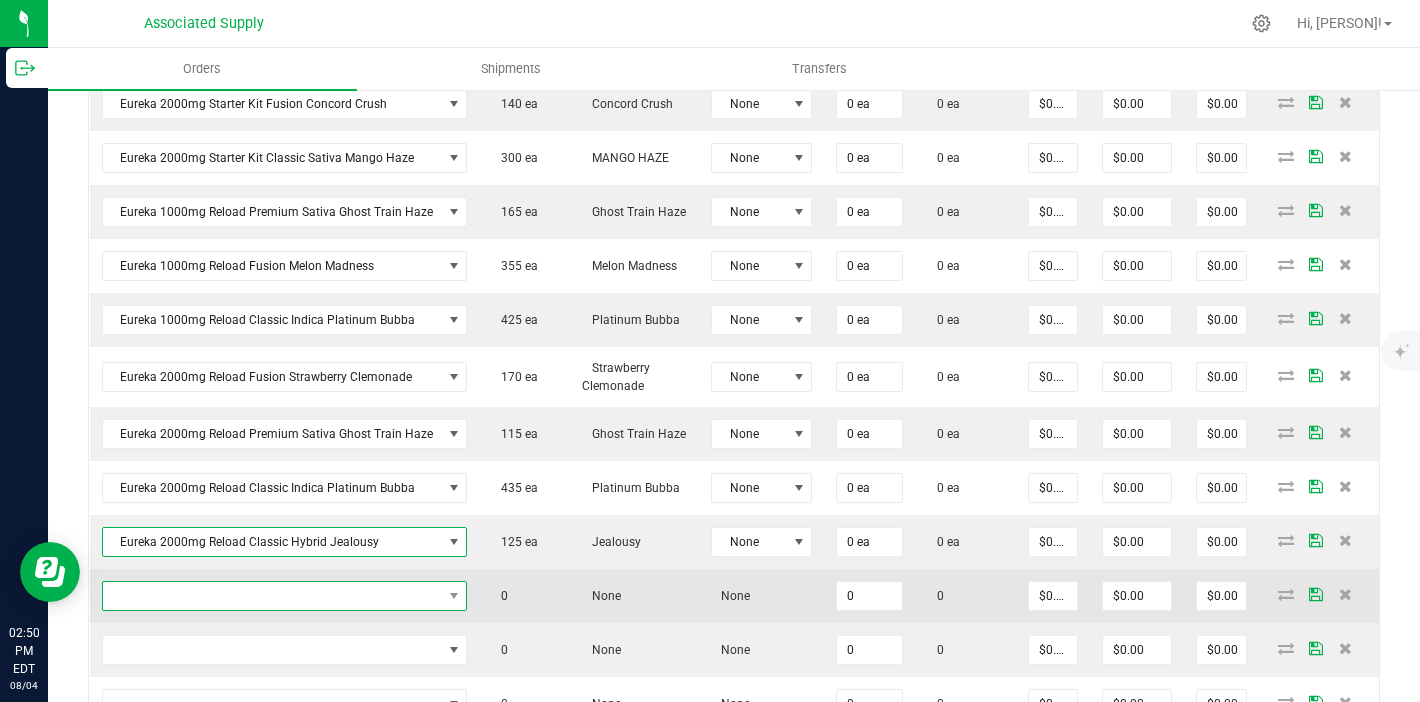 click at bounding box center (272, 596) 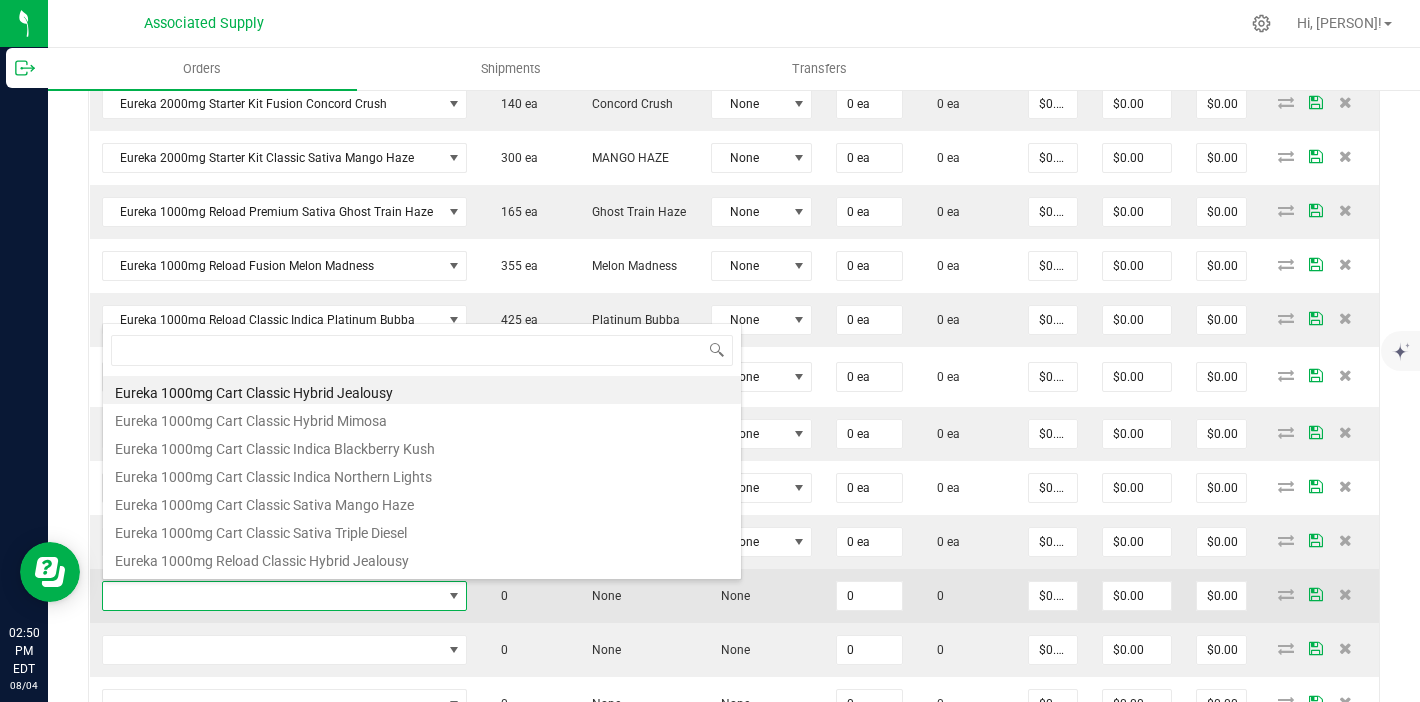scroll, scrollTop: 99970, scrollLeft: 99641, axis: both 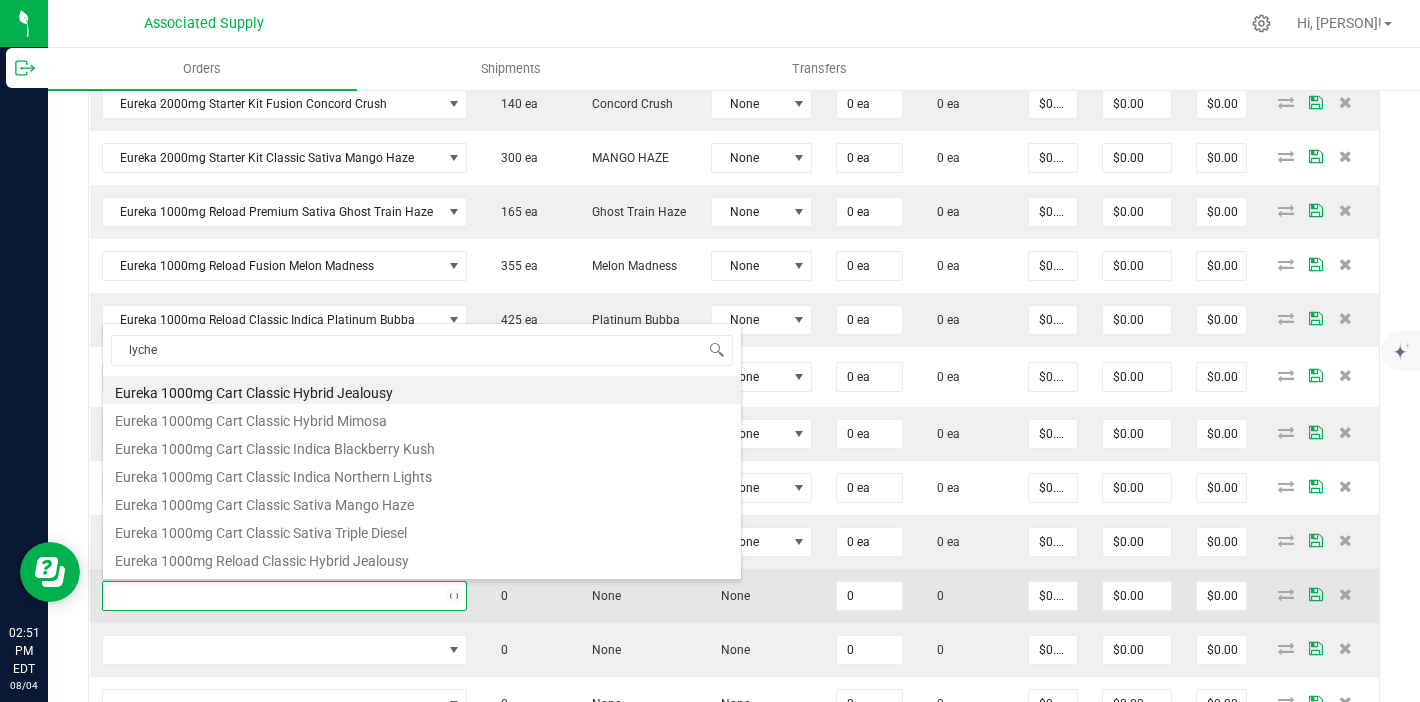 type on "lychee" 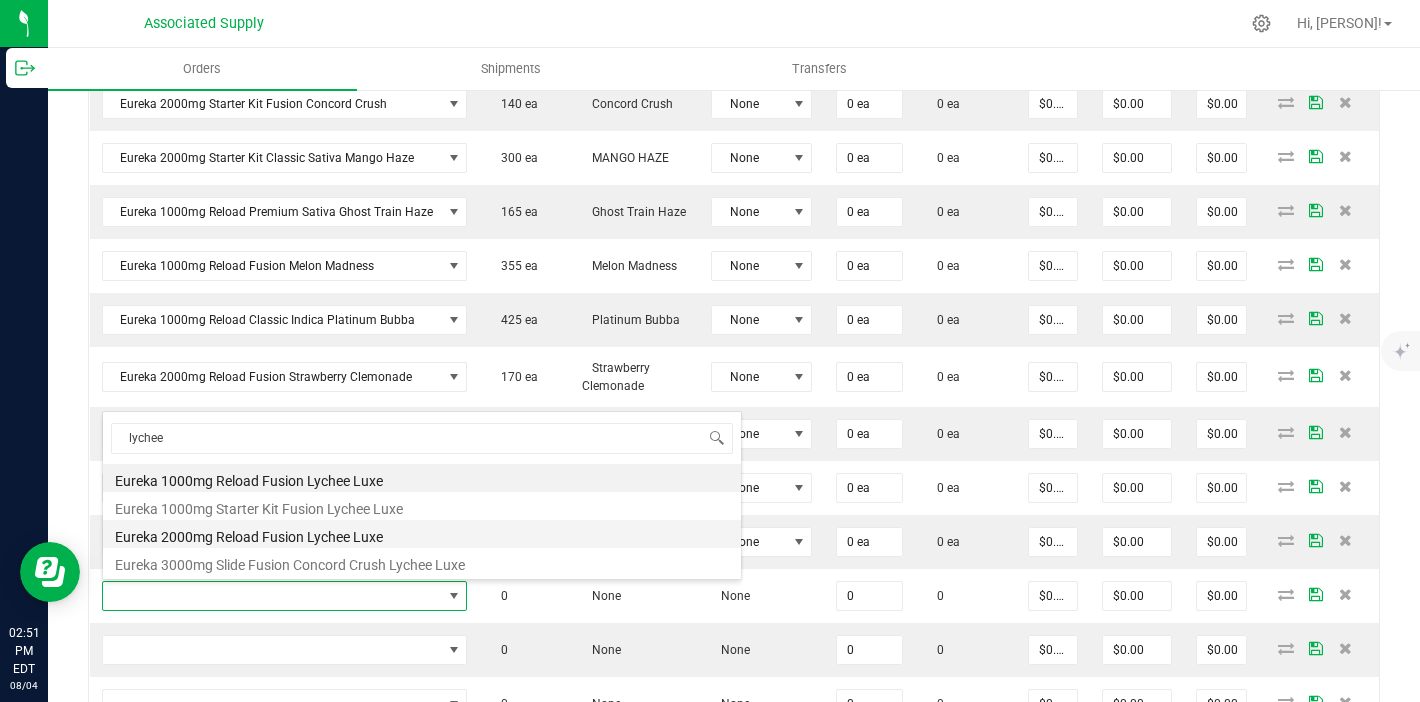 click on "Eureka 2000mg Reload Fusion Lychee Luxe" at bounding box center [422, 534] 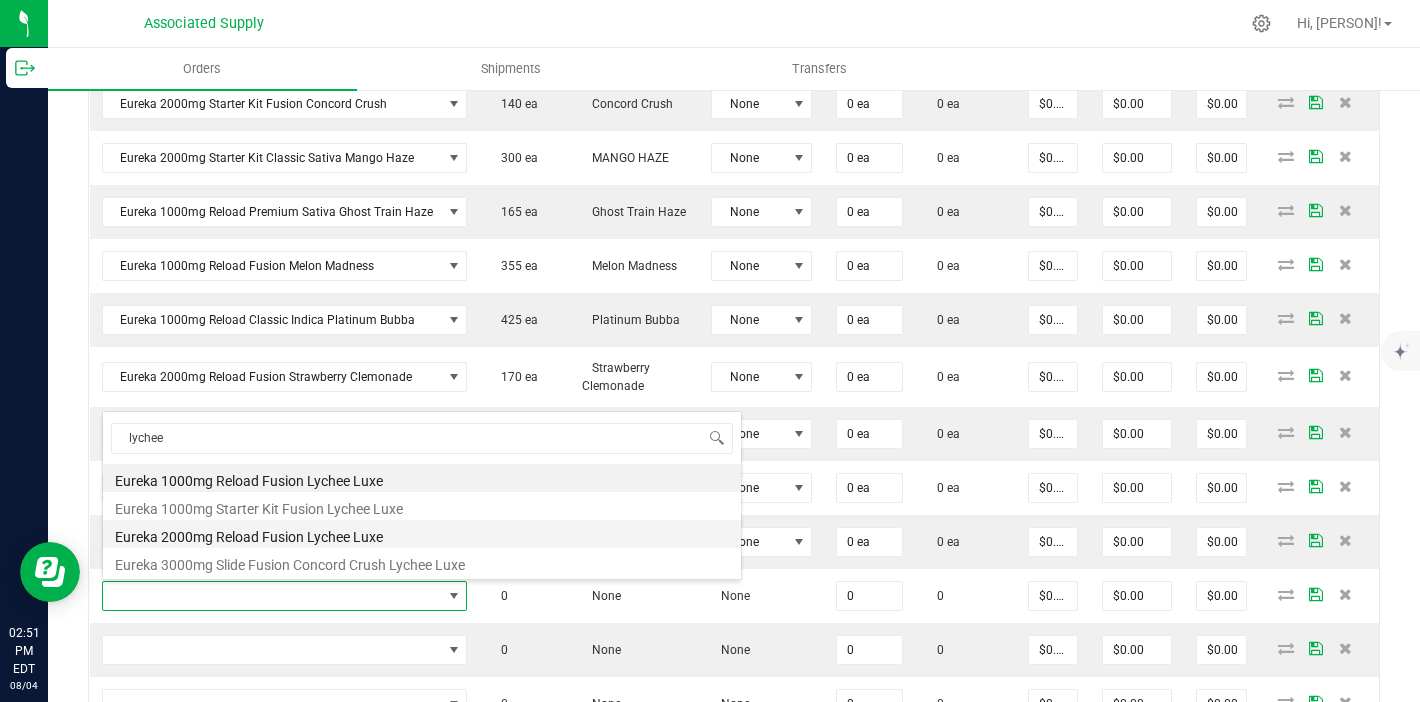 type on "0 ea" 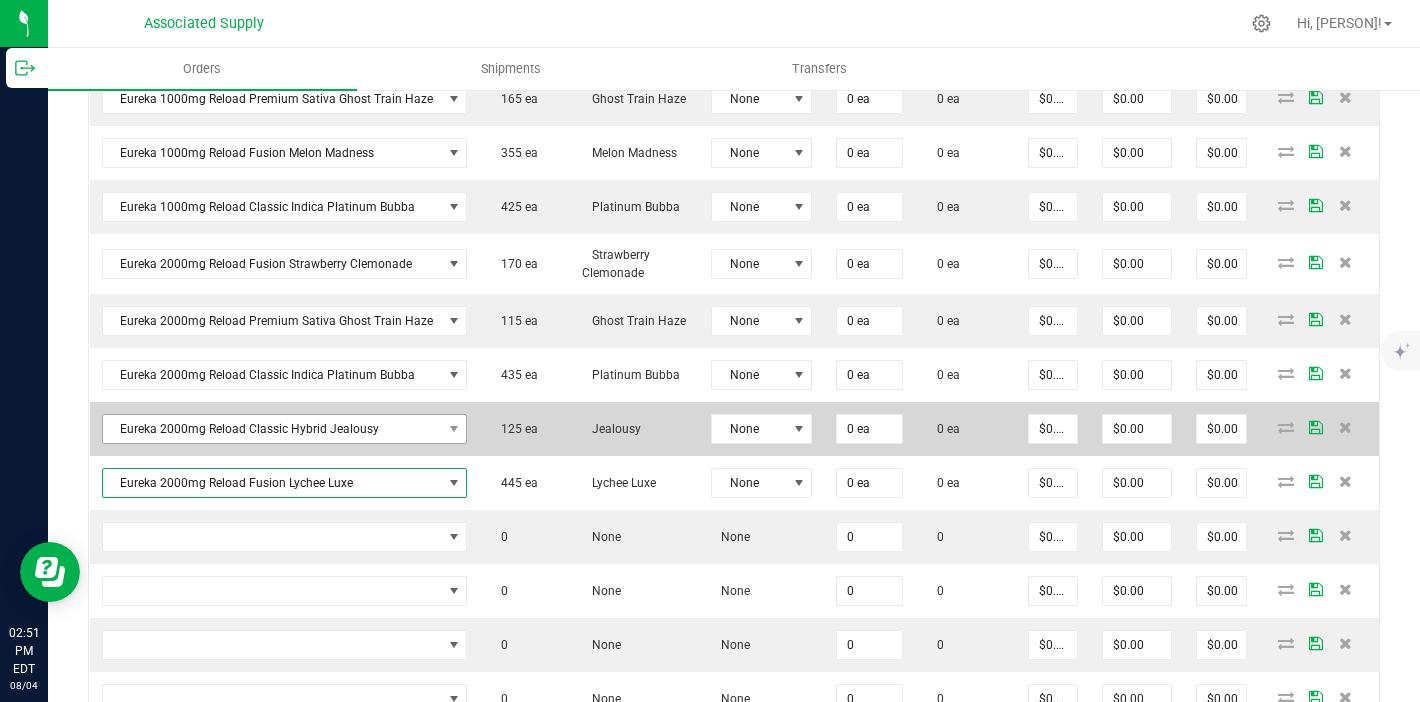 scroll, scrollTop: 1155, scrollLeft: 0, axis: vertical 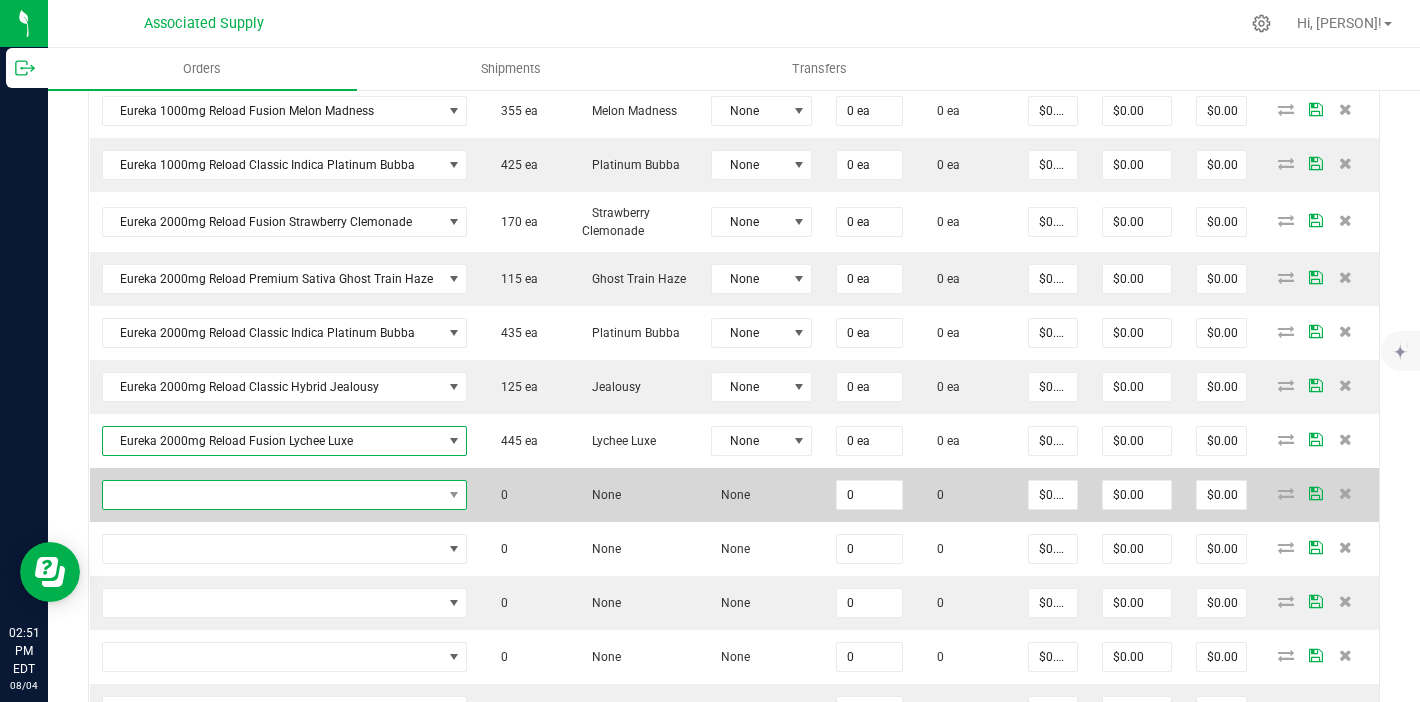 click at bounding box center [272, 495] 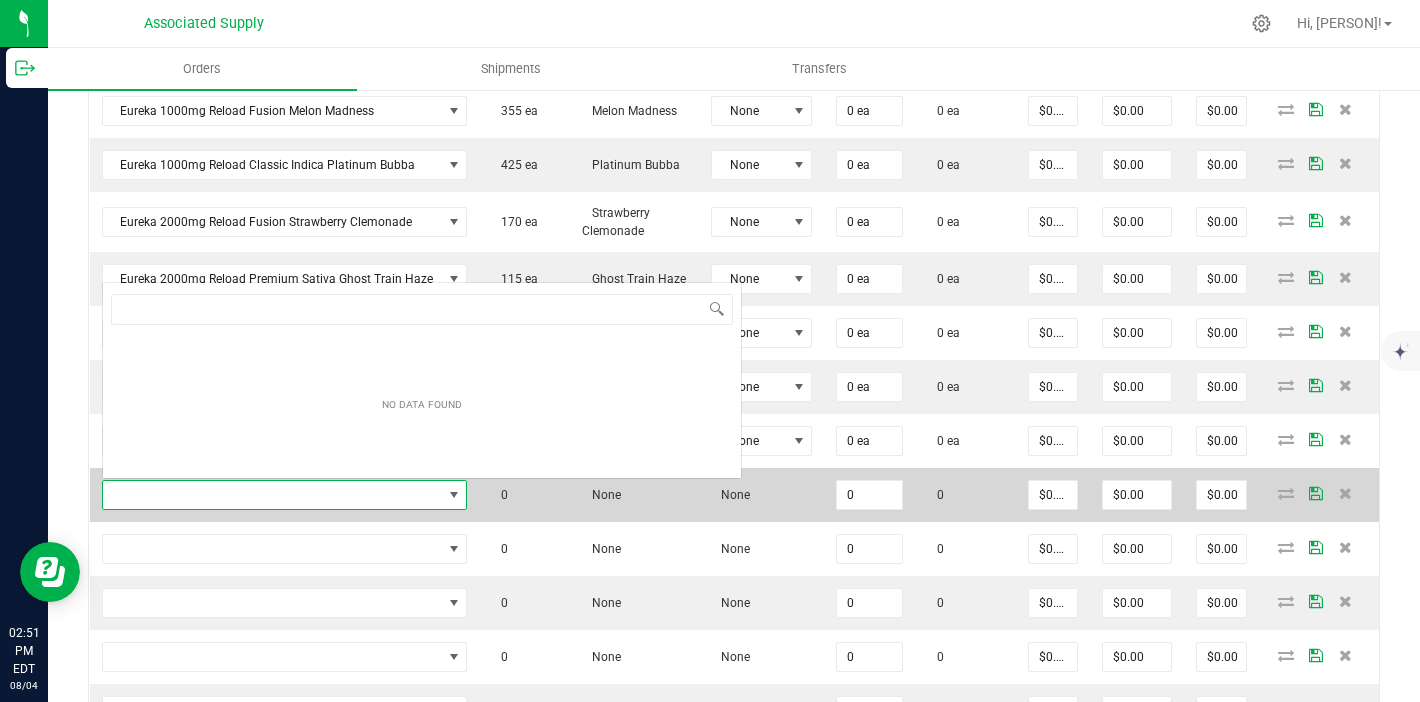 scroll, scrollTop: 0, scrollLeft: 0, axis: both 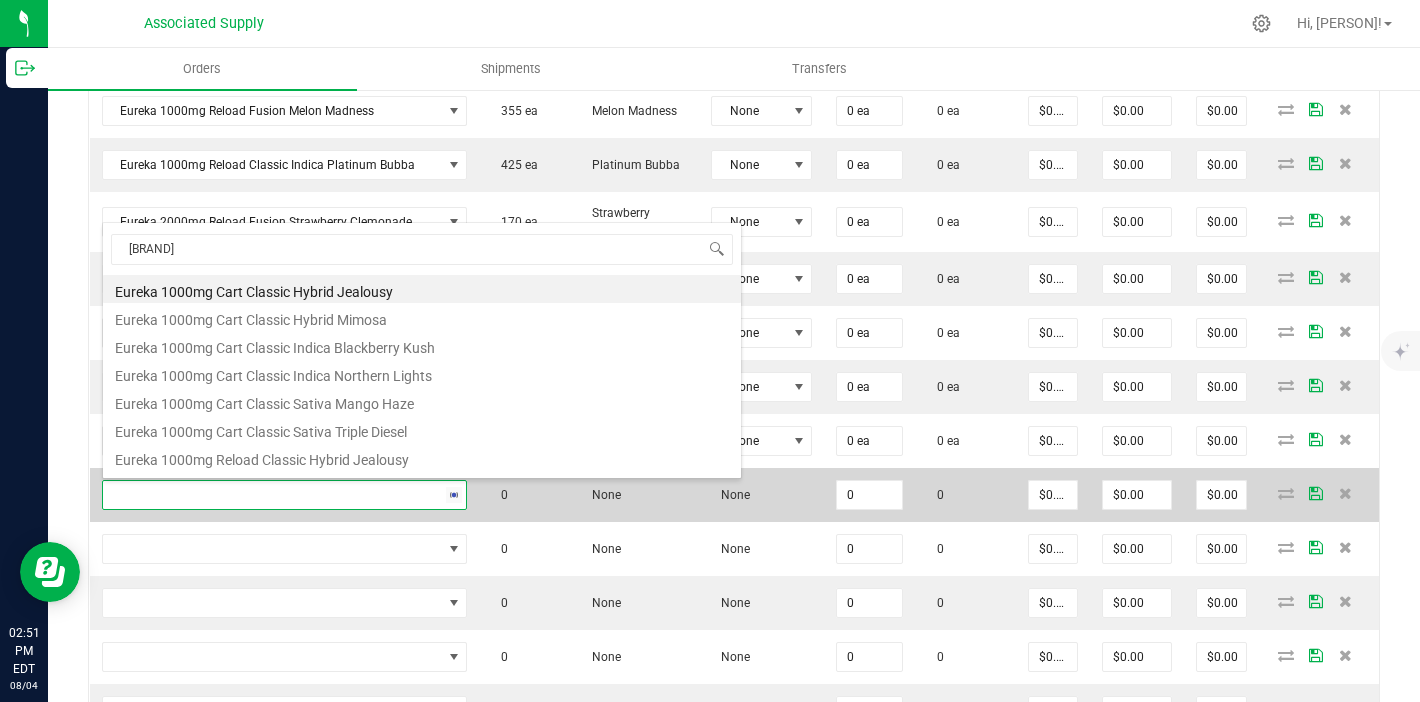 type on "nectarine" 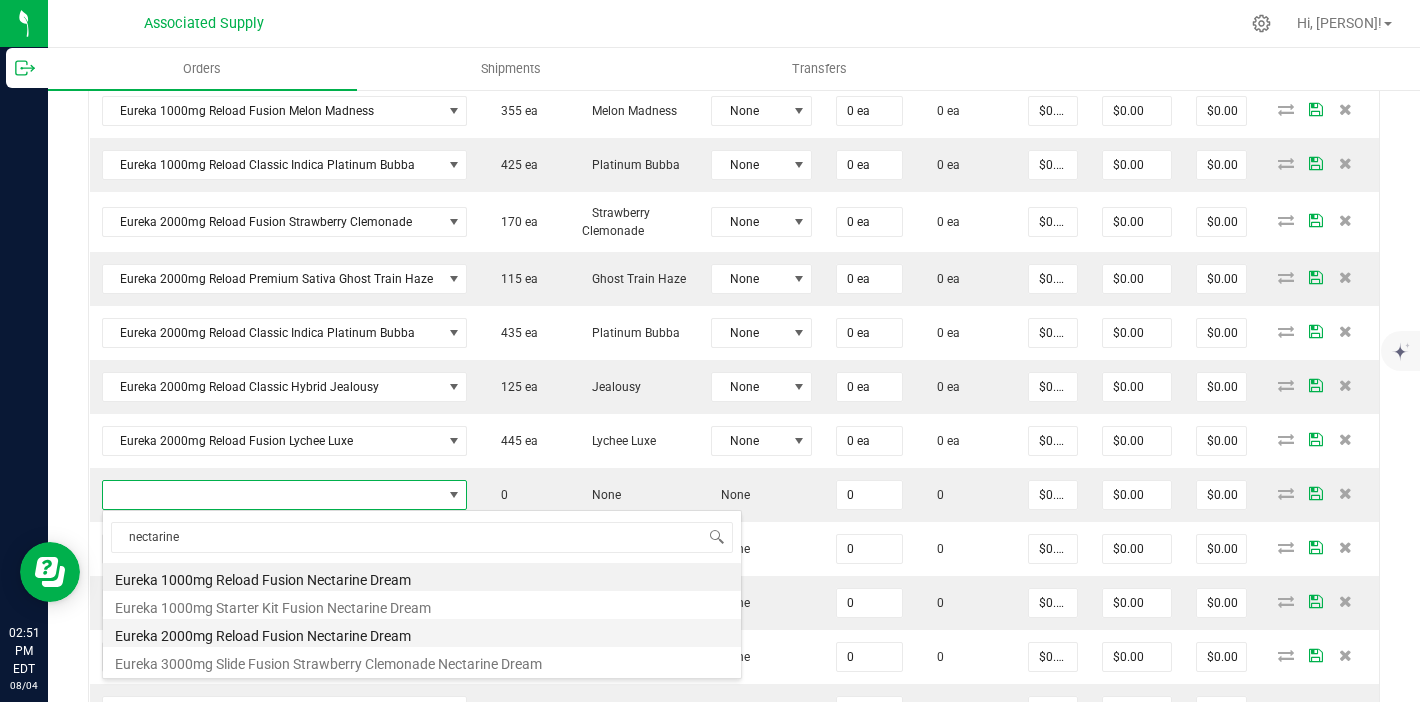 click on "Eureka 2000mg Reload Fusion Nectarine Dream" at bounding box center [422, 633] 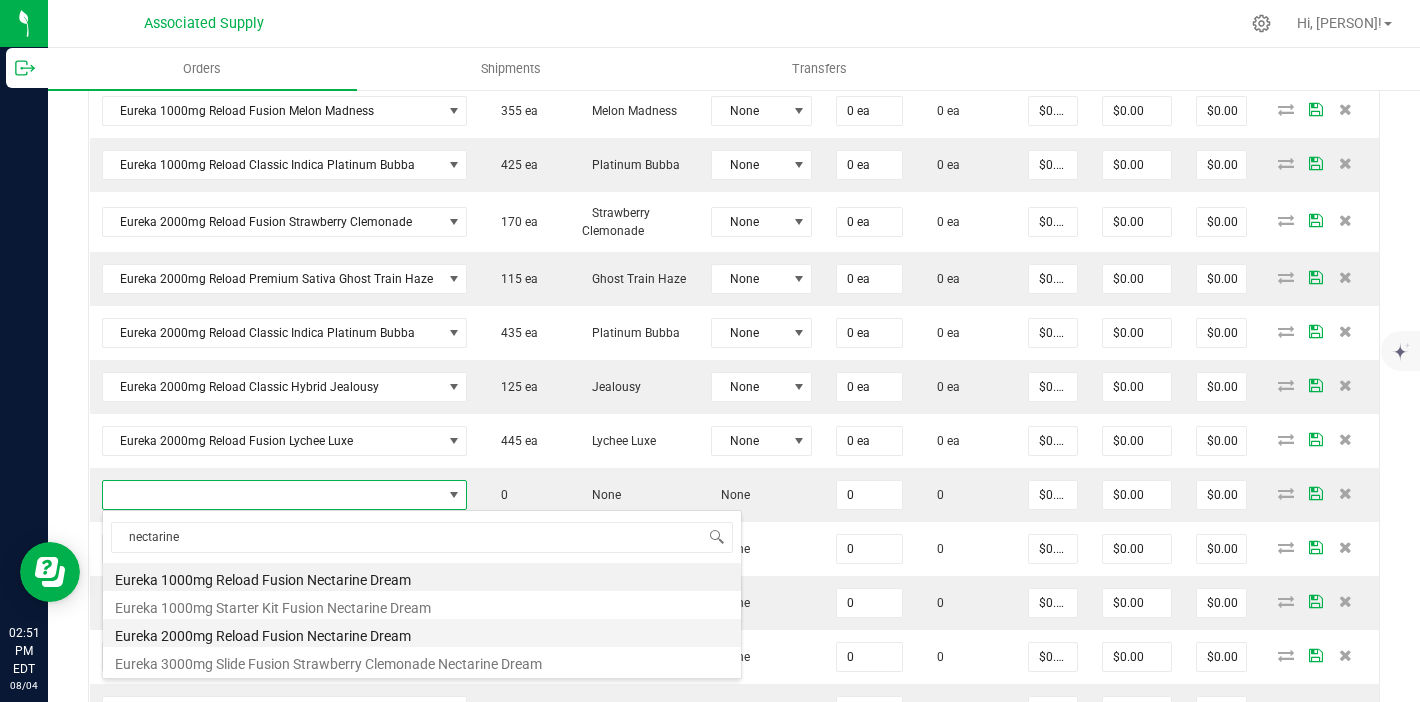 type on "0 ea" 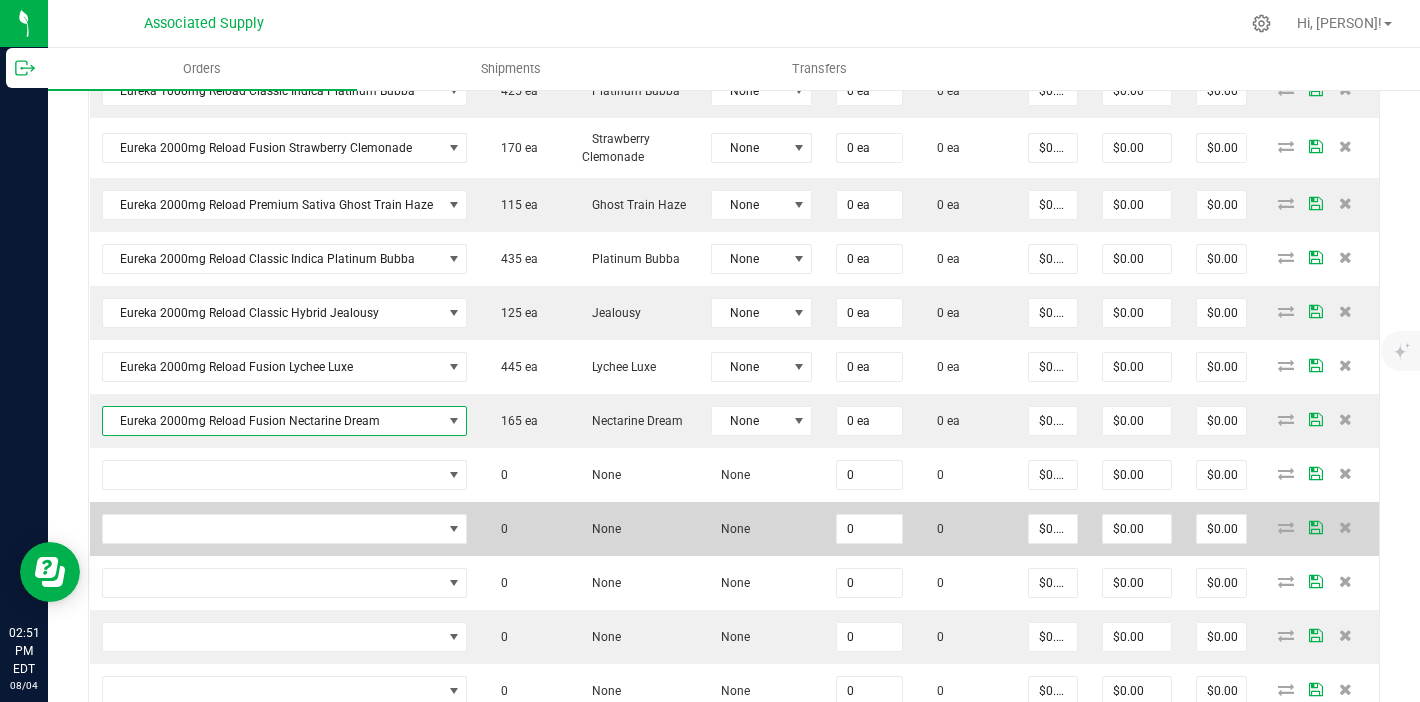 scroll, scrollTop: 1264, scrollLeft: 0, axis: vertical 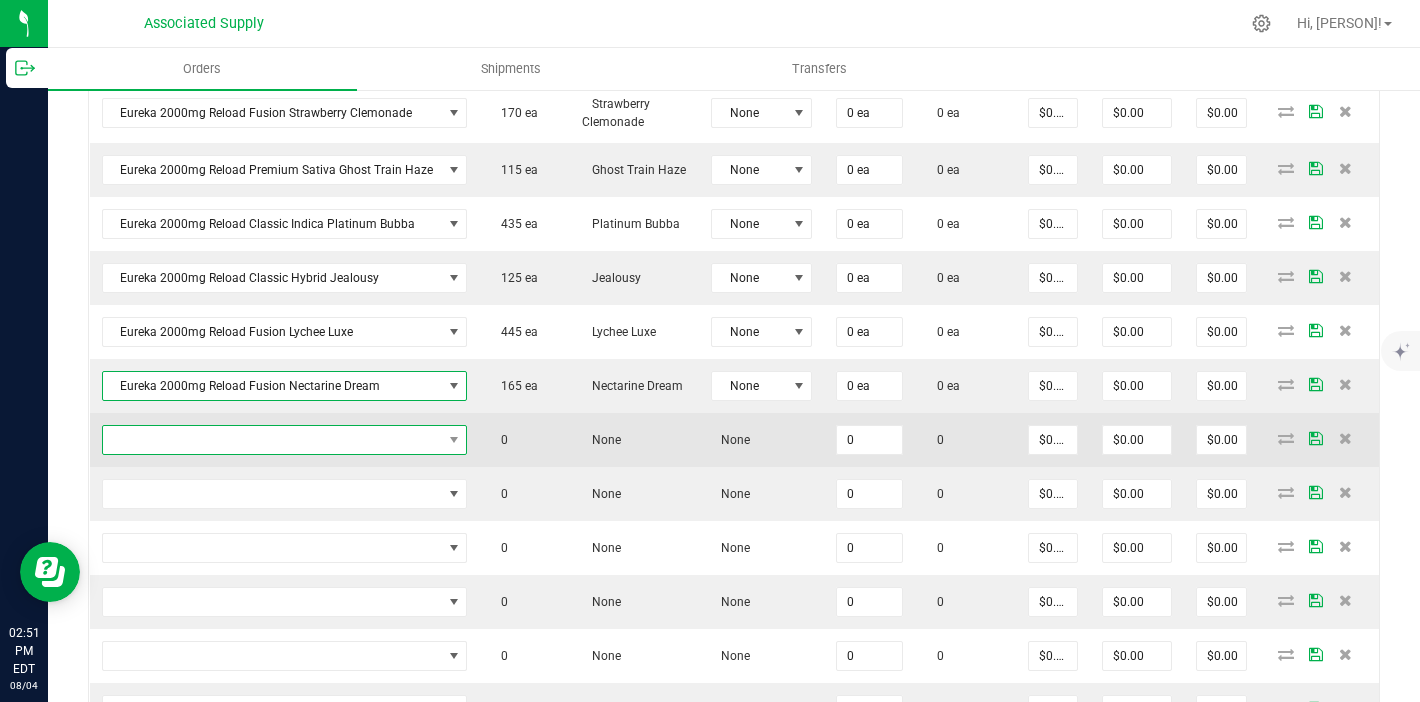 click at bounding box center (272, 440) 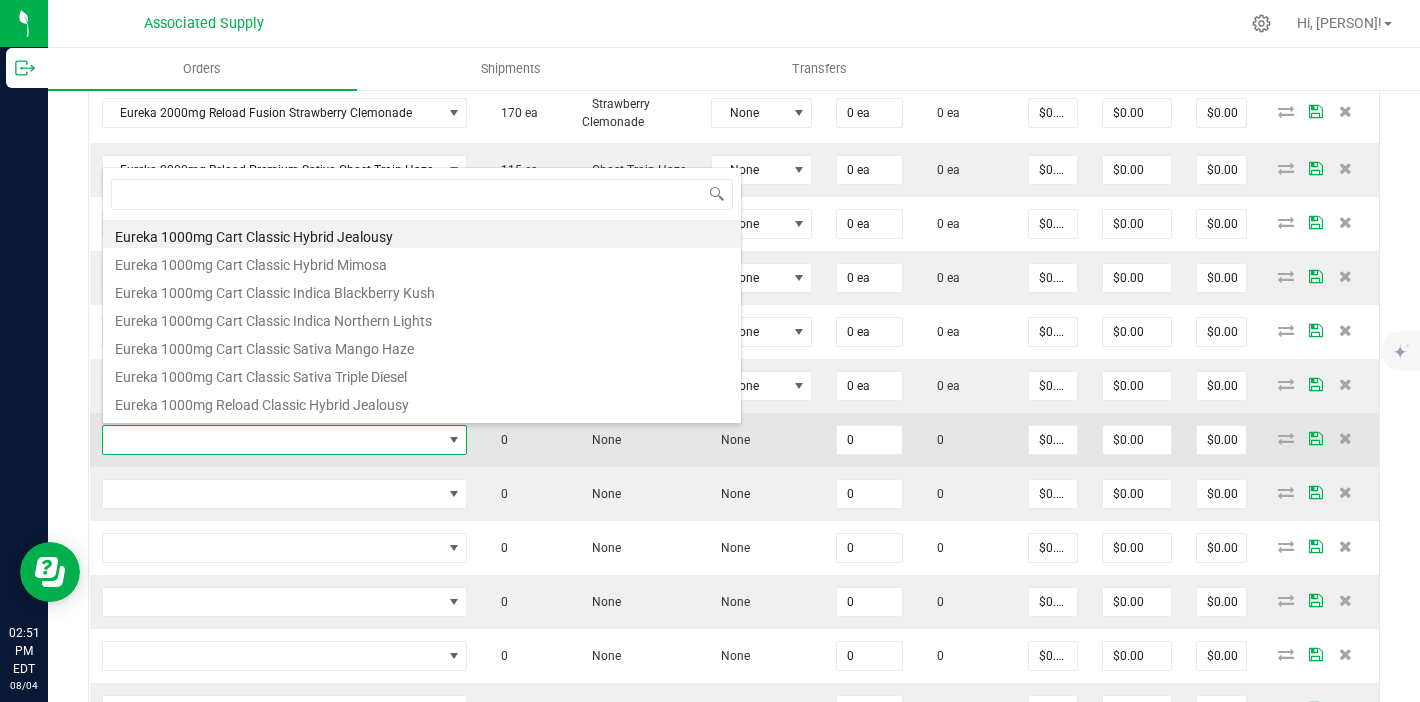 scroll, scrollTop: 99970, scrollLeft: 99641, axis: both 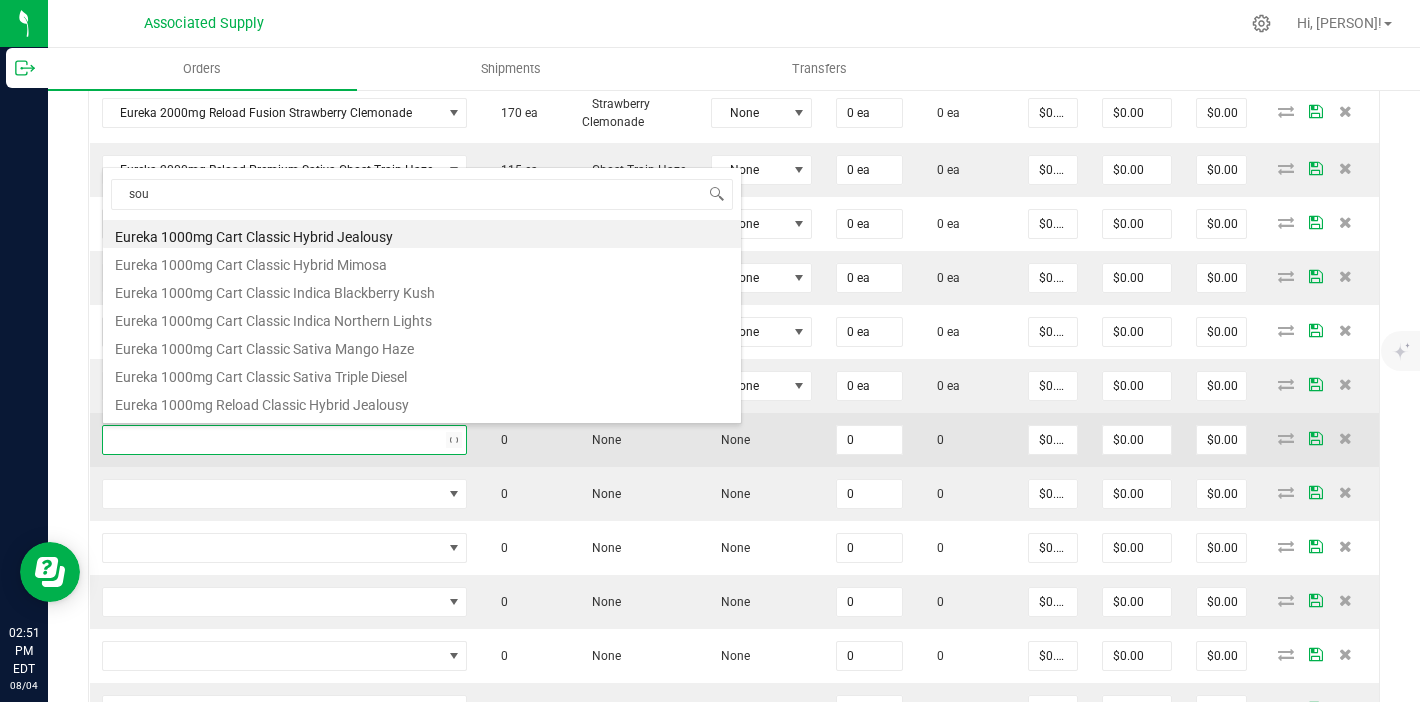 type on "sour" 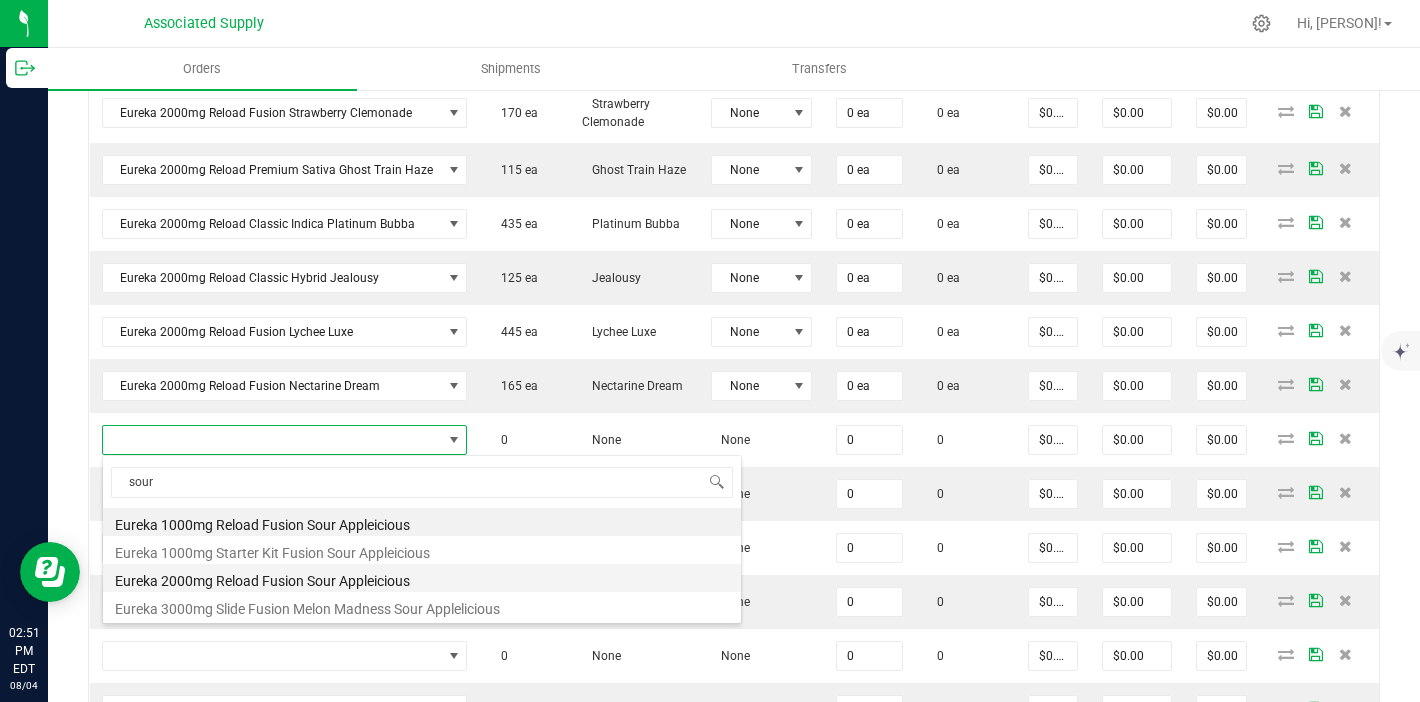 click on "Eureka 2000mg Reload Fusion Sour Appleicious" at bounding box center (422, 578) 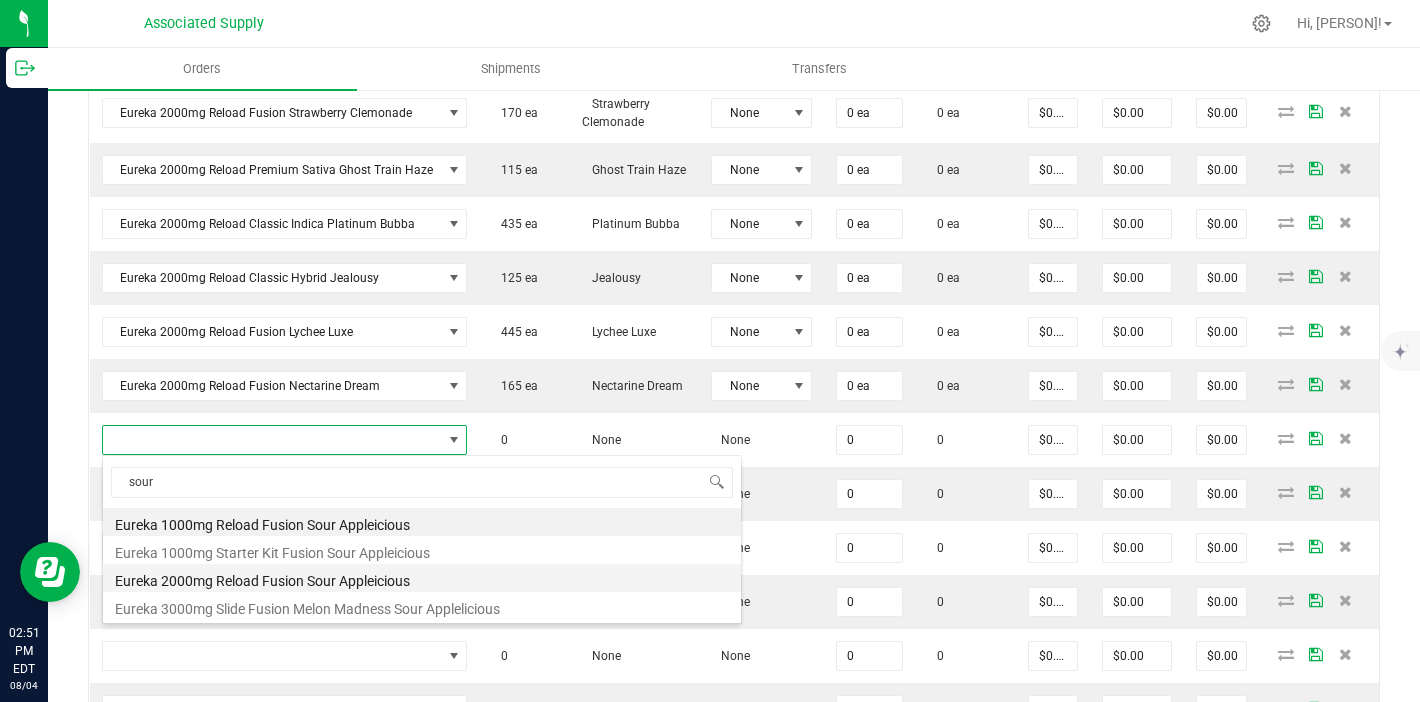 type on "0 ea" 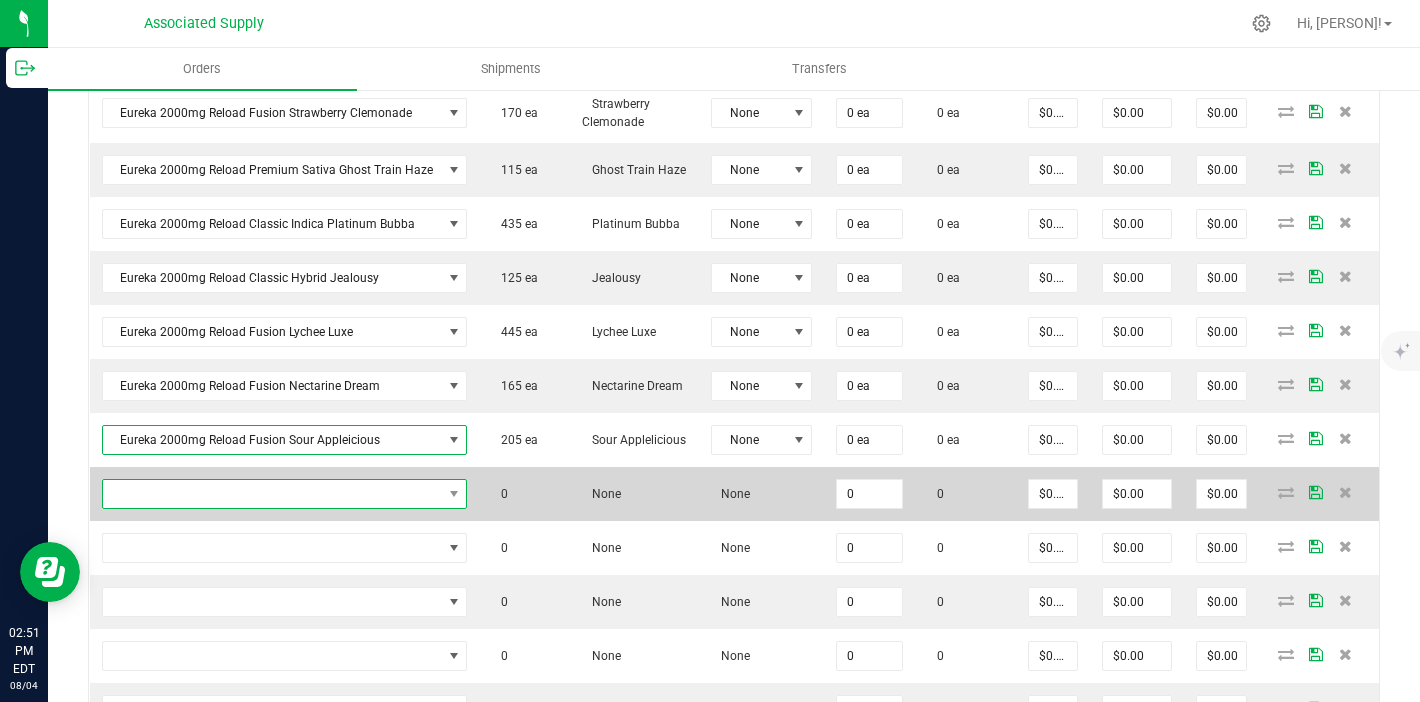 click at bounding box center (272, 494) 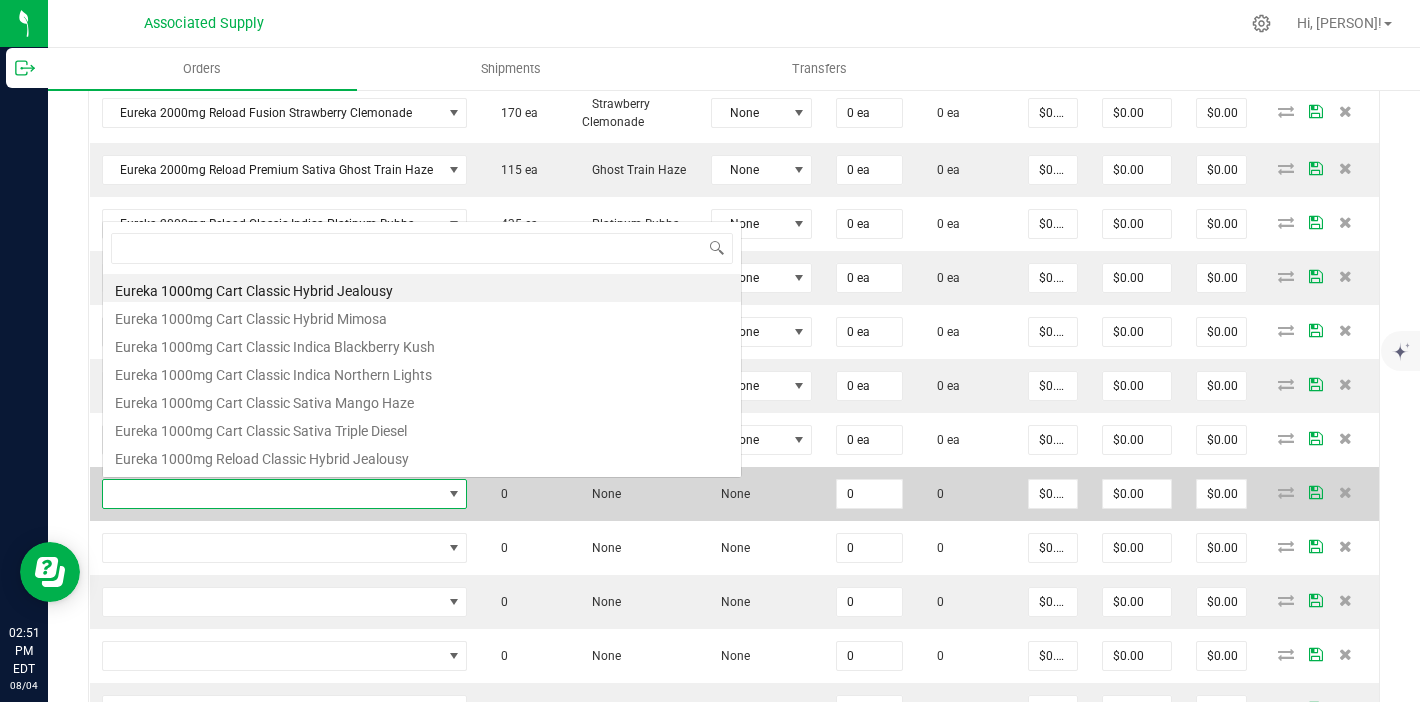 scroll, scrollTop: 0, scrollLeft: 0, axis: both 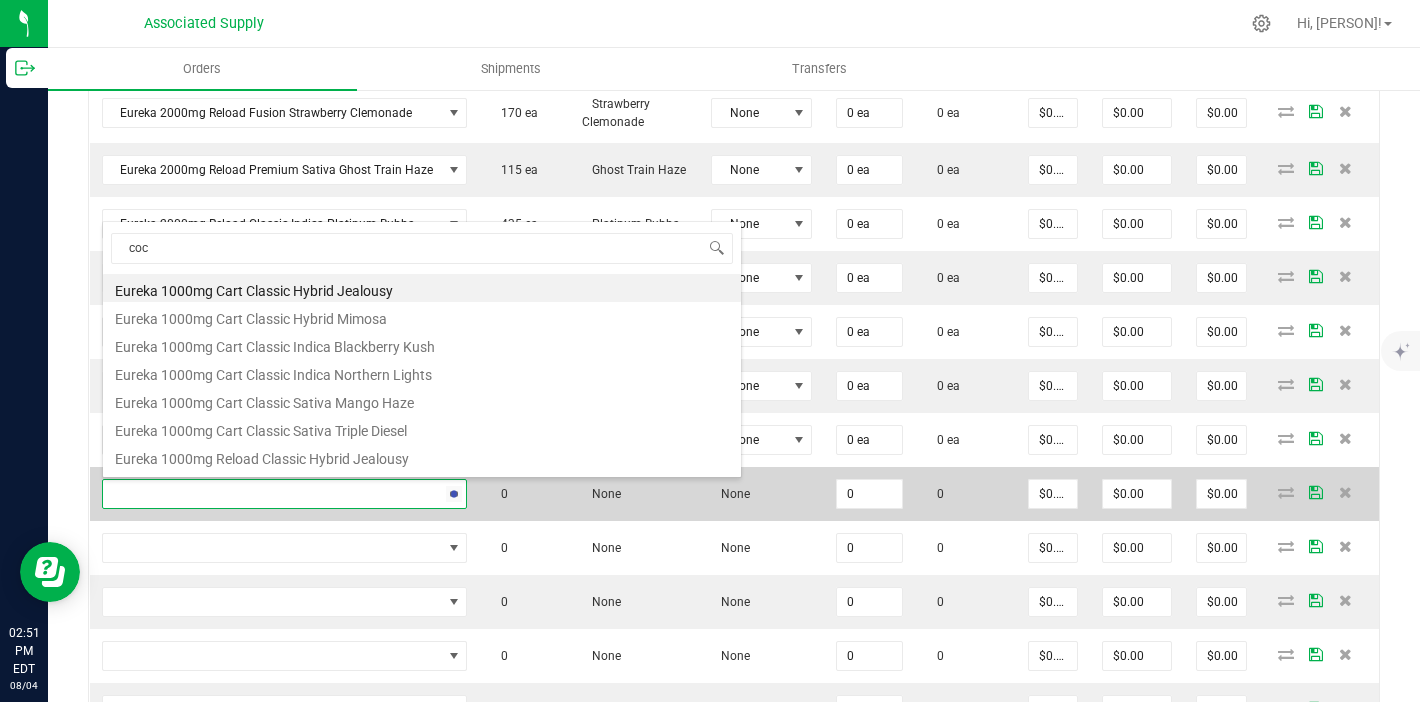 type on "coco" 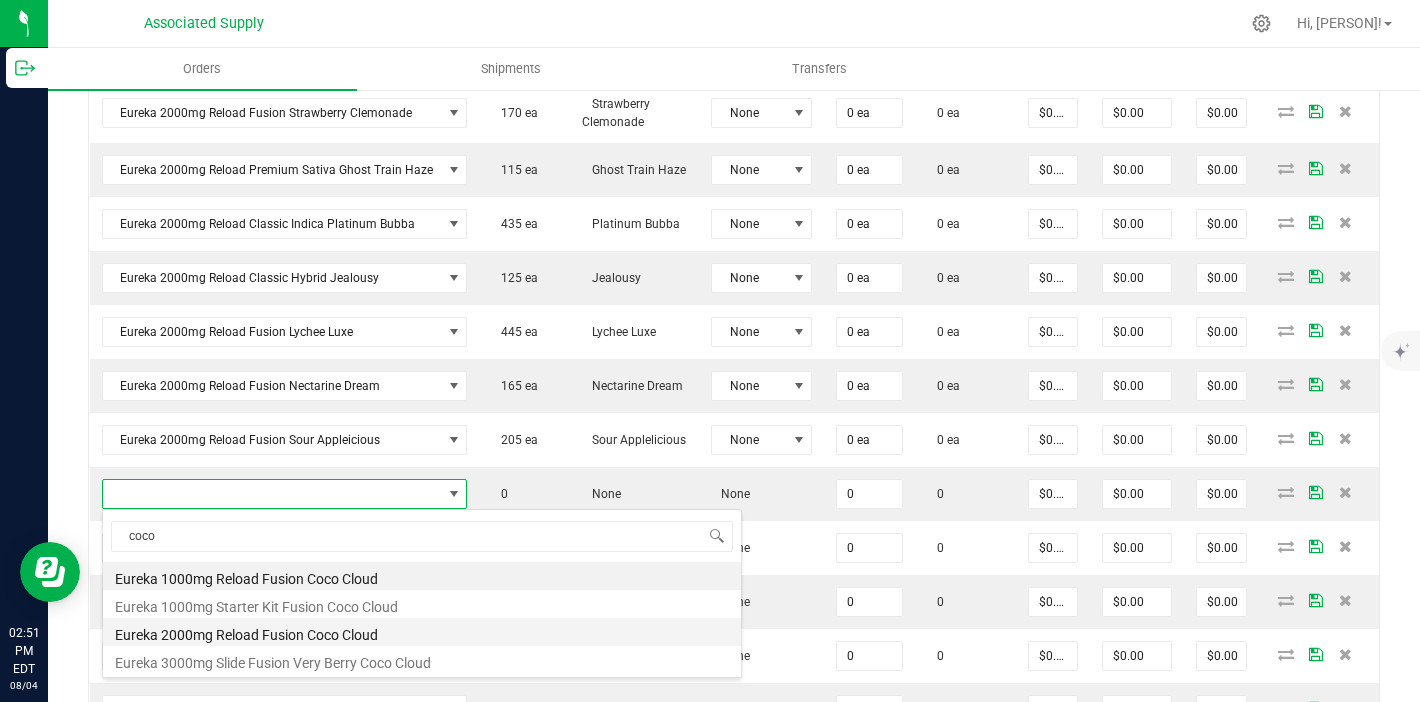 click on "Eureka 2000mg Reload Fusion Coco Cloud" at bounding box center [422, 632] 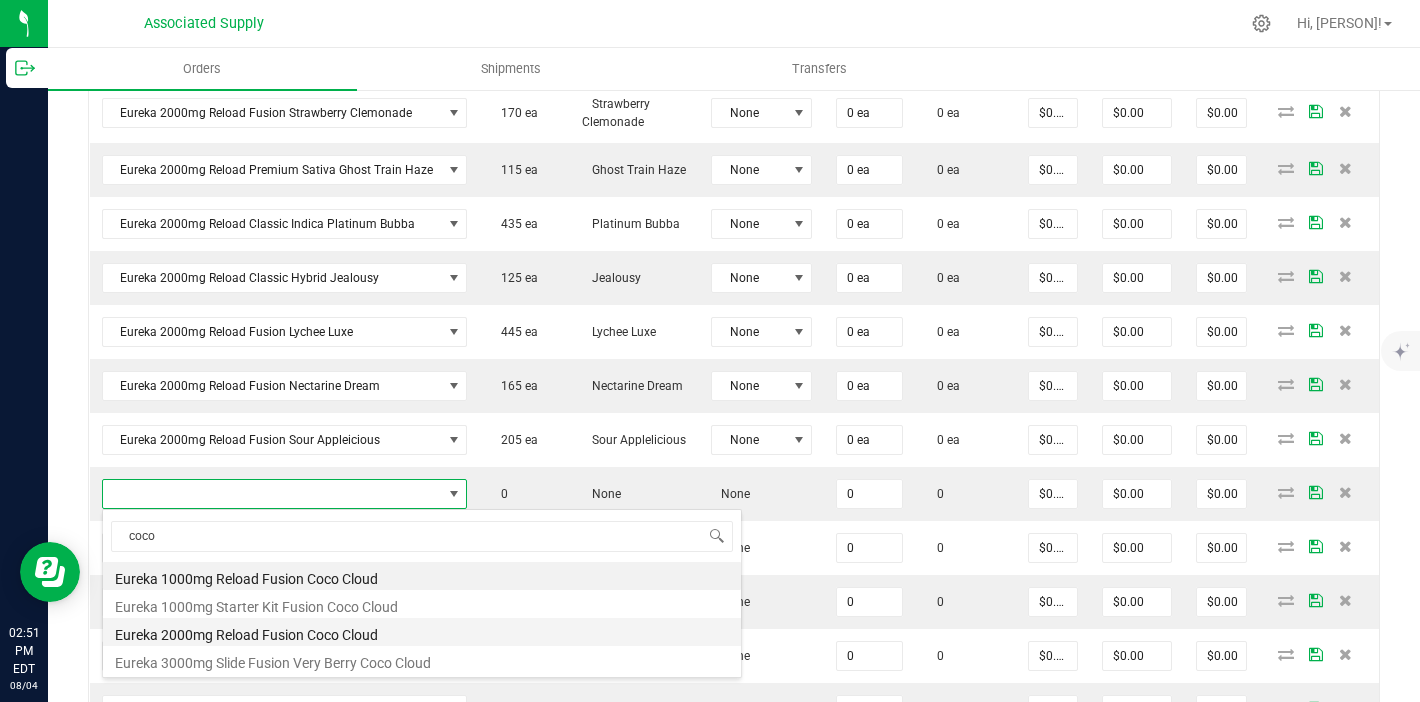 type on "0 ea" 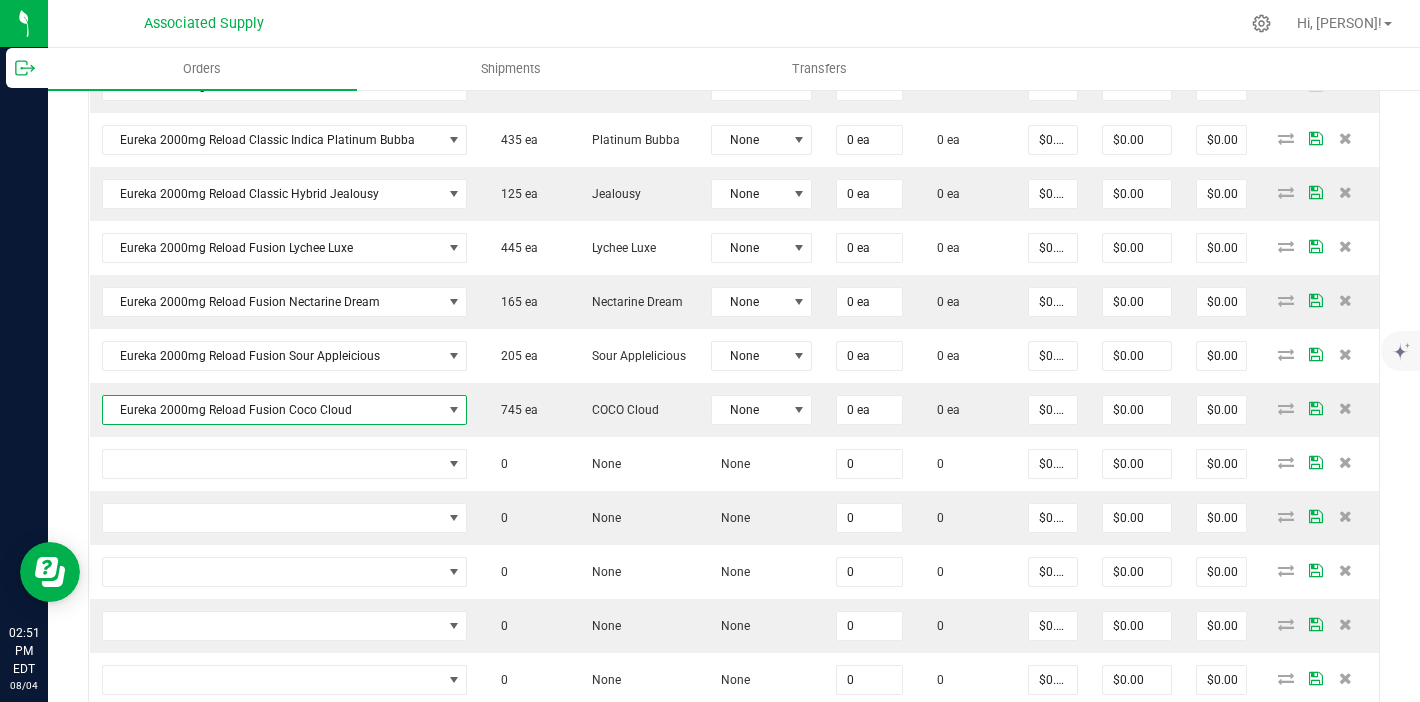scroll, scrollTop: 1386, scrollLeft: 0, axis: vertical 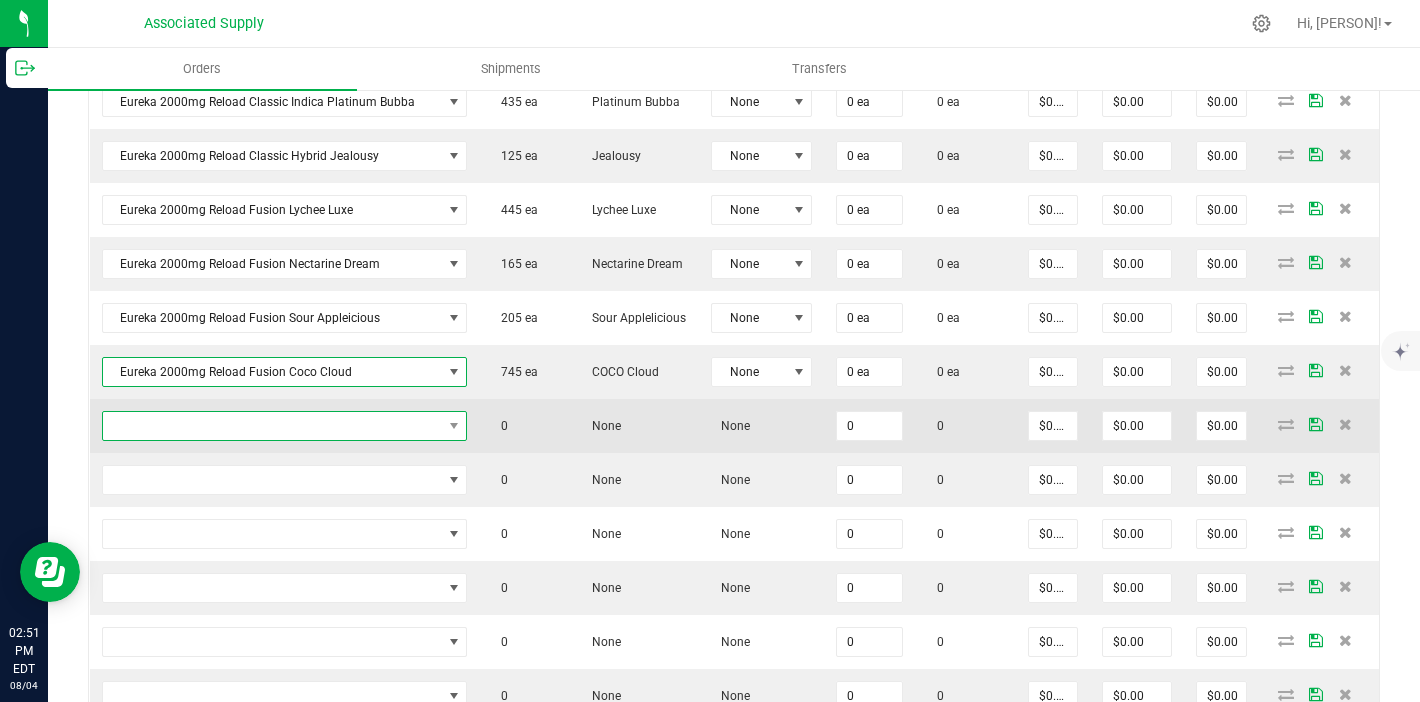click at bounding box center (272, 426) 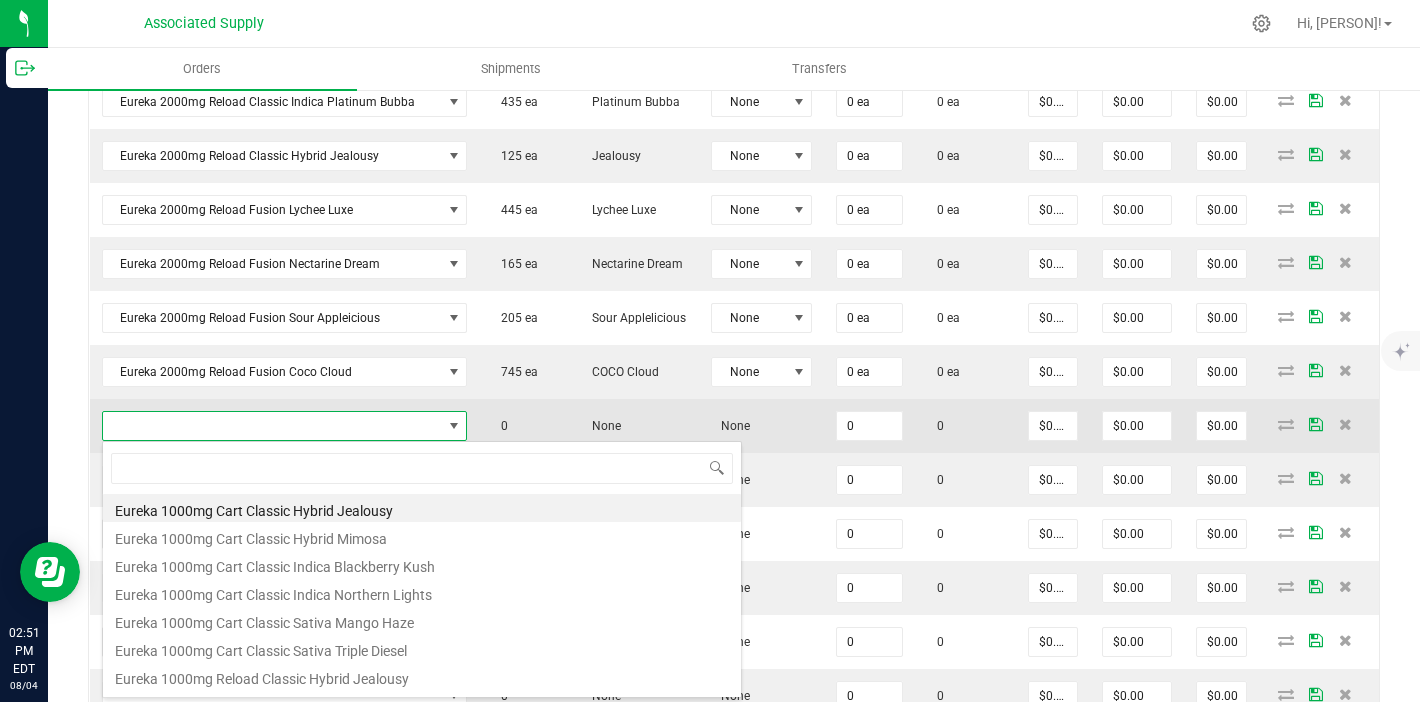scroll, scrollTop: 99970, scrollLeft: 99641, axis: both 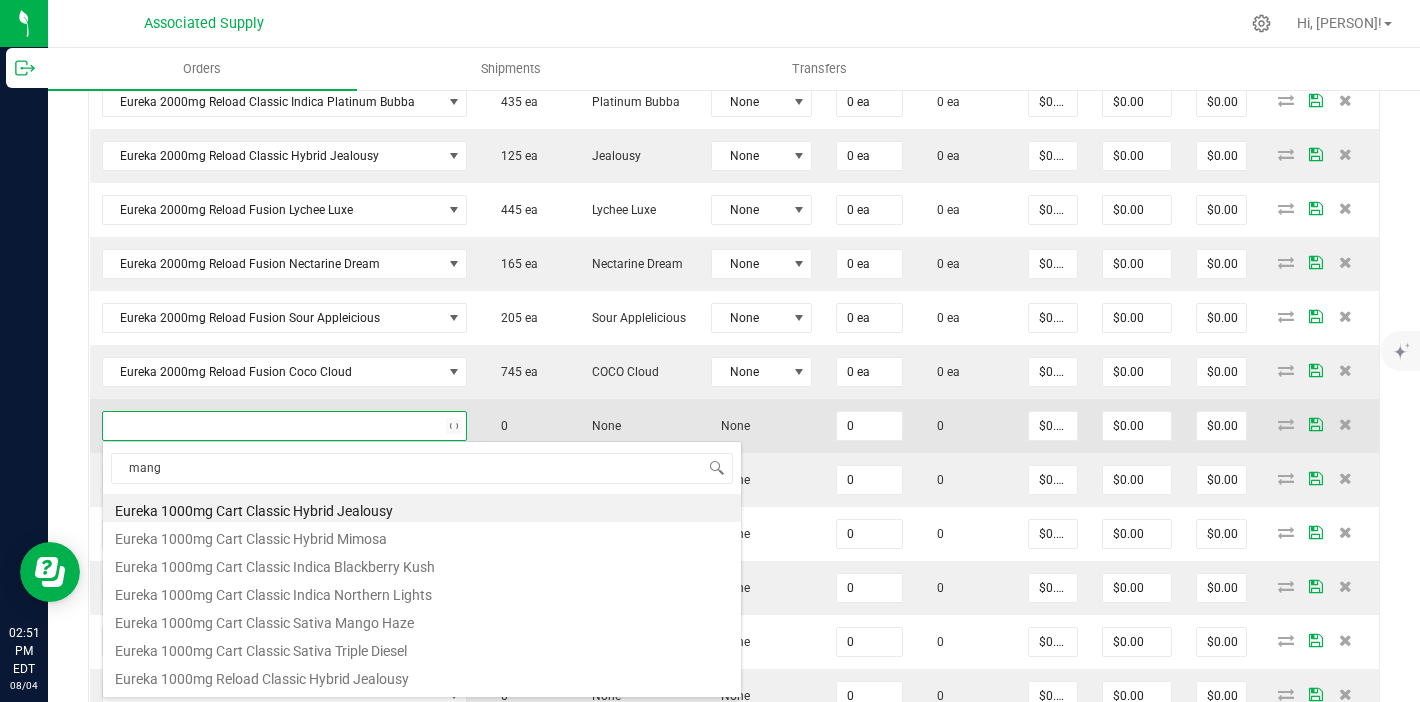 type on "mango" 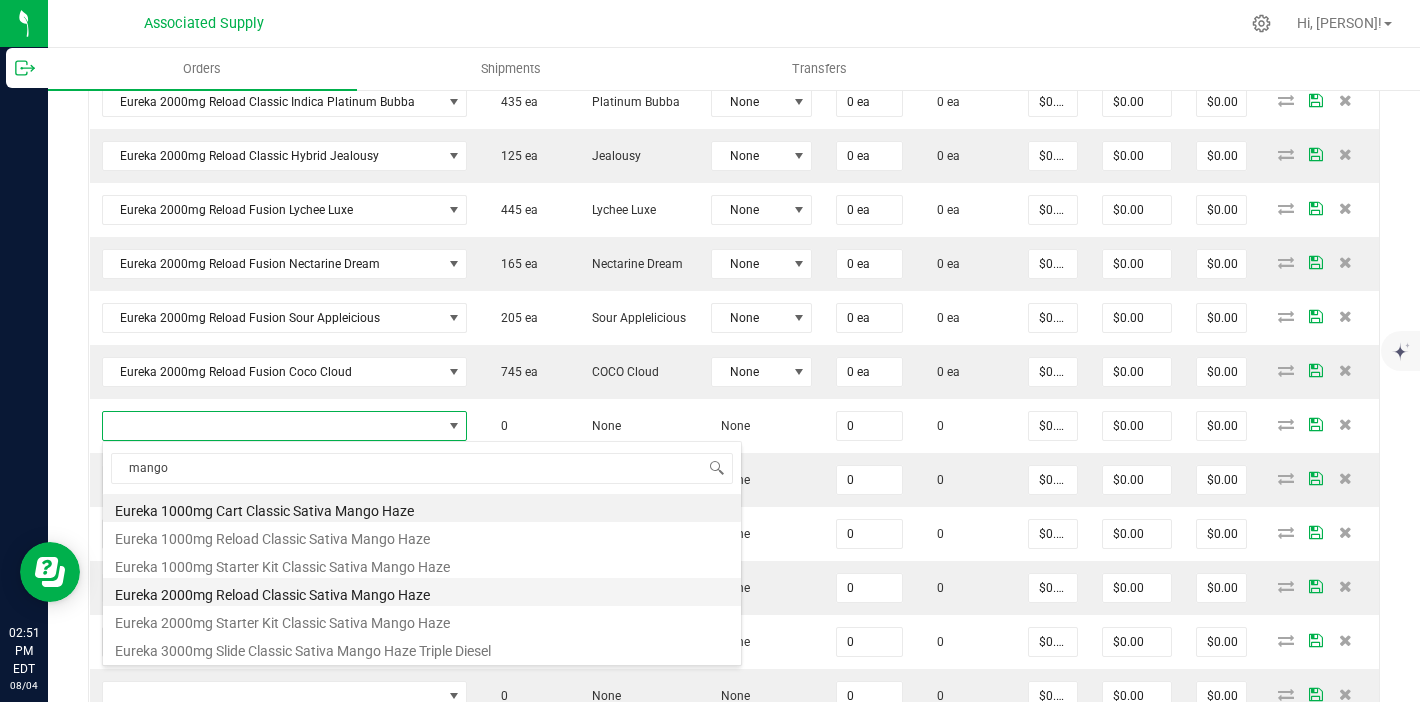 click on "Eureka 2000mg Reload Classic Sativa Mango Haze" at bounding box center [422, 592] 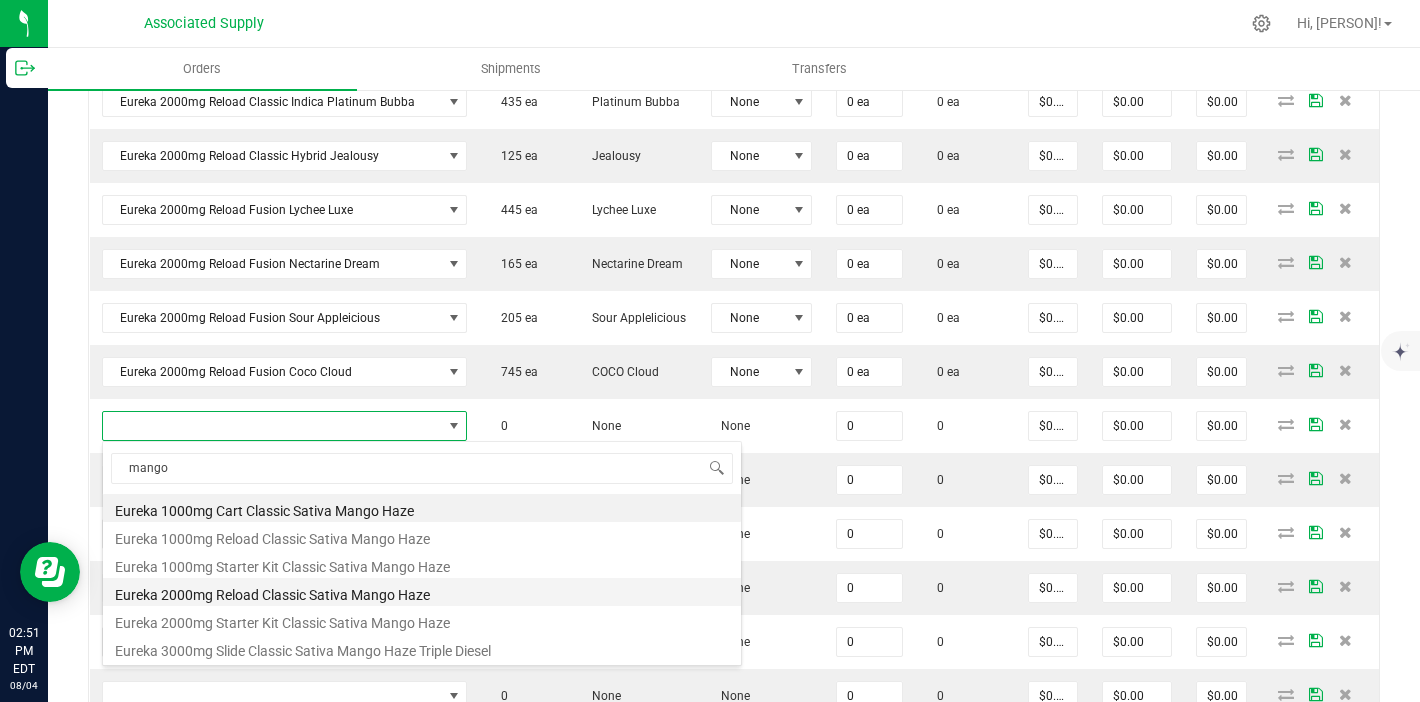 type on "0 ea" 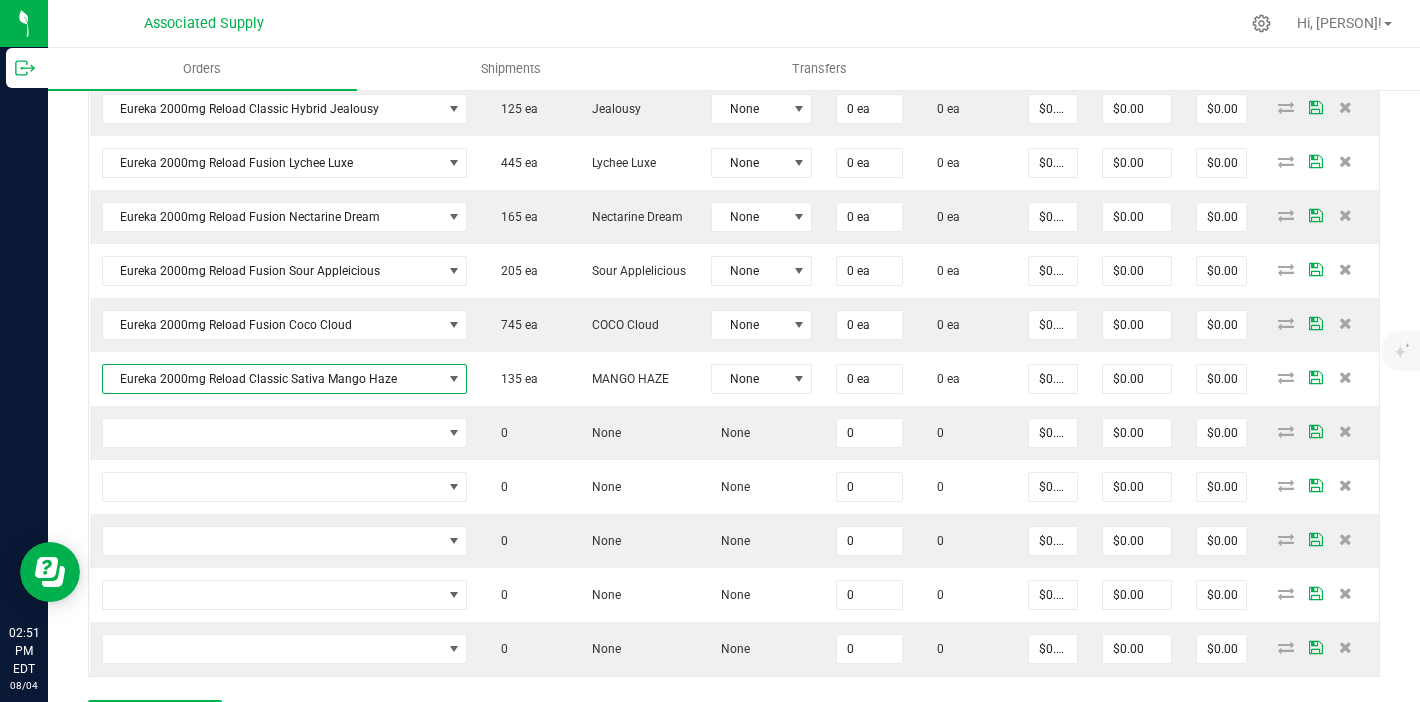 scroll, scrollTop: 1504, scrollLeft: 0, axis: vertical 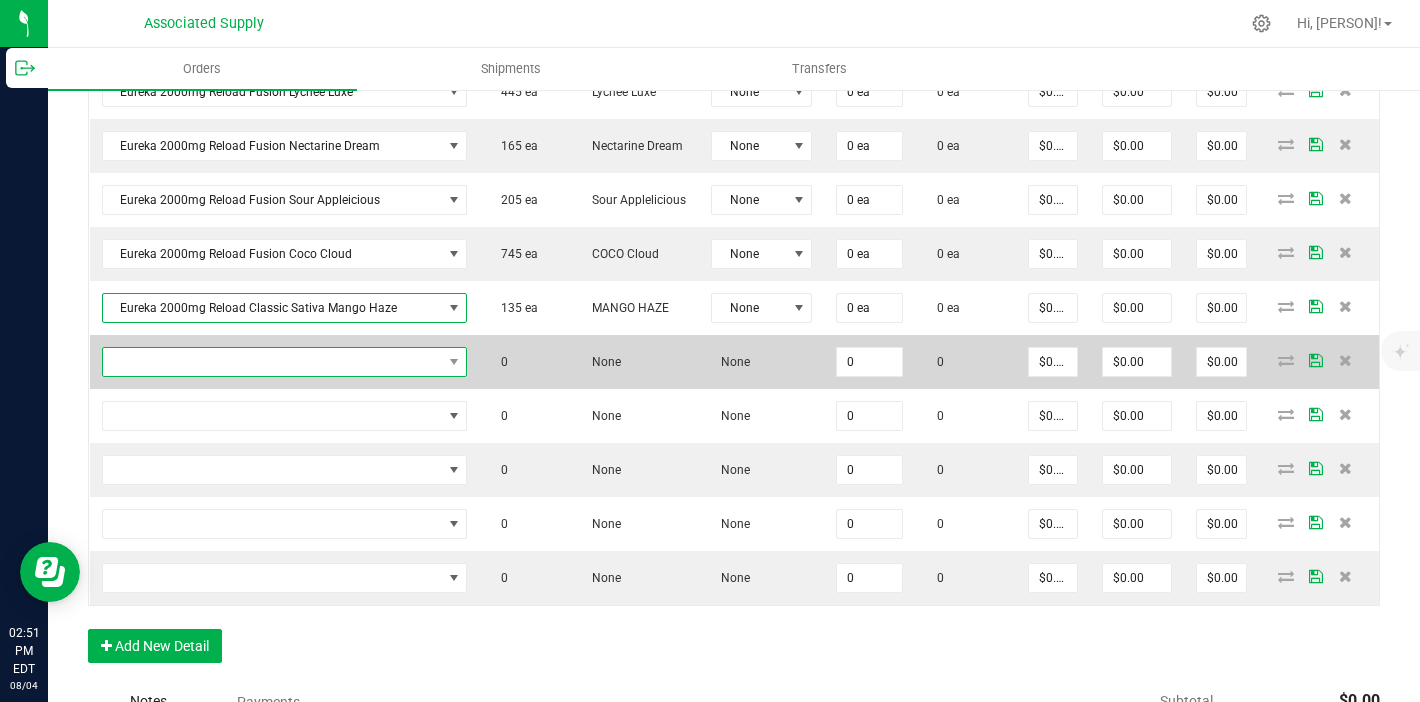 click at bounding box center (272, 362) 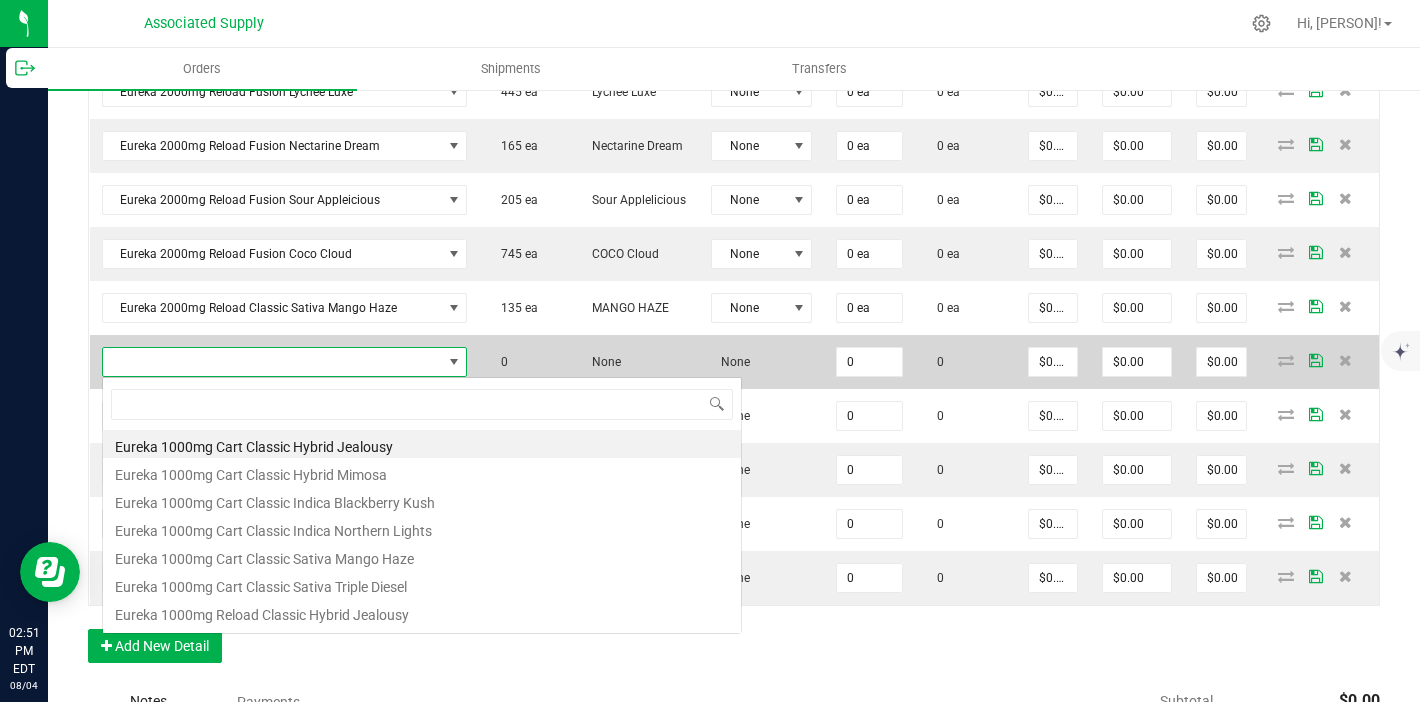 scroll, scrollTop: 99970, scrollLeft: 99641, axis: both 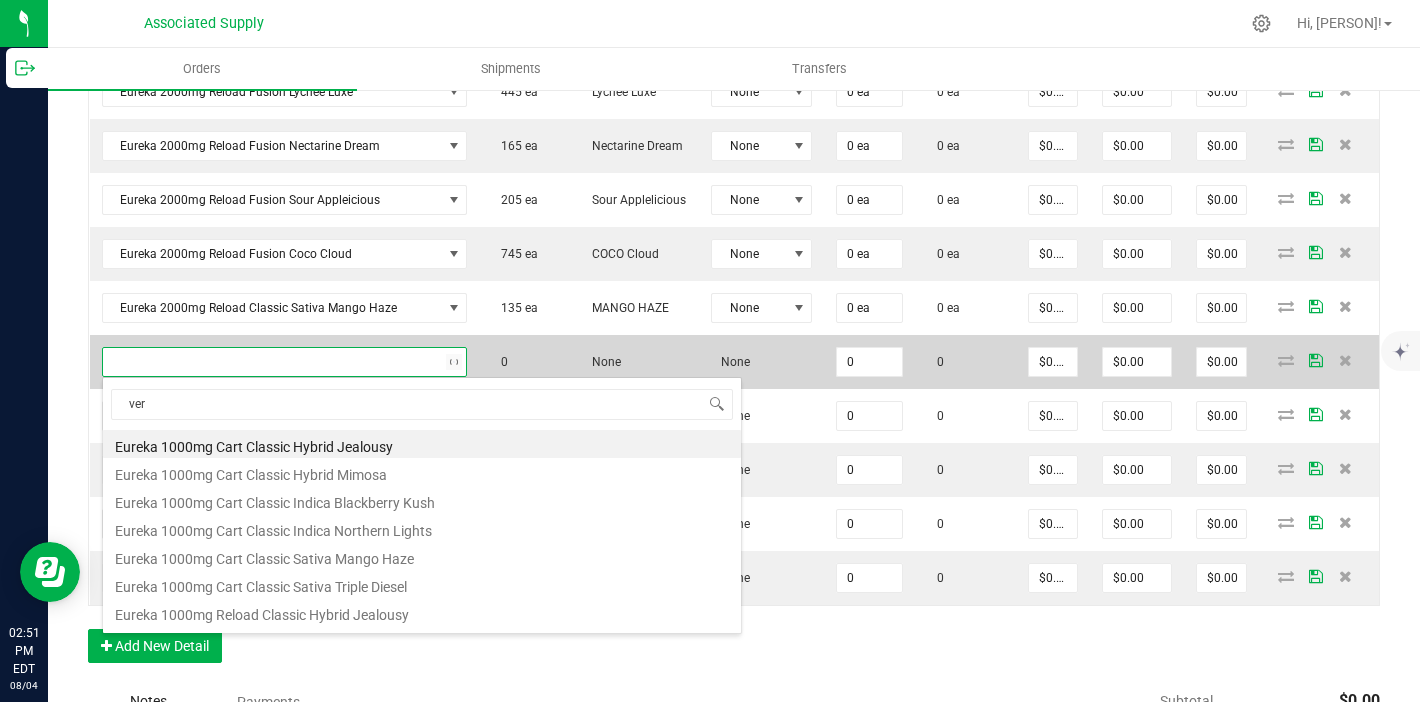 type on "very" 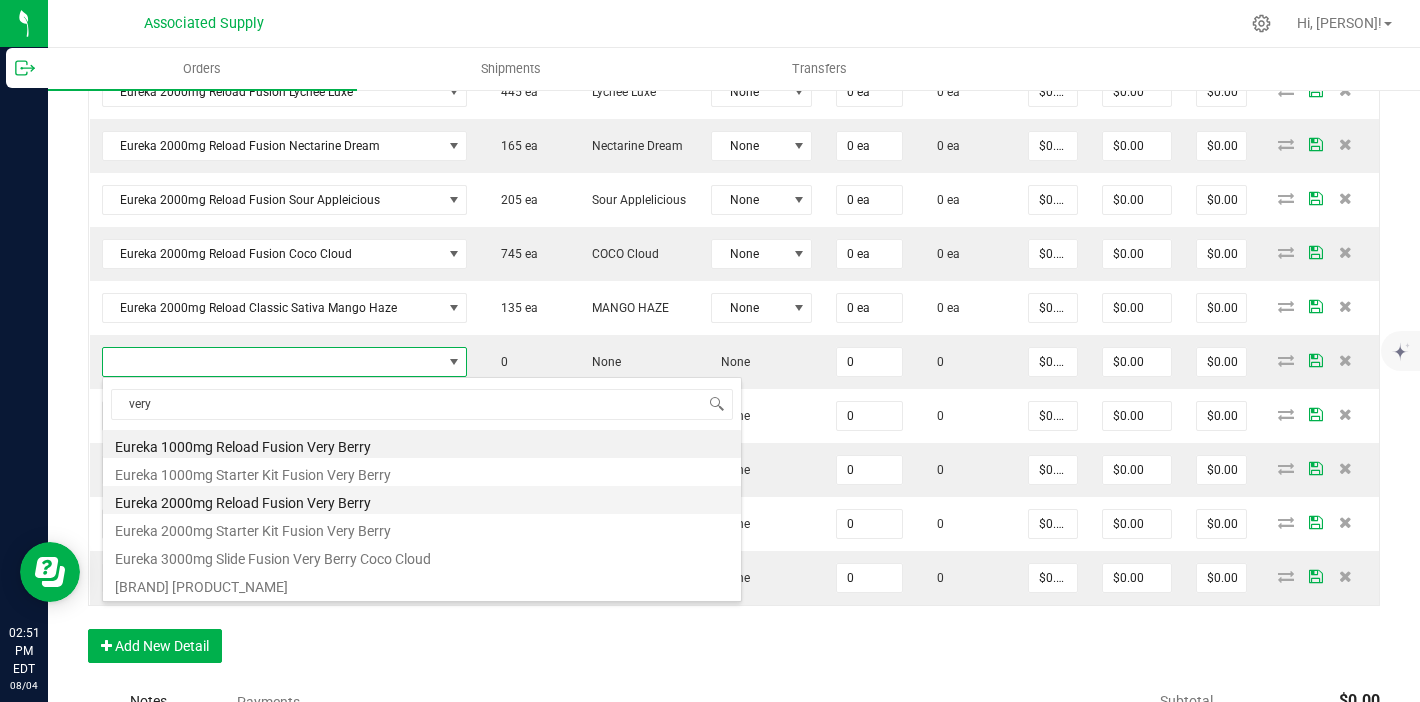 click on "Eureka 2000mg Reload Fusion Very Berry" at bounding box center (422, 500) 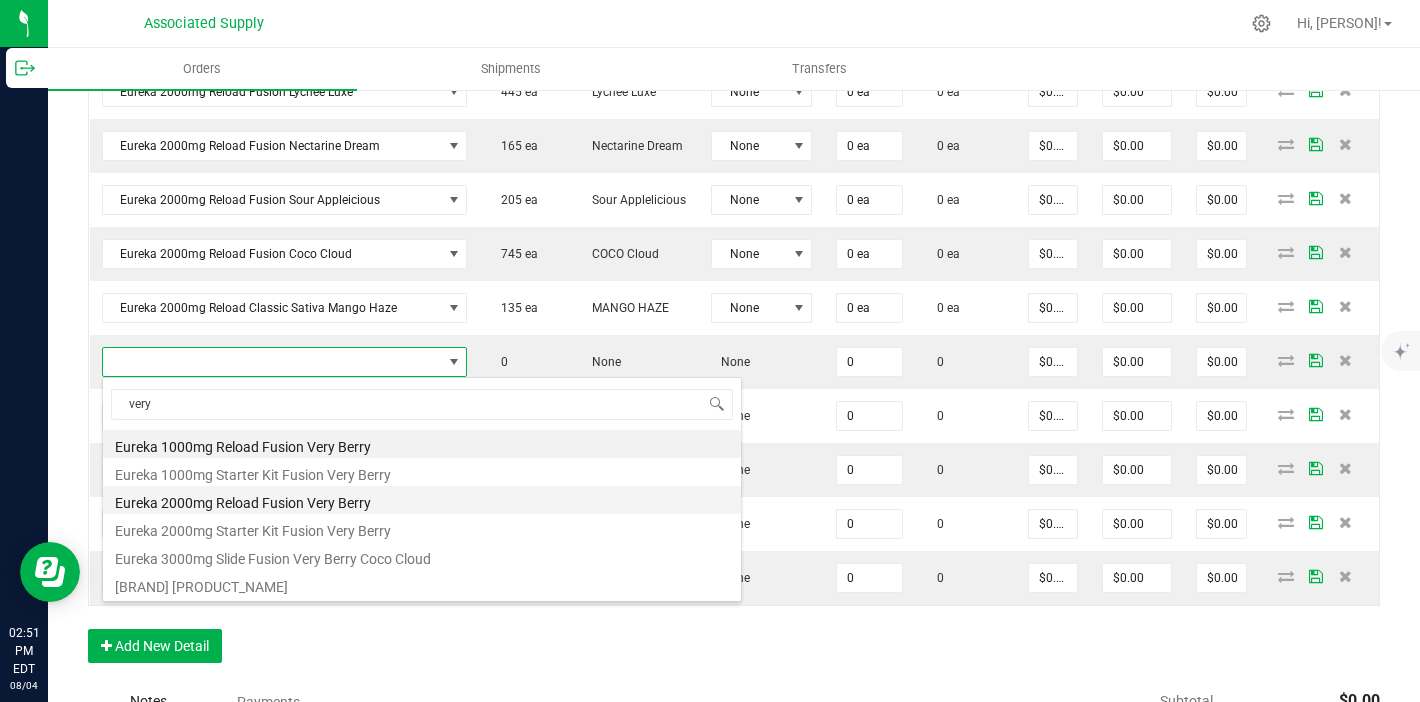 type on "0 ea" 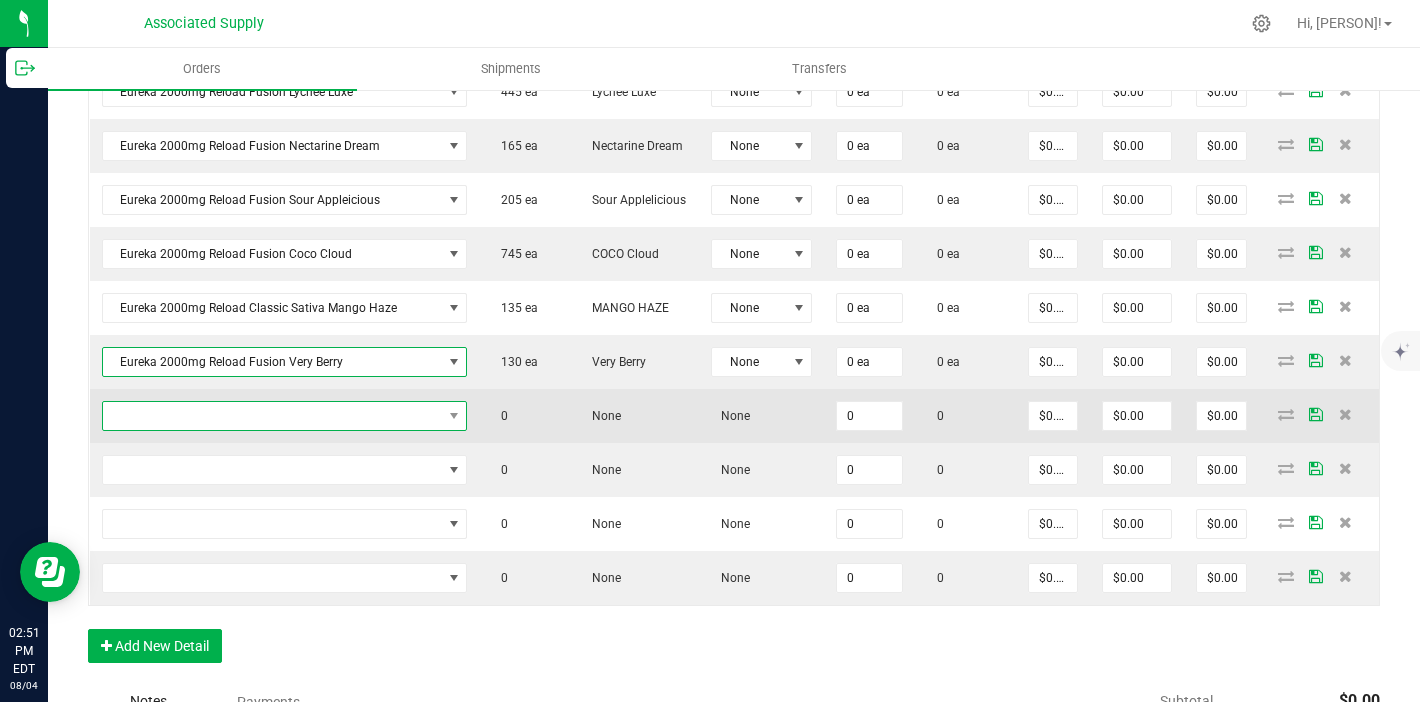 click at bounding box center [272, 416] 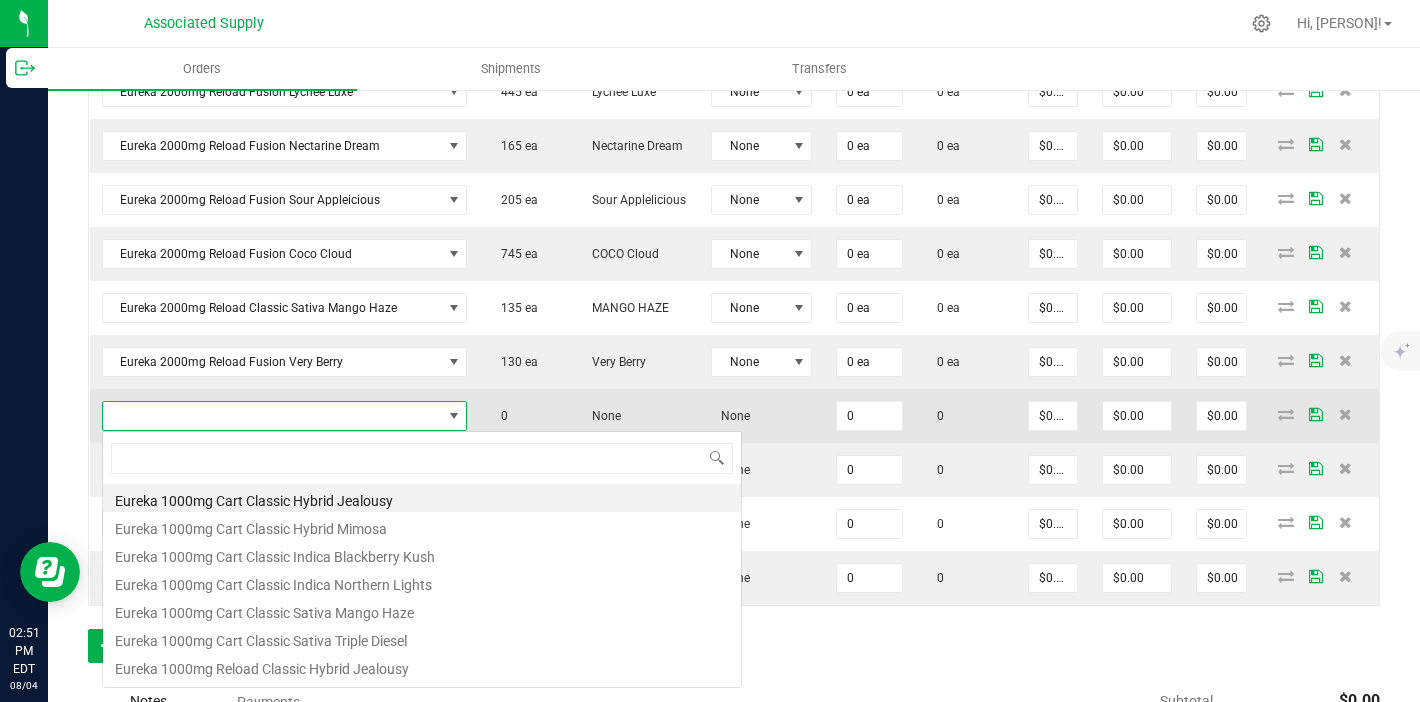 scroll, scrollTop: 99970, scrollLeft: 99641, axis: both 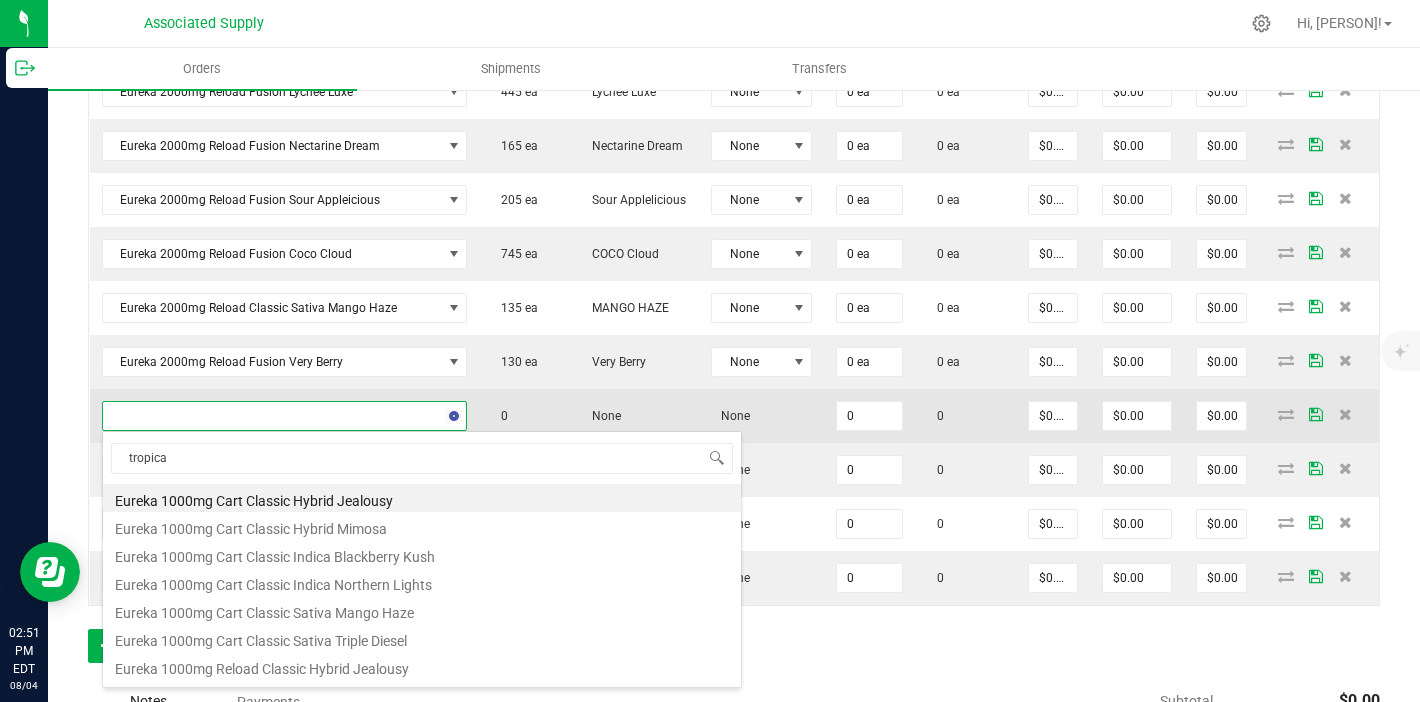 type on "tropical" 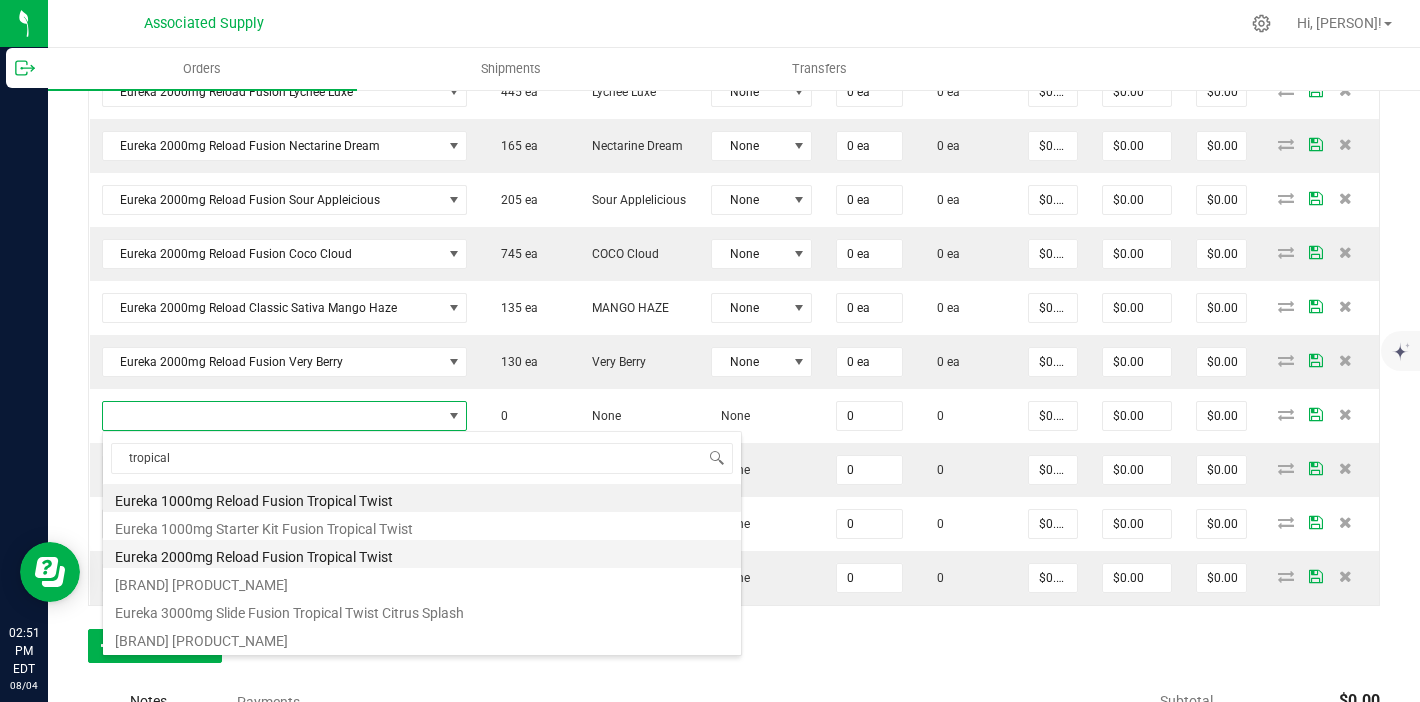 click on "Eureka 2000mg Reload Fusion Tropical Twist" at bounding box center [422, 554] 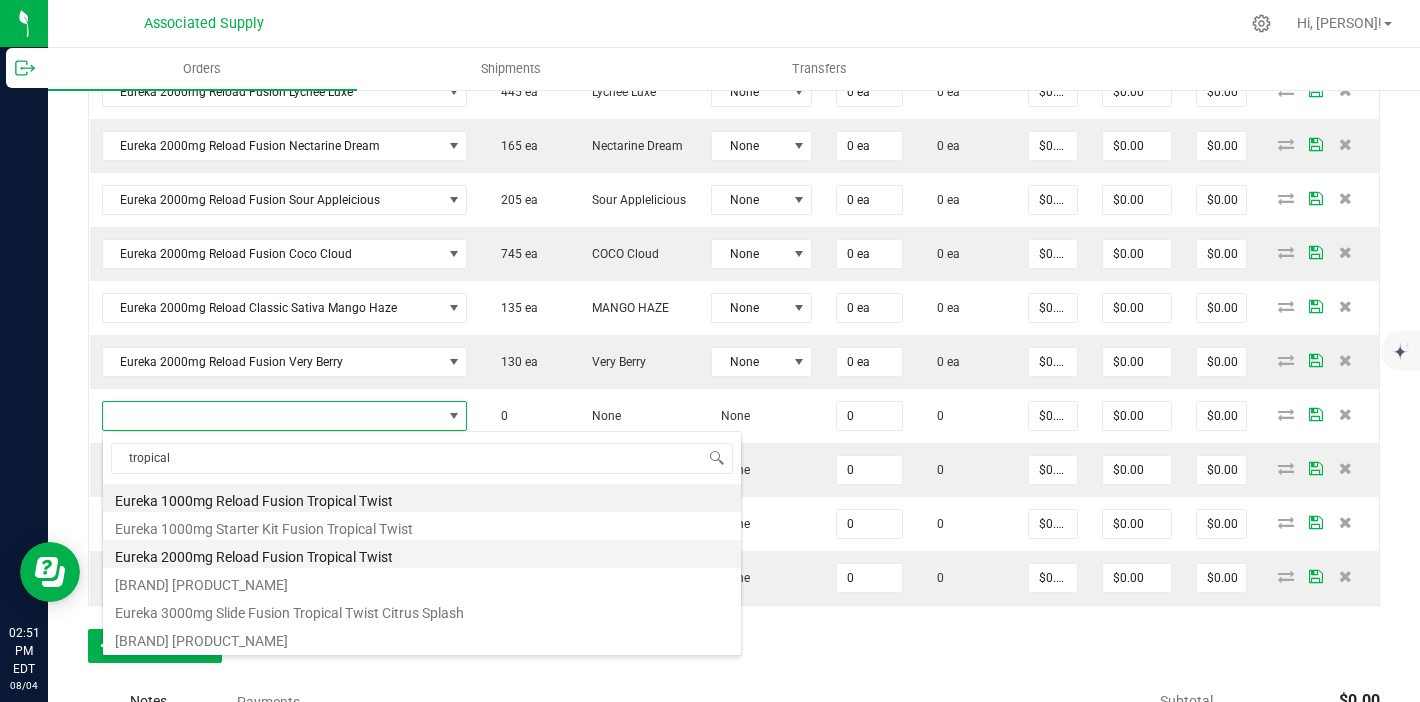 type on "0 ea" 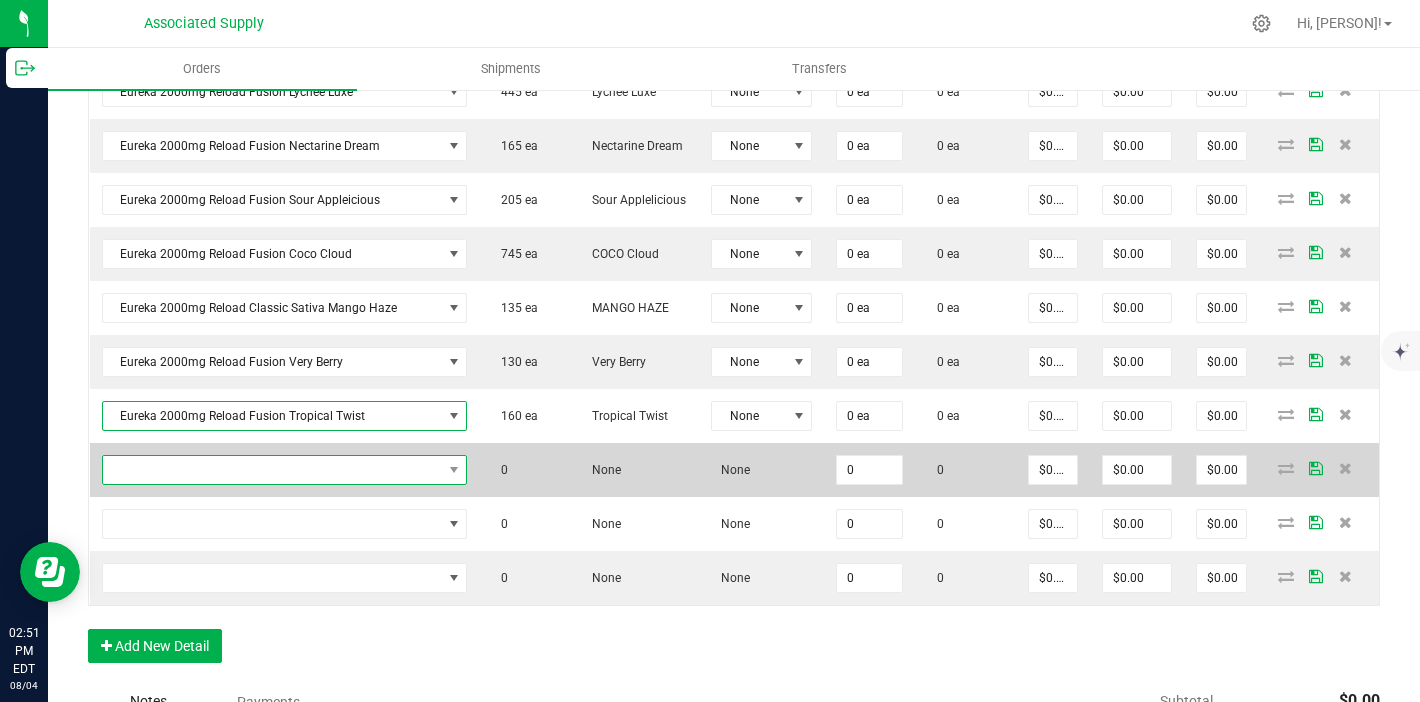 click at bounding box center (272, 470) 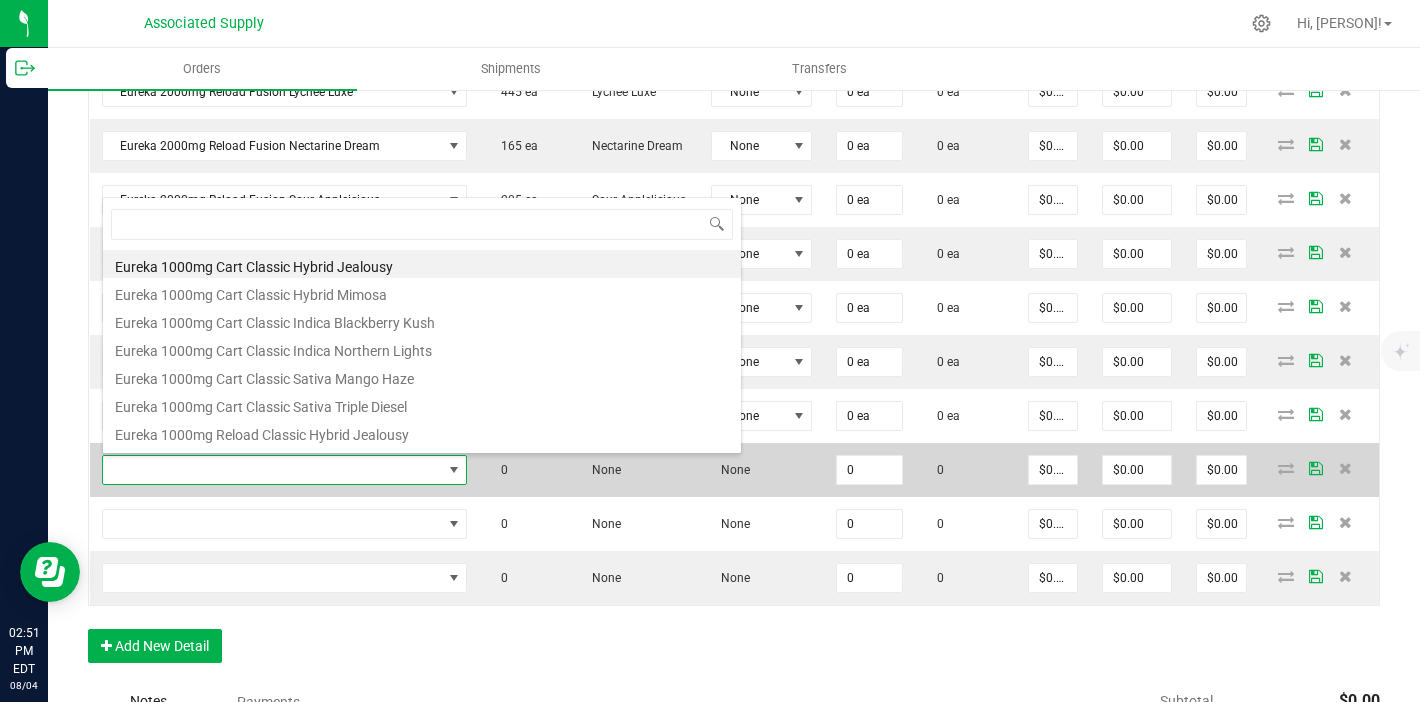 scroll, scrollTop: 99970, scrollLeft: 99641, axis: both 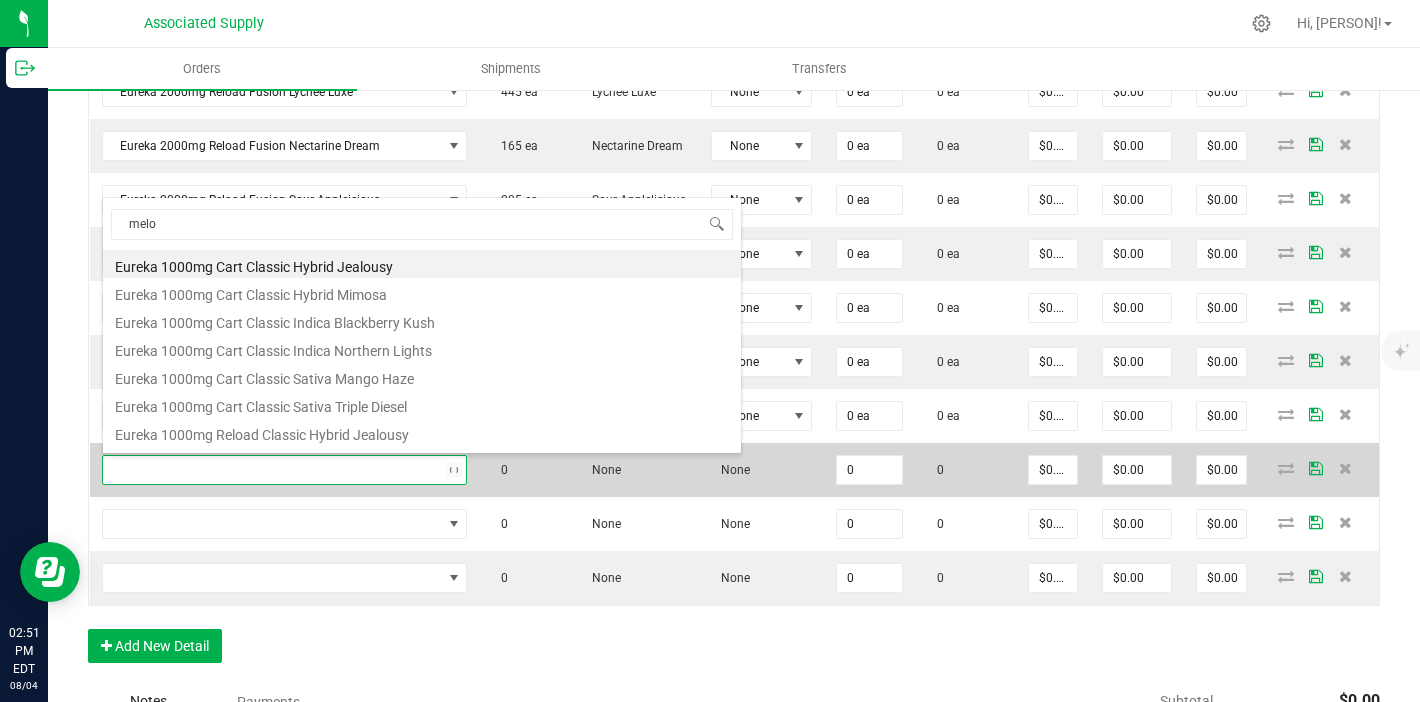 type on "melon" 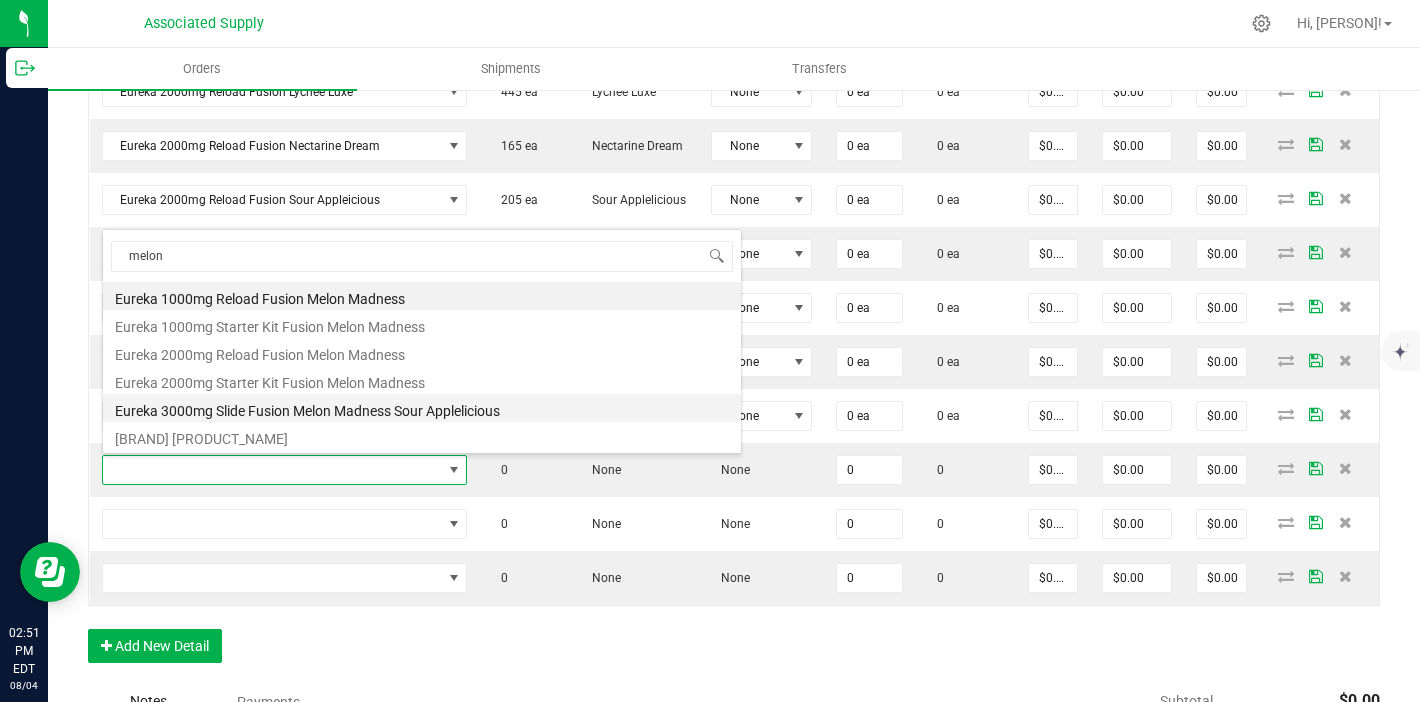 click on "Eureka 3000mg Slide Fusion Melon Madness Sour Applelicious" at bounding box center (422, 408) 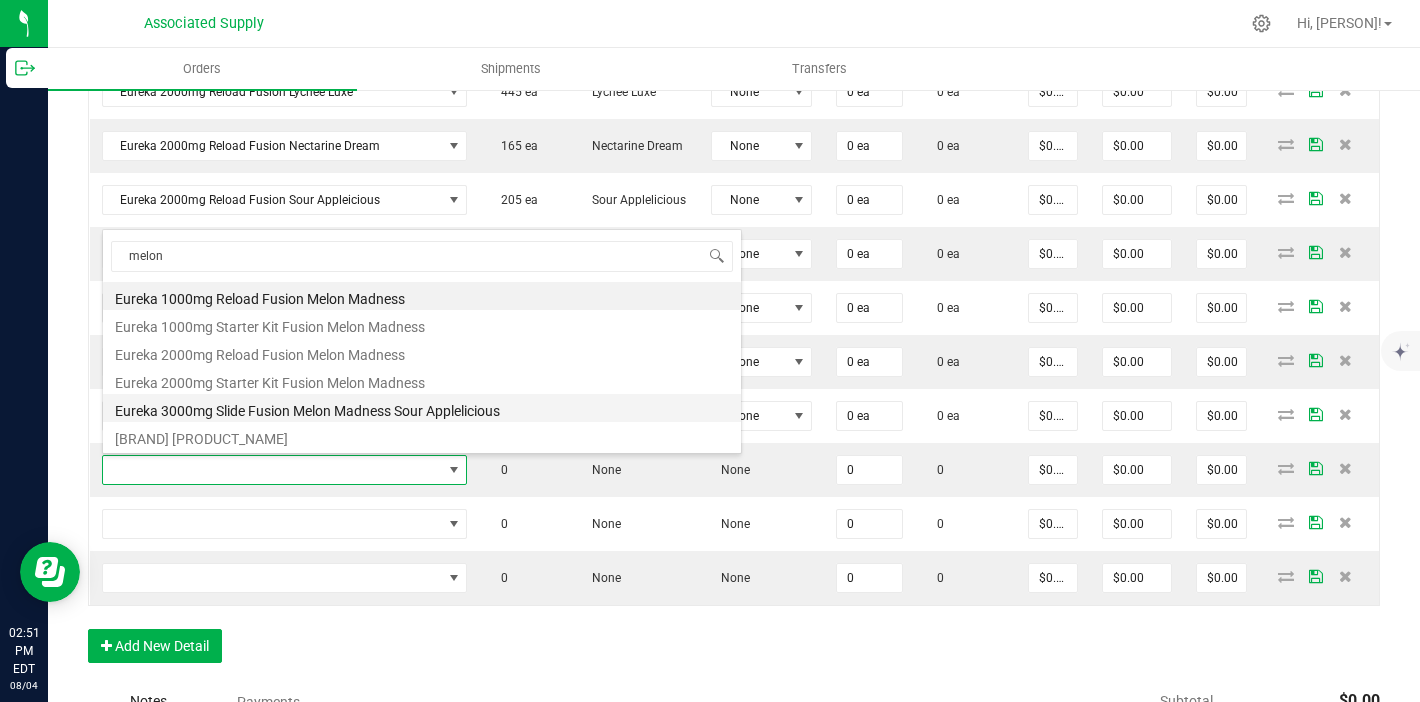 type on "0 ea" 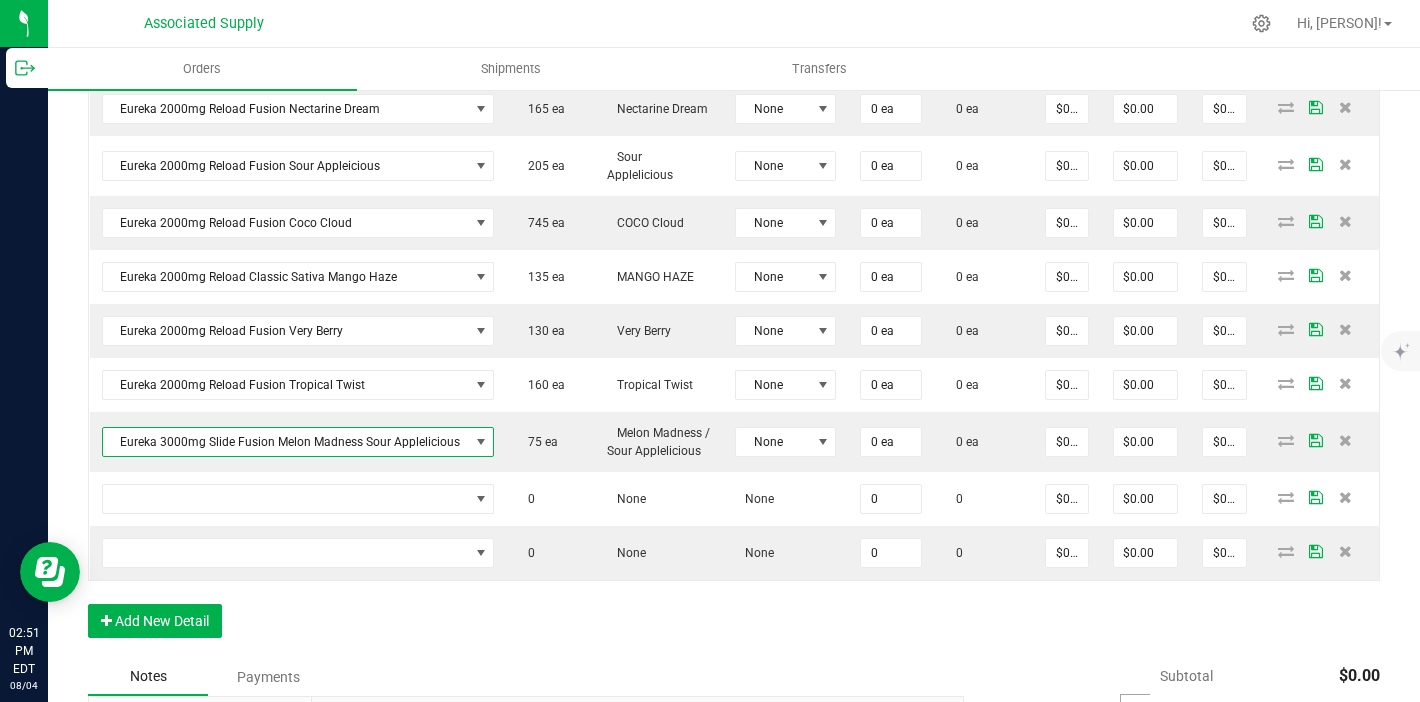 scroll, scrollTop: 1641, scrollLeft: 0, axis: vertical 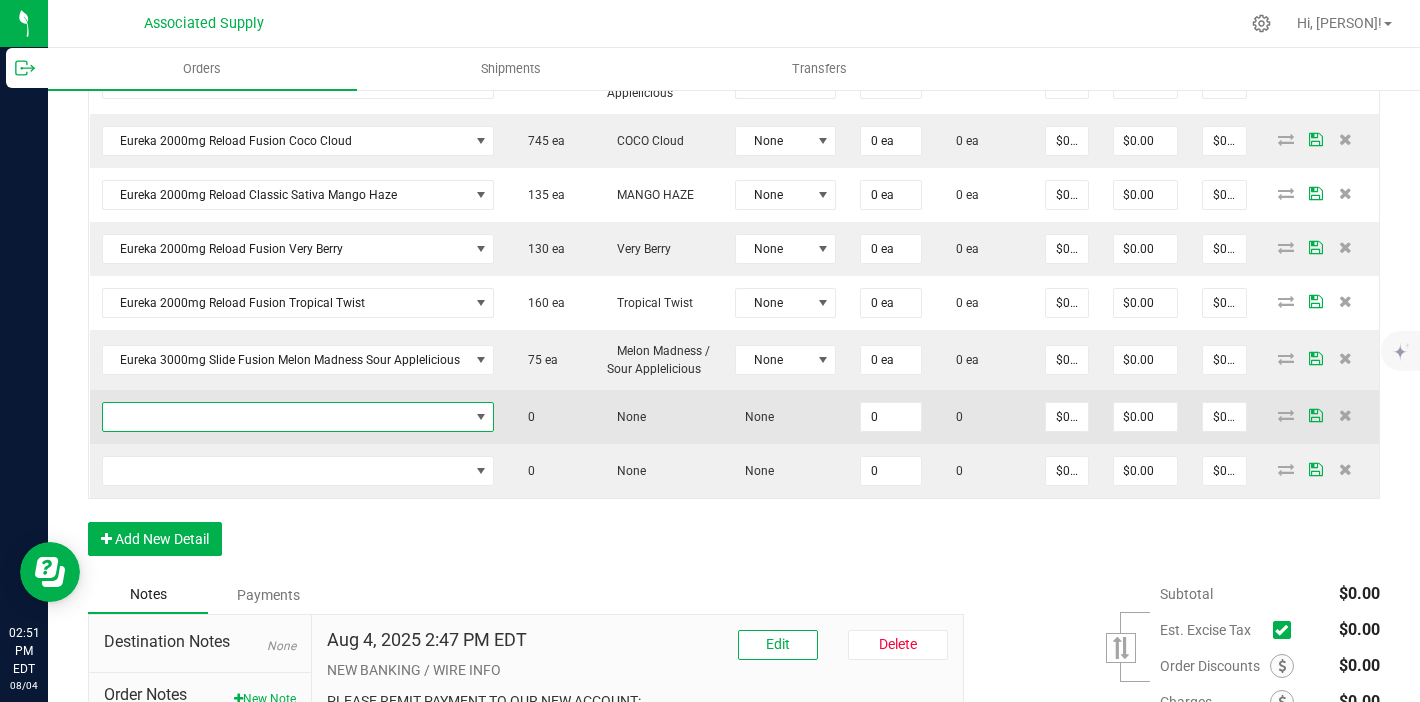 click at bounding box center (286, 417) 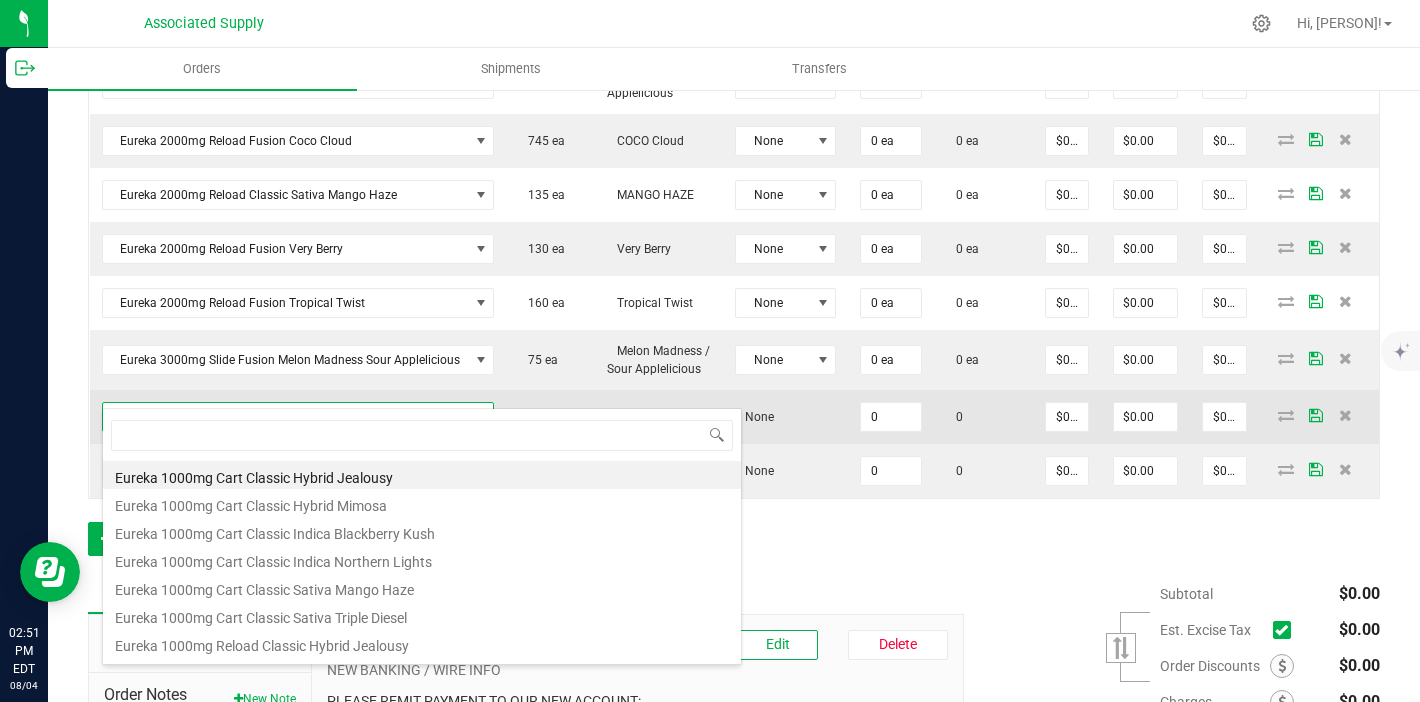 scroll, scrollTop: 99970, scrollLeft: 99612, axis: both 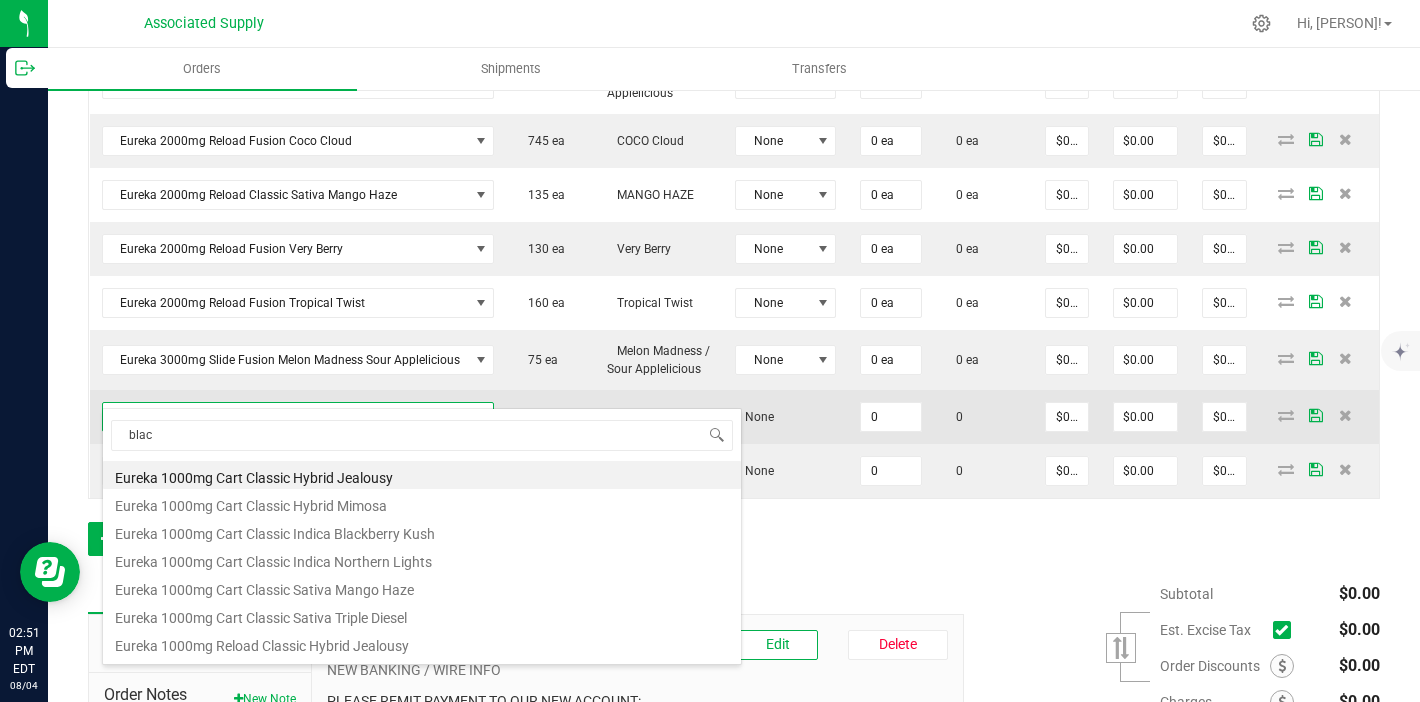 type on "black" 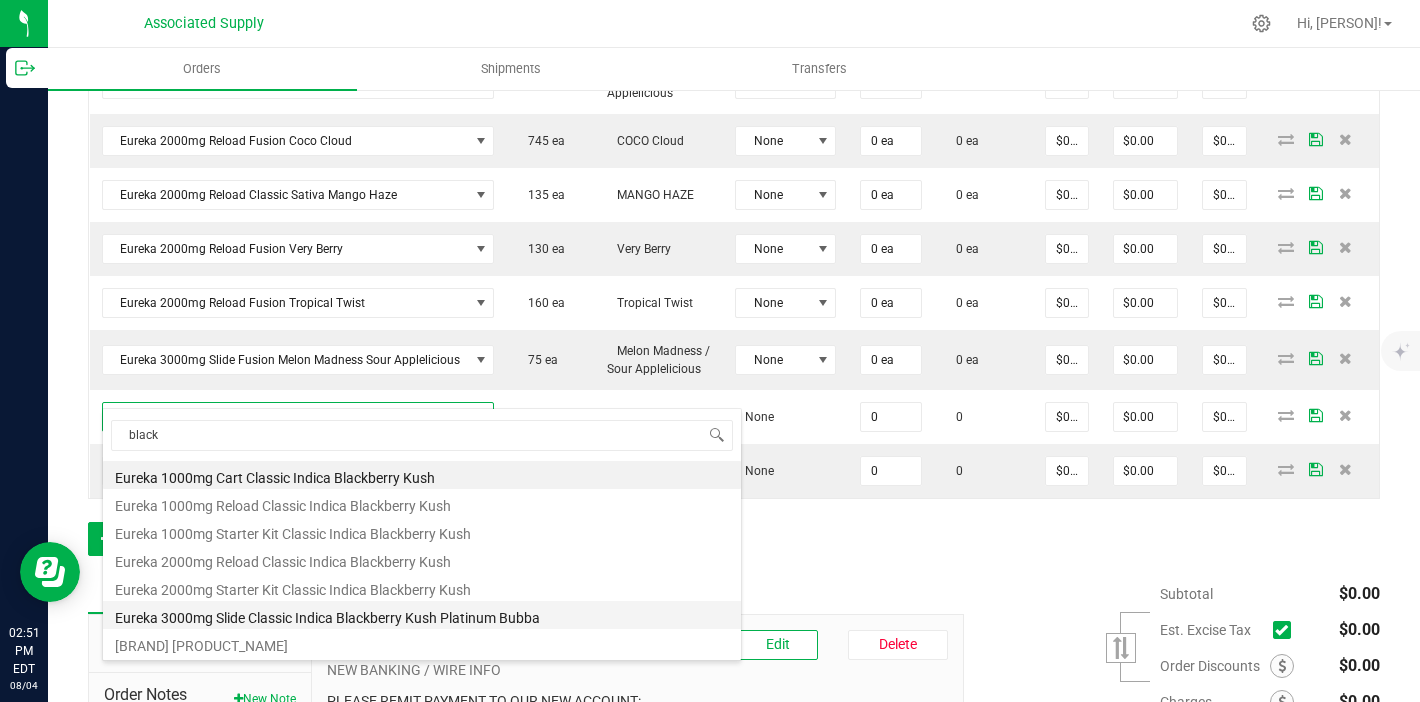 click on "Eureka 3000mg Slide Classic Indica Blackberry Kush Platinum Bubba" at bounding box center [422, 615] 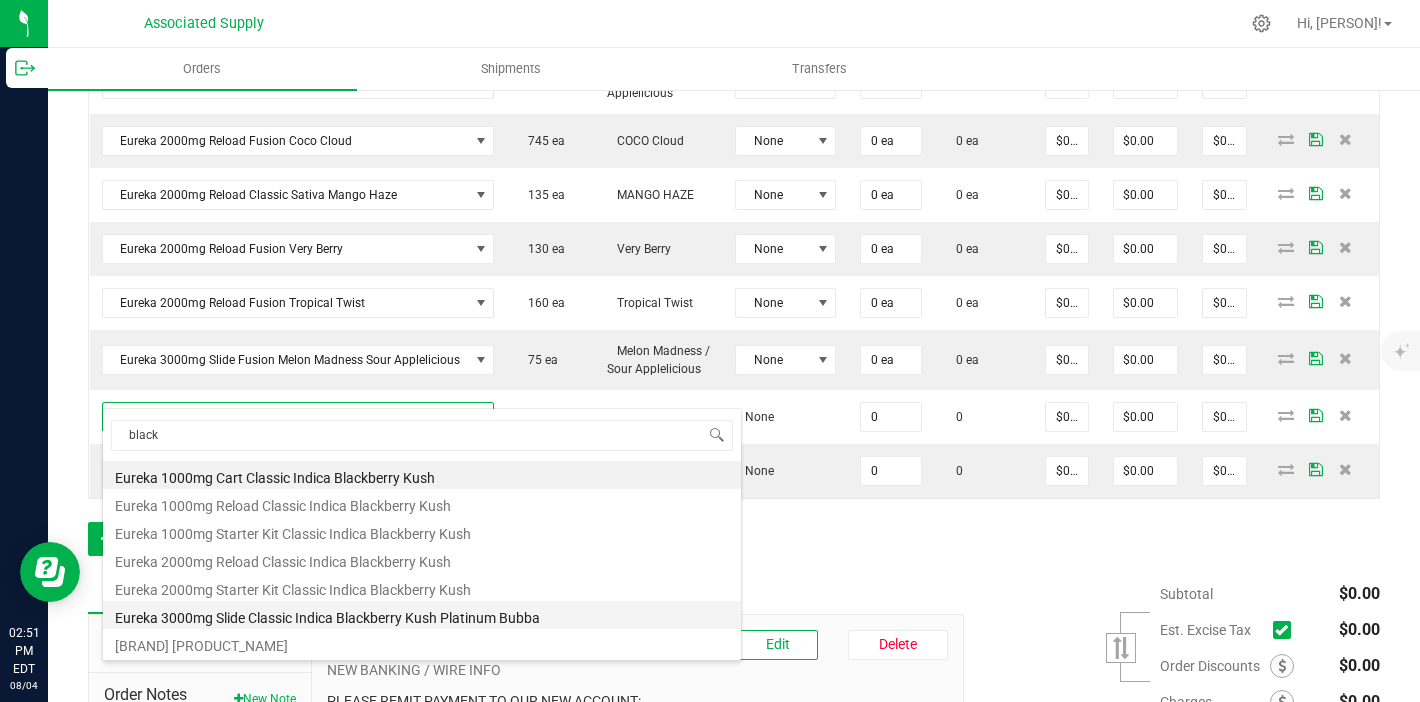 type on "0 ea" 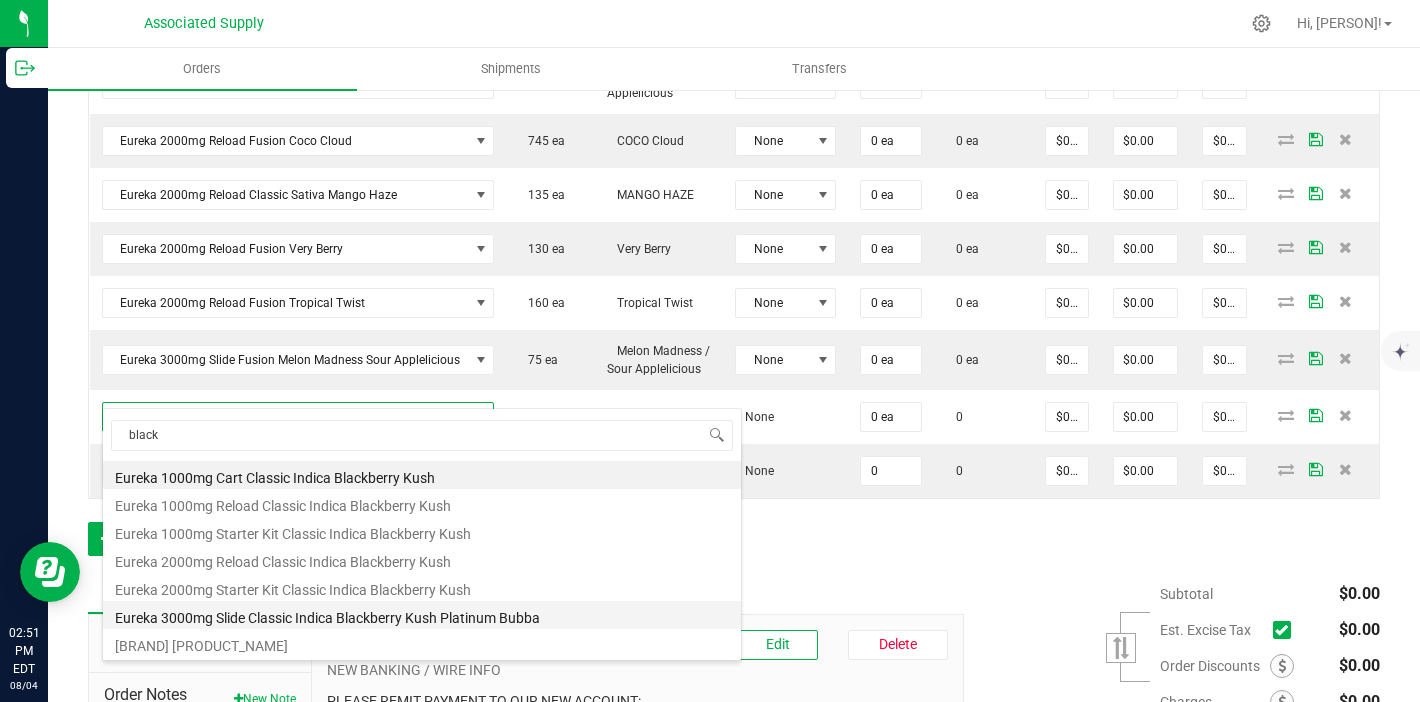 scroll, scrollTop: 1662, scrollLeft: 0, axis: vertical 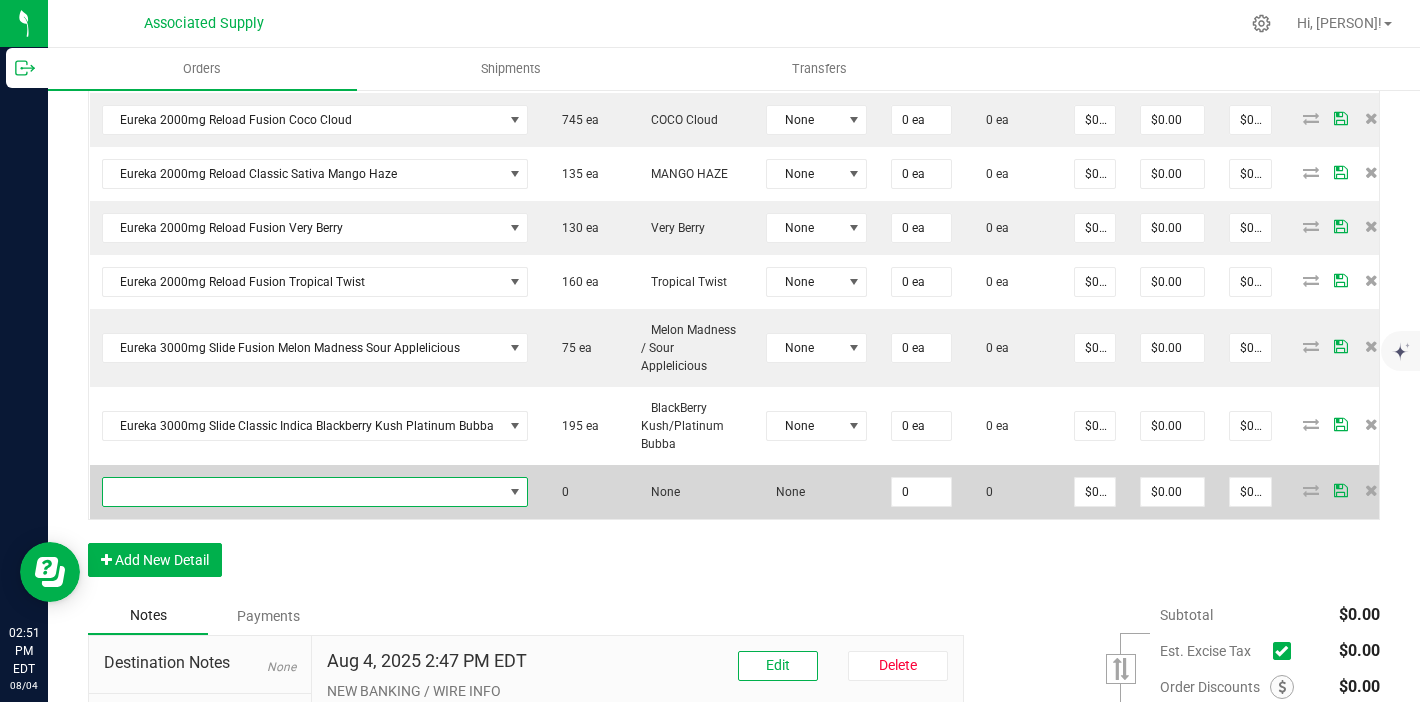 click at bounding box center [303, 492] 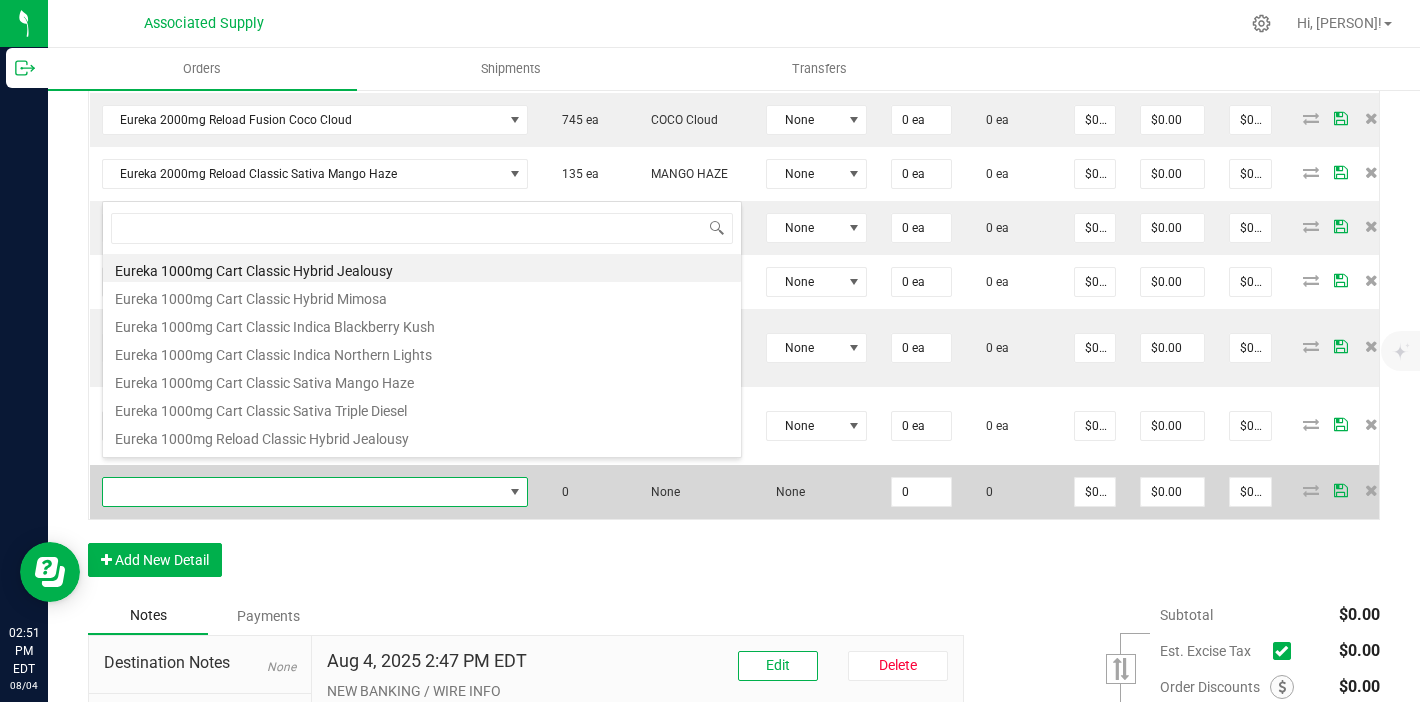 scroll, scrollTop: 99970, scrollLeft: 99581, axis: both 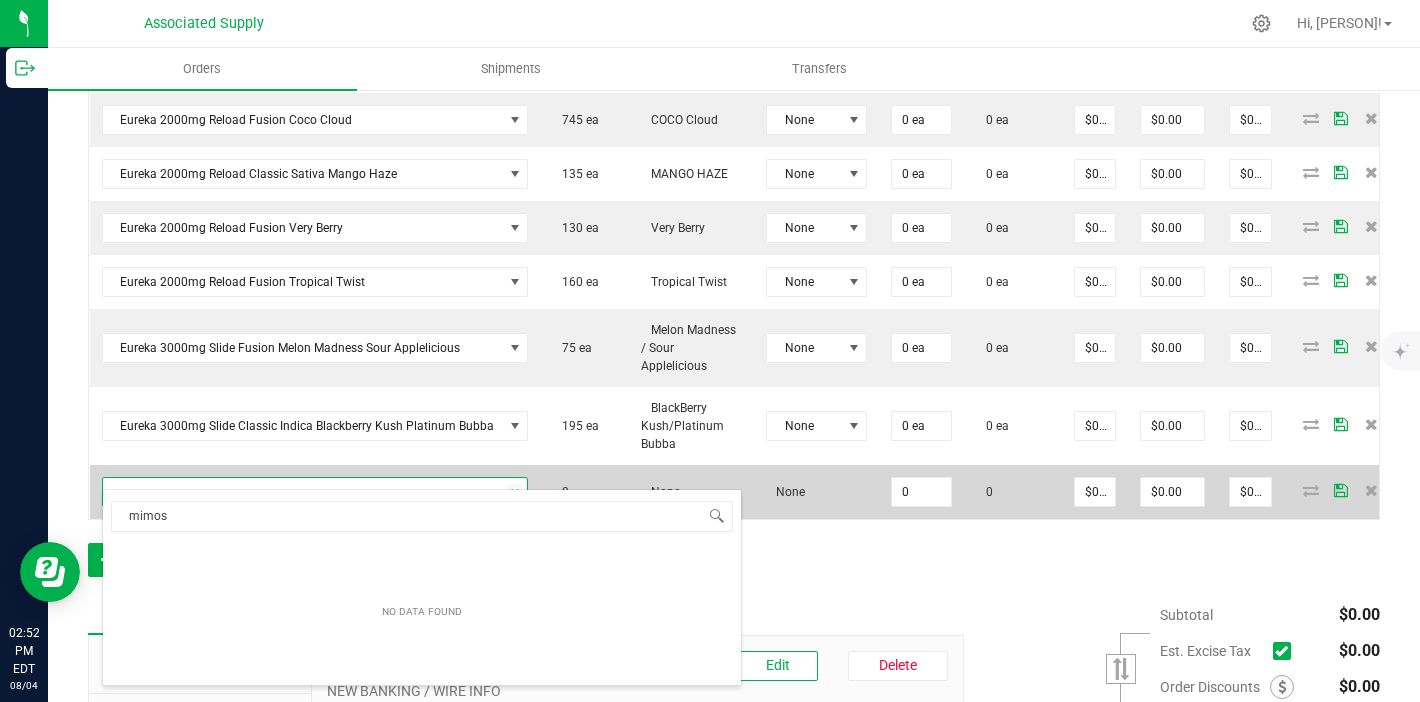 type on "mimosa" 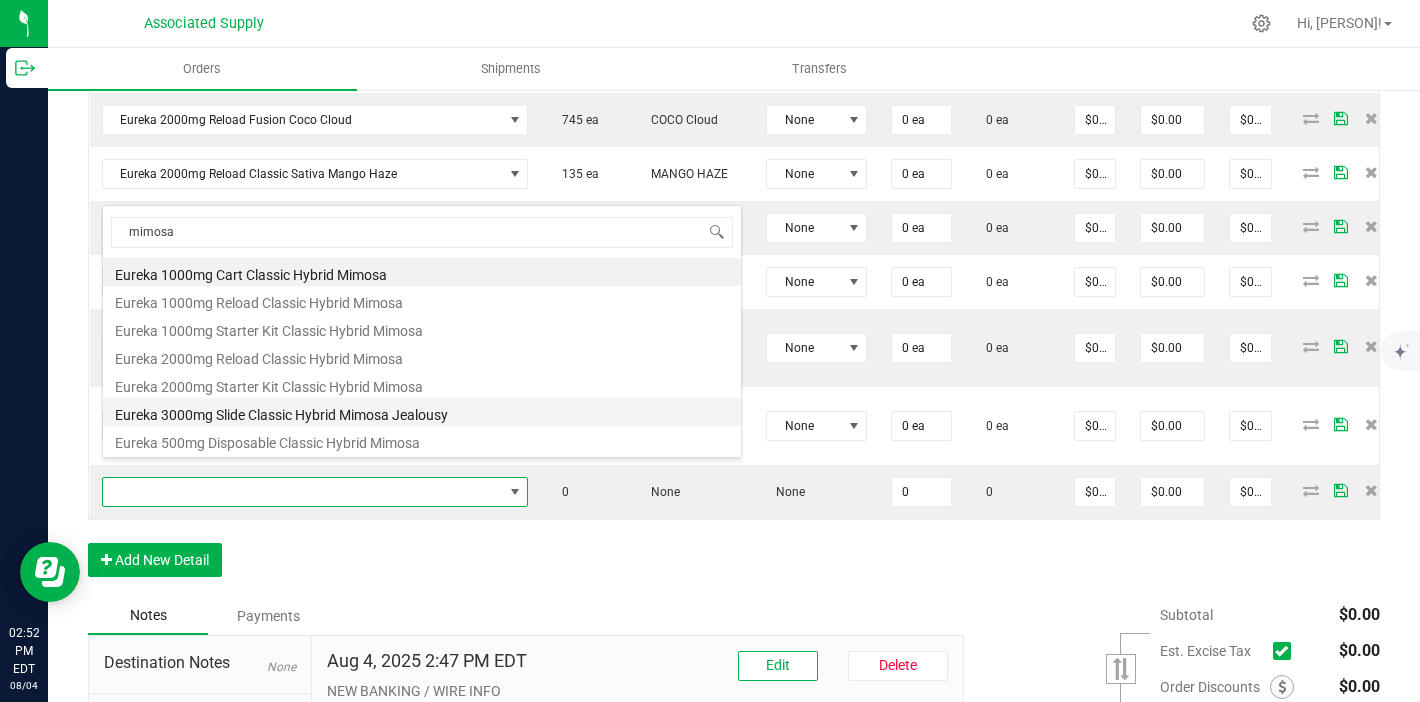 click on "Eureka 3000mg Slide Classic Hybrid Mimosa Jealousy" at bounding box center [422, 412] 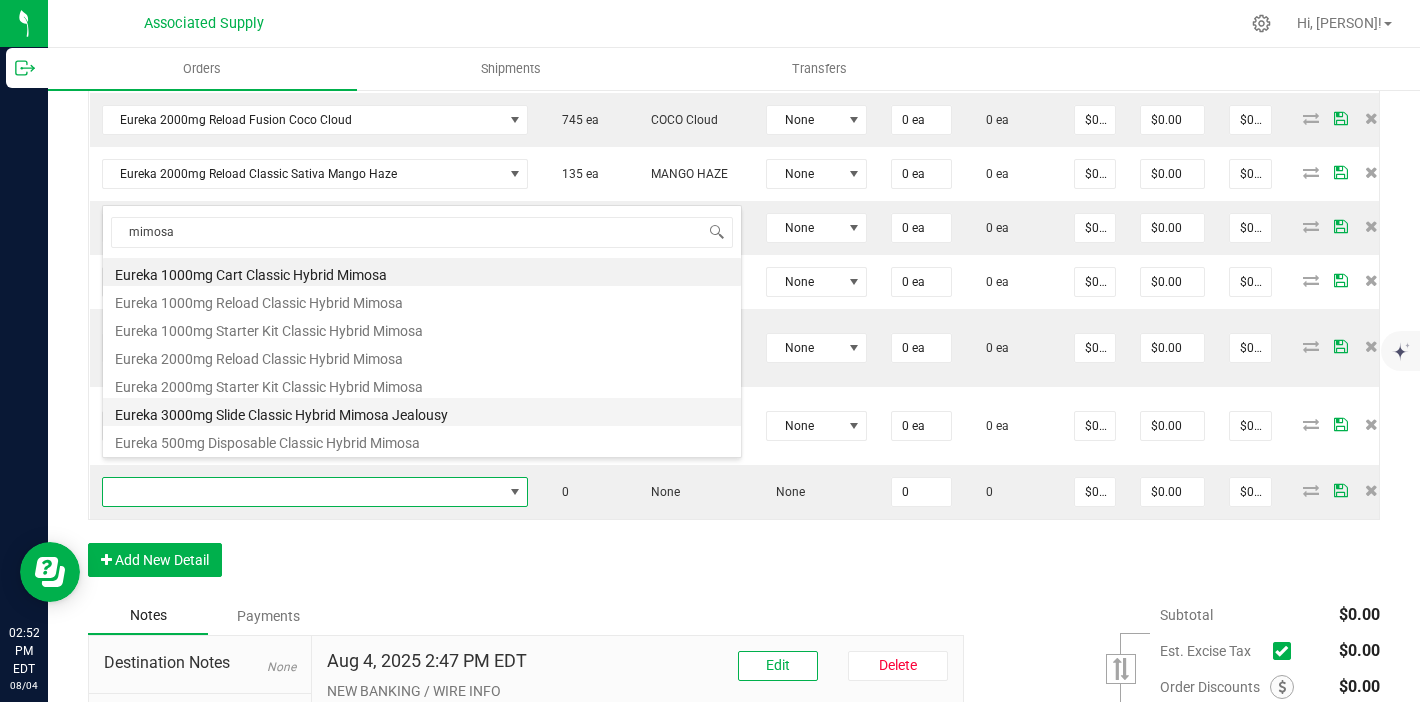 type on "0 ea" 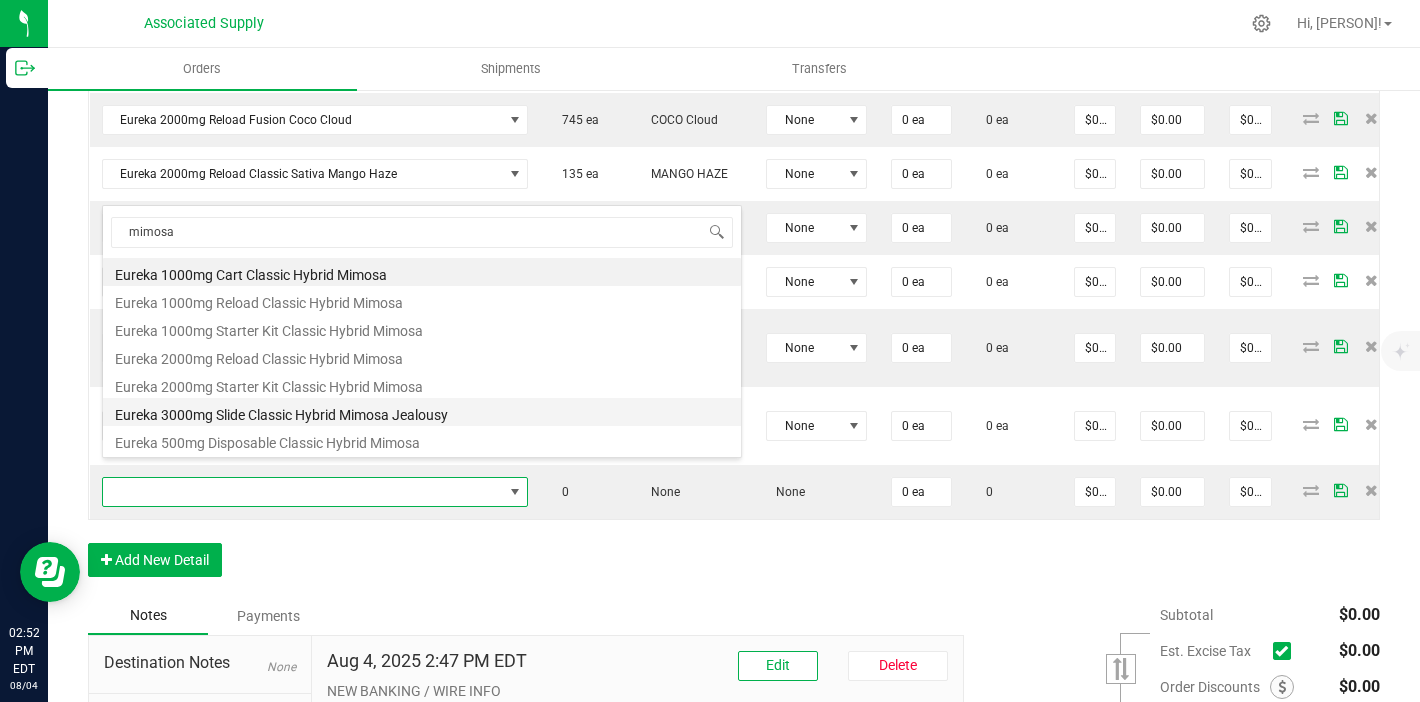 scroll, scrollTop: 1641, scrollLeft: 0, axis: vertical 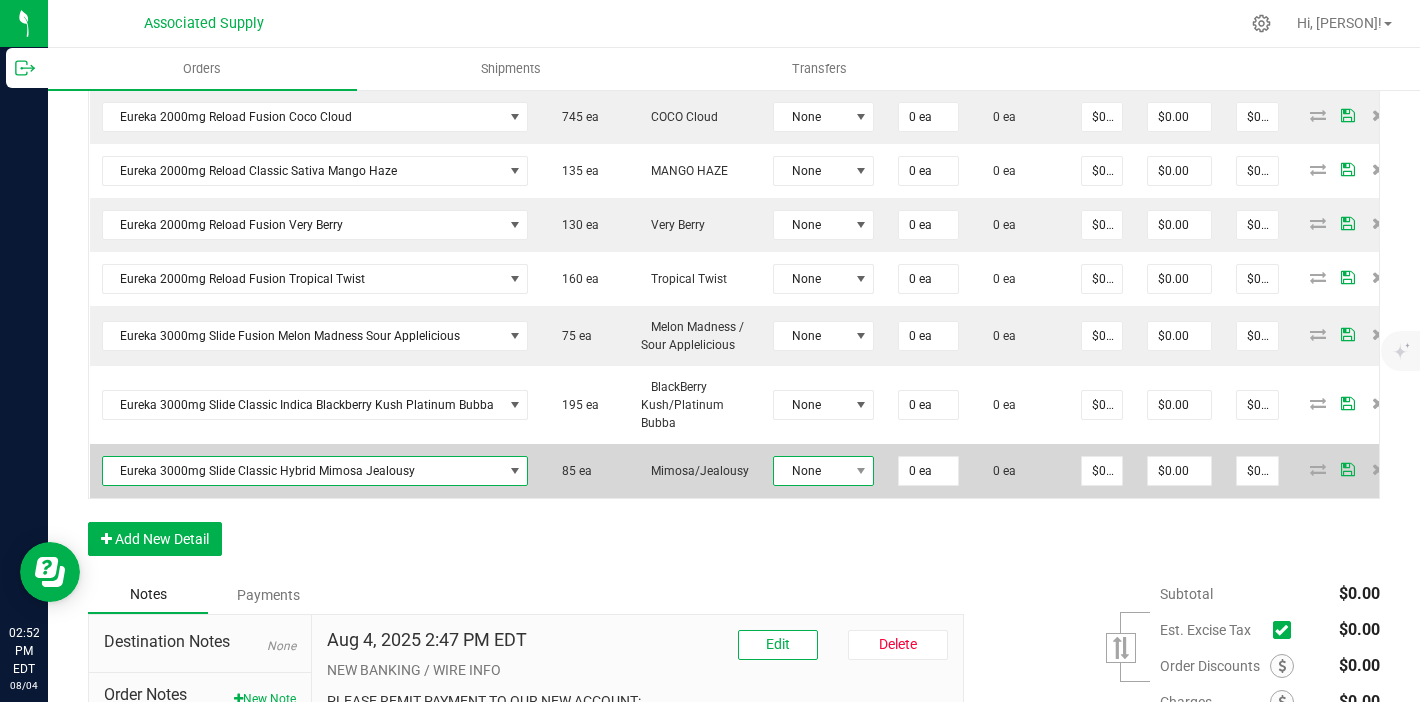 click on "None" at bounding box center (811, 471) 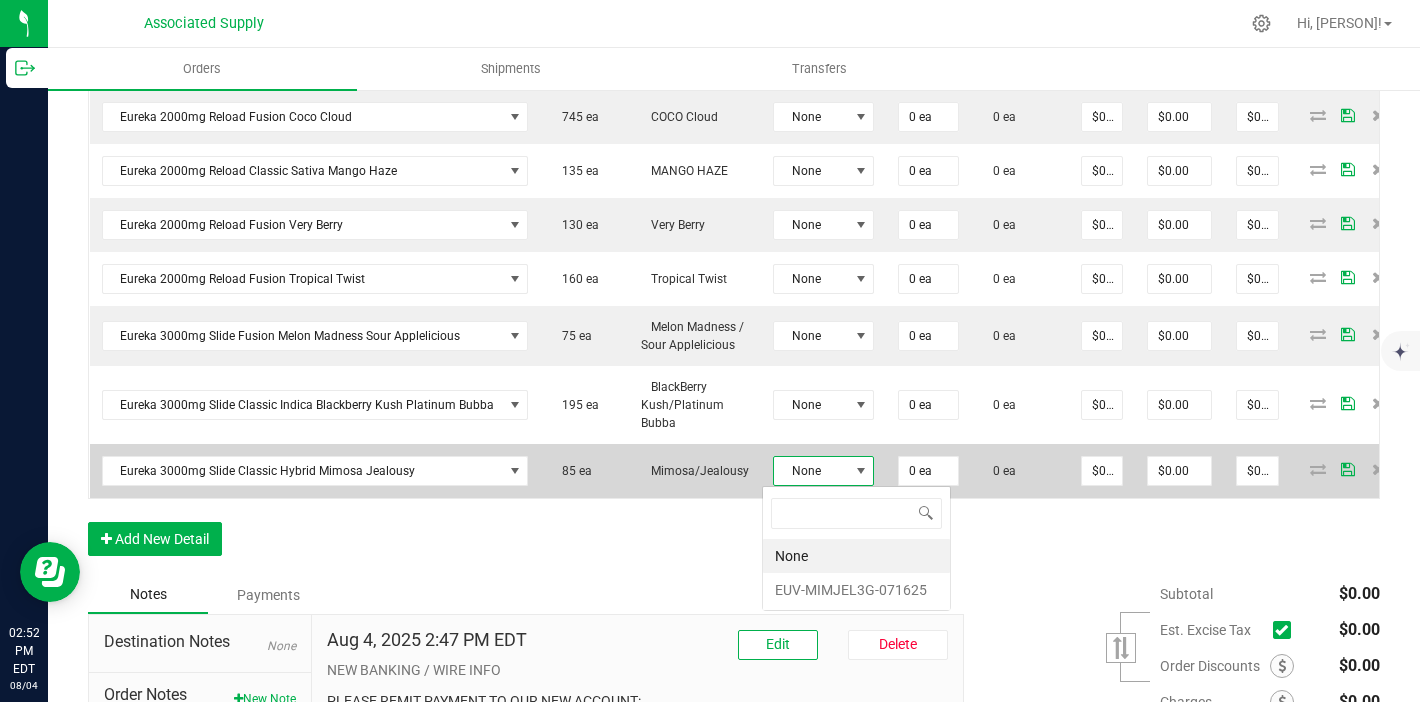 scroll, scrollTop: 99970, scrollLeft: 99899, axis: both 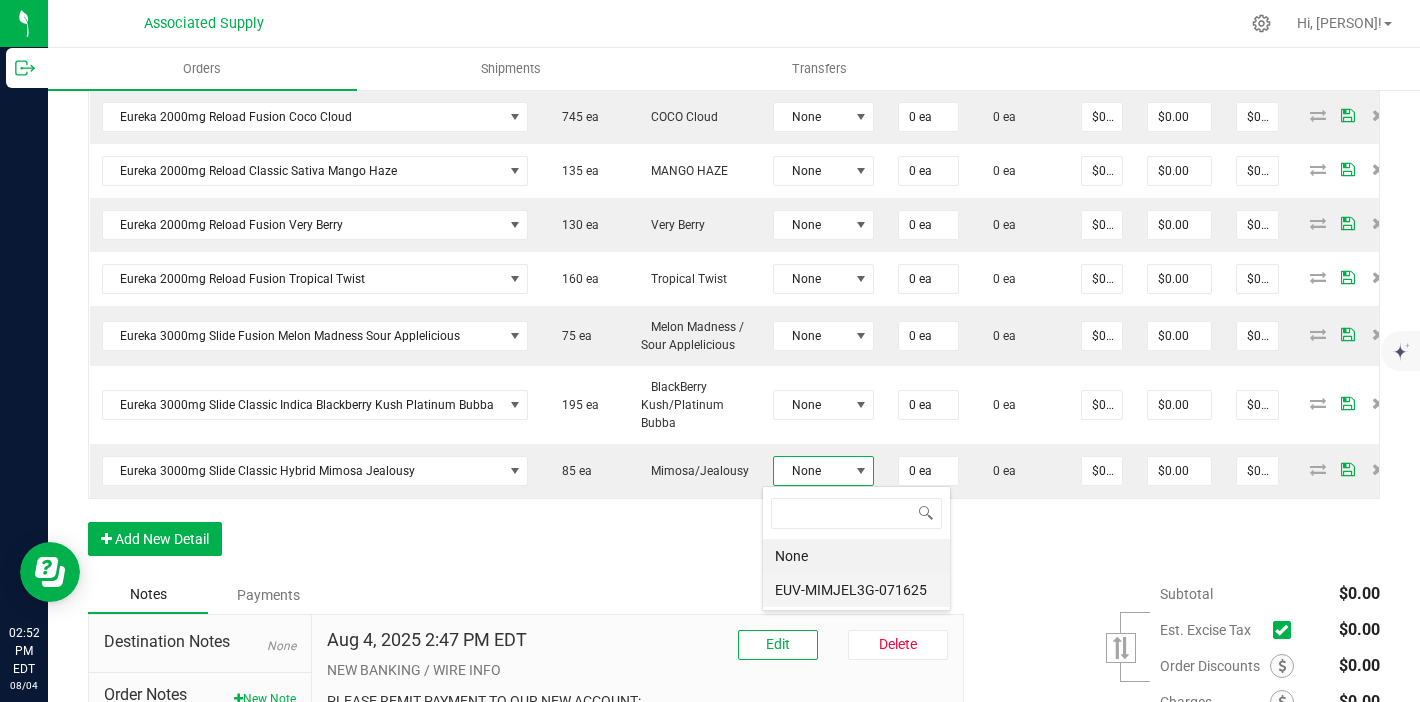 click on "EUV-MIMJEL3G-071625" at bounding box center (856, 590) 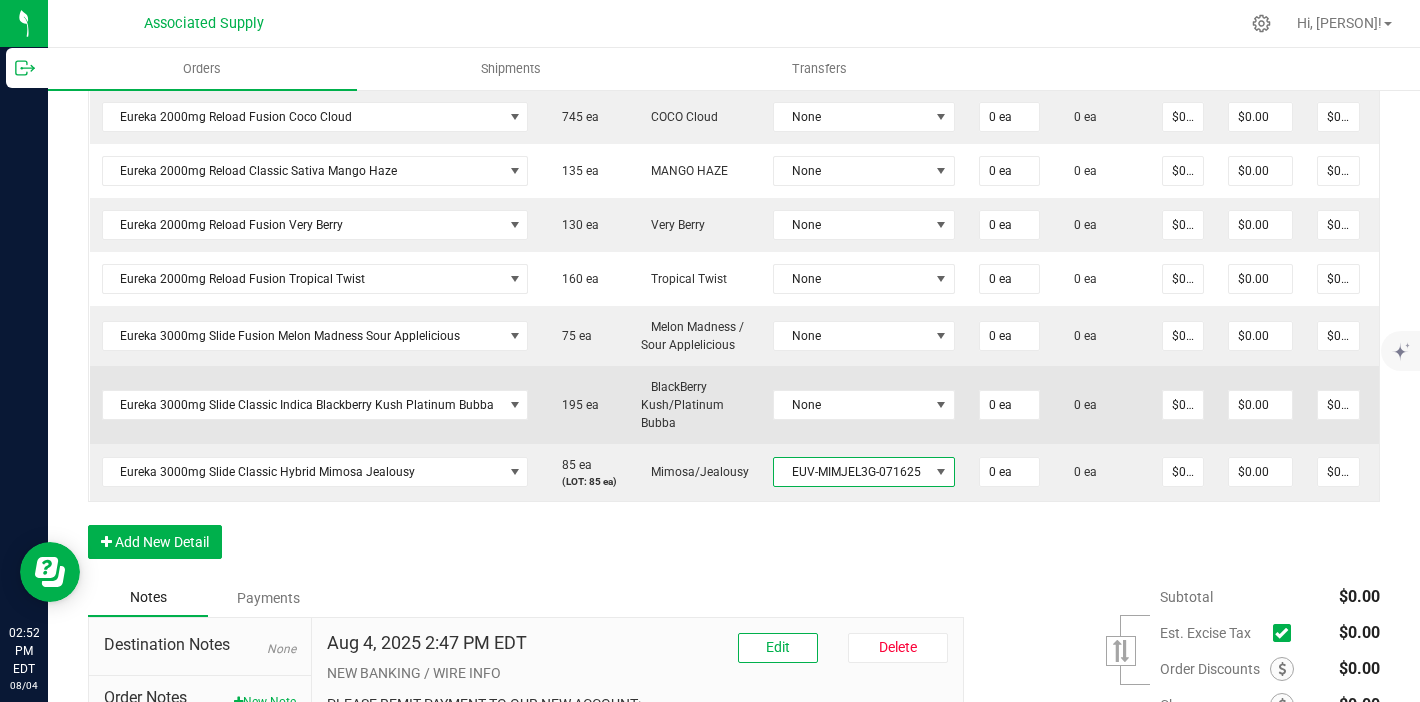 click on "None" at bounding box center (864, 405) 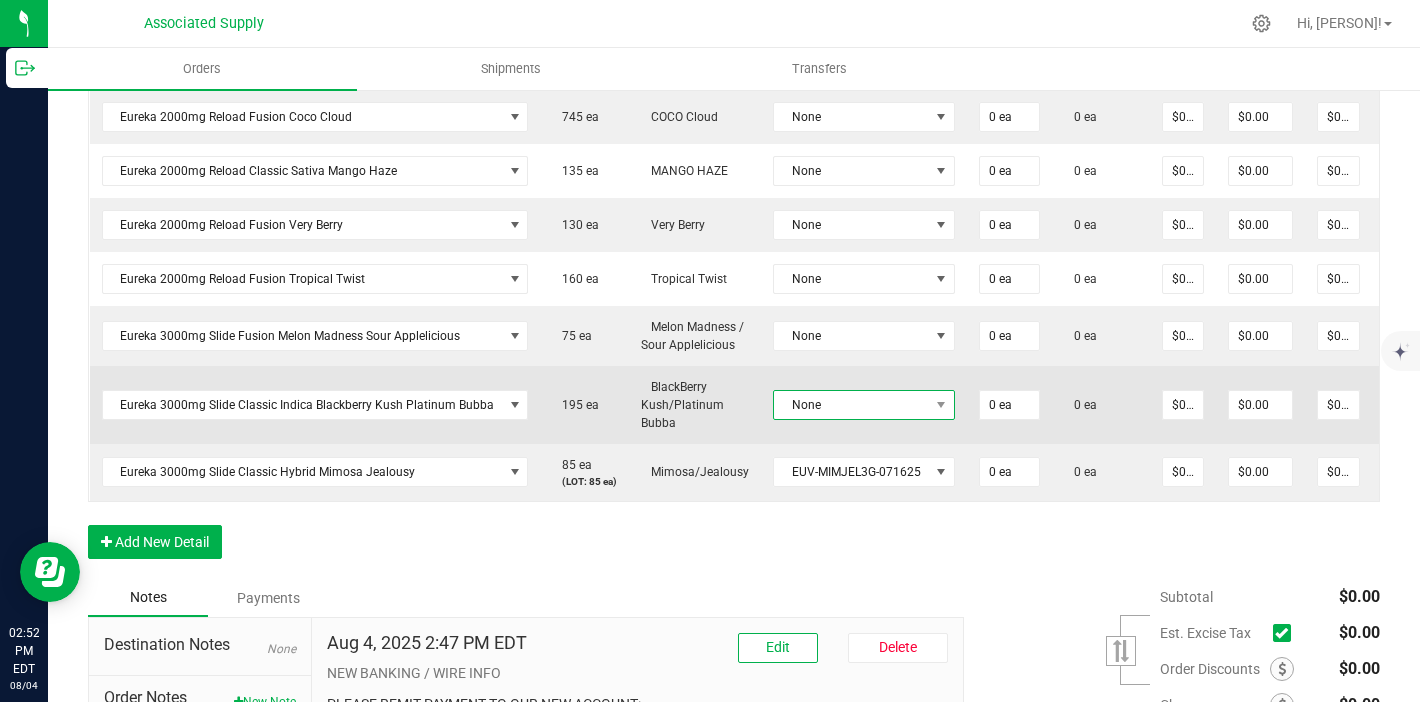 click on "None" at bounding box center (851, 405) 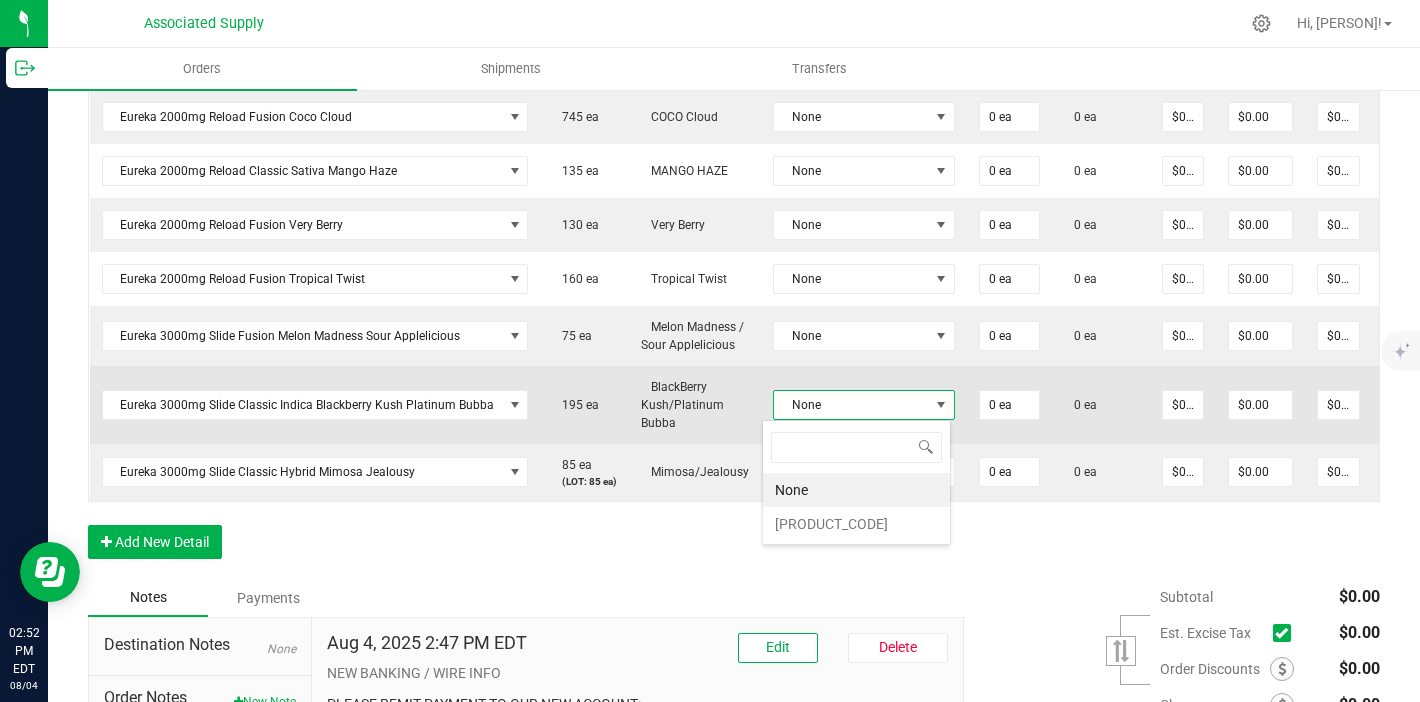 scroll, scrollTop: 99970, scrollLeft: 99819, axis: both 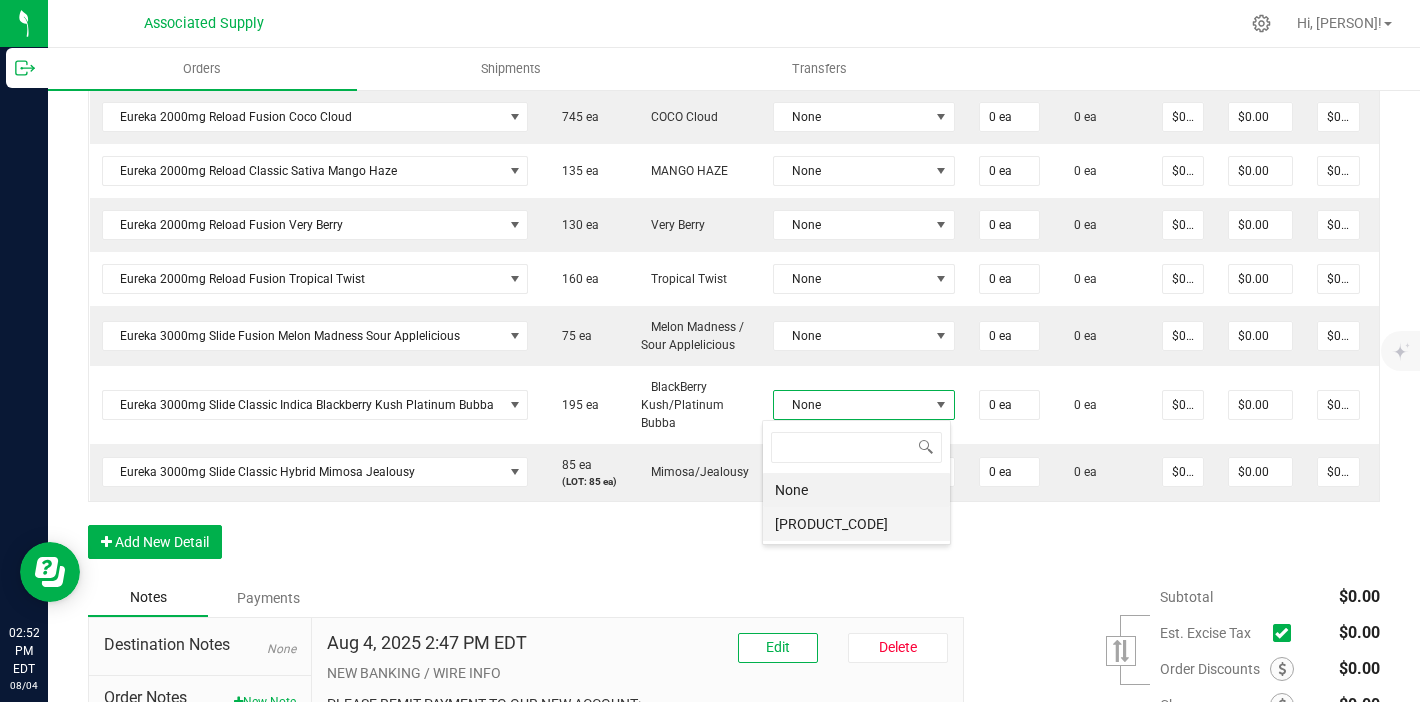 click on "[PRODUCT_CODE]" at bounding box center [856, 524] 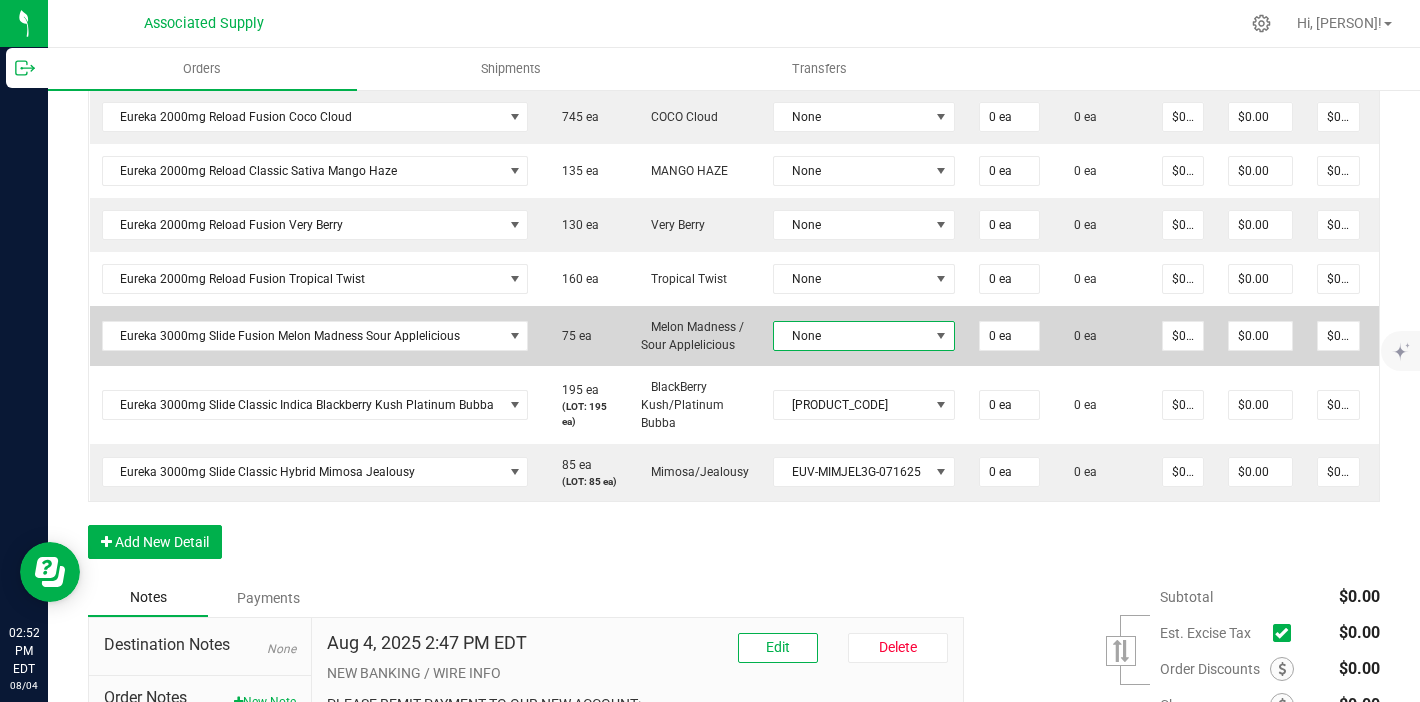 click on "None" at bounding box center [851, 336] 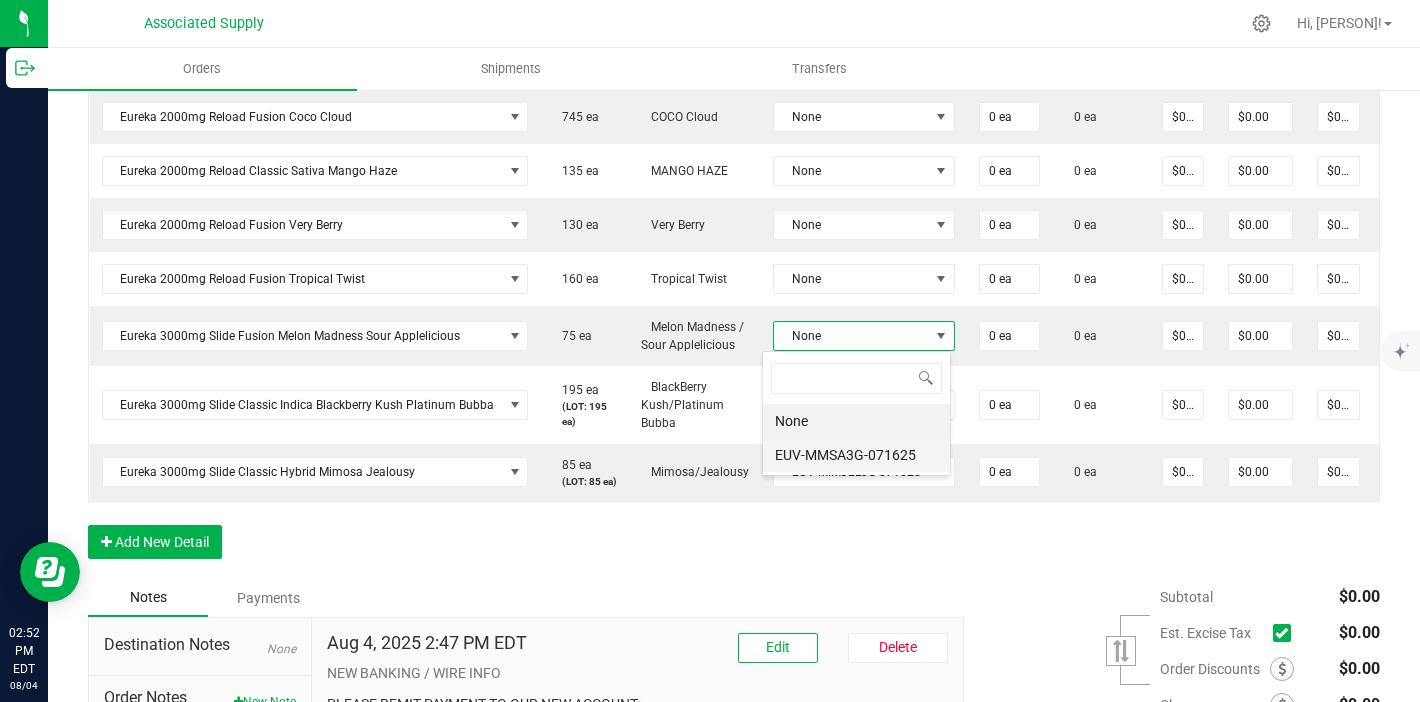 scroll, scrollTop: 99970, scrollLeft: 99819, axis: both 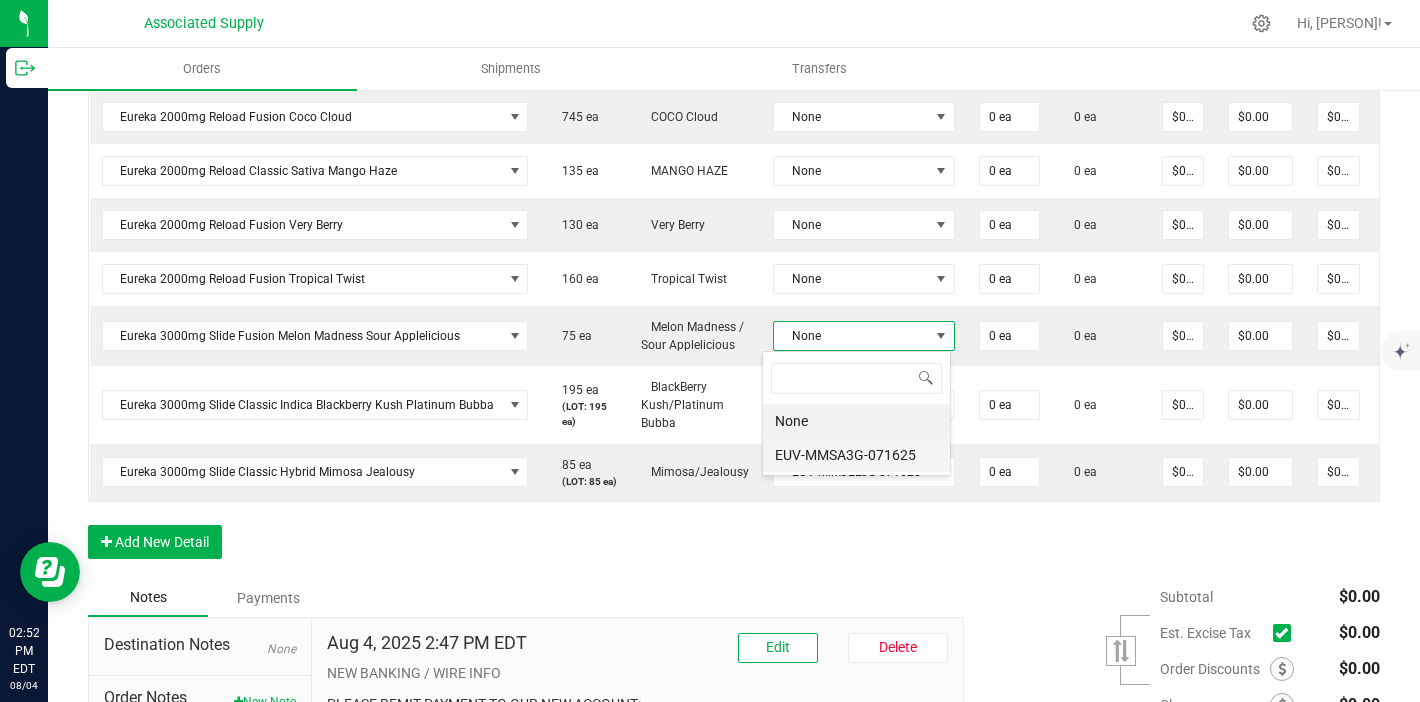 click on "EUV-MMSA3G-071625" at bounding box center [856, 455] 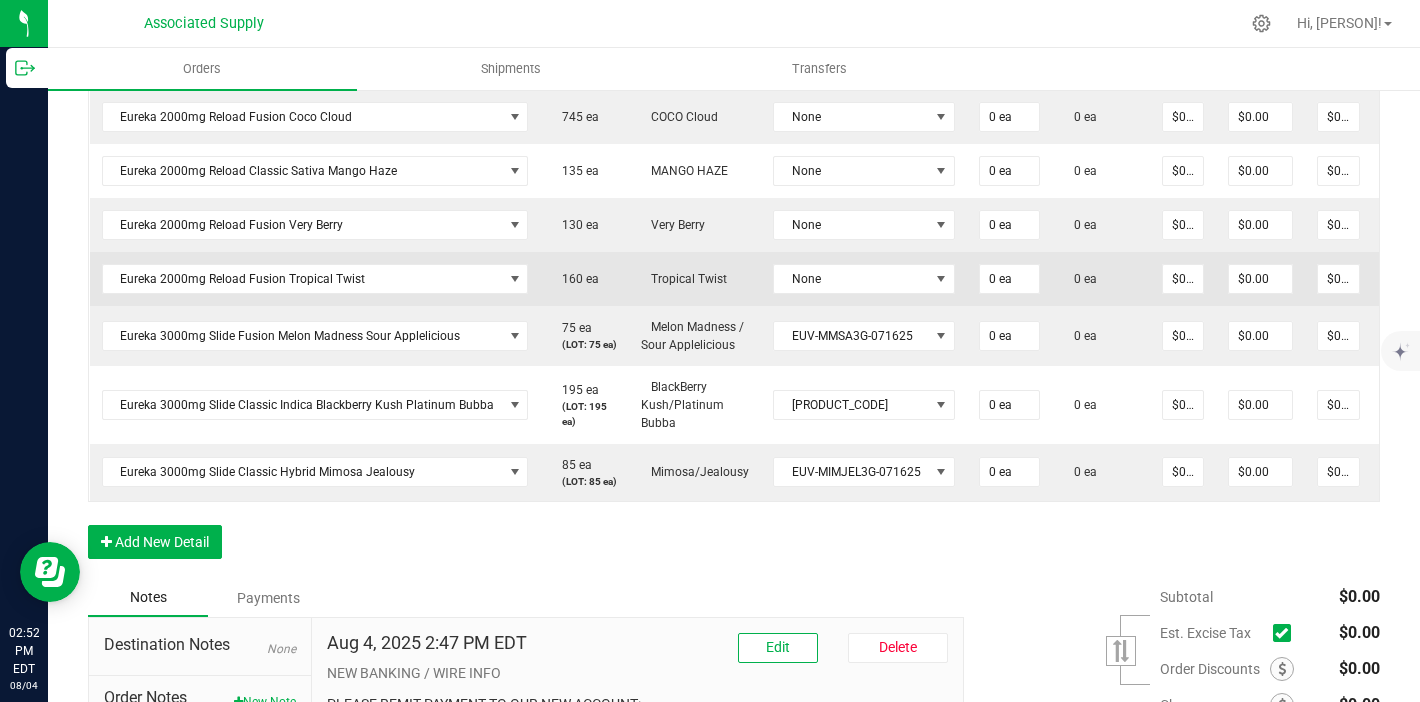 click on "None" at bounding box center (864, 279) 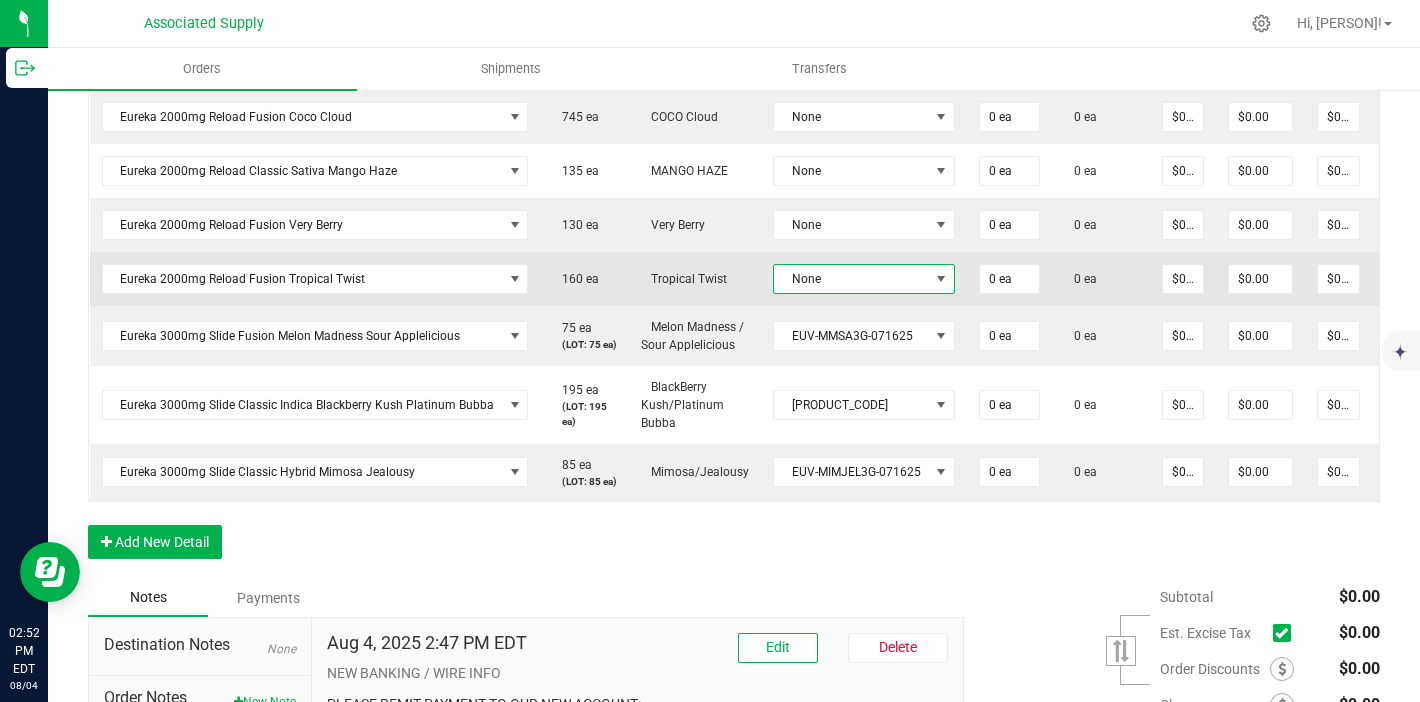click on "None" at bounding box center (851, 279) 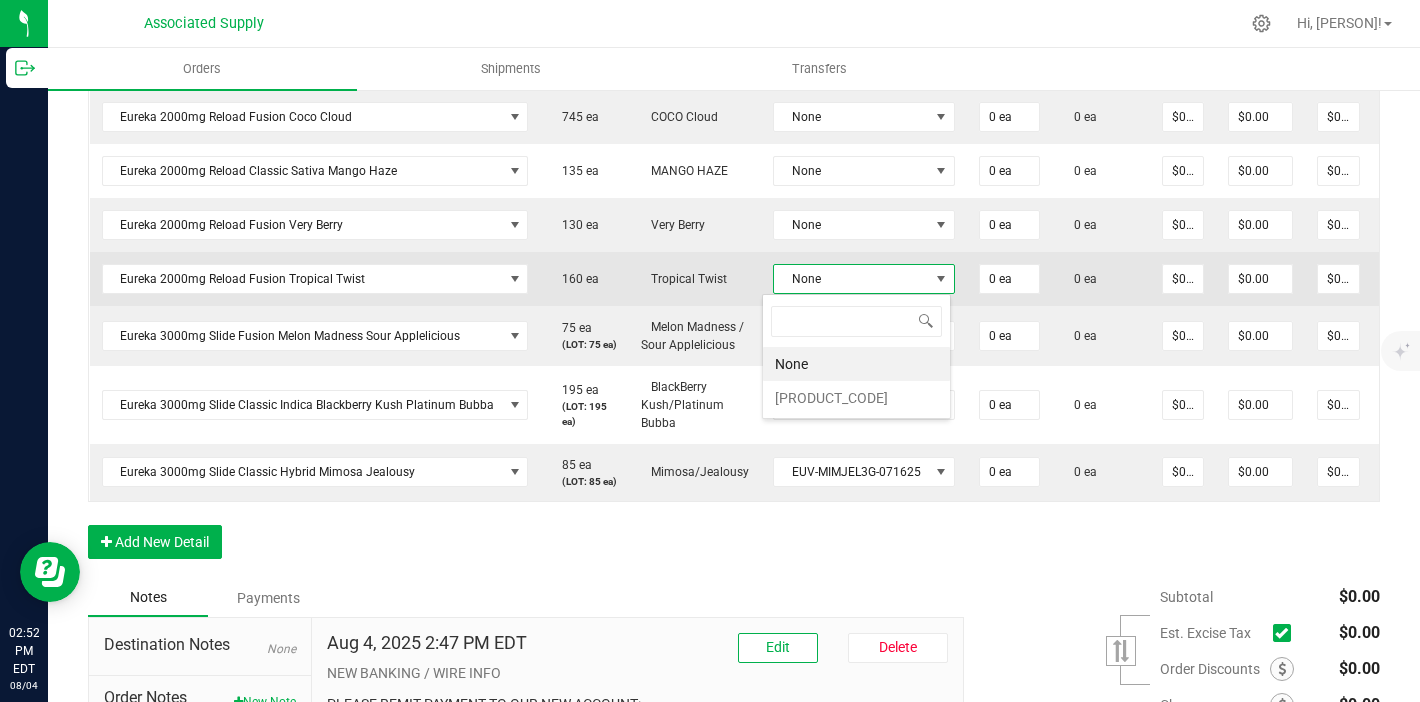 scroll, scrollTop: 99970, scrollLeft: 99819, axis: both 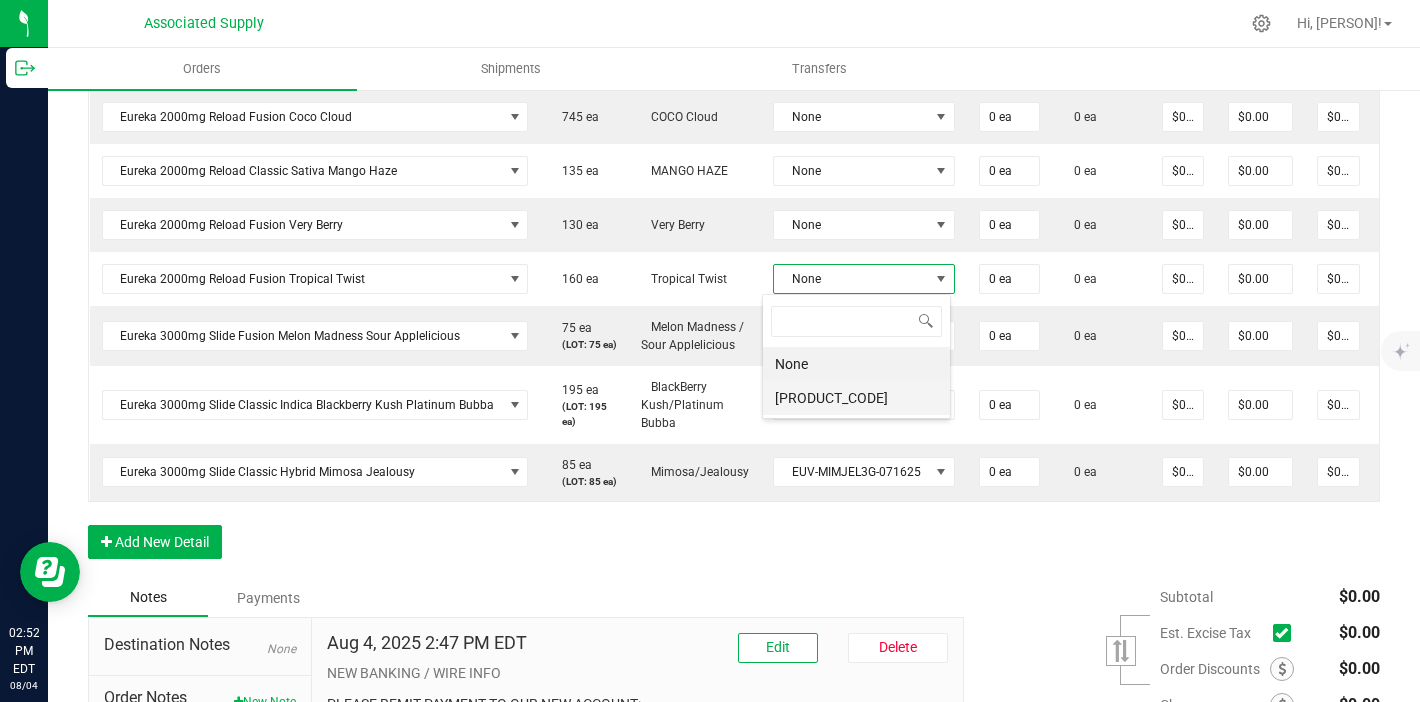 click on "[PRODUCT_CODE]" at bounding box center [856, 398] 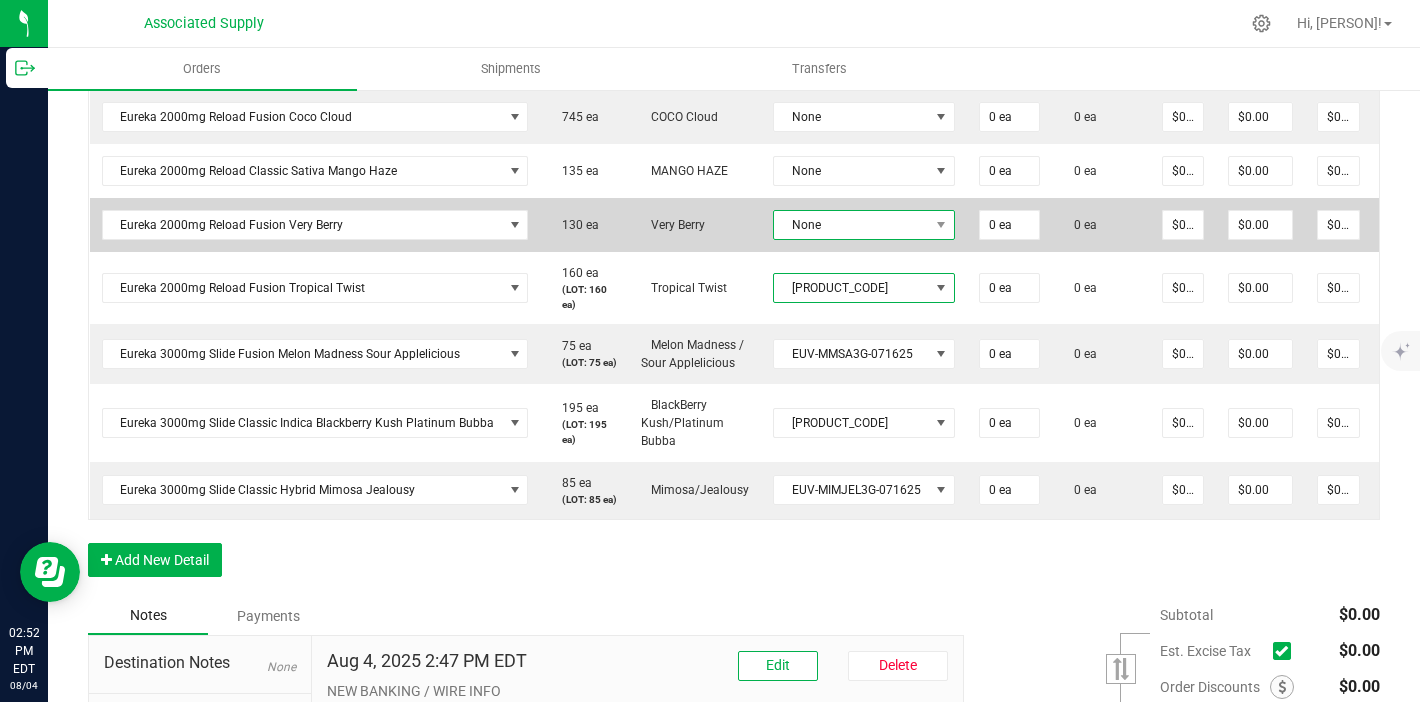 click on "None" at bounding box center (851, 225) 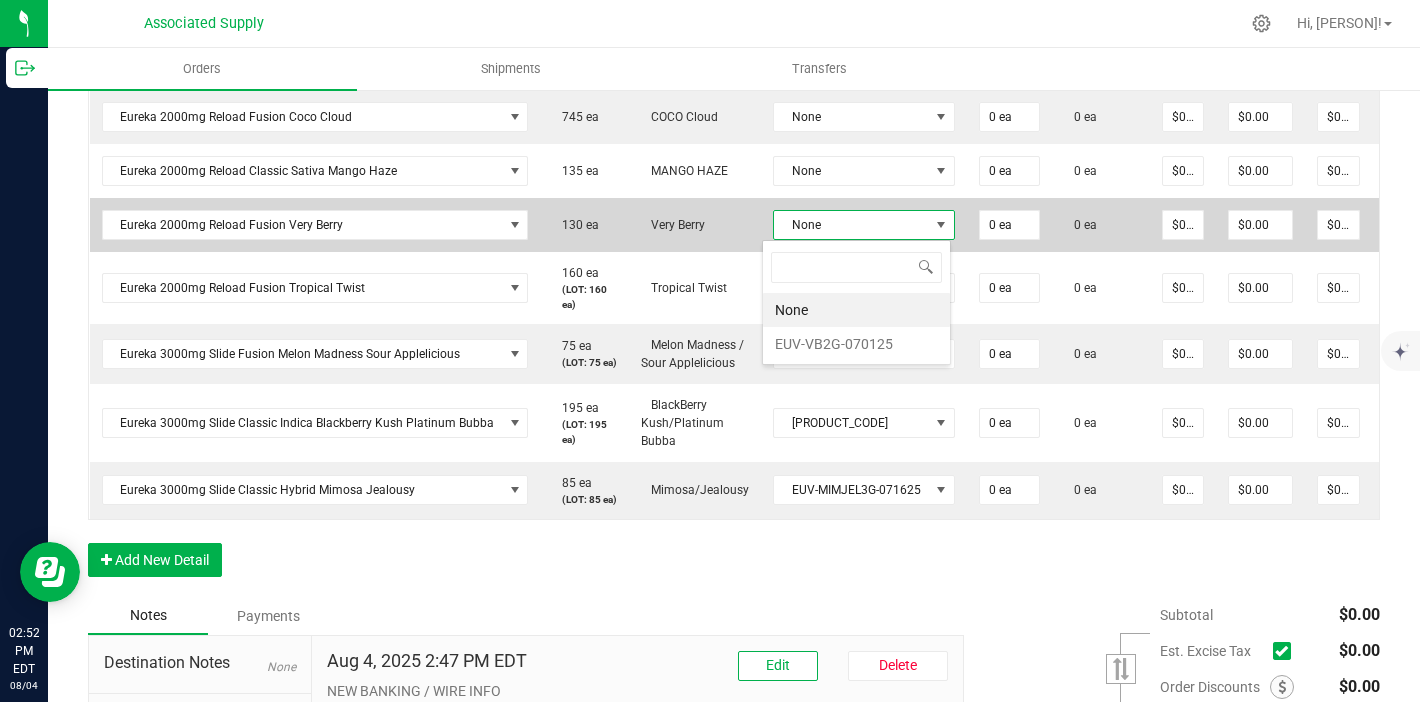 scroll, scrollTop: 99970, scrollLeft: 99819, axis: both 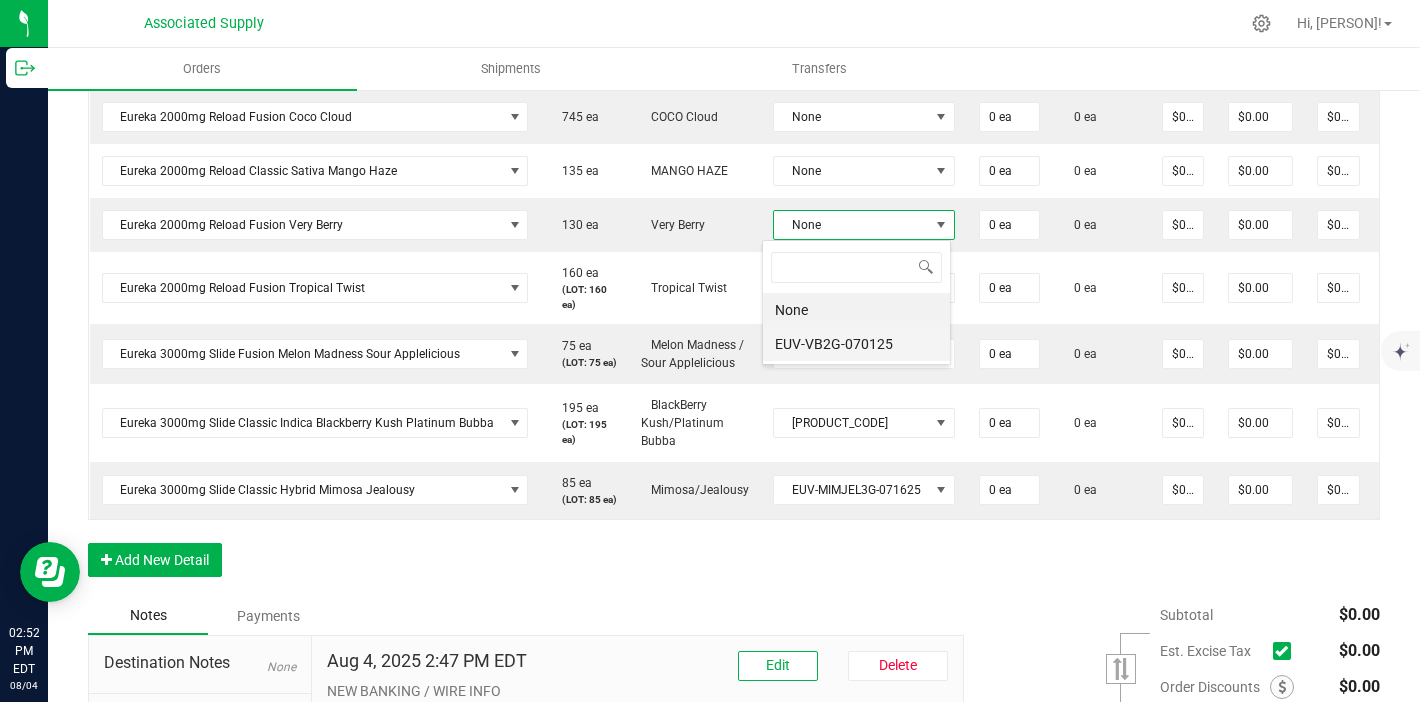 click on "EUV-VB2G-070125" at bounding box center (856, 344) 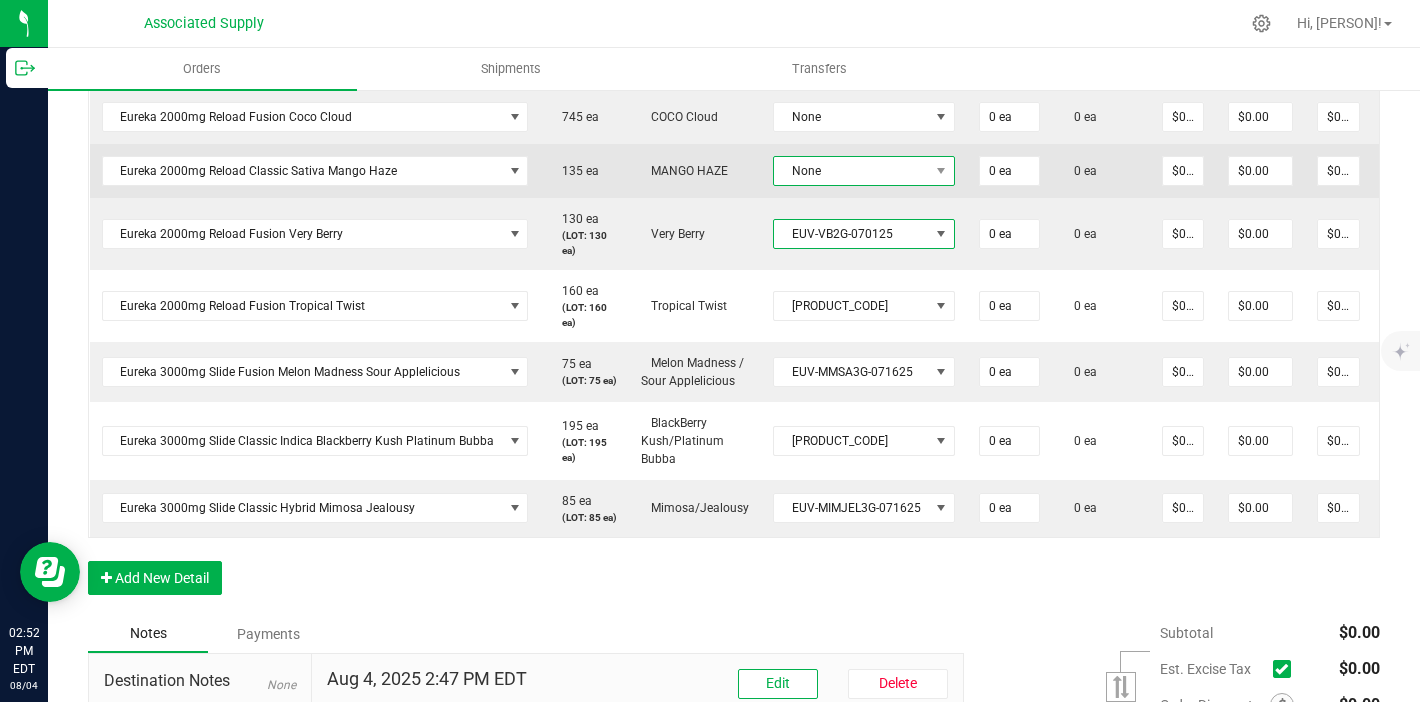 click on "None" at bounding box center [851, 171] 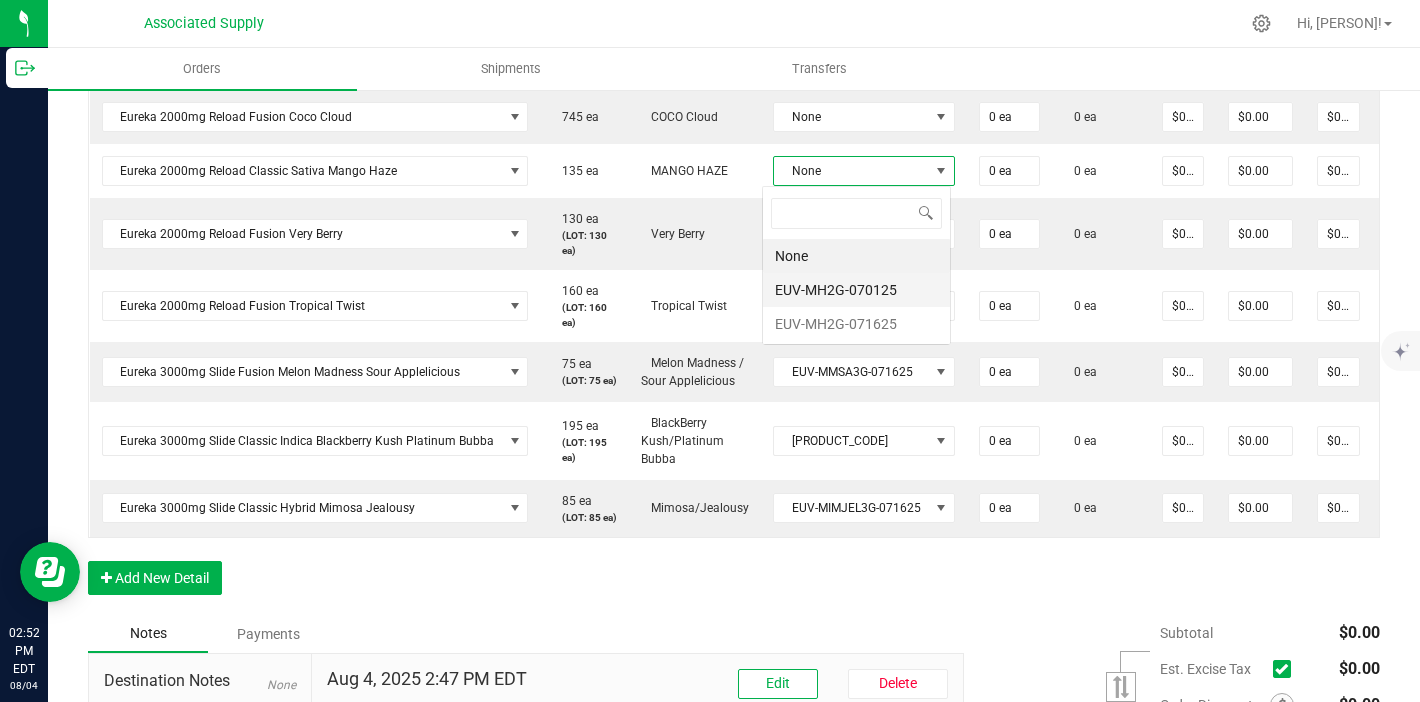 scroll, scrollTop: 99970, scrollLeft: 99819, axis: both 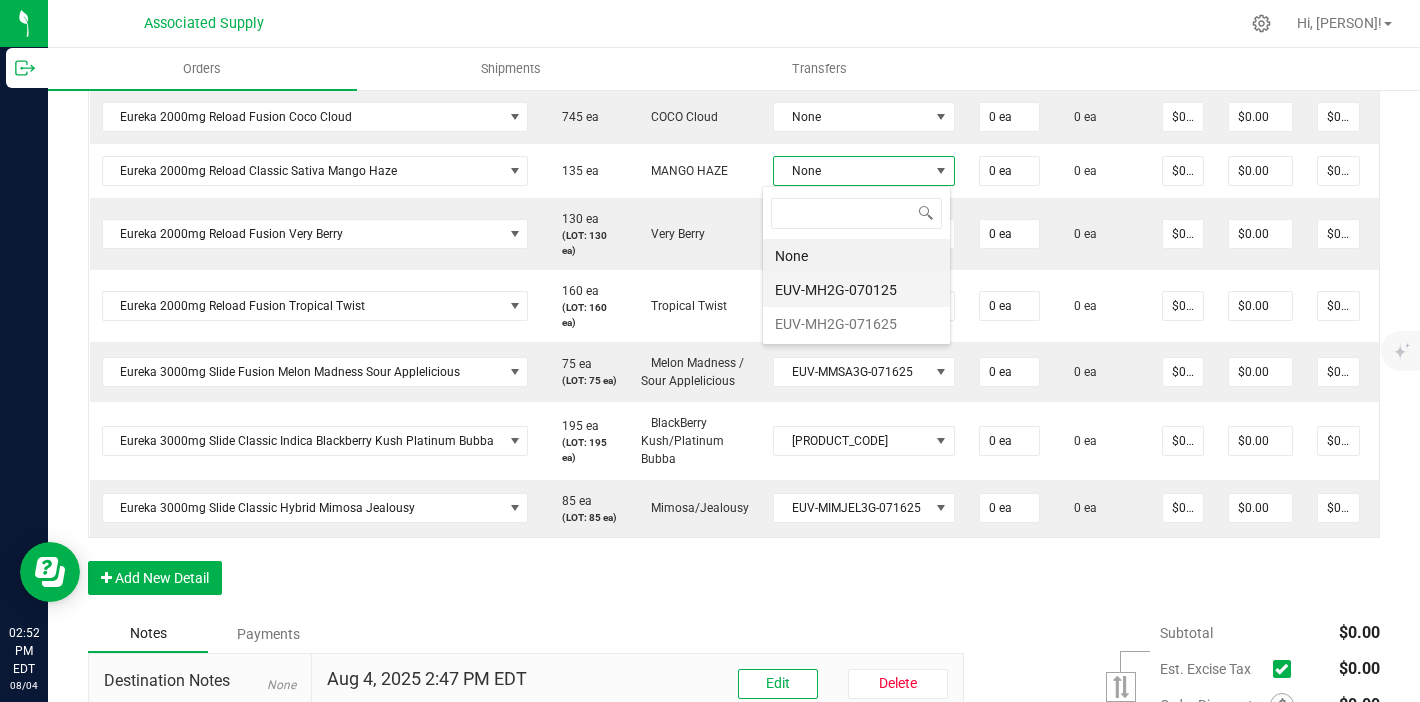 click on "EUV-MH2G-070125" at bounding box center [856, 290] 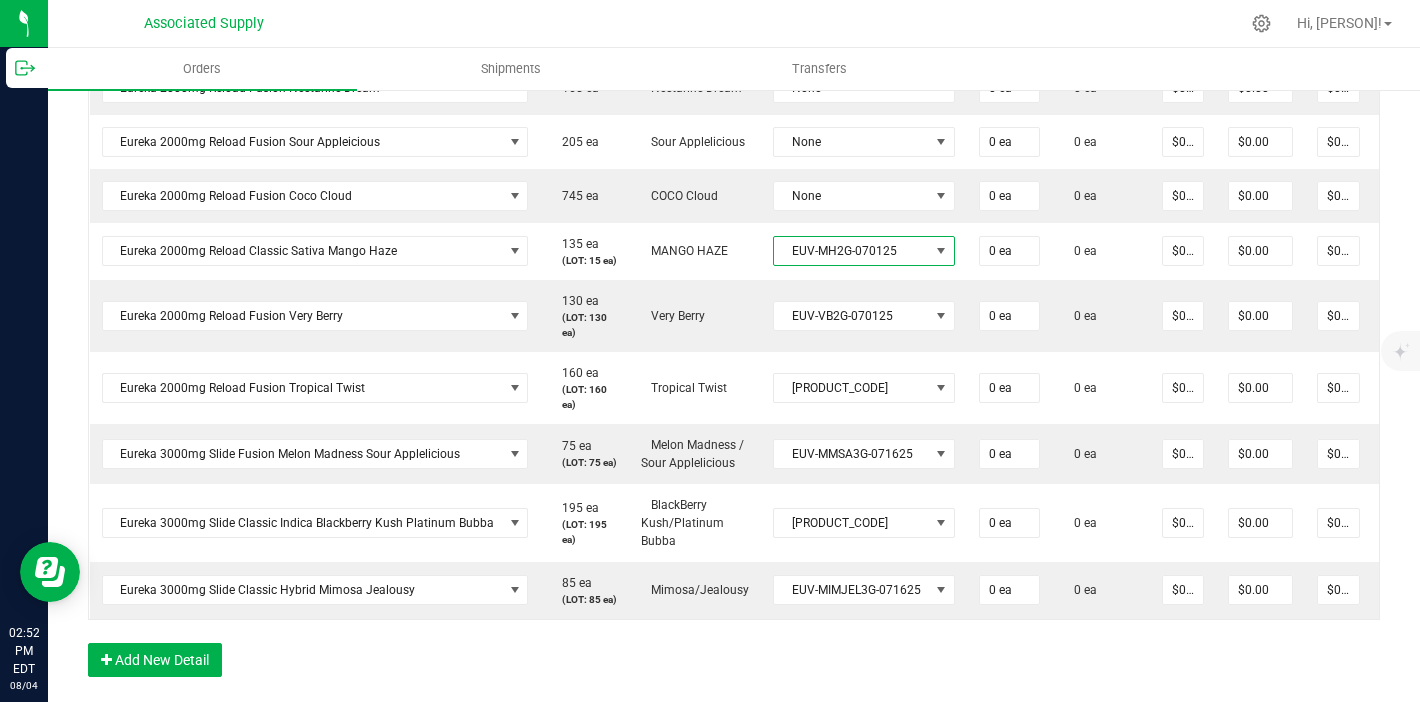 scroll, scrollTop: 1547, scrollLeft: 0, axis: vertical 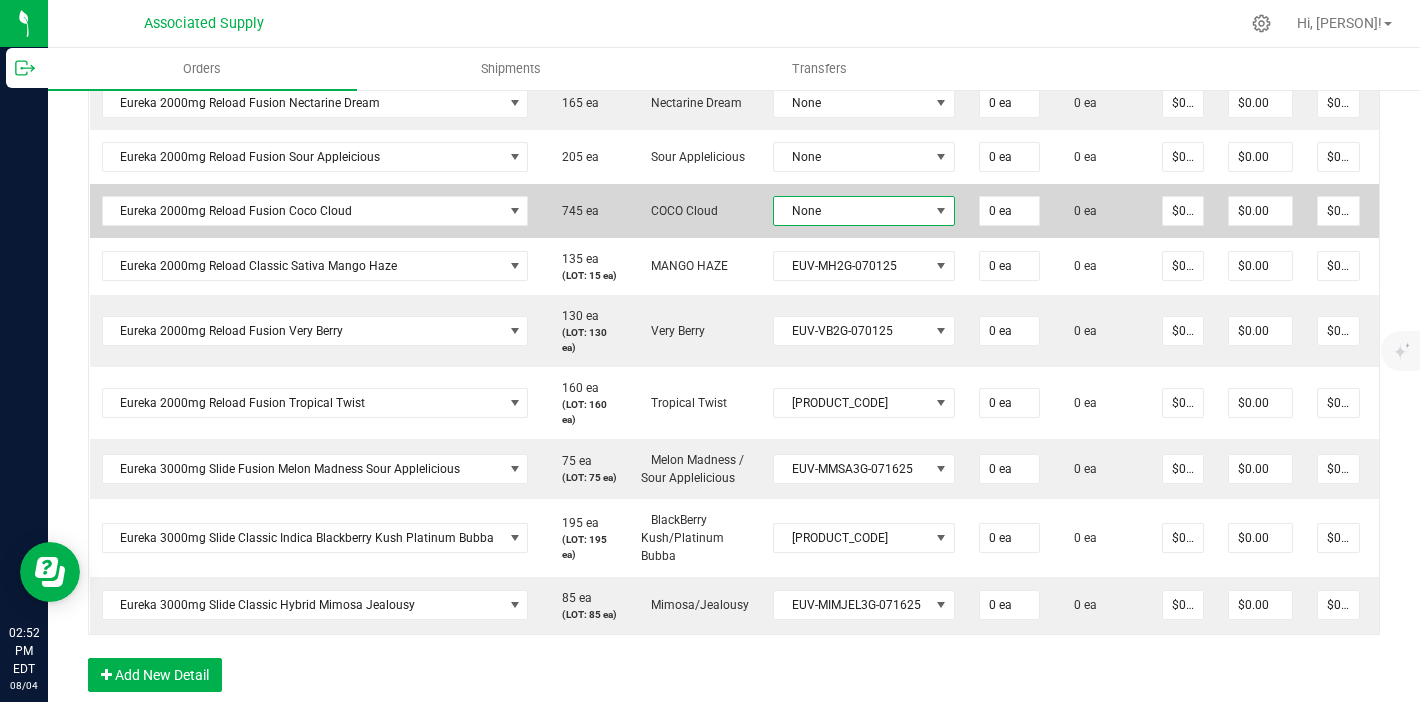 click on "None" at bounding box center (851, 211) 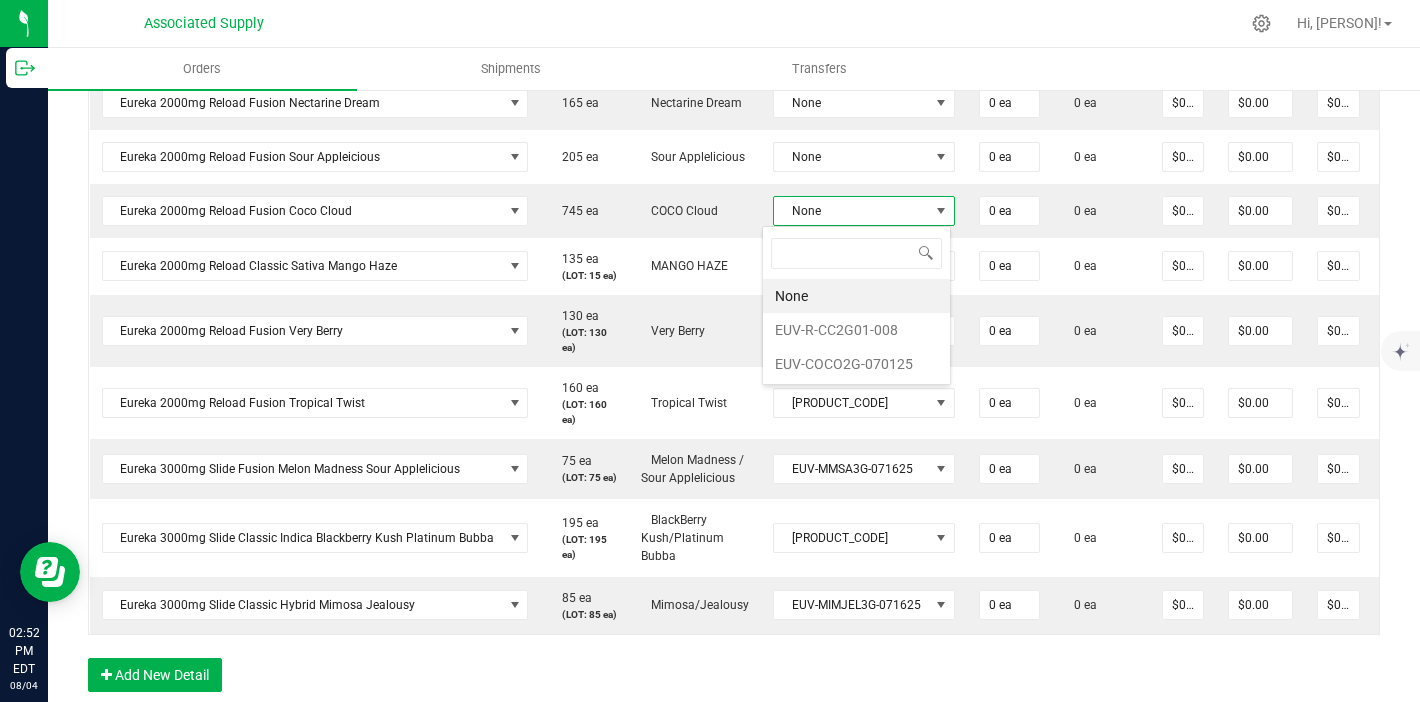 scroll, scrollTop: 99970, scrollLeft: 99819, axis: both 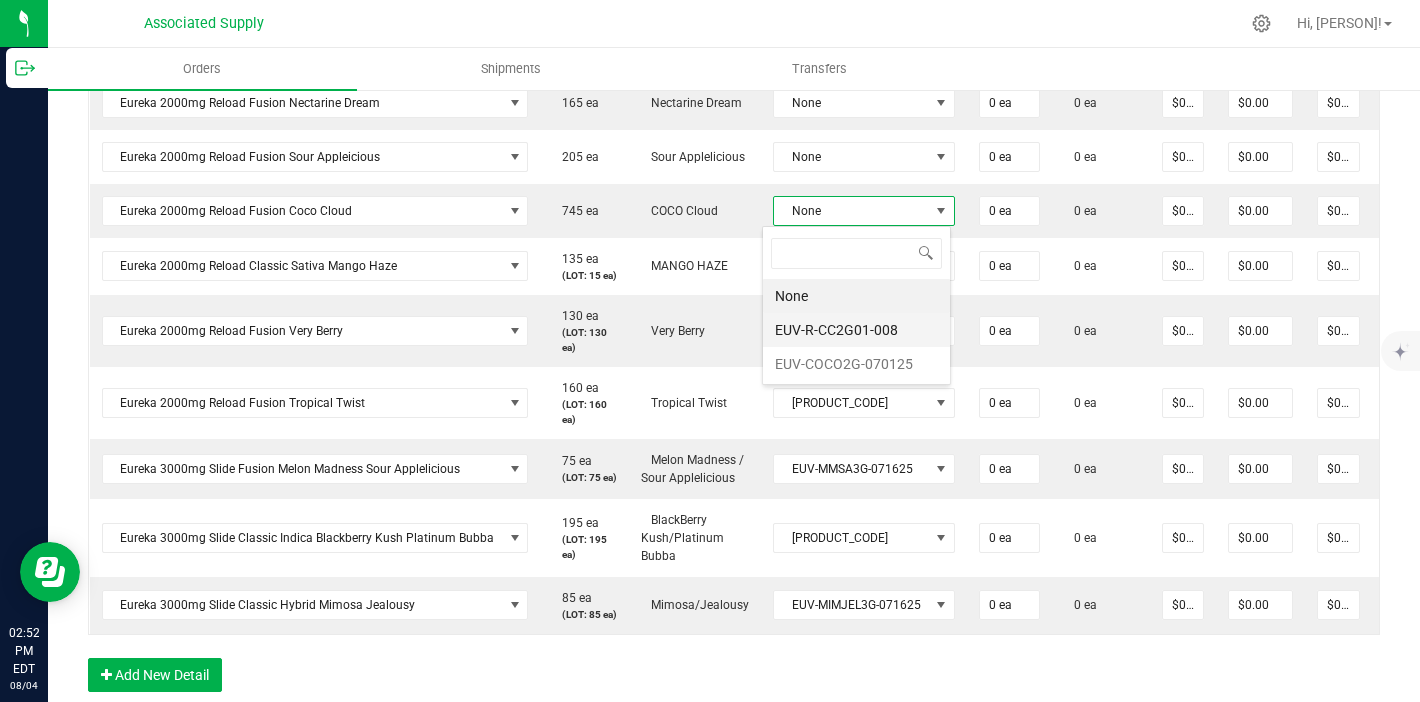 click on "EUV-R-CC2G01-008" at bounding box center [856, 330] 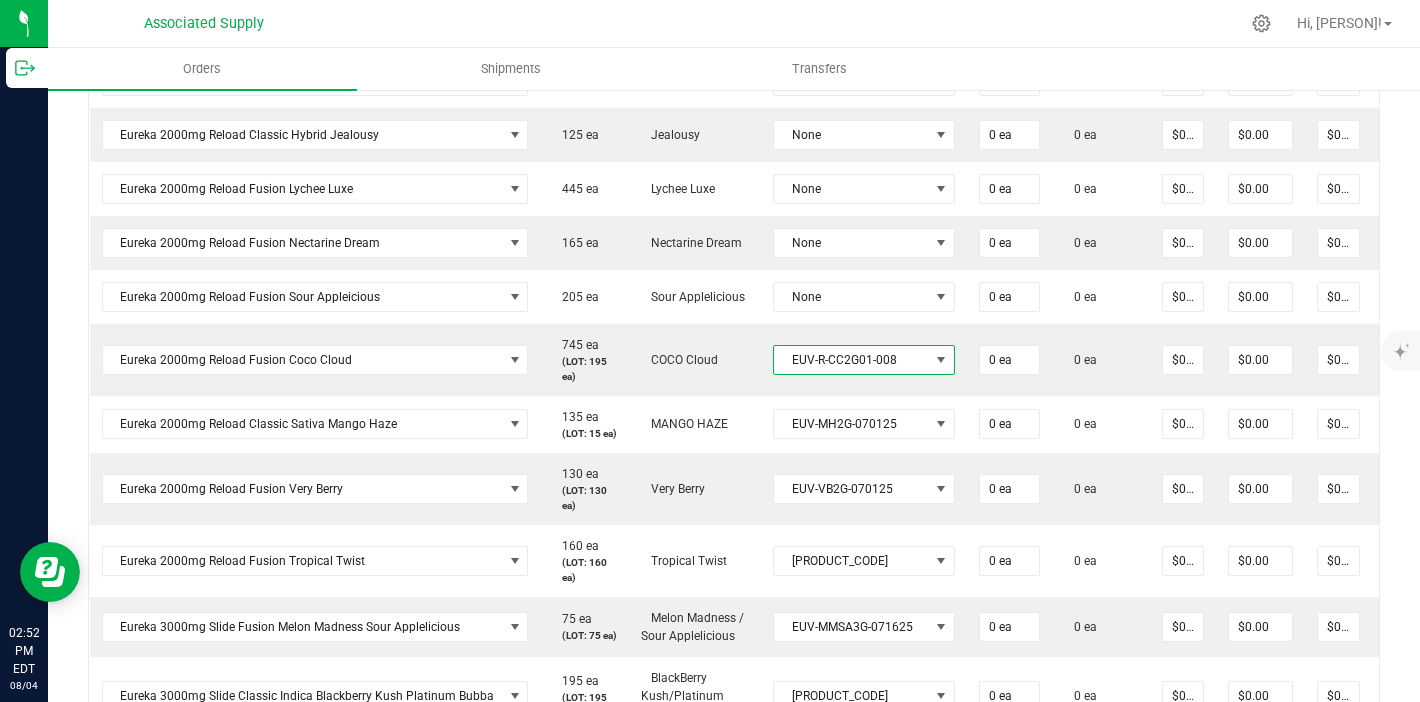 scroll, scrollTop: 1403, scrollLeft: 0, axis: vertical 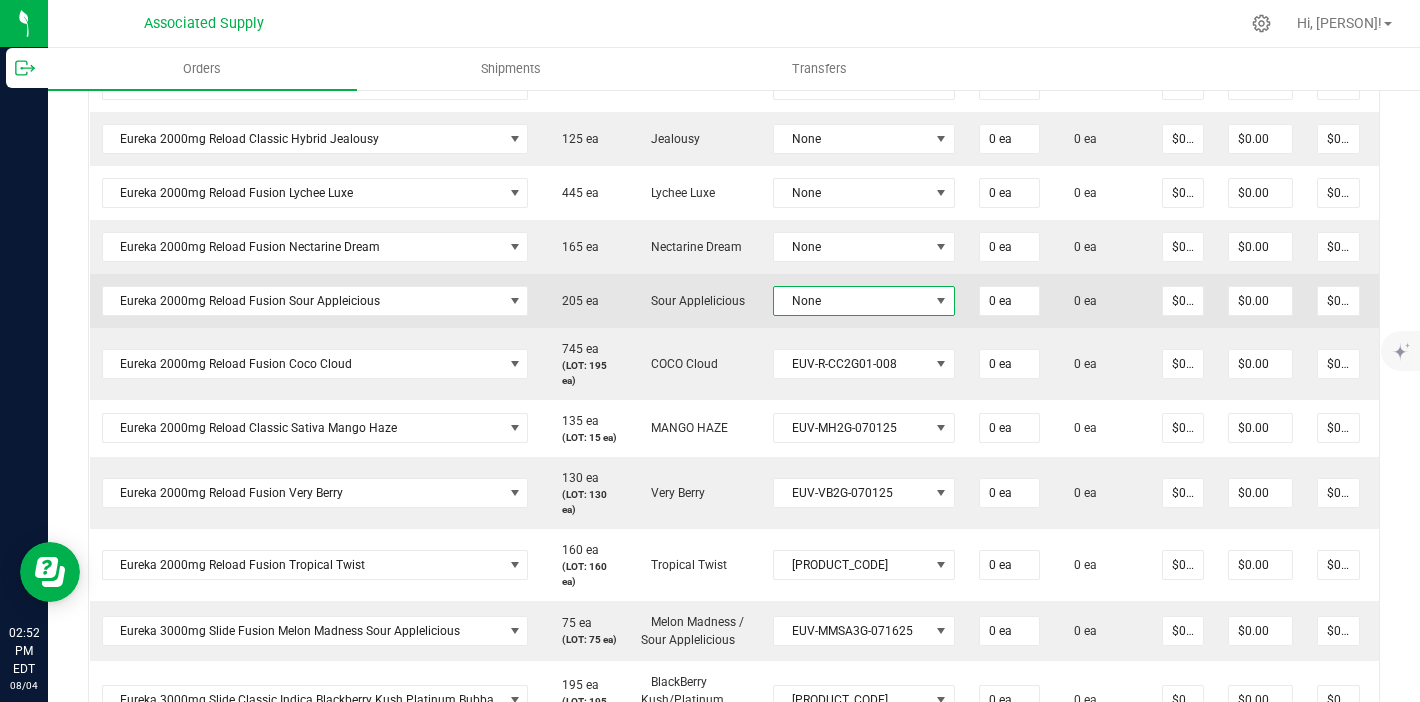 click on "None" at bounding box center (851, 301) 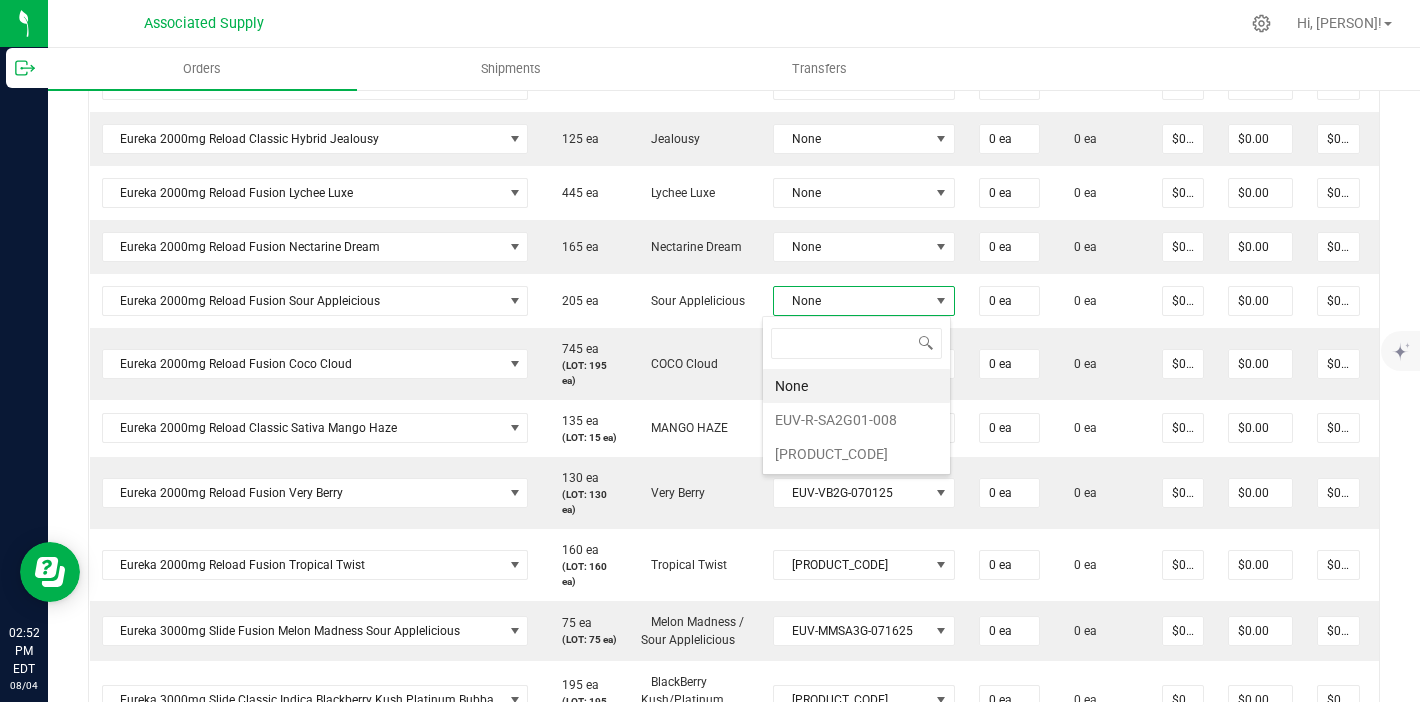 scroll, scrollTop: 99970, scrollLeft: 99819, axis: both 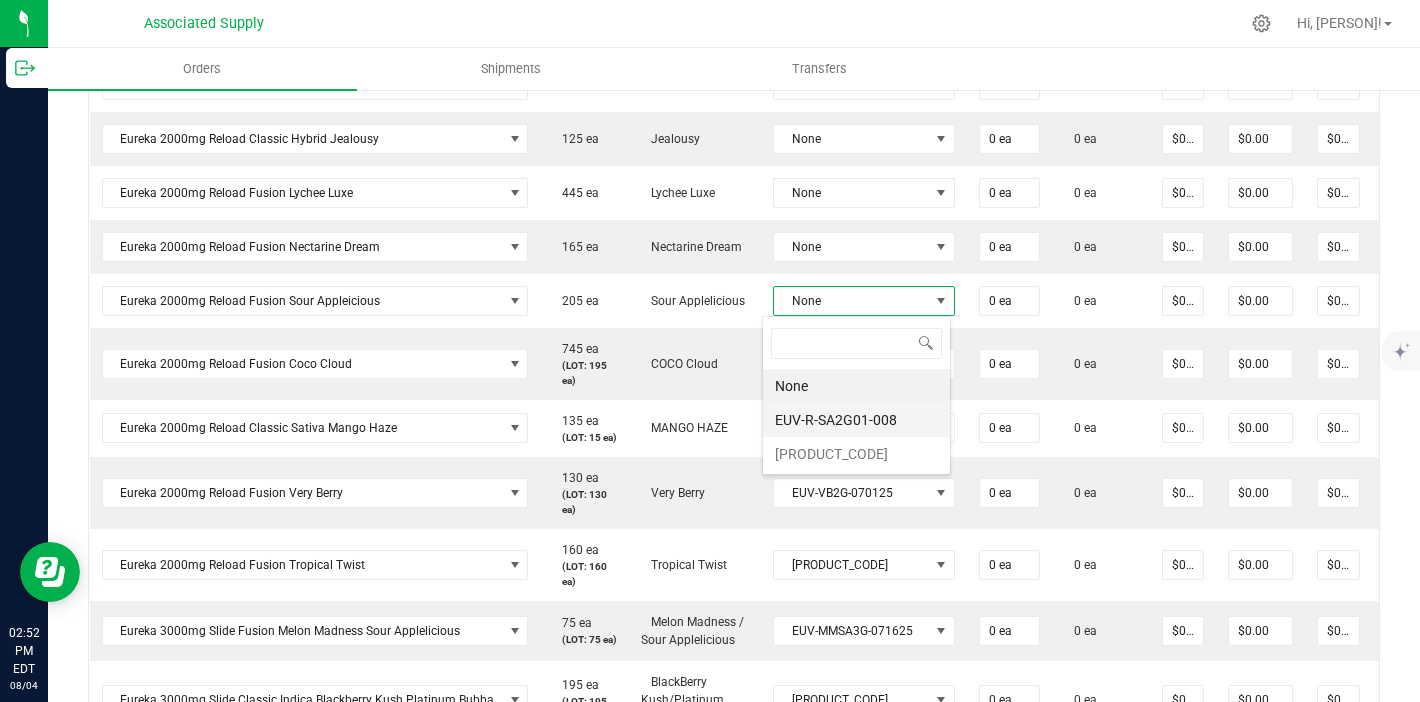 click on "EUV-R-SA2G01-008" at bounding box center (856, 420) 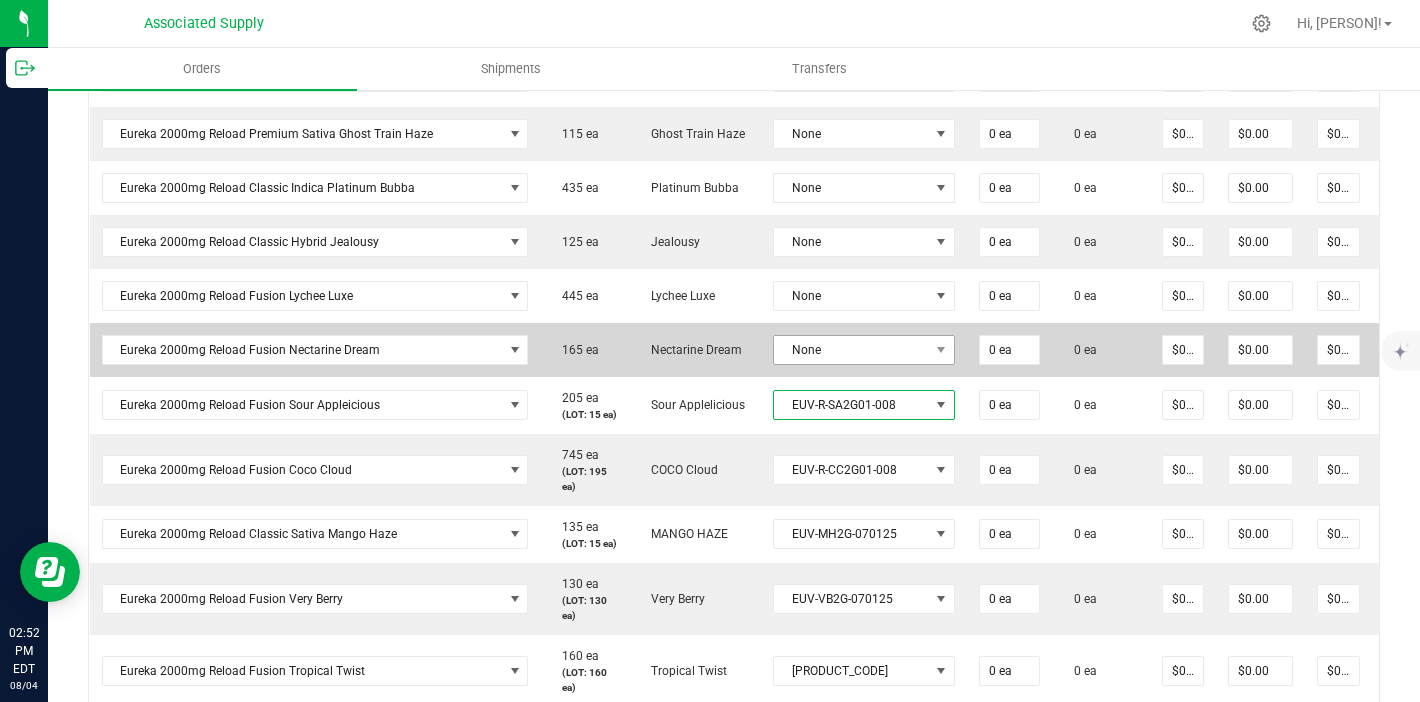 scroll, scrollTop: 1284, scrollLeft: 0, axis: vertical 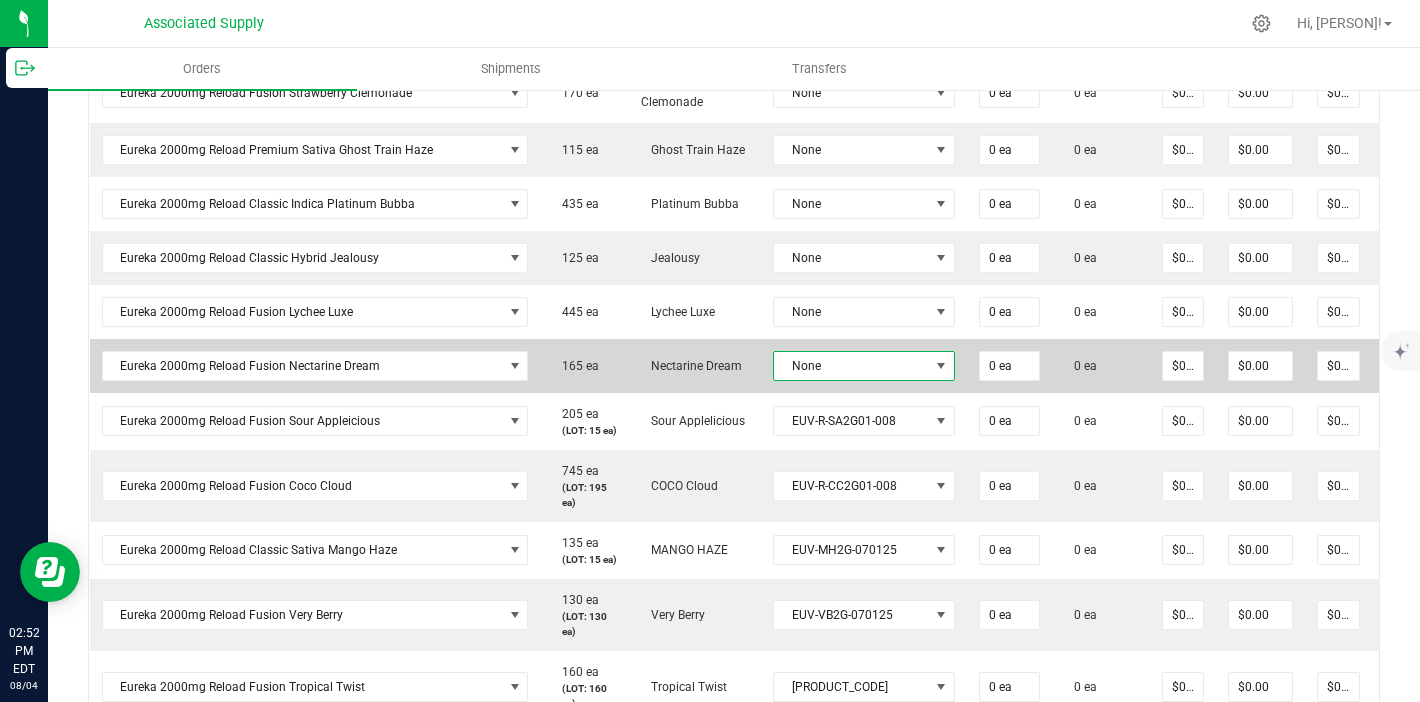 click on "None" at bounding box center (851, 366) 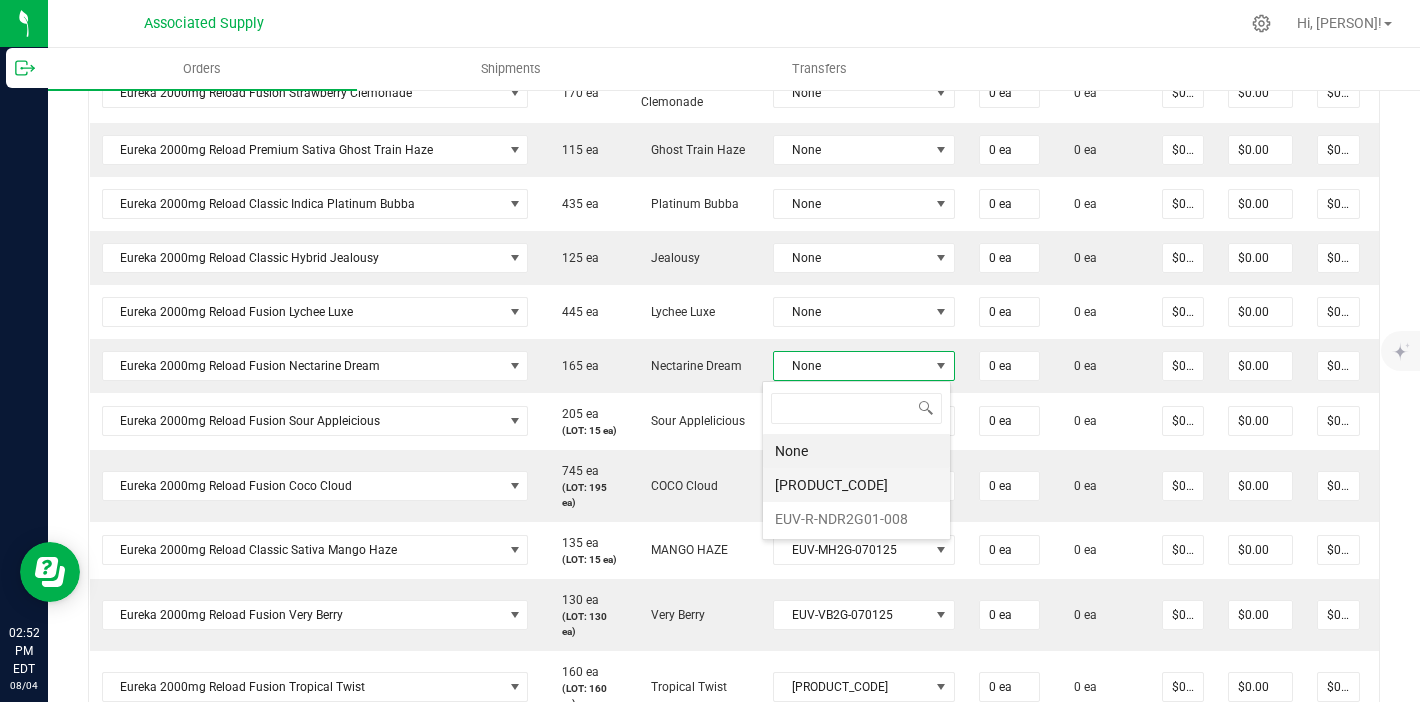 click on "[PRODUCT_CODE]" at bounding box center [856, 485] 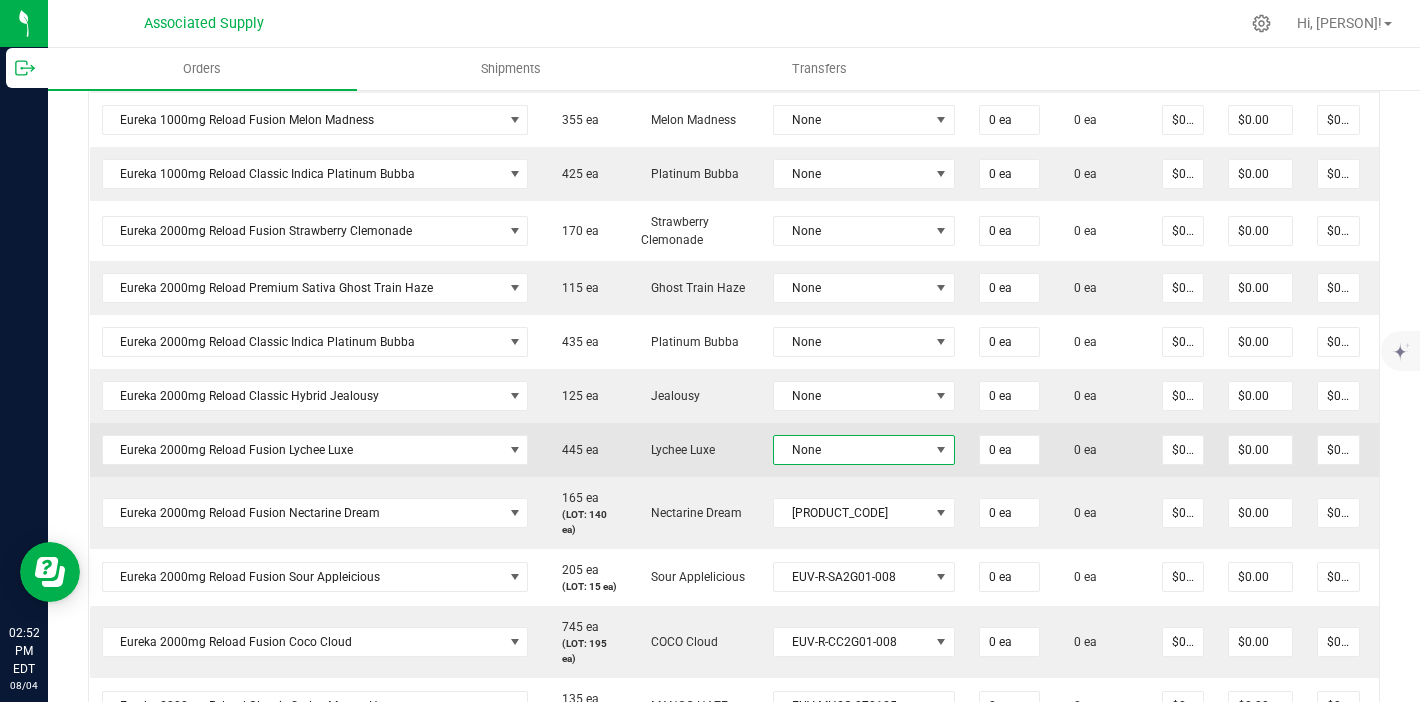 click on "None" at bounding box center [851, 450] 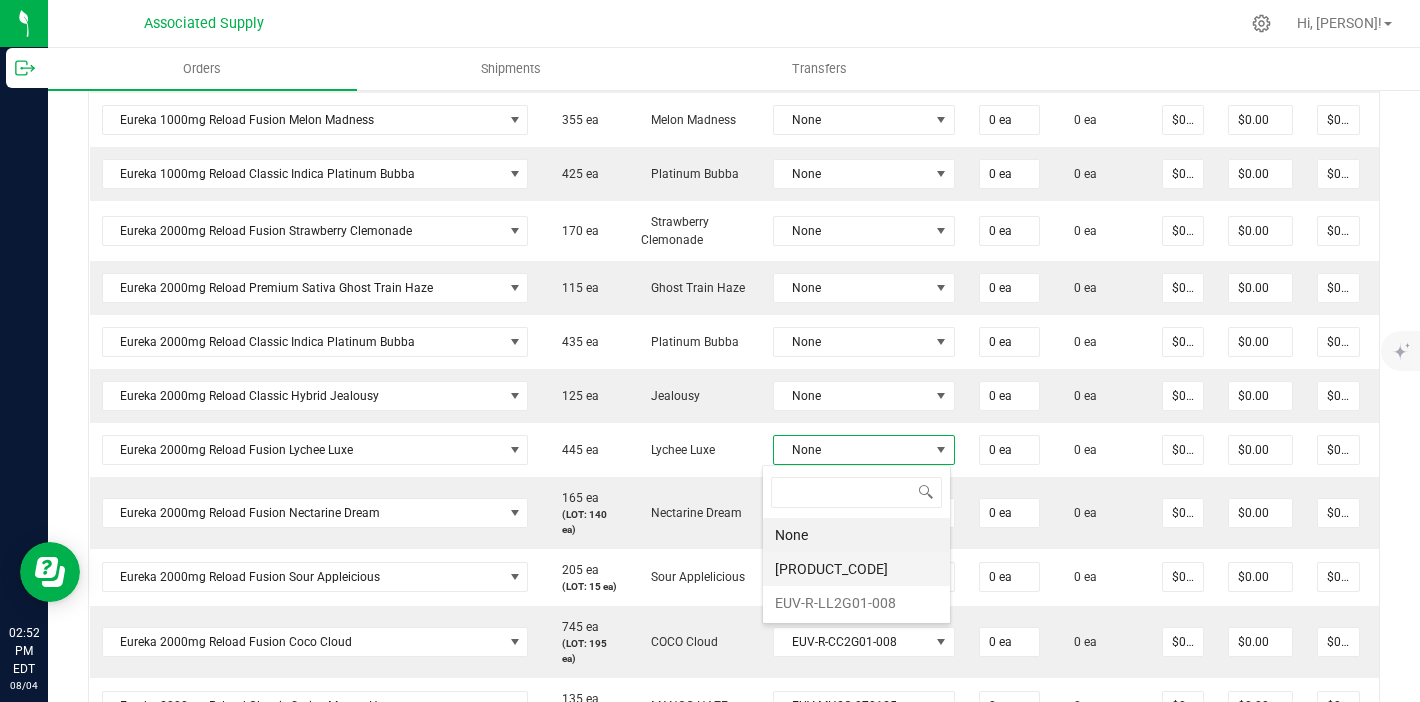 click on "[PRODUCT_CODE]" at bounding box center [856, 569] 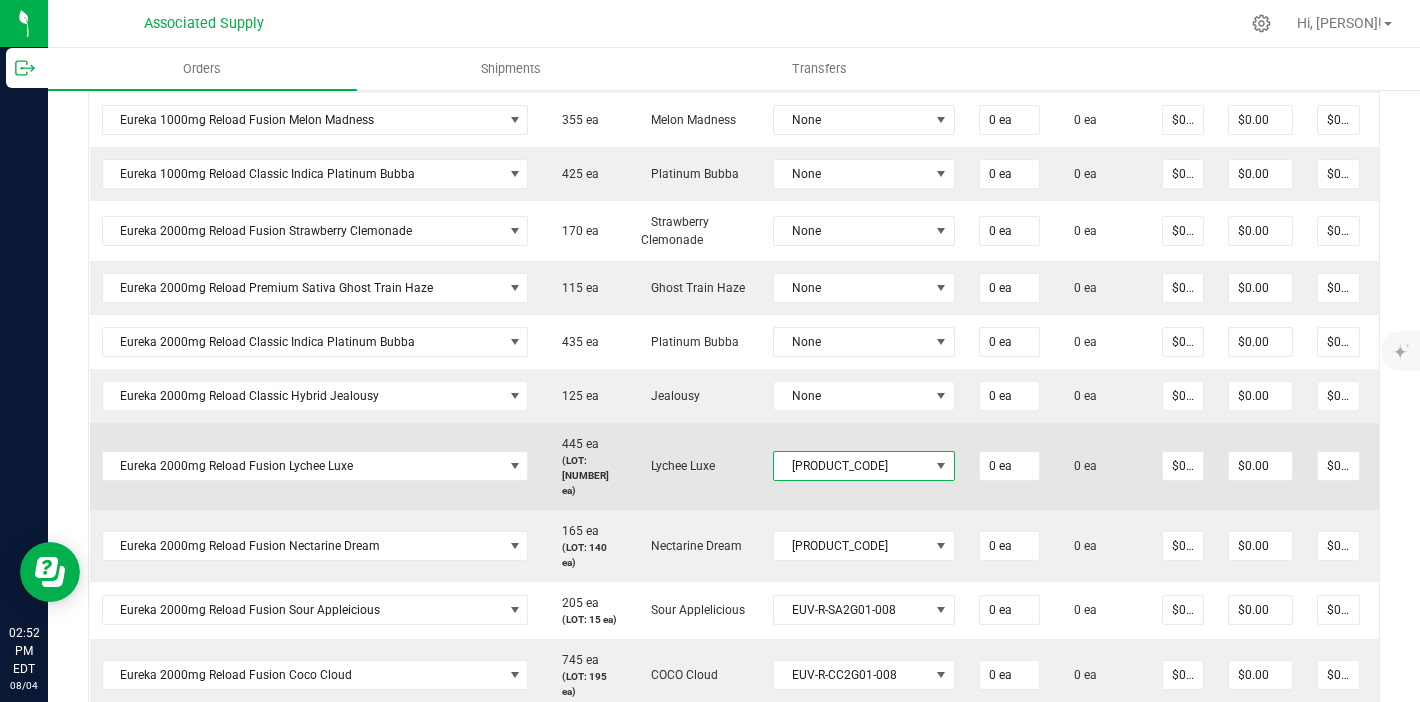 click on "[PRODUCT_CODE]" at bounding box center [851, 466] 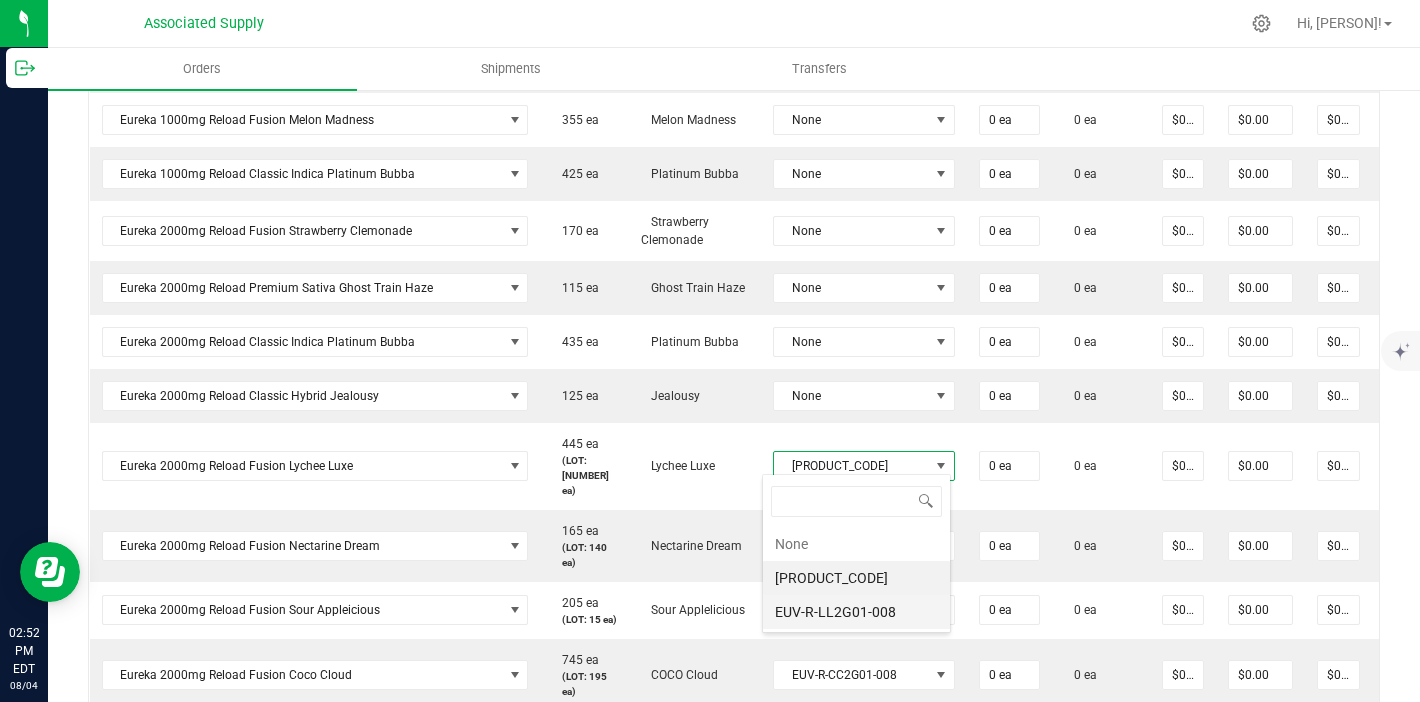 click on "EUV-R-LL2G01-008" at bounding box center (856, 612) 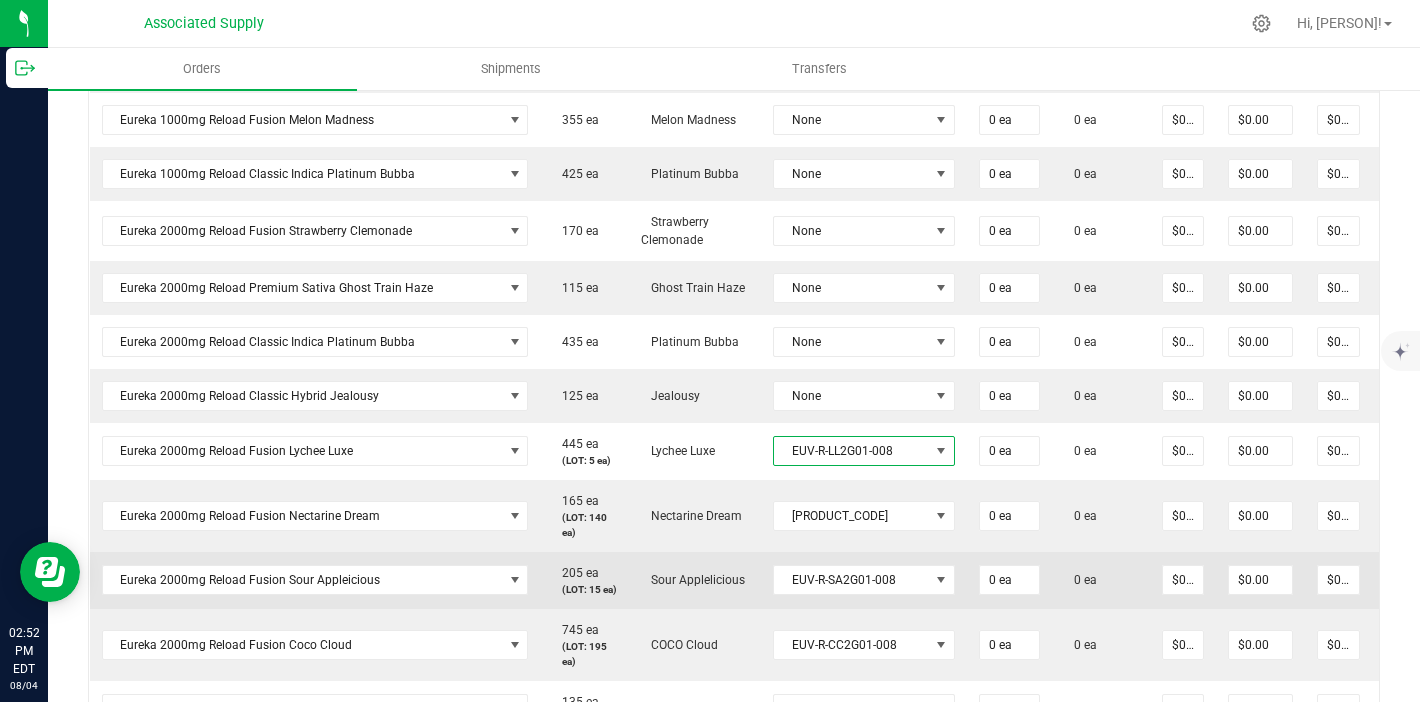 click on "EUV-R-SA2G01-008" at bounding box center [864, 580] 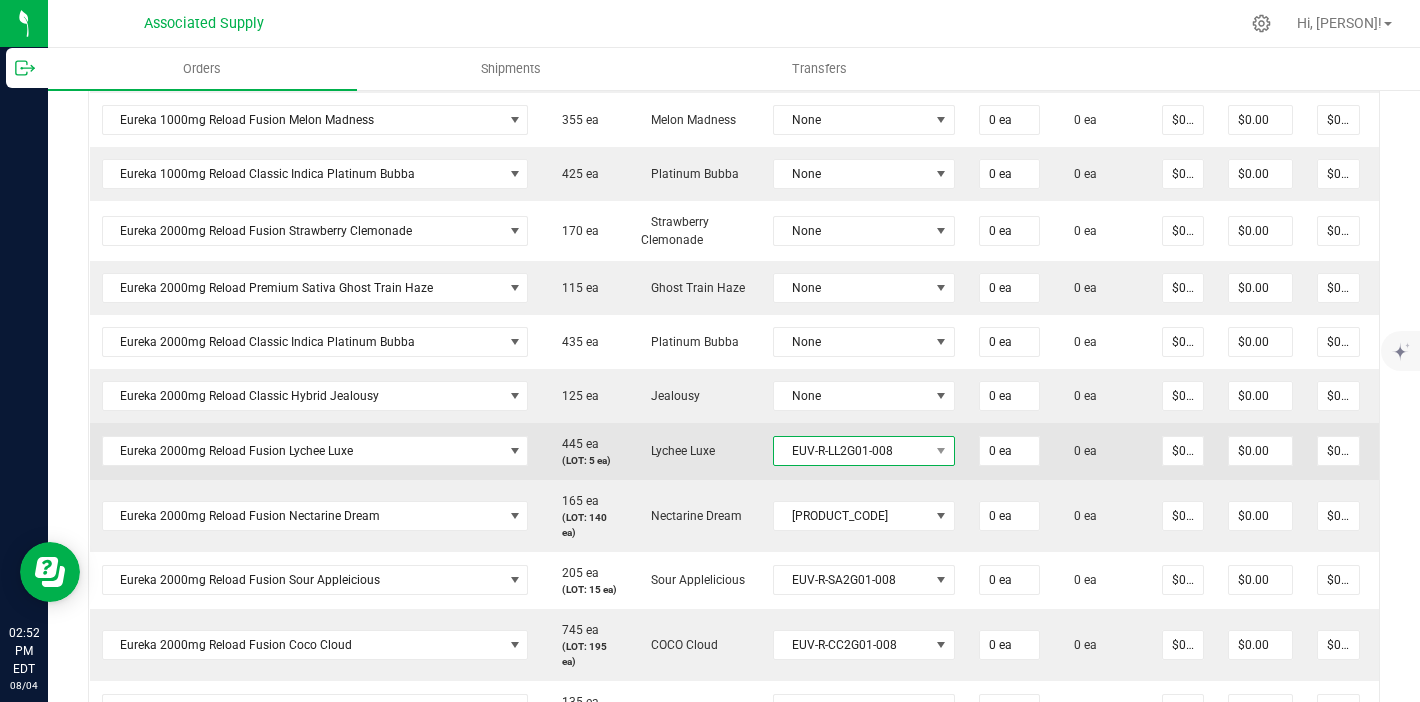 click on "EUV-R-LL2G01-008" at bounding box center (851, 451) 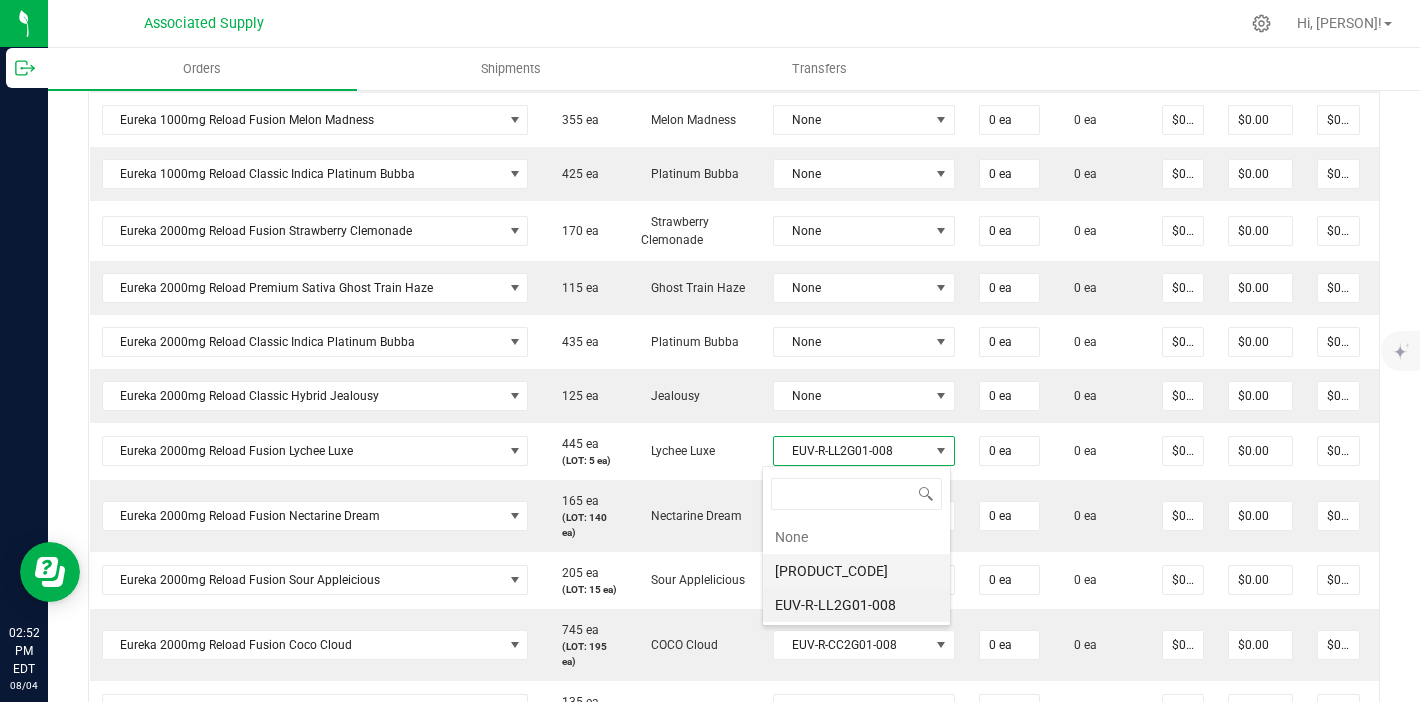 click on "[PRODUCT_CODE]" at bounding box center (856, 571) 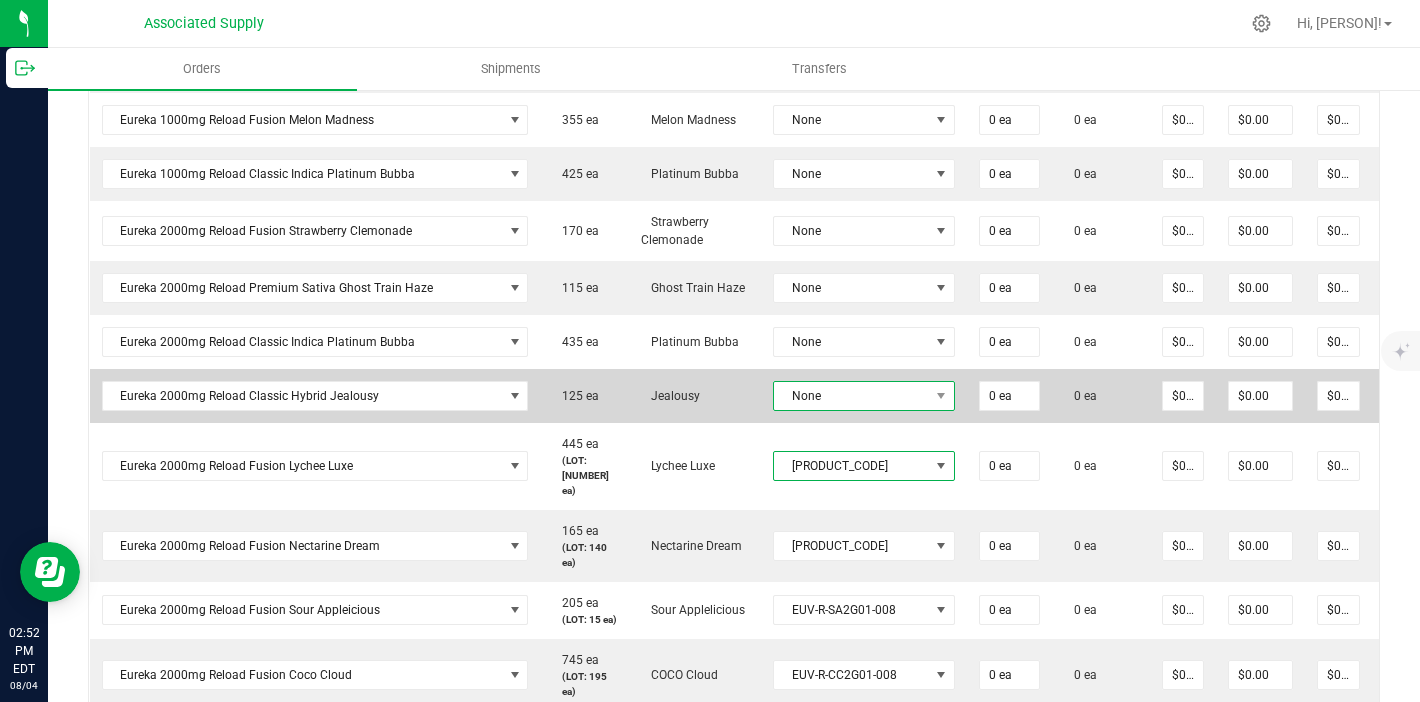 click on "None" at bounding box center (851, 396) 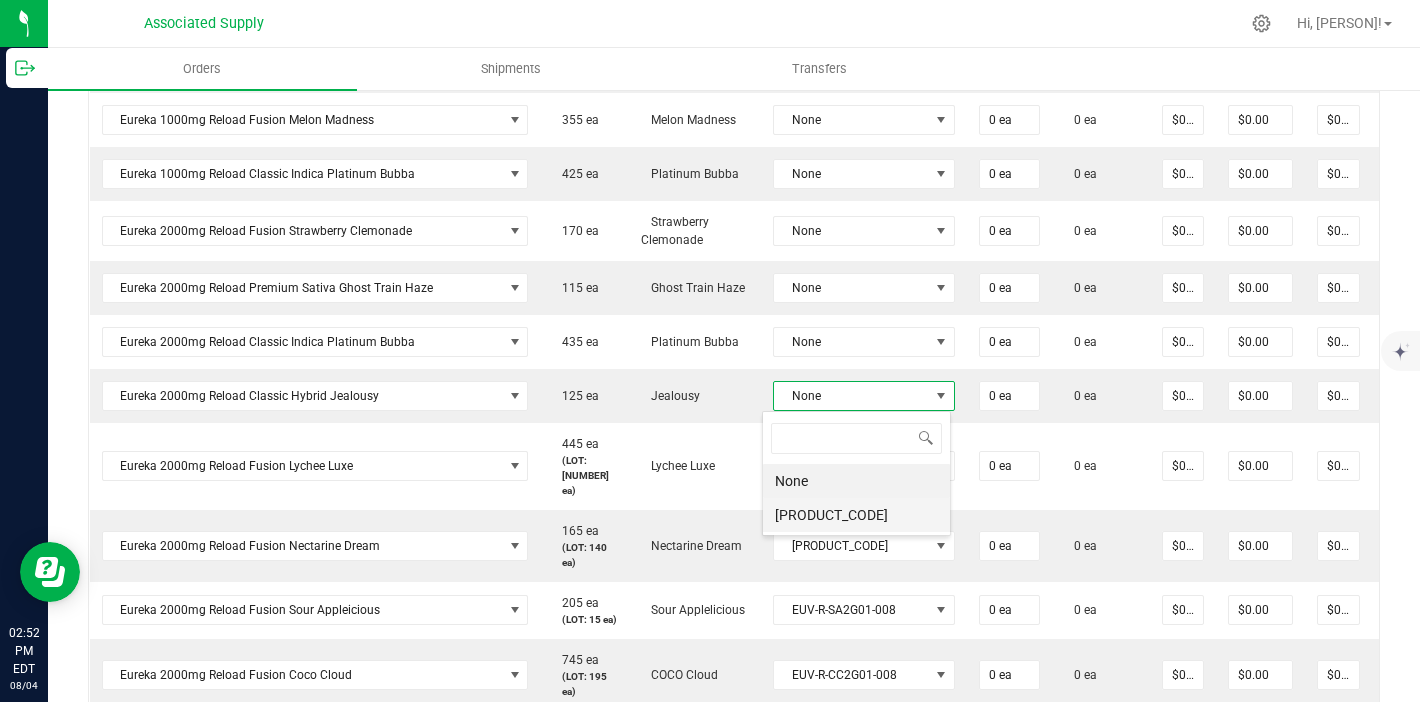 click on "[PRODUCT_CODE]" at bounding box center (856, 515) 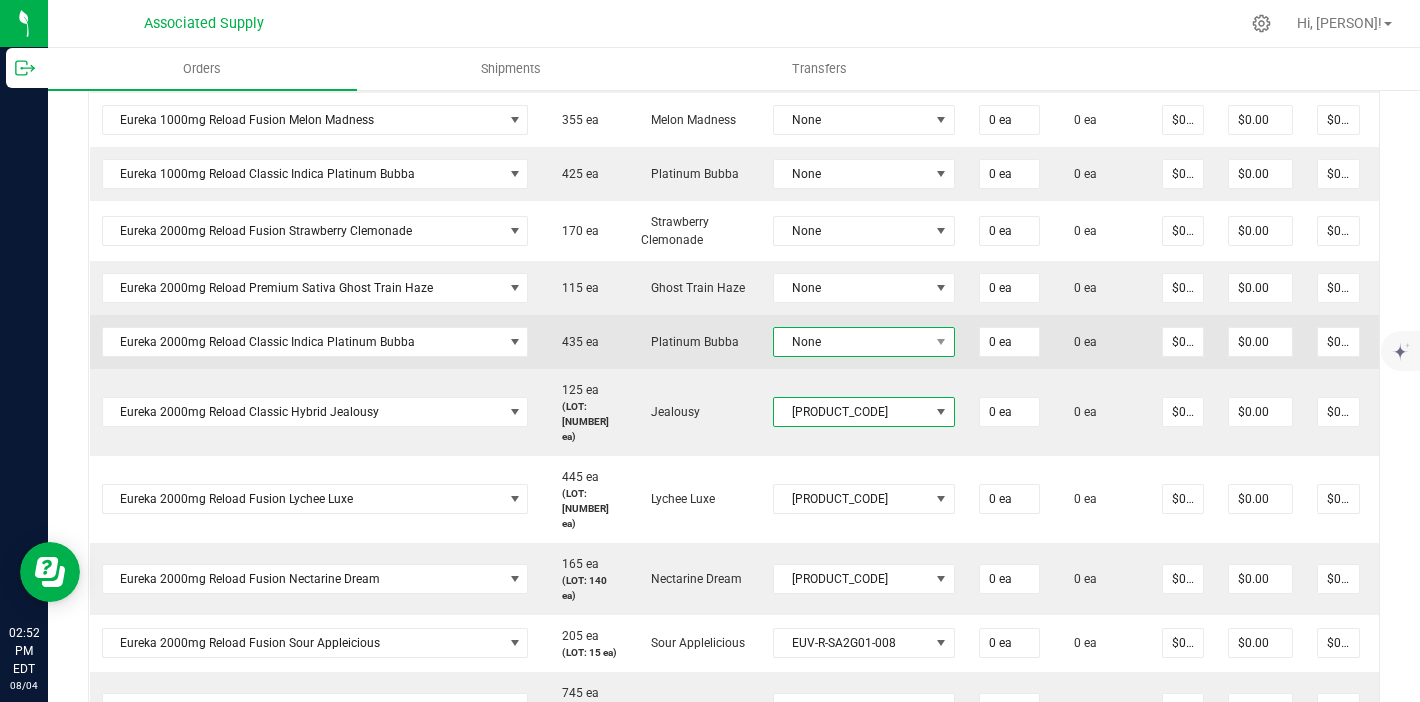 click on "None" at bounding box center (851, 342) 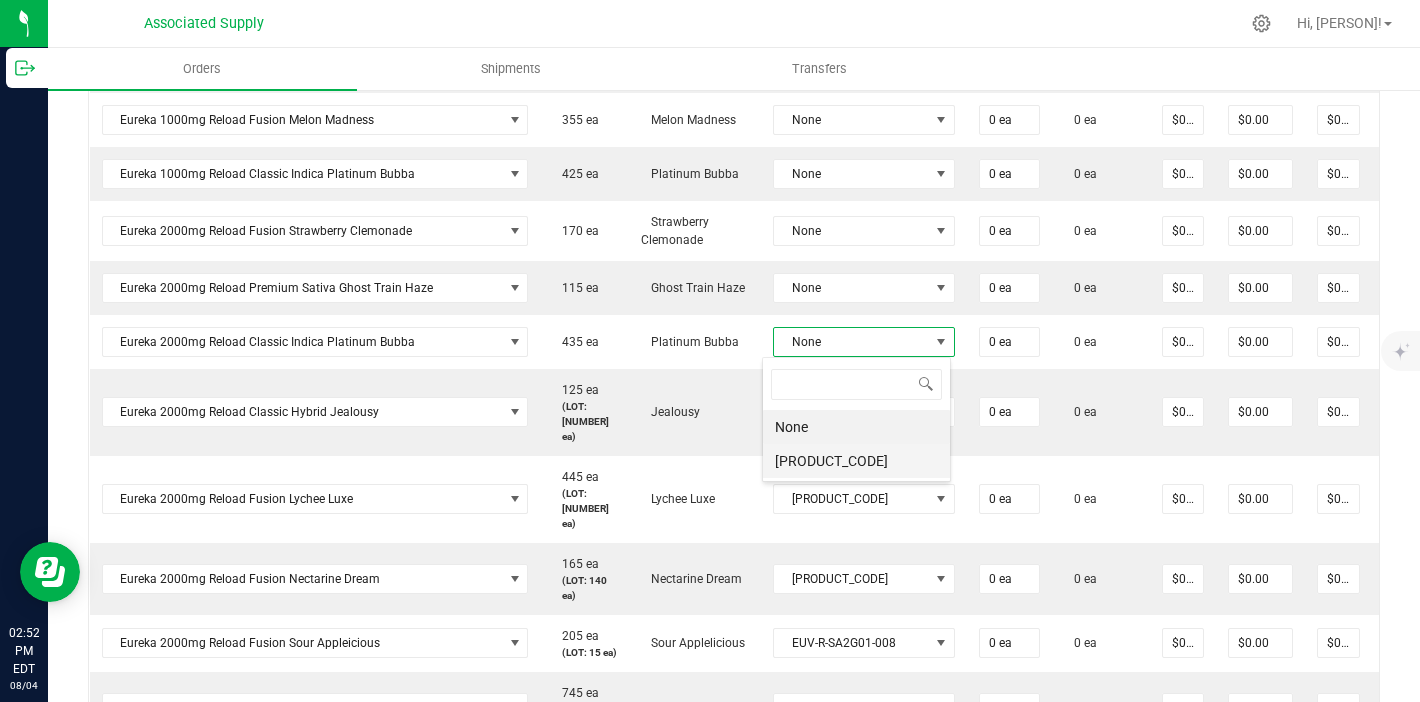 click on "[PRODUCT_CODE]" at bounding box center [856, 461] 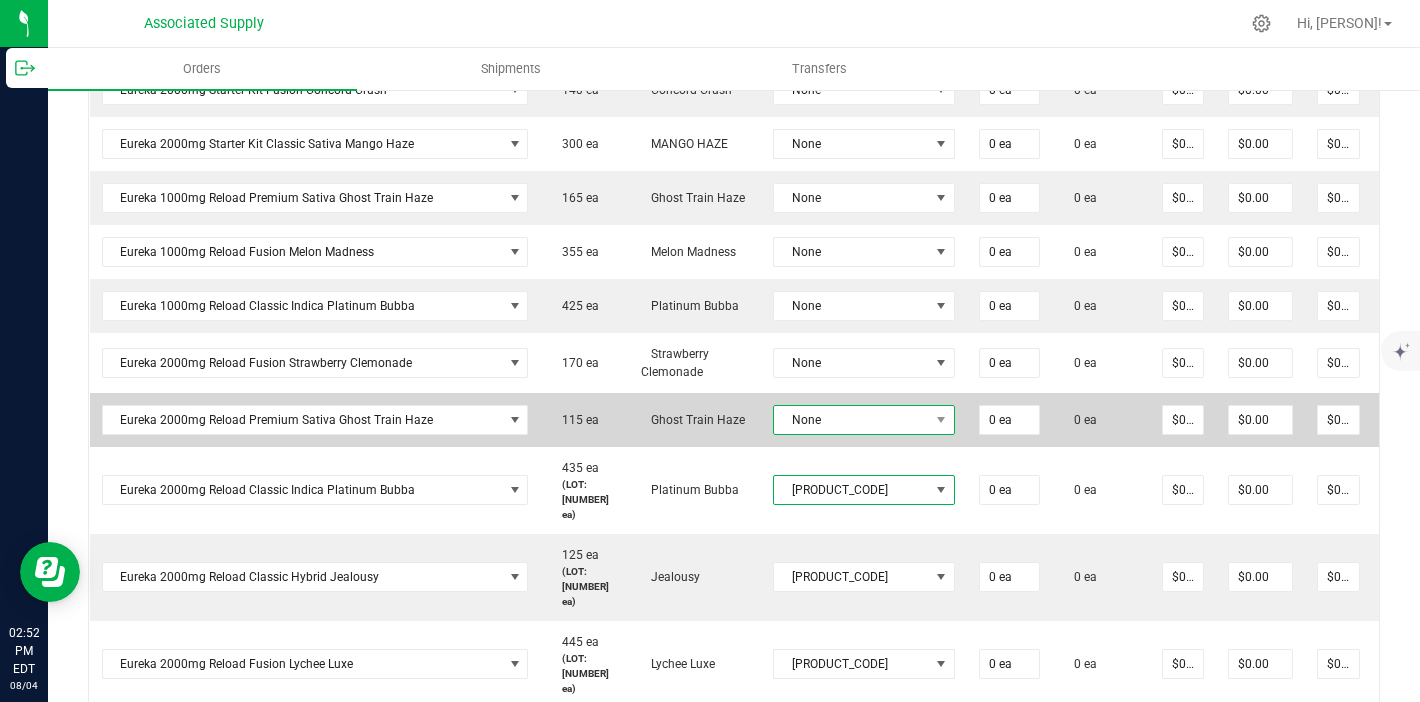 click on "None" at bounding box center (851, 420) 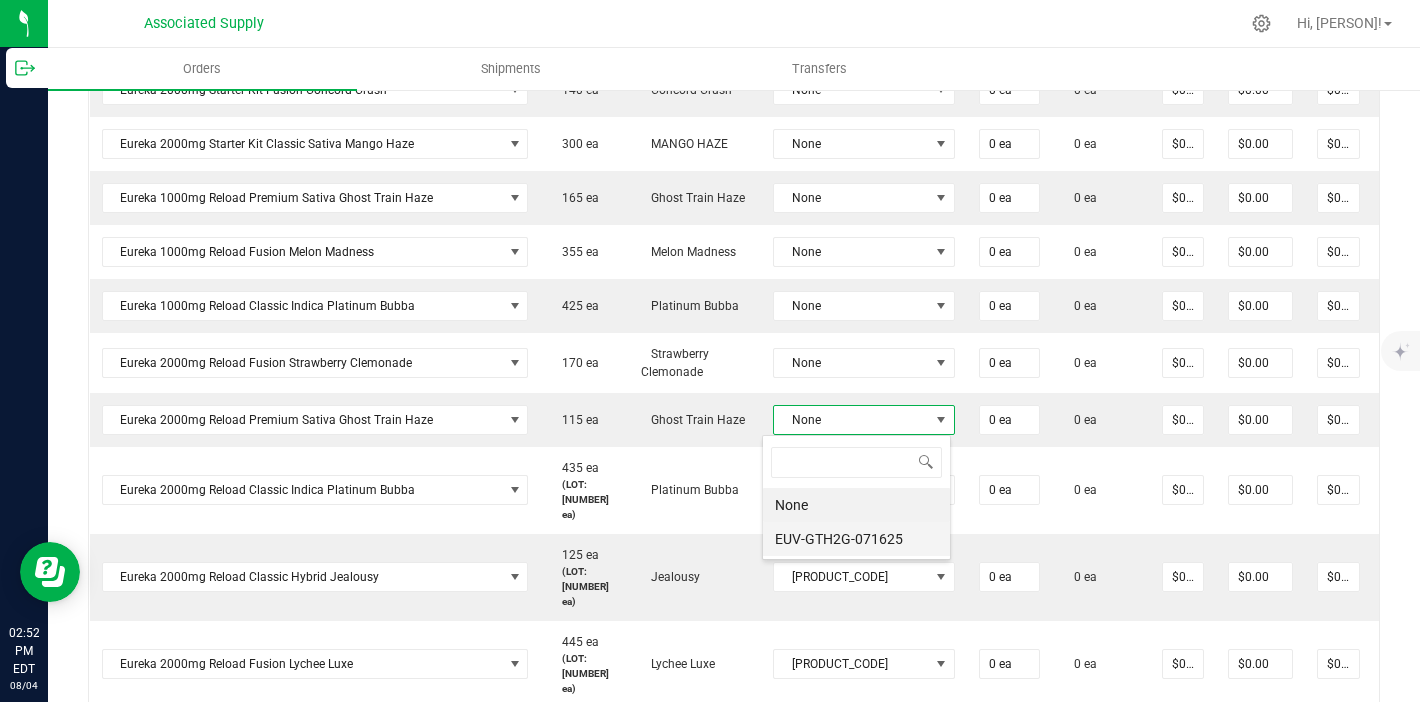 click on "EUV-GTH2G-071625" at bounding box center (856, 539) 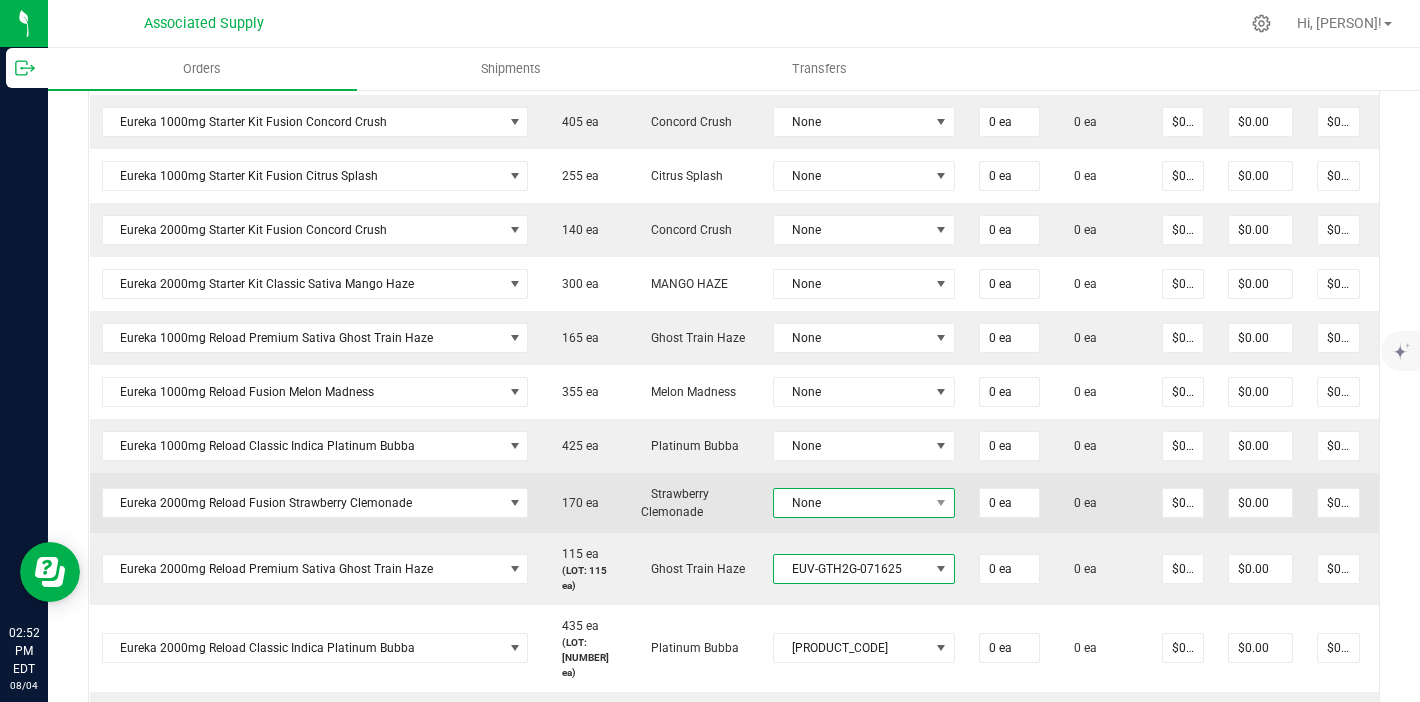 click on "None" at bounding box center [851, 503] 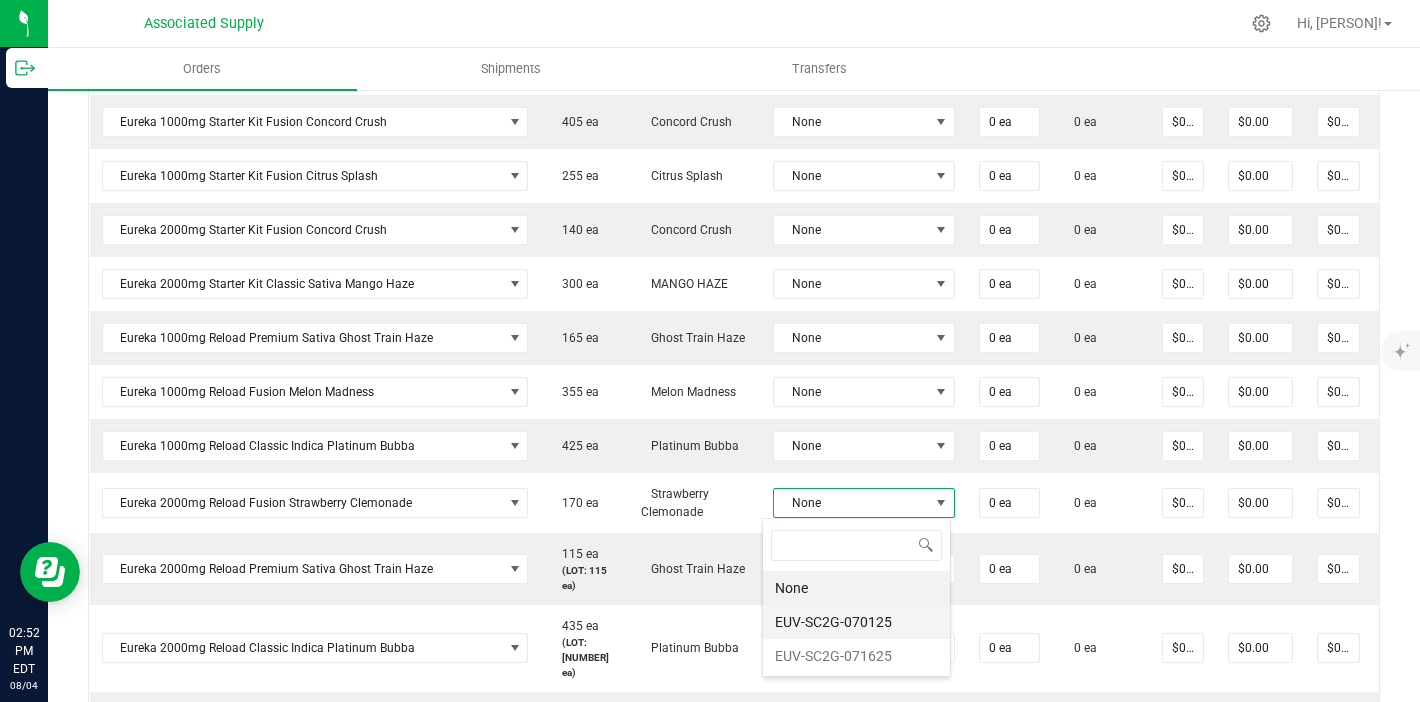 click on "EUV-SC2G-070125" at bounding box center [856, 622] 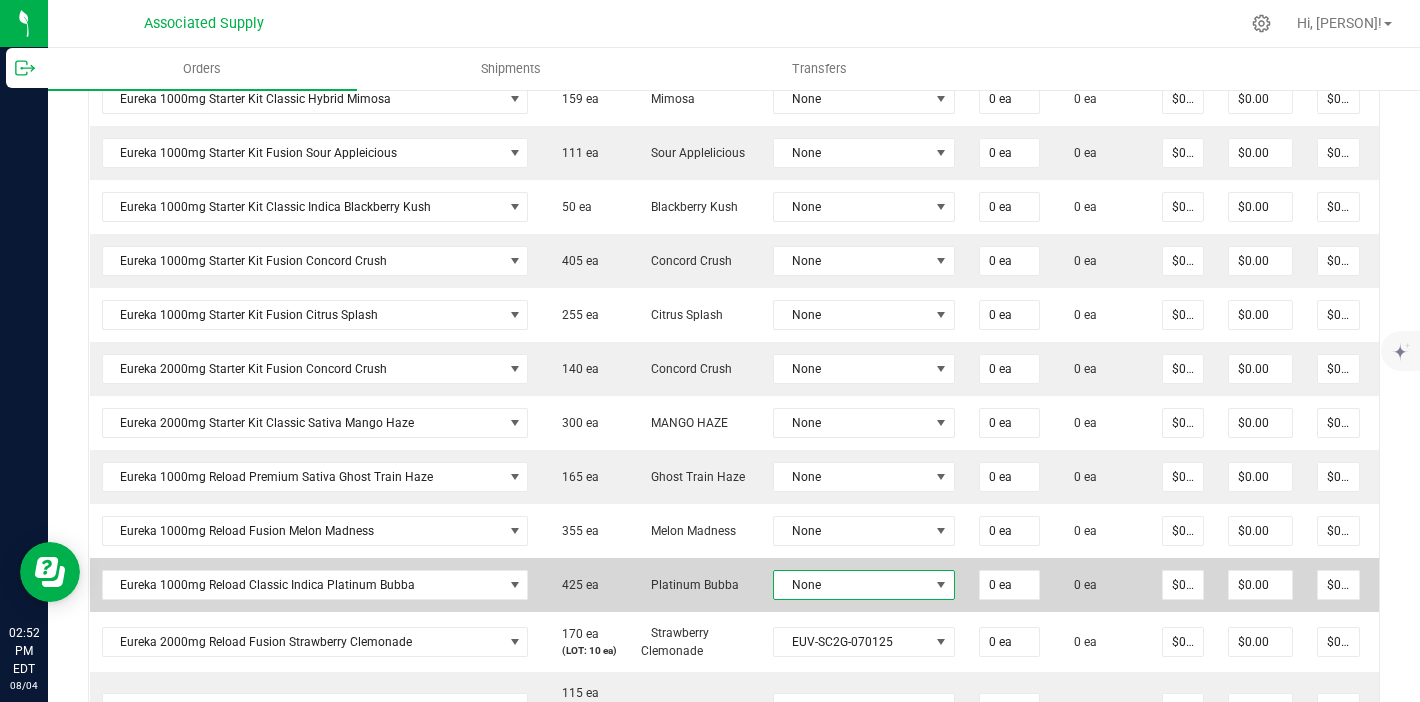 click on "None" at bounding box center [851, 585] 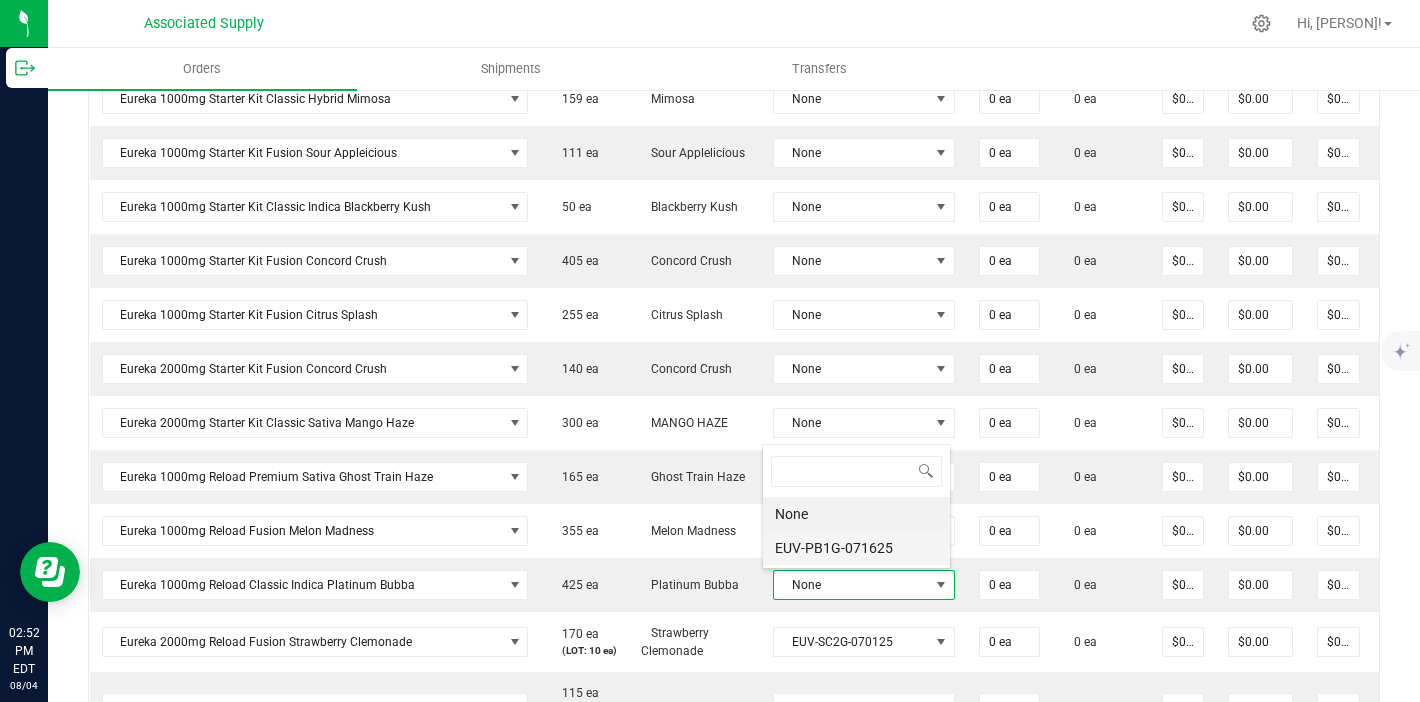 click on "EUV-PB1G-071625" at bounding box center (856, 548) 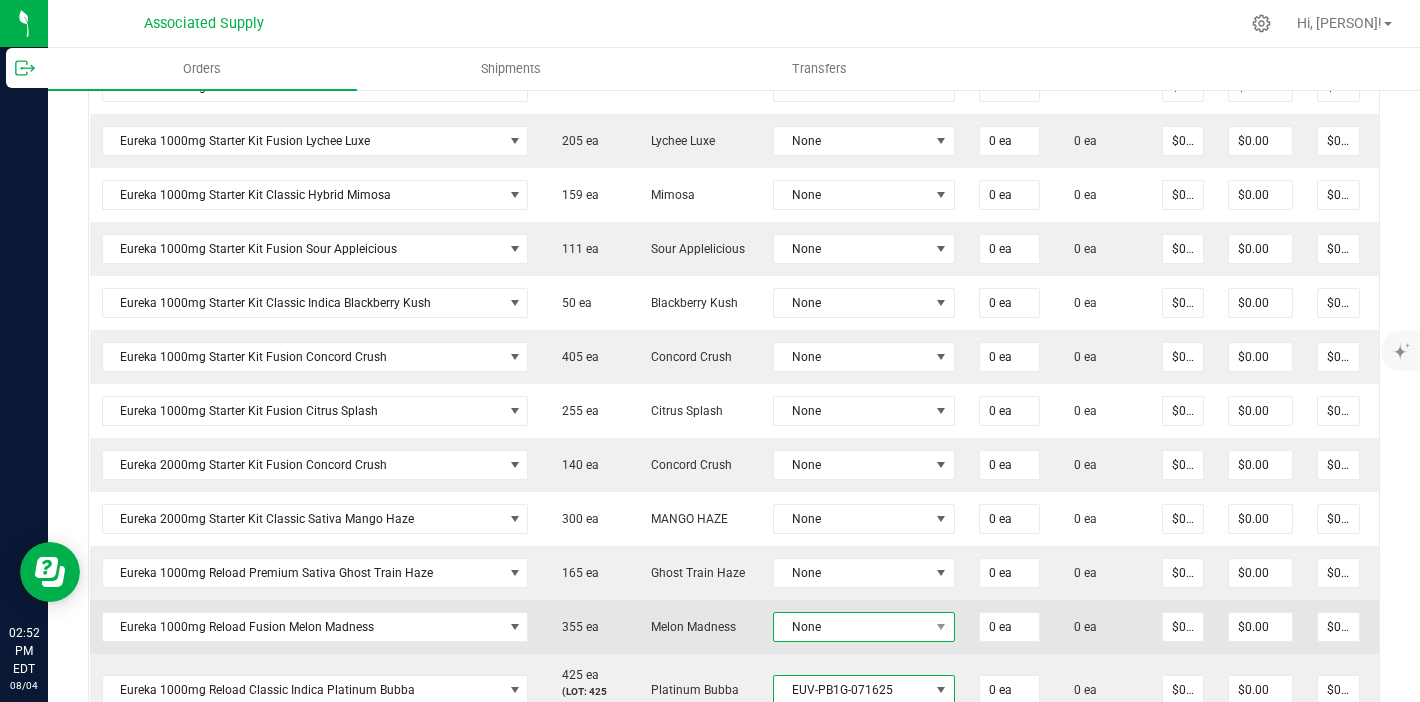 click on "None" at bounding box center [851, 627] 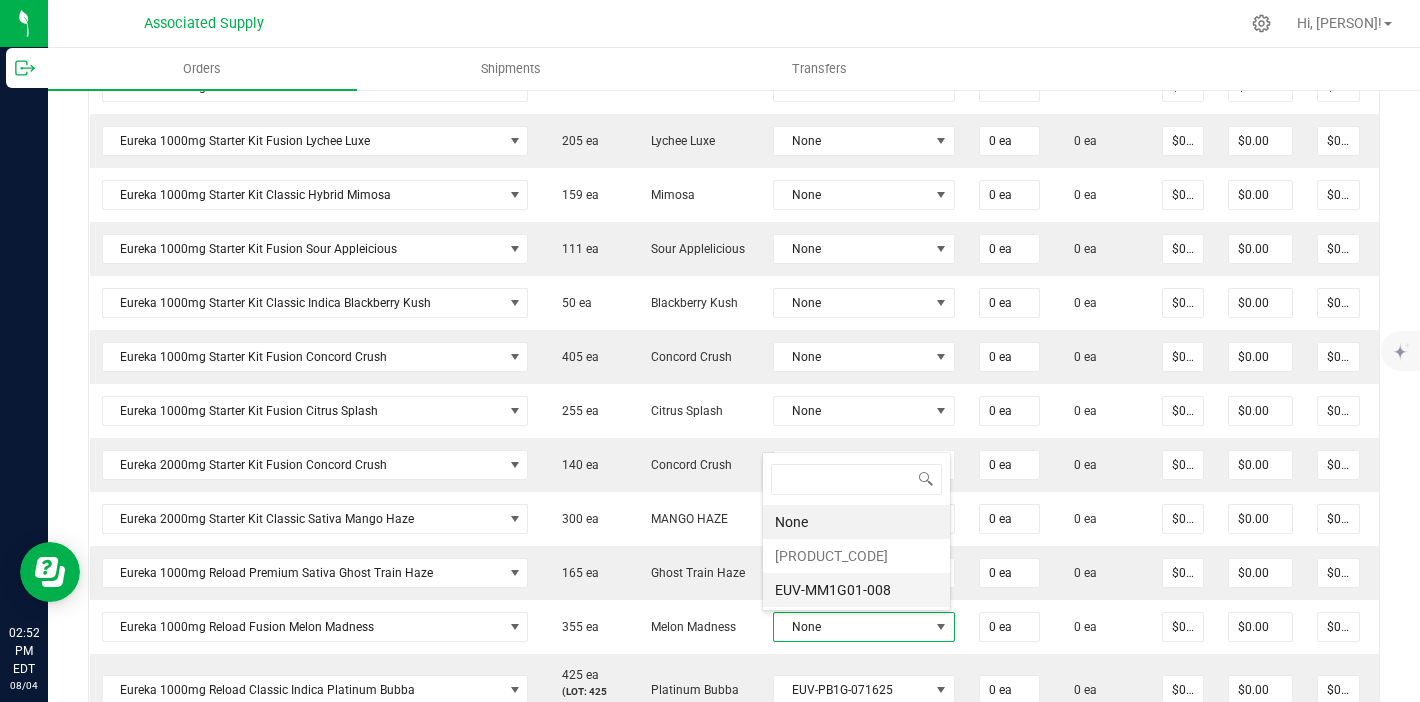click on "EUV-MM1G01-008" at bounding box center (856, 590) 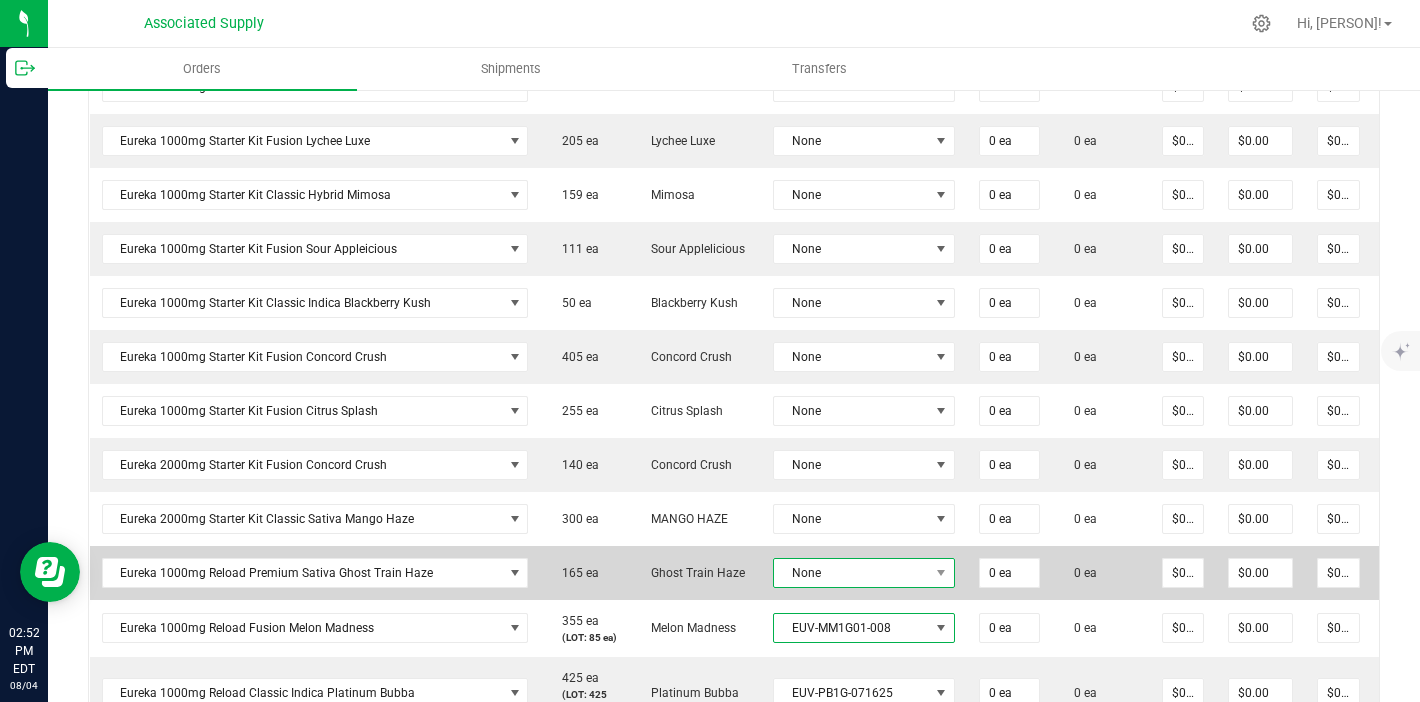 click on "None" at bounding box center (851, 573) 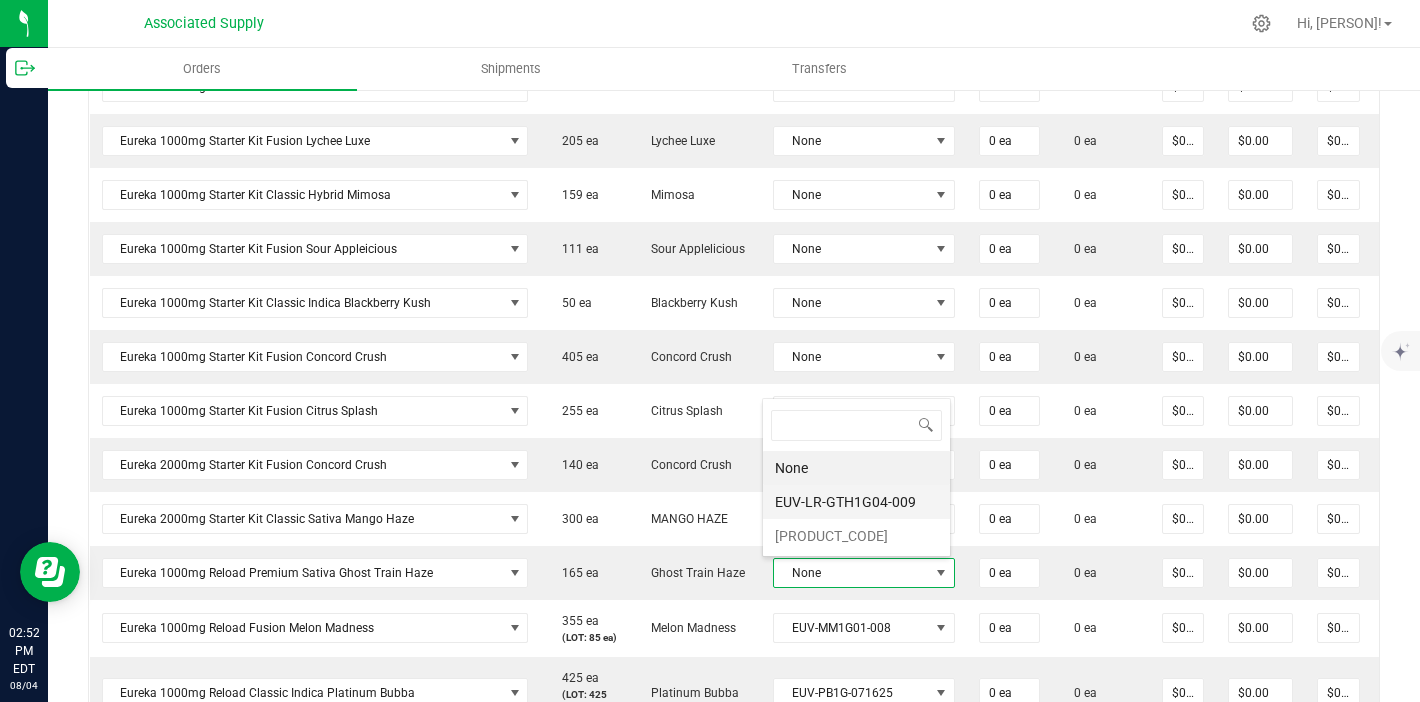 click on "EUV-LR-GTH1G04-009" at bounding box center (856, 502) 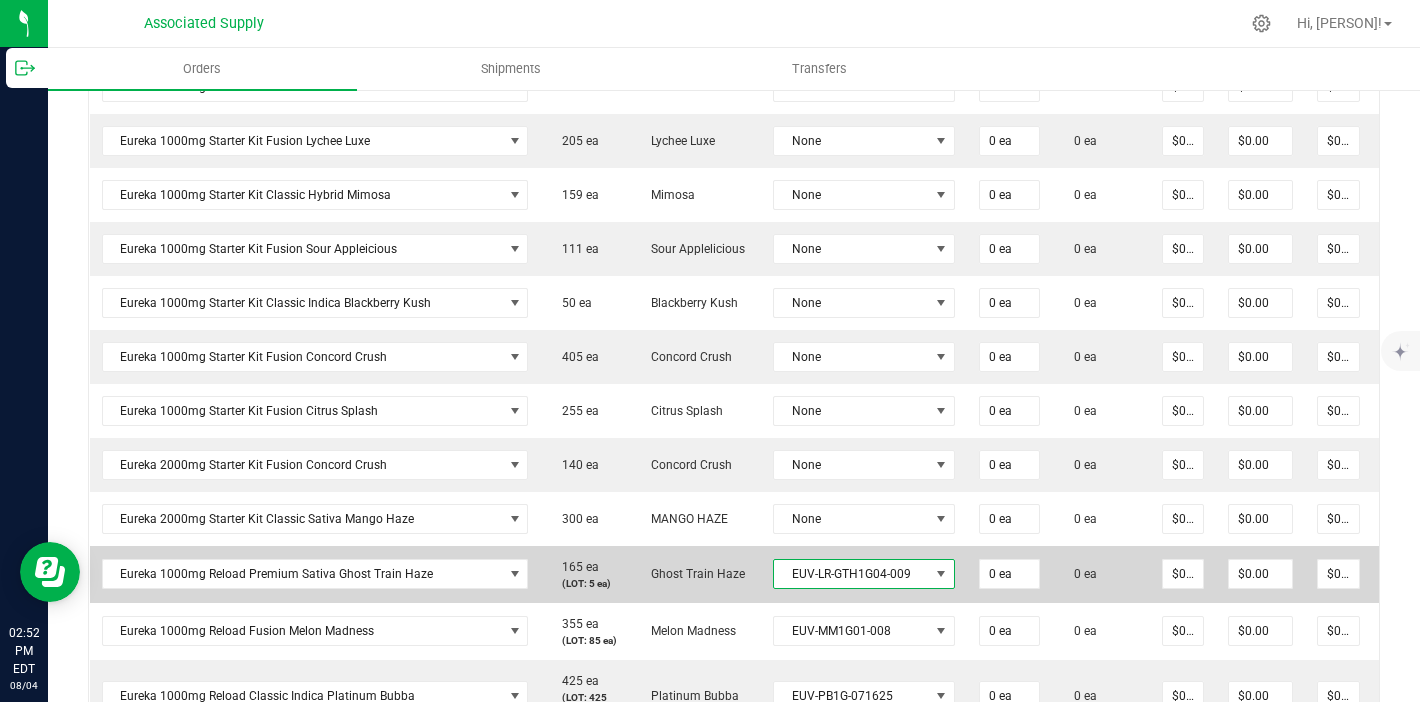 click on "EUV-LR-GTH1G04-009" at bounding box center [851, 574] 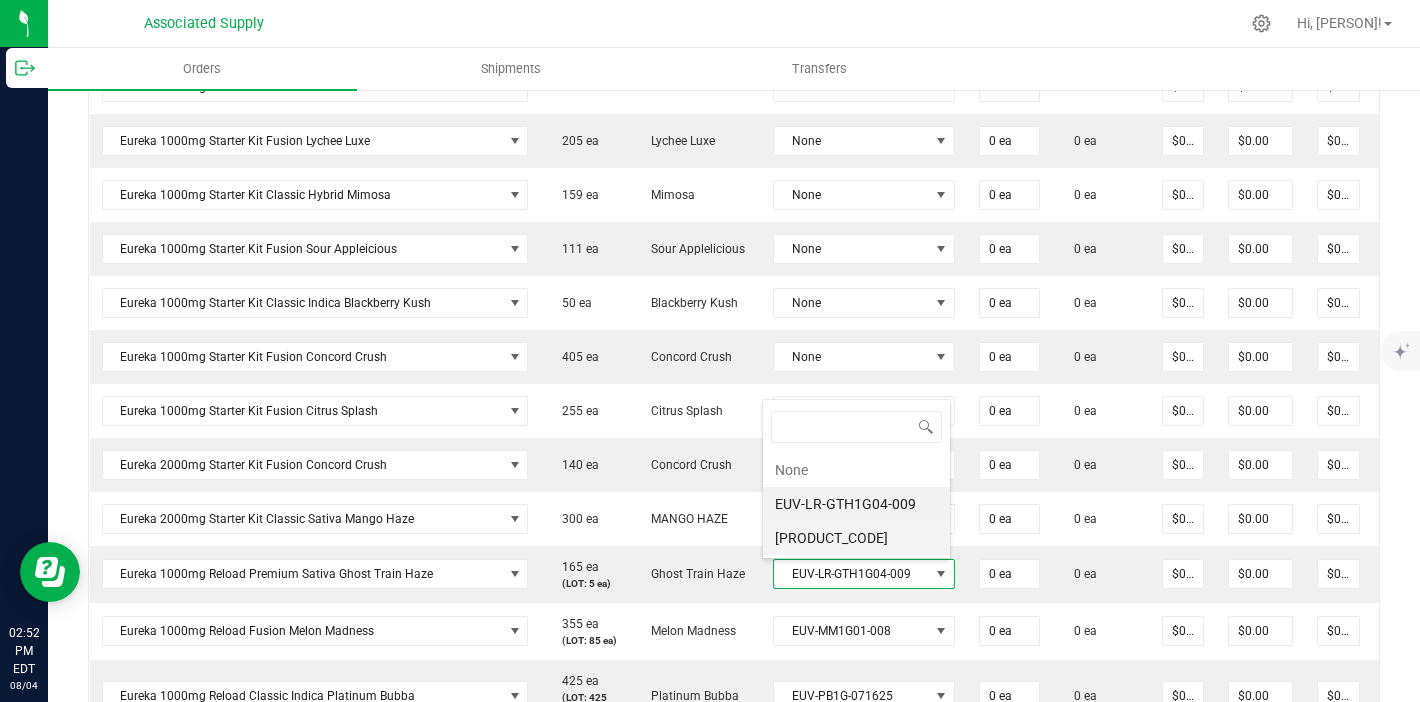 click on "[PRODUCT_CODE]" at bounding box center (856, 538) 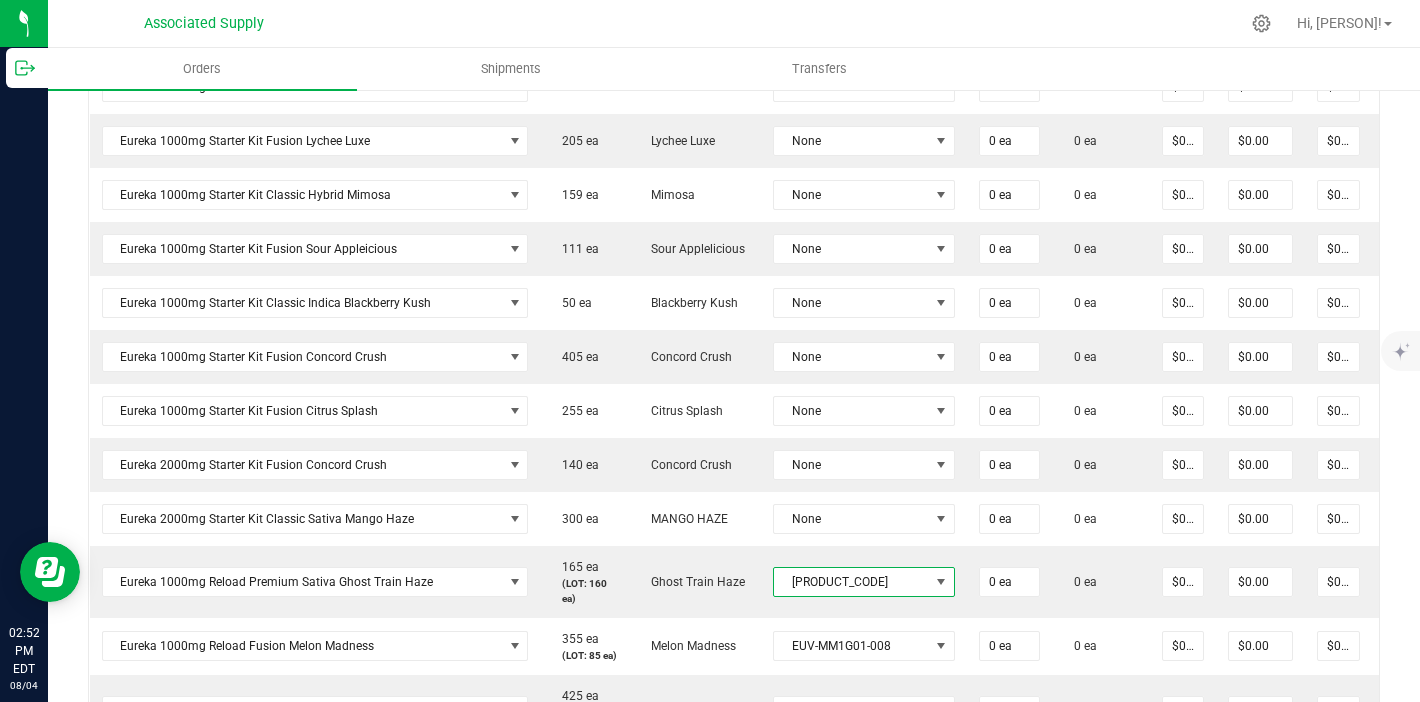 click on "None" at bounding box center [864, 519] 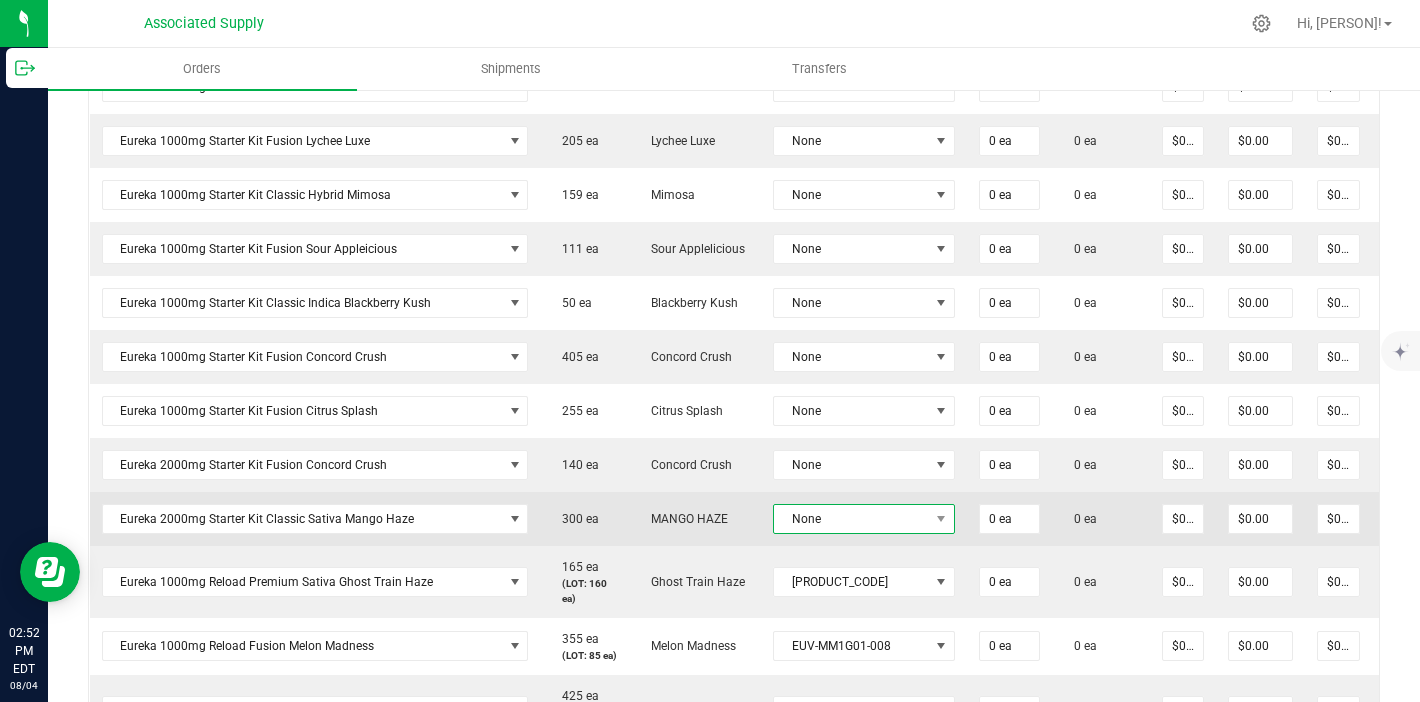 click on "None" at bounding box center [851, 519] 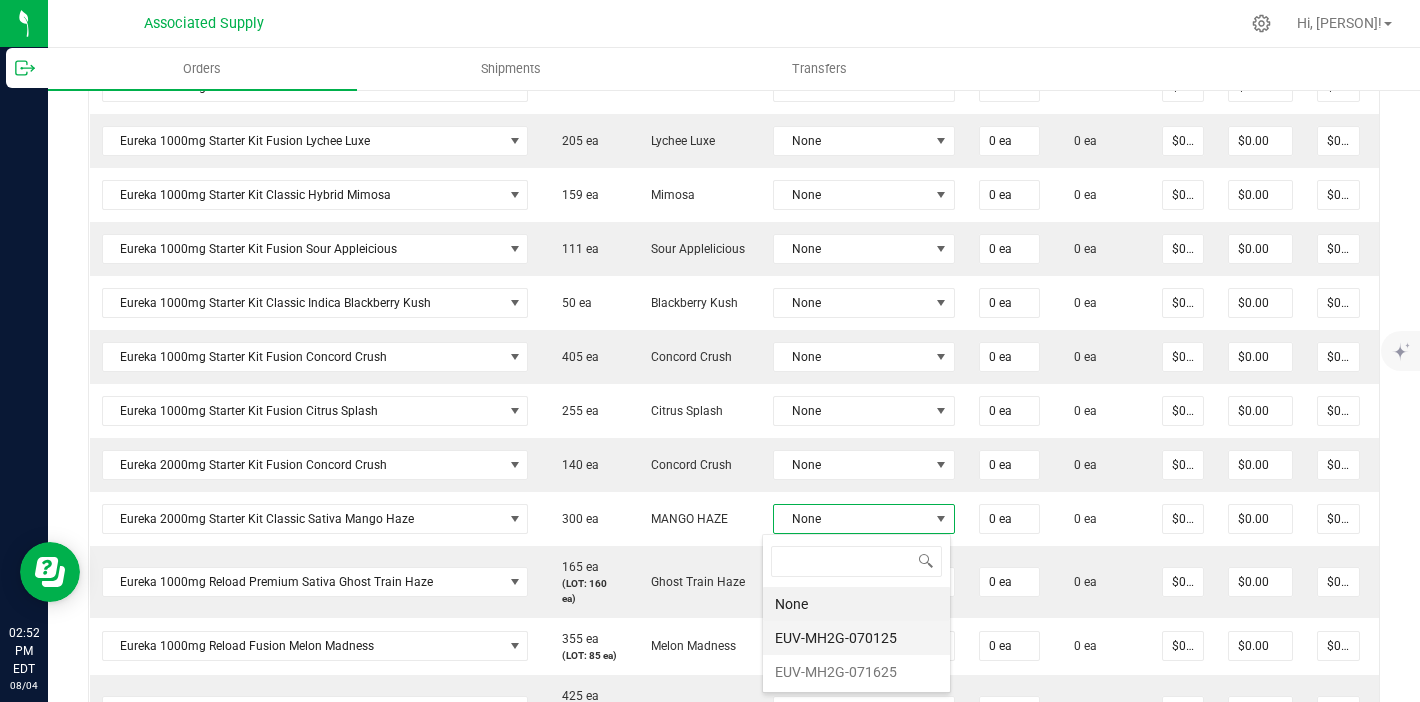 click on "EUV-MH2G-070125" at bounding box center [856, 638] 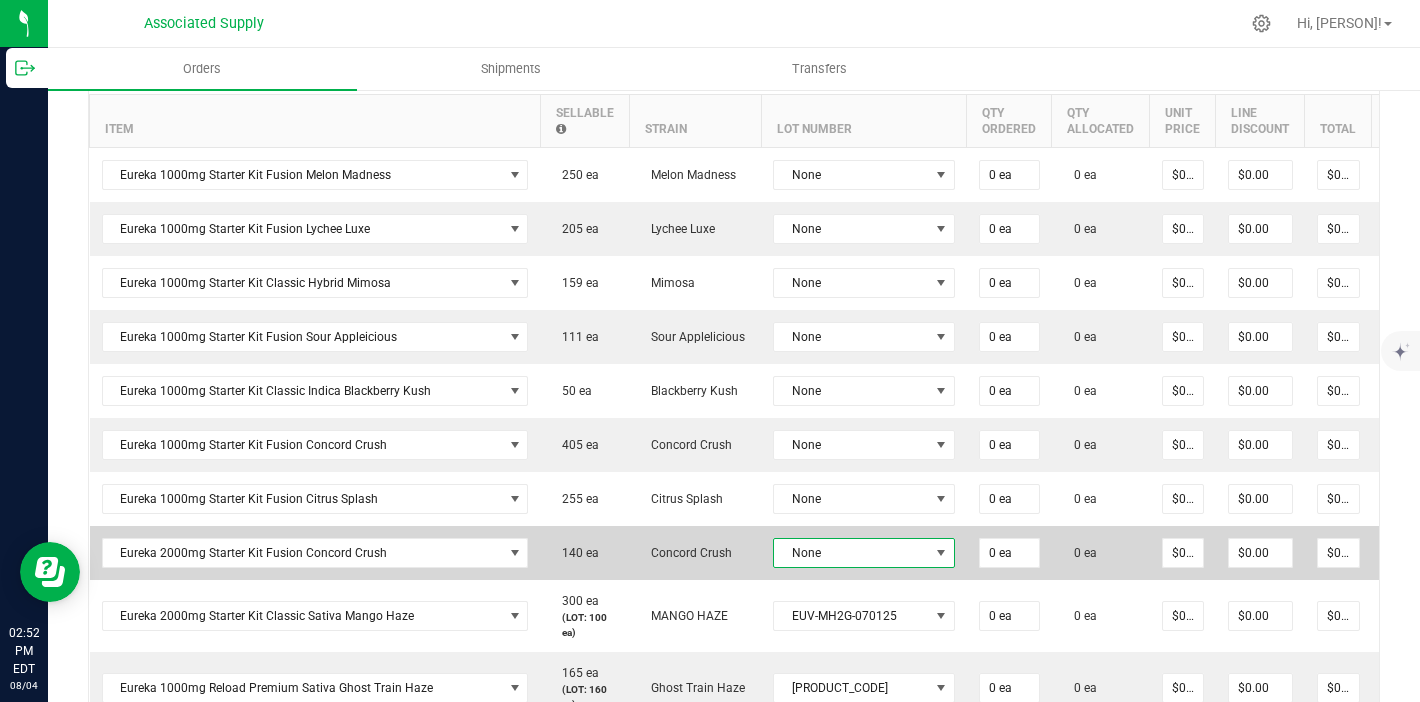 click on "None" at bounding box center [851, 553] 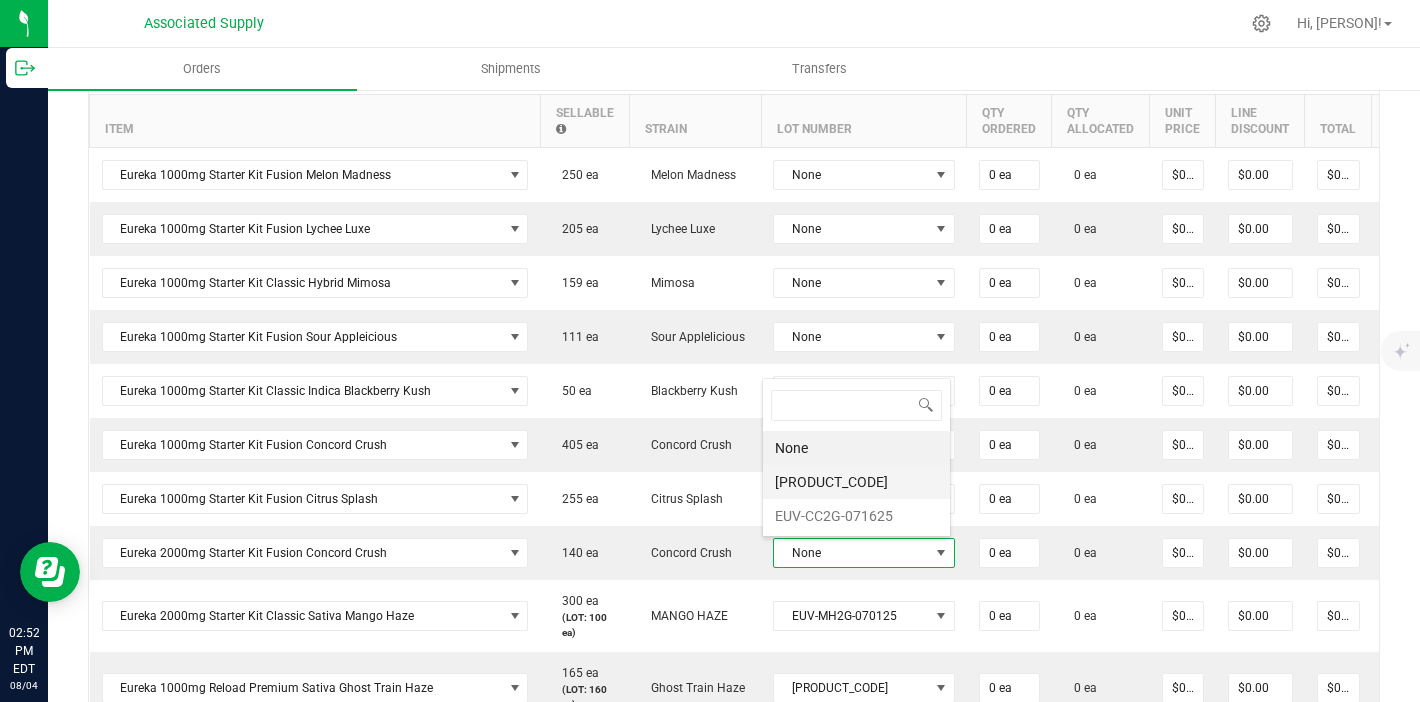 click on "[PRODUCT_CODE]" at bounding box center (856, 482) 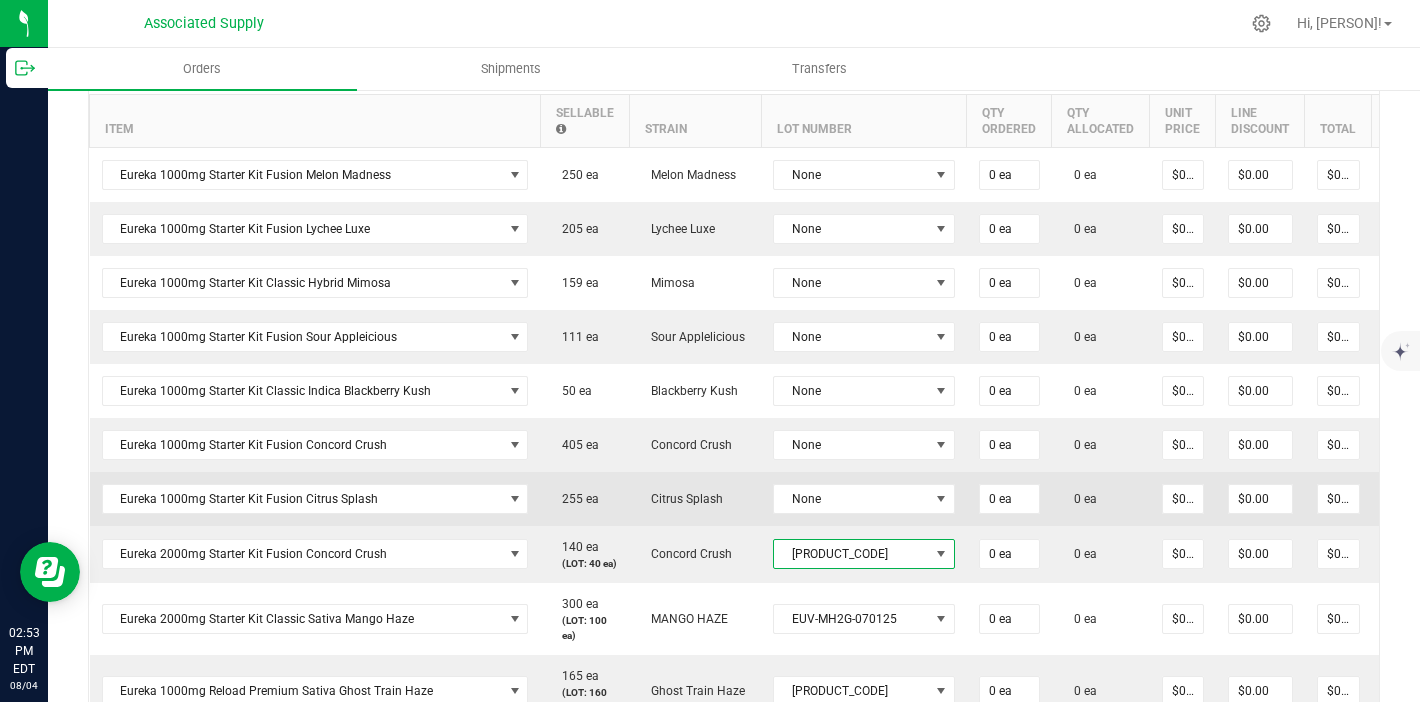 click on "None" at bounding box center (864, 499) 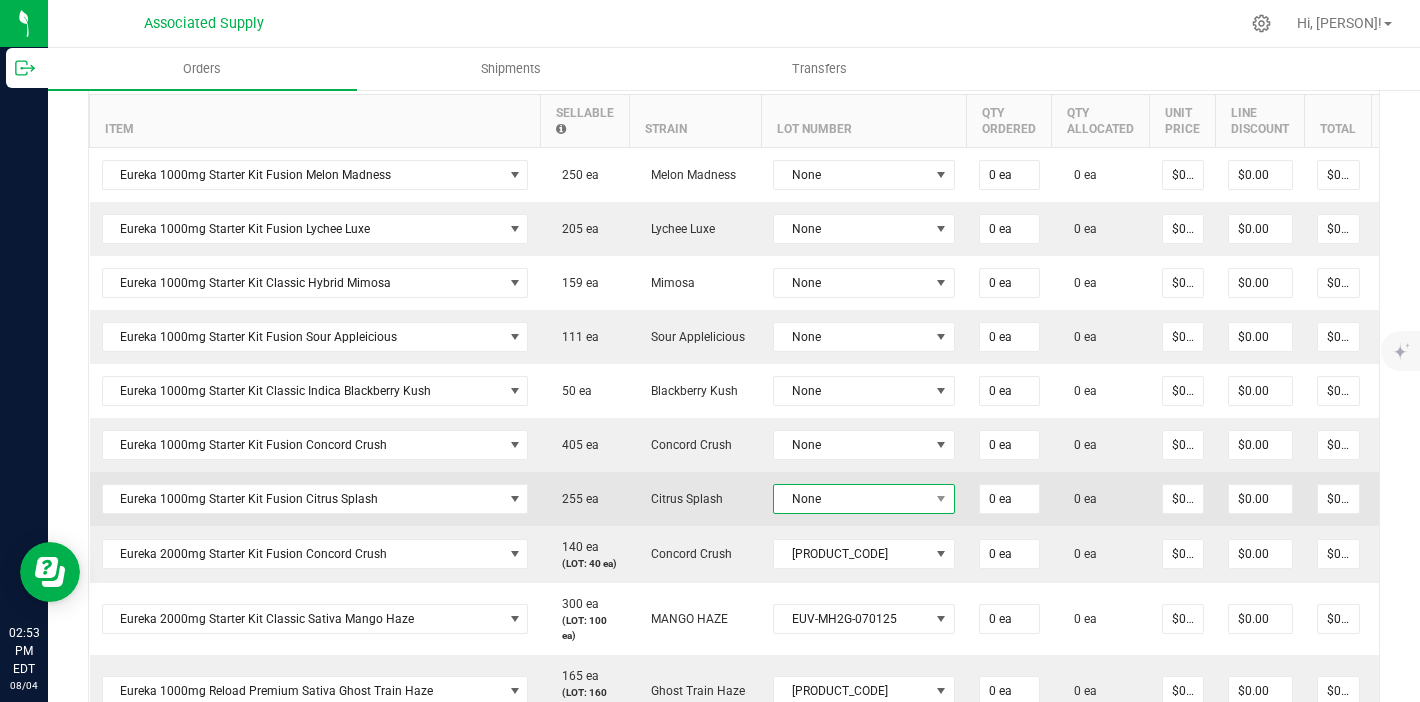 click on "None" at bounding box center [851, 499] 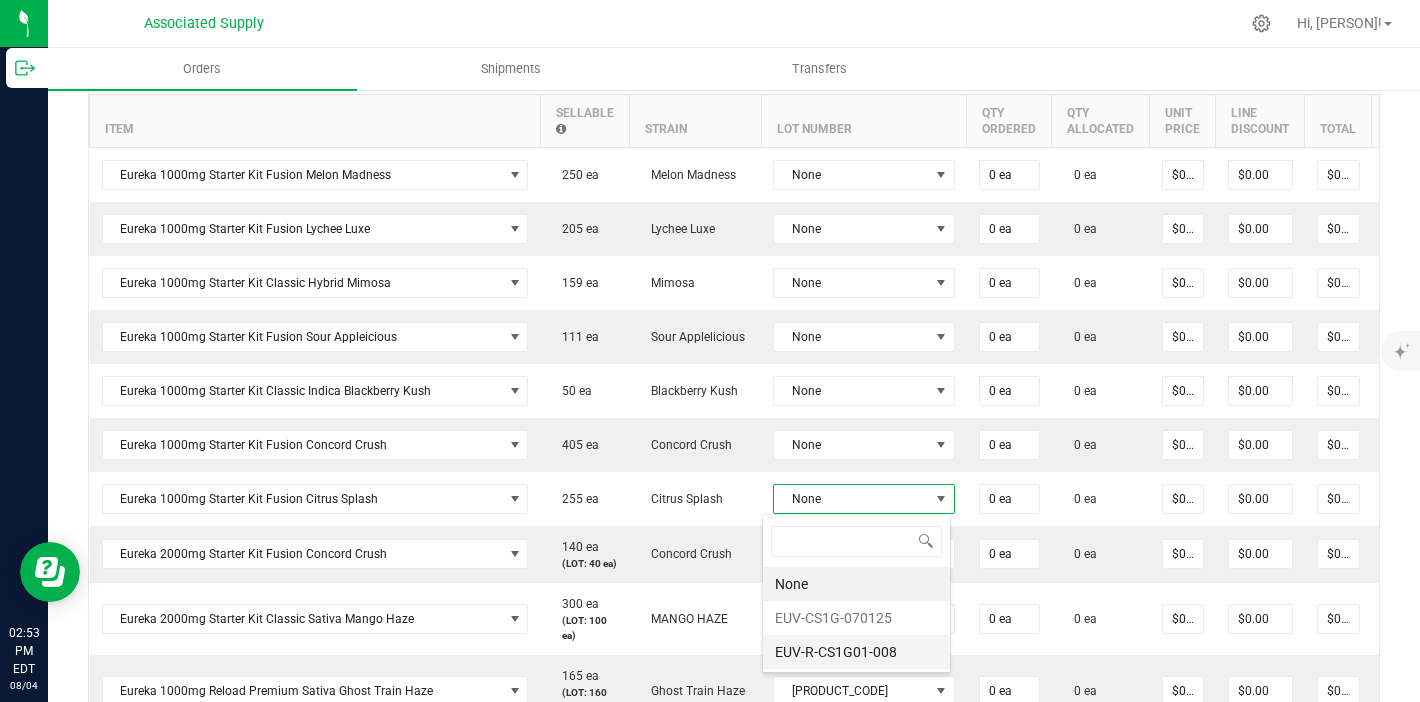 click on "EUV-R-CS1G01-008" at bounding box center [856, 652] 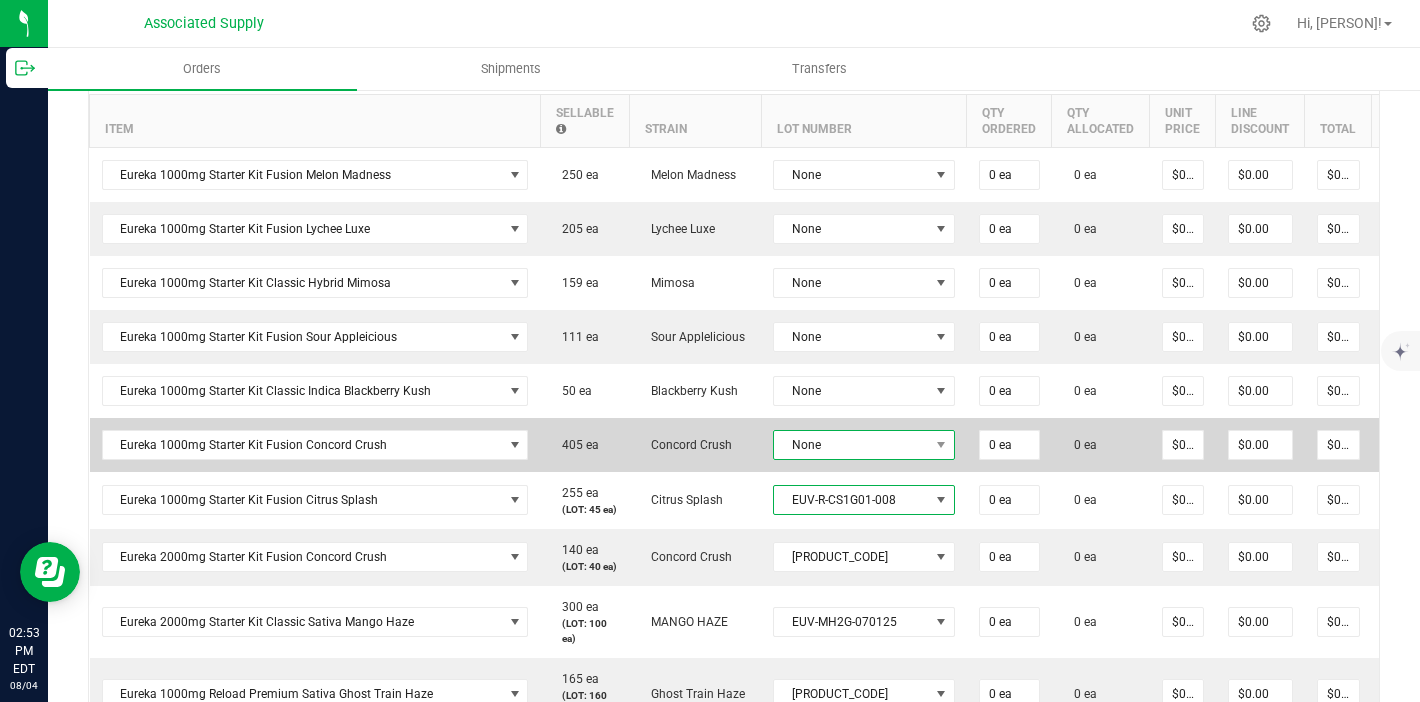 click on "None" at bounding box center (851, 445) 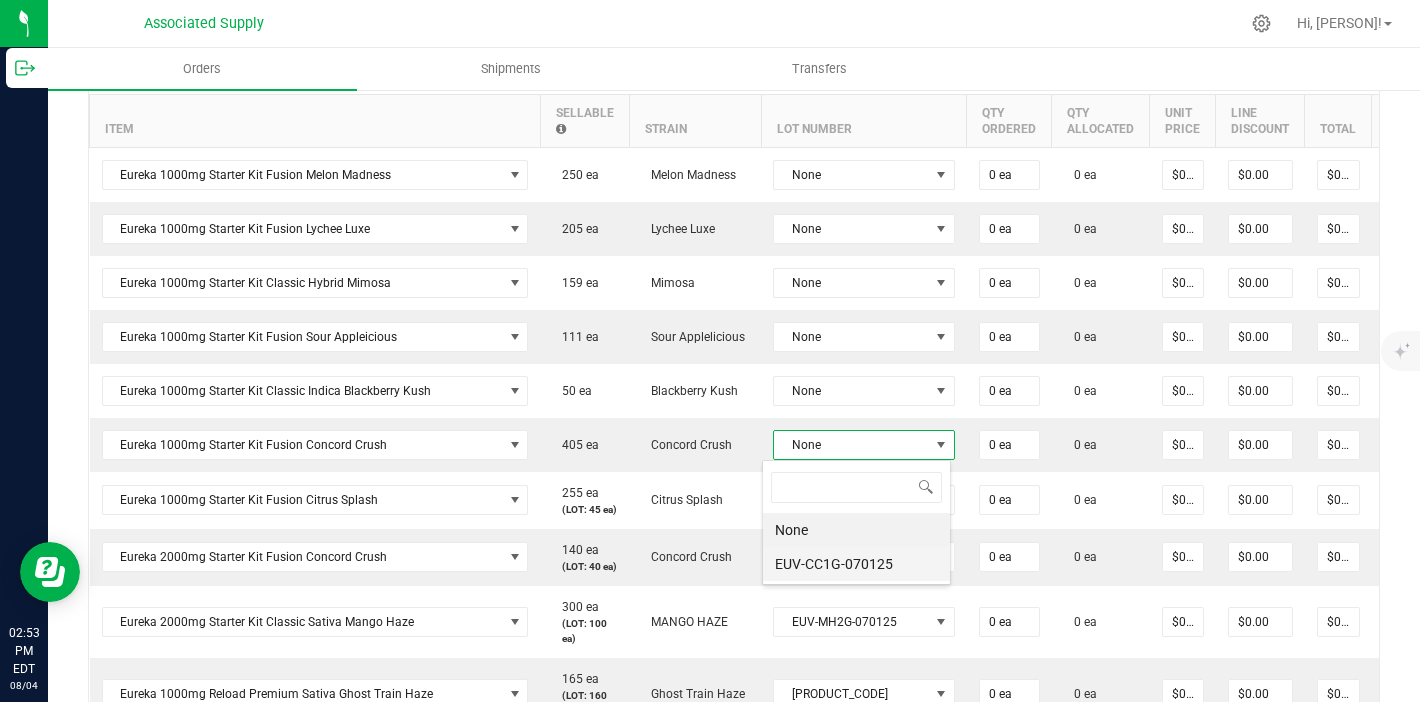 click on "EUV-CC1G-070125" at bounding box center [856, 564] 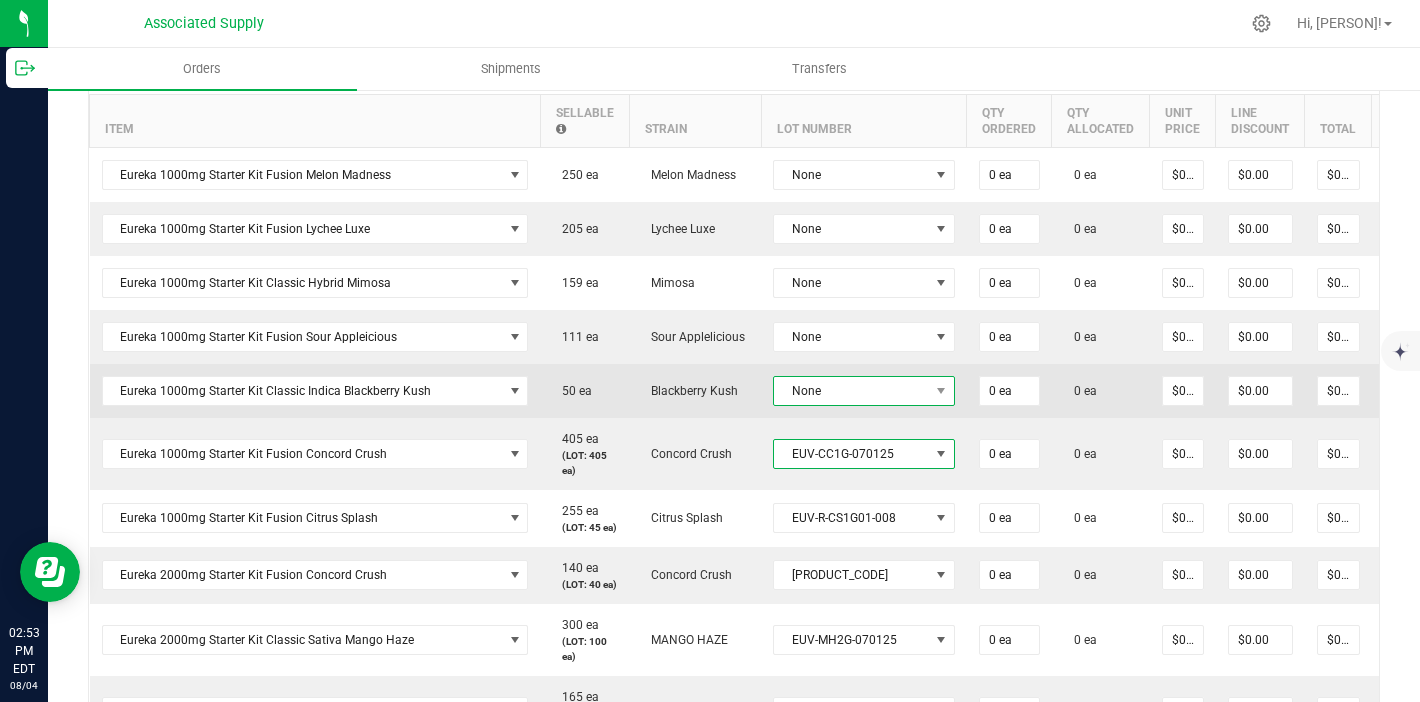 click on "None" at bounding box center (851, 391) 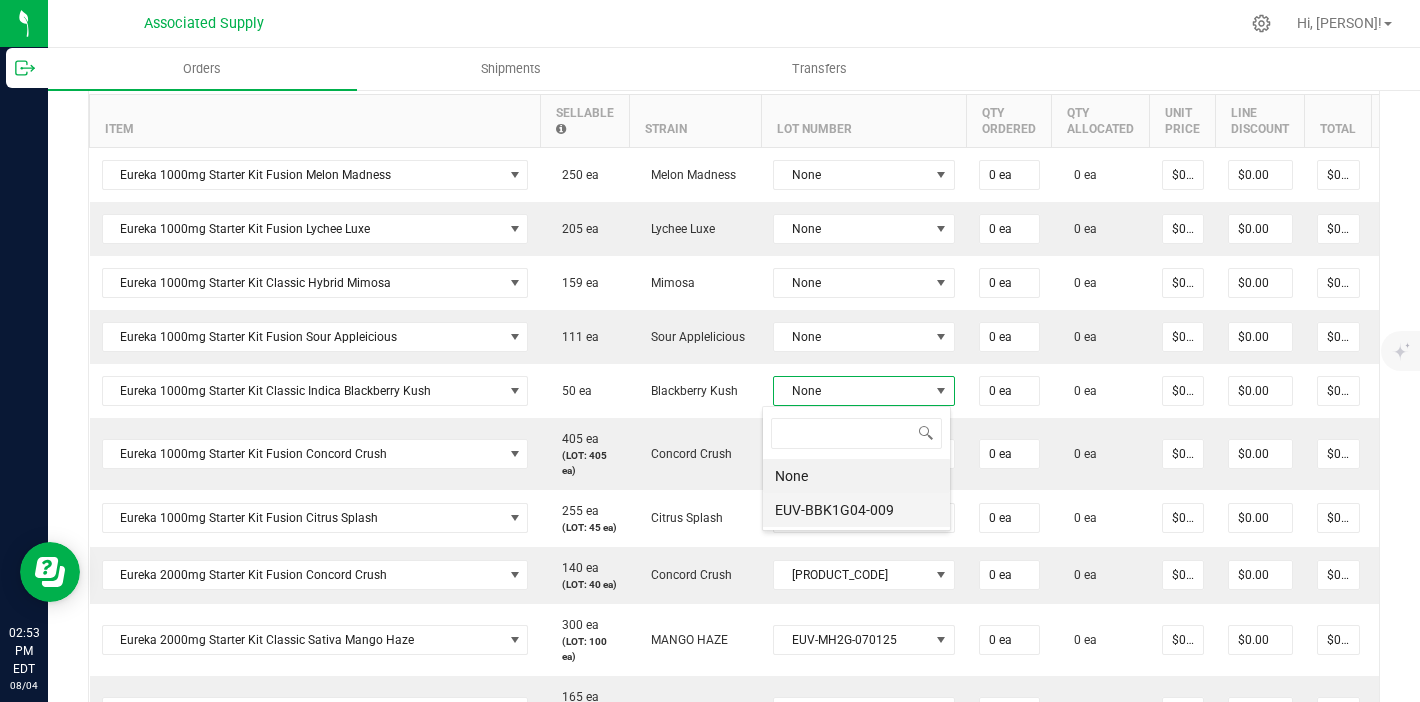 click on "EUV-BBK1G04-009" at bounding box center [856, 510] 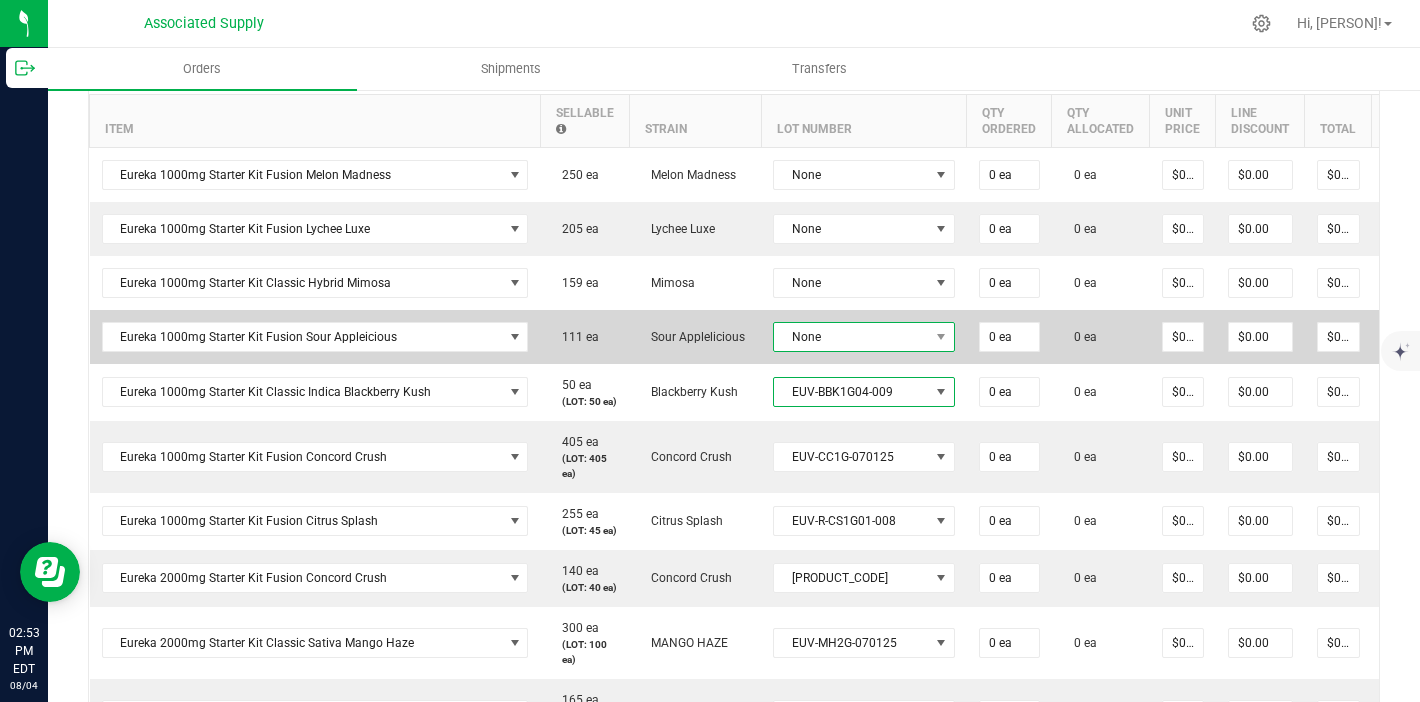 click on "None" at bounding box center [851, 337] 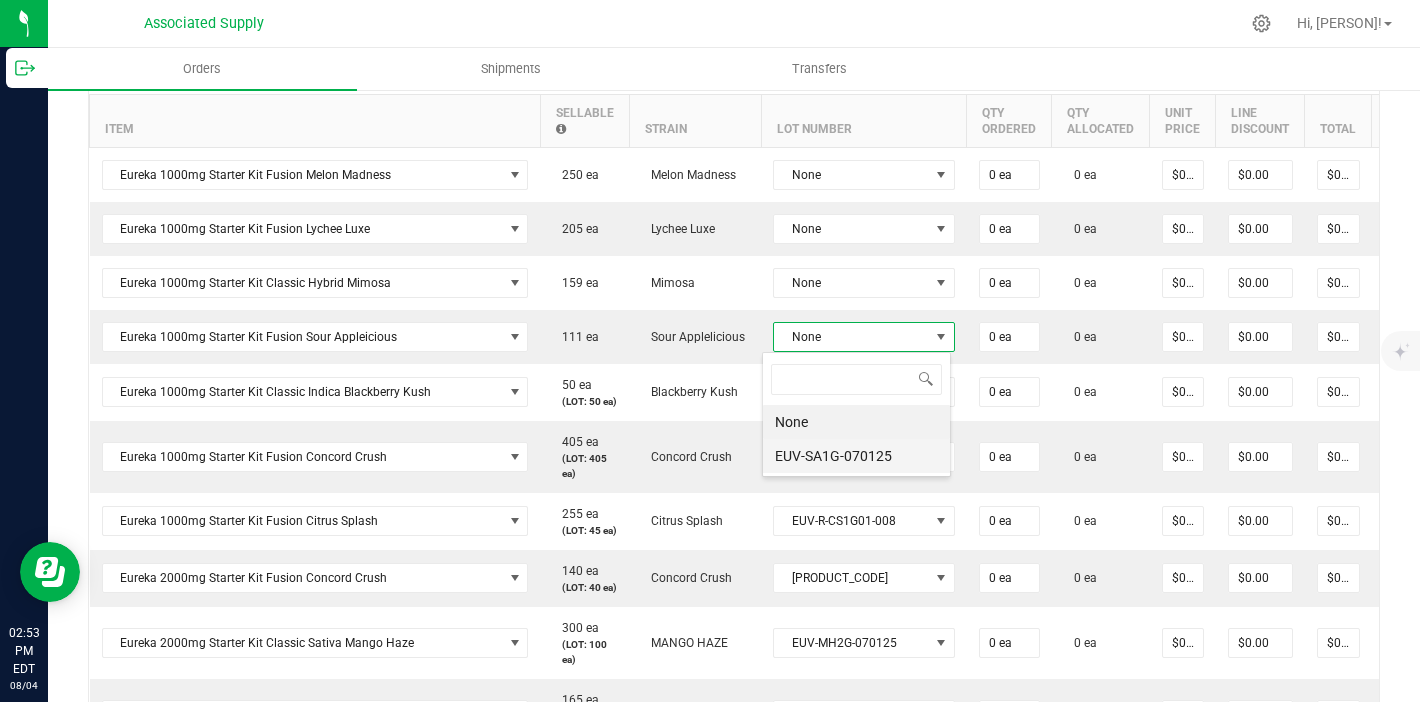 click on "EUV-SA1G-070125" at bounding box center [856, 456] 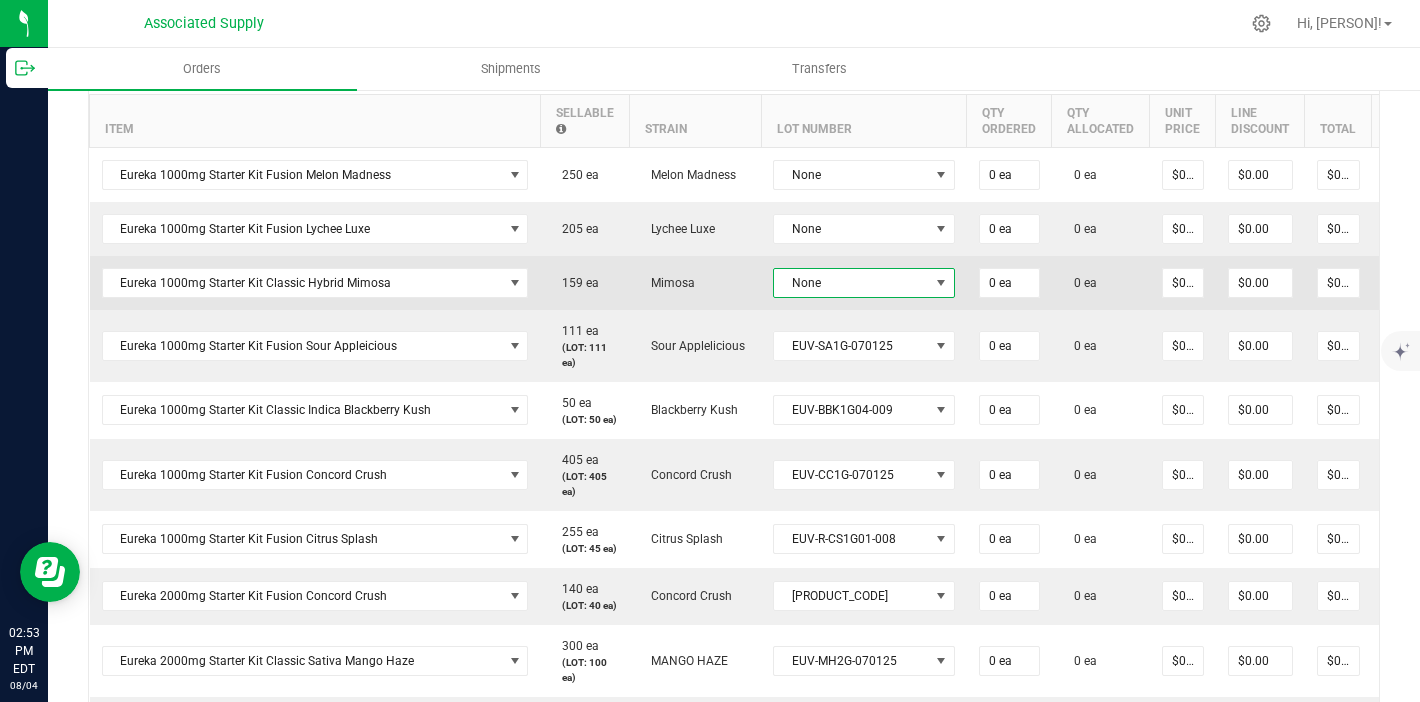 click on "None" at bounding box center [851, 283] 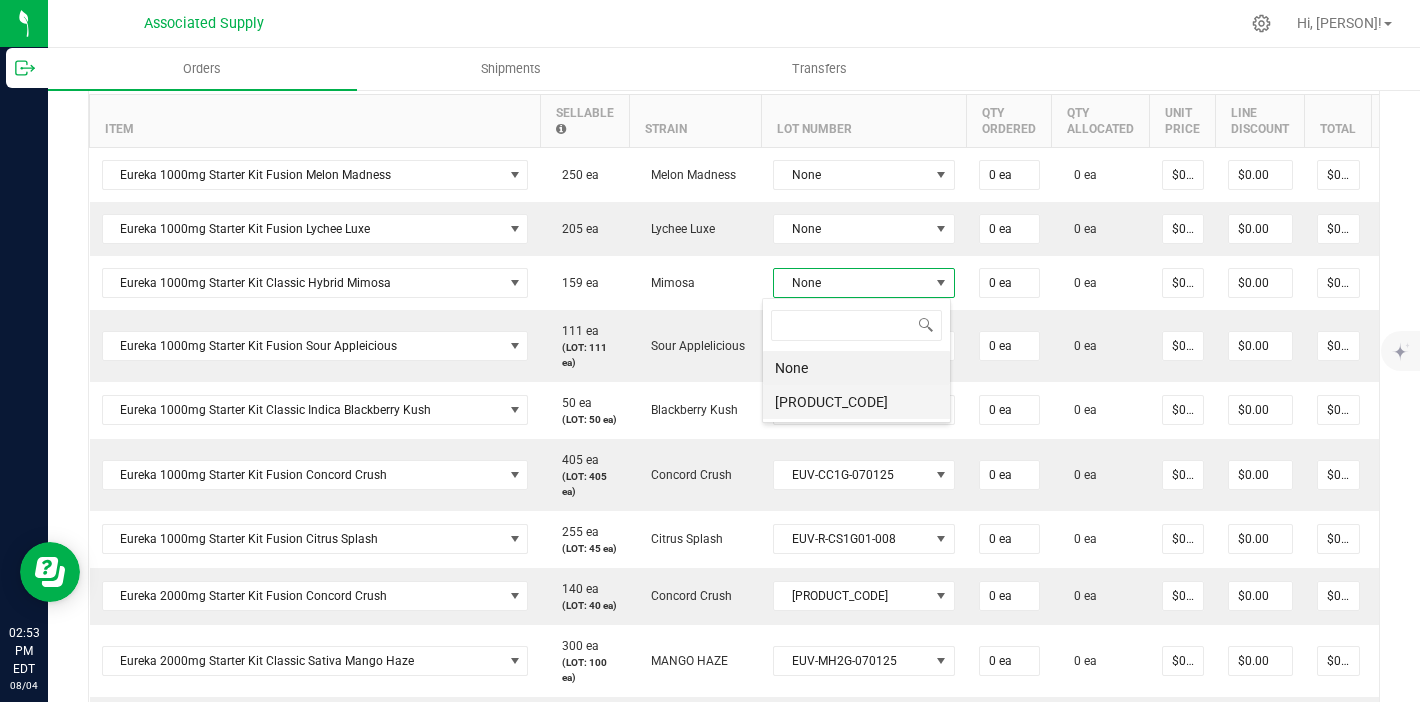 click on "[PRODUCT_CODE]" at bounding box center (856, 402) 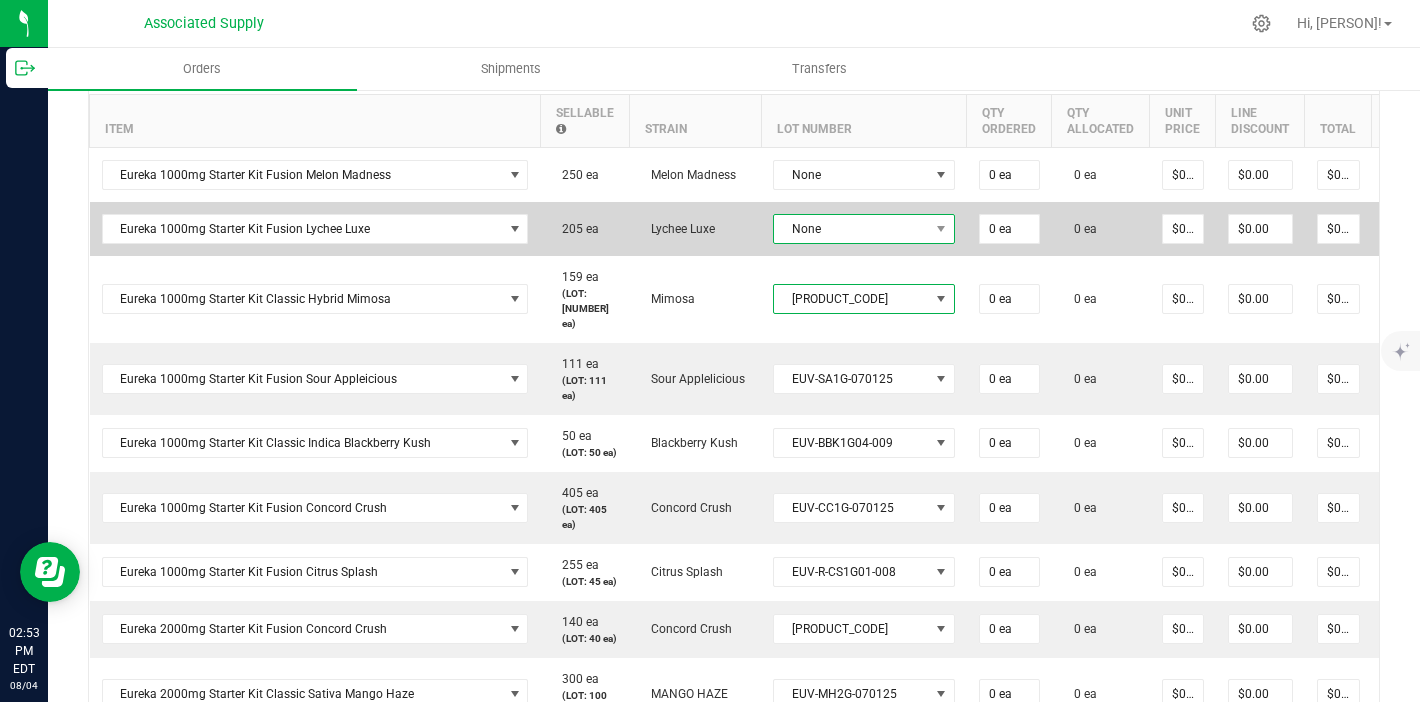 click on "None" at bounding box center [851, 229] 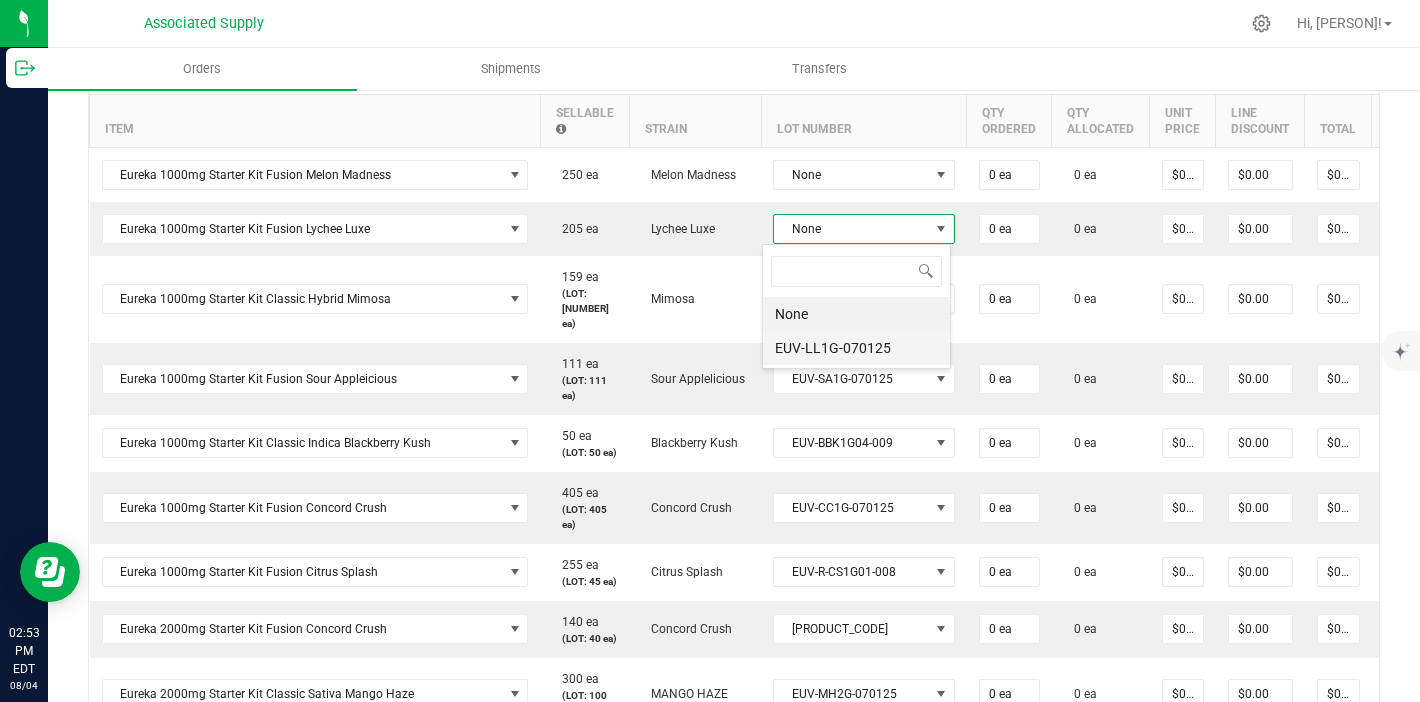 click on "EUV-LL1G-070125" at bounding box center (856, 348) 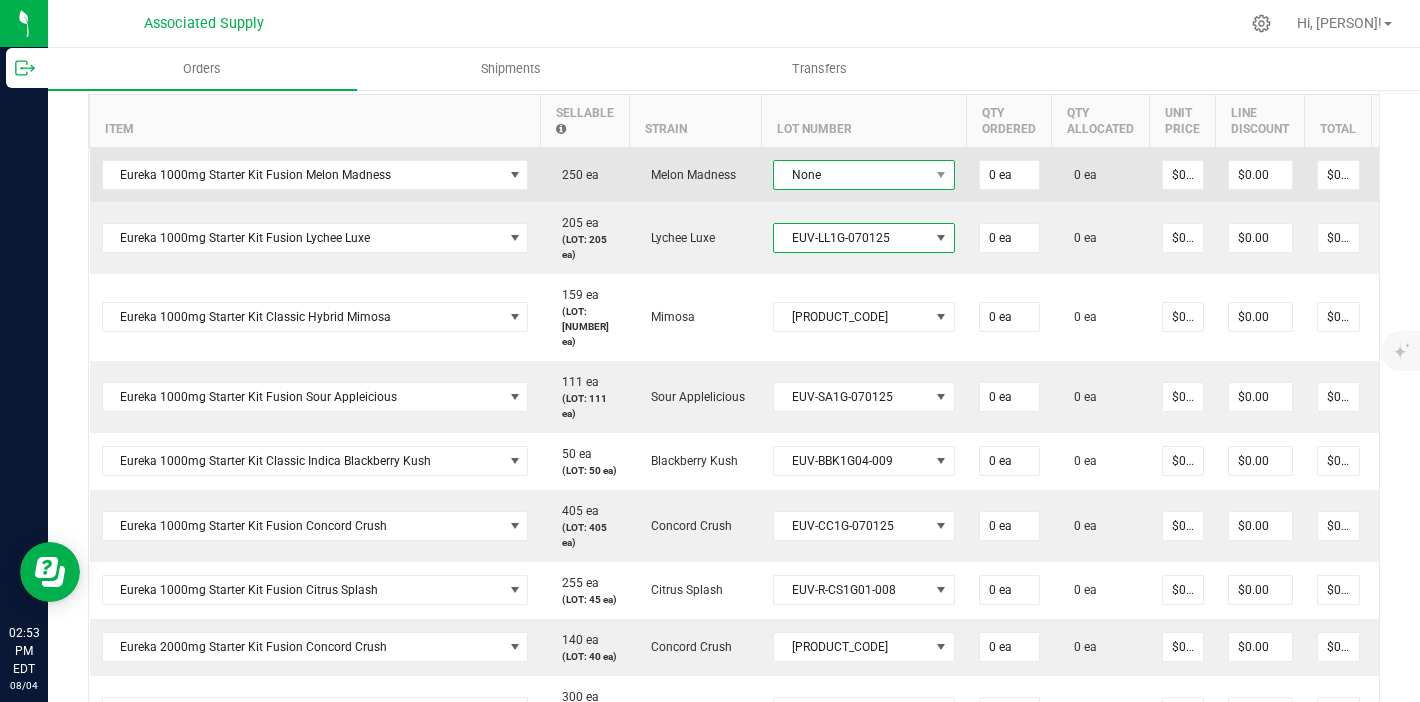 click on "None" at bounding box center [851, 175] 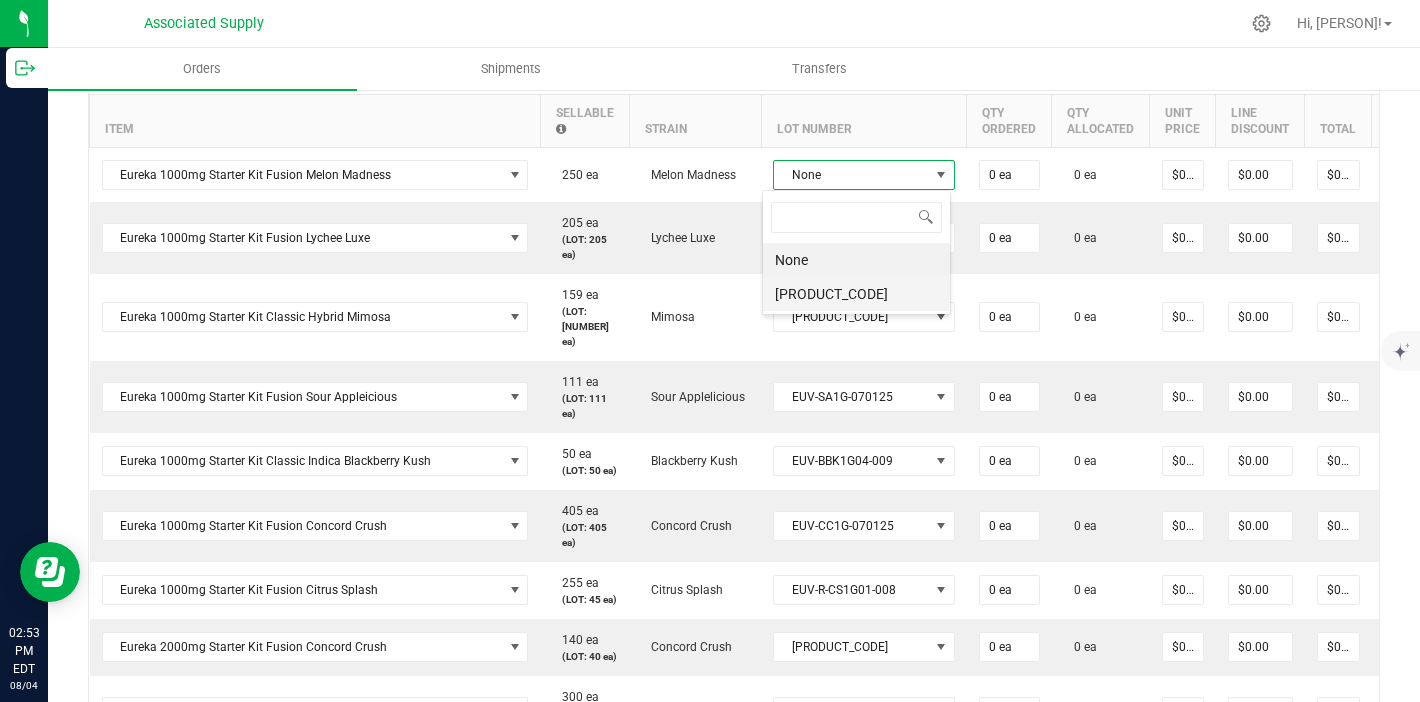click on "[PRODUCT_CODE]" at bounding box center [856, 294] 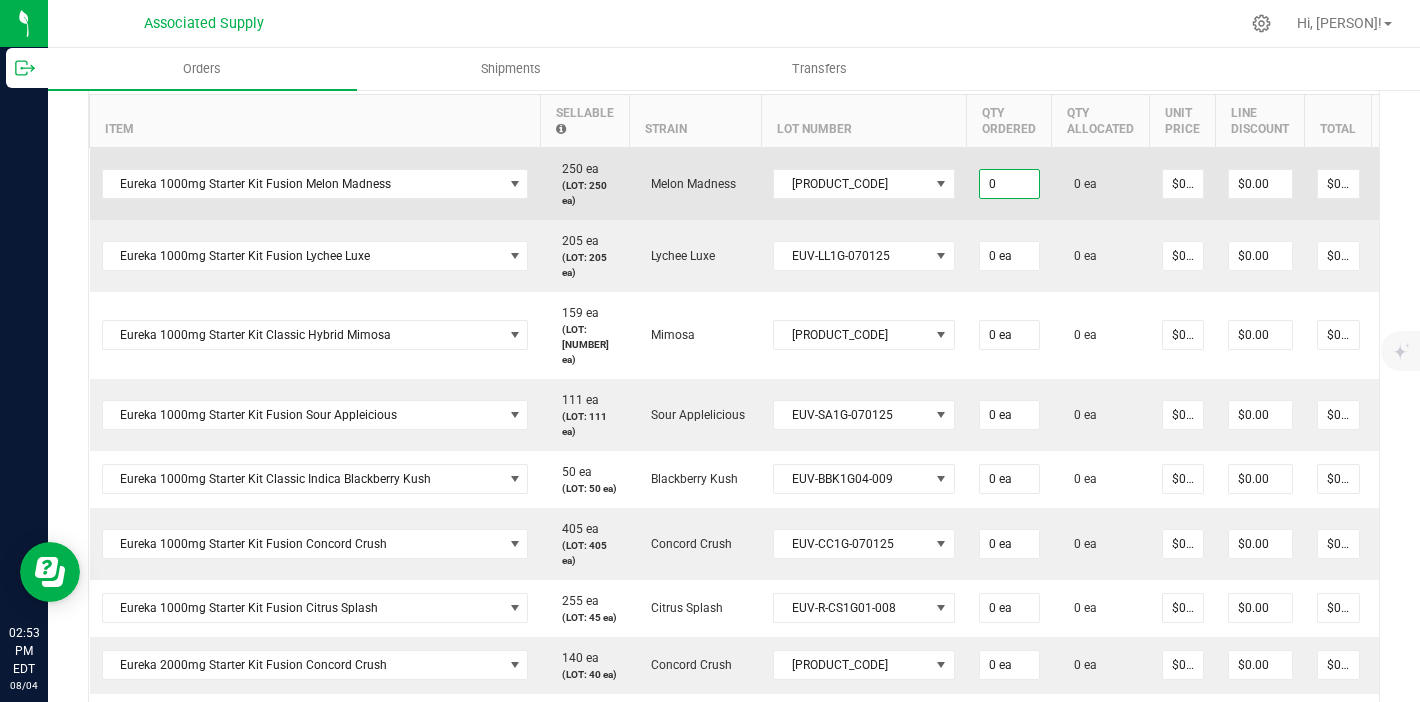 click on "0" at bounding box center (1009, 184) 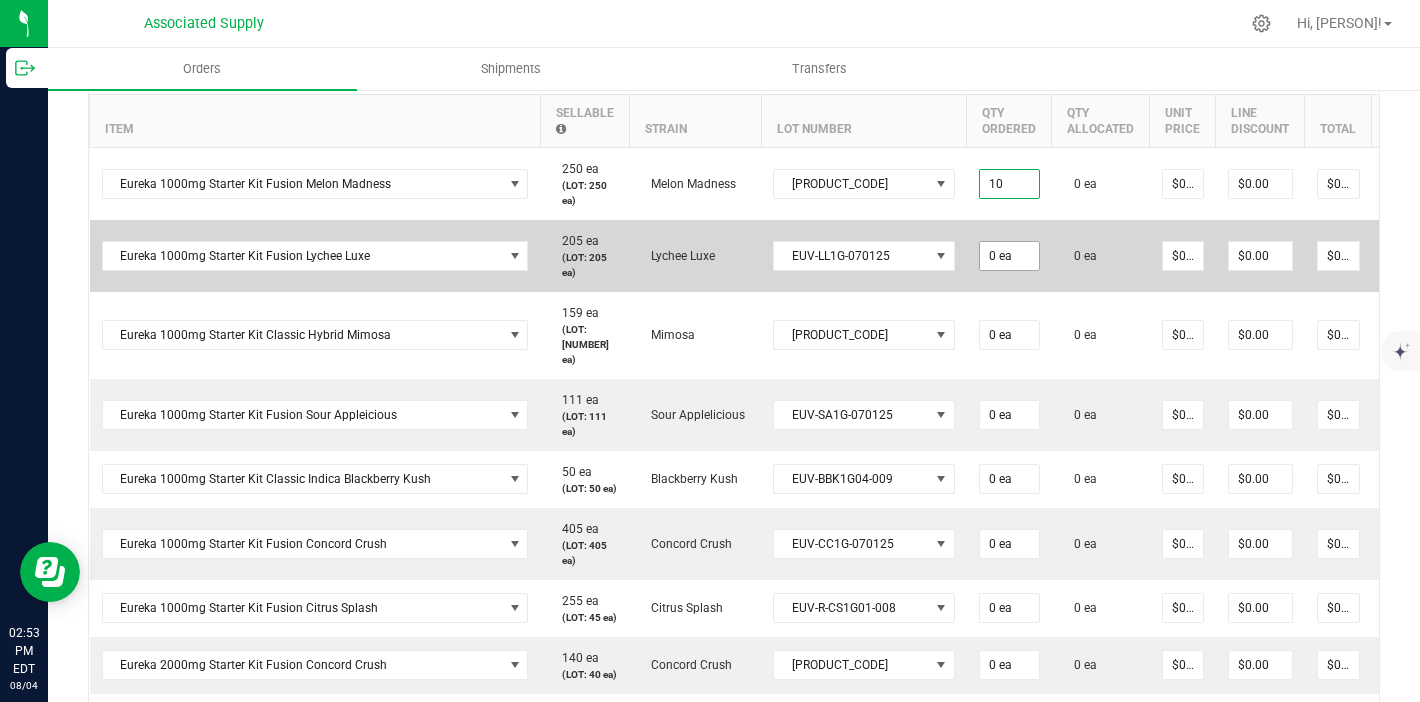 type on "10 ea" 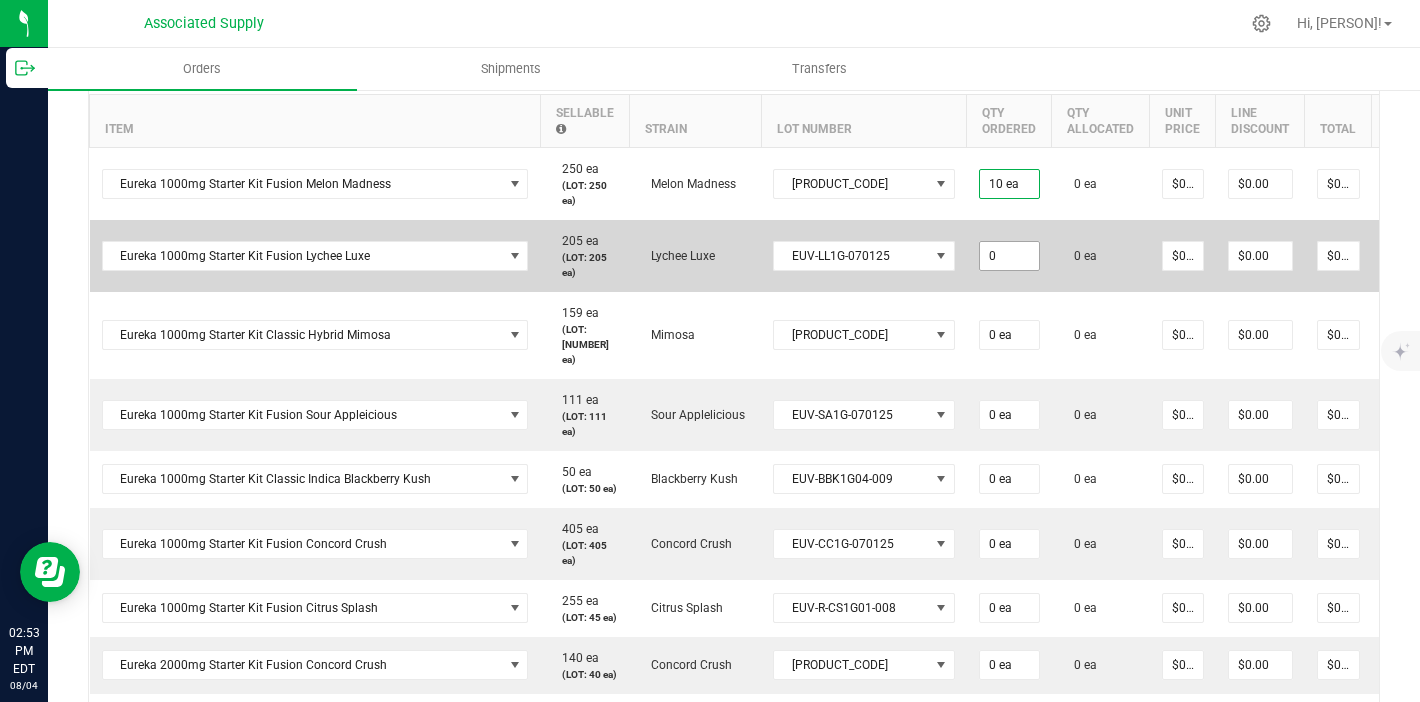 click on "0" at bounding box center [1009, 256] 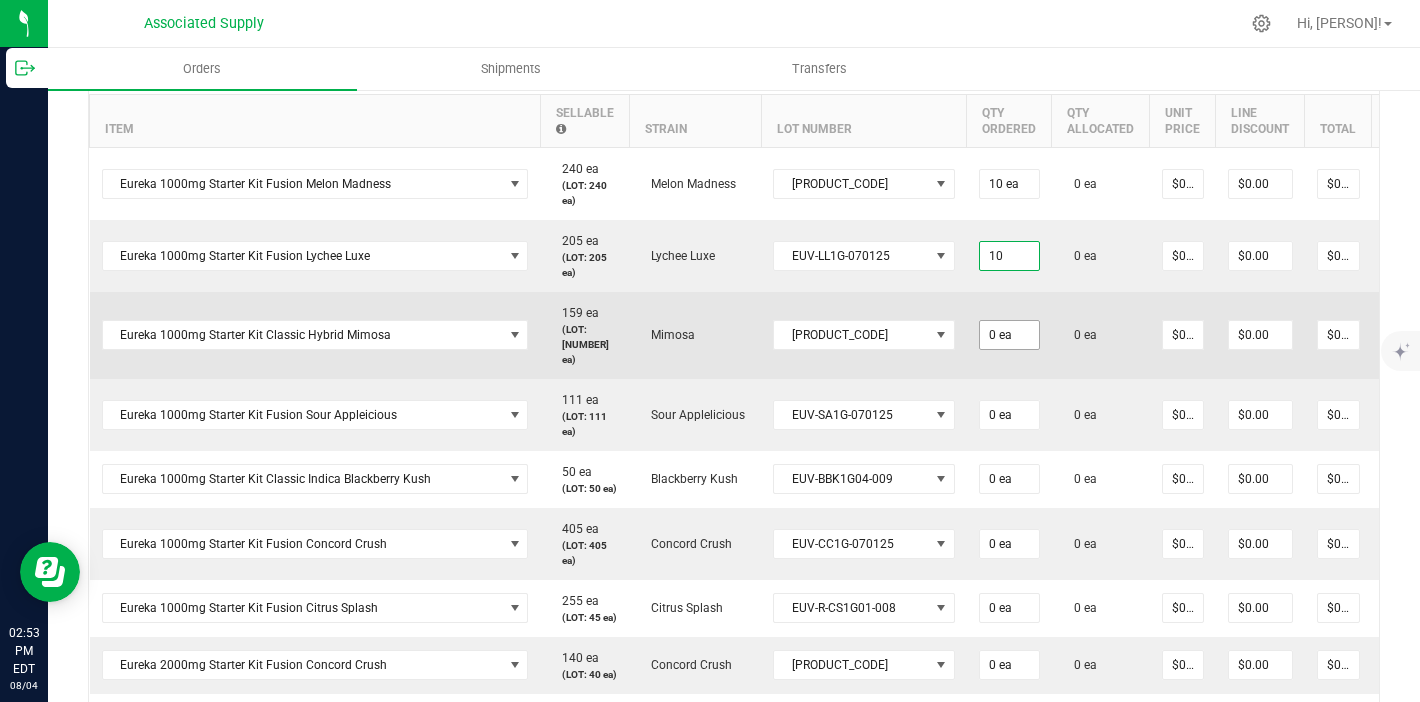 type on "10 ea" 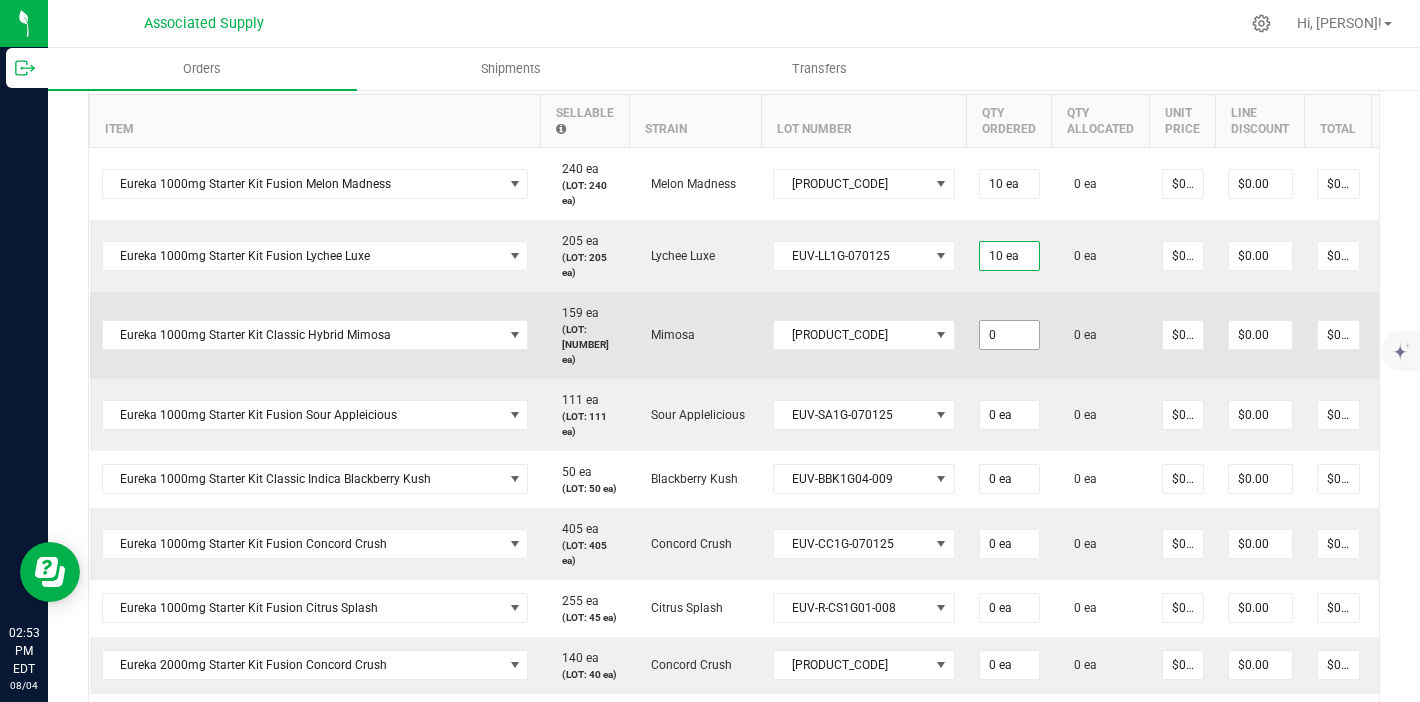 click on "0" at bounding box center [1009, 335] 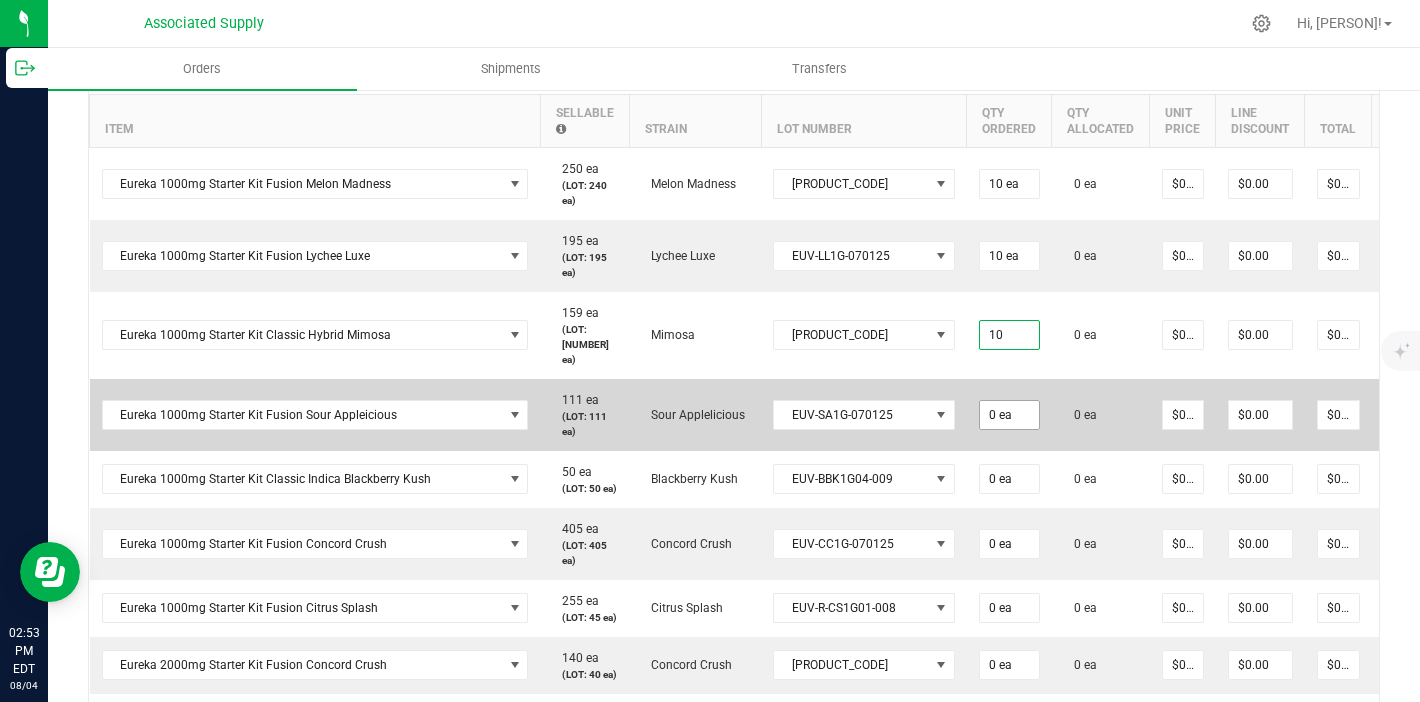type on "10 ea" 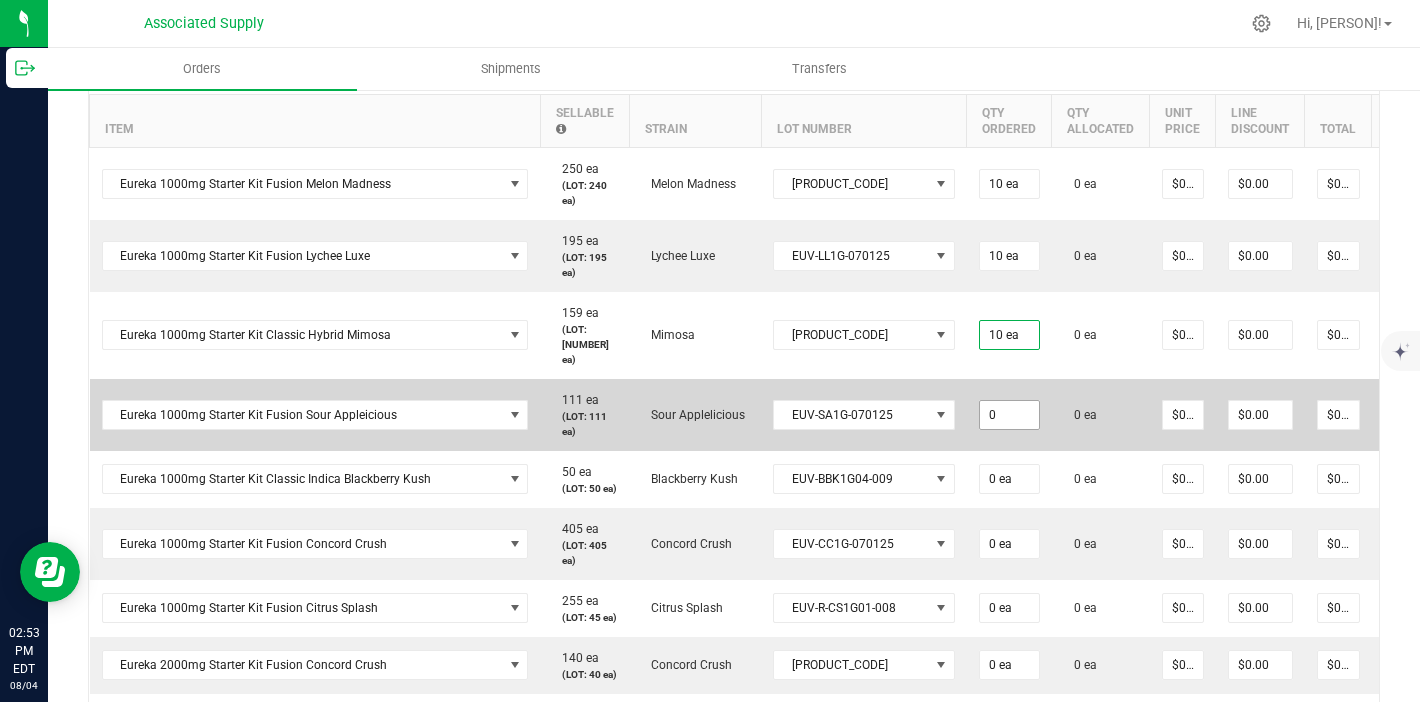 click on "0" at bounding box center (1009, 415) 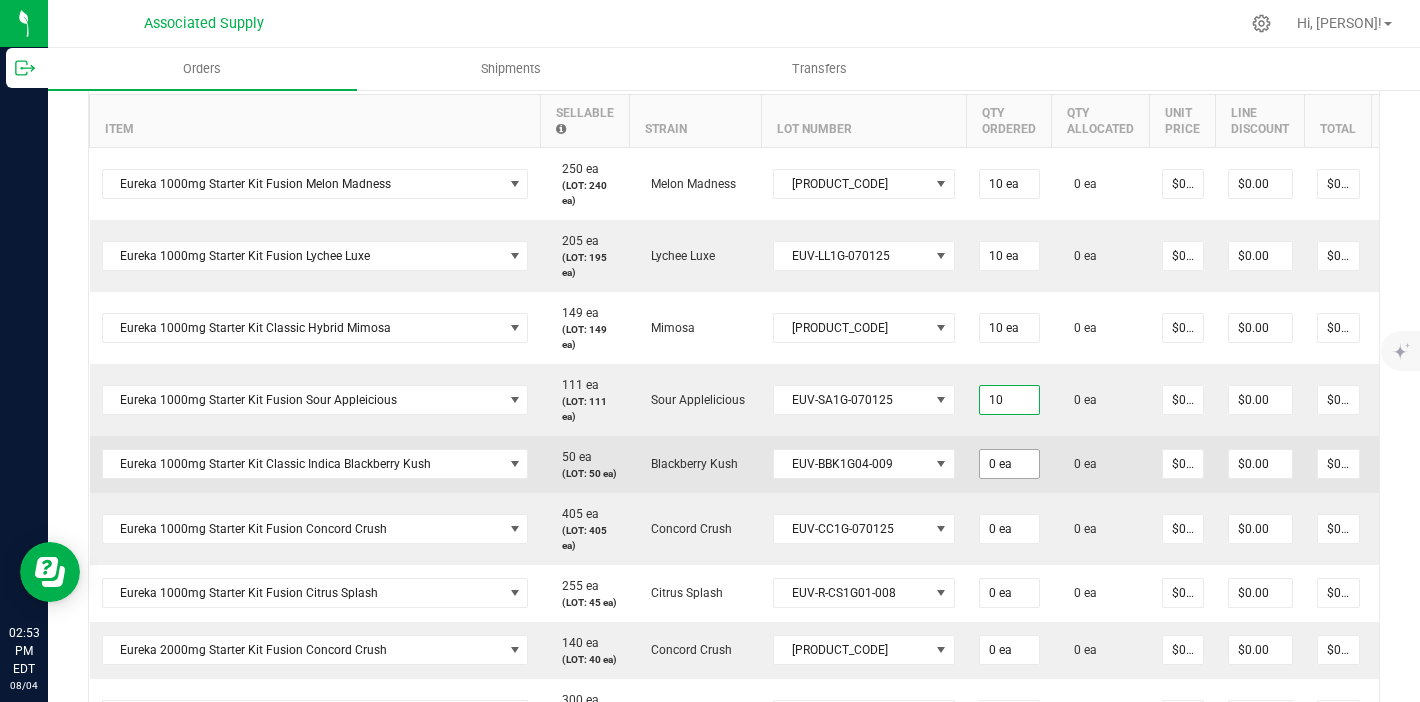 type on "10 ea" 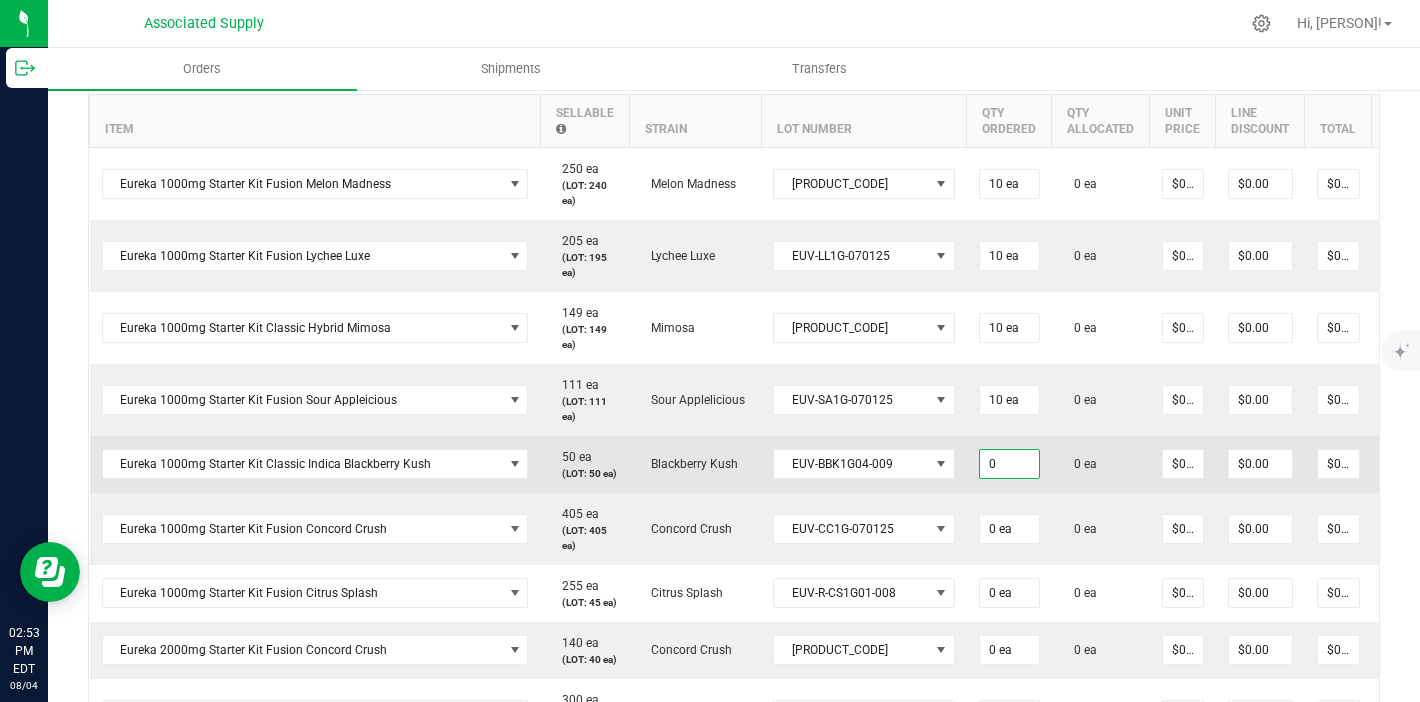 click on "0" at bounding box center [1009, 464] 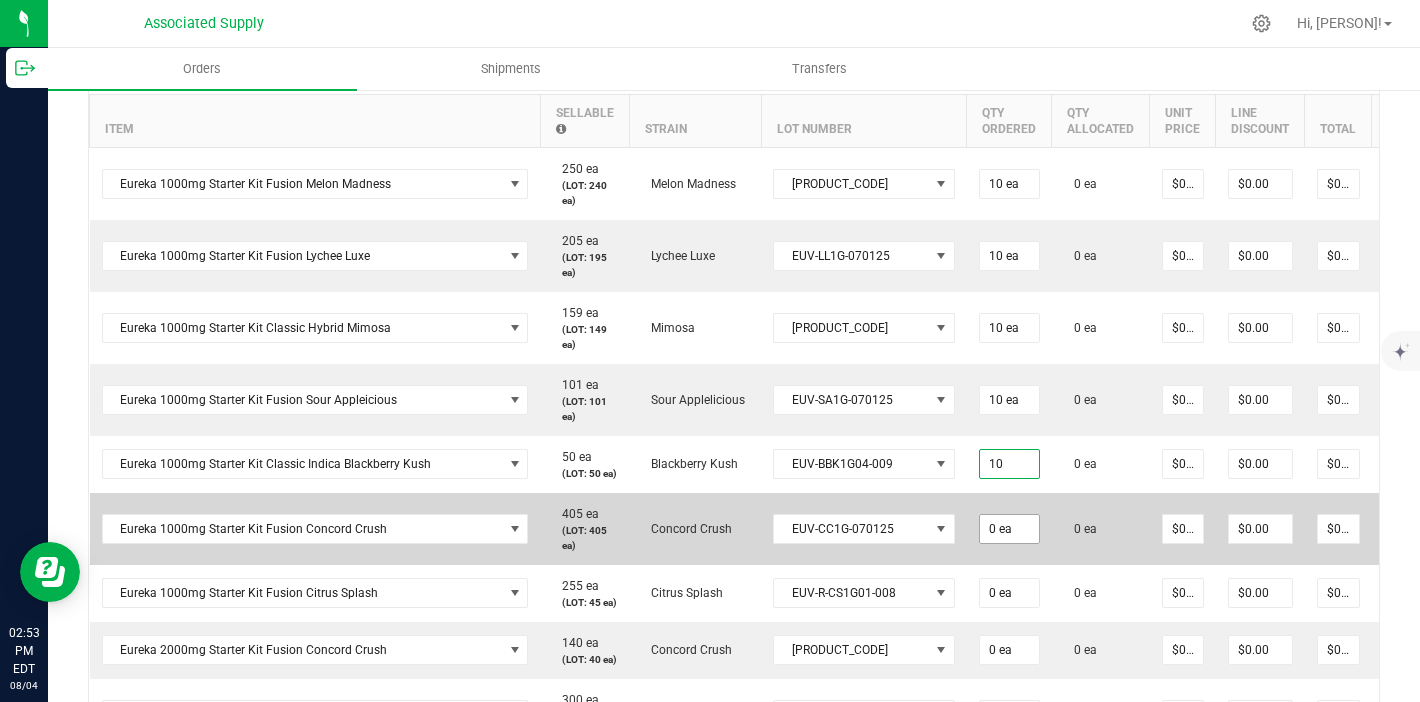 type on "10 ea" 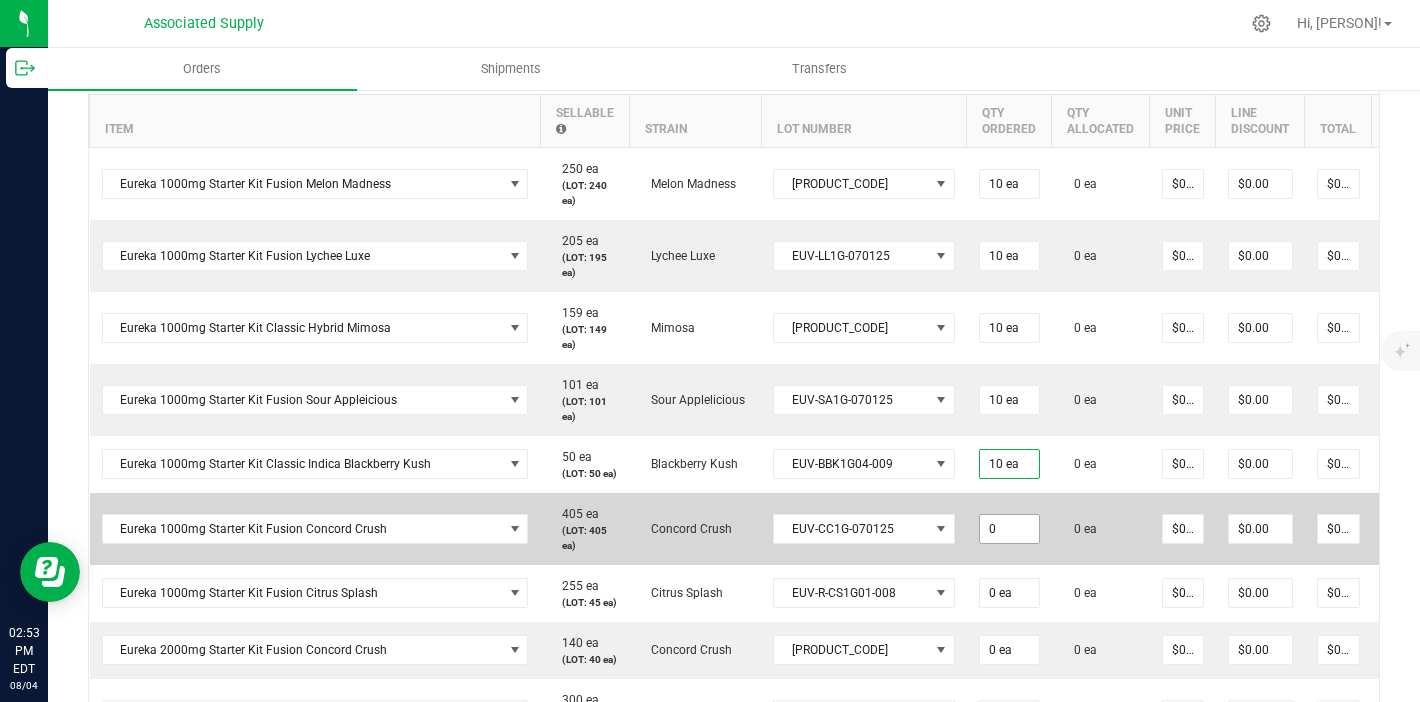 click on "0" at bounding box center [1009, 529] 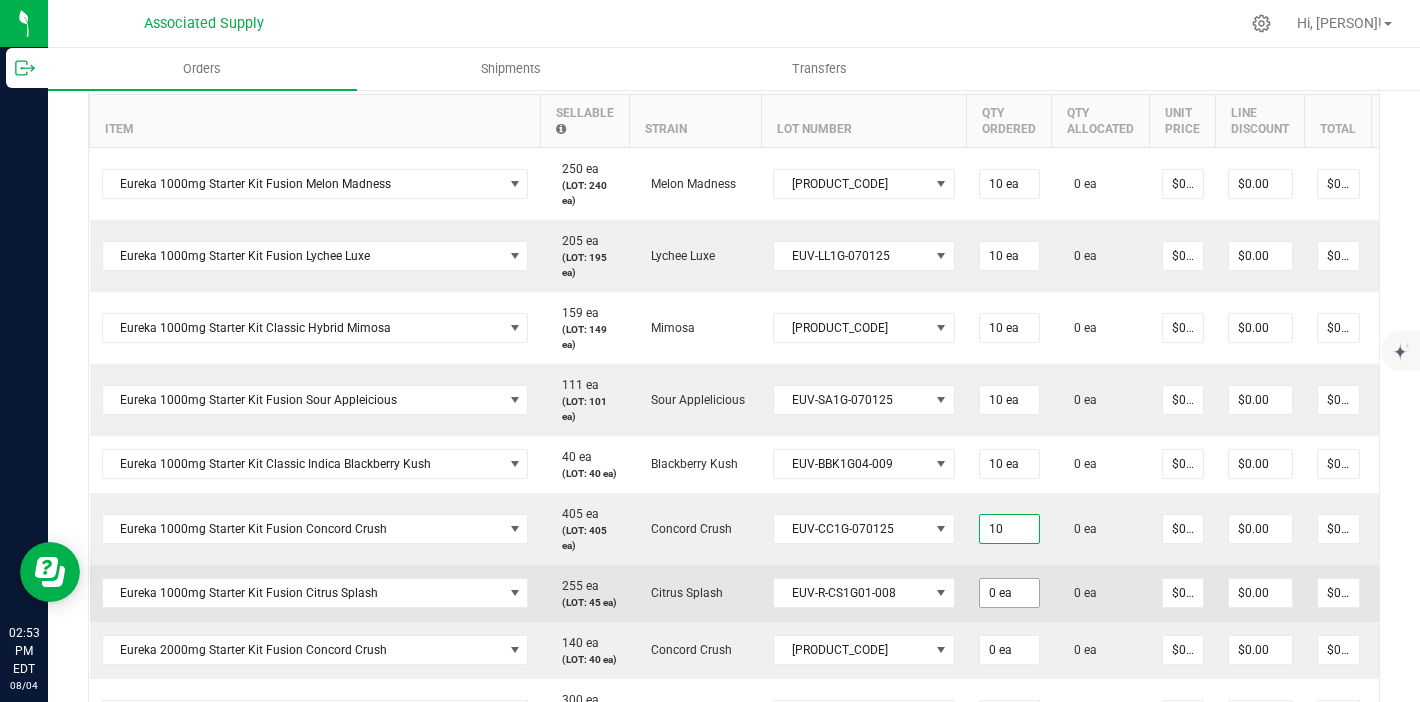 type on "10 ea" 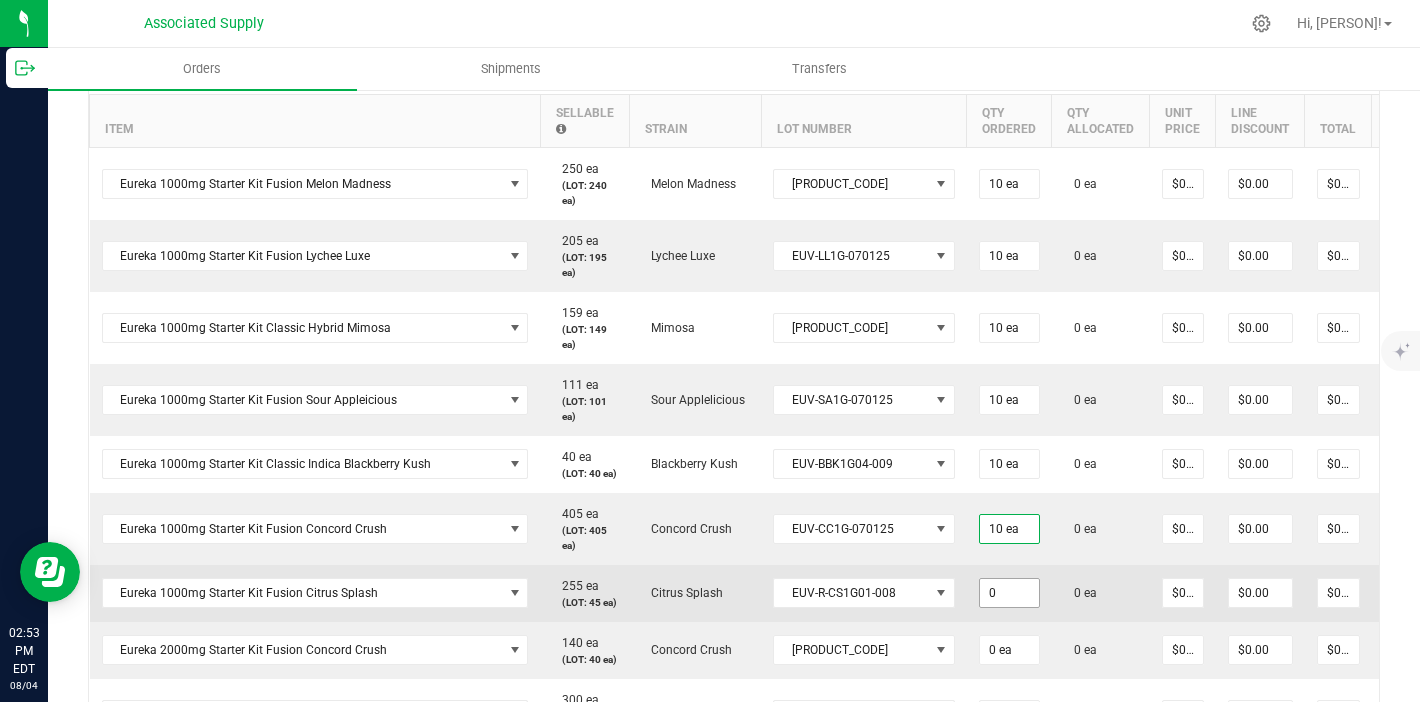 click on "0" at bounding box center [1009, 593] 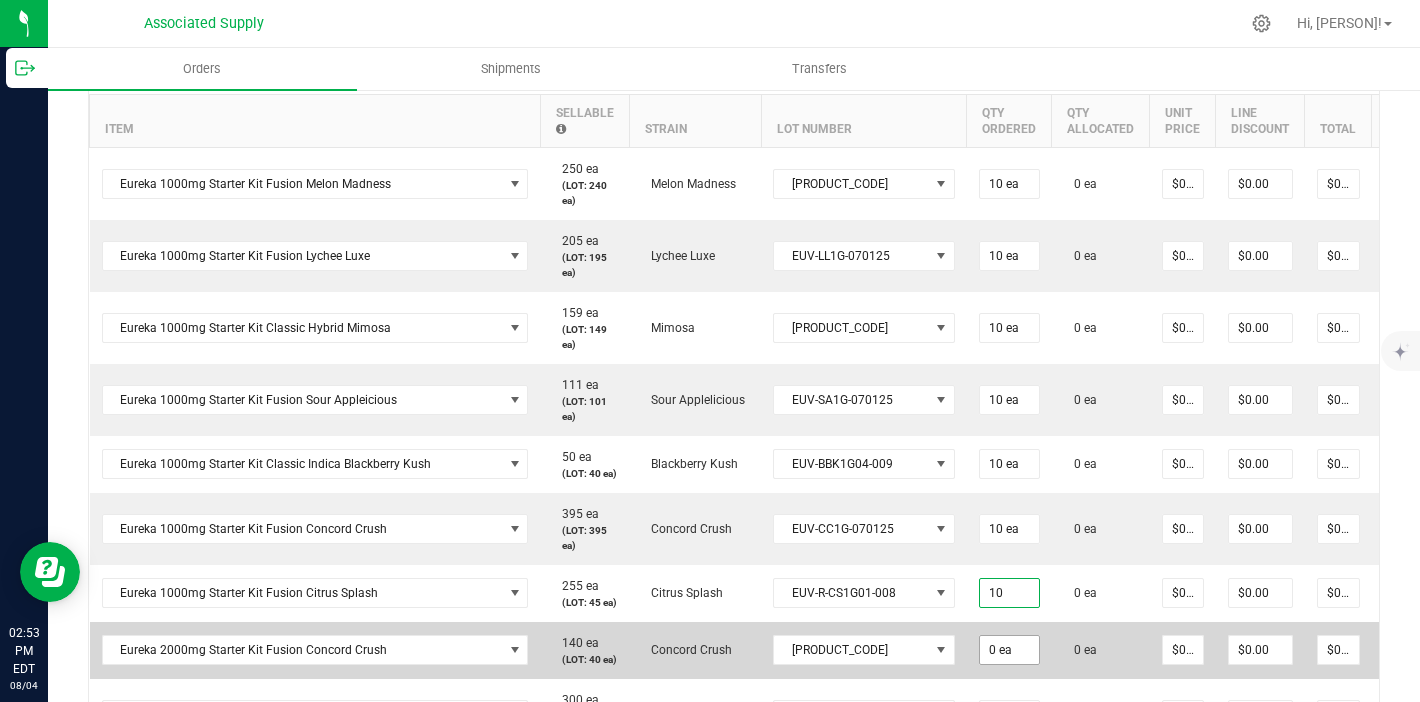 type on "10 ea" 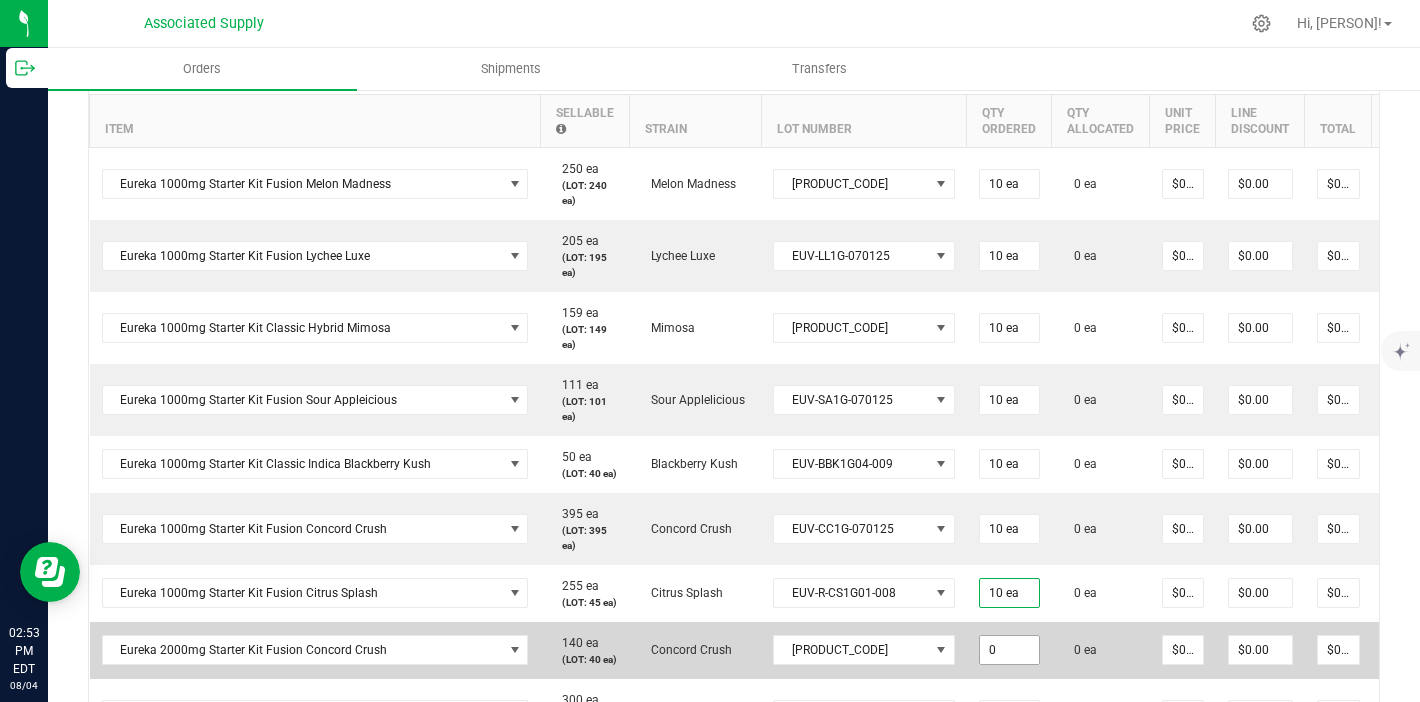click on "0" at bounding box center (1009, 650) 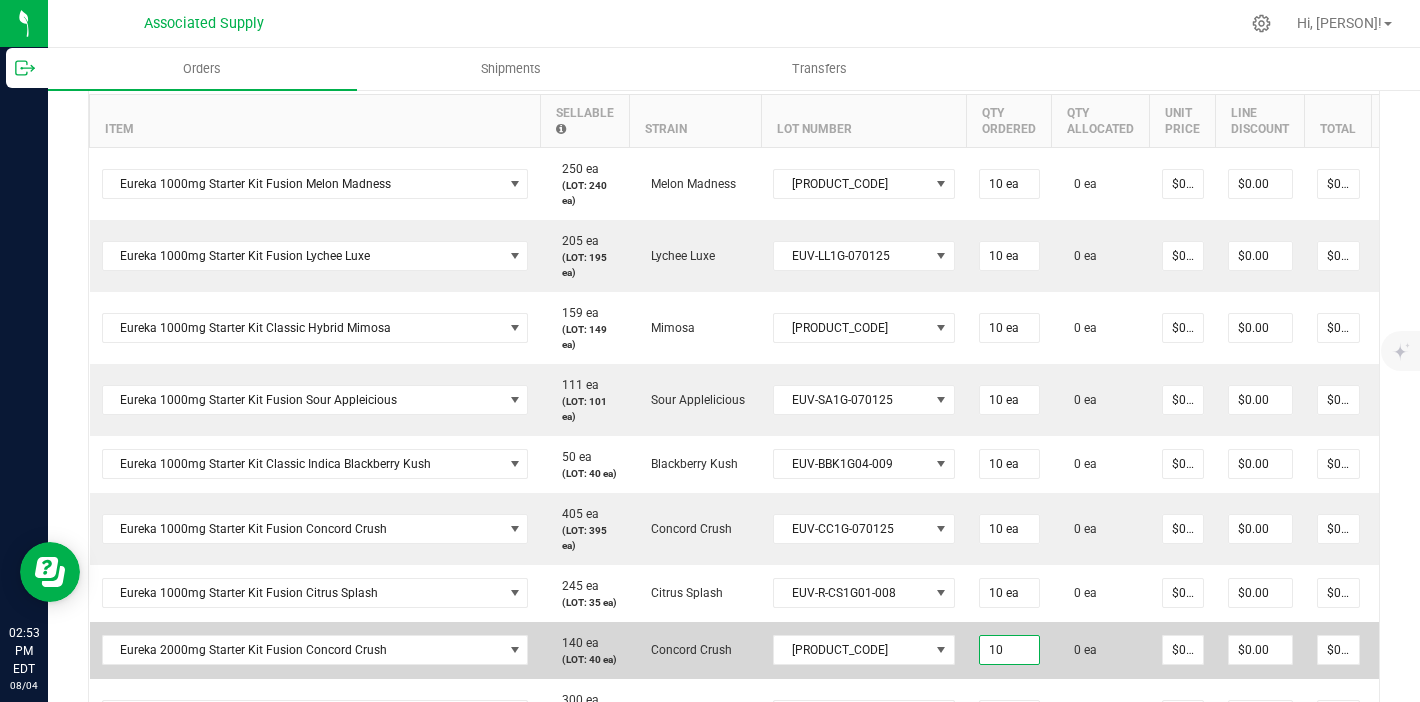 type on "10 ea" 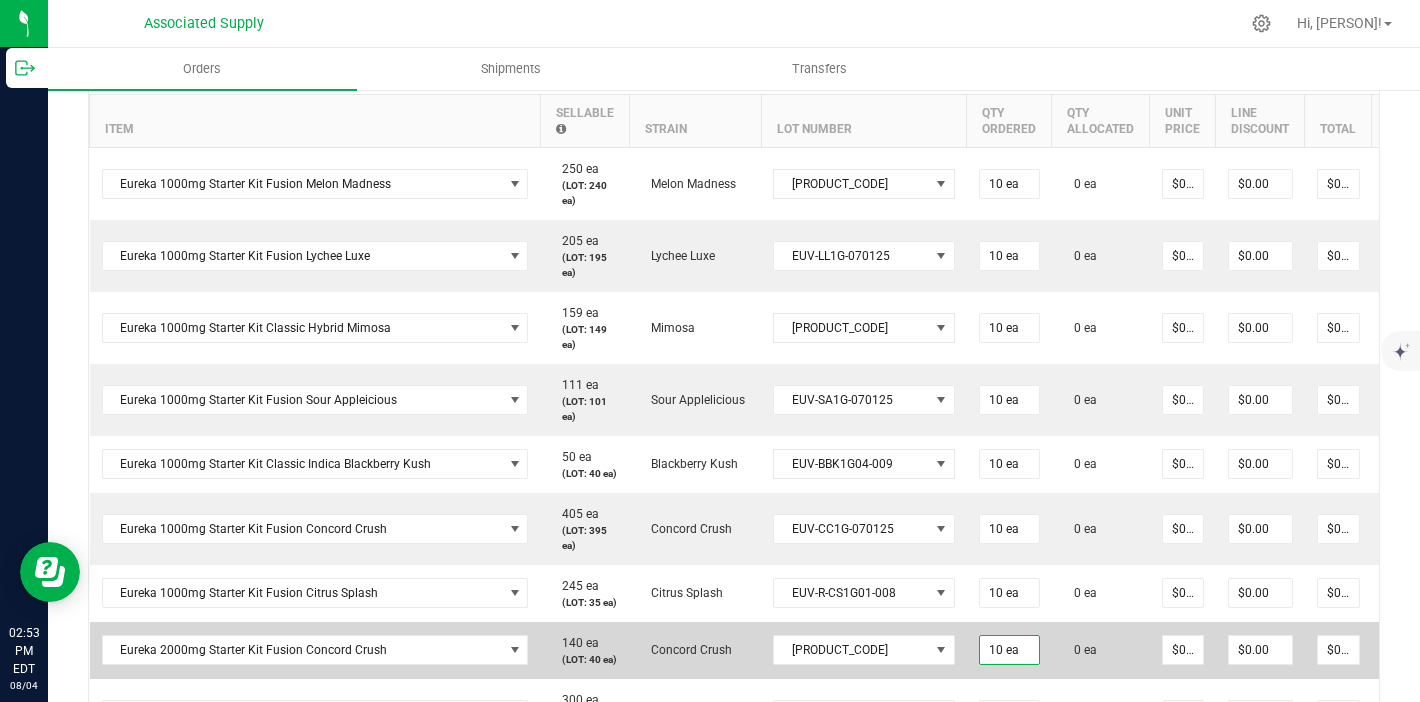 click on "10 ea" at bounding box center [1009, 593] 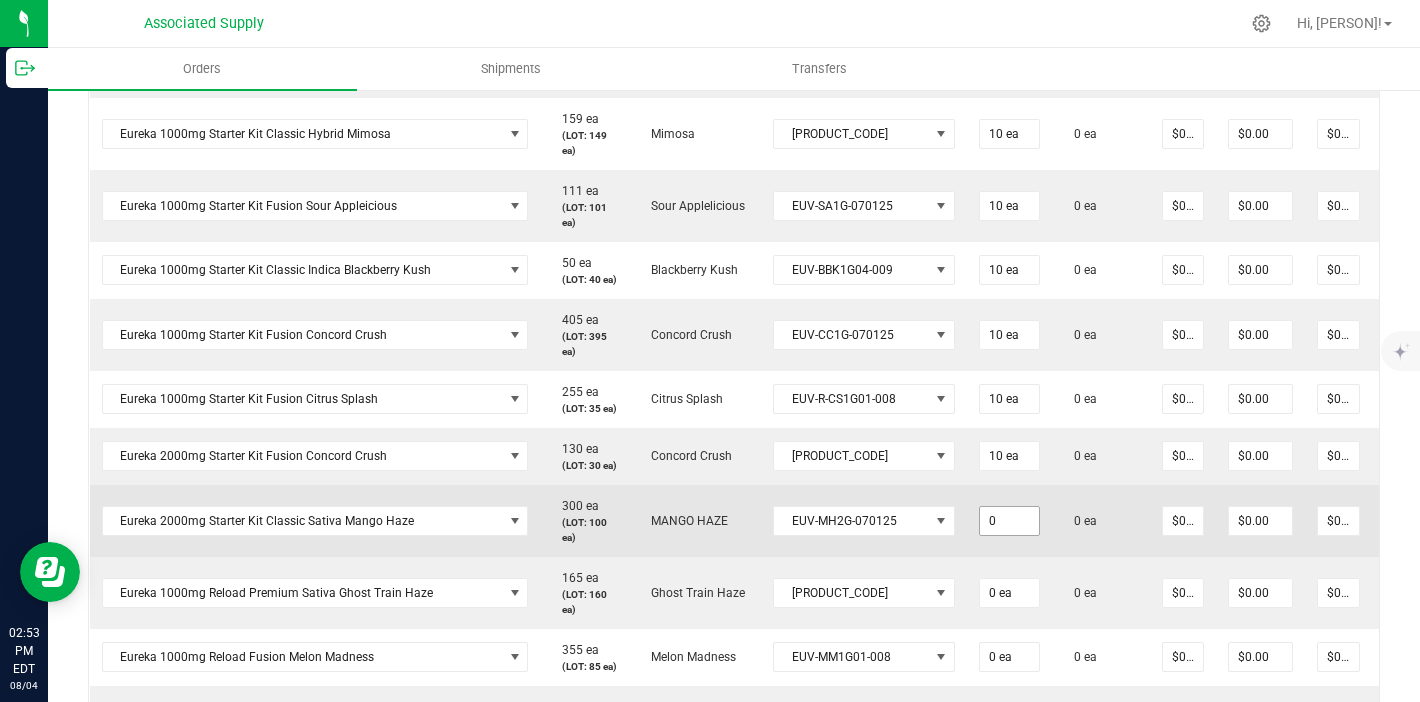 click on "0" at bounding box center [1009, 521] 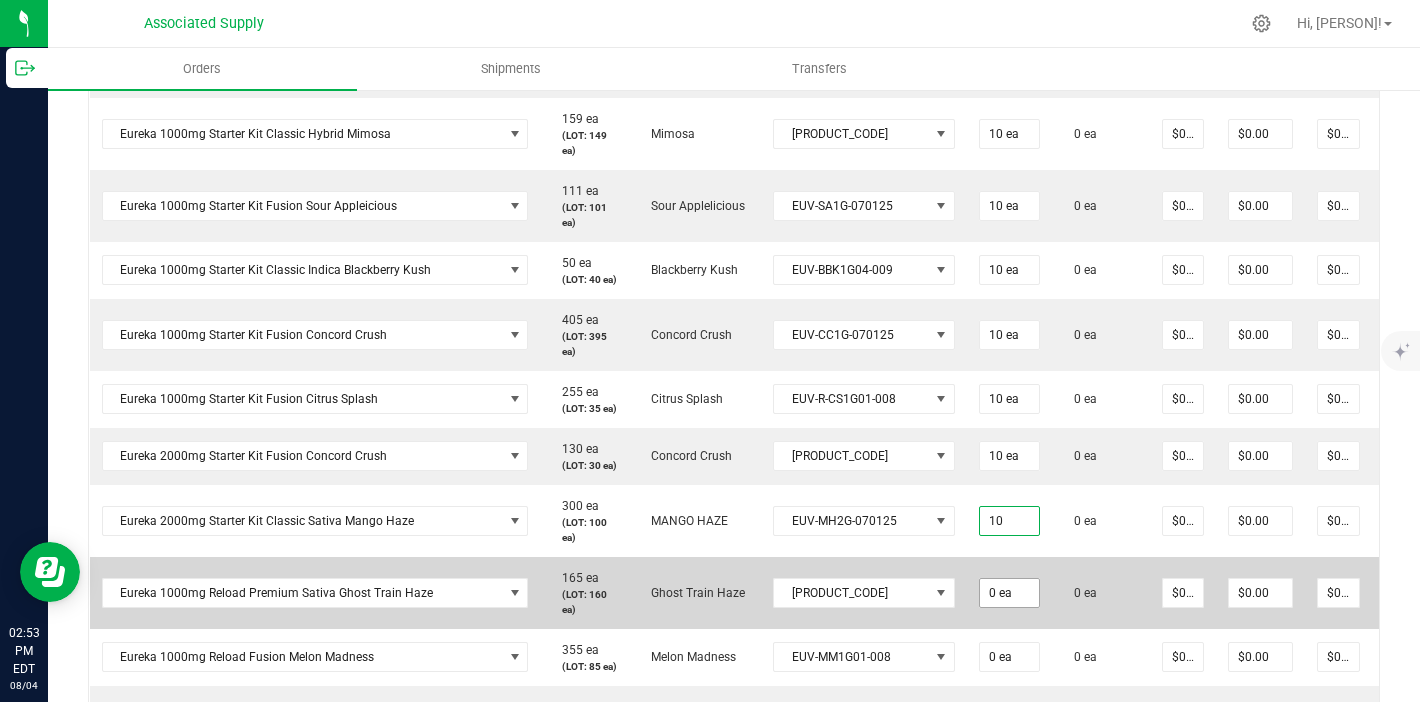 type on "10 ea" 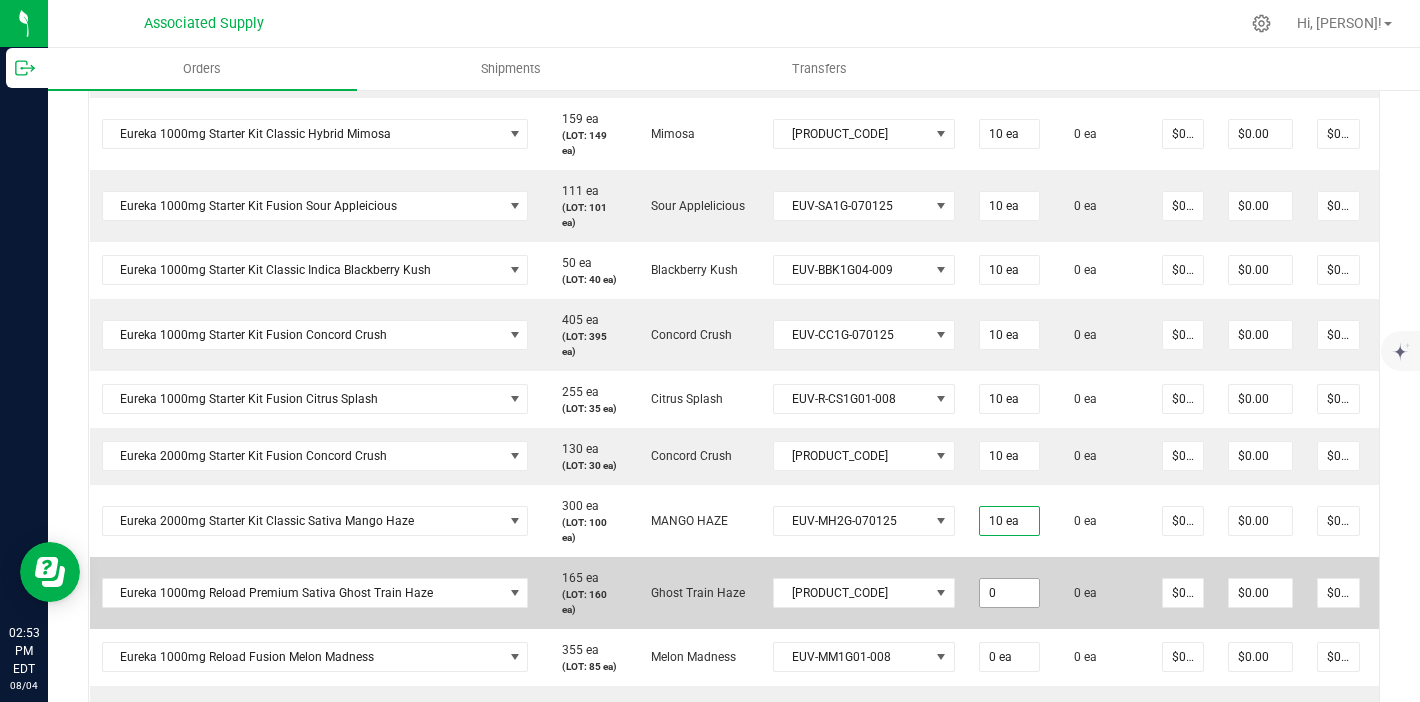 click on "0" at bounding box center (1009, 593) 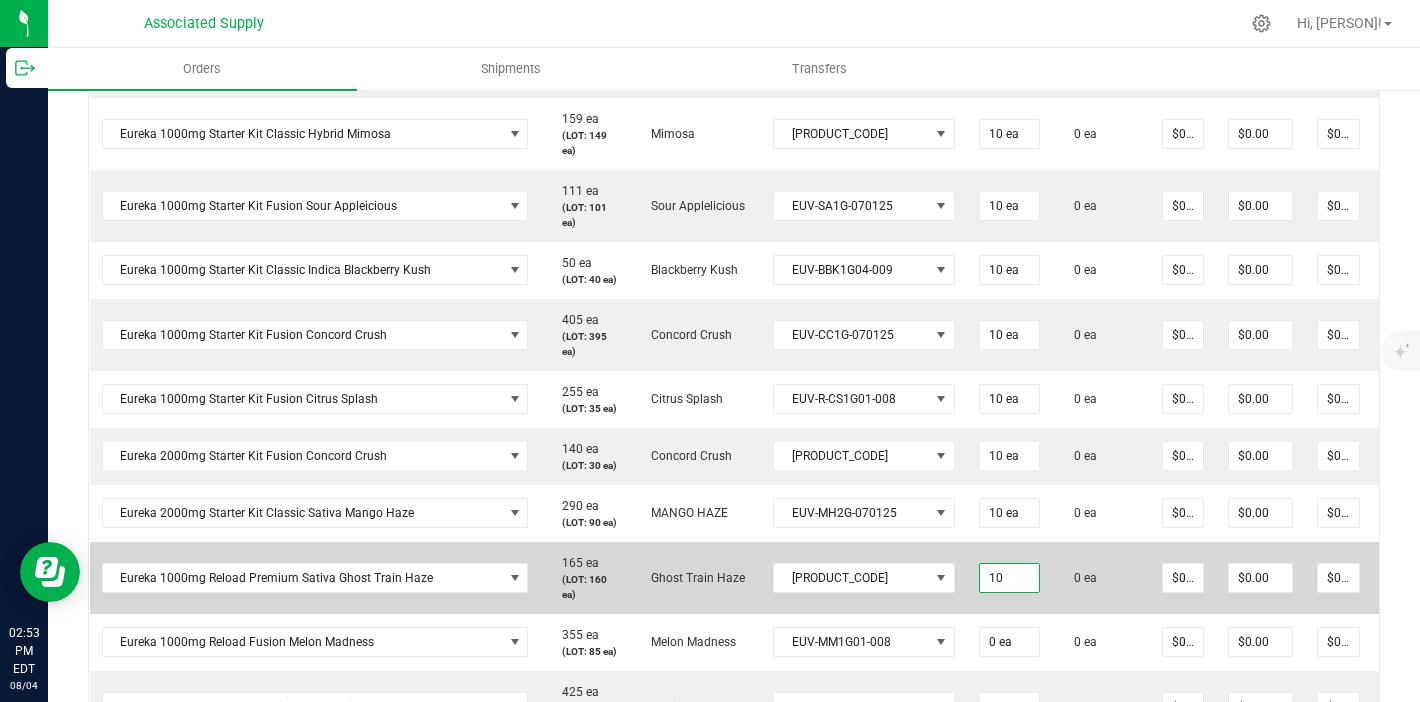 type on "10 ea" 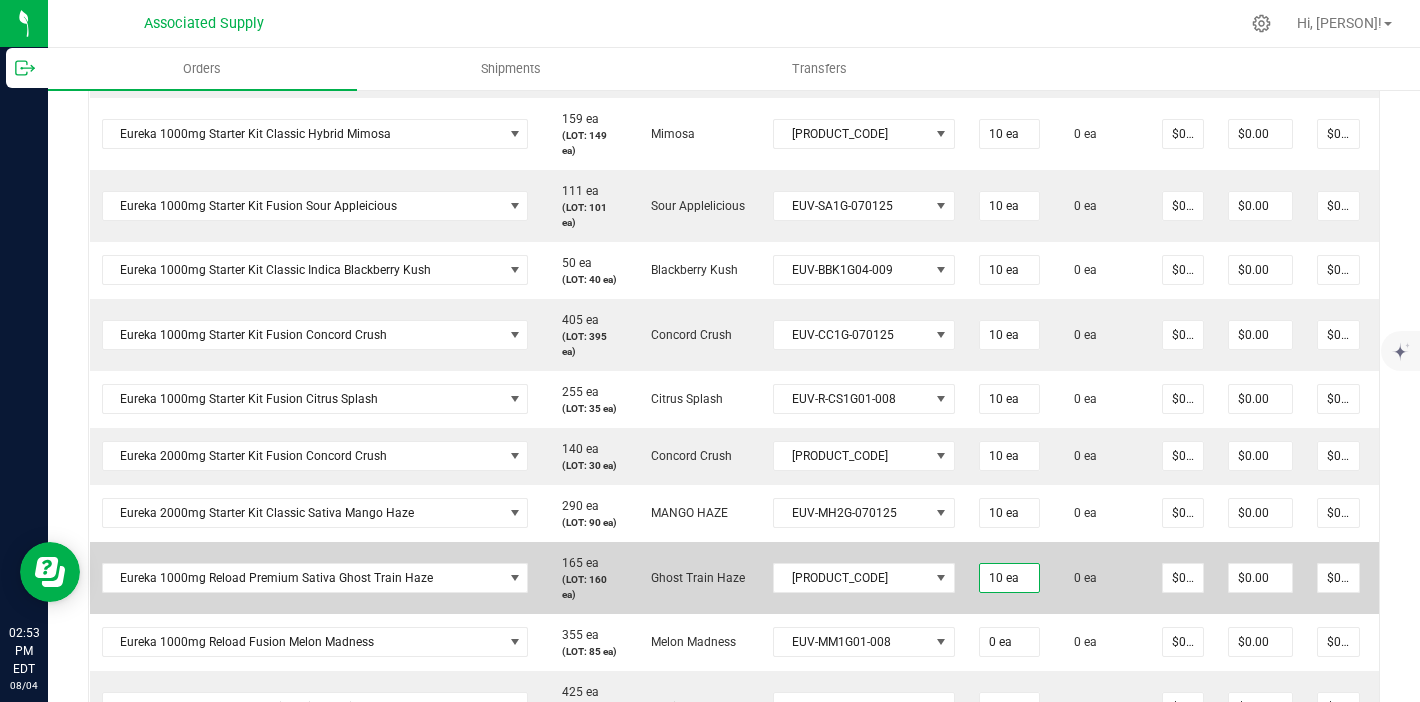 click on "10 ea" at bounding box center (1009, 578) 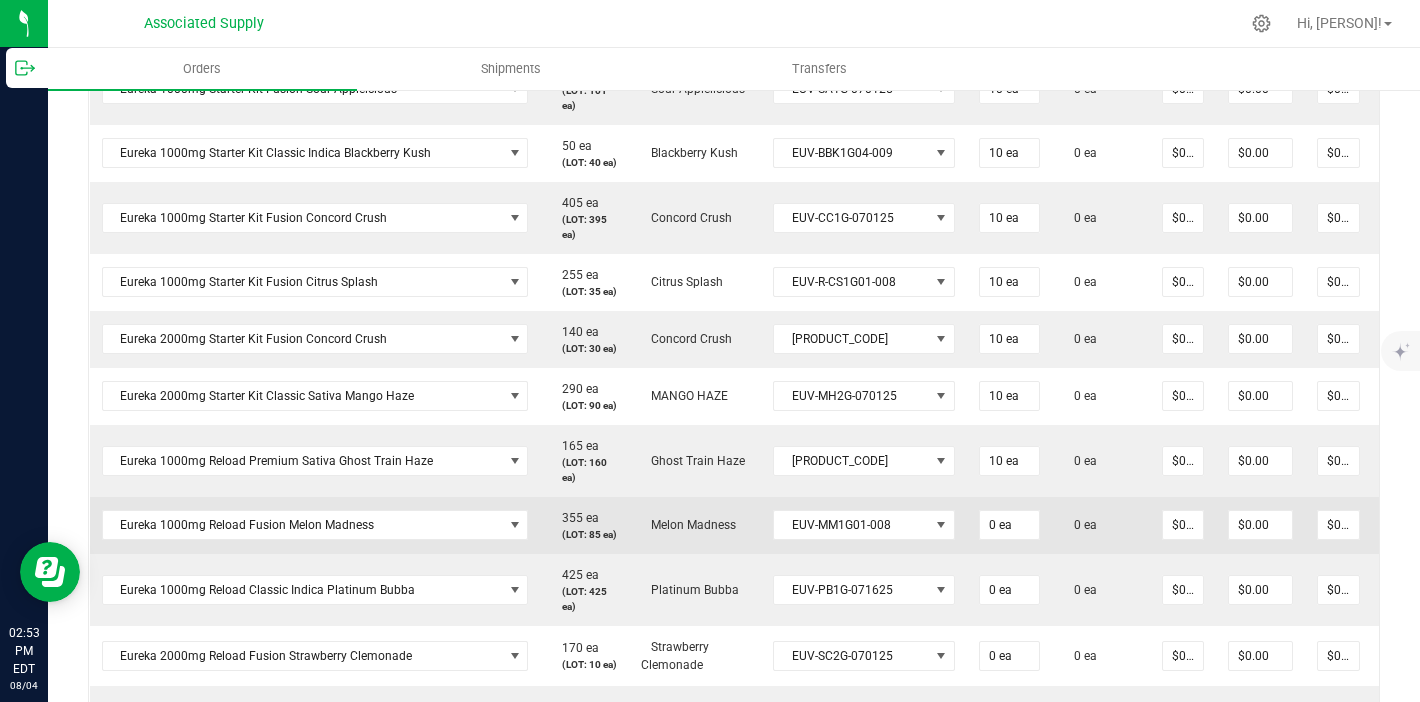 scroll, scrollTop: 891, scrollLeft: 0, axis: vertical 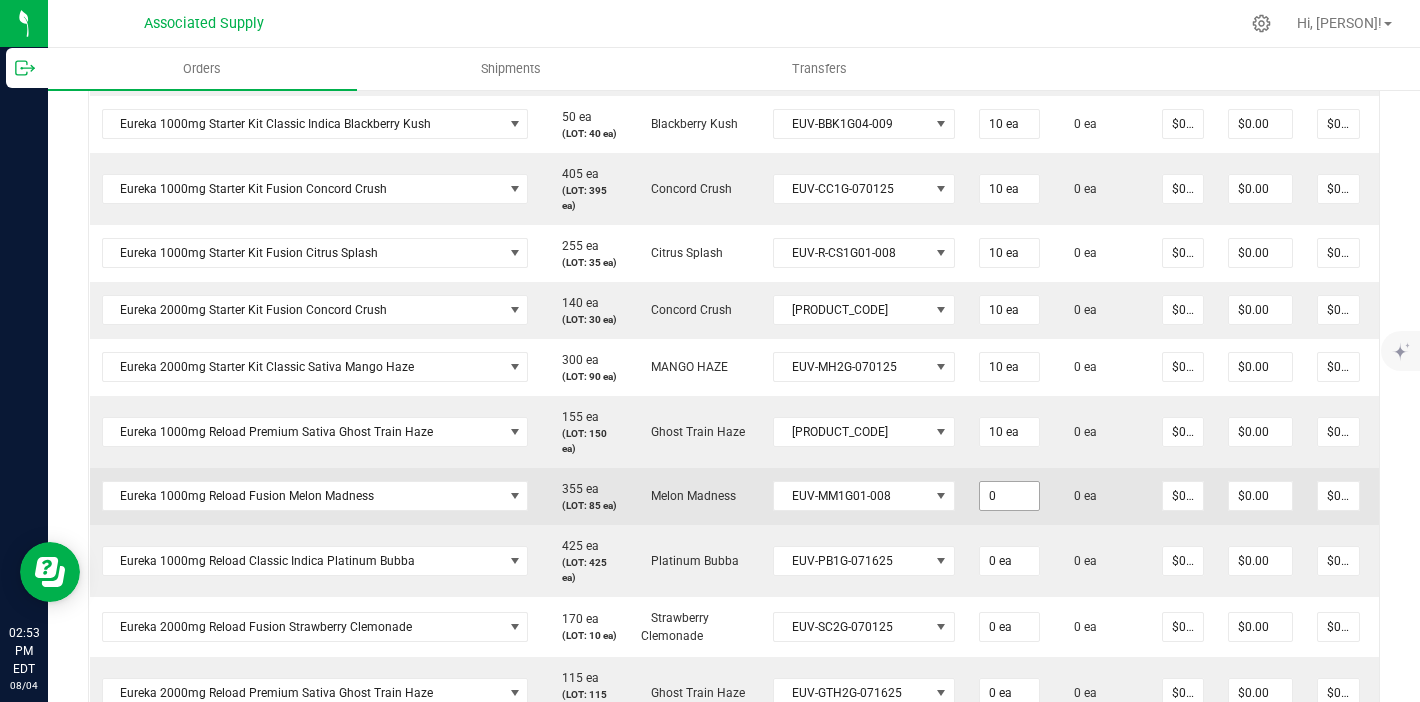 click on "0" at bounding box center (1009, 496) 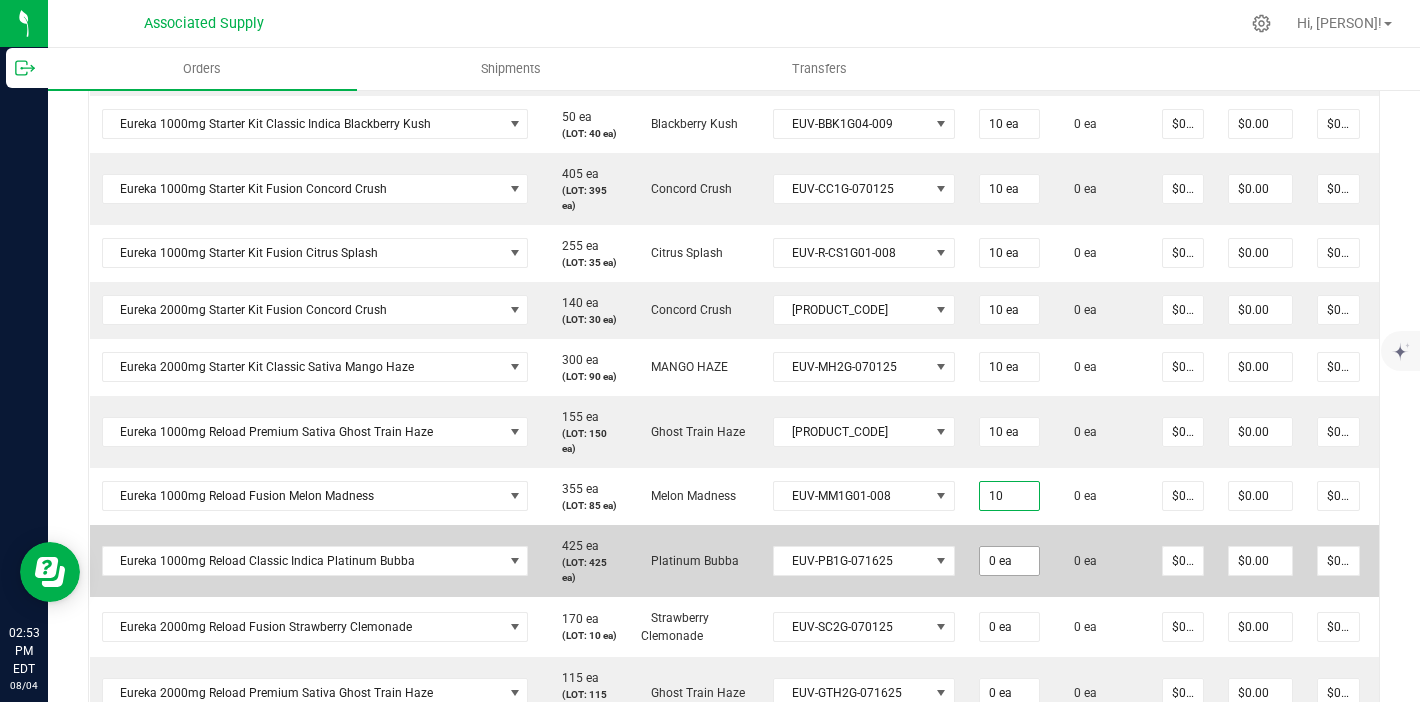 type on "10 ea" 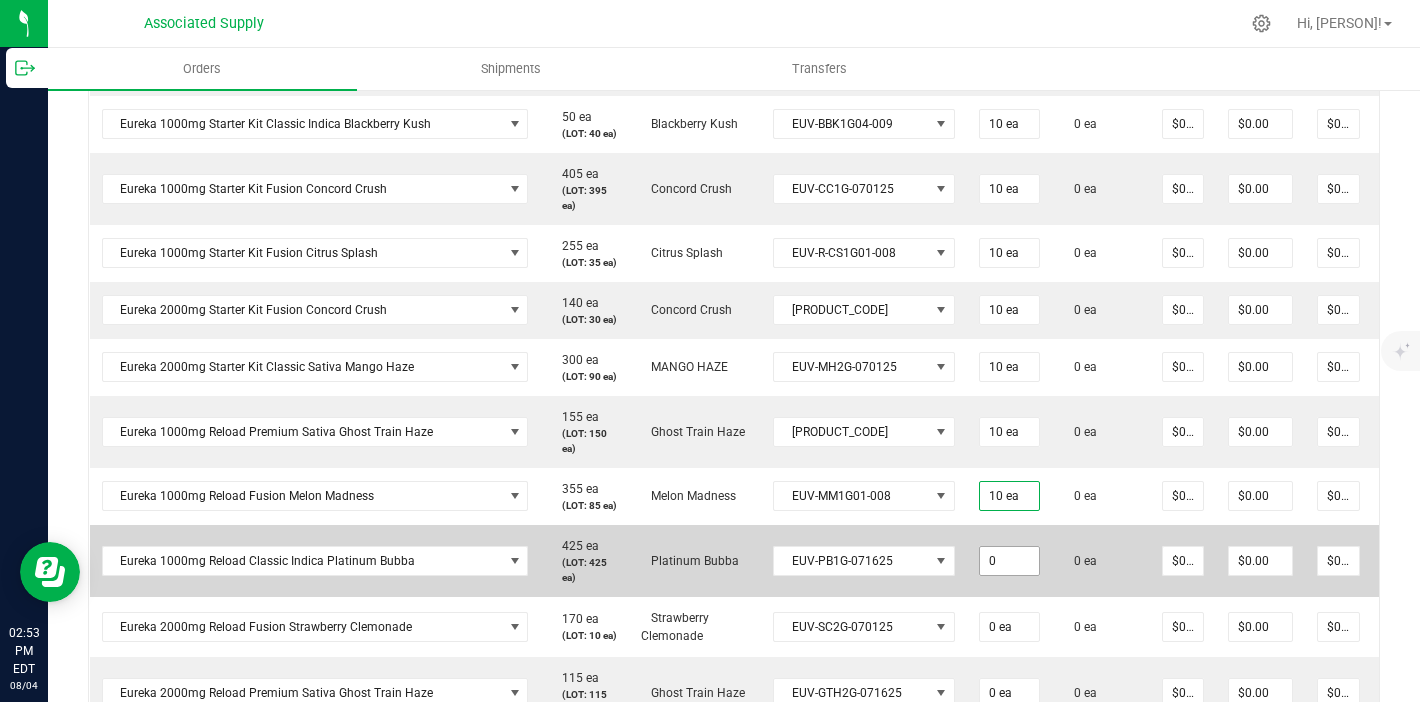 click on "0" at bounding box center [1009, 561] 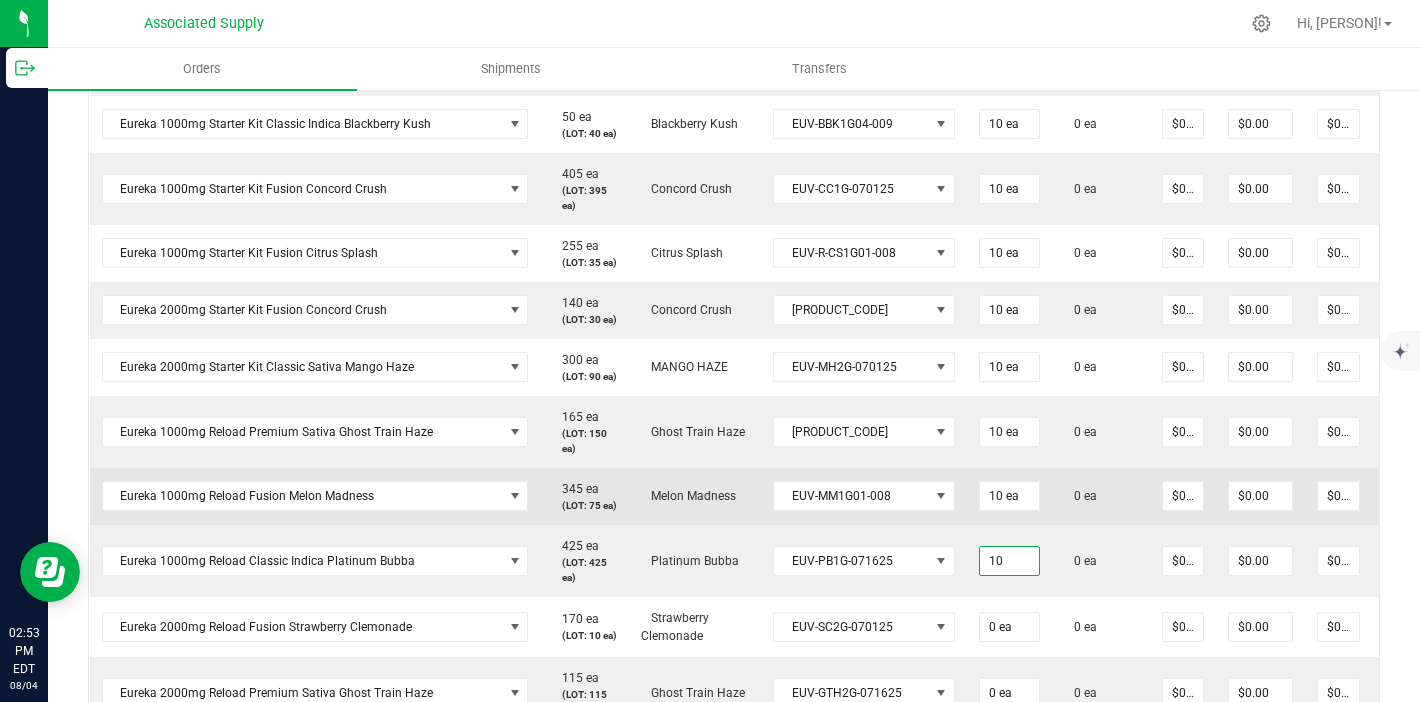 type on "10 ea" 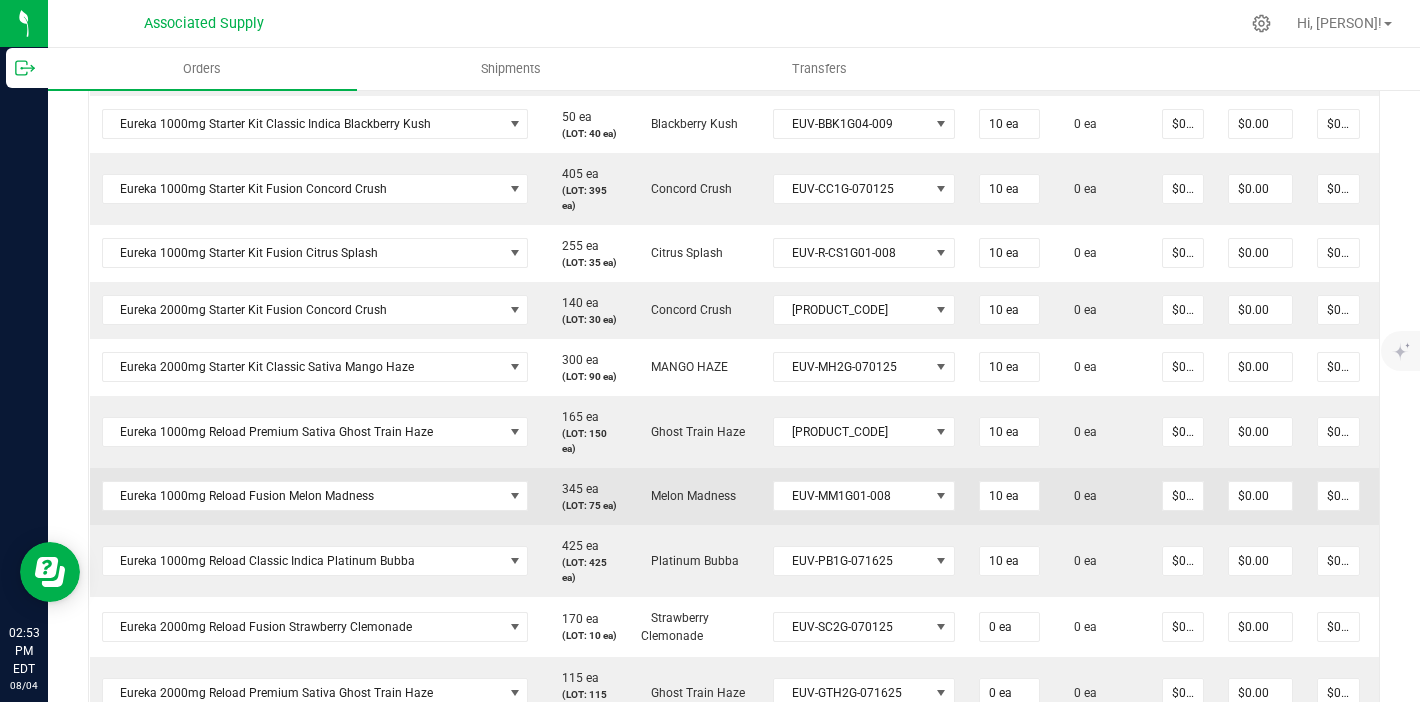 click on "10 ea" at bounding box center [1009, 496] 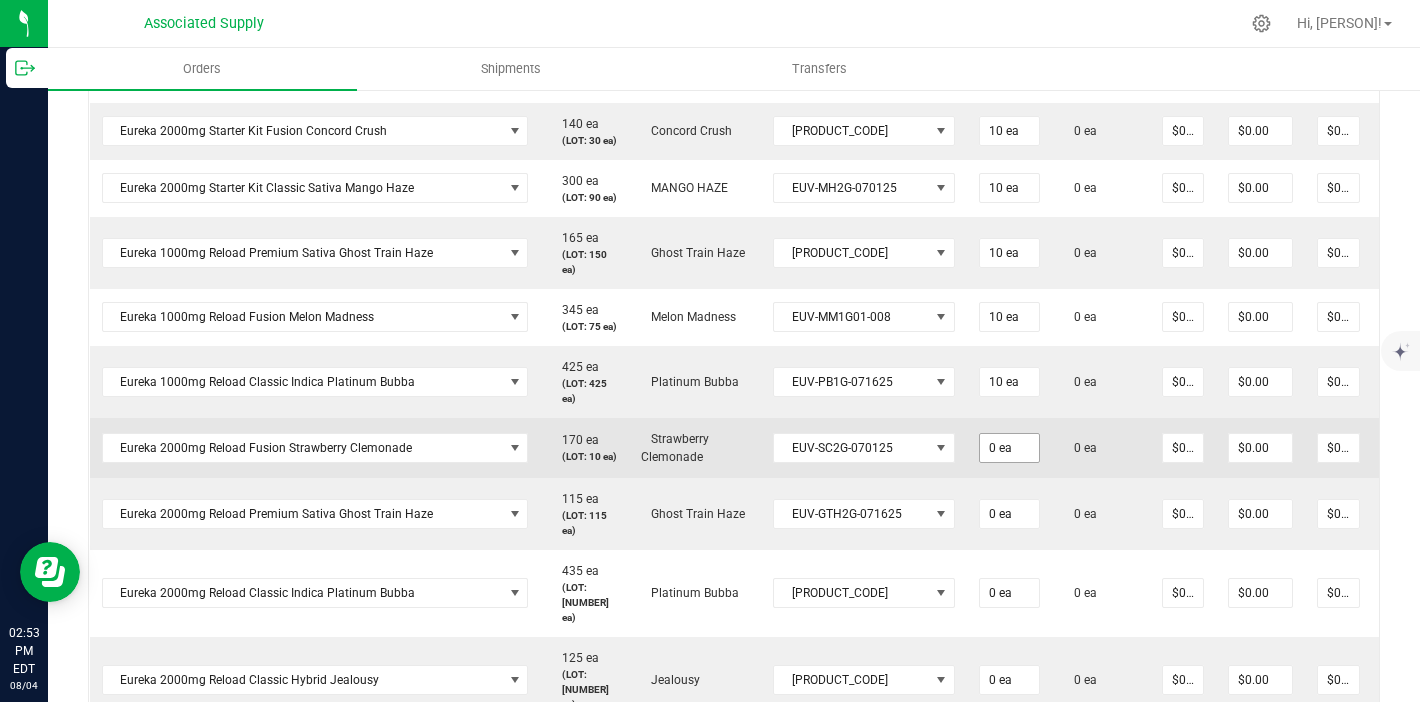 scroll, scrollTop: 1097, scrollLeft: 0, axis: vertical 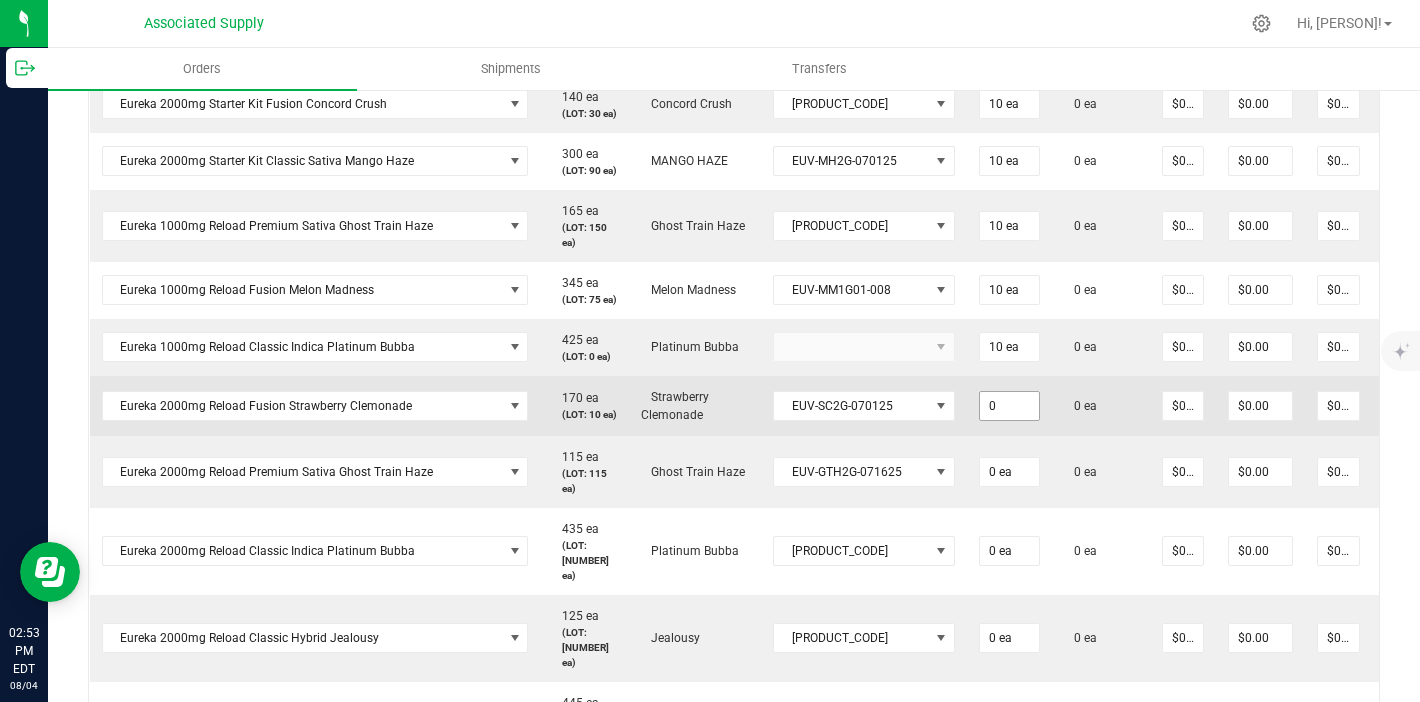 click on "0" at bounding box center (1009, 406) 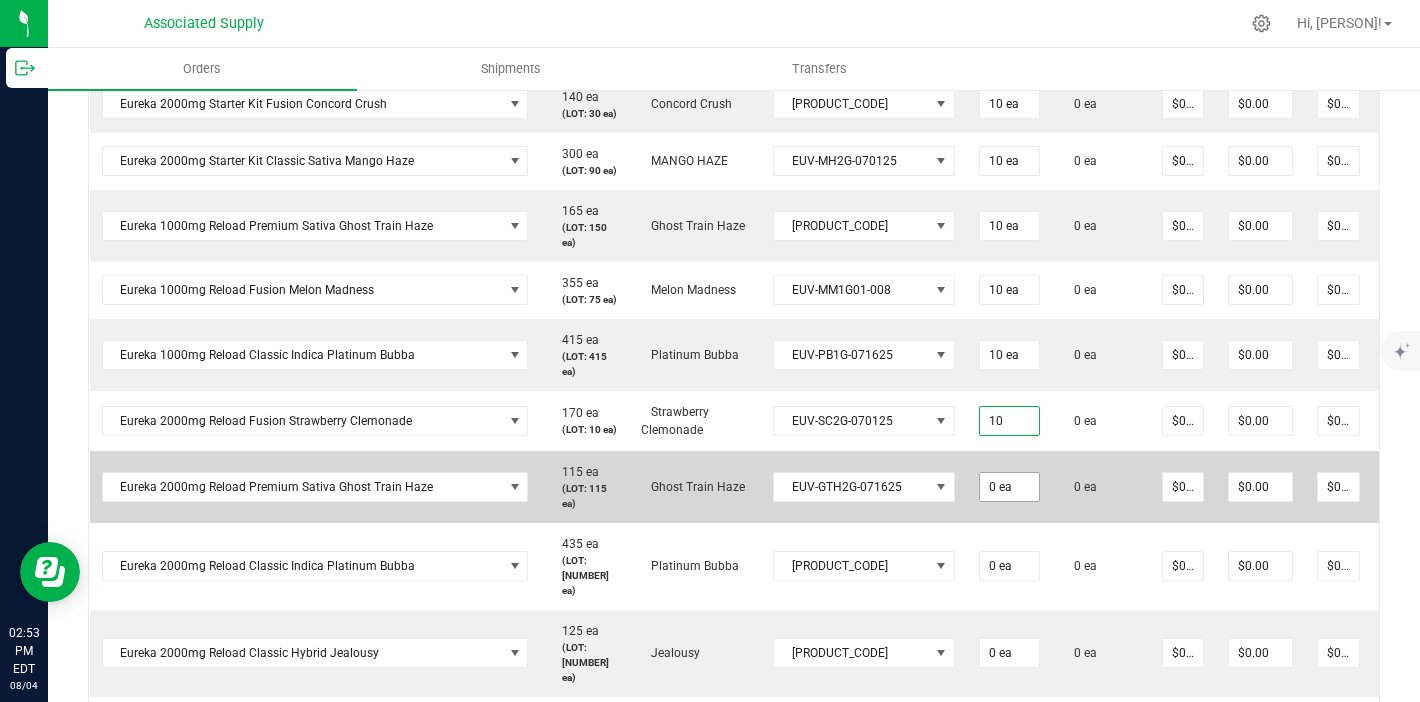 type on "10 ea" 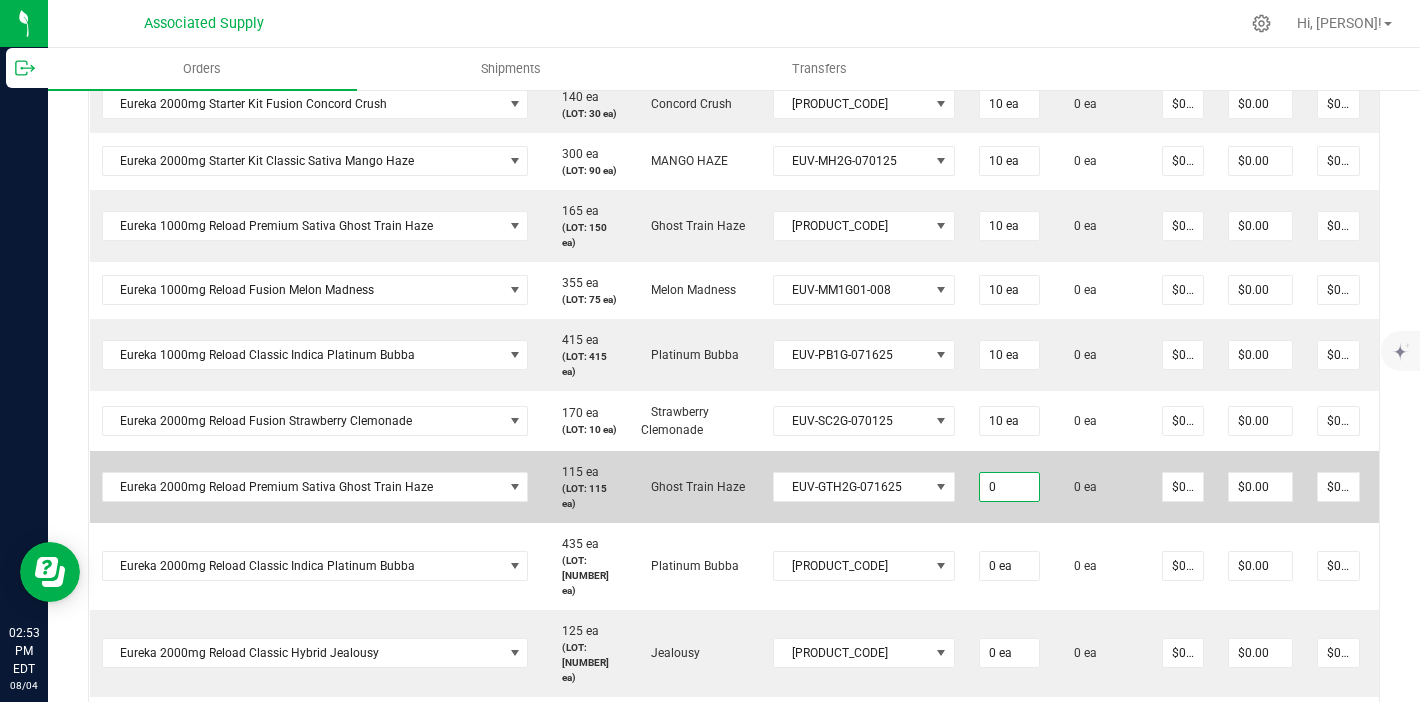 click on "0" at bounding box center (1009, 487) 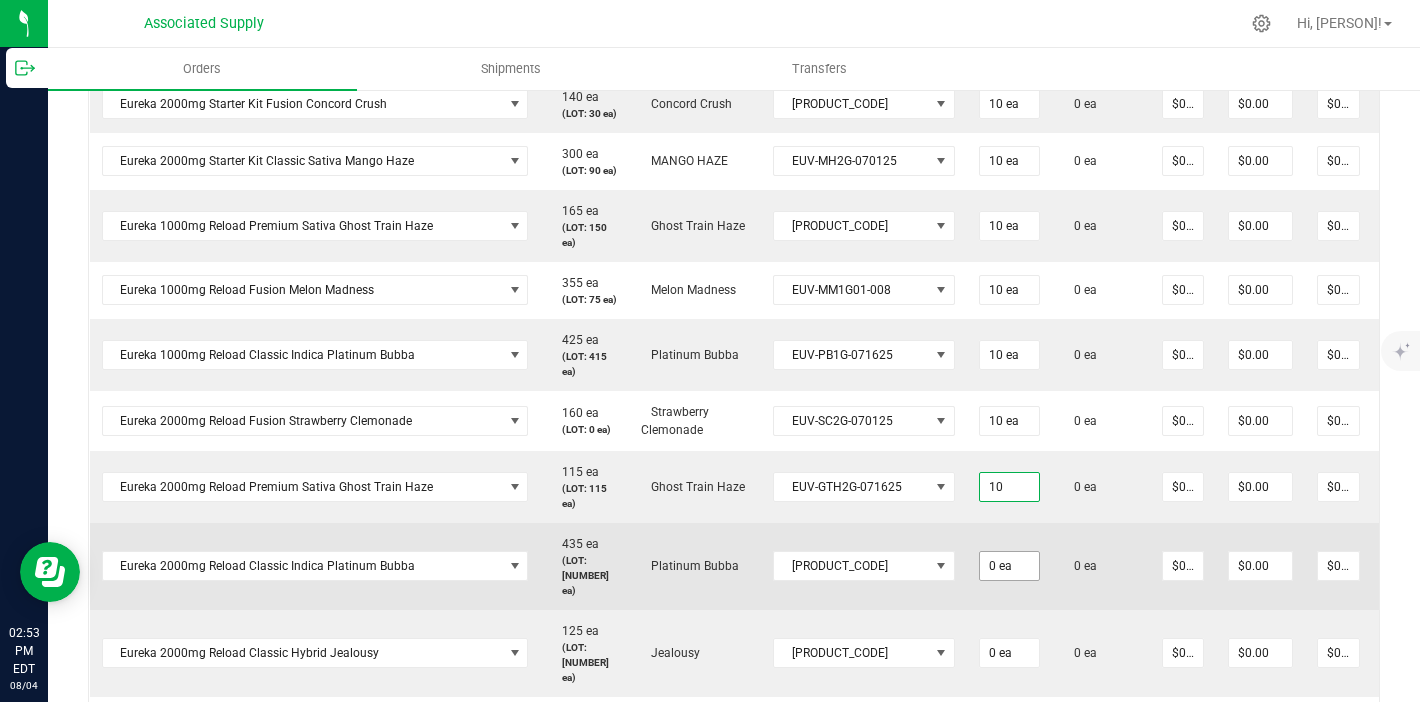 type on "10 ea" 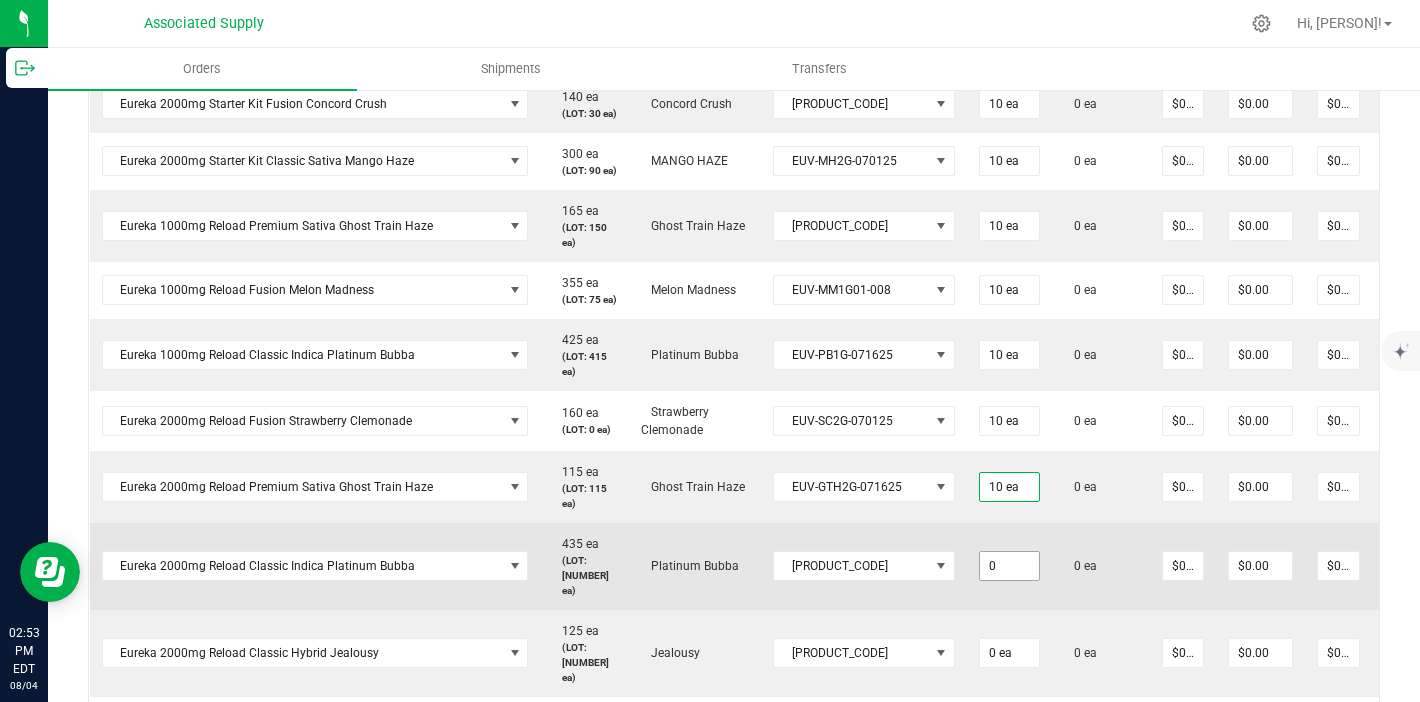 click on "0" at bounding box center (1009, 566) 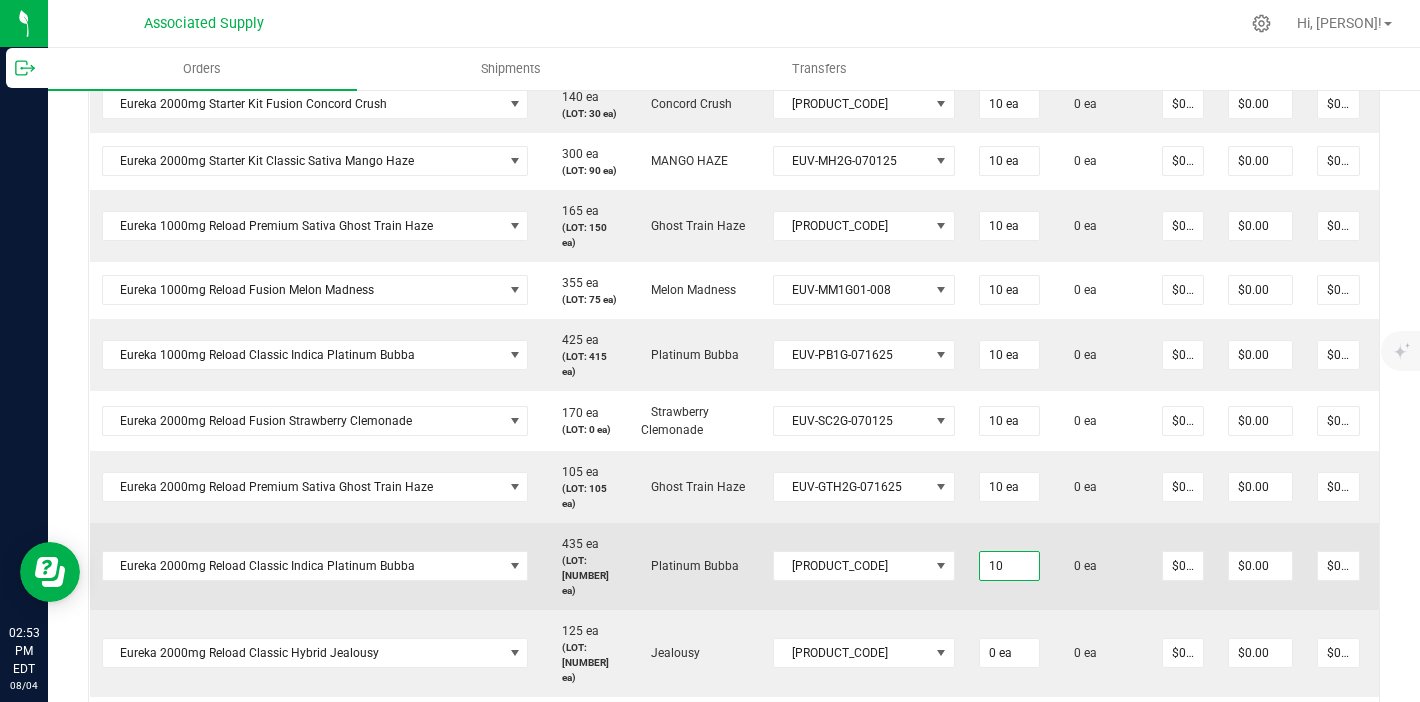 type on "10 ea" 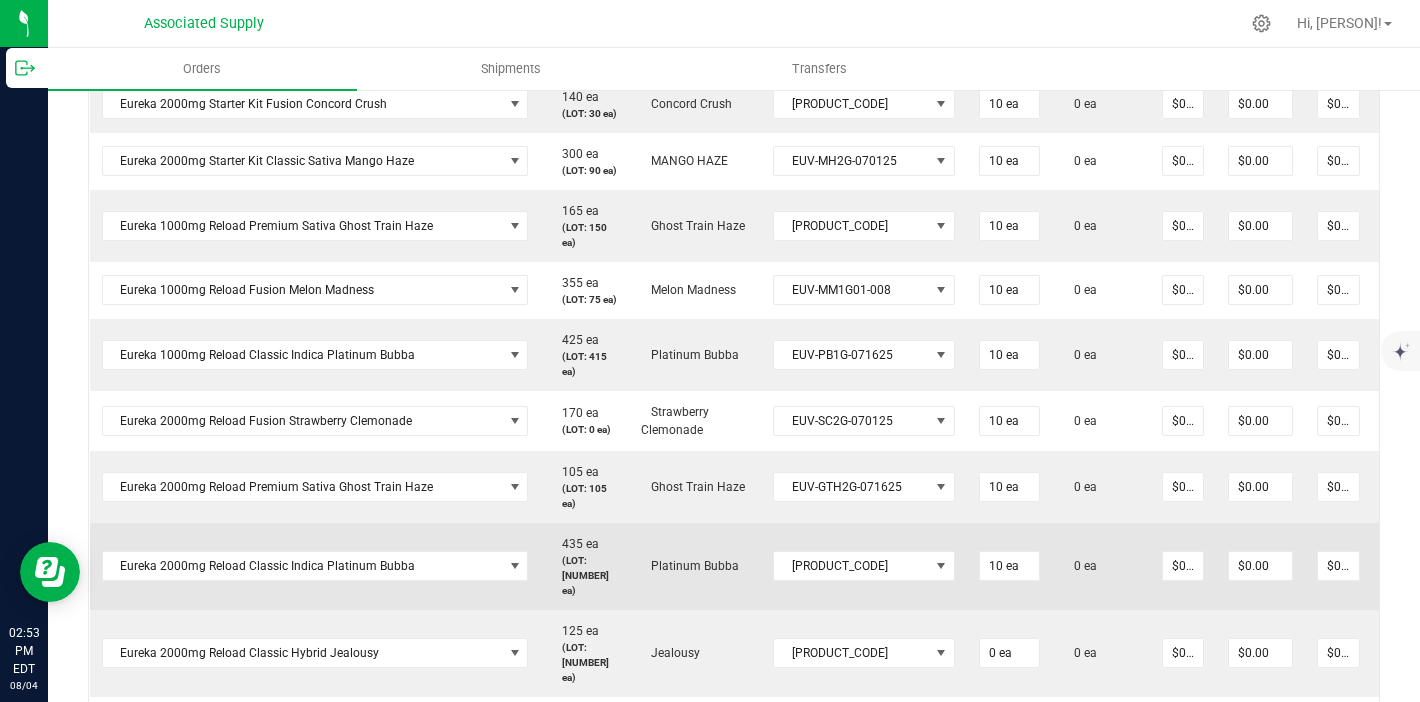 click on "10 ea" at bounding box center (1009, 566) 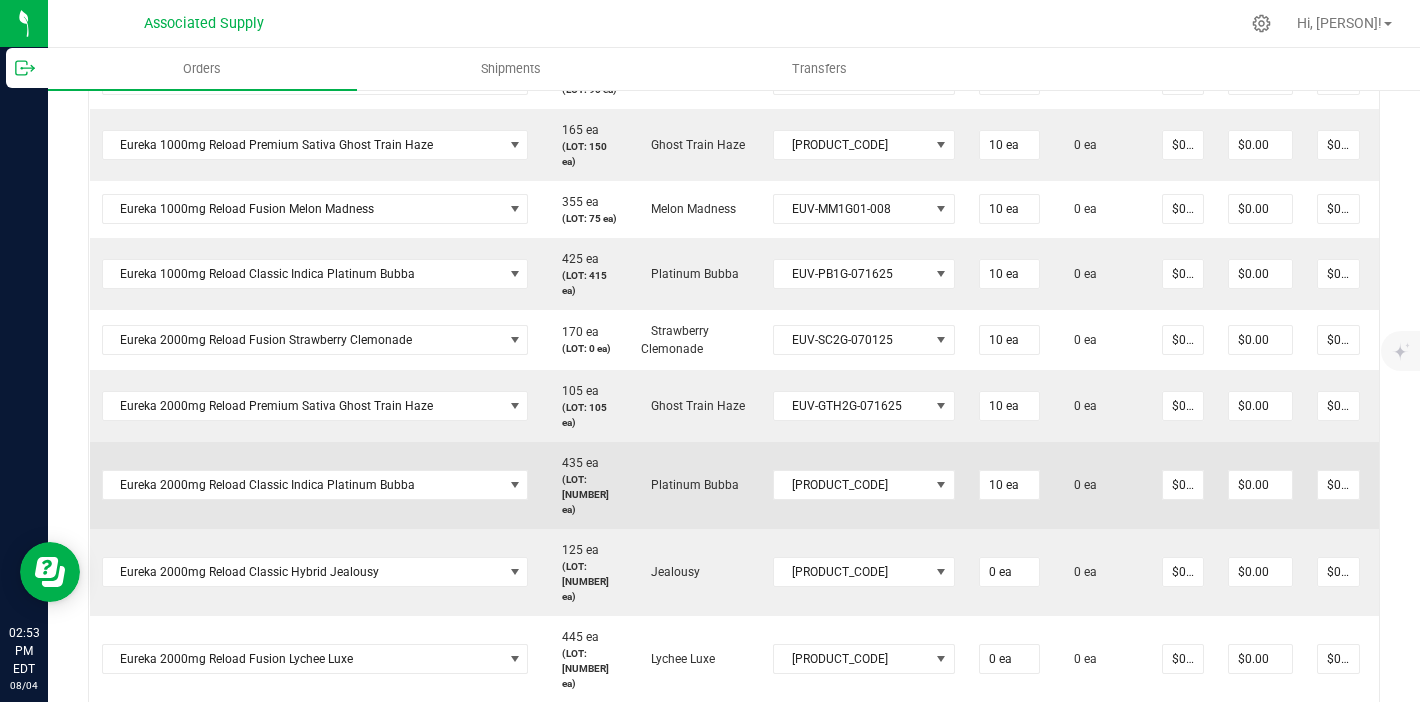 scroll, scrollTop: 1211, scrollLeft: 0, axis: vertical 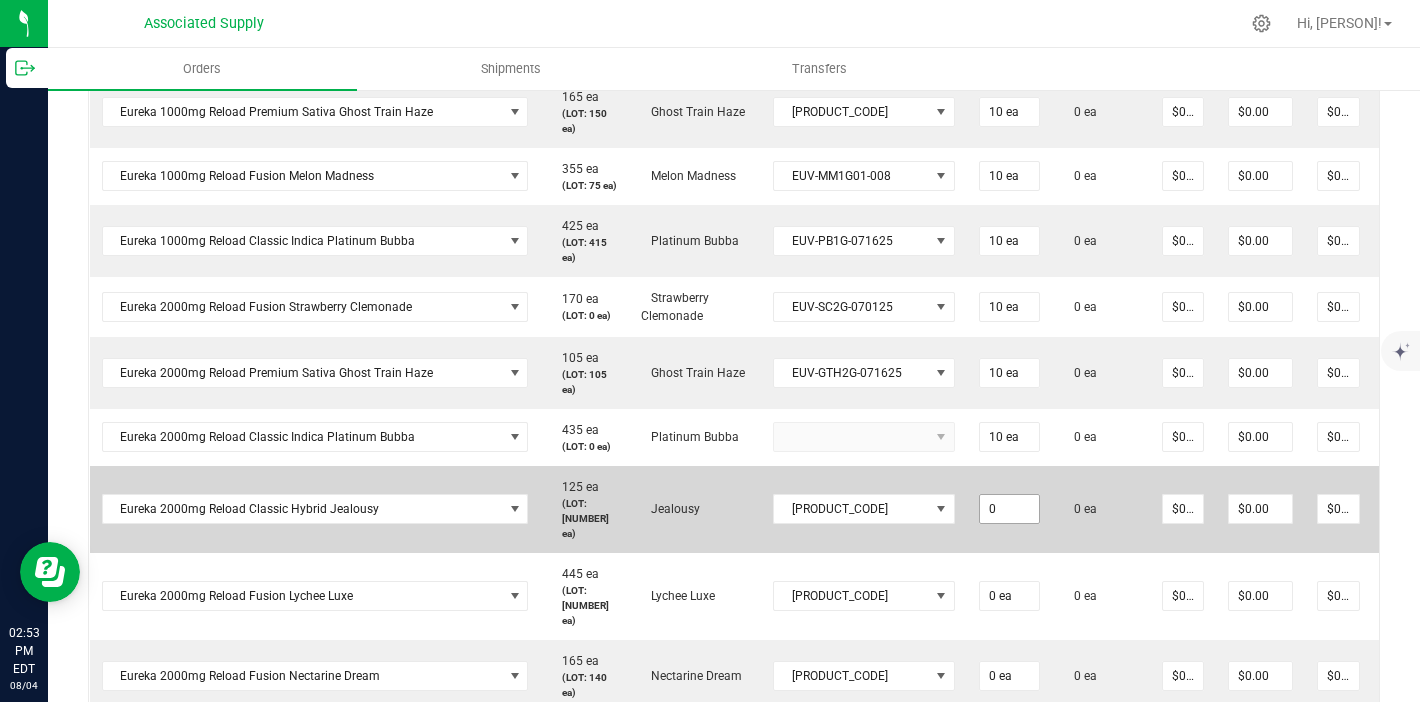 click on "0" at bounding box center [1009, 509] 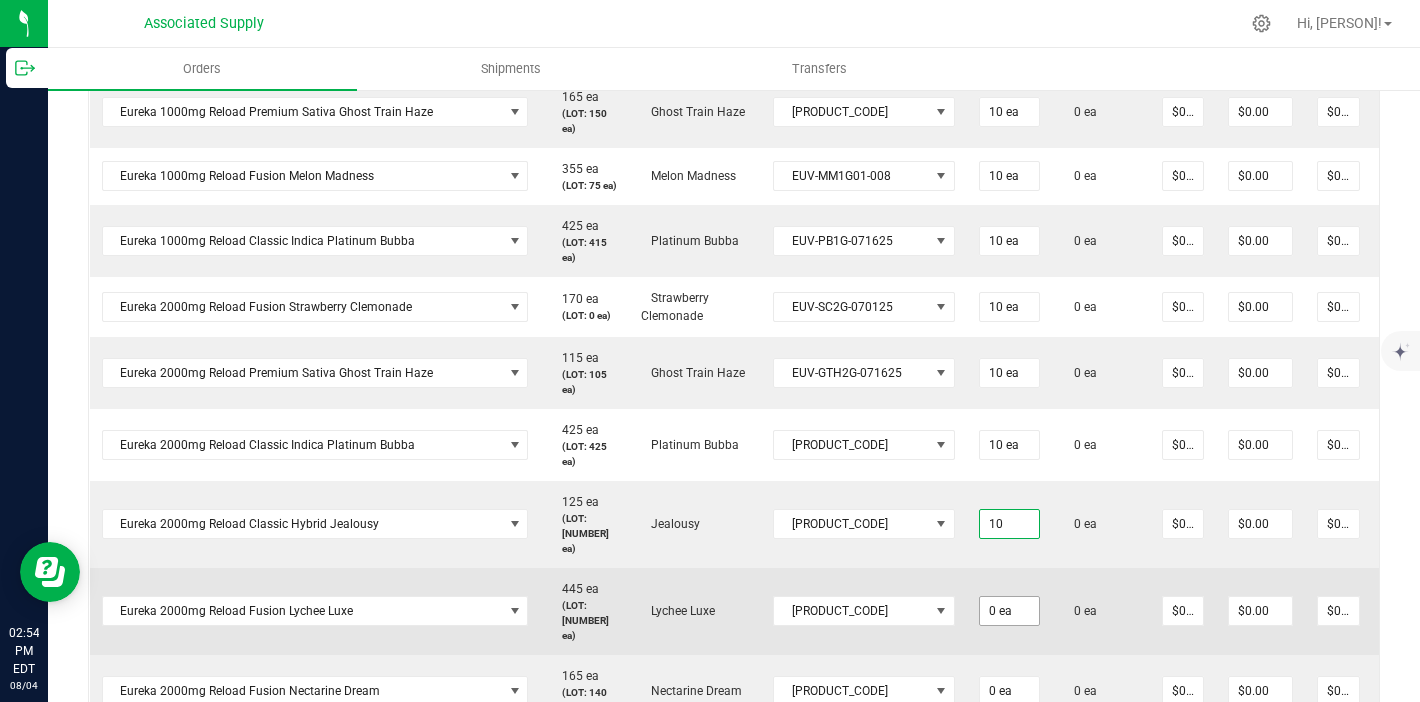 type on "10 ea" 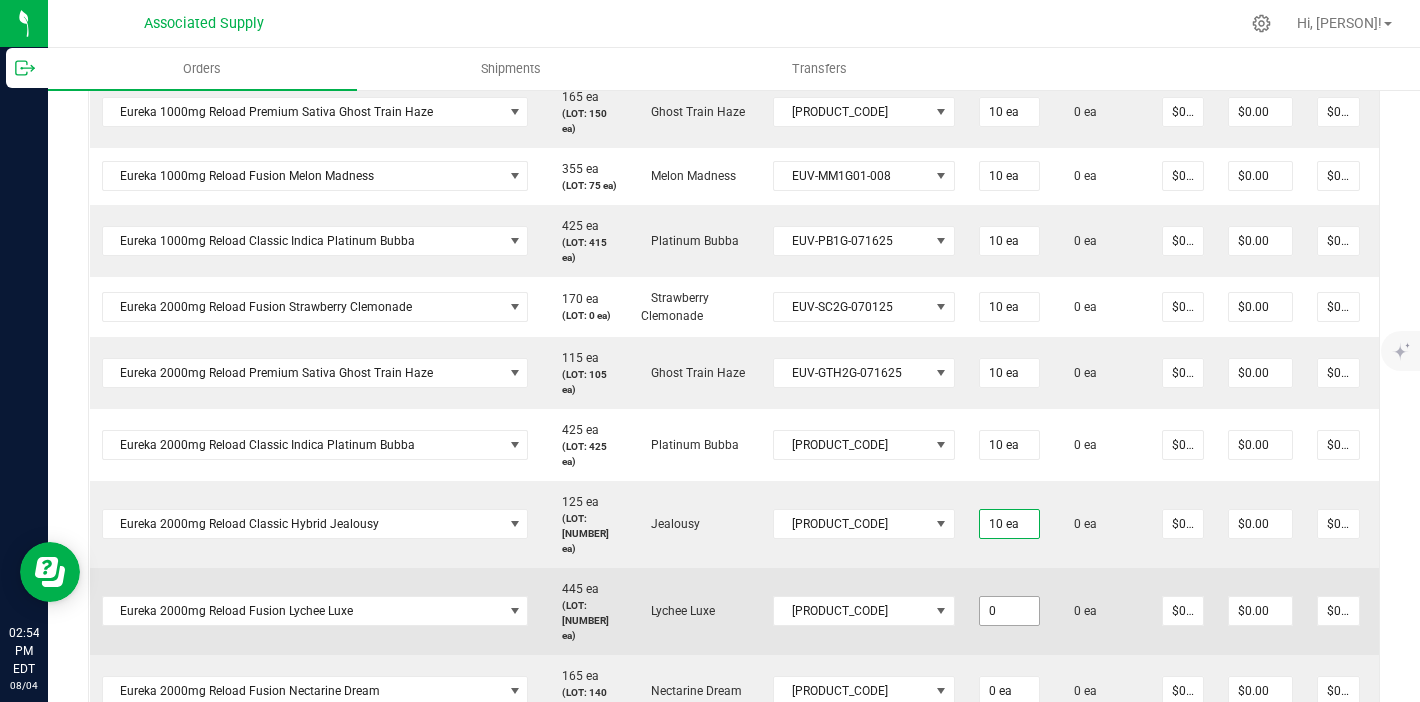 click on "0" at bounding box center (1009, 611) 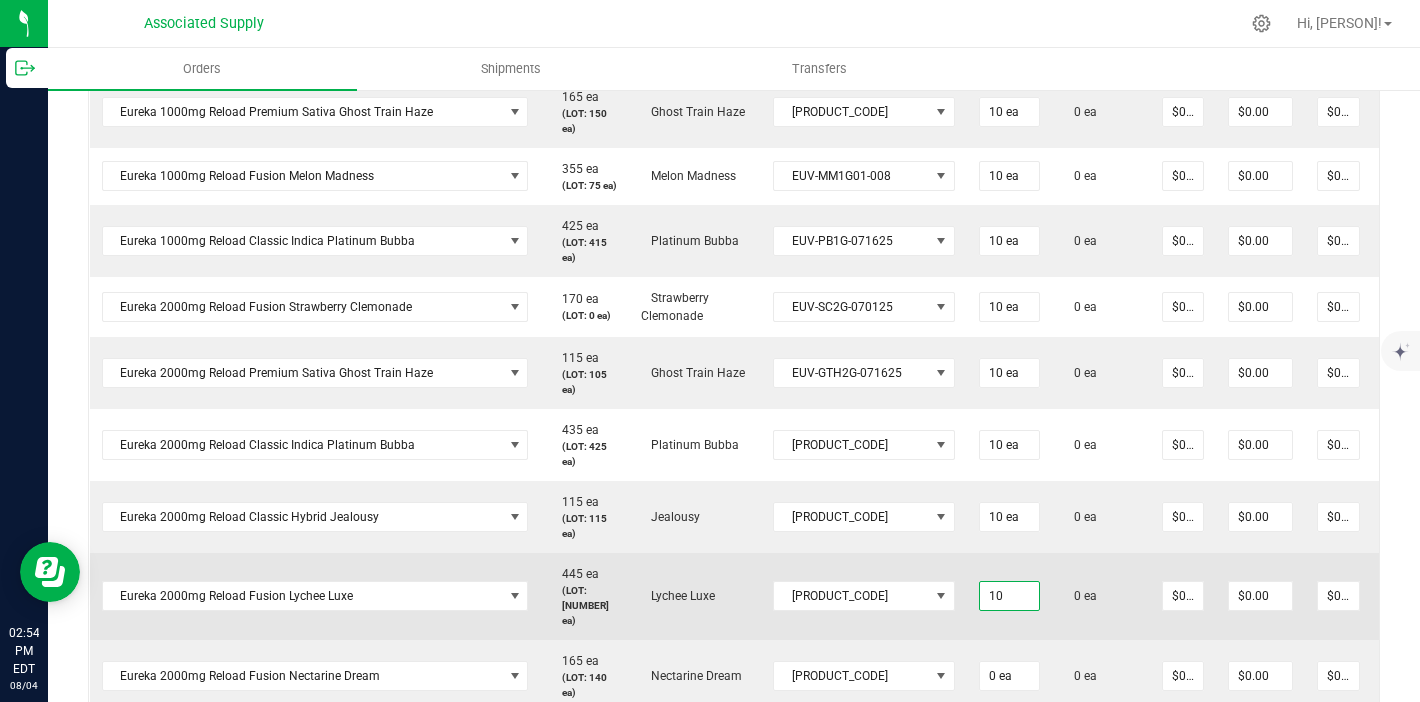 type on "10 ea" 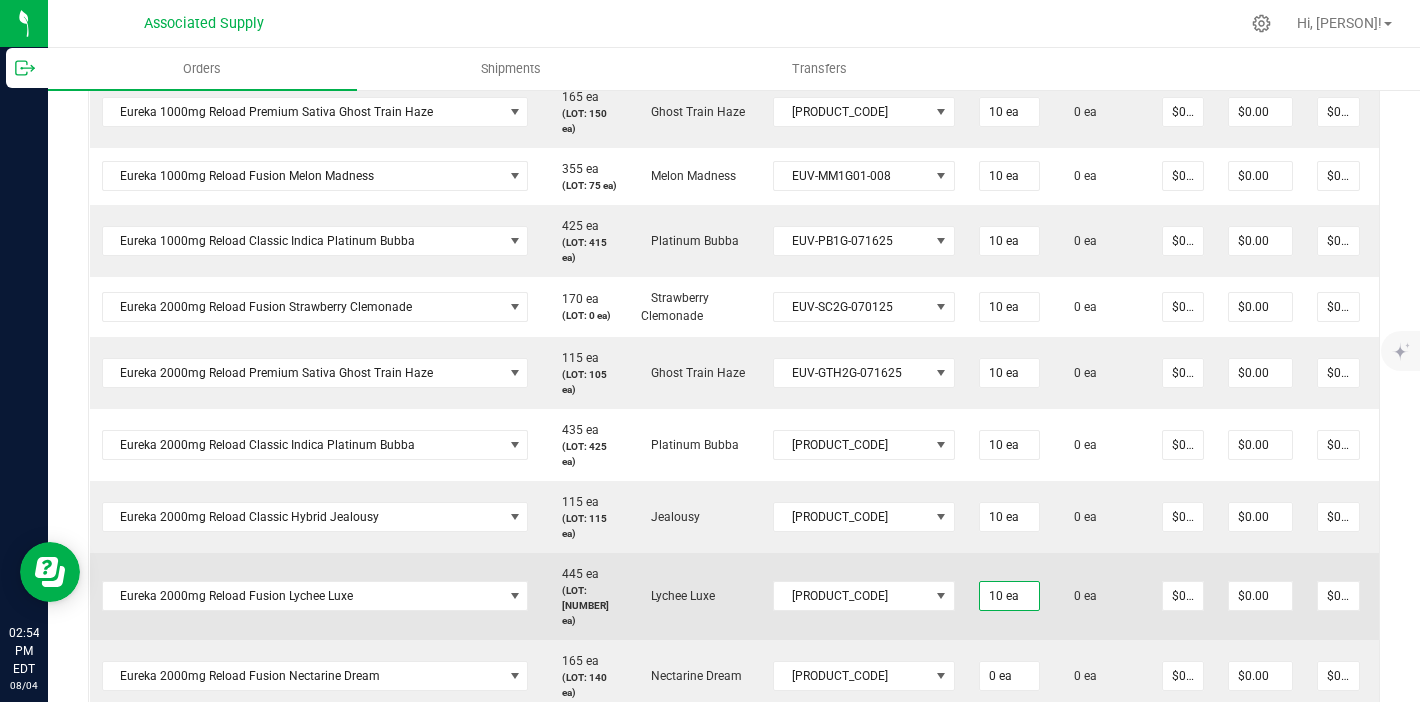 click on "10 ea" at bounding box center [1009, 596] 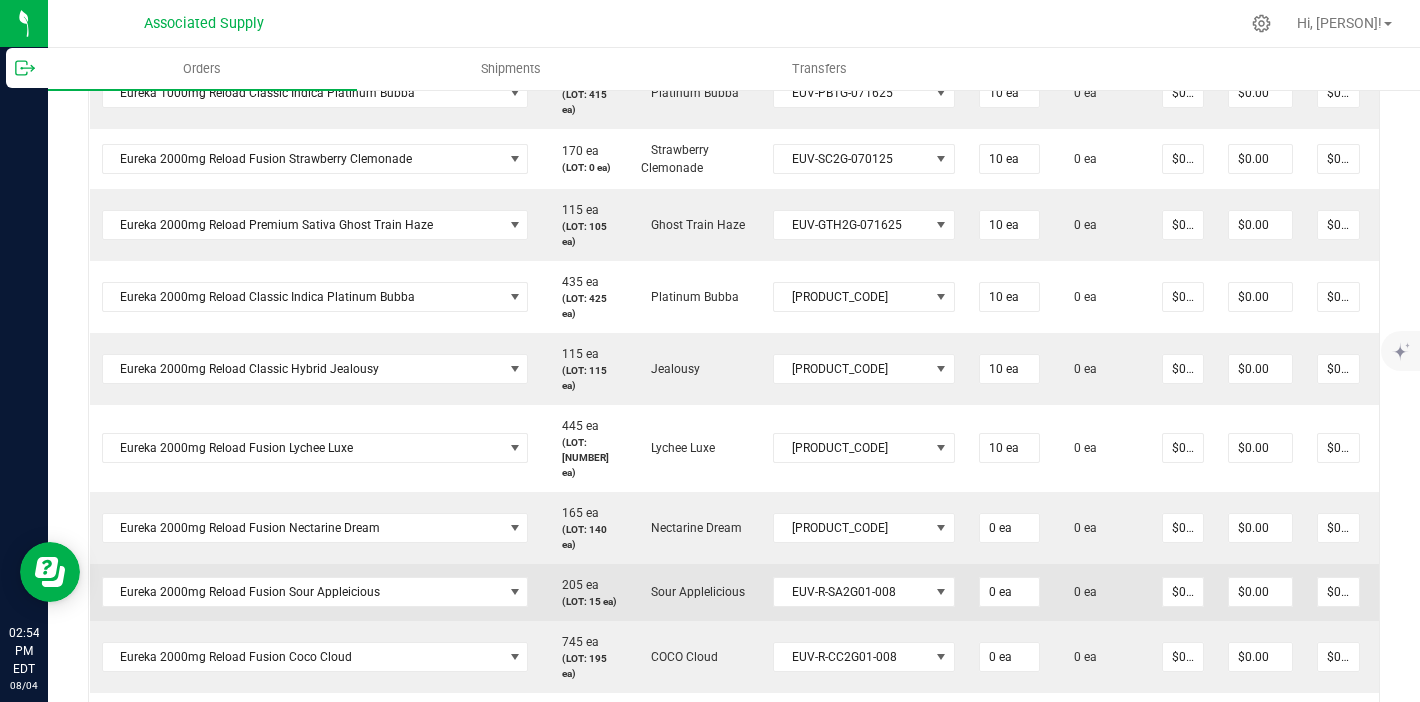 scroll, scrollTop: 1383, scrollLeft: 0, axis: vertical 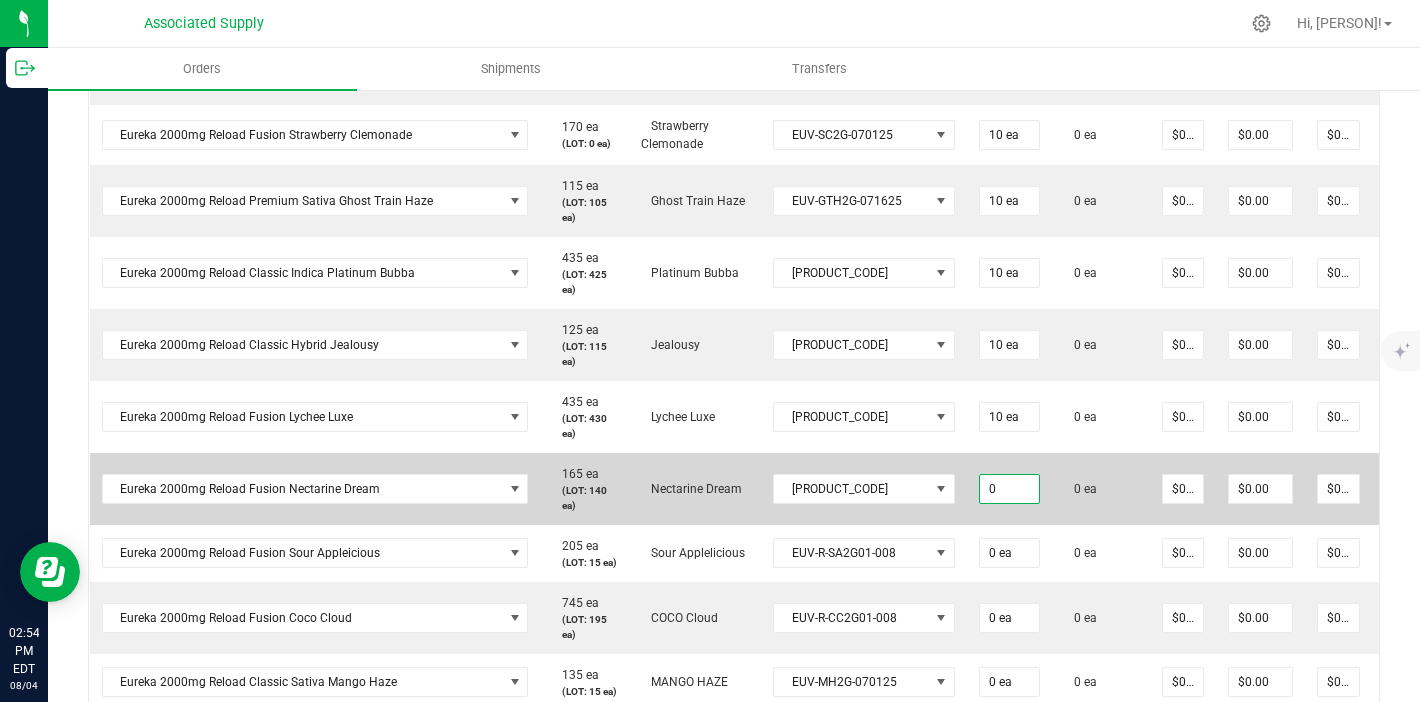 click on "0" at bounding box center [1009, 489] 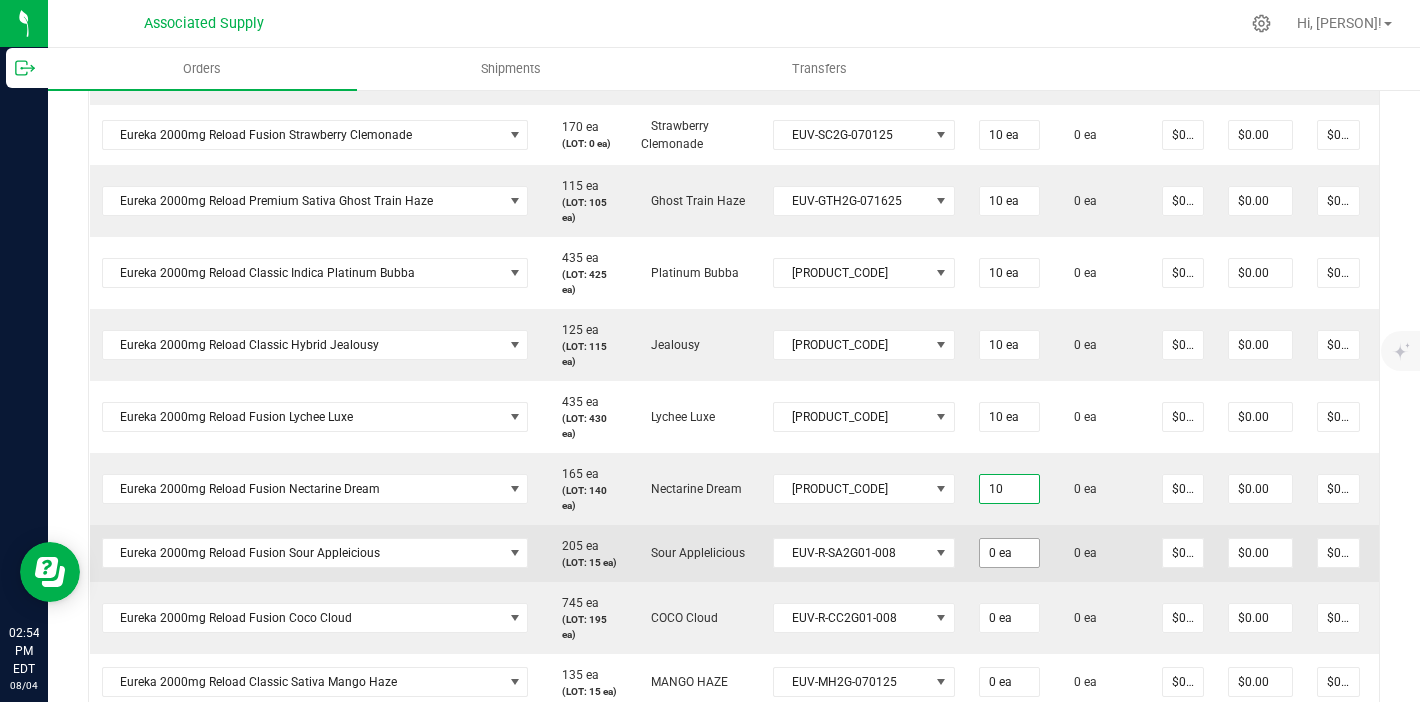 type on "10 ea" 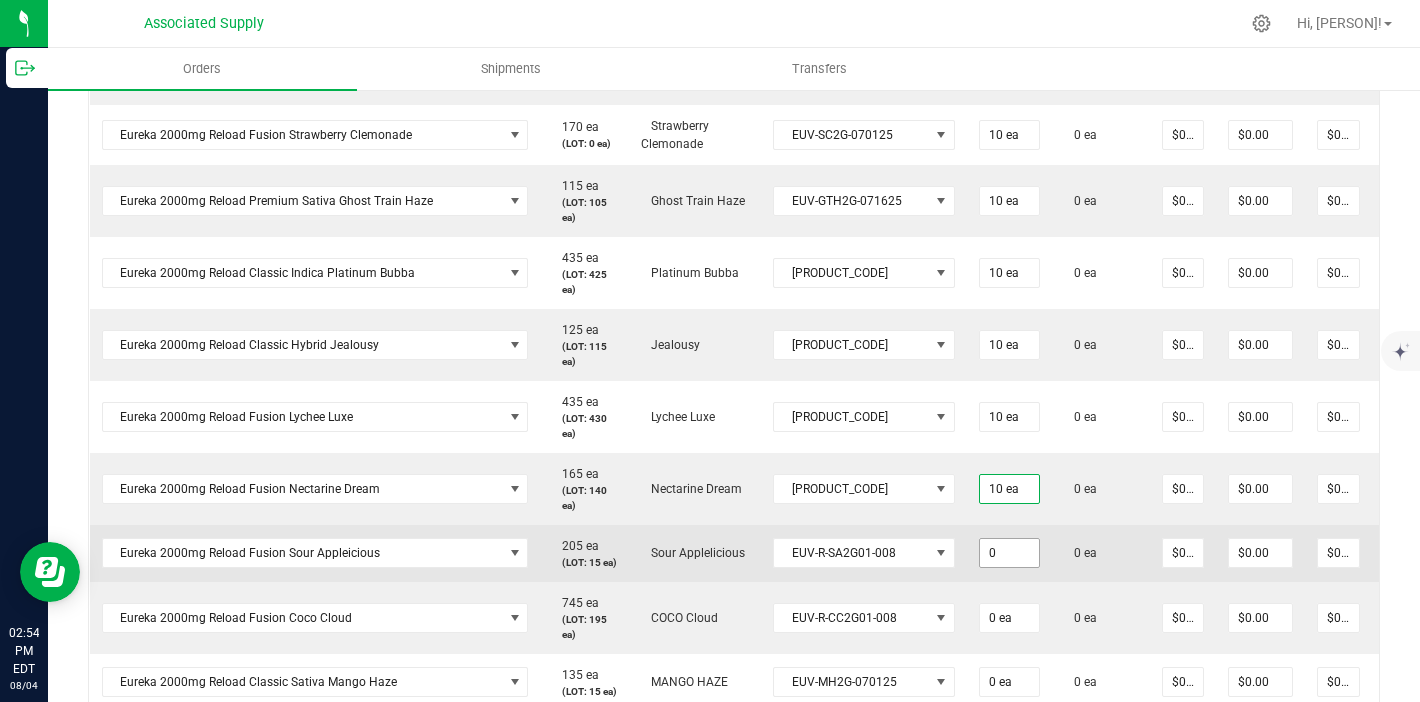 click on "0" at bounding box center (1009, 553) 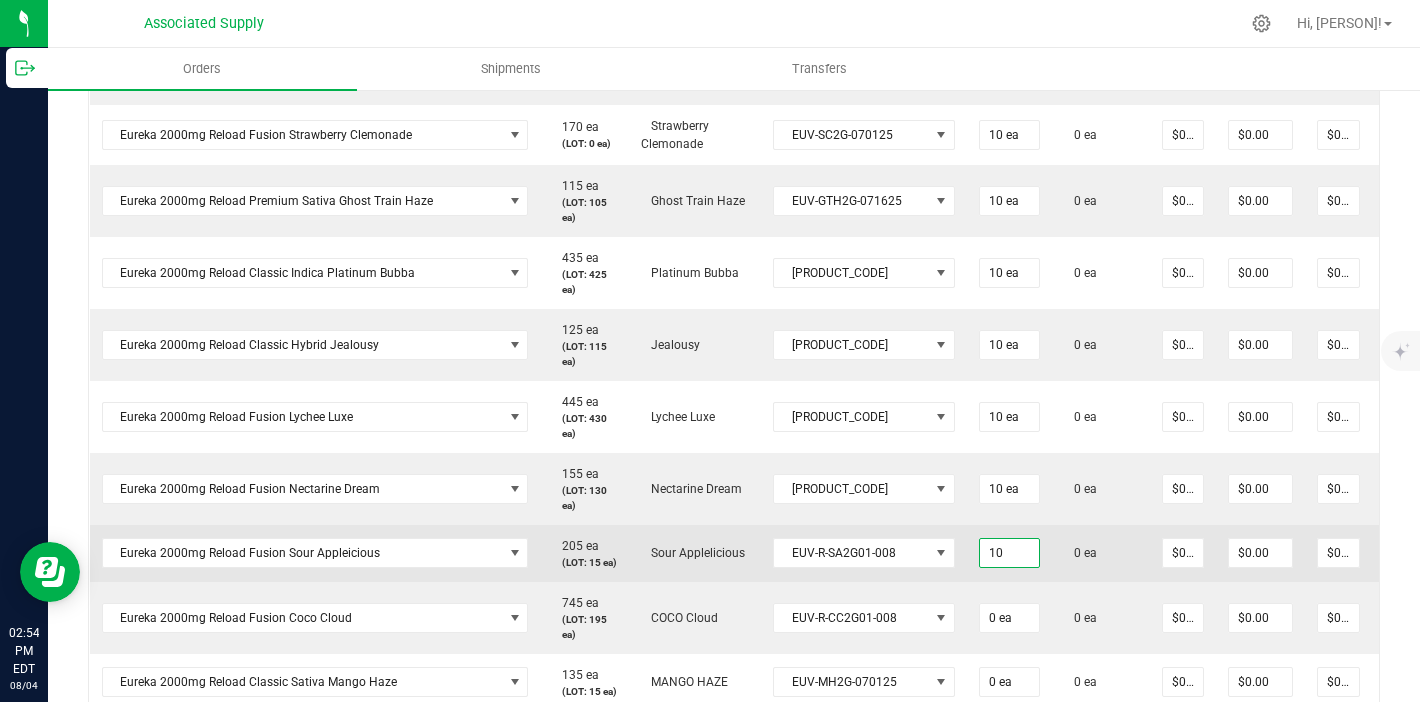 type on "10 ea" 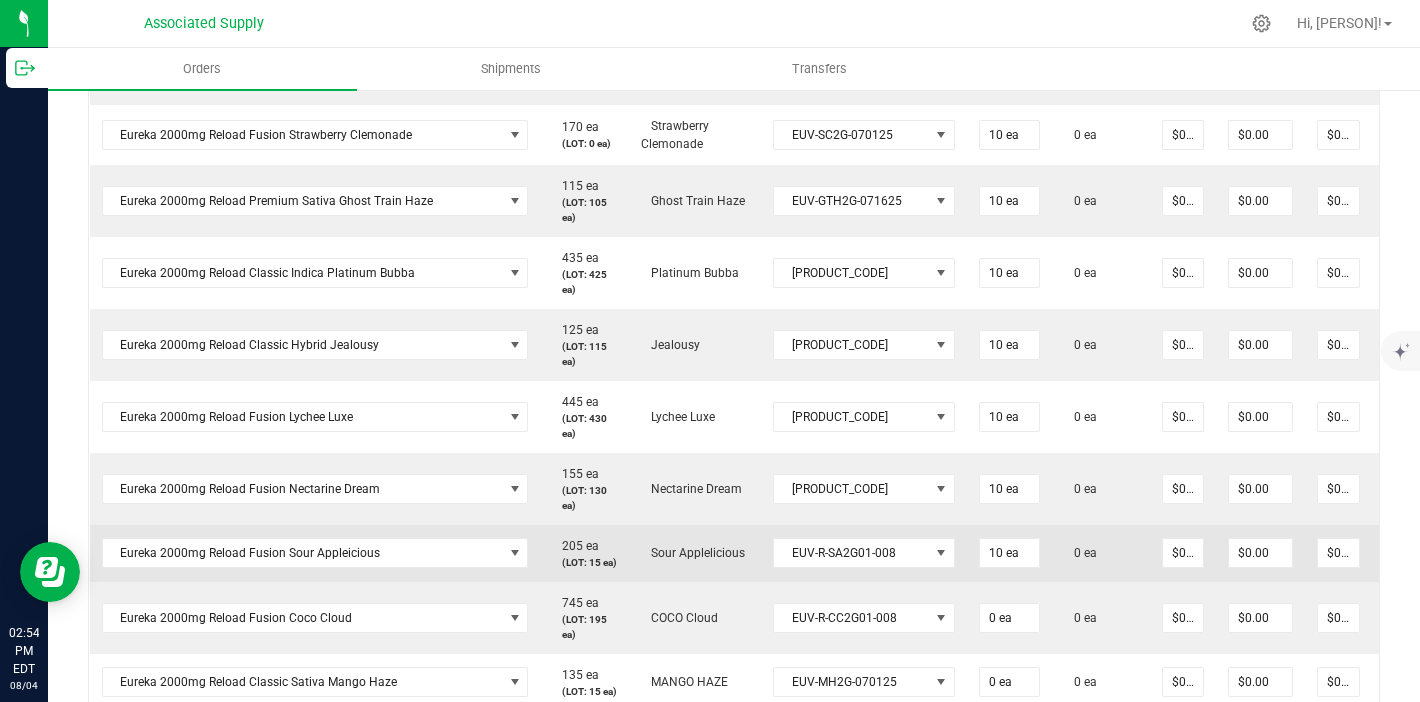 click on "10 ea" at bounding box center (1009, 553) 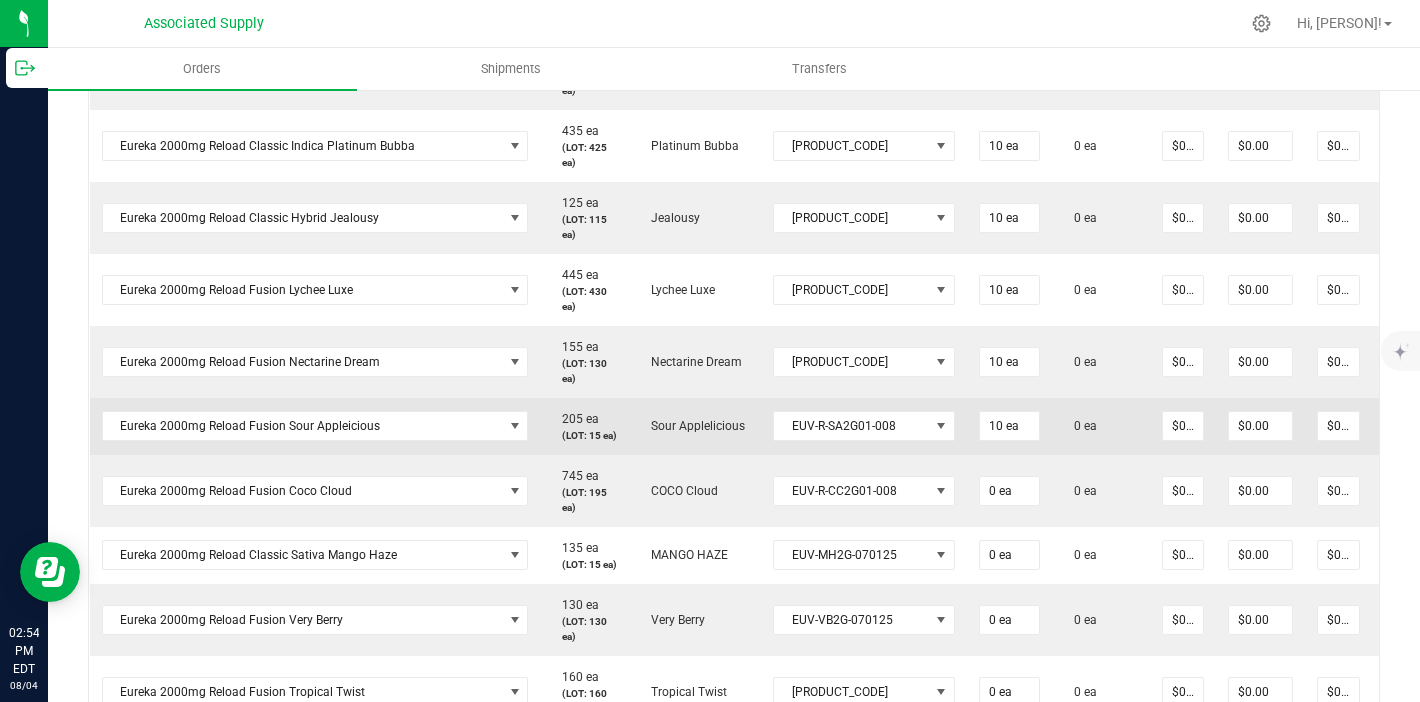 scroll, scrollTop: 1583, scrollLeft: 0, axis: vertical 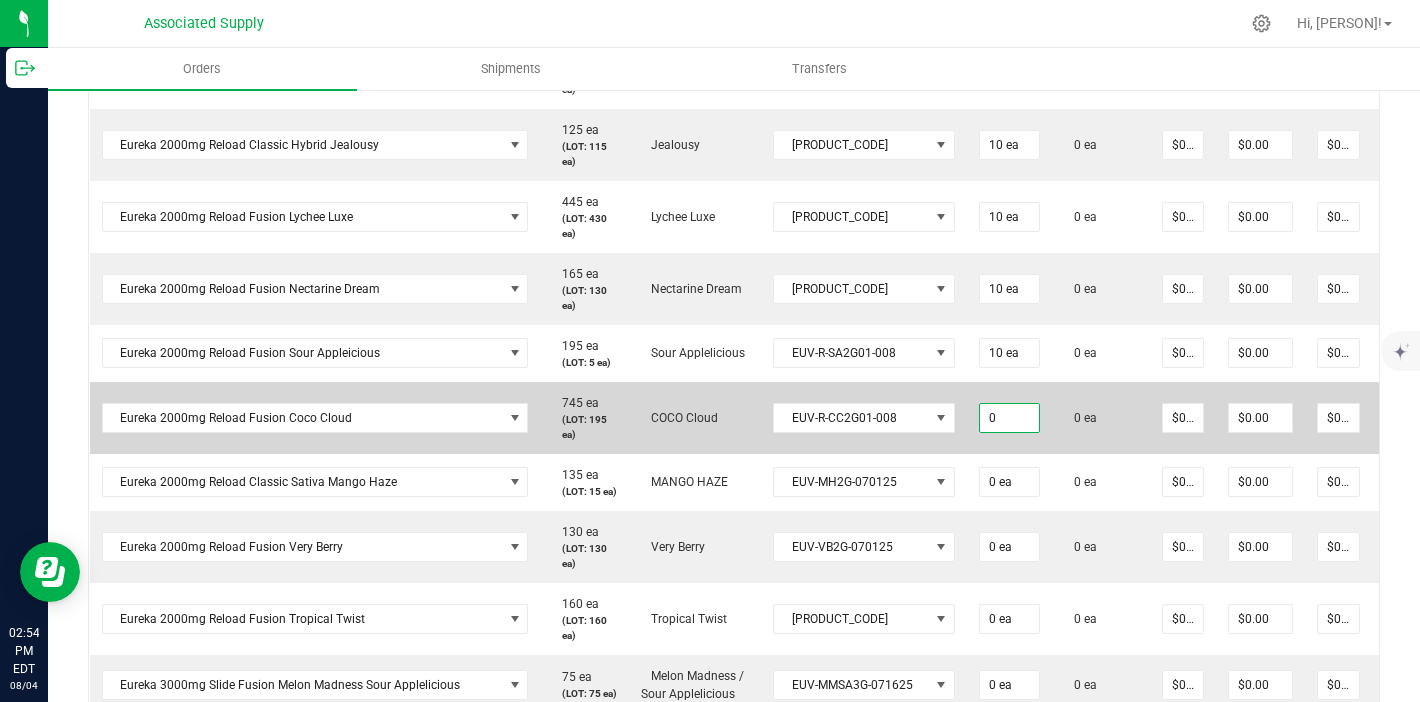 click on "0" at bounding box center [1009, 418] 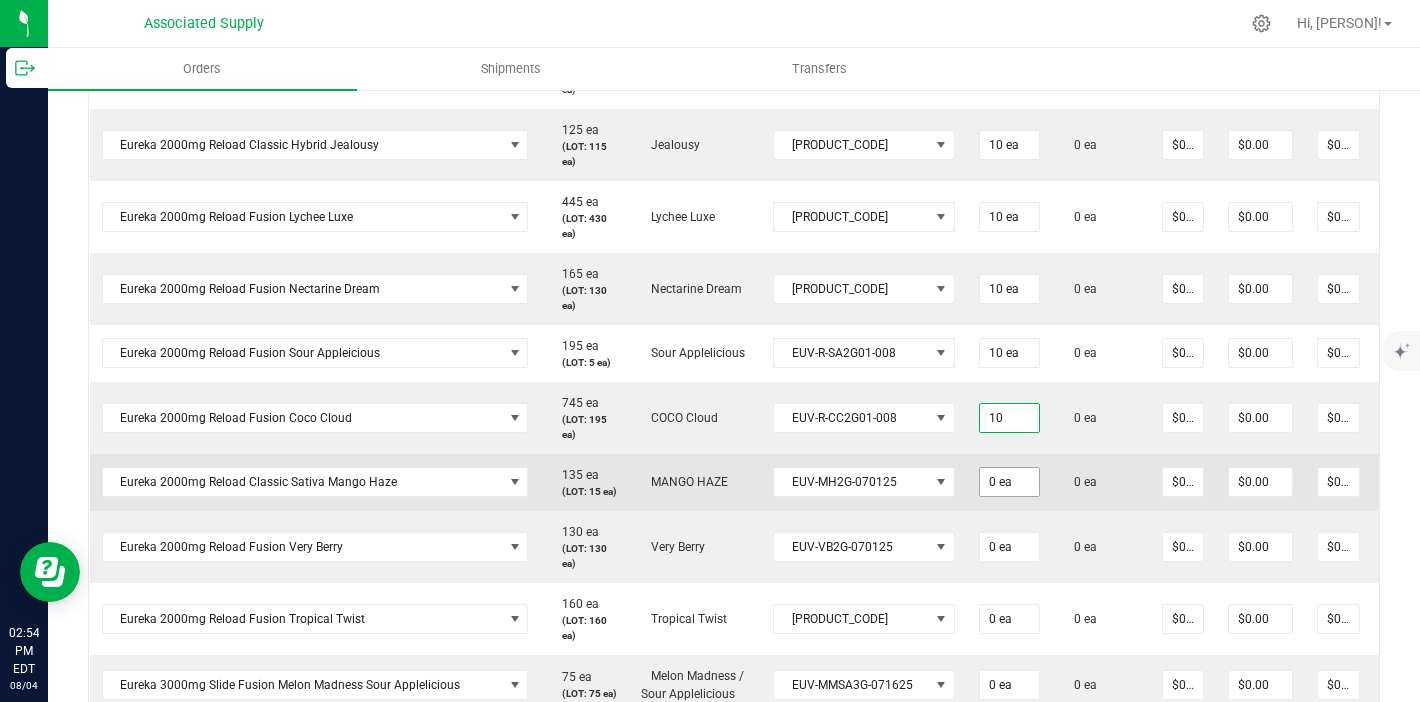 type on "10 ea" 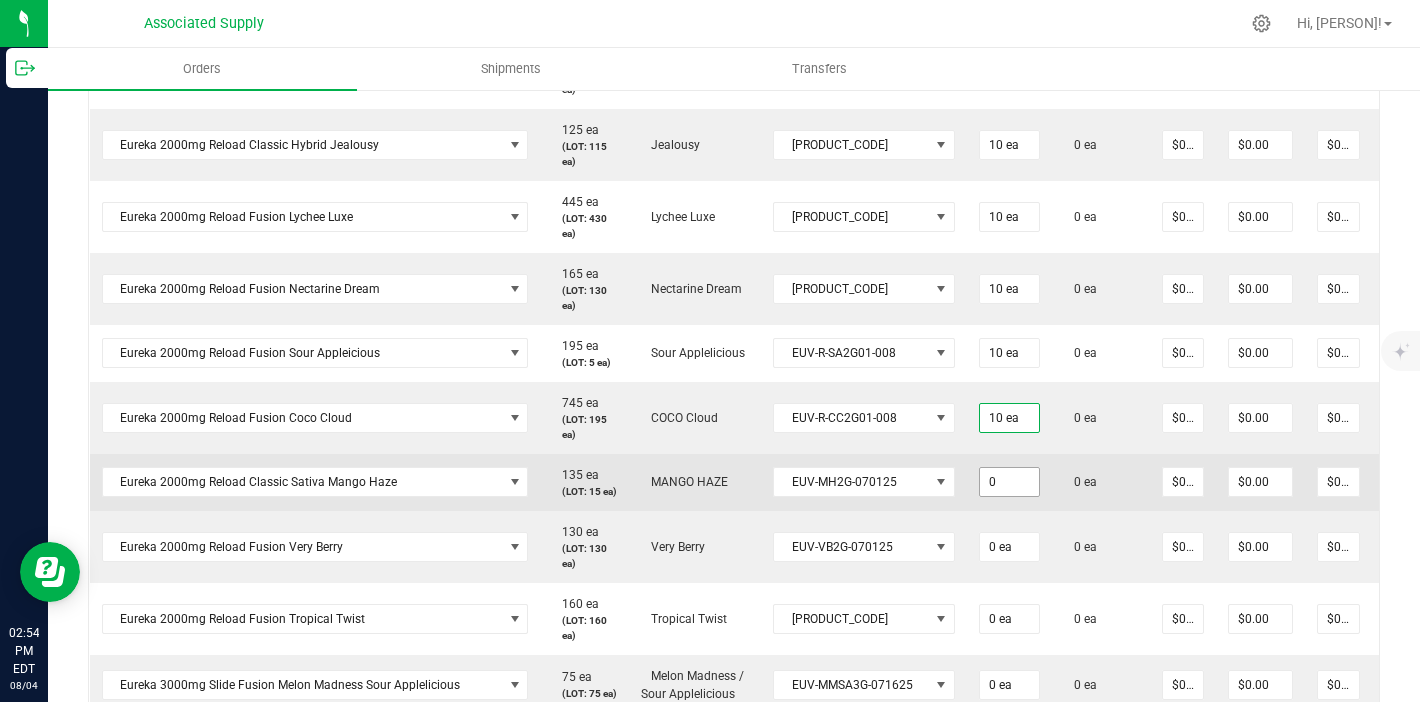 click on "0" at bounding box center [1009, 482] 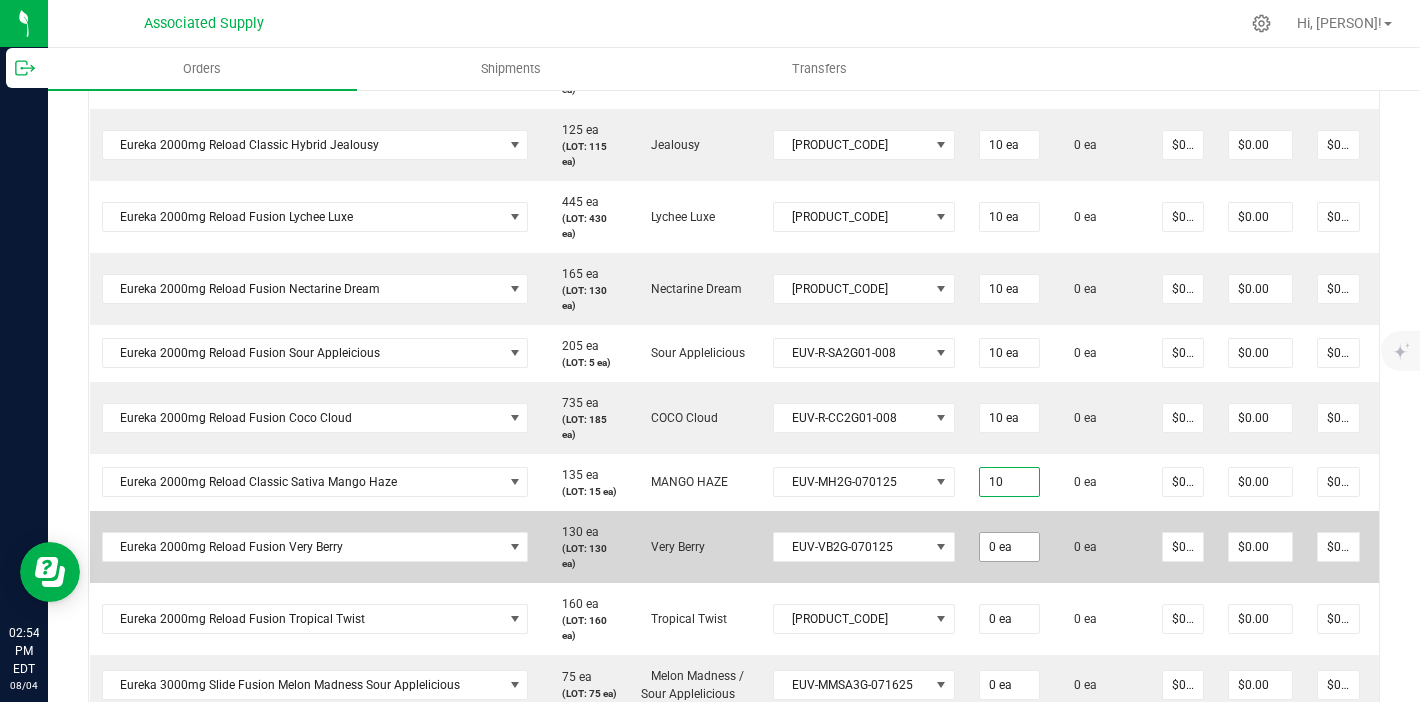 type on "10 ea" 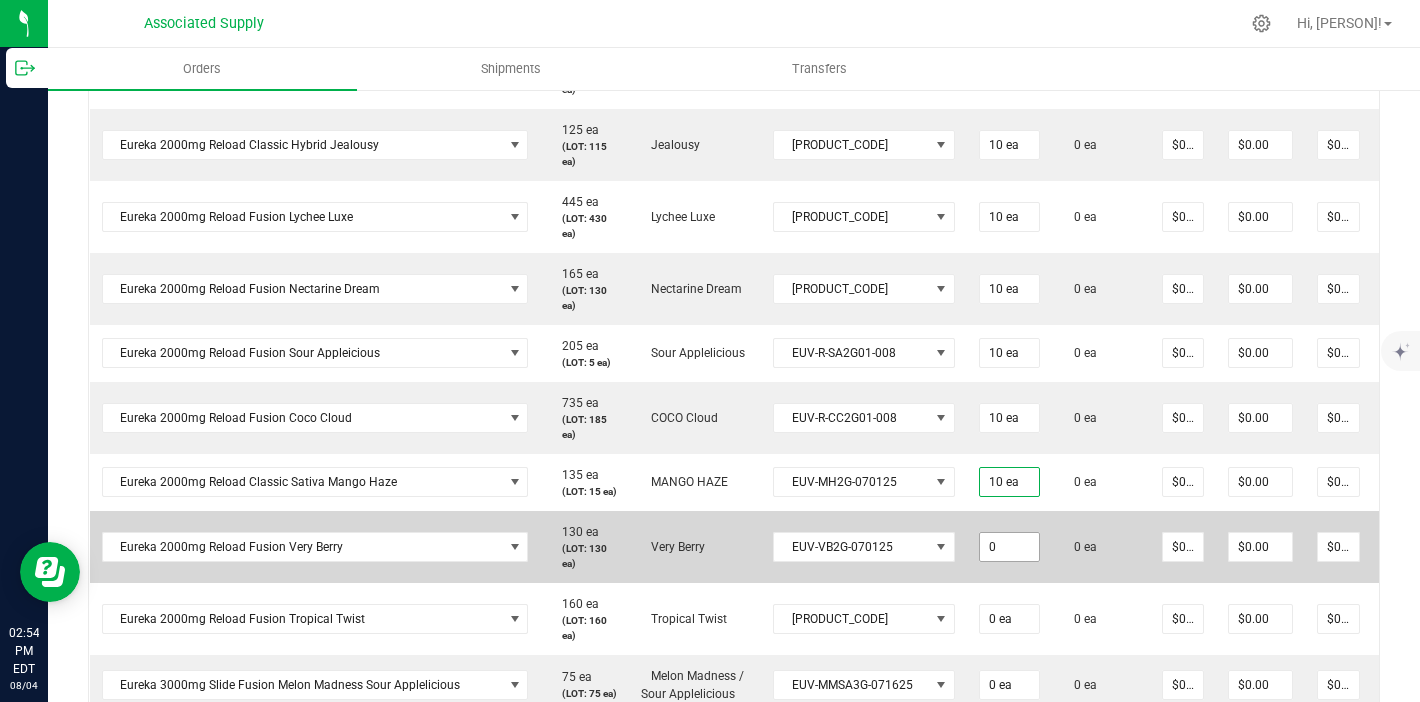 click on "0" at bounding box center (1009, 547) 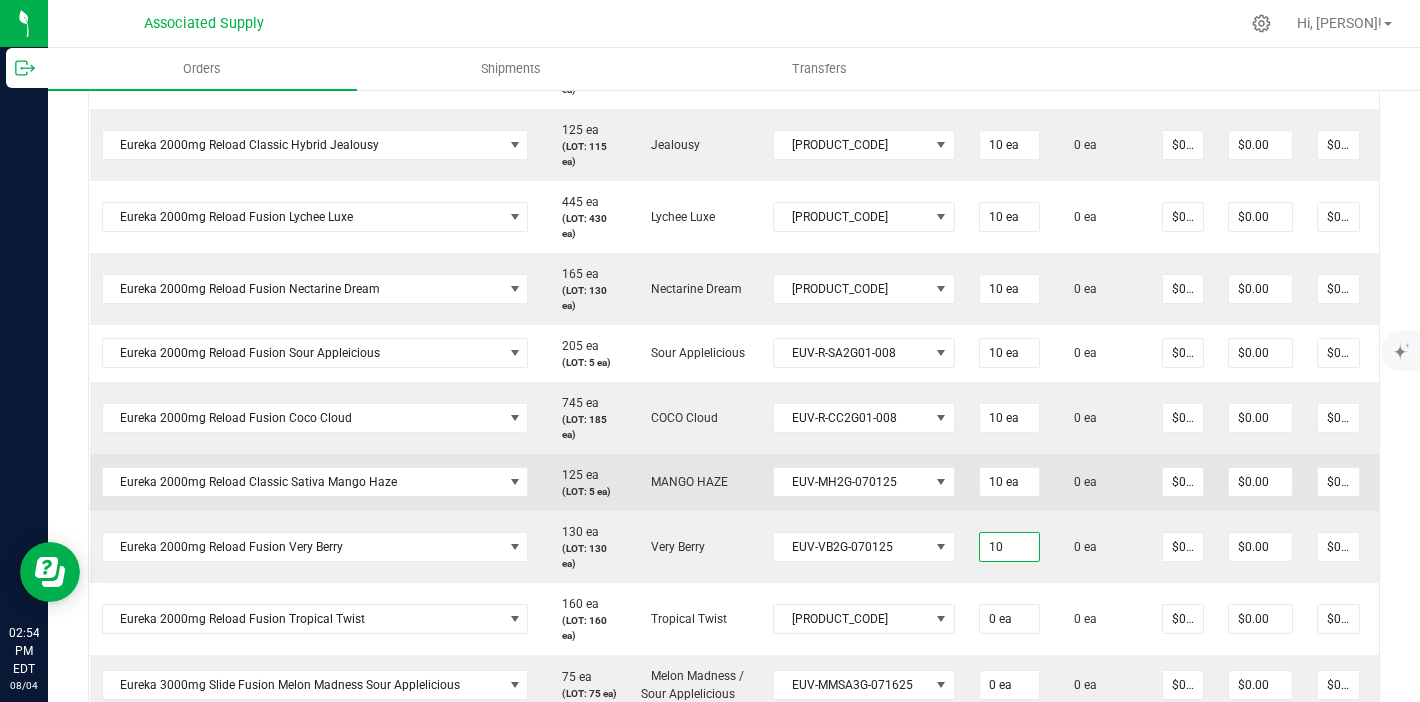 type on "10 ea" 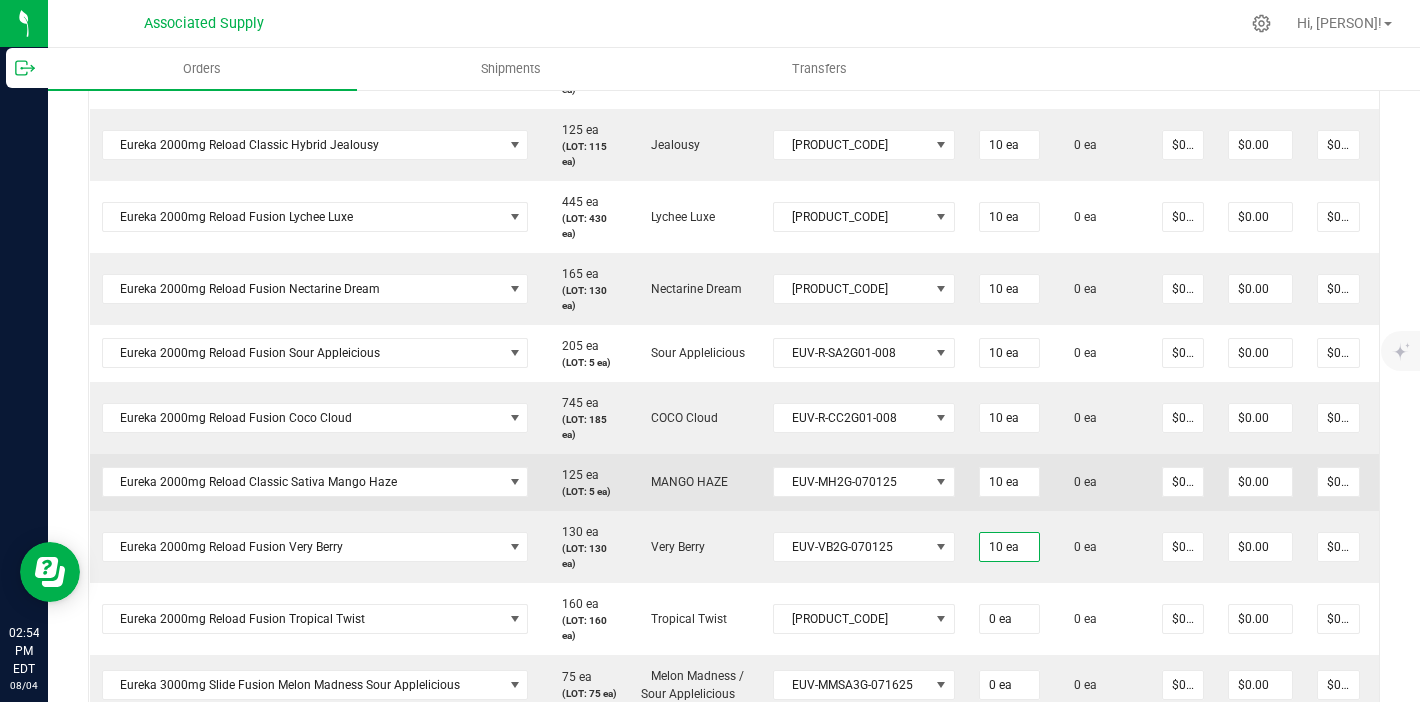 click on "10 ea" at bounding box center [1009, 482] 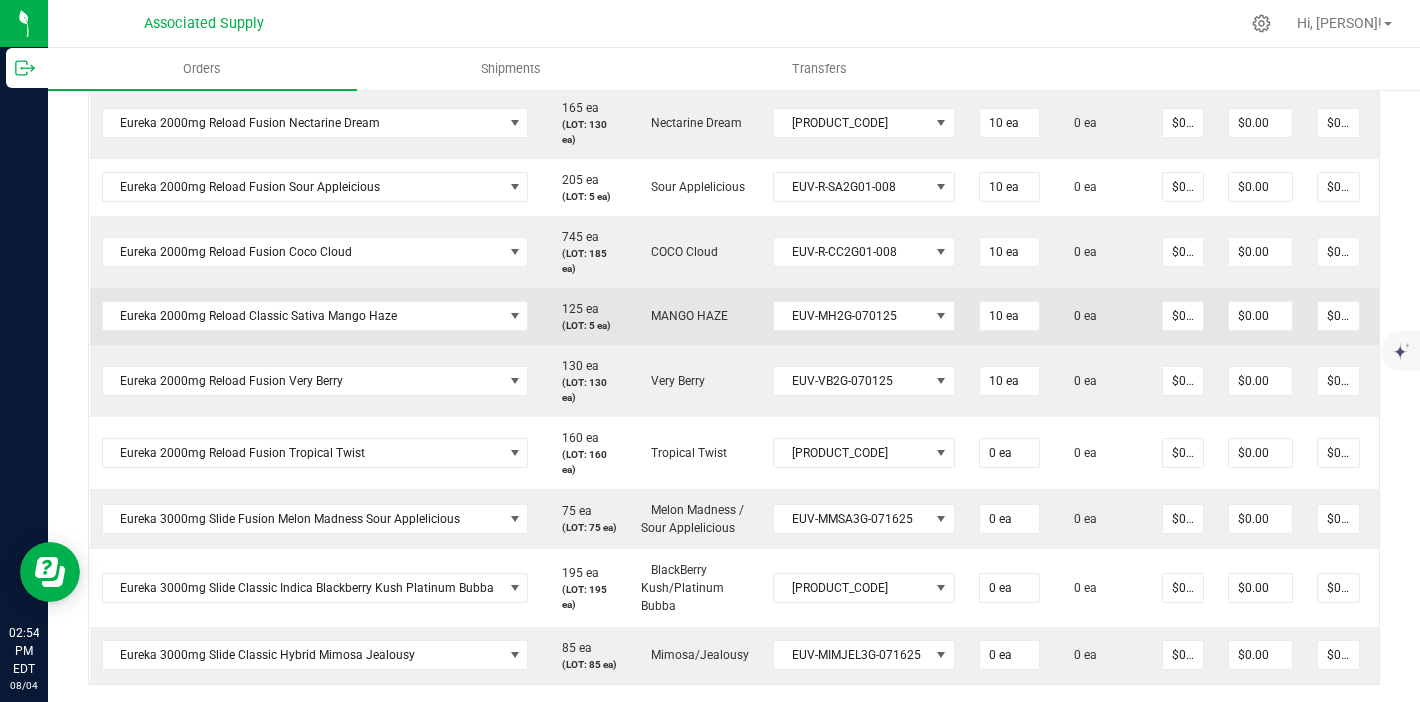 scroll, scrollTop: 1804, scrollLeft: 0, axis: vertical 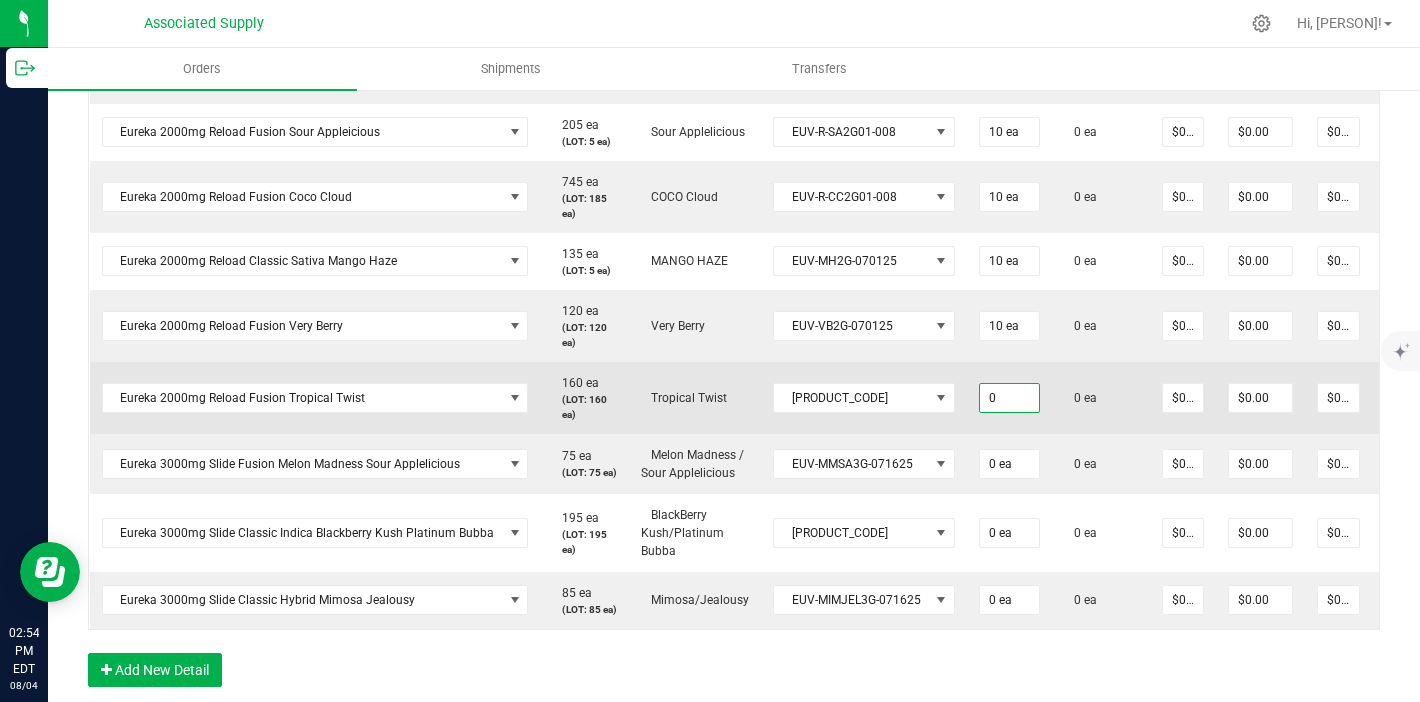 click on "0" at bounding box center [1009, 398] 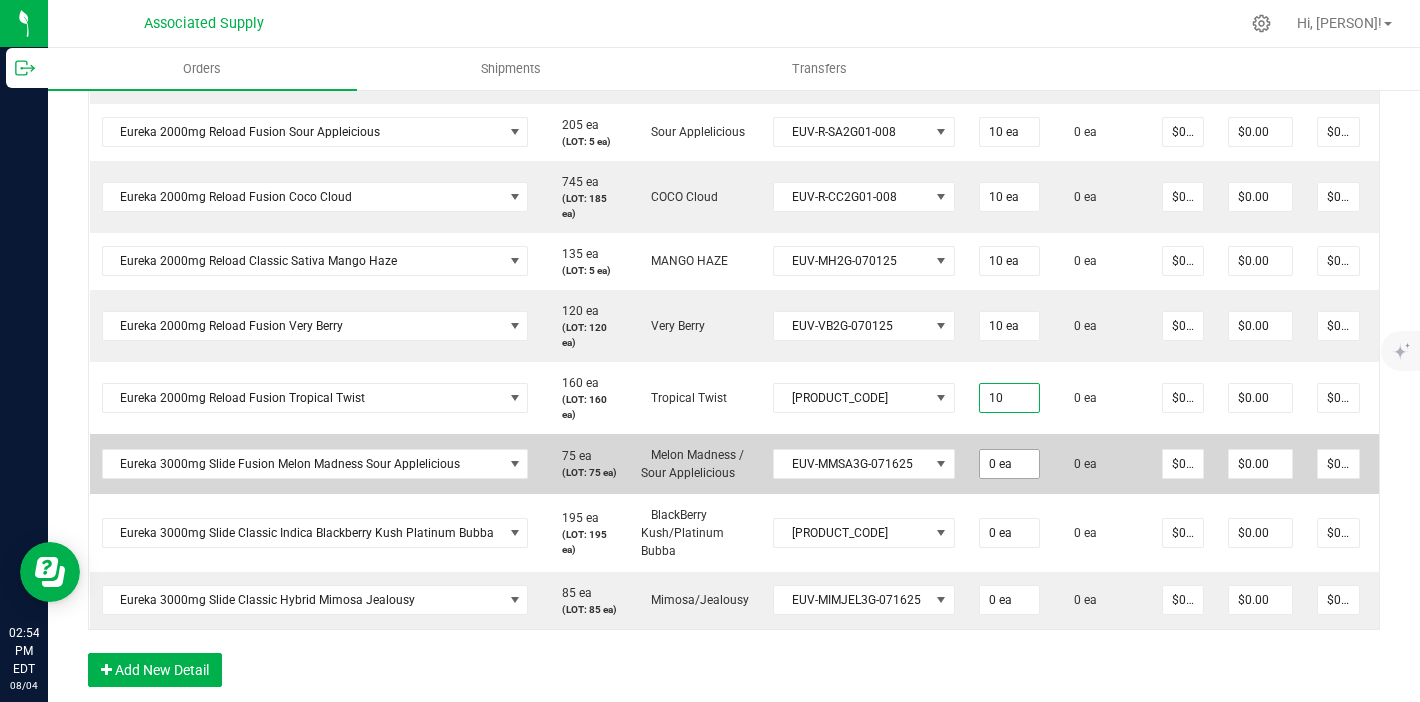 type on "10 ea" 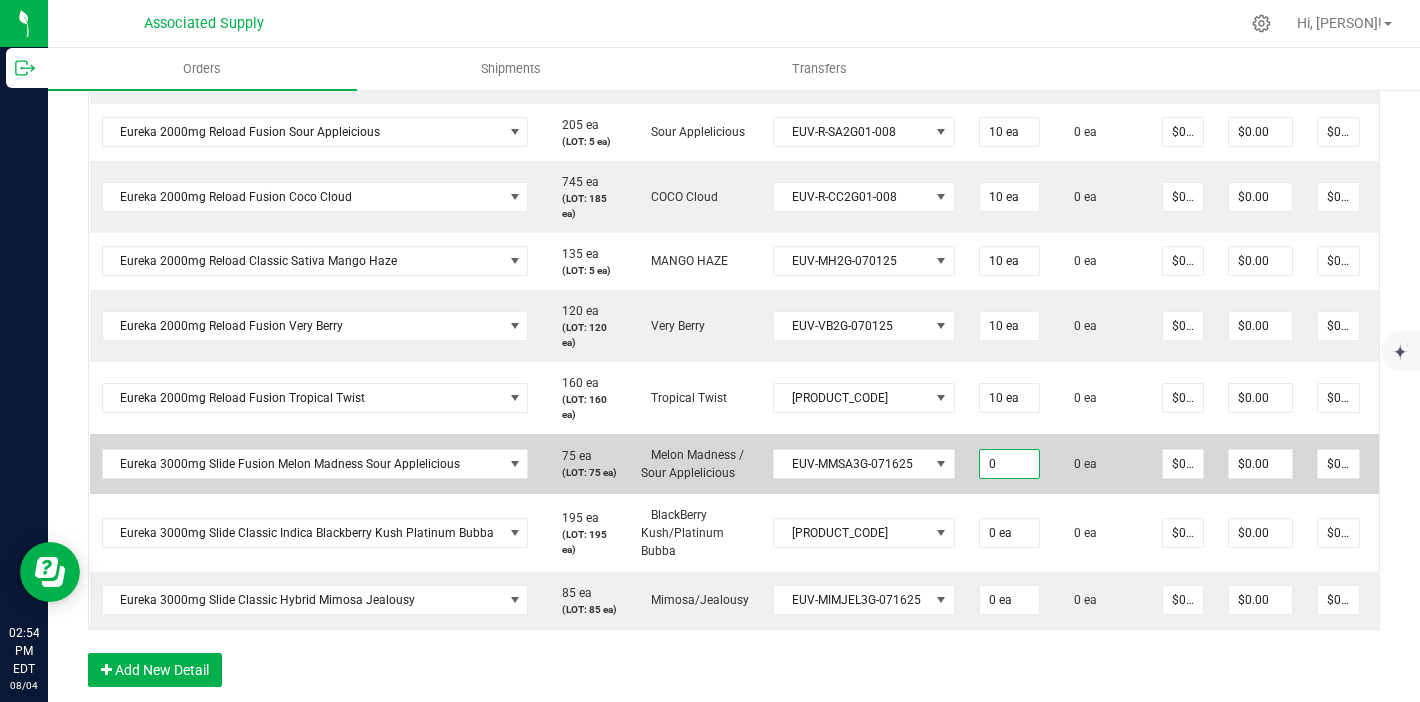 click on "0" at bounding box center [1009, 464] 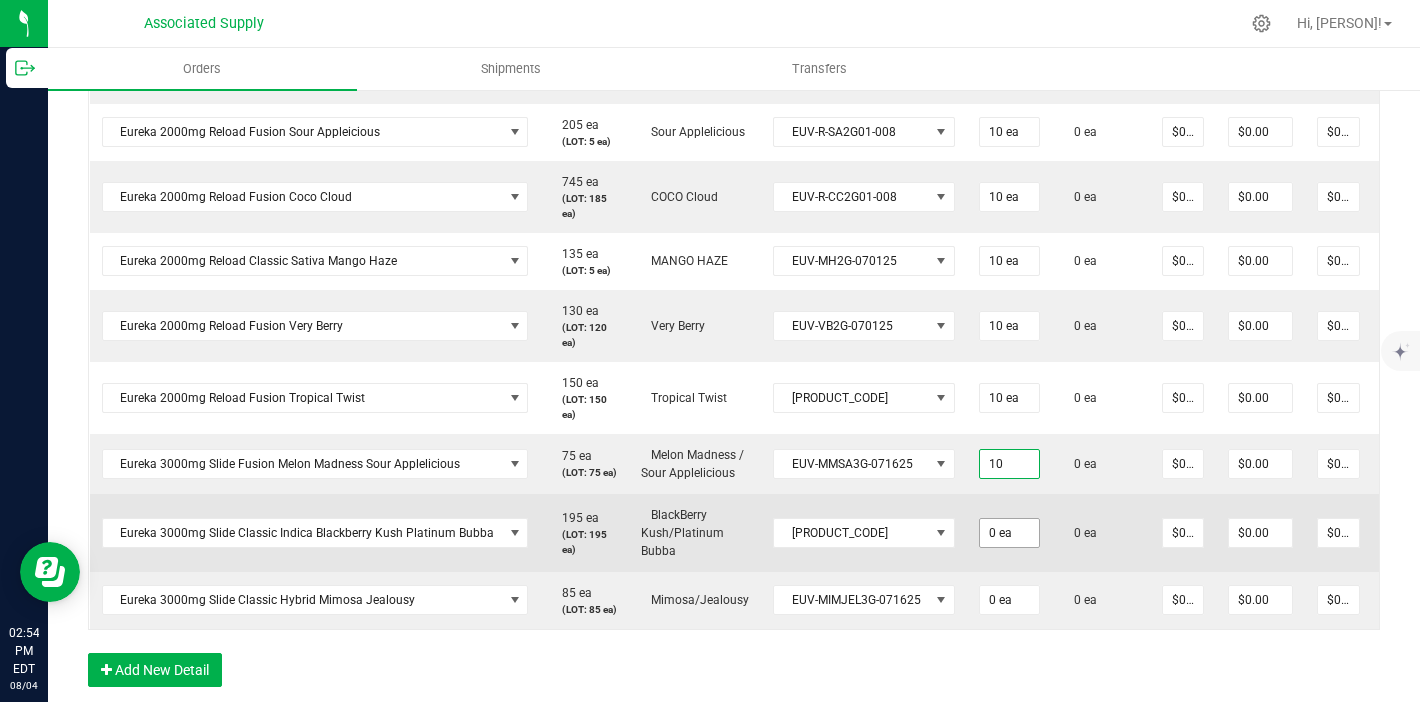 type on "10 ea" 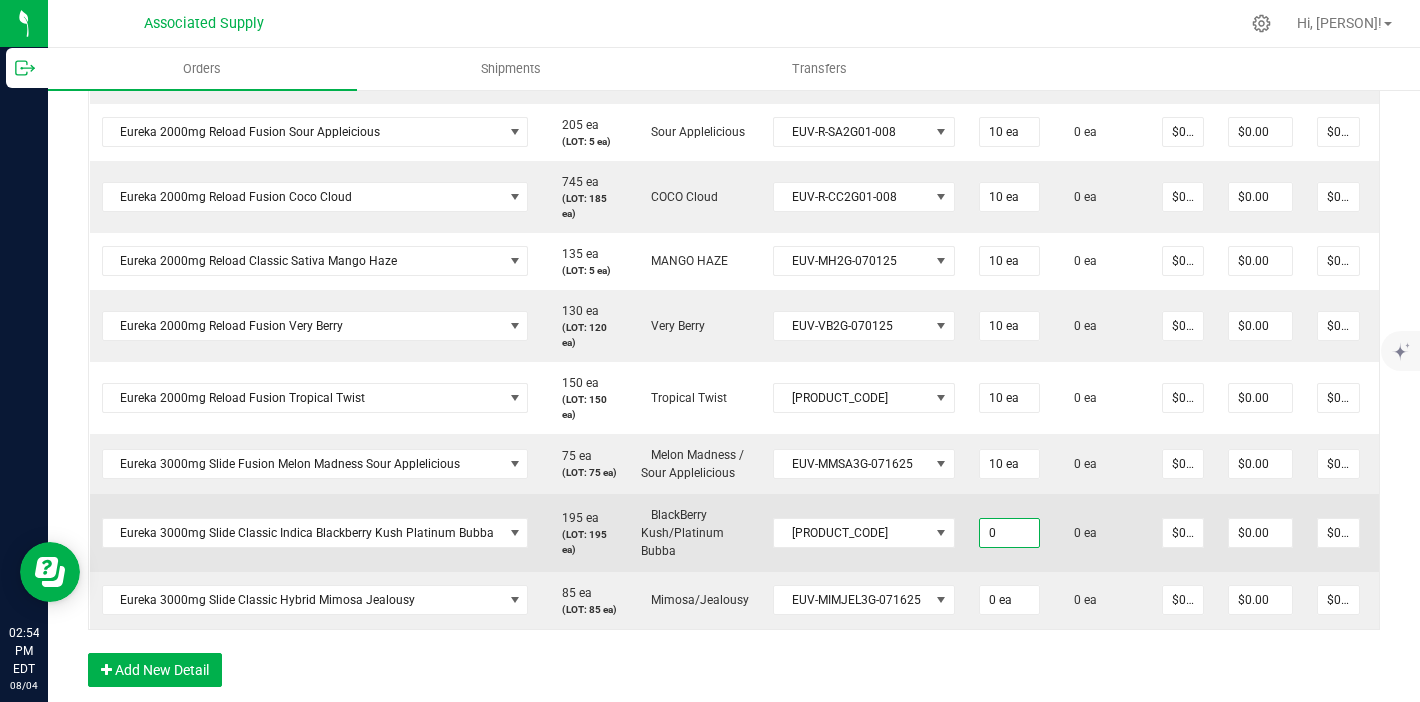 click on "0" at bounding box center [1009, 533] 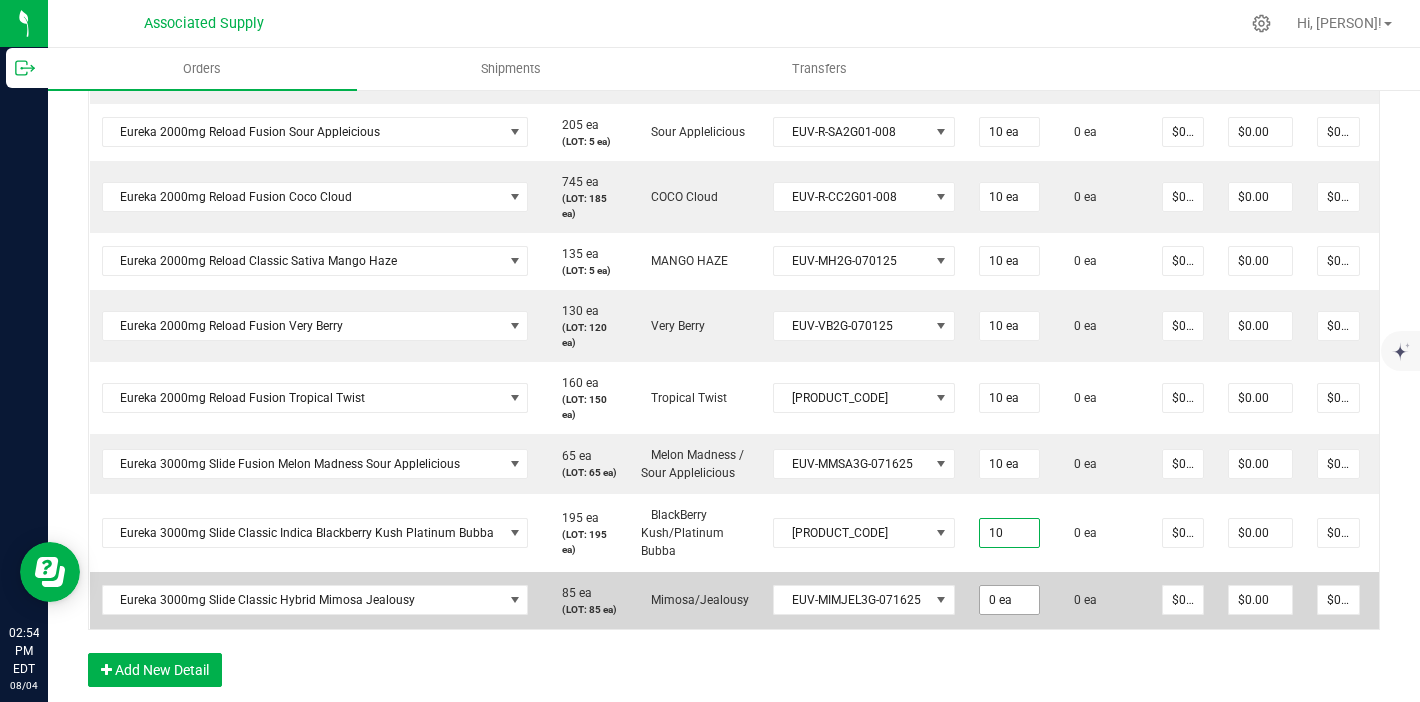 type on "10 ea" 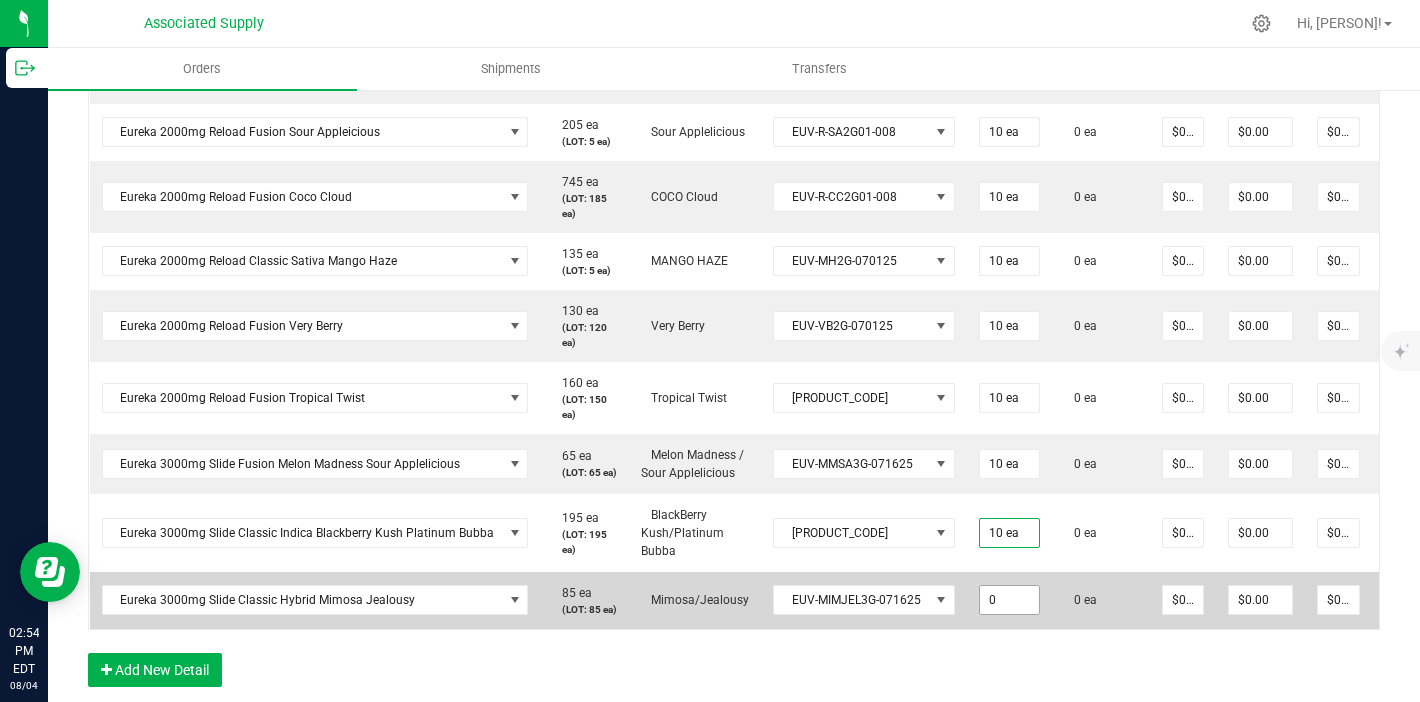 click on "0" at bounding box center [1009, 600] 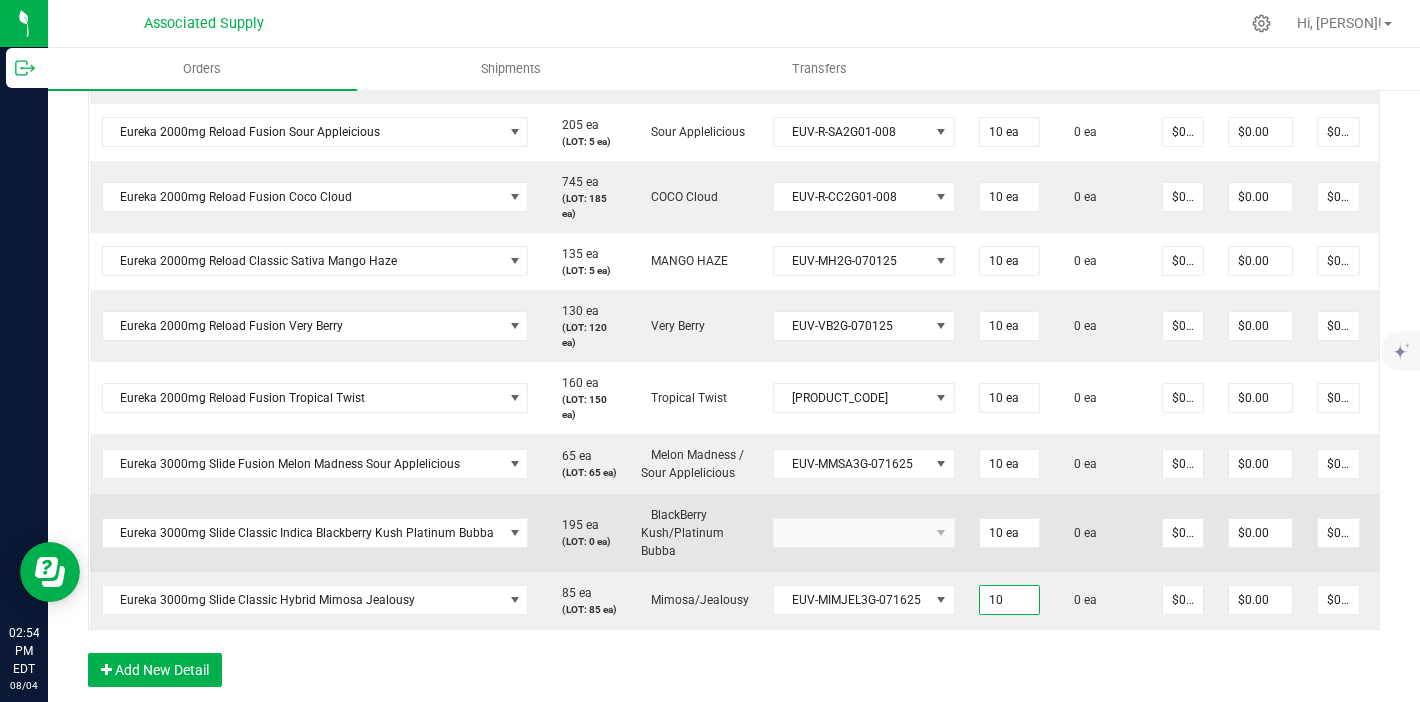 type on "10 ea" 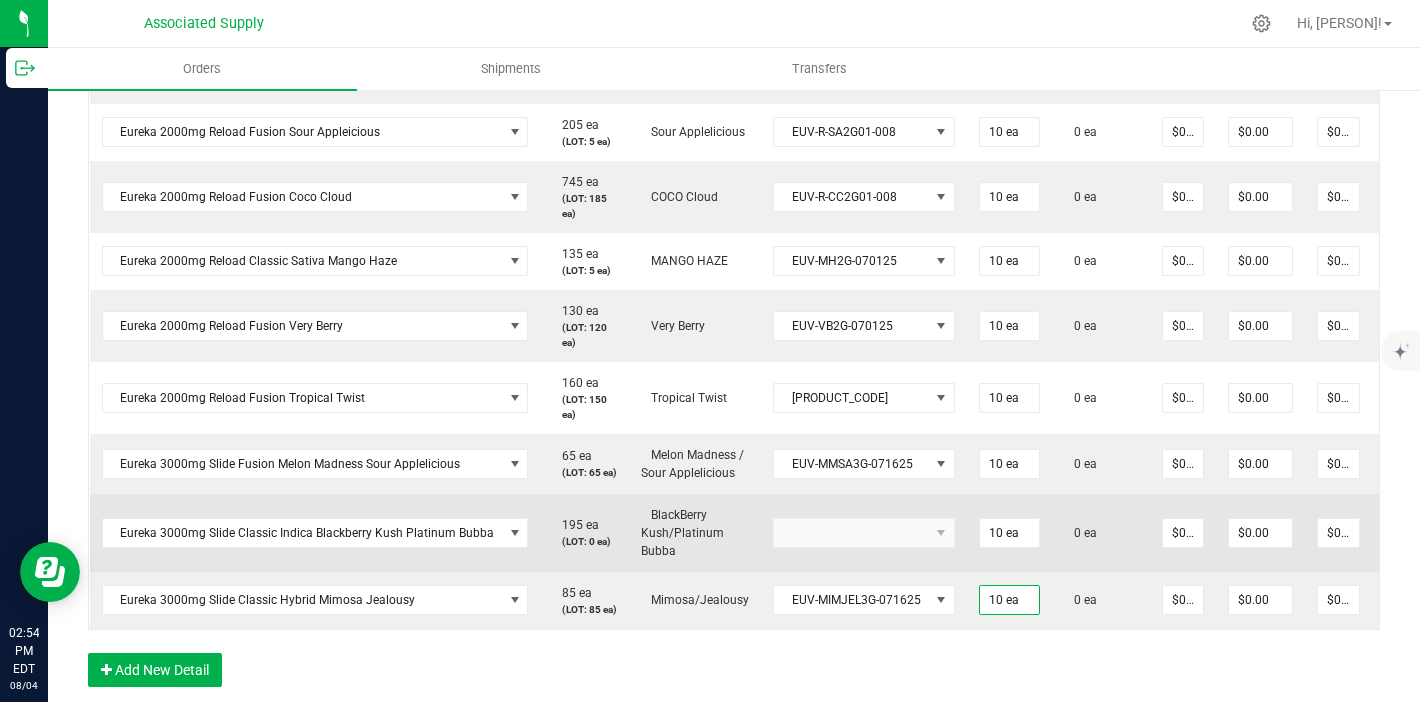 click on "10 ea" at bounding box center (1009, 533) 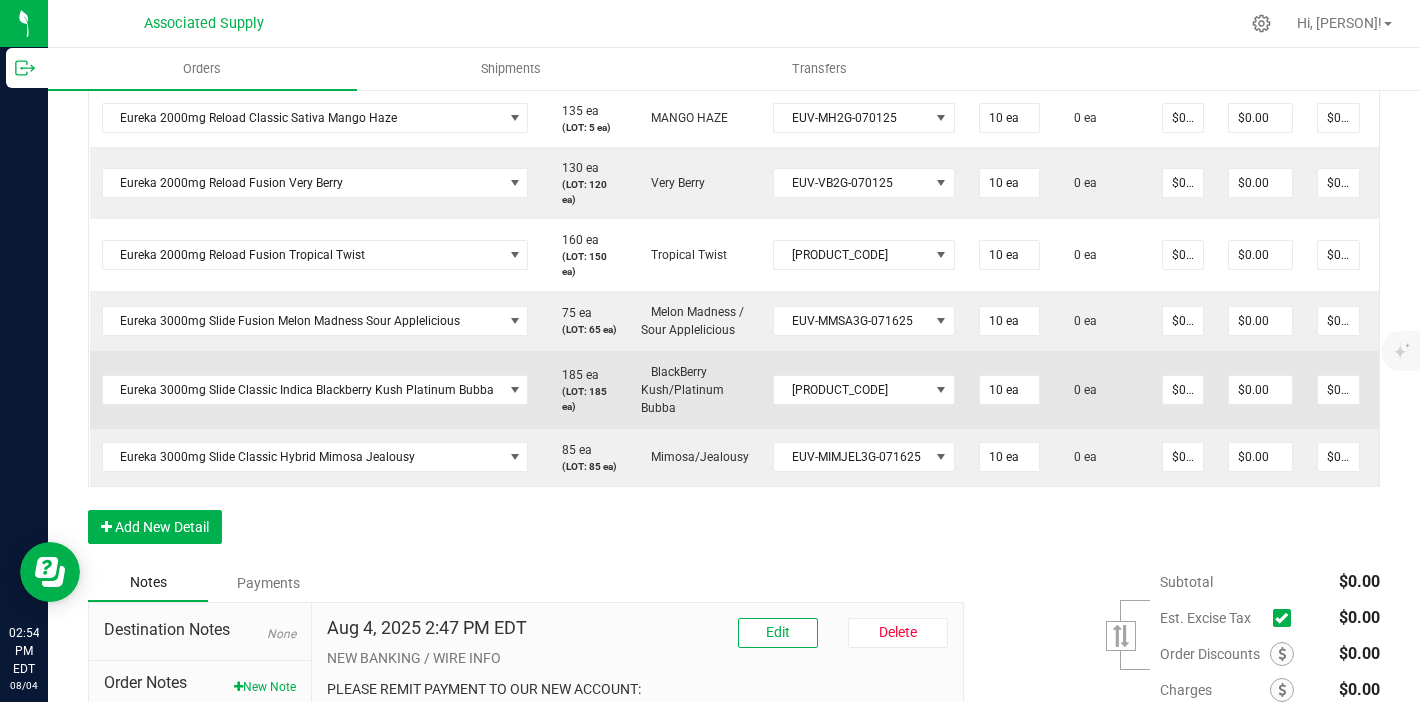 scroll, scrollTop: 1995, scrollLeft: 0, axis: vertical 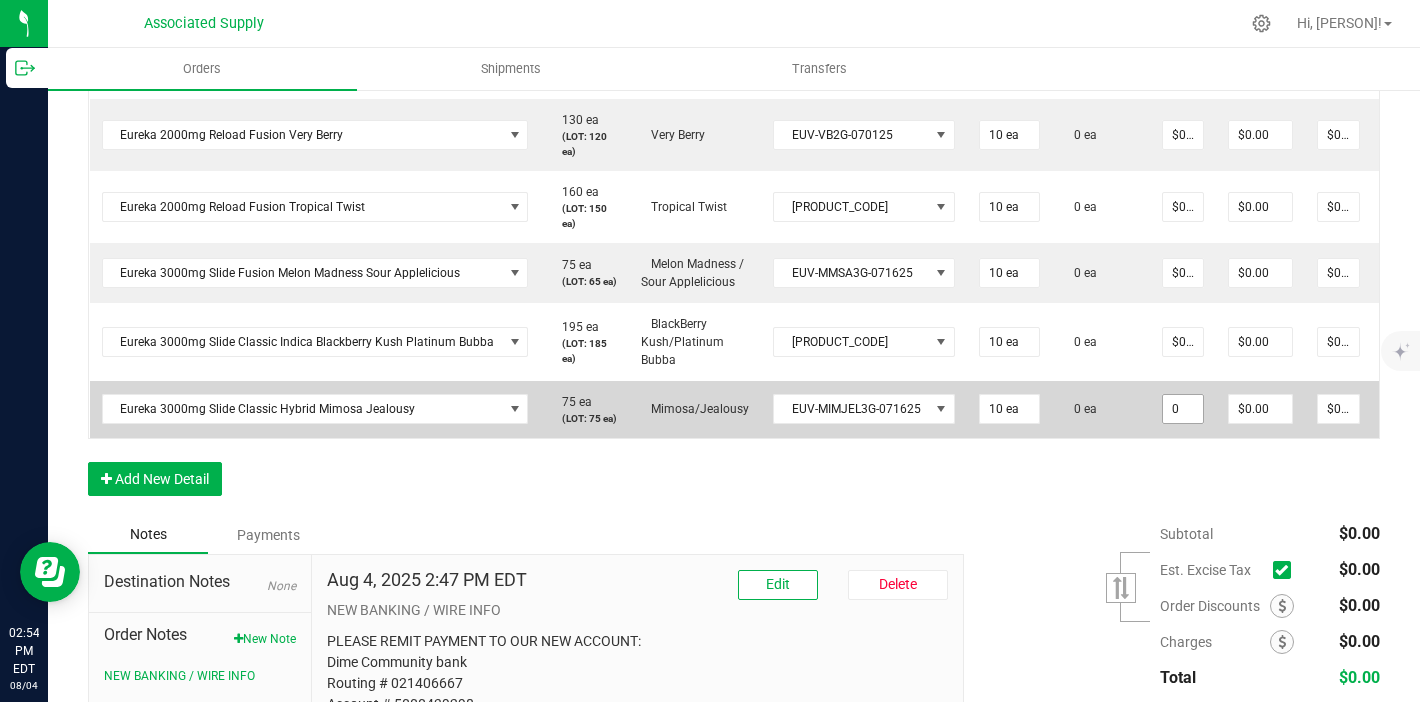 click on "0" at bounding box center [1183, 409] 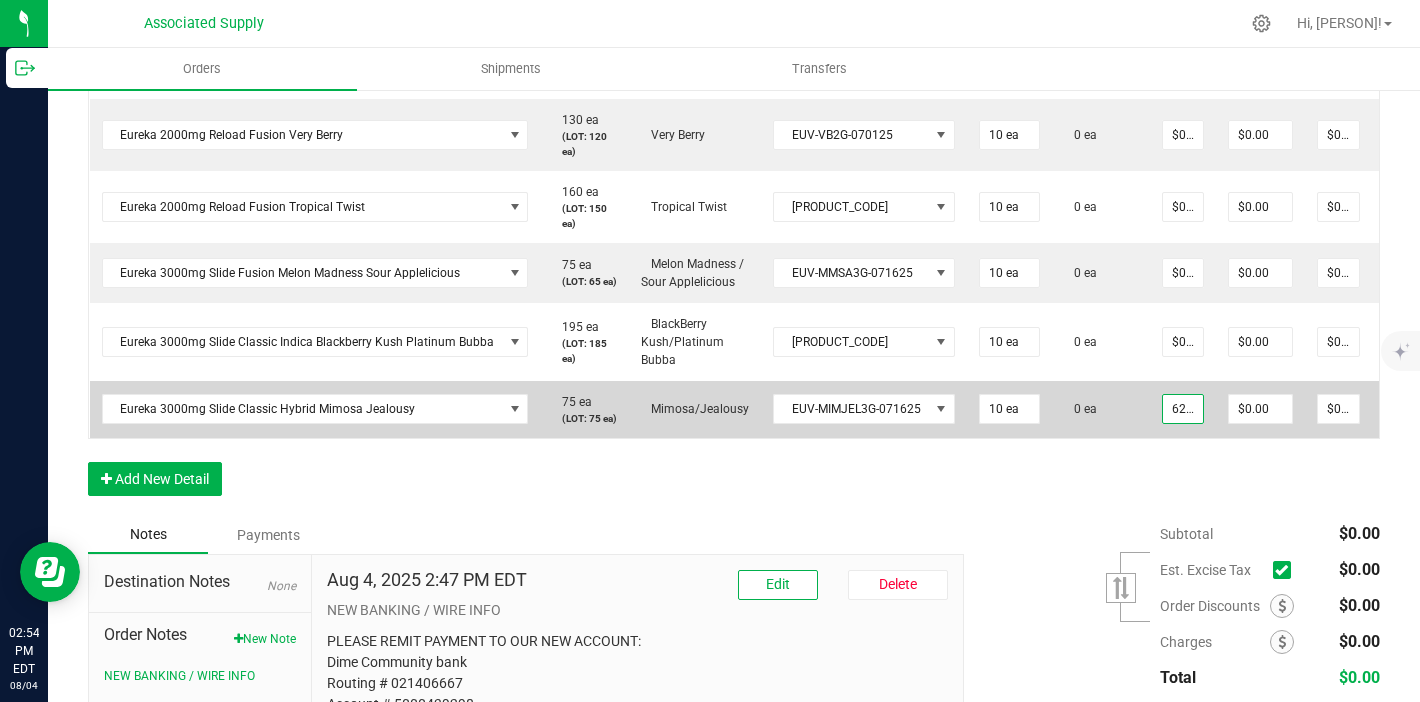 scroll, scrollTop: 0, scrollLeft: 3, axis: horizontal 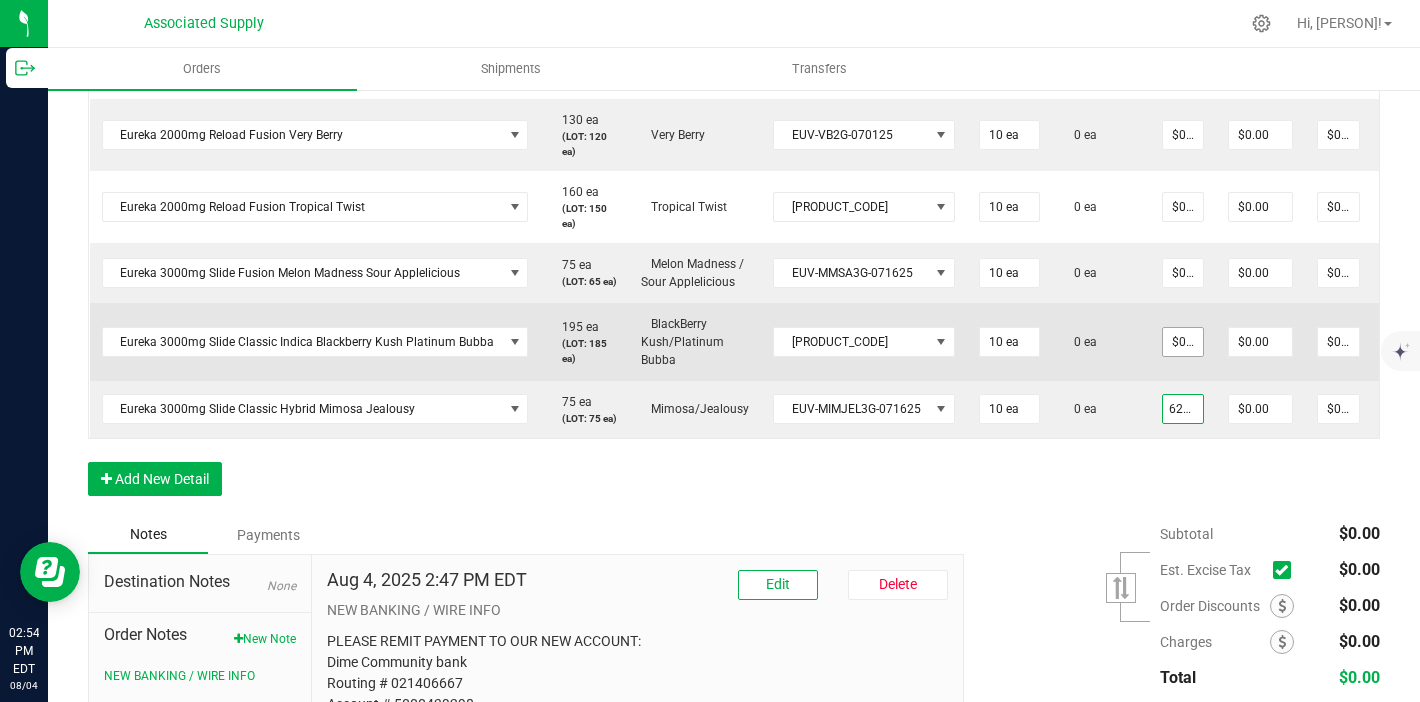 type on "62.50" 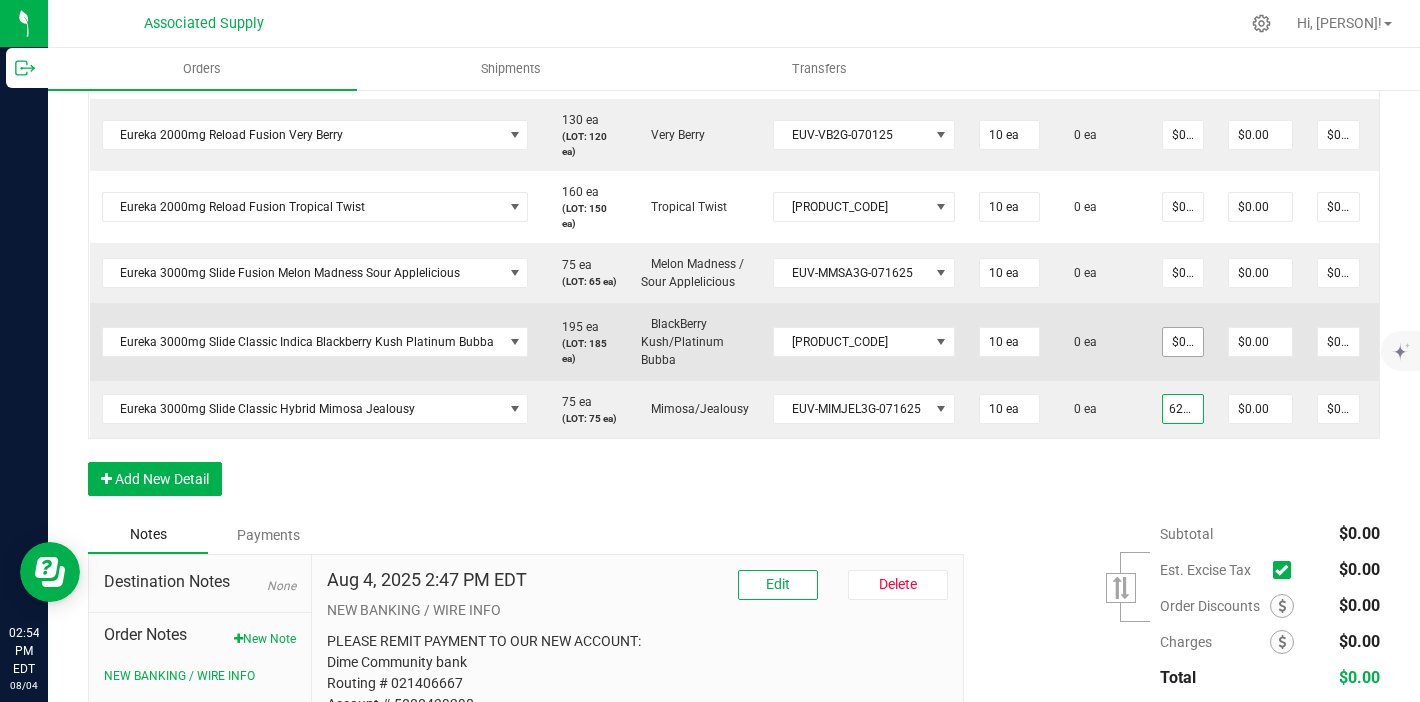 type on "0" 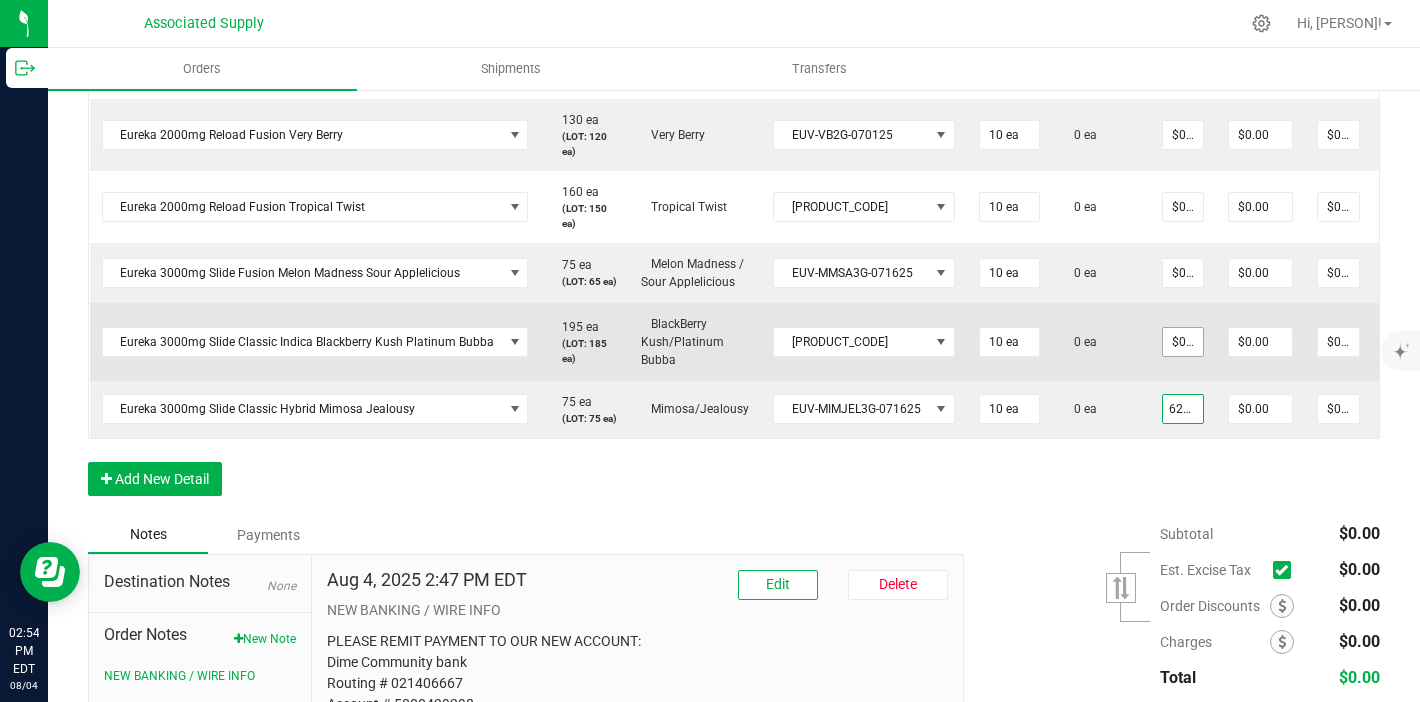 type on "$62.50000" 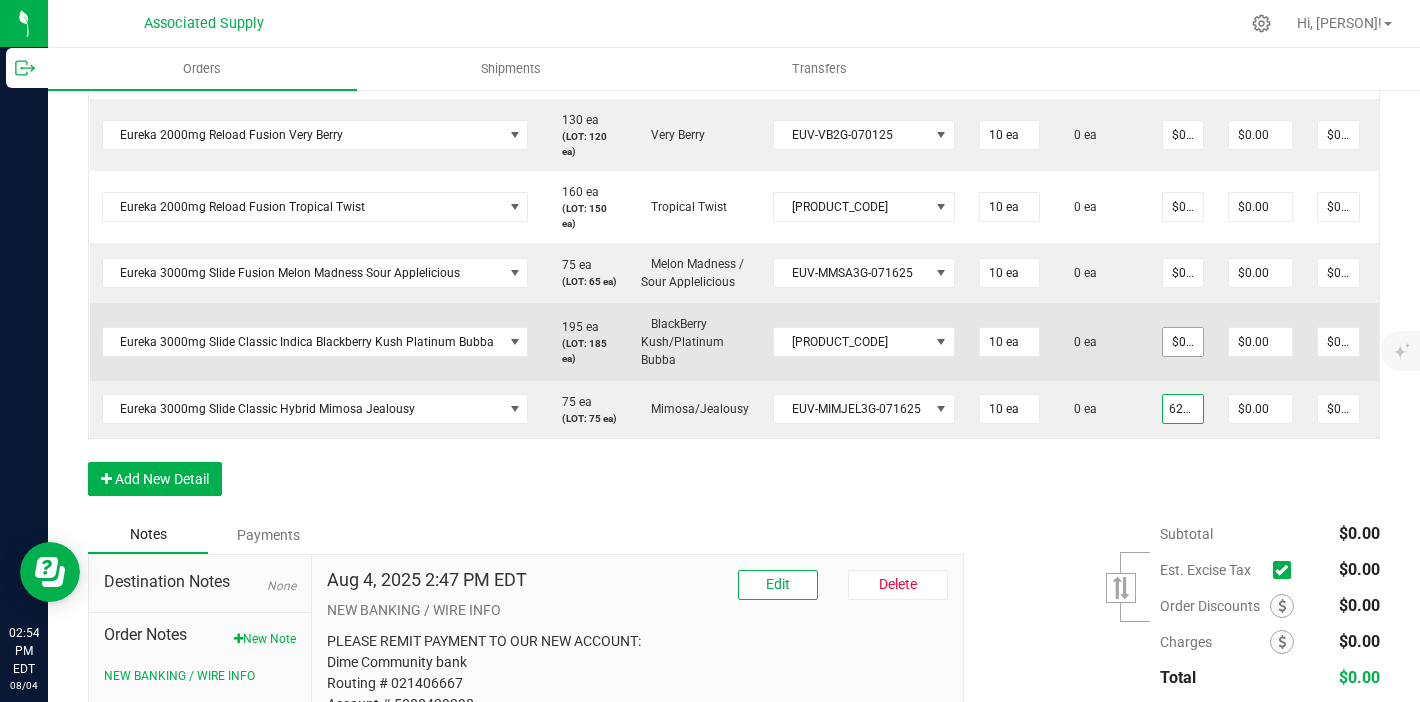 type on "$625.00" 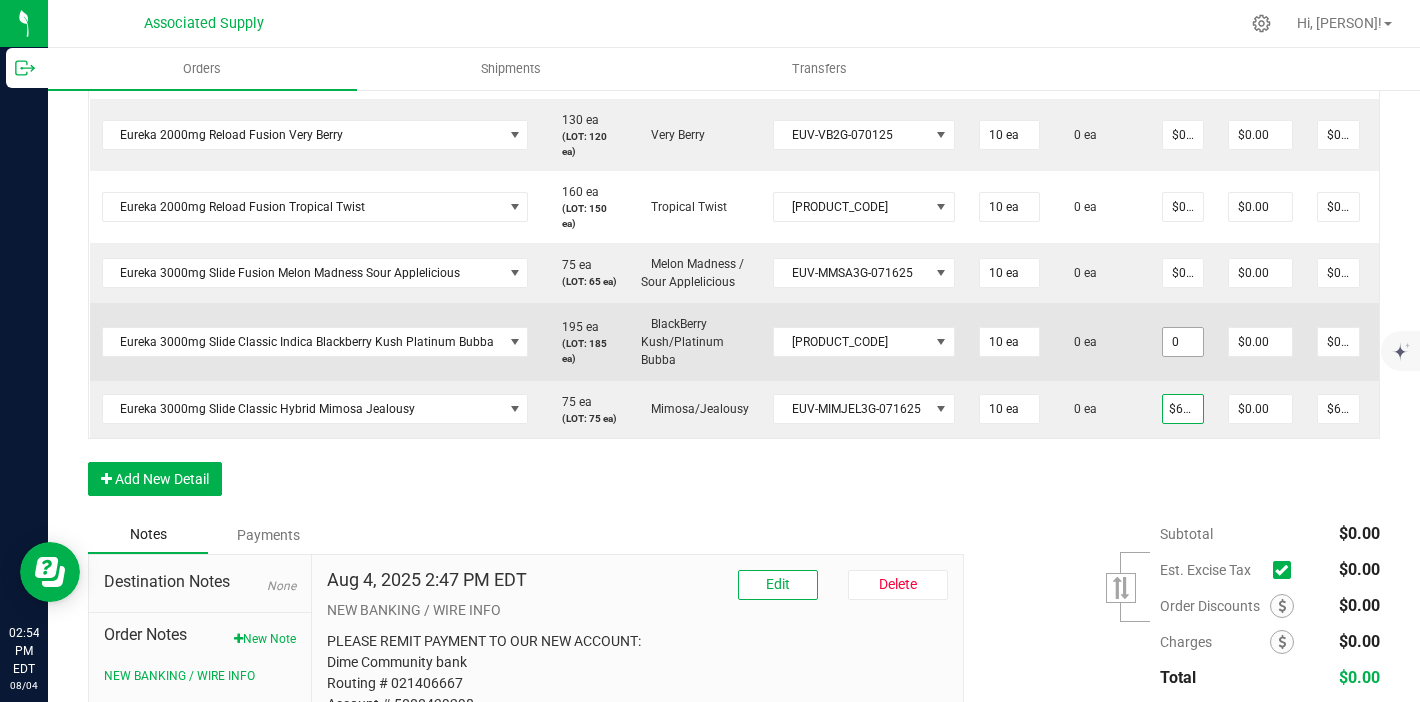 scroll, scrollTop: 0, scrollLeft: 0, axis: both 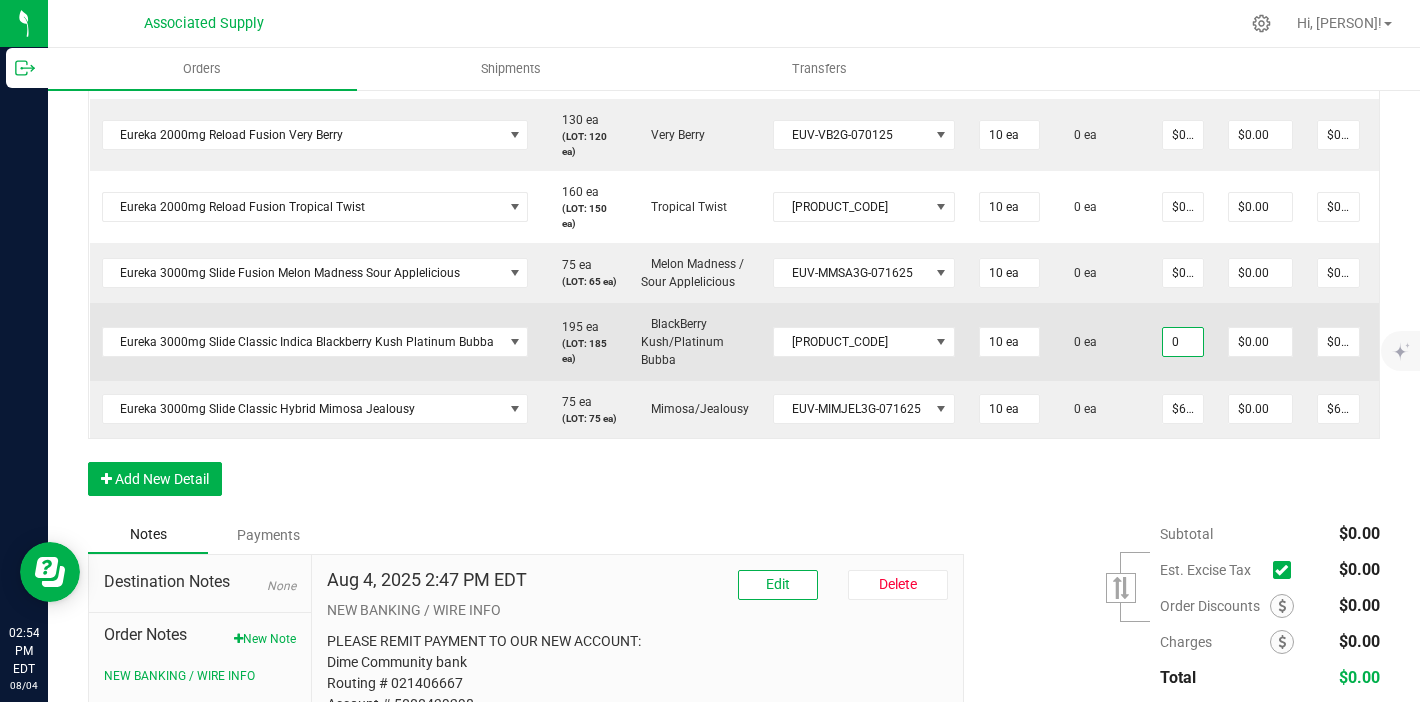click on "0" at bounding box center [1183, 342] 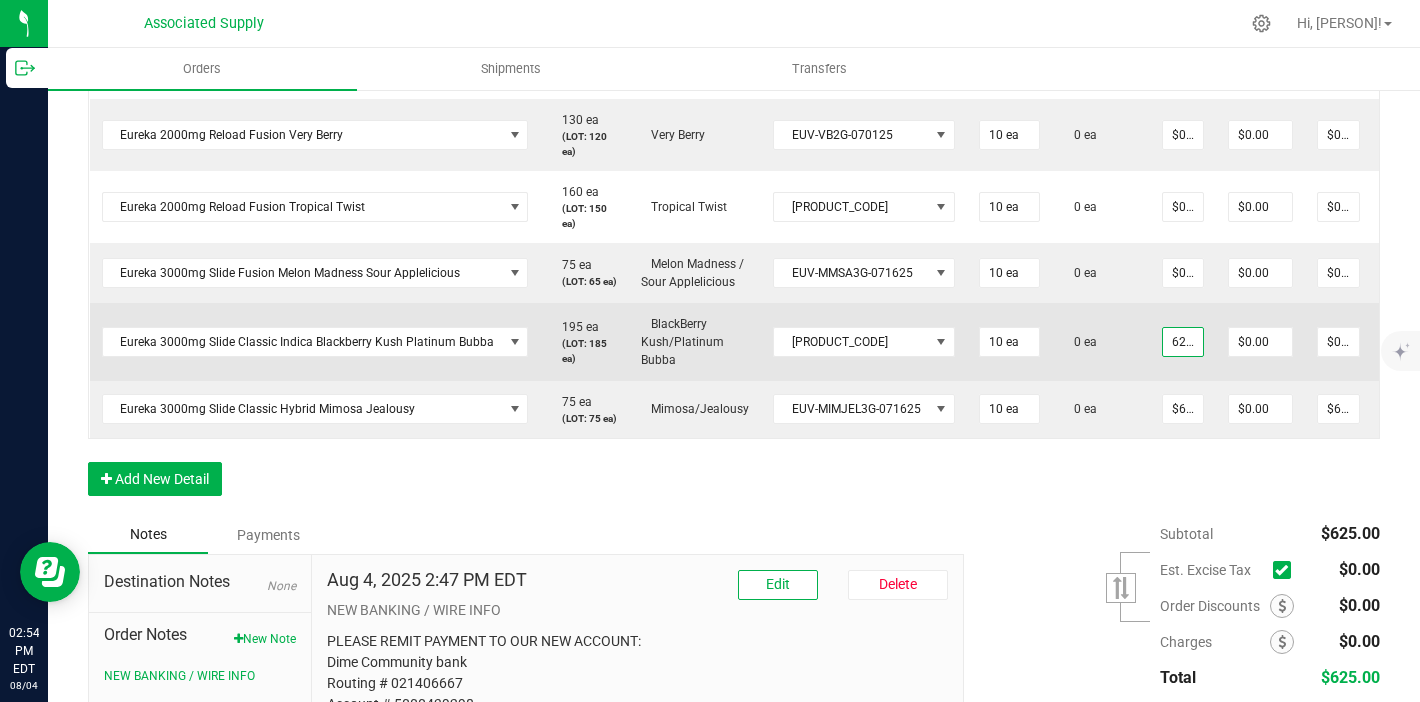scroll, scrollTop: 0, scrollLeft: 2, axis: horizontal 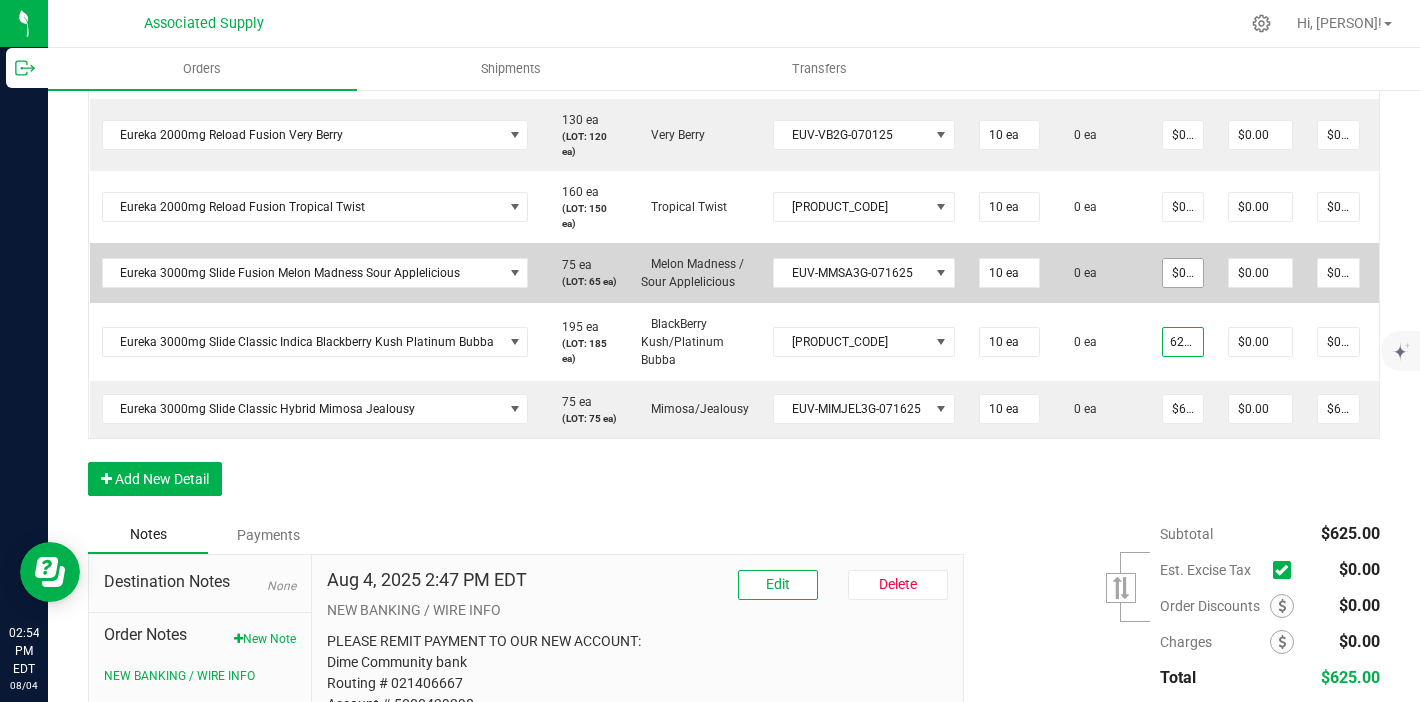 type on "62.5" 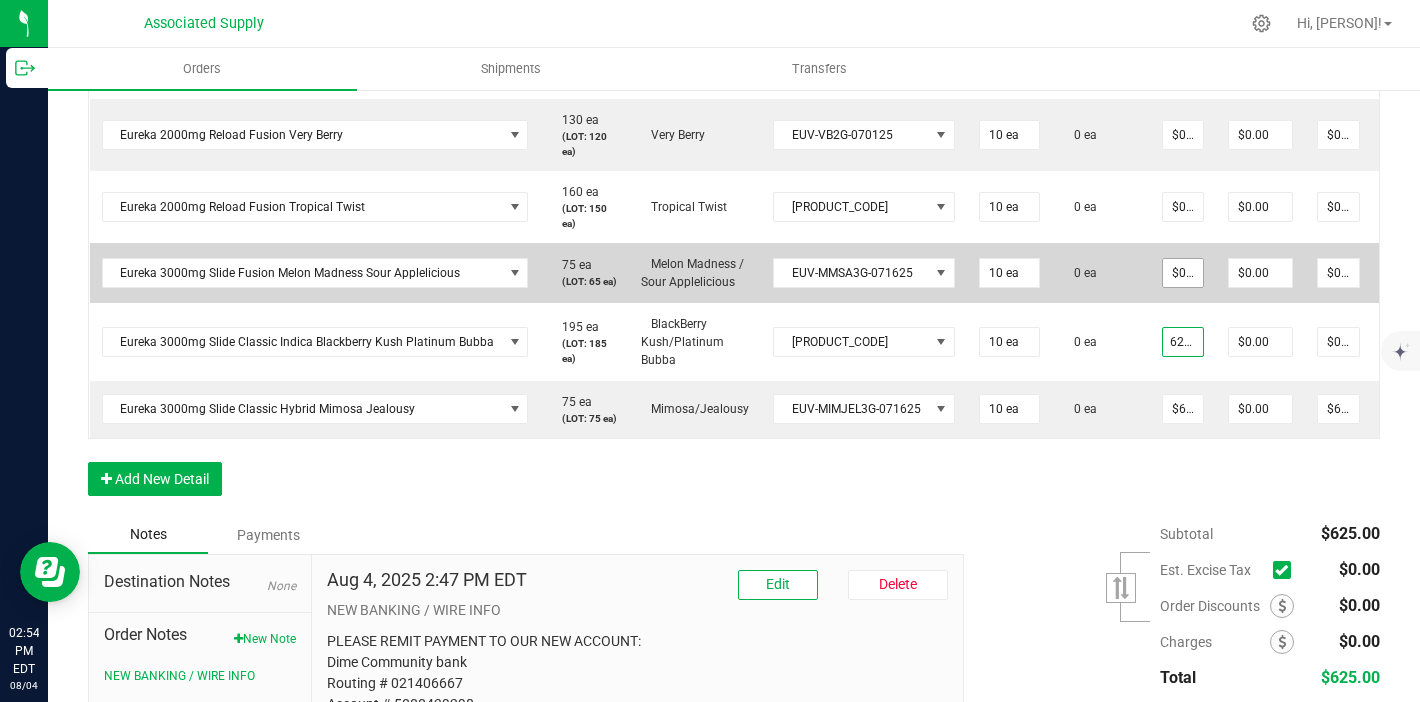 type on "0" 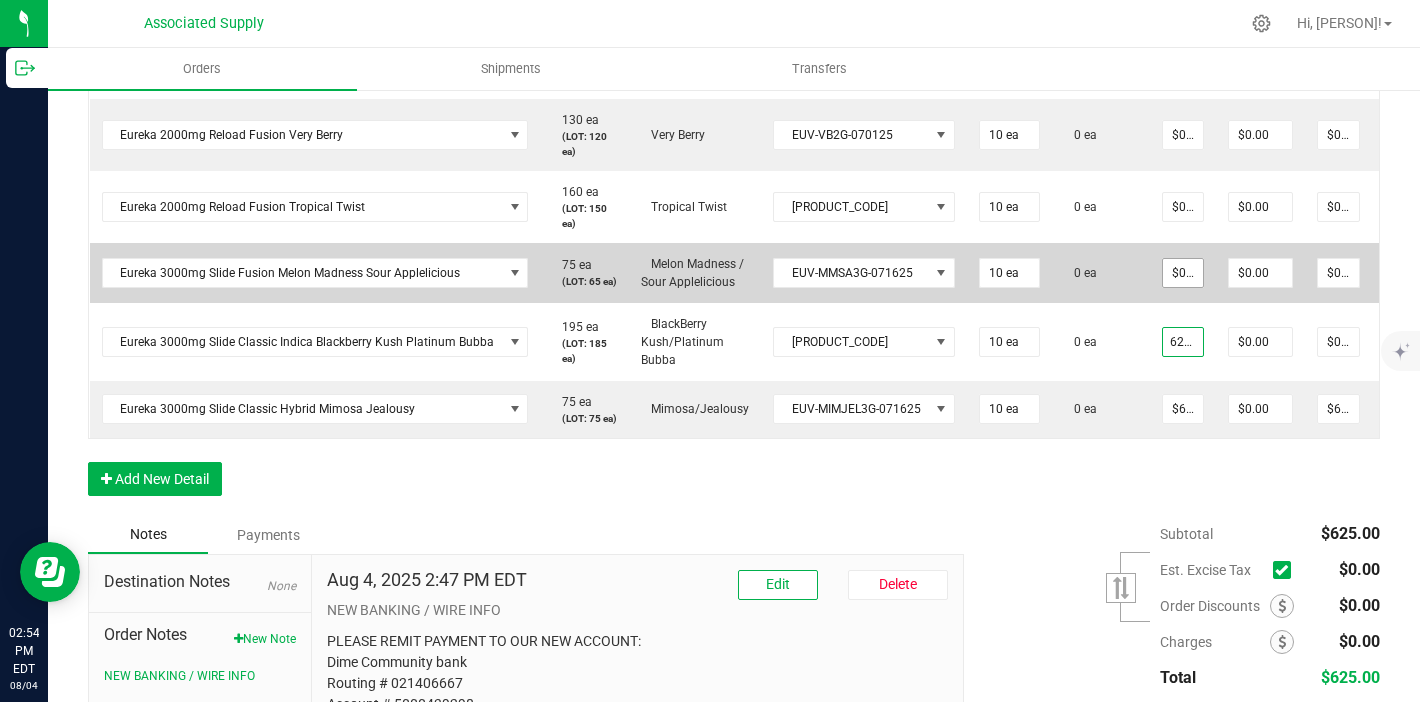 type on "$62.50000" 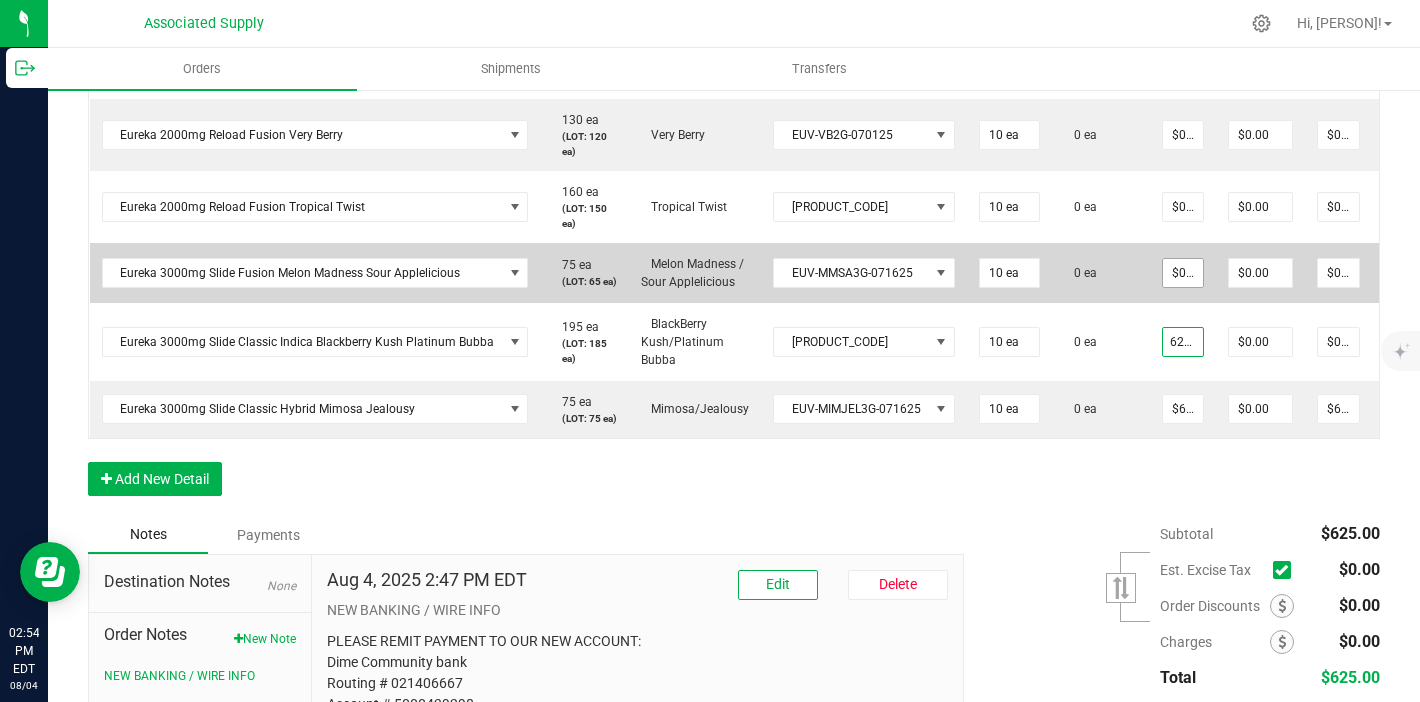 type on "$625.00" 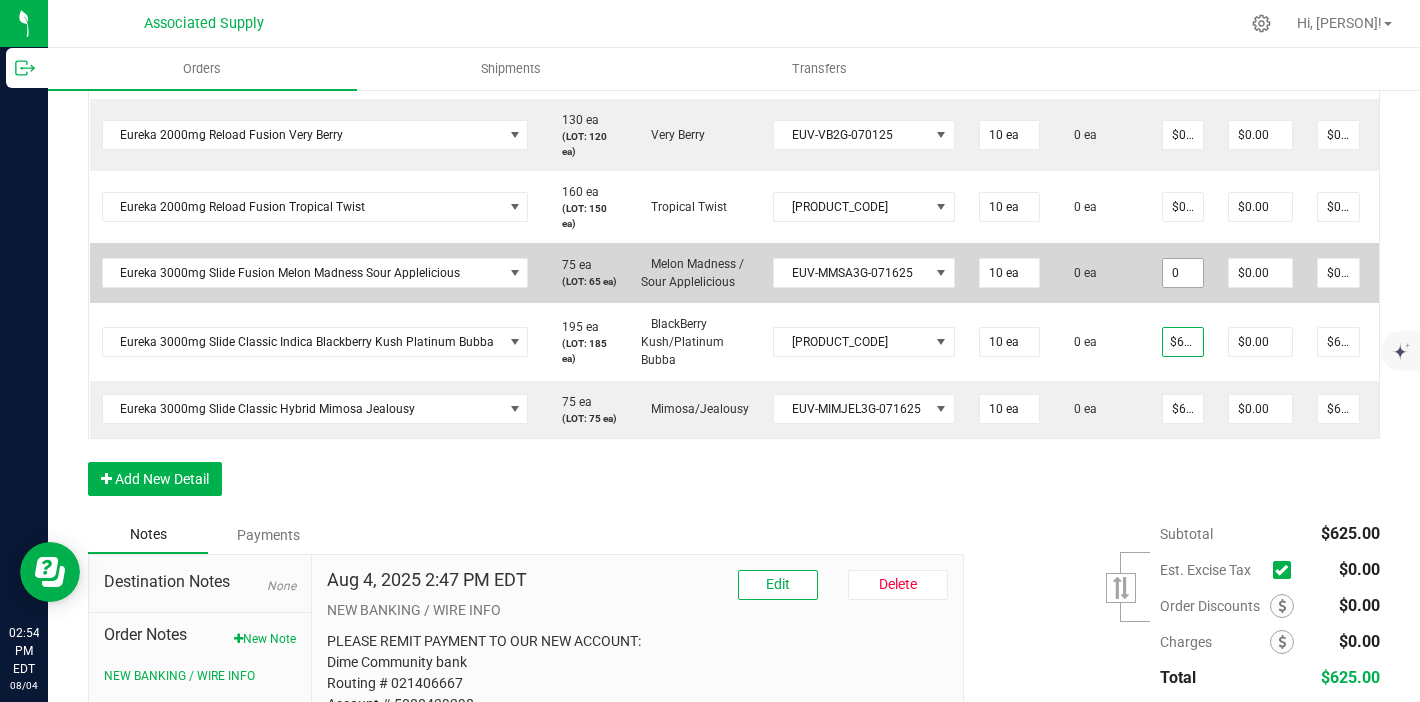 click on "0" at bounding box center (1183, 273) 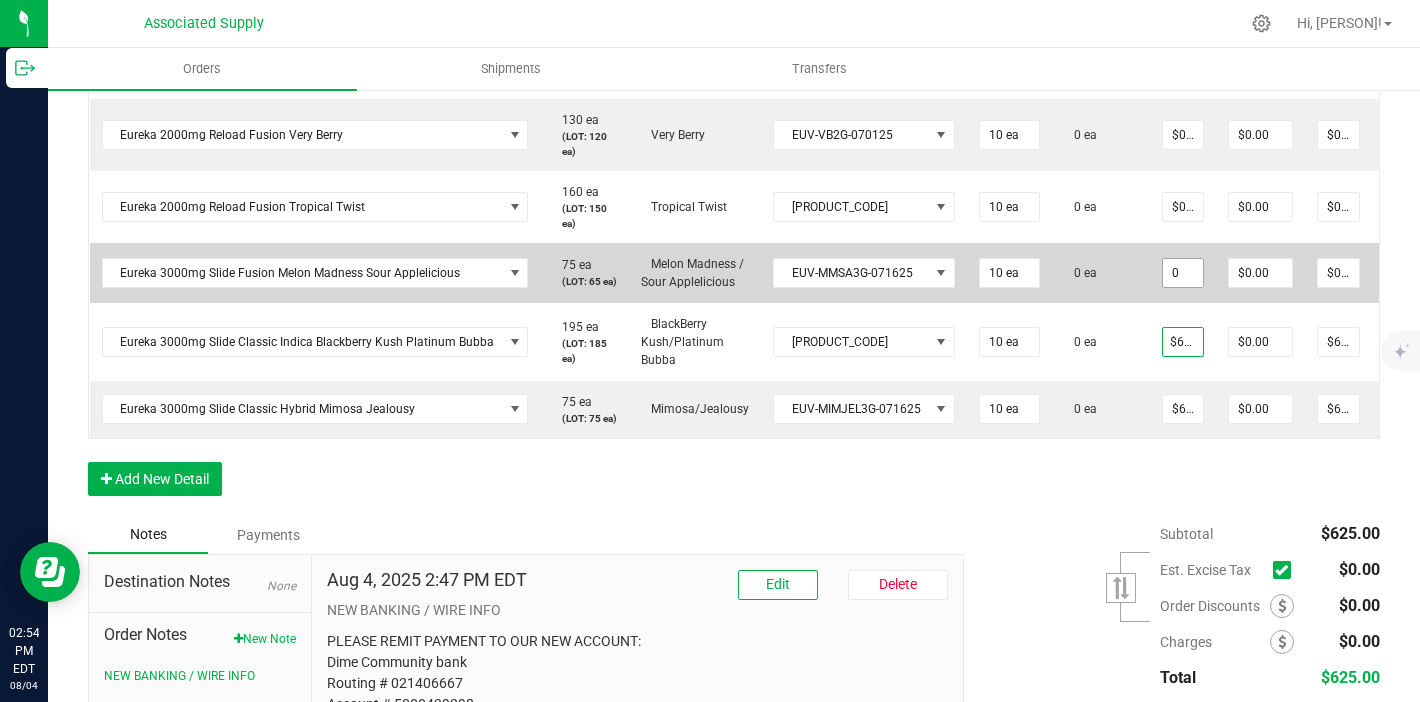 scroll, scrollTop: 0, scrollLeft: 0, axis: both 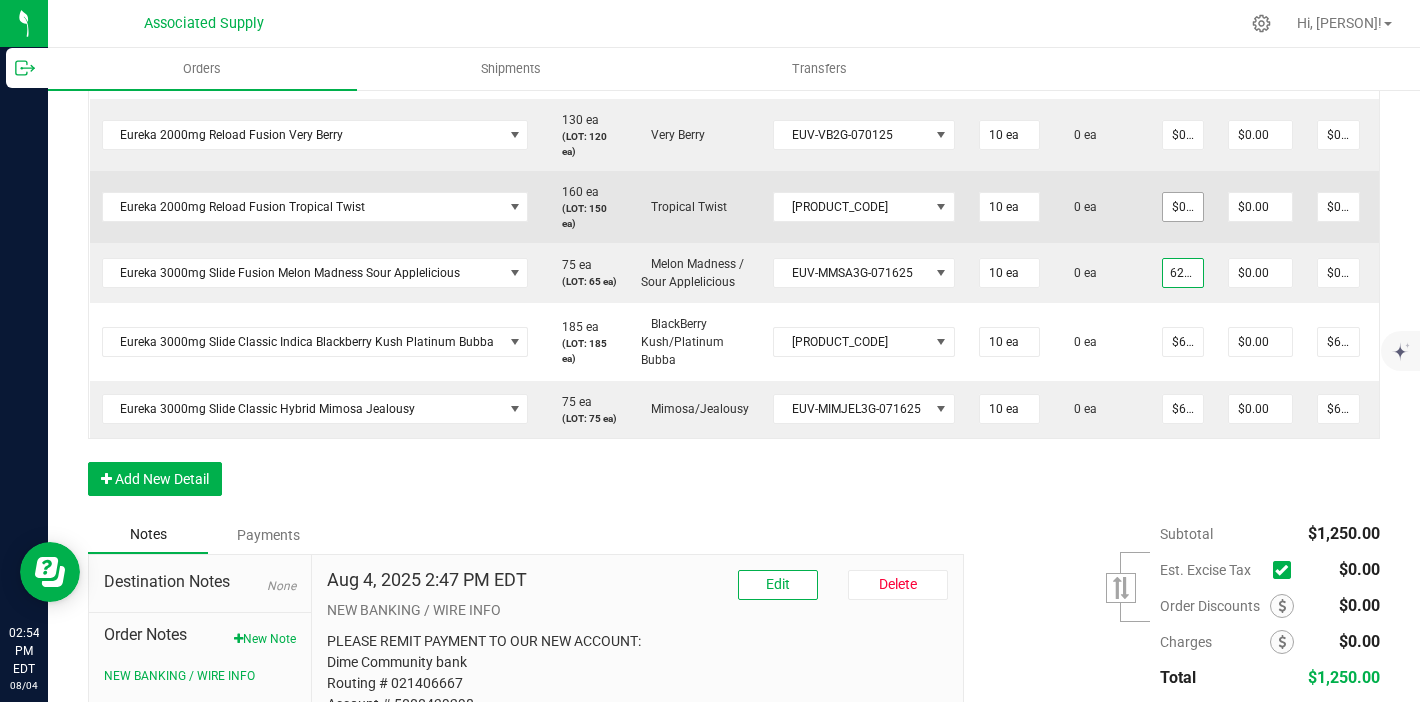type on "62.5" 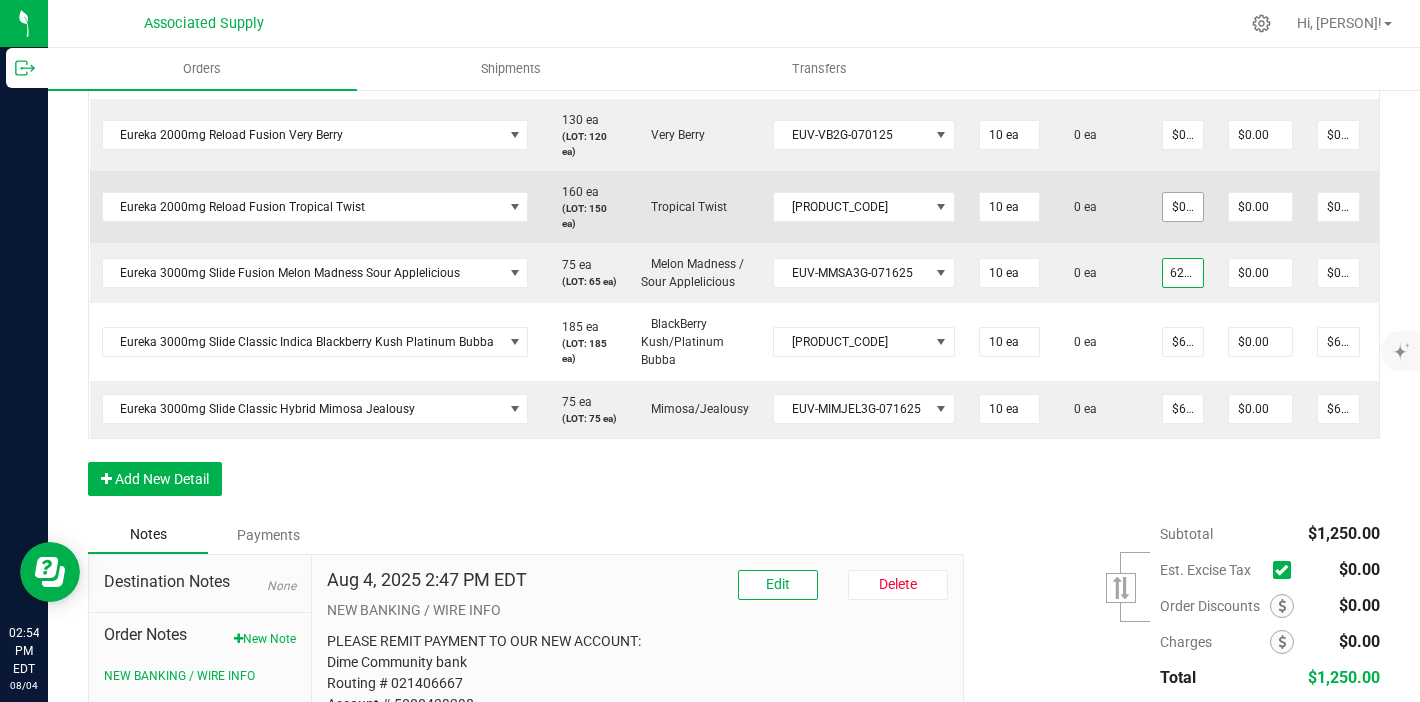 type on "0" 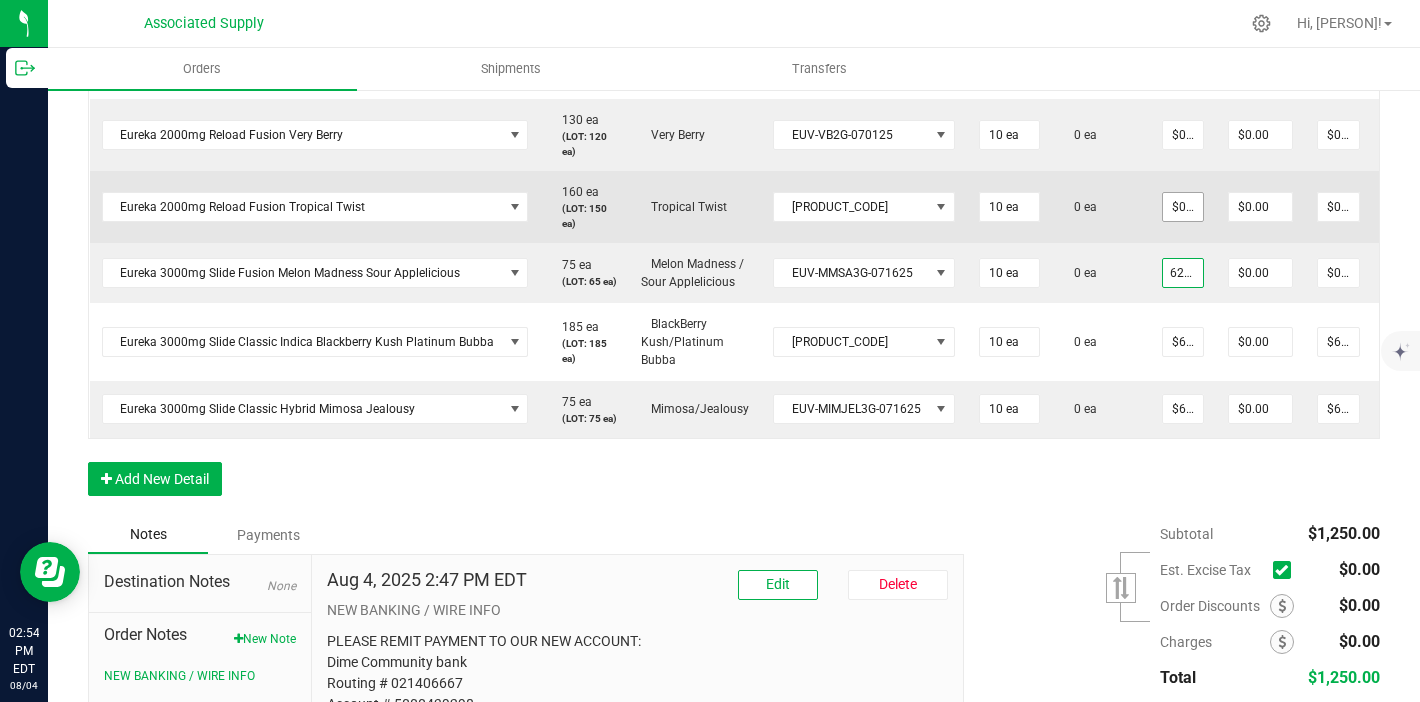 type on "$62.50000" 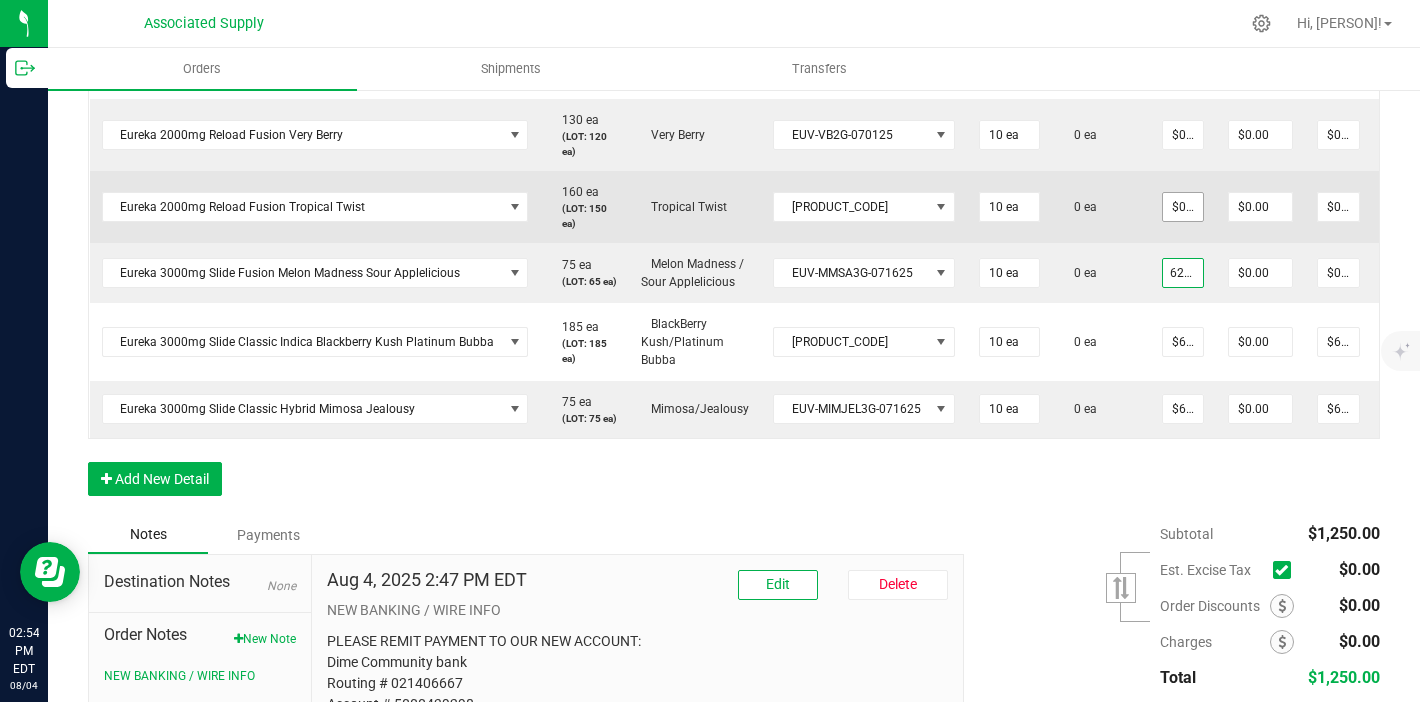 type on "$625.00" 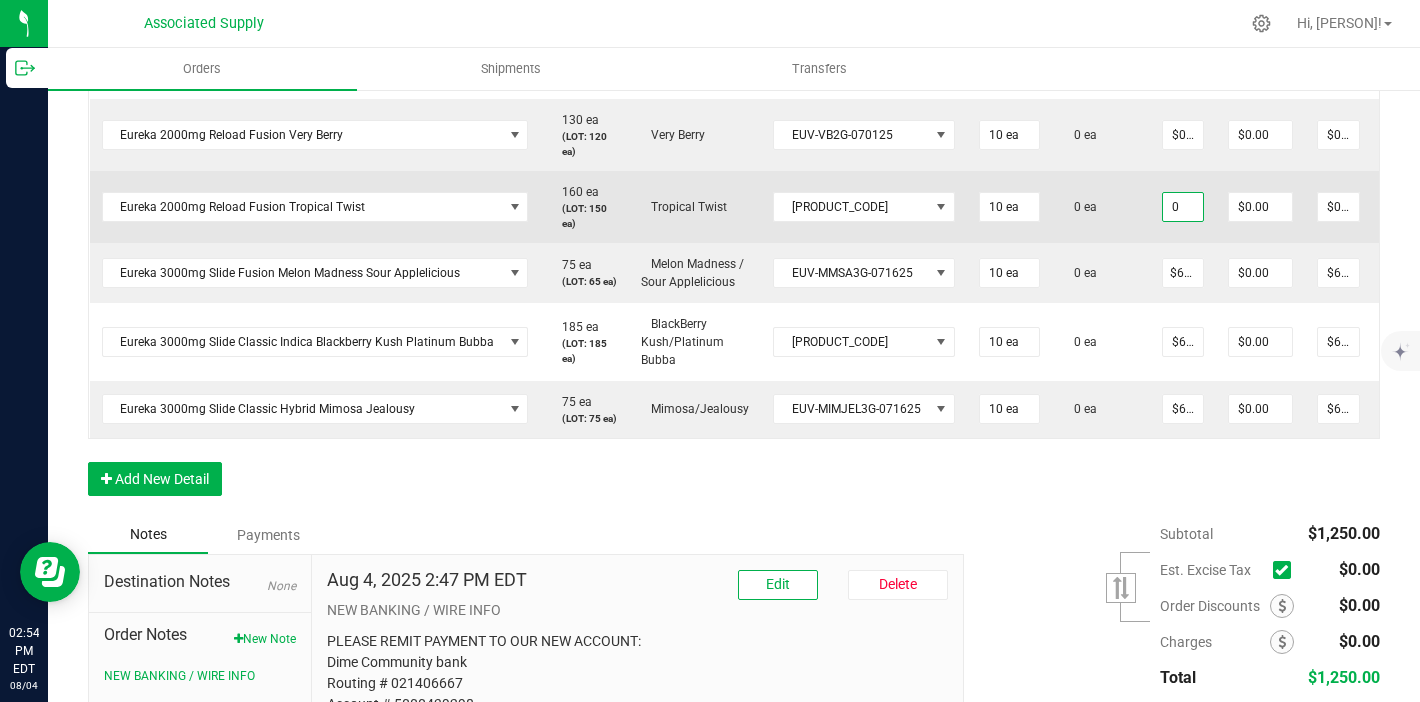 click on "0" at bounding box center [1183, 207] 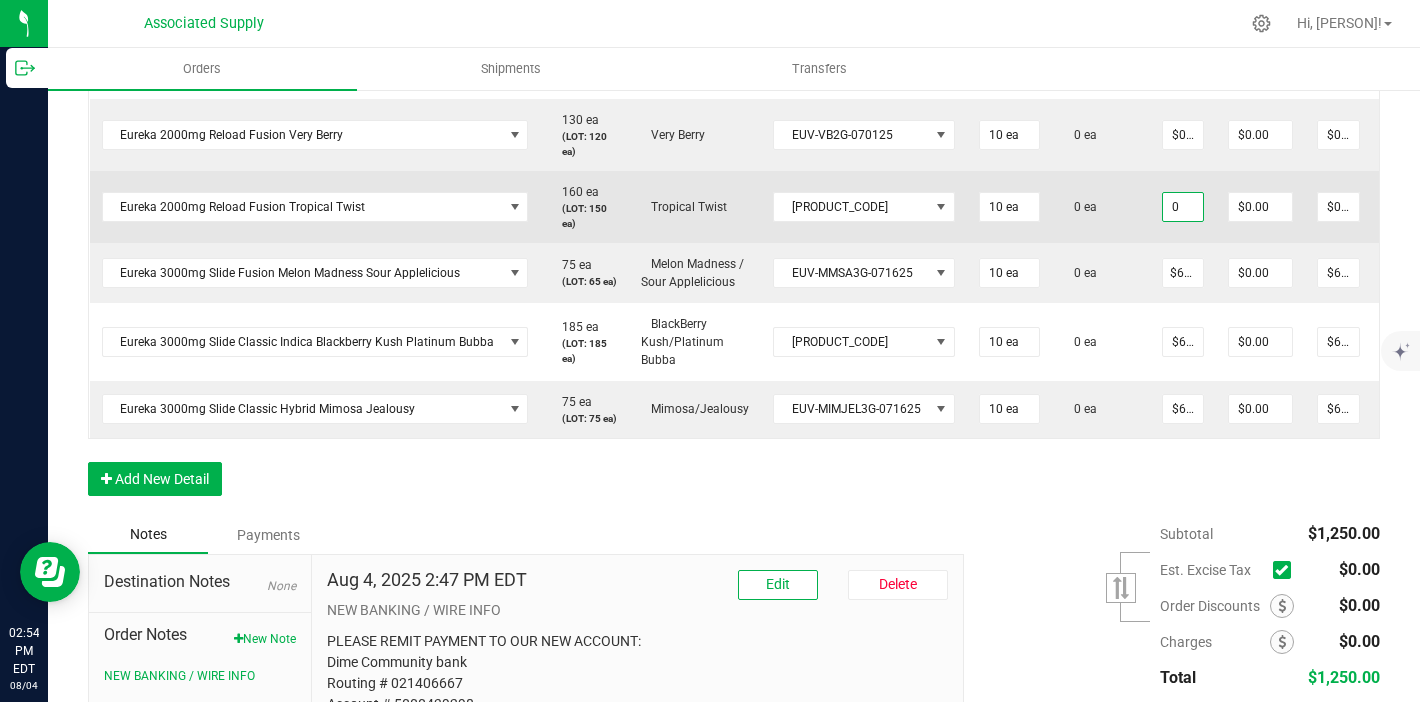 scroll, scrollTop: 0, scrollLeft: 0, axis: both 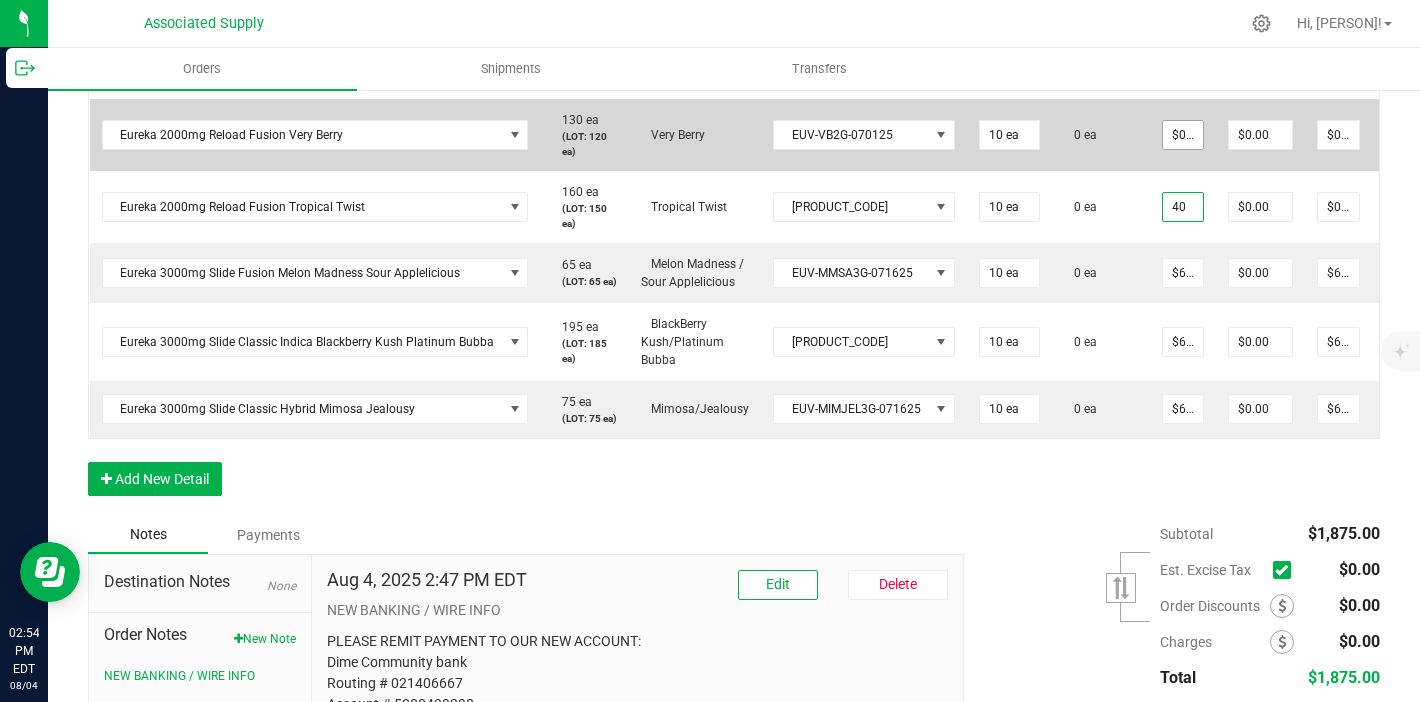 type on "40" 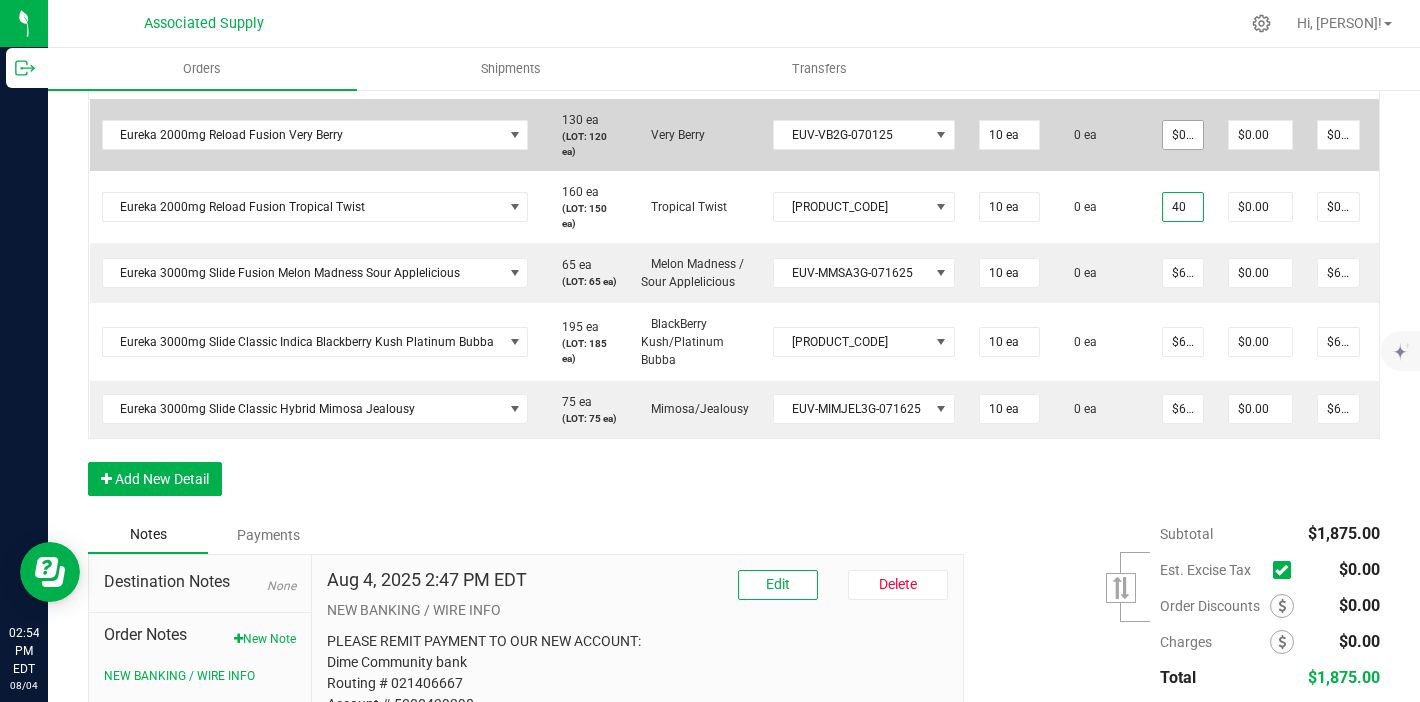 type on "0" 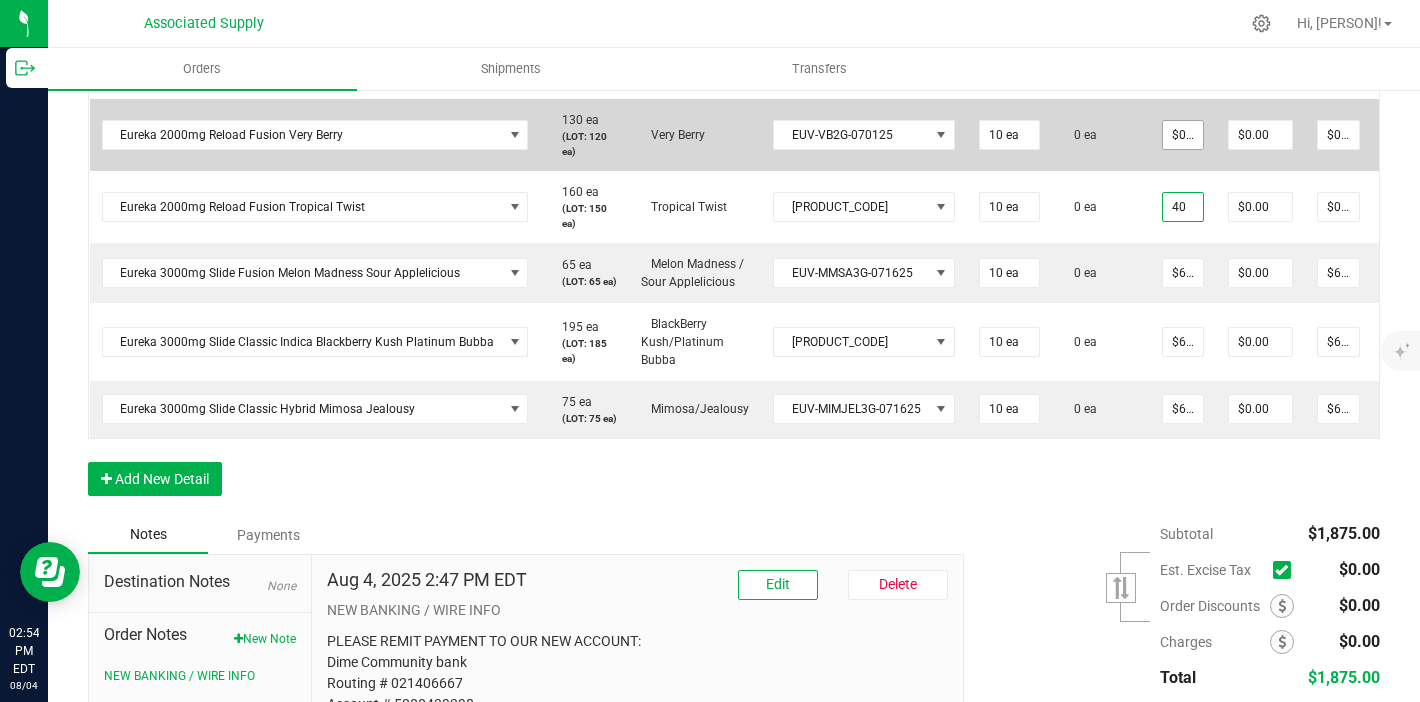 type on "$40.00000" 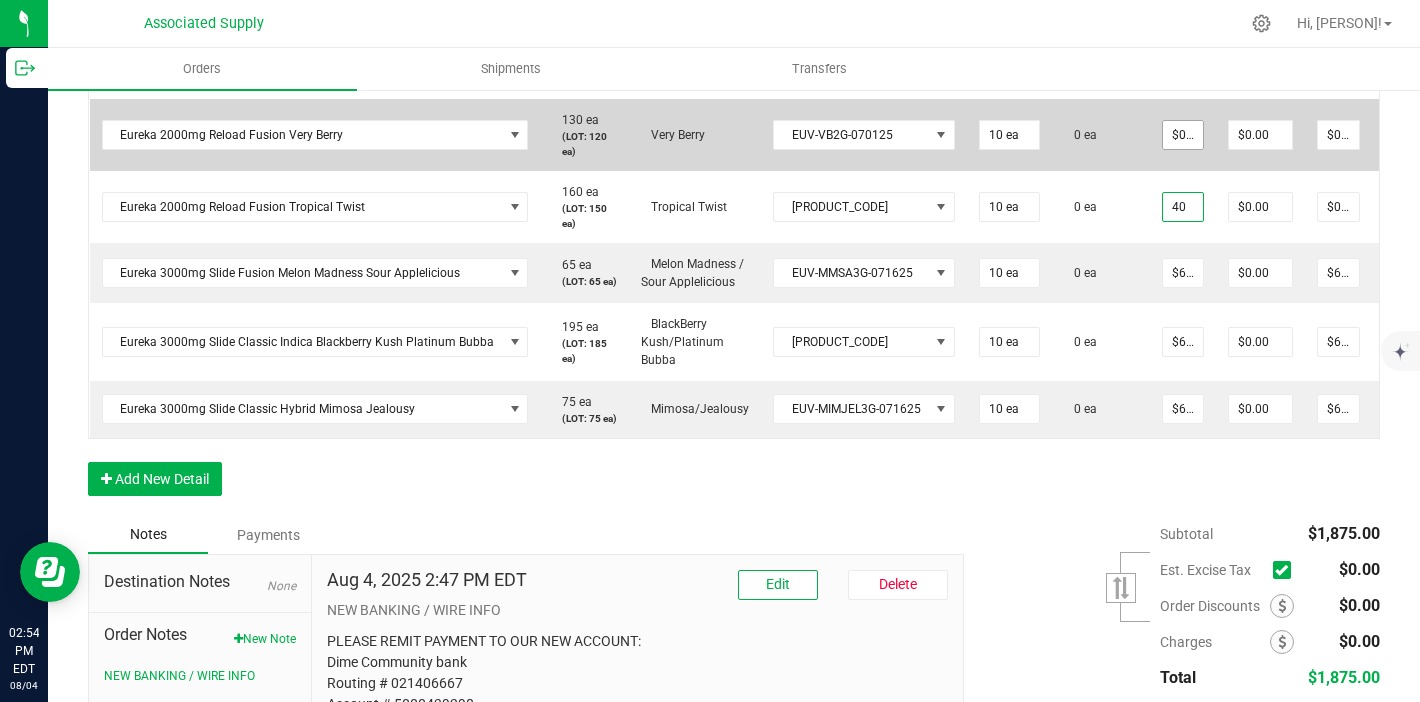 type on "$400.00" 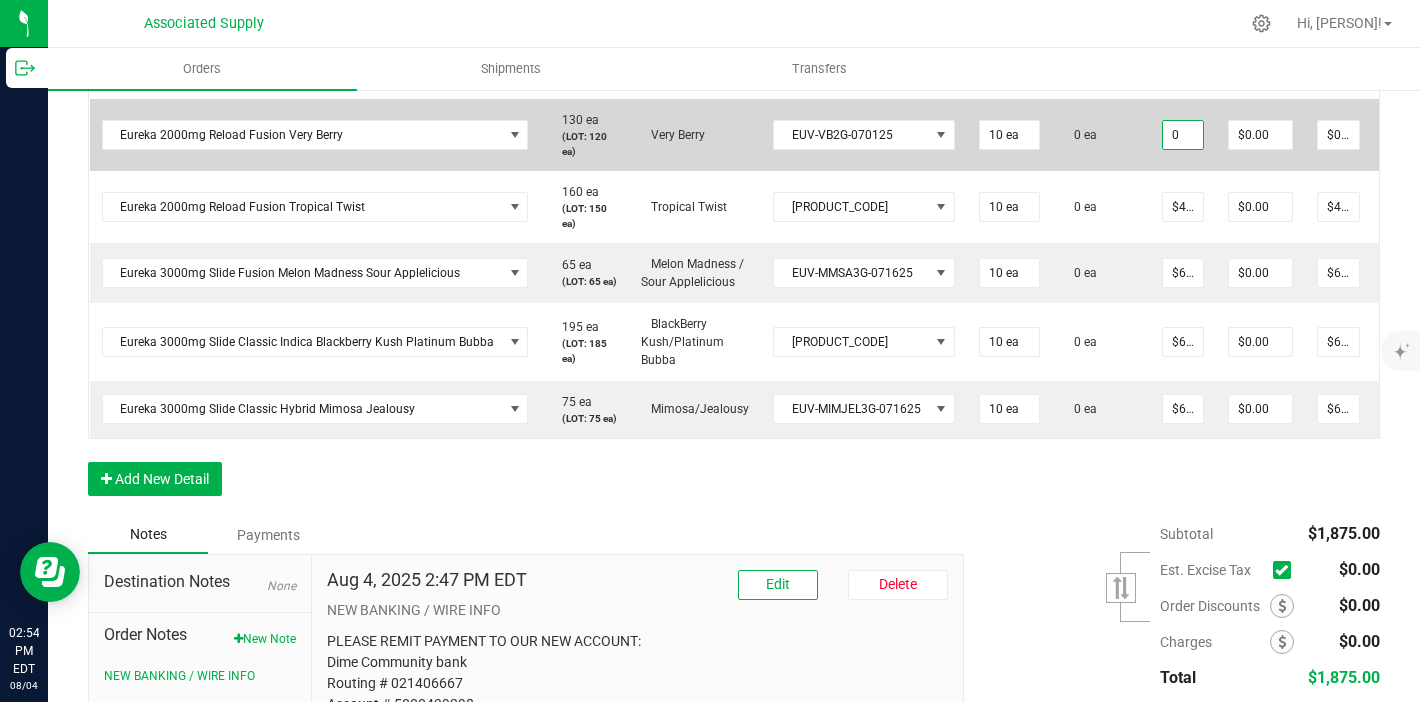 click on "0" at bounding box center [1183, 135] 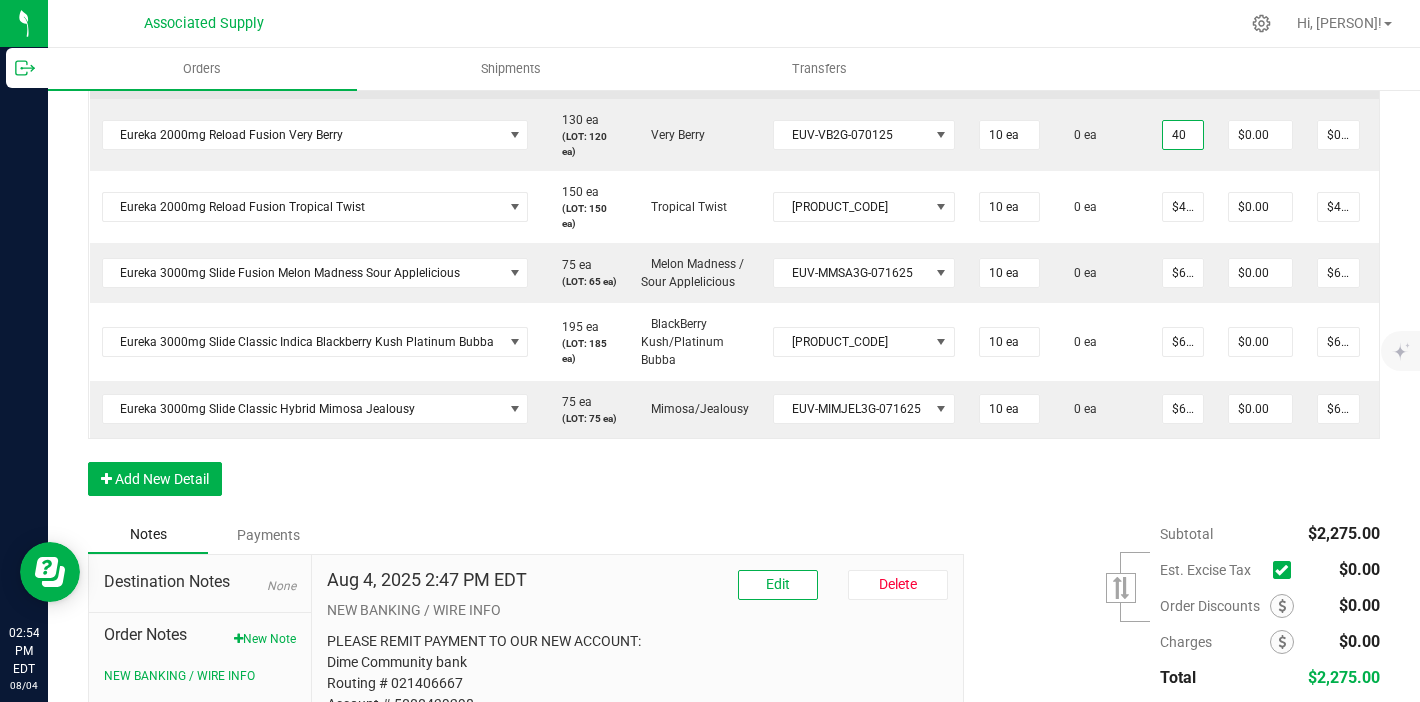 type on "40" 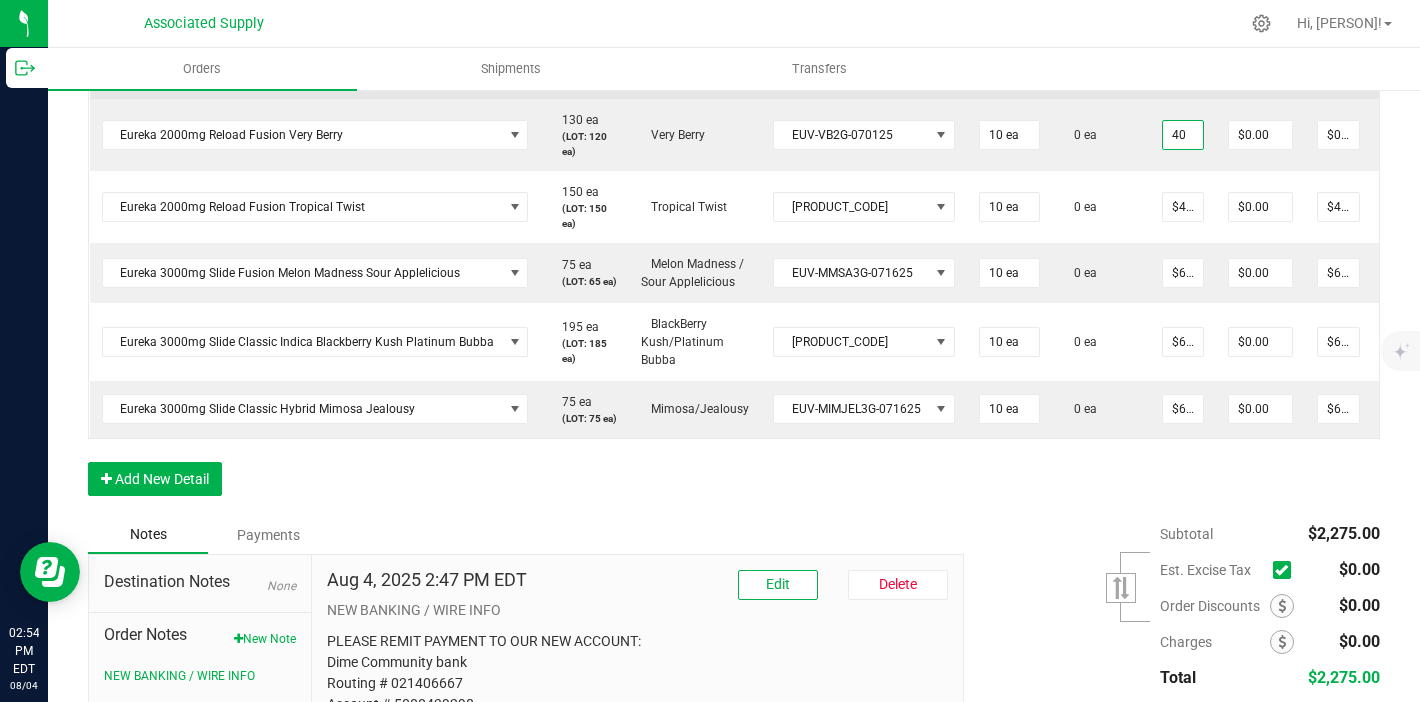 type on "0" 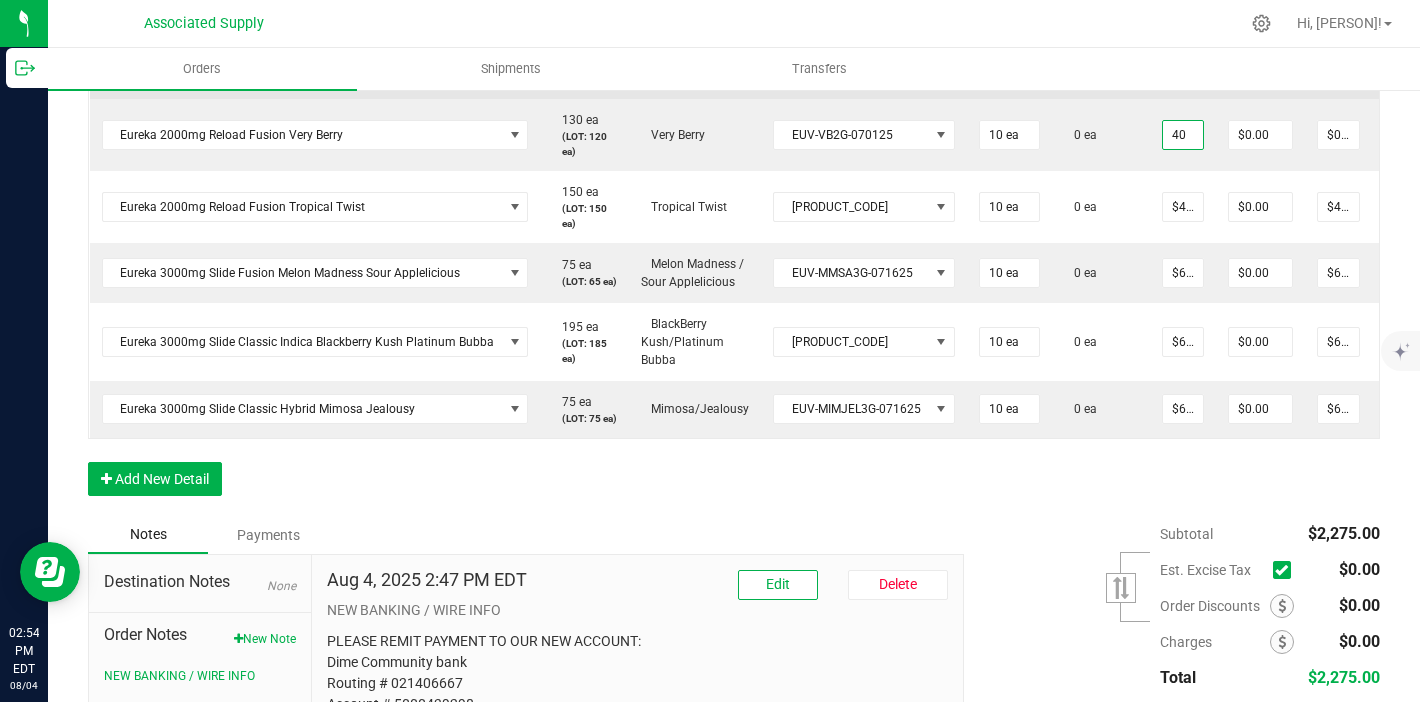 type on "$40.00000" 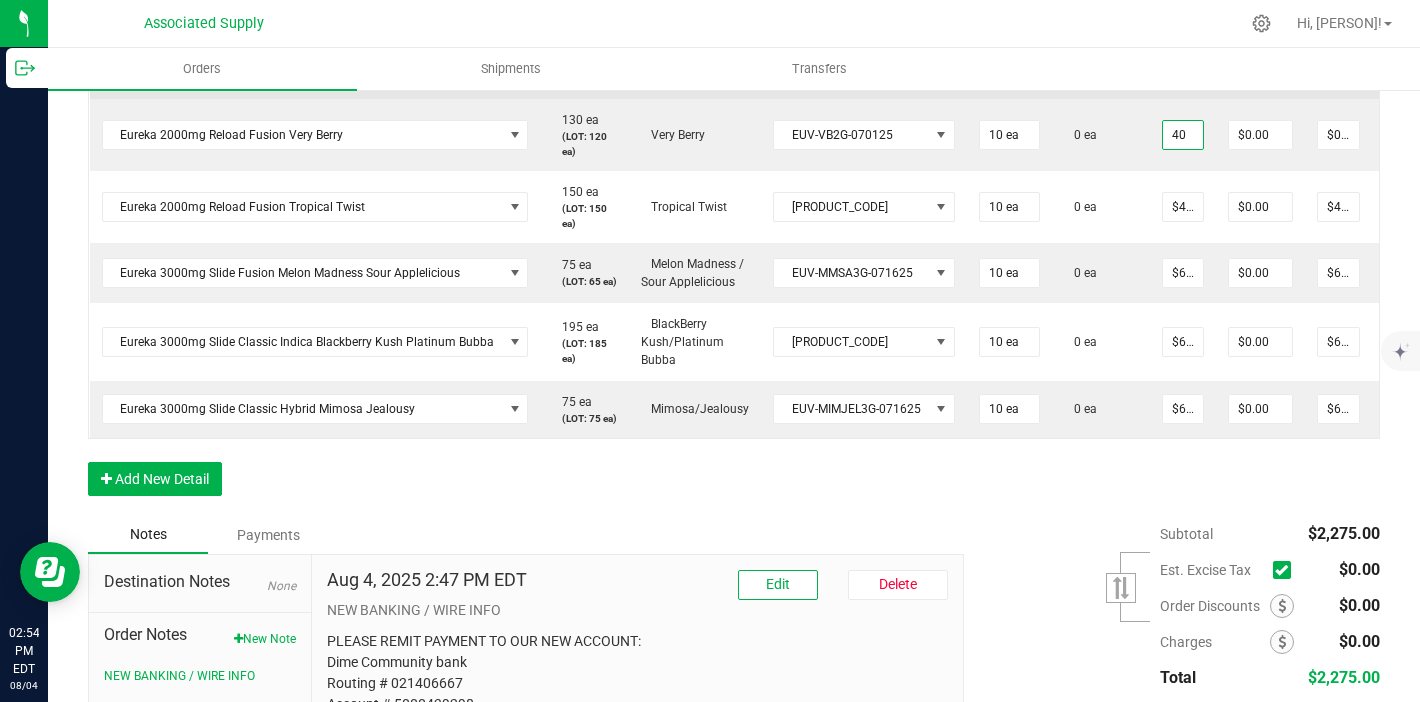 type on "$400.00" 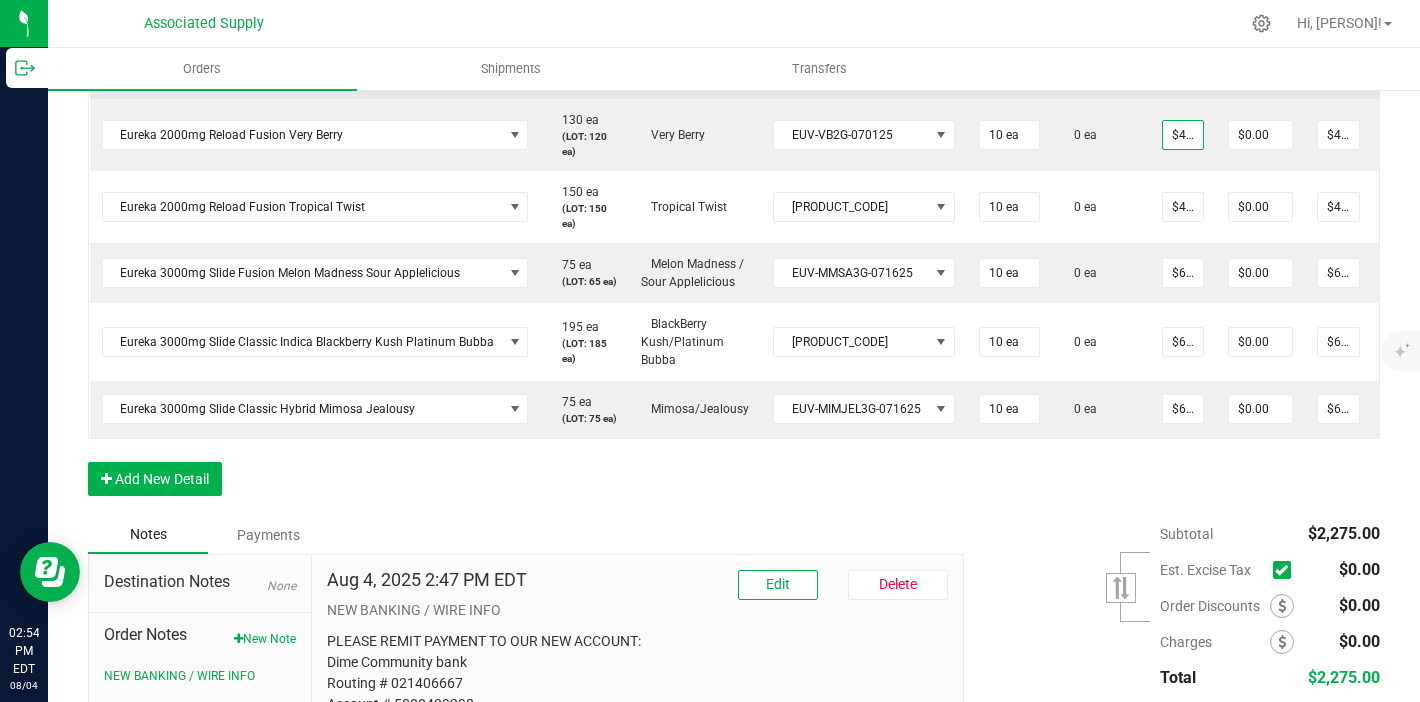 click on "0" at bounding box center (1183, 70) 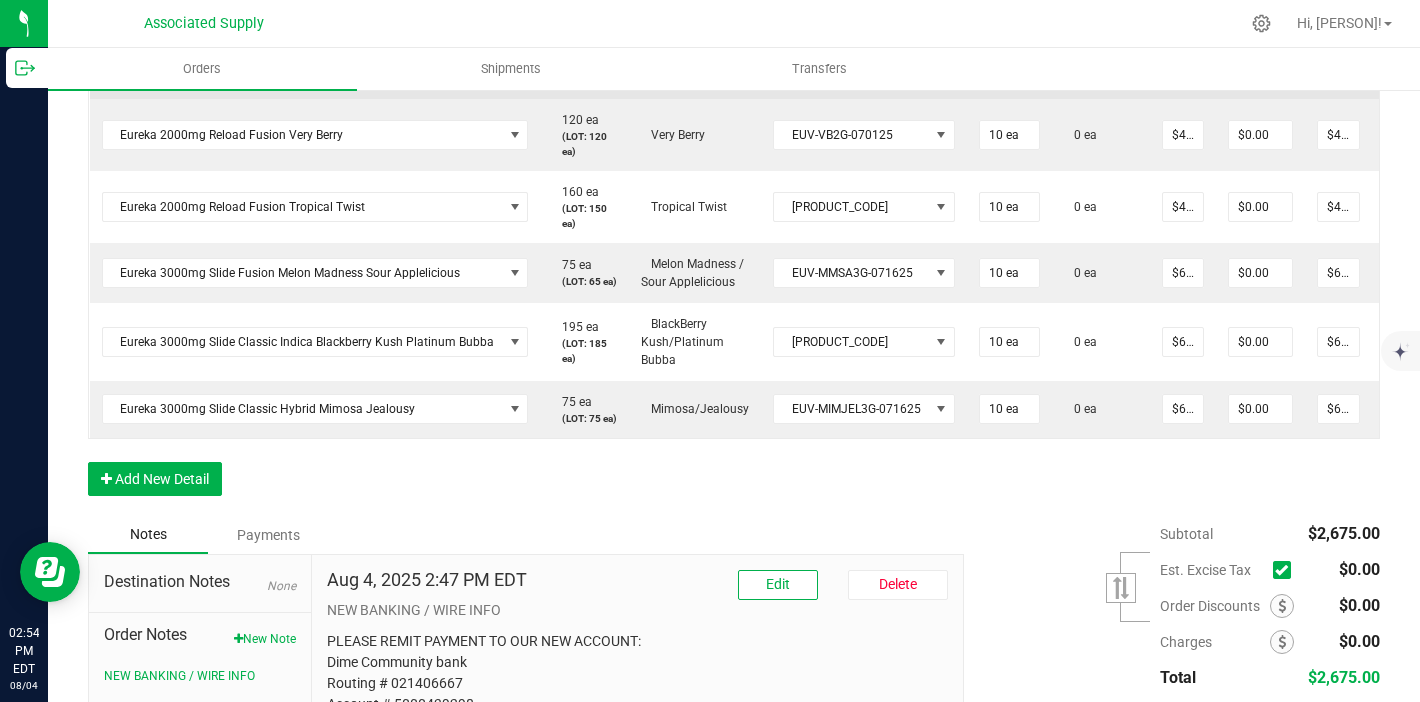 type on "$40.00000" 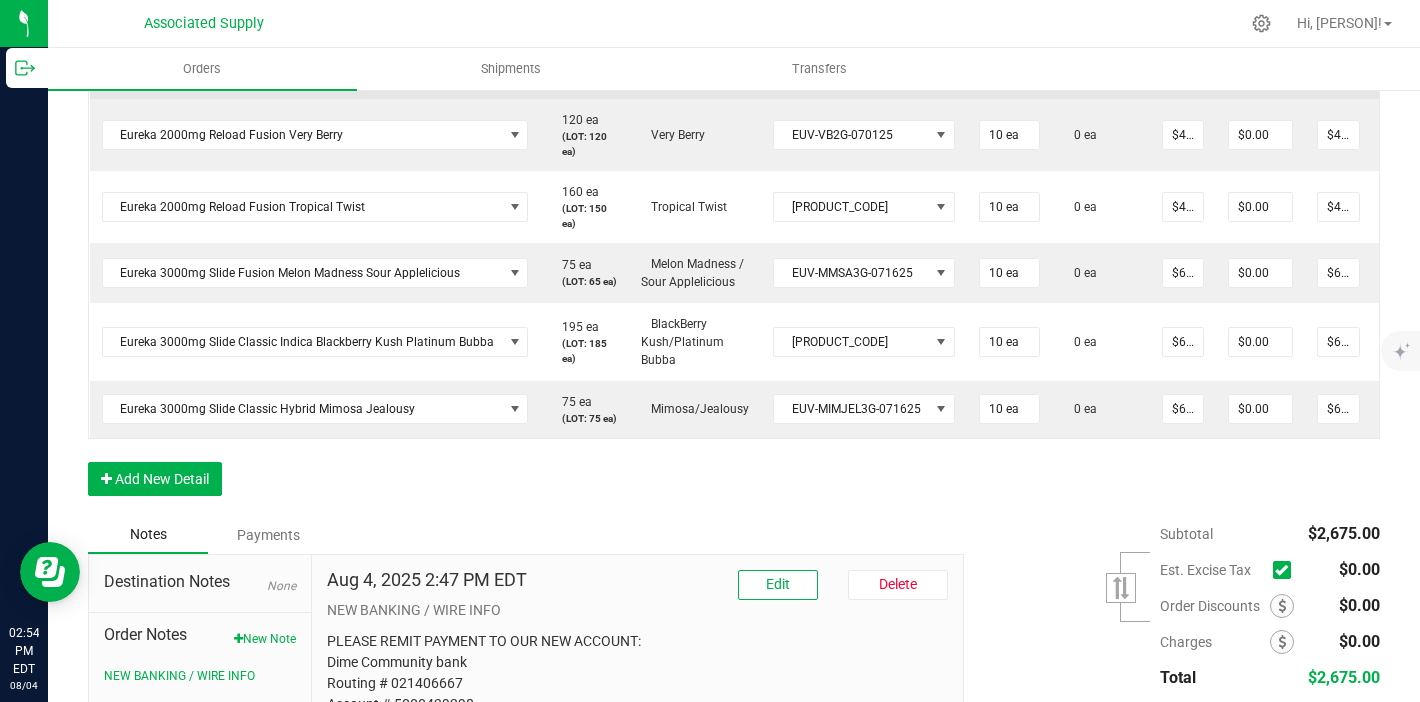 type on "$400.00" 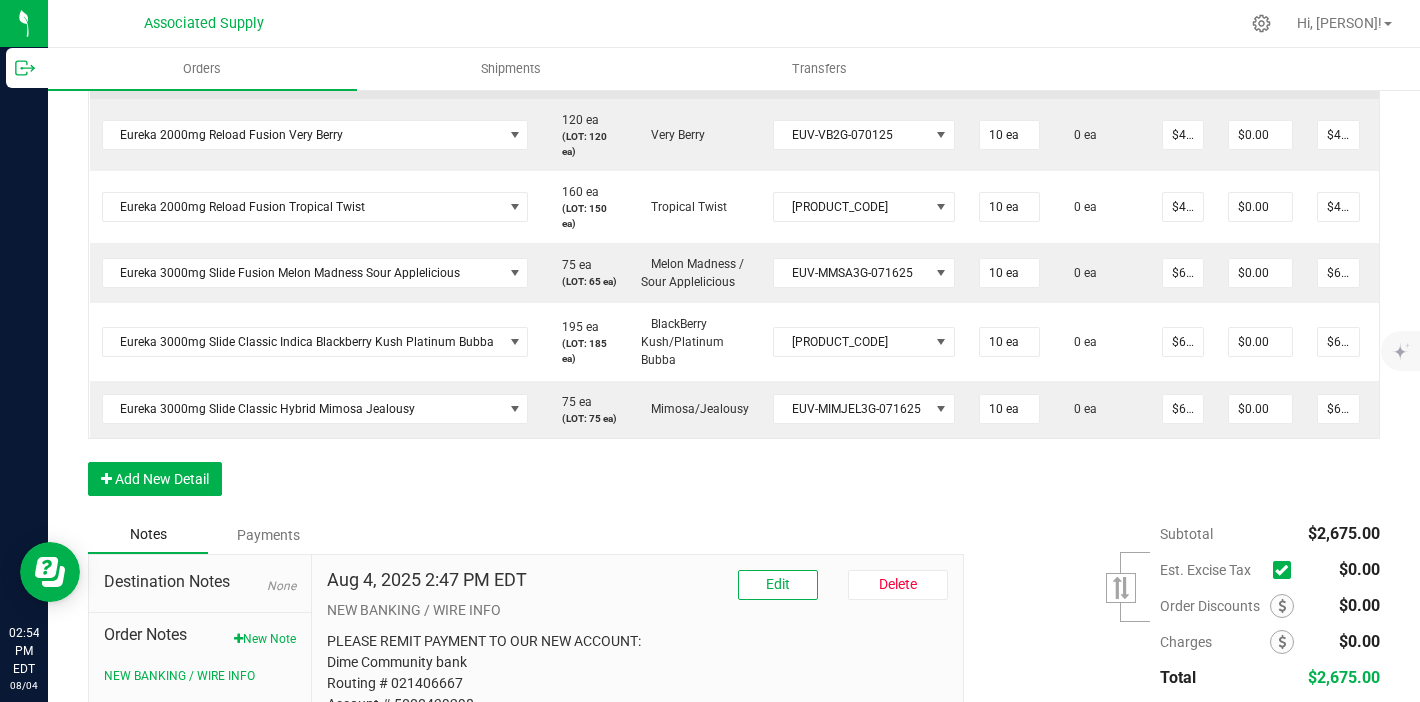 click on "0 ea" at bounding box center (1101, 70) 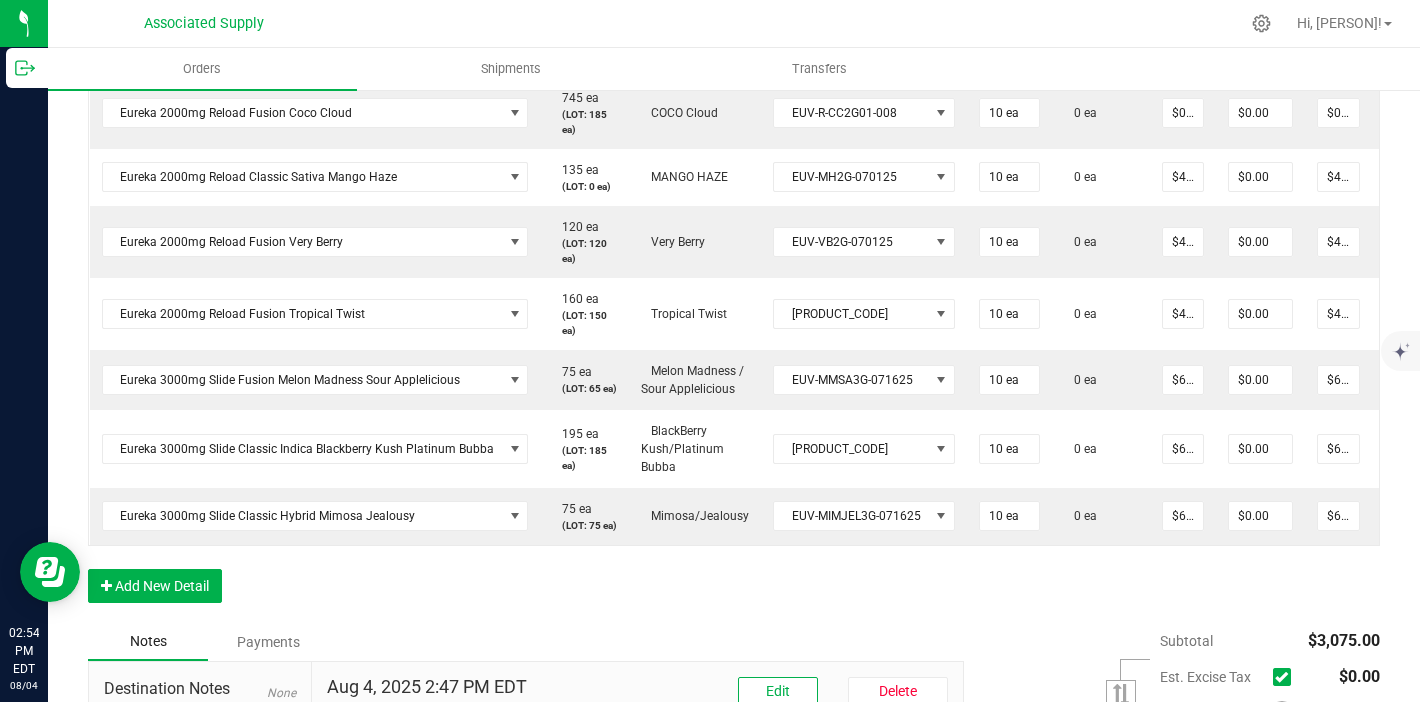 scroll, scrollTop: 1883, scrollLeft: 0, axis: vertical 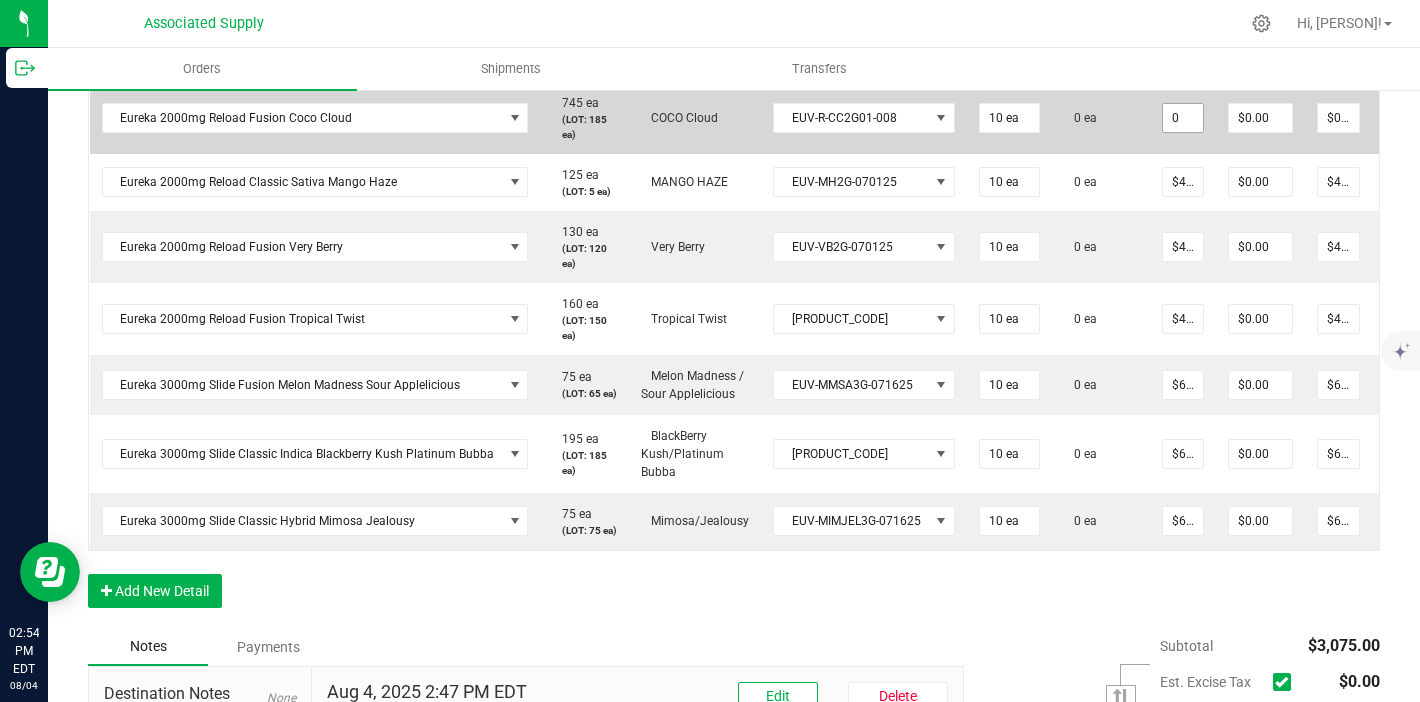 click on "0" at bounding box center (1183, 118) 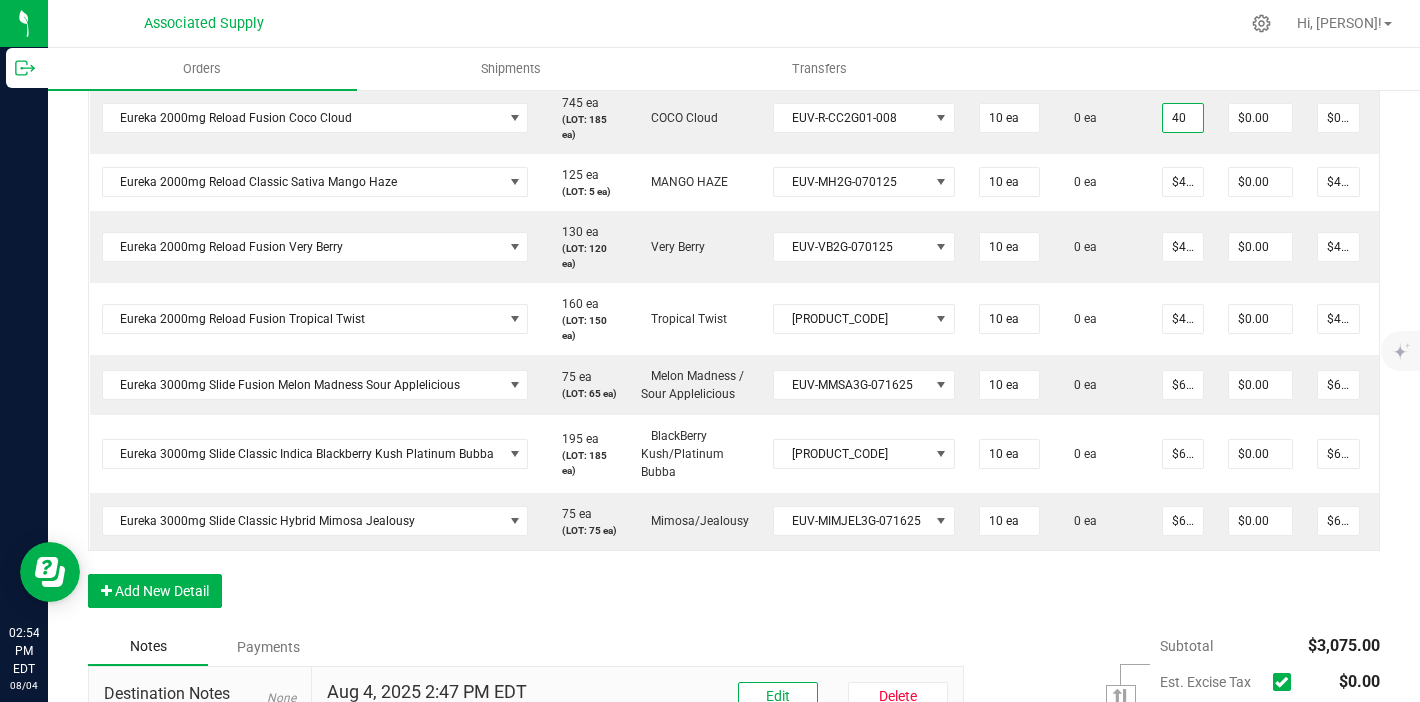type on "40" 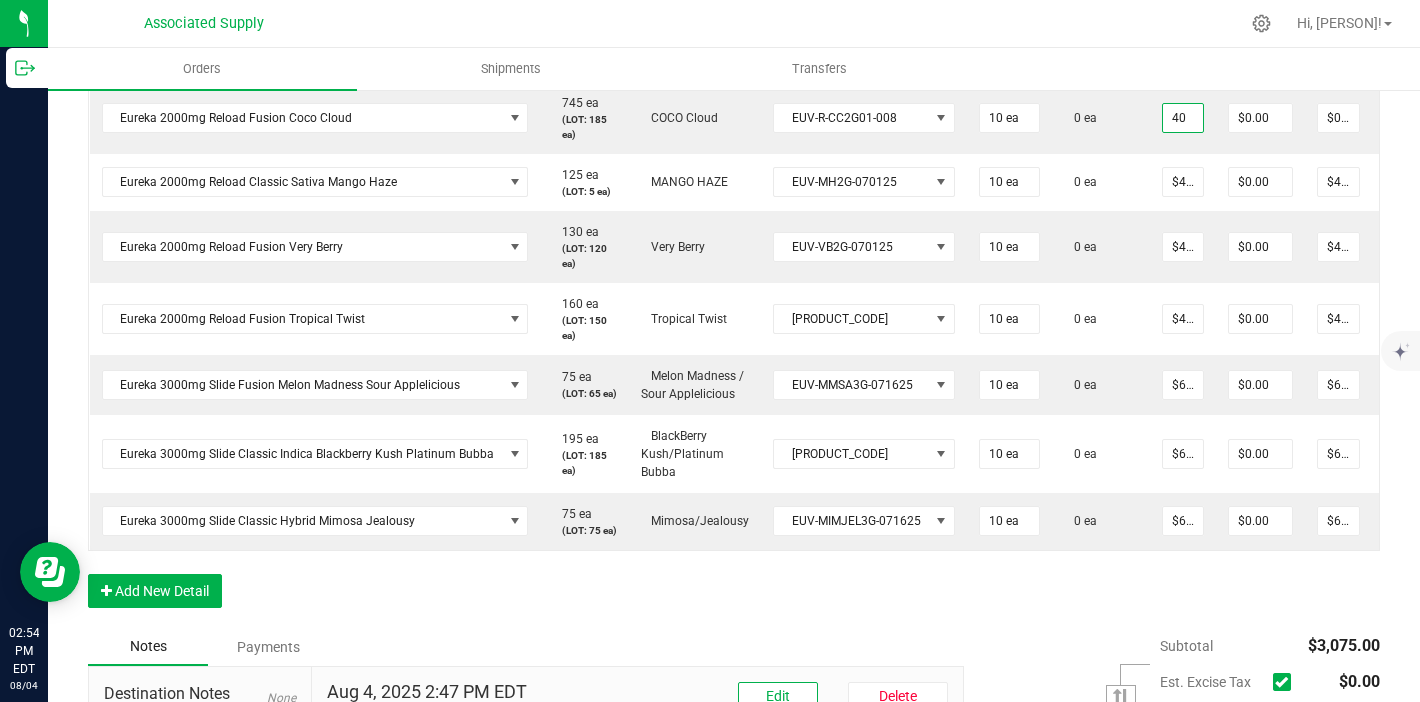 type on "0" 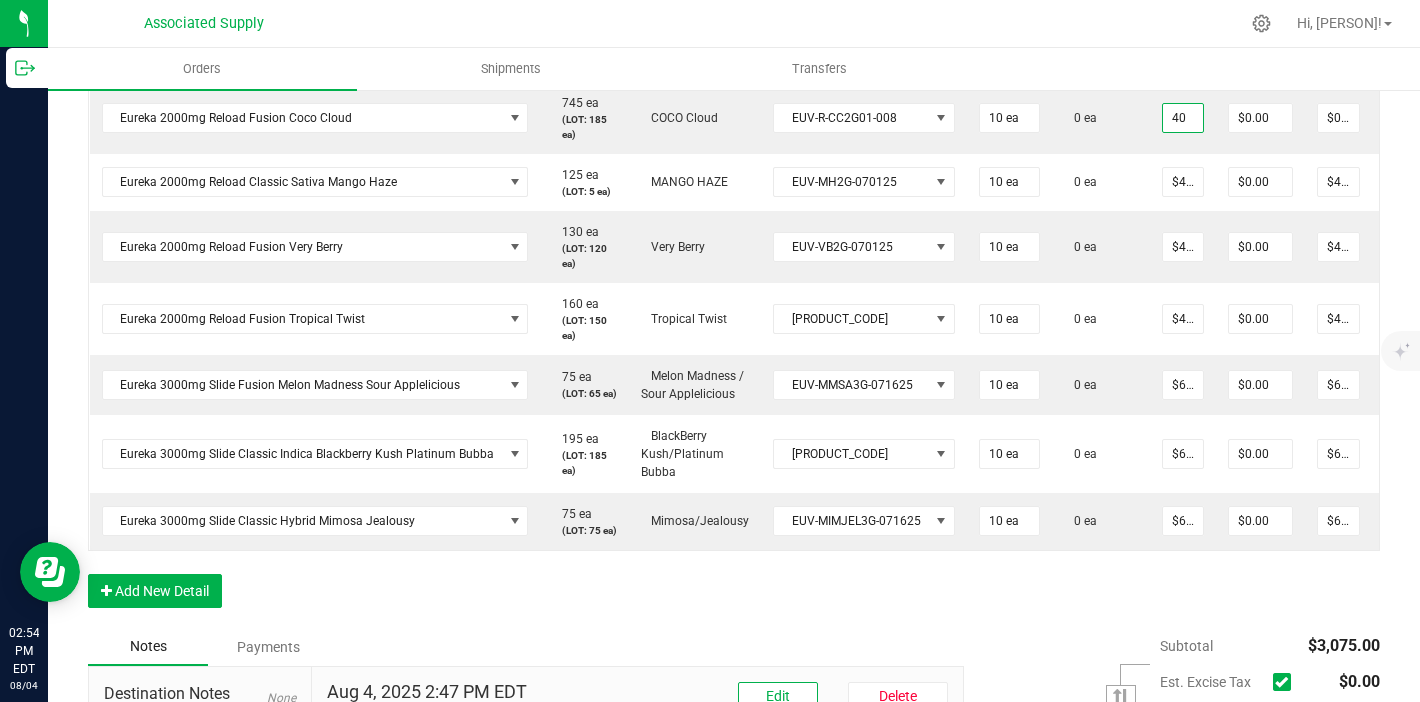 type on "$40.00000" 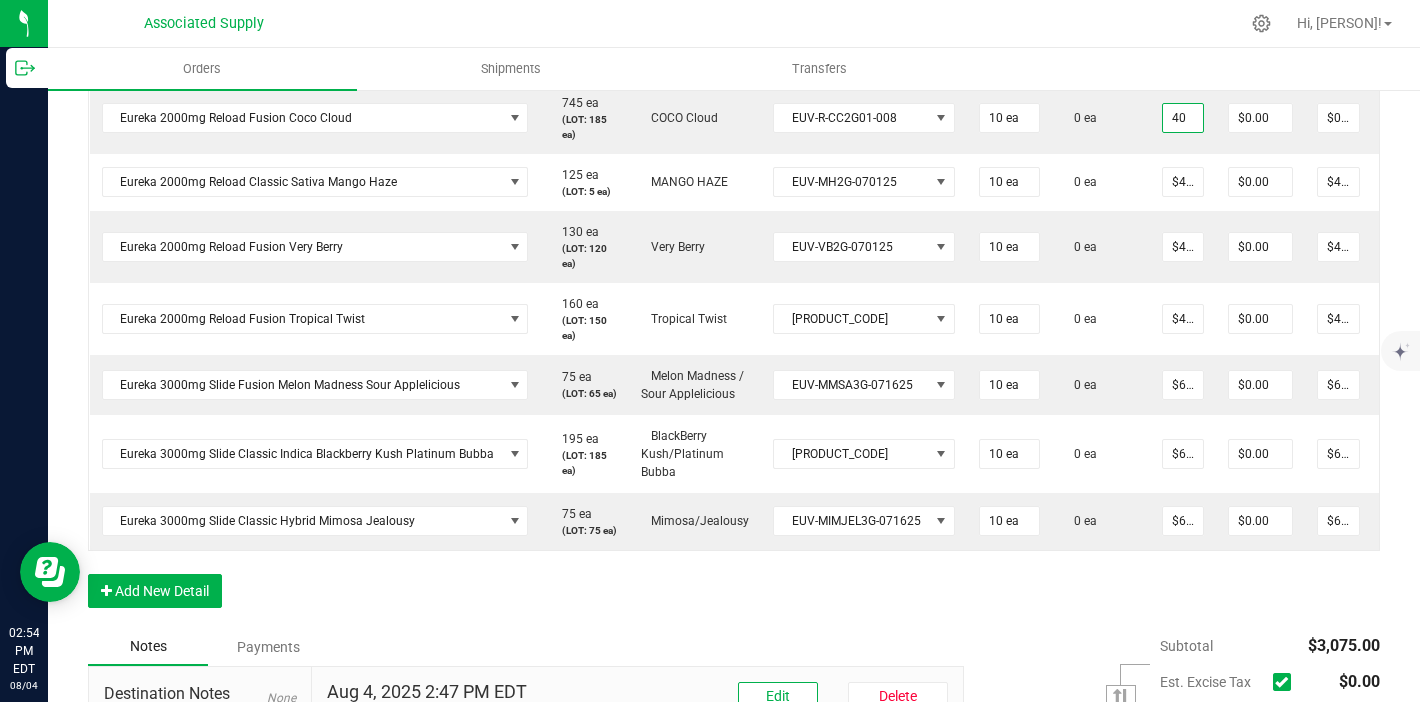 type on "$400.00" 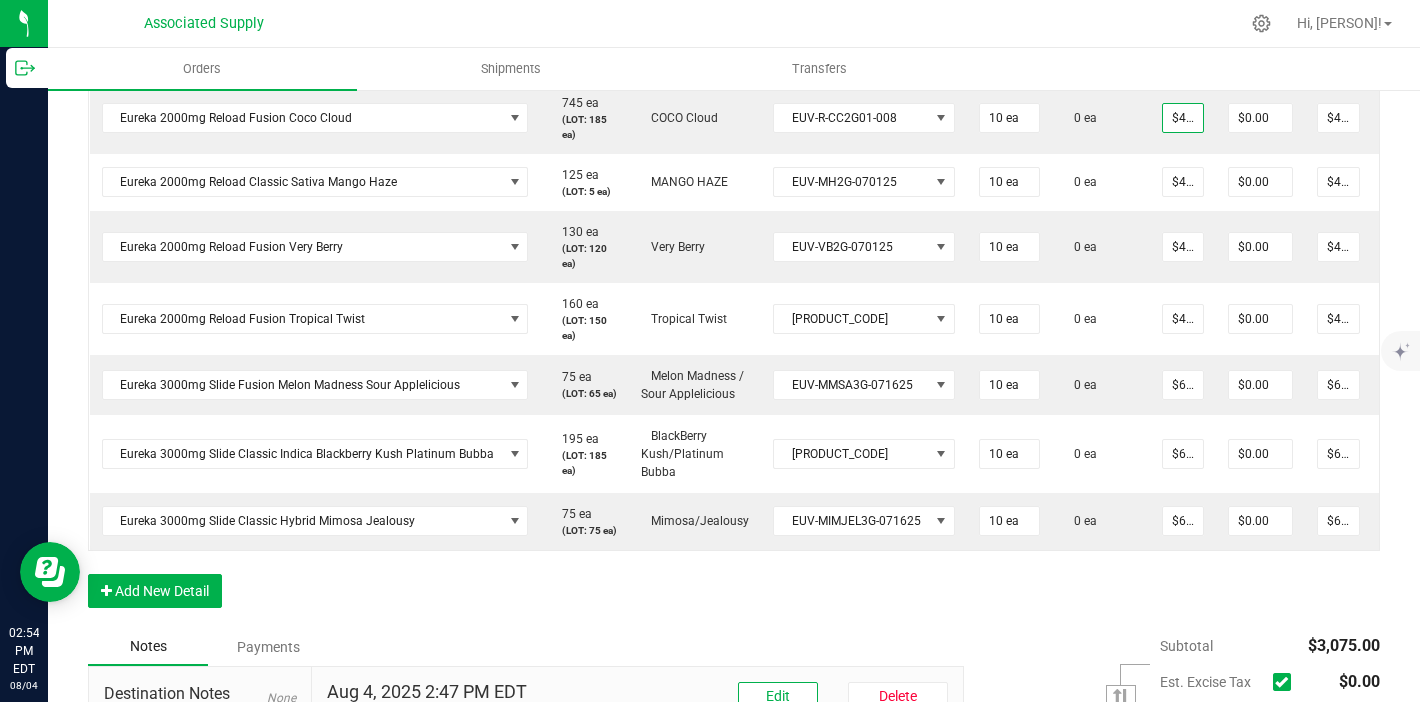 click on "0" at bounding box center (1183, 53) 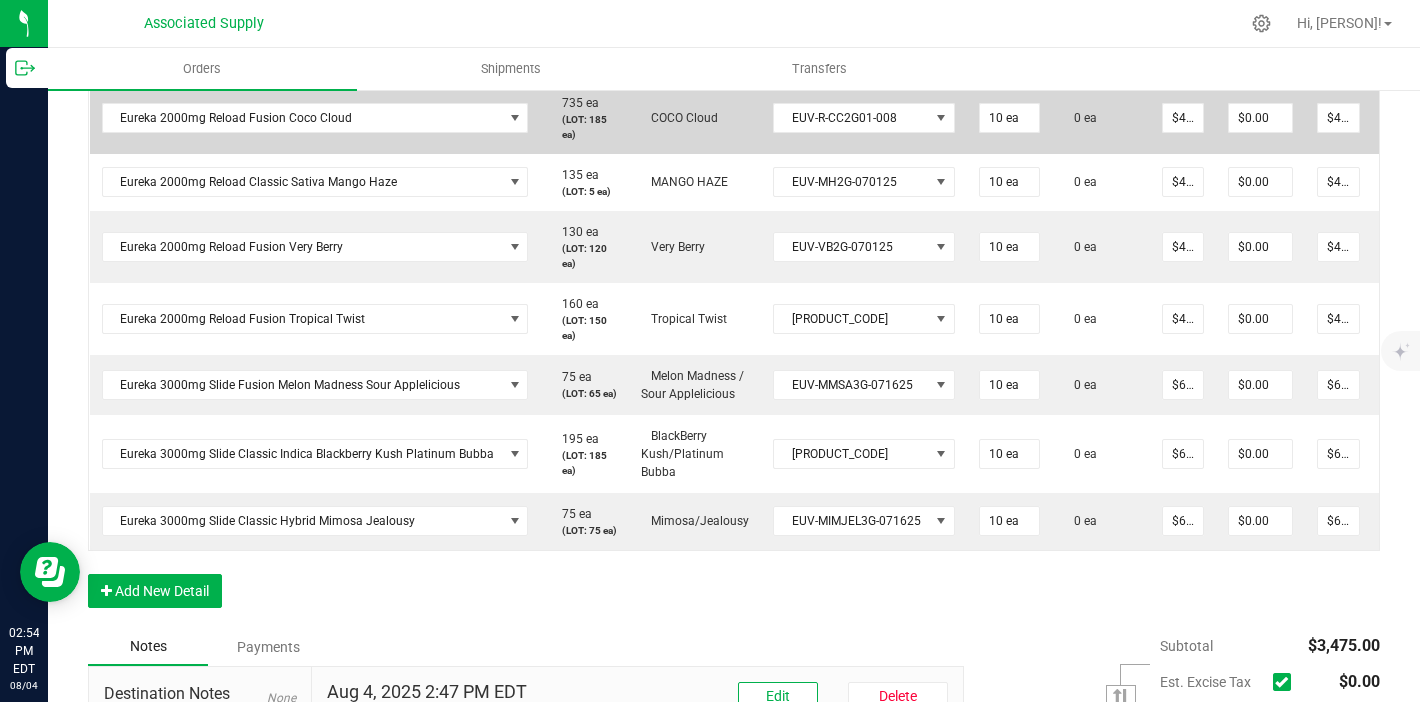 type on "$40.00000" 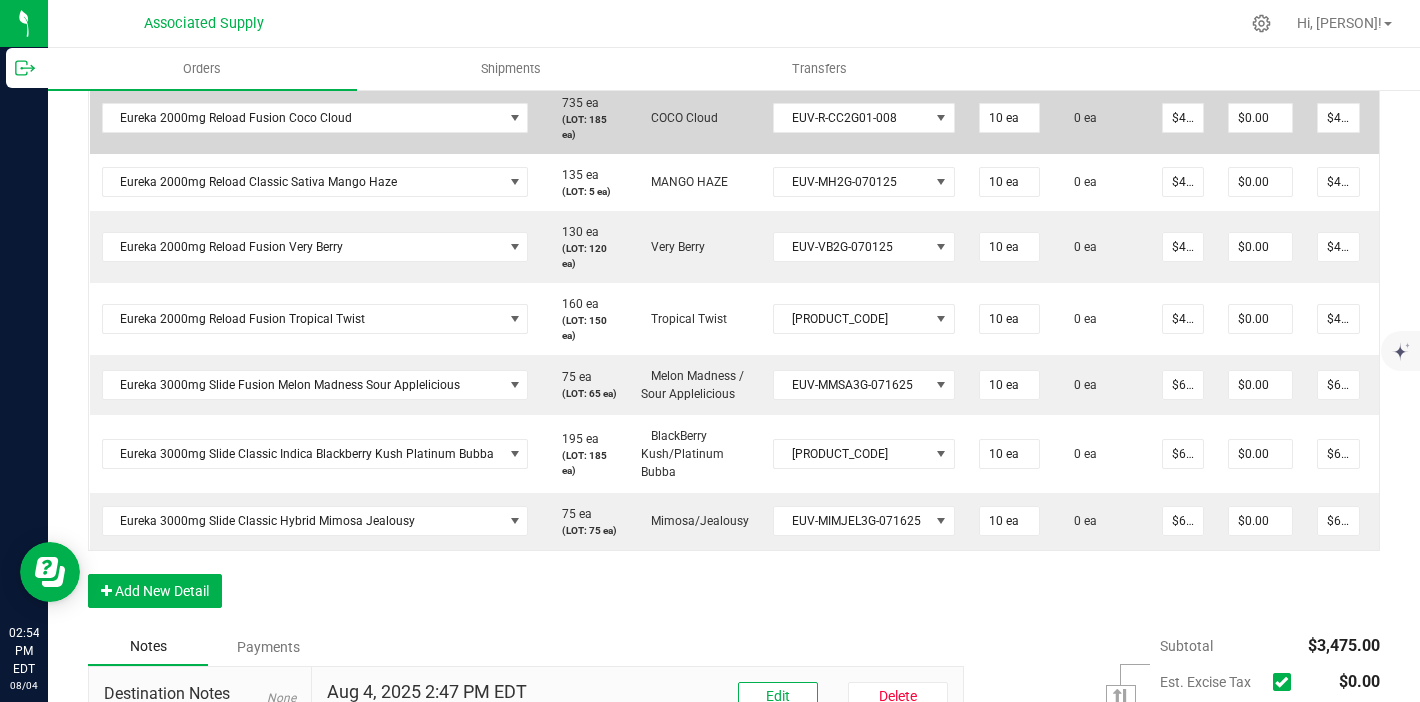 type on "$400.00" 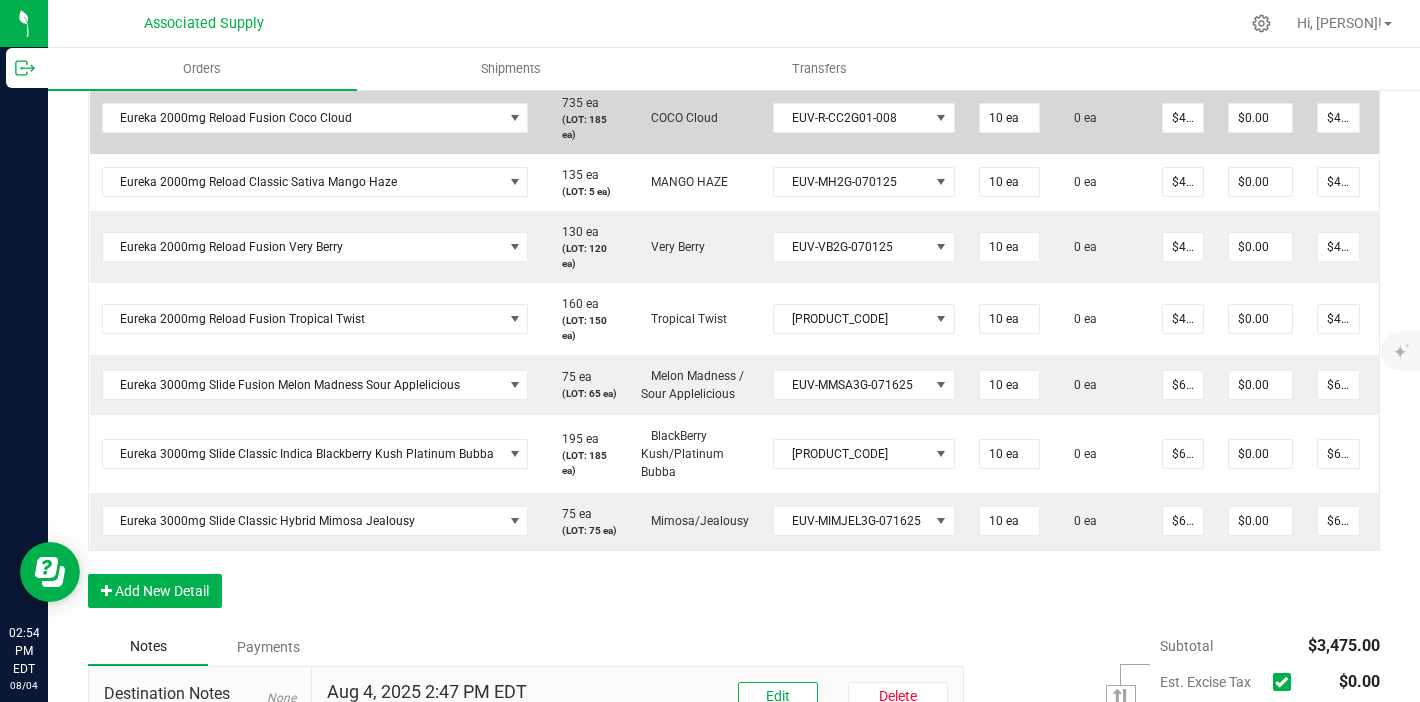 click on "$40.00000" at bounding box center [1183, 118] 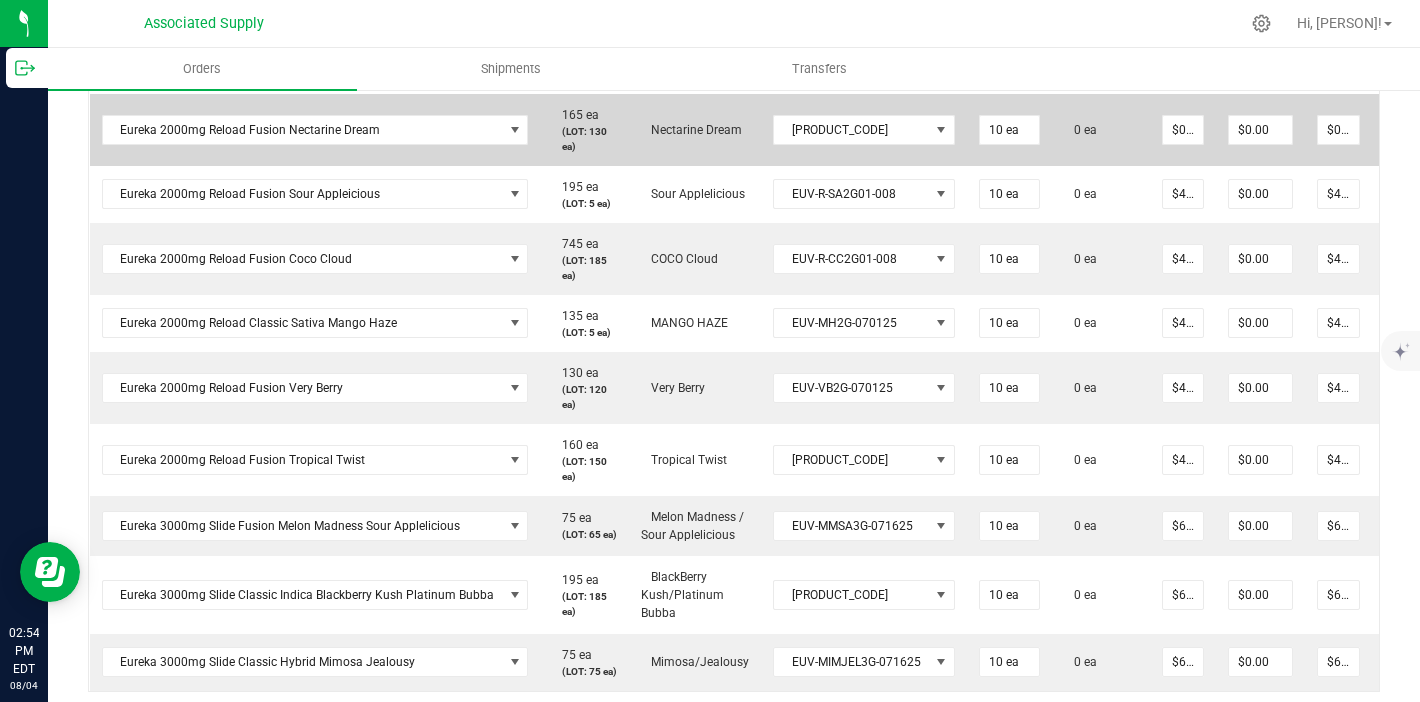 scroll, scrollTop: 1741, scrollLeft: 0, axis: vertical 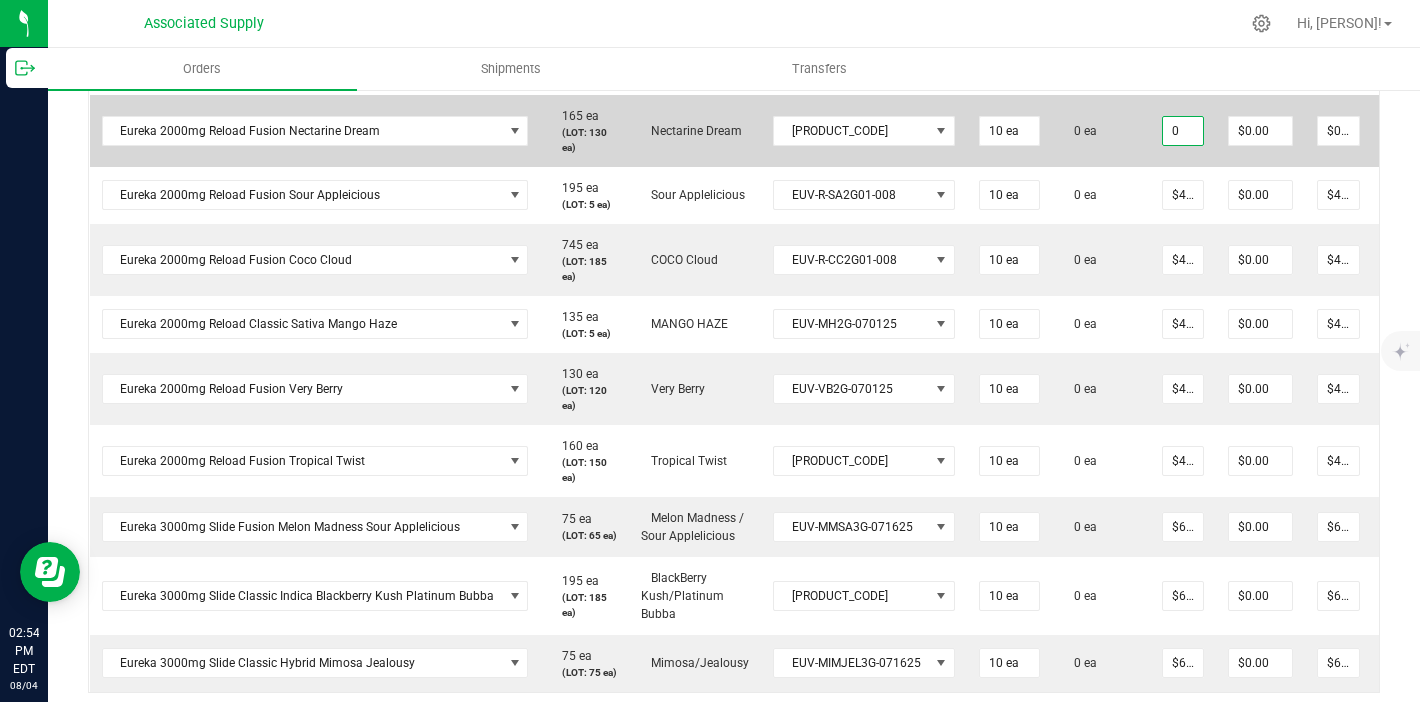 click on "0" at bounding box center [1183, 131] 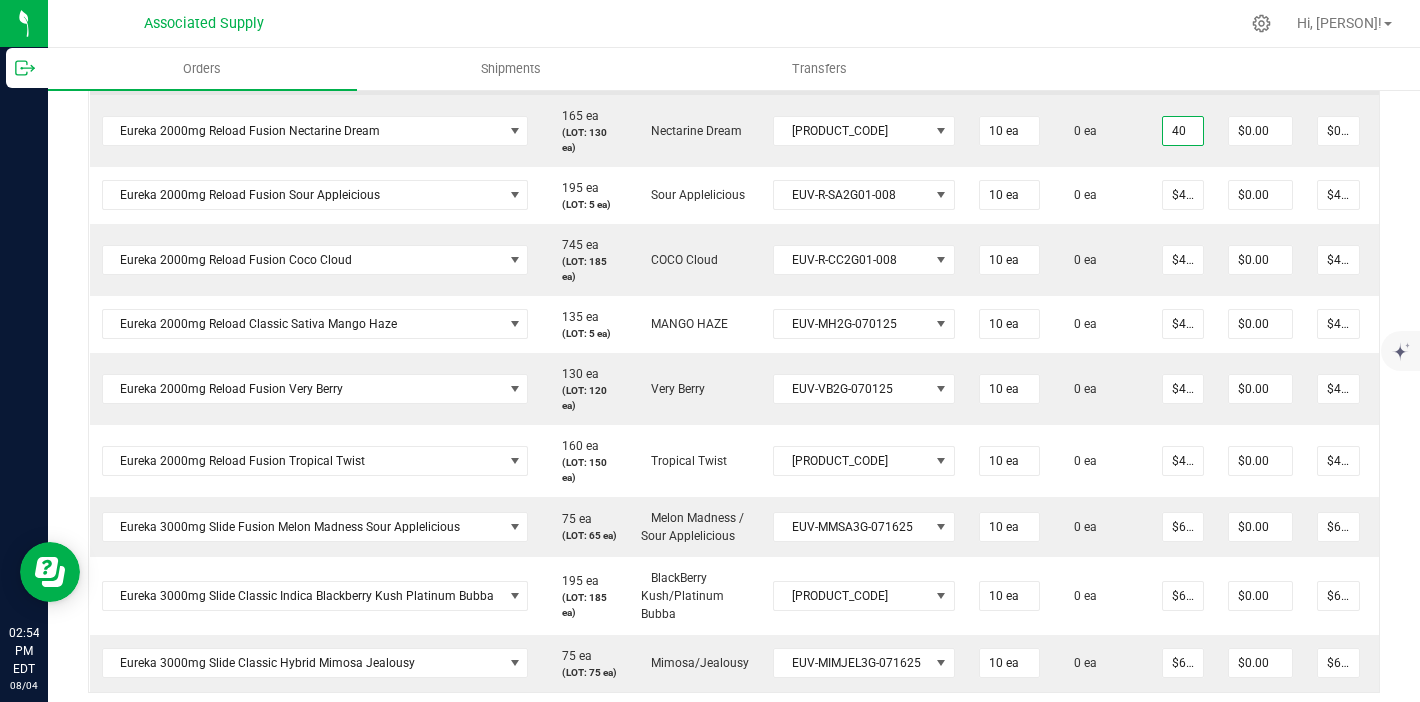 type on "40" 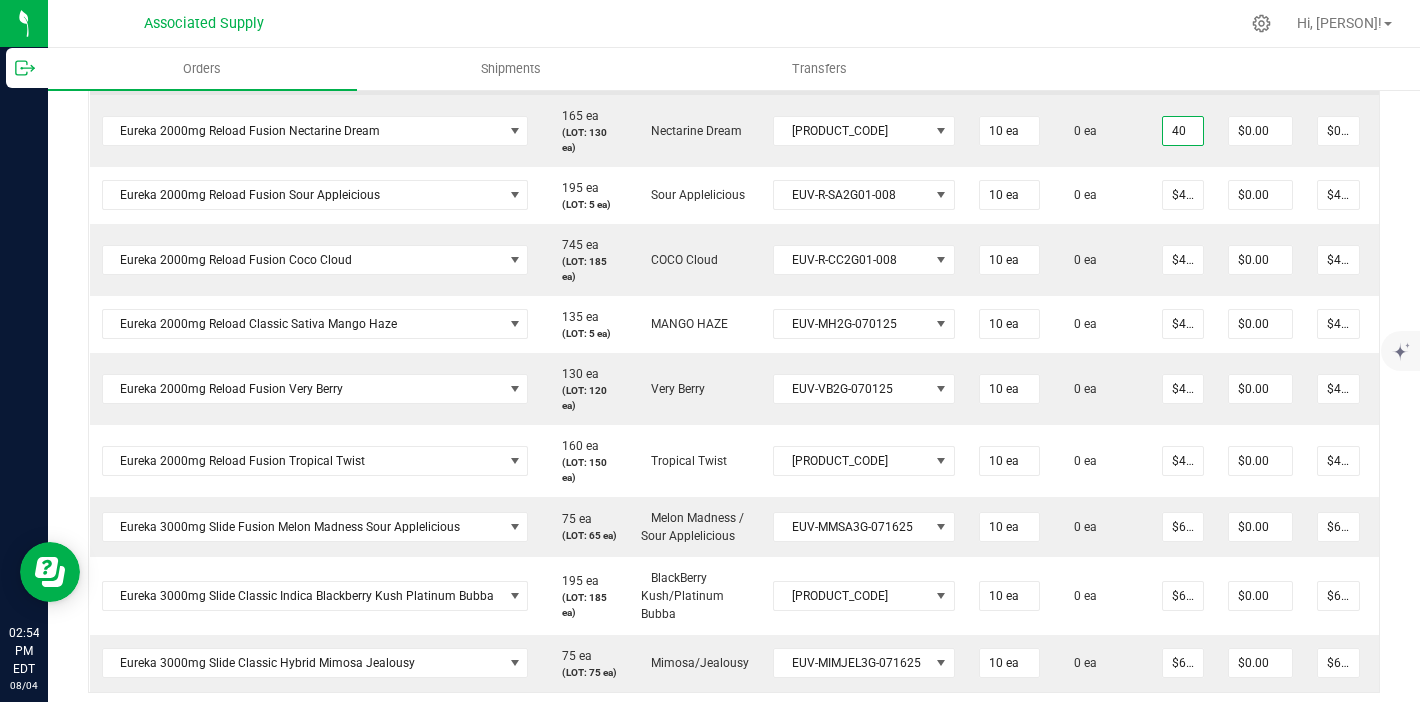 type on "0" 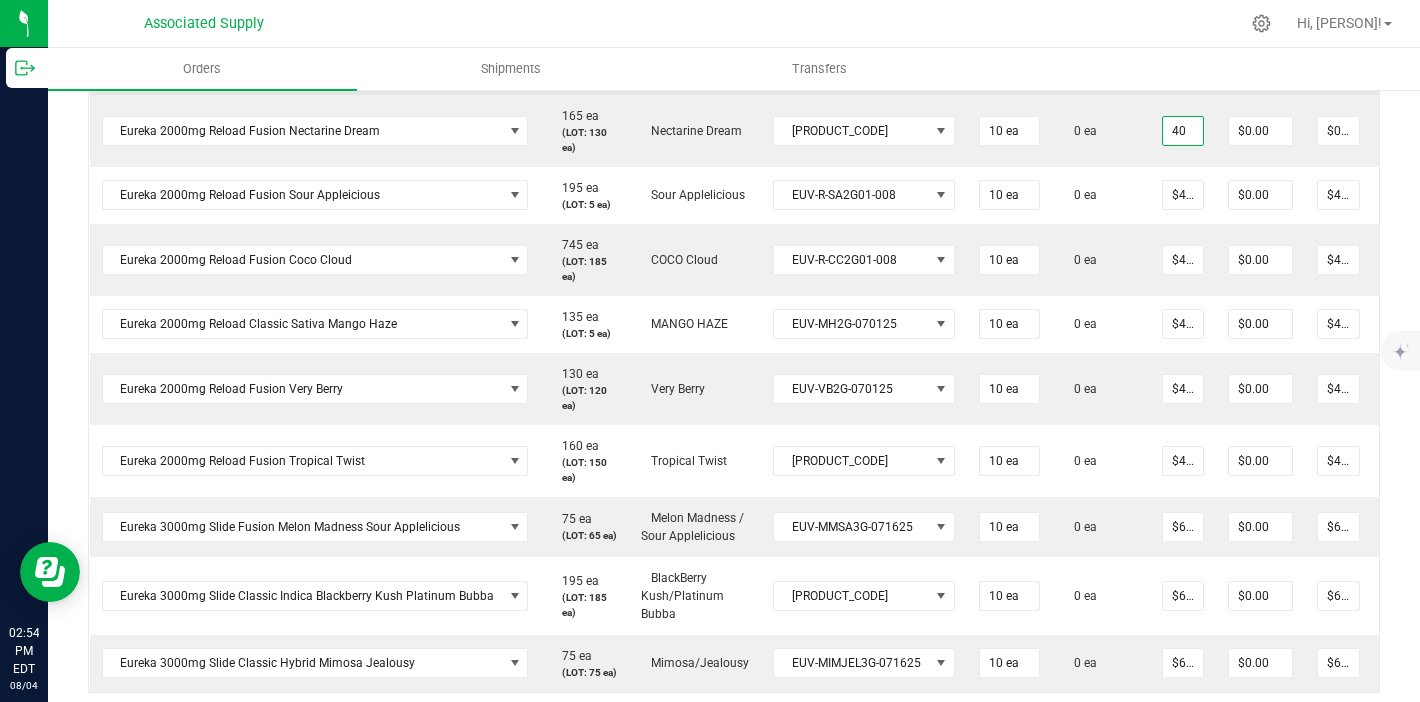 type on "$40.00000" 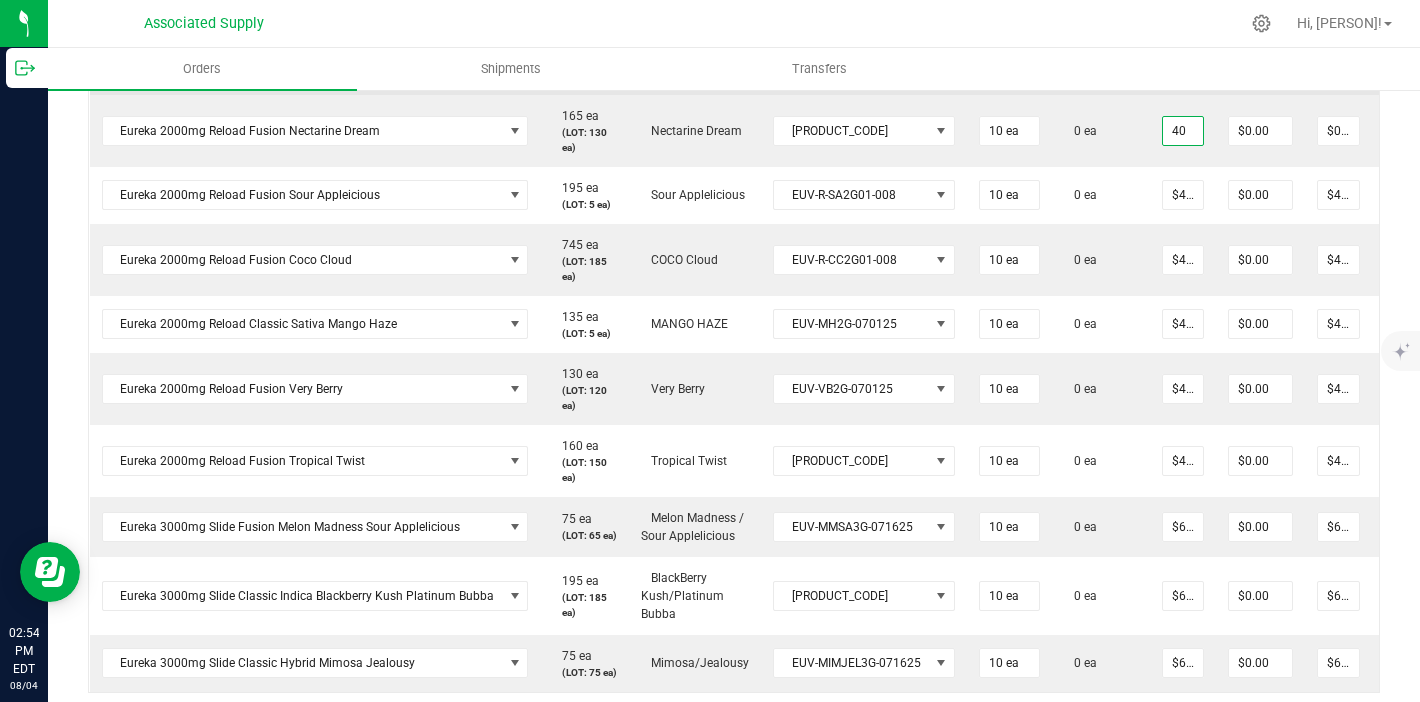 type on "$400.00" 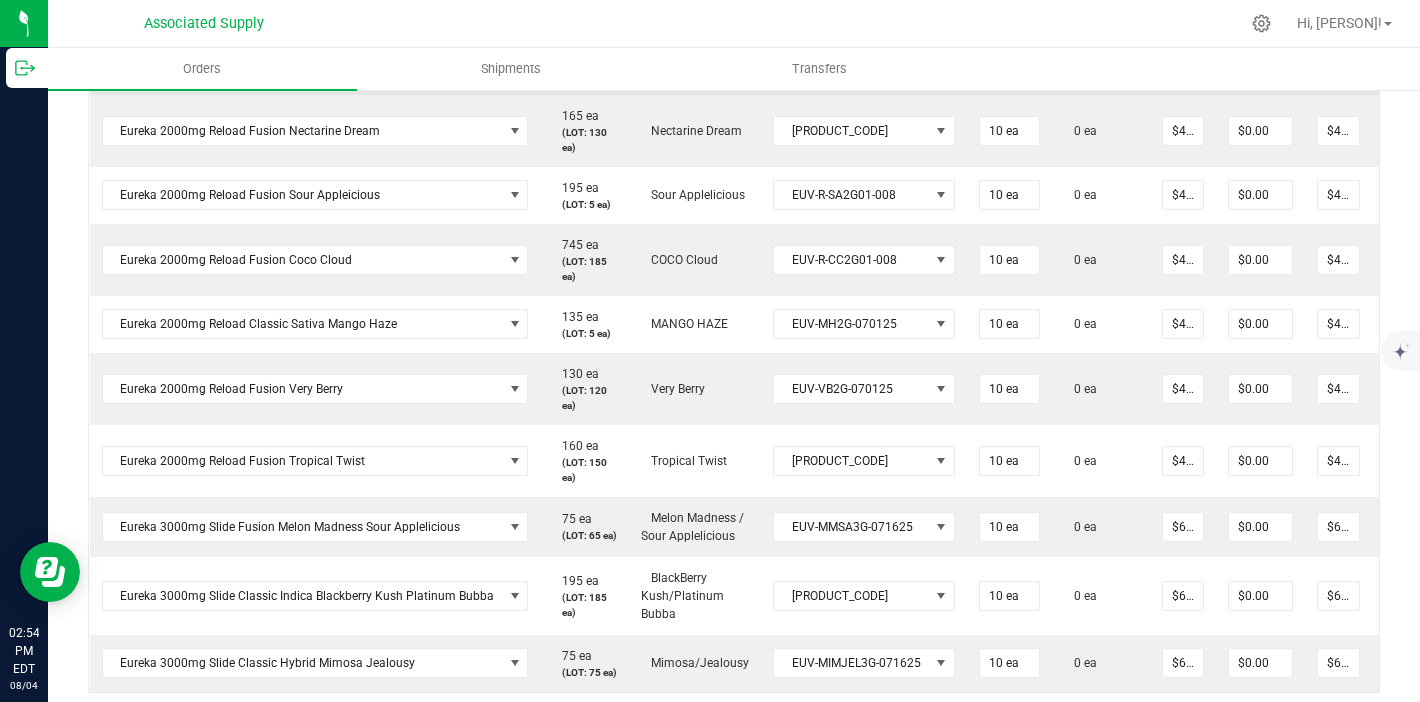 click on "0" at bounding box center (1183, 59) 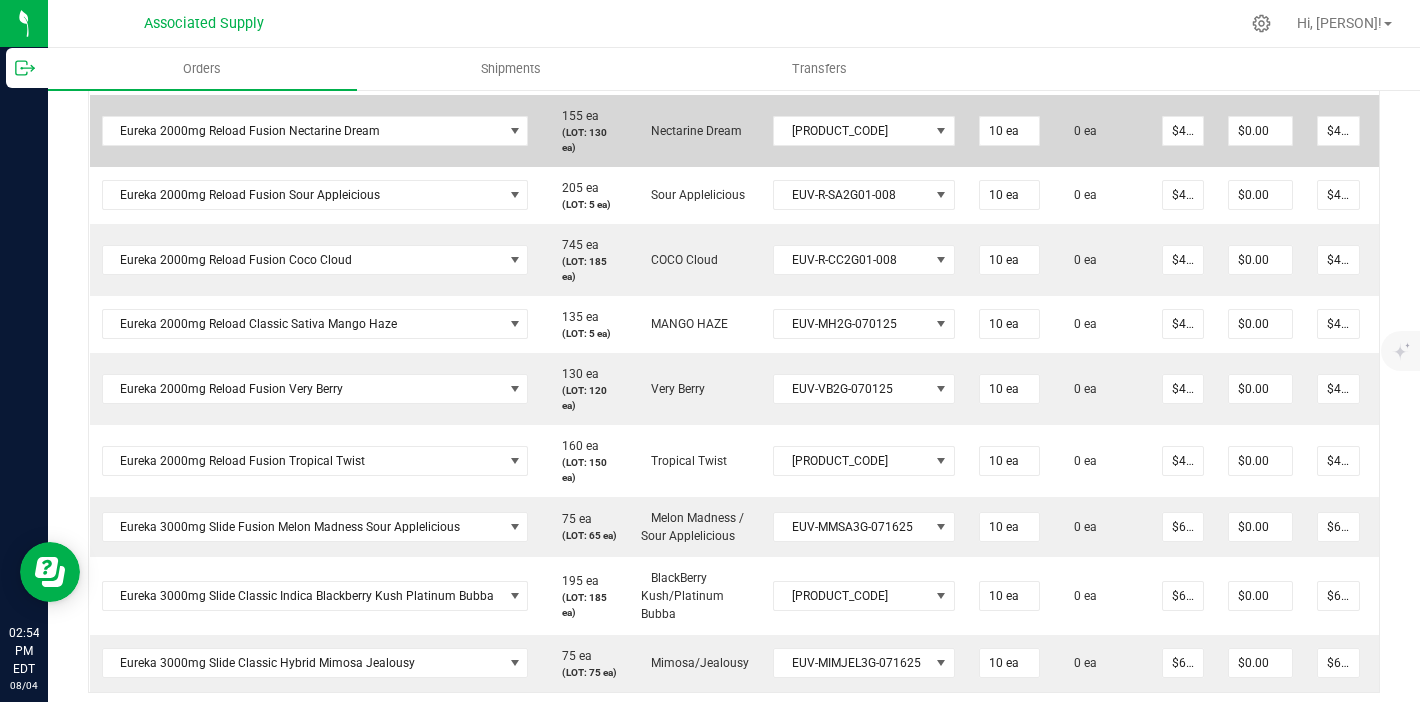 type on "$40.00000" 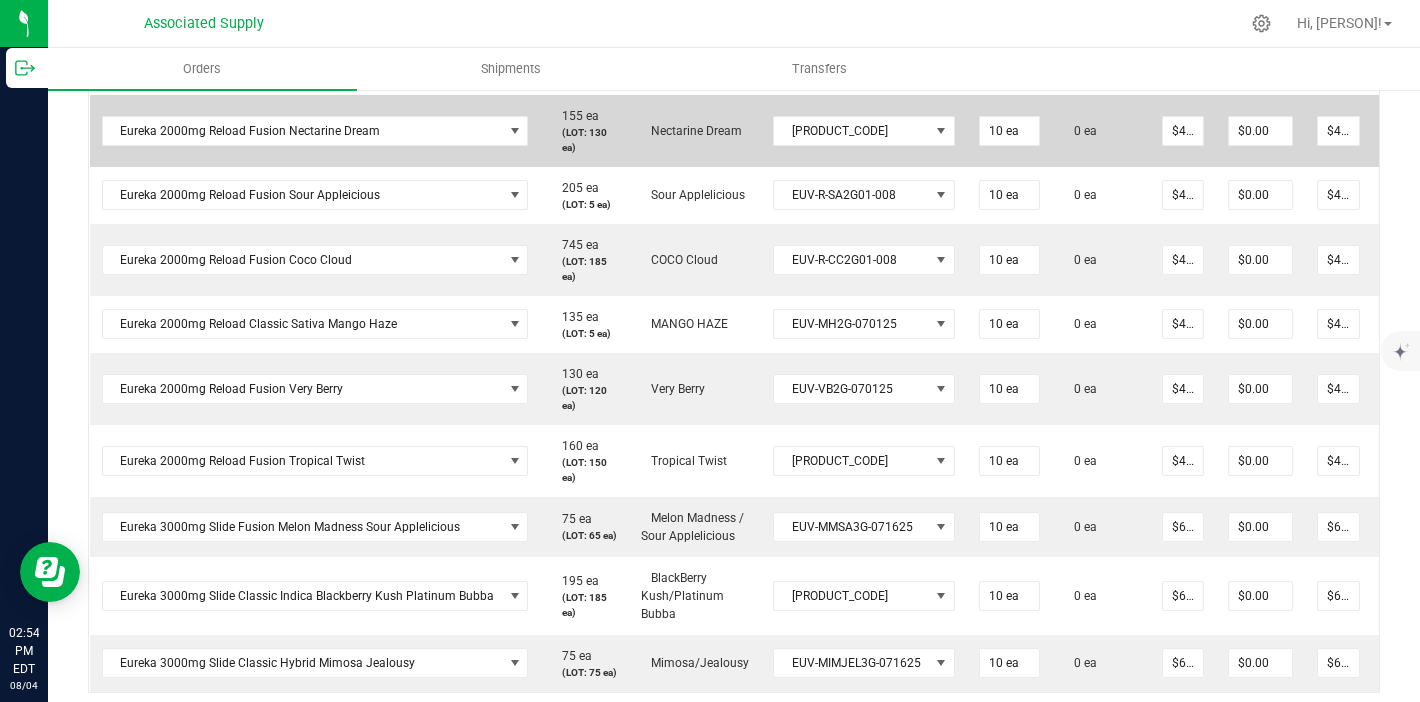 type on "$400.00" 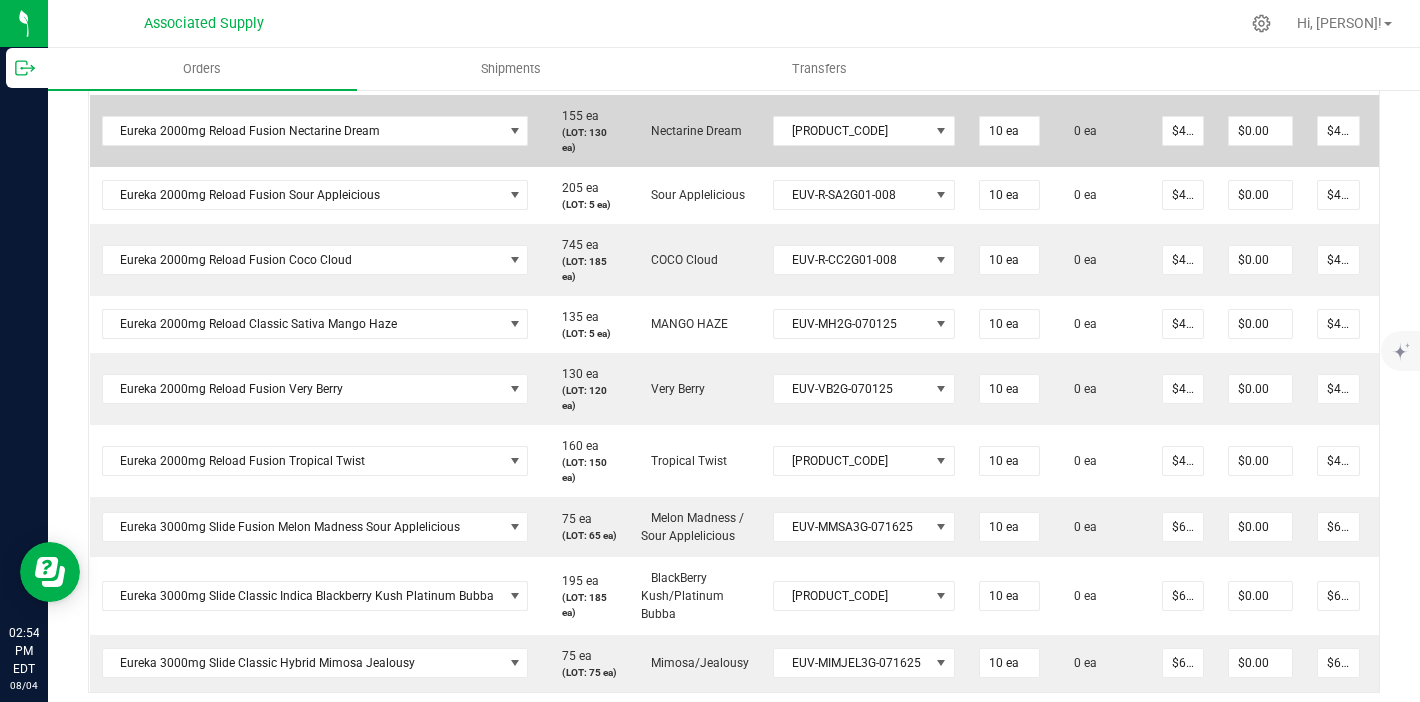 click on "$40.00000" at bounding box center [1183, 131] 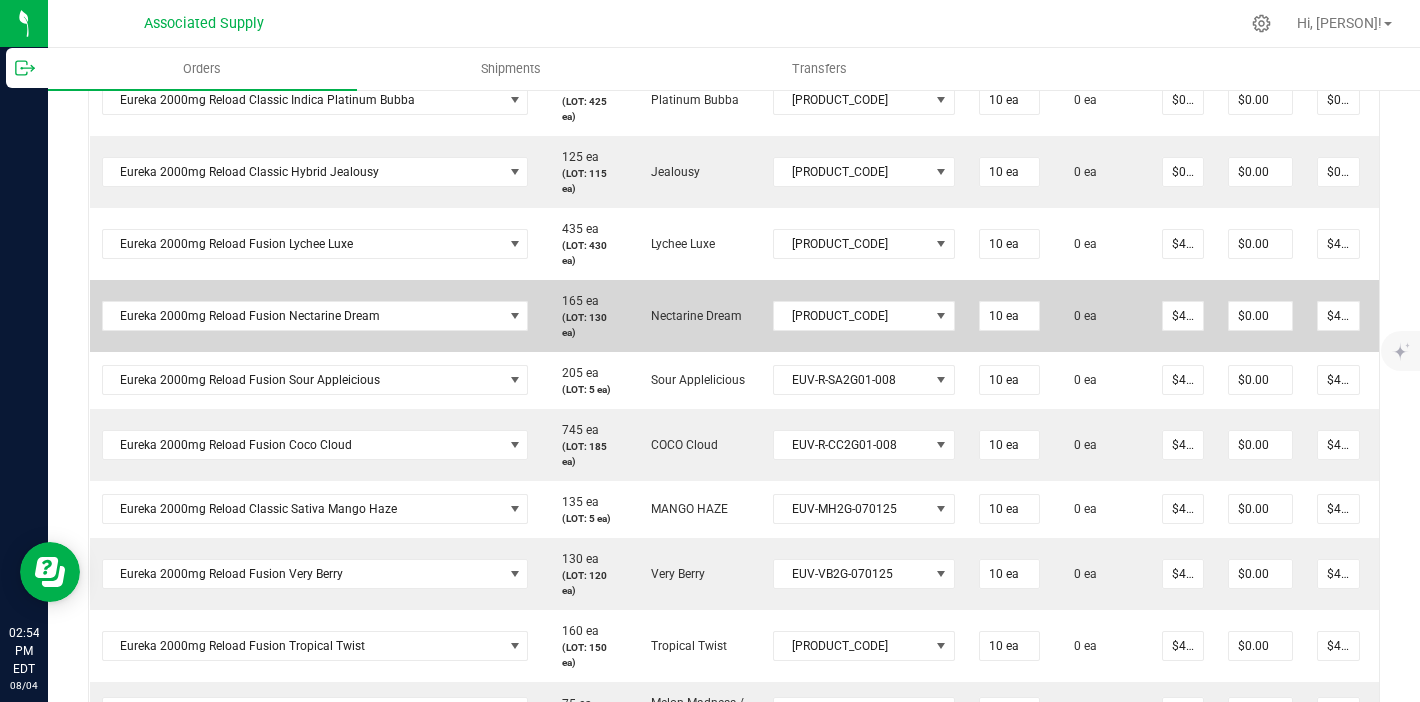 scroll, scrollTop: 1553, scrollLeft: 0, axis: vertical 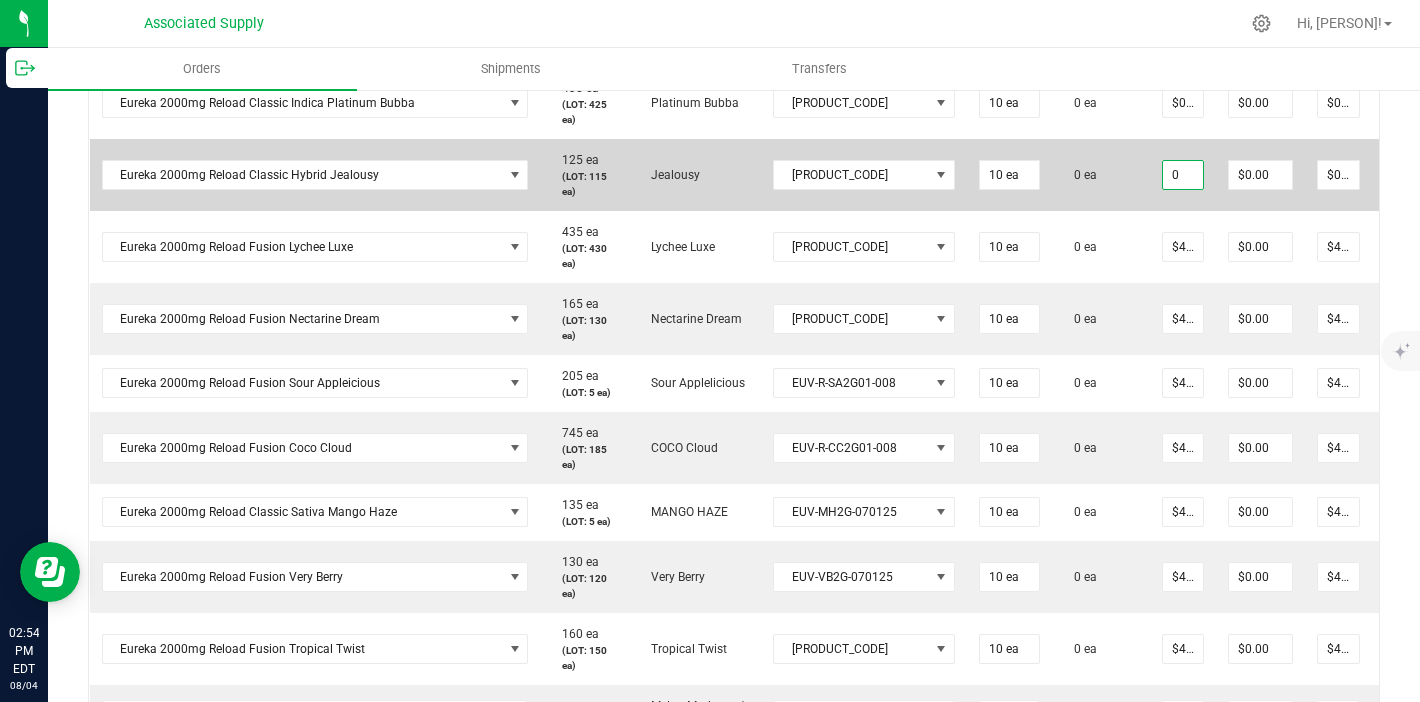 click on "0" at bounding box center [1183, 175] 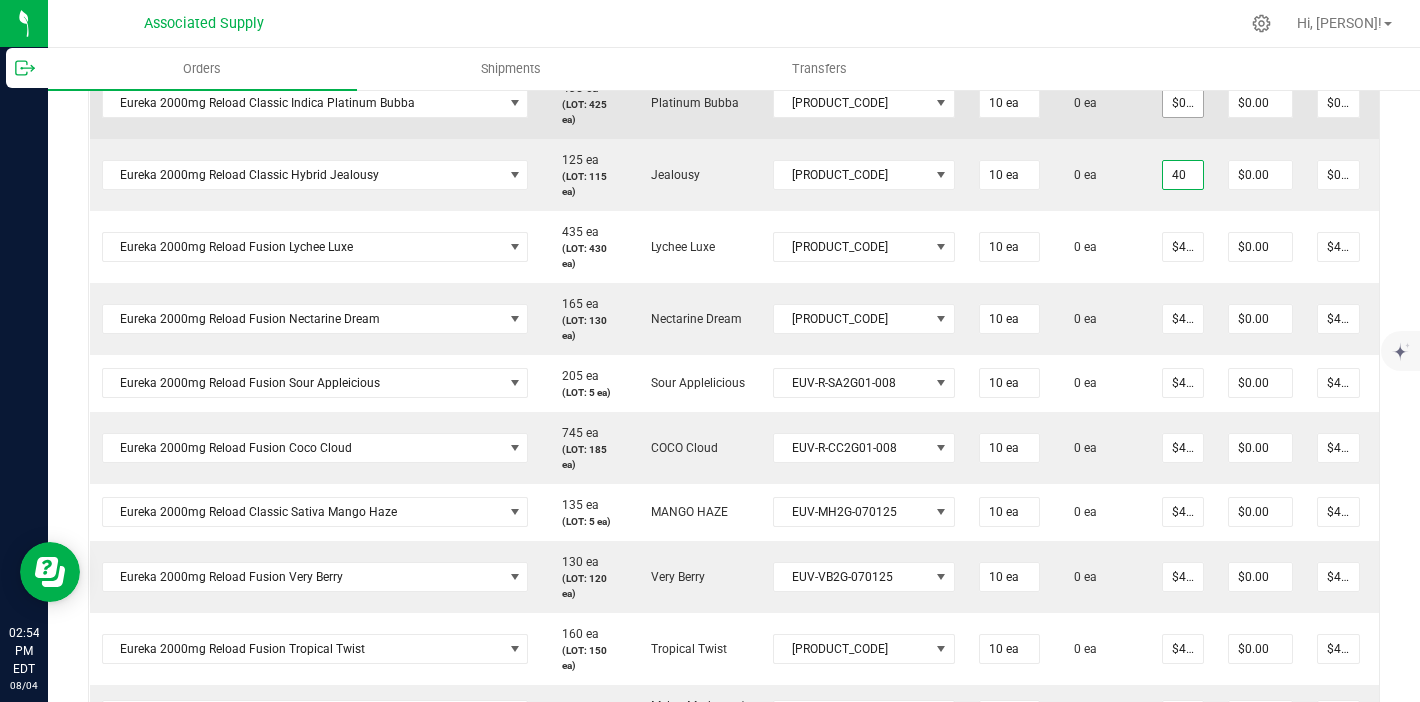 type on "40" 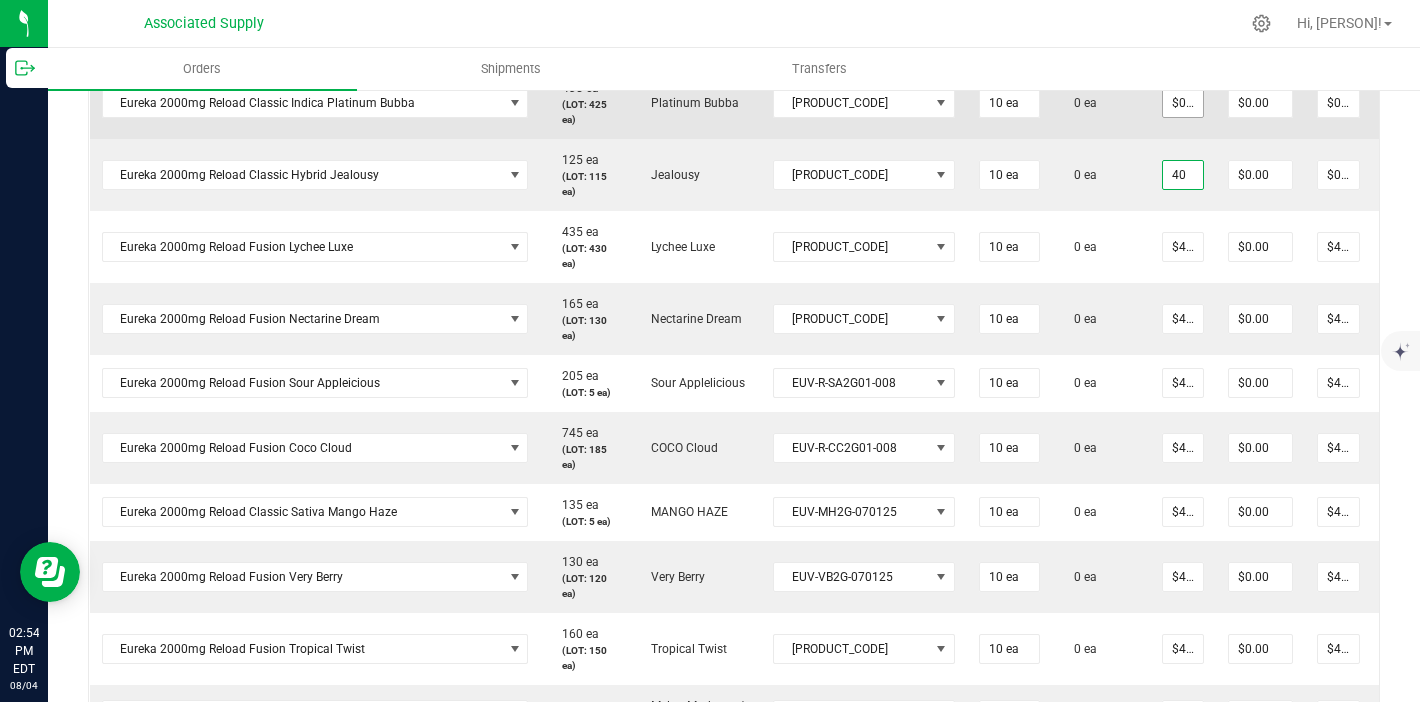 type on "0" 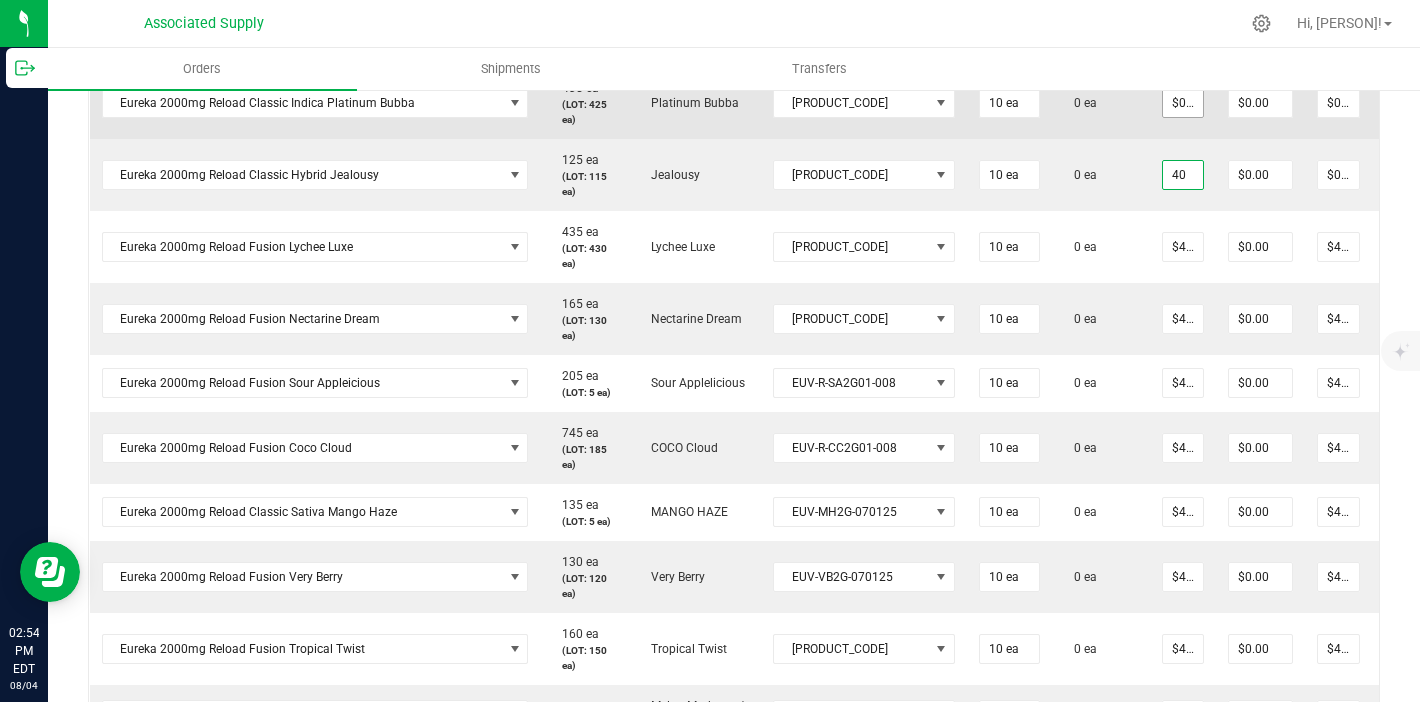 type on "$40.00000" 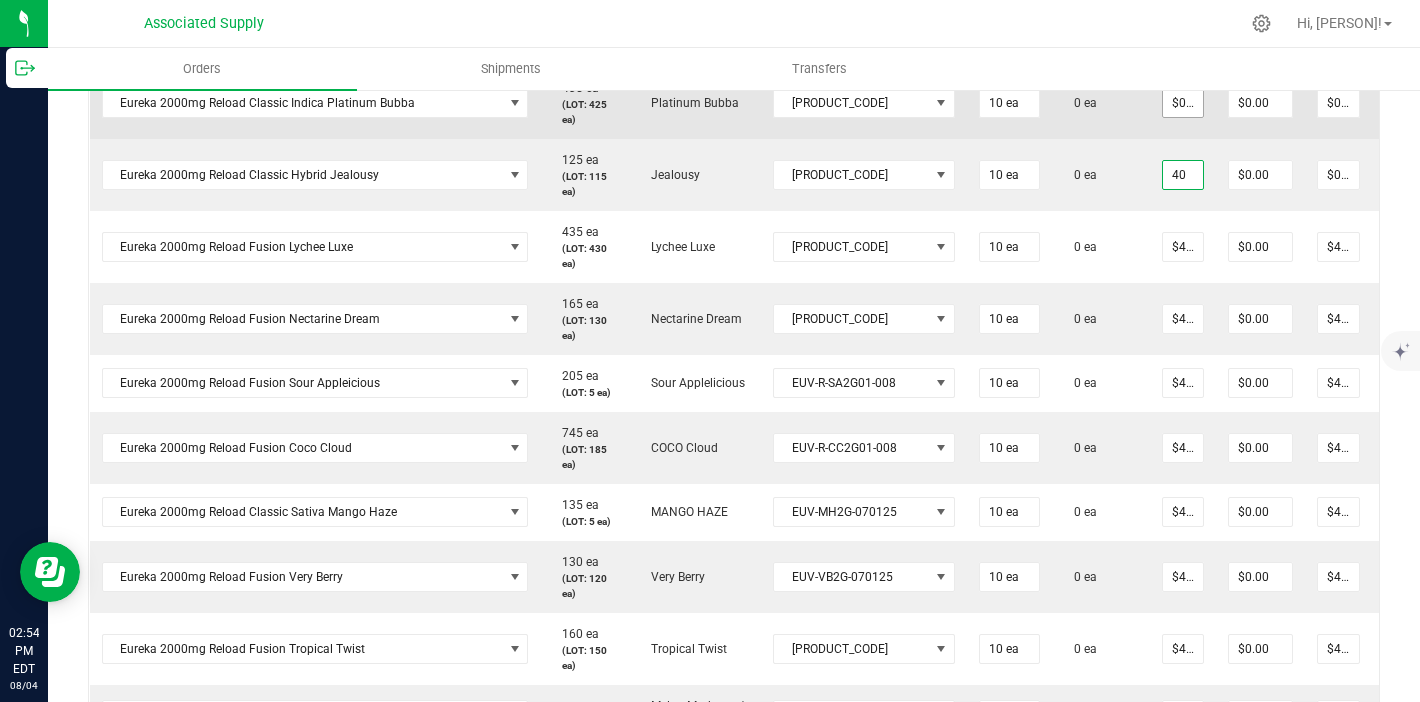 type on "$400.00" 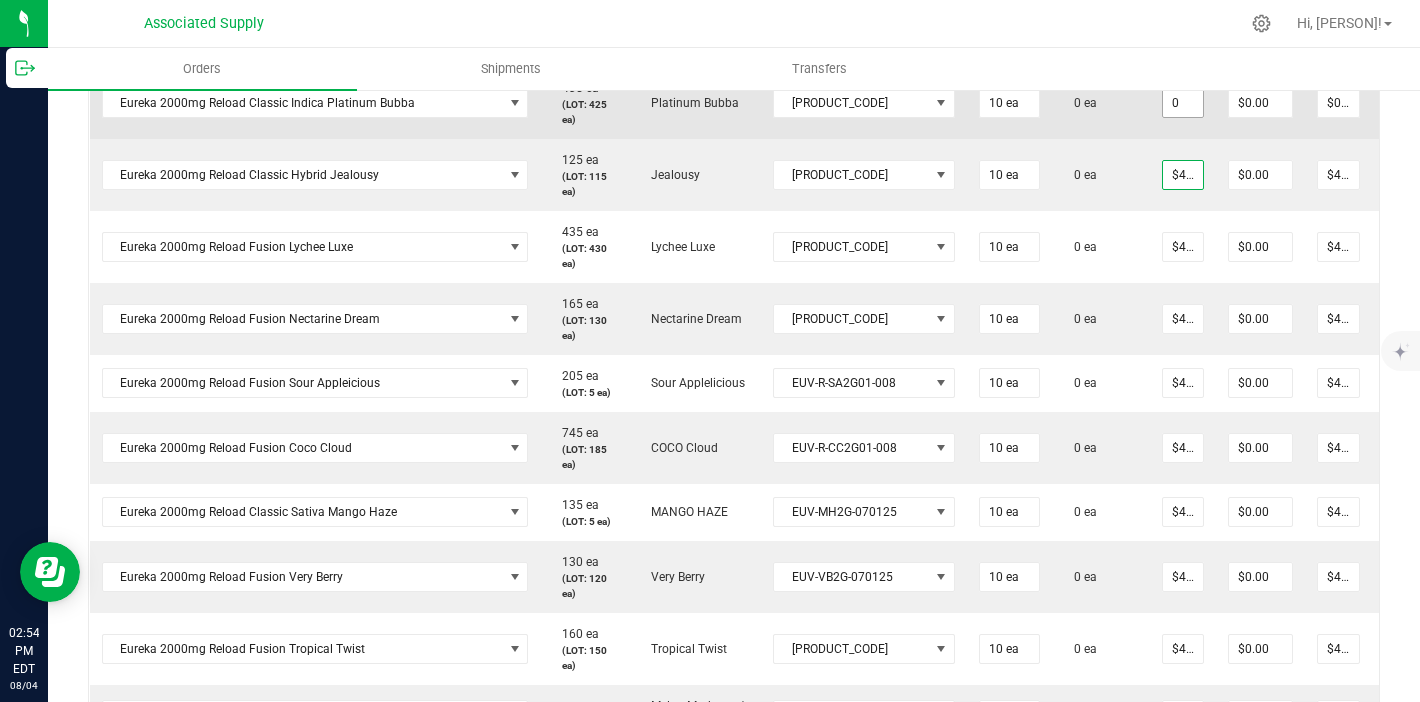 click on "0" at bounding box center [1183, 103] 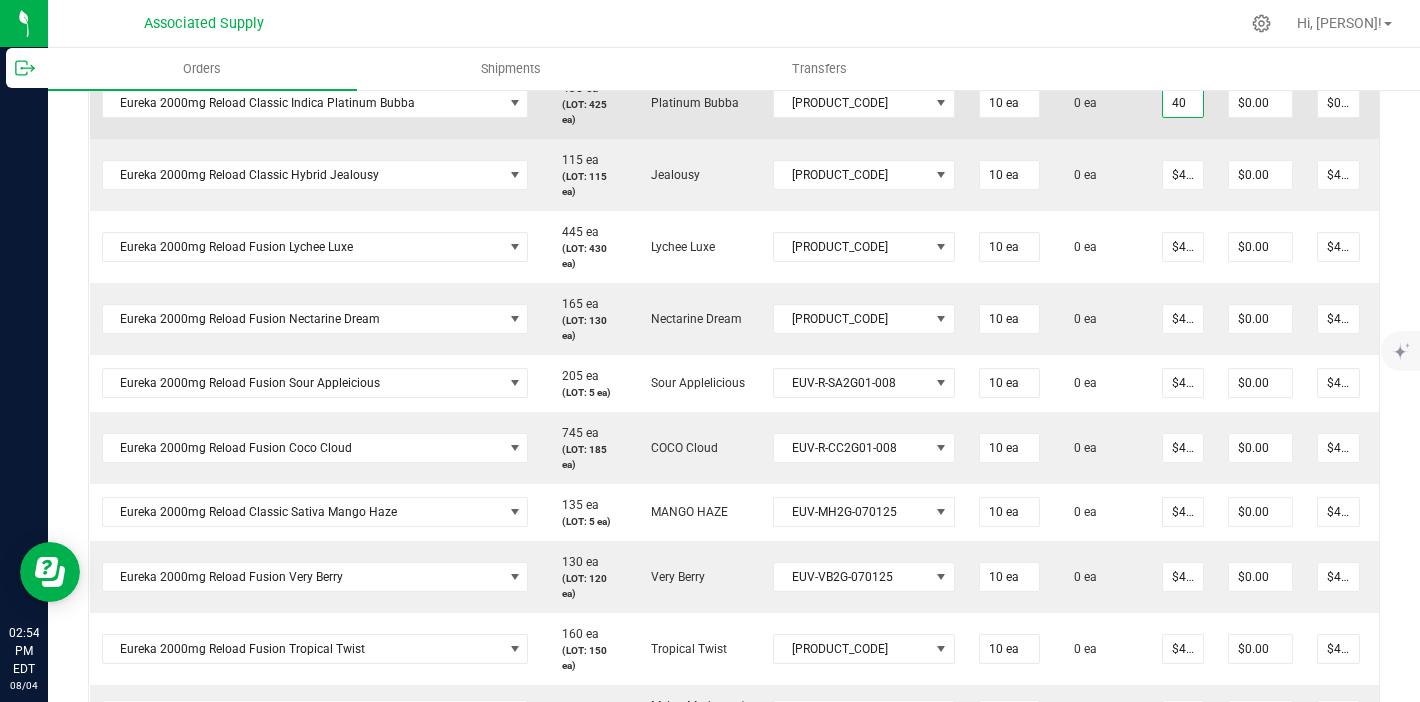 type on "$40.00000" 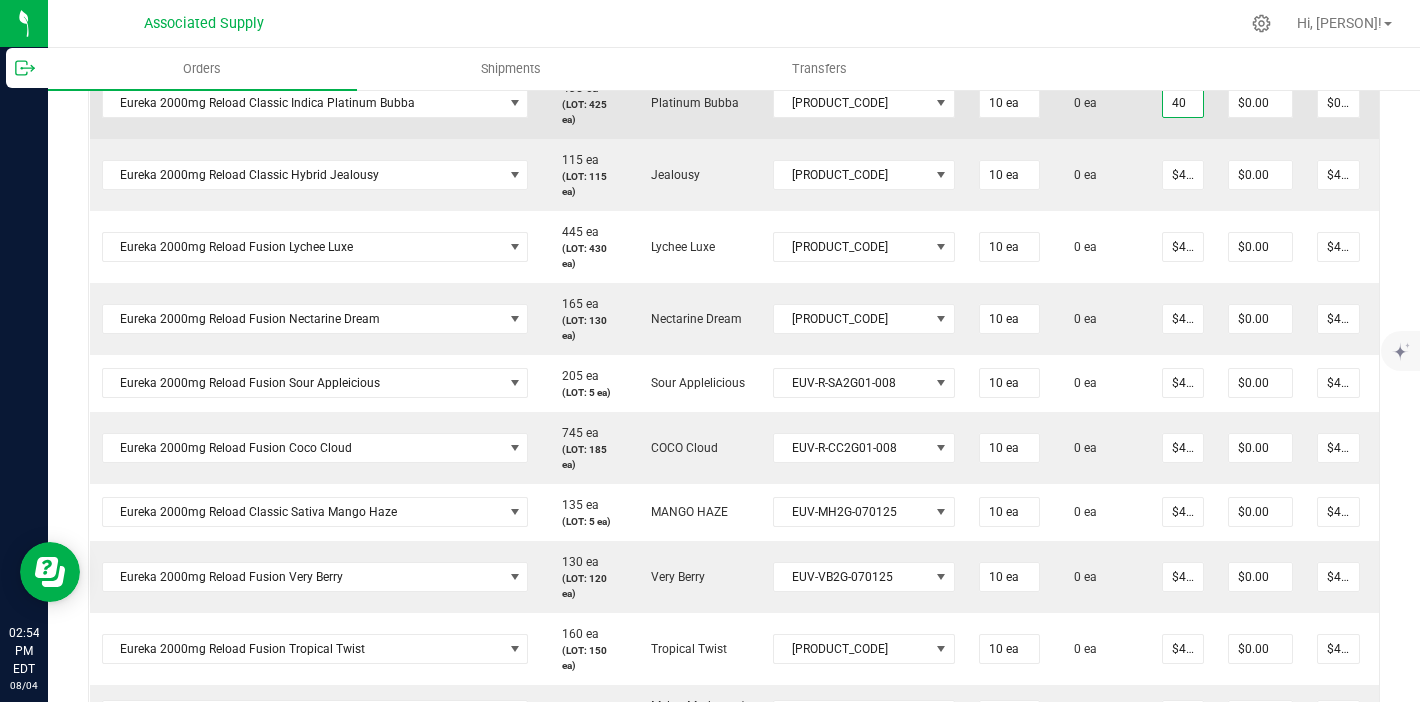 type on "$400.00" 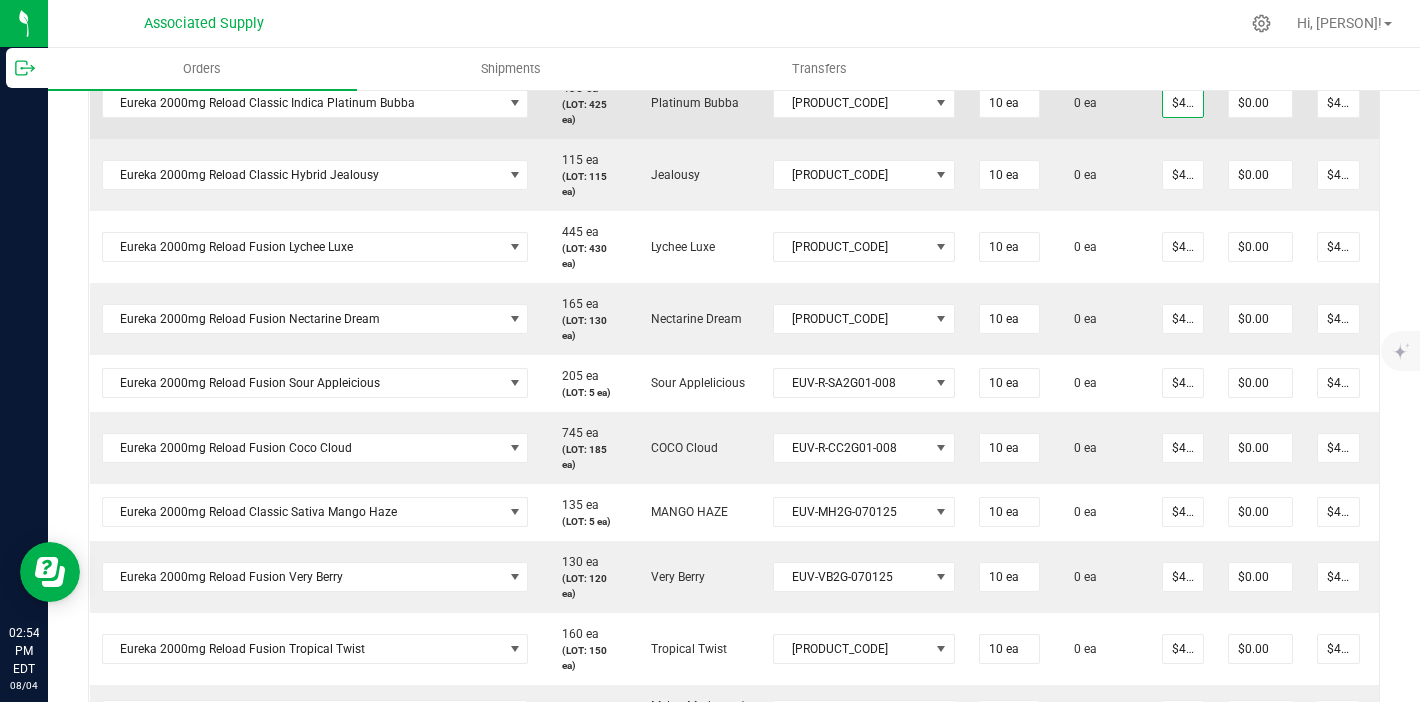 click on "0 ea" at bounding box center (1101, 103) 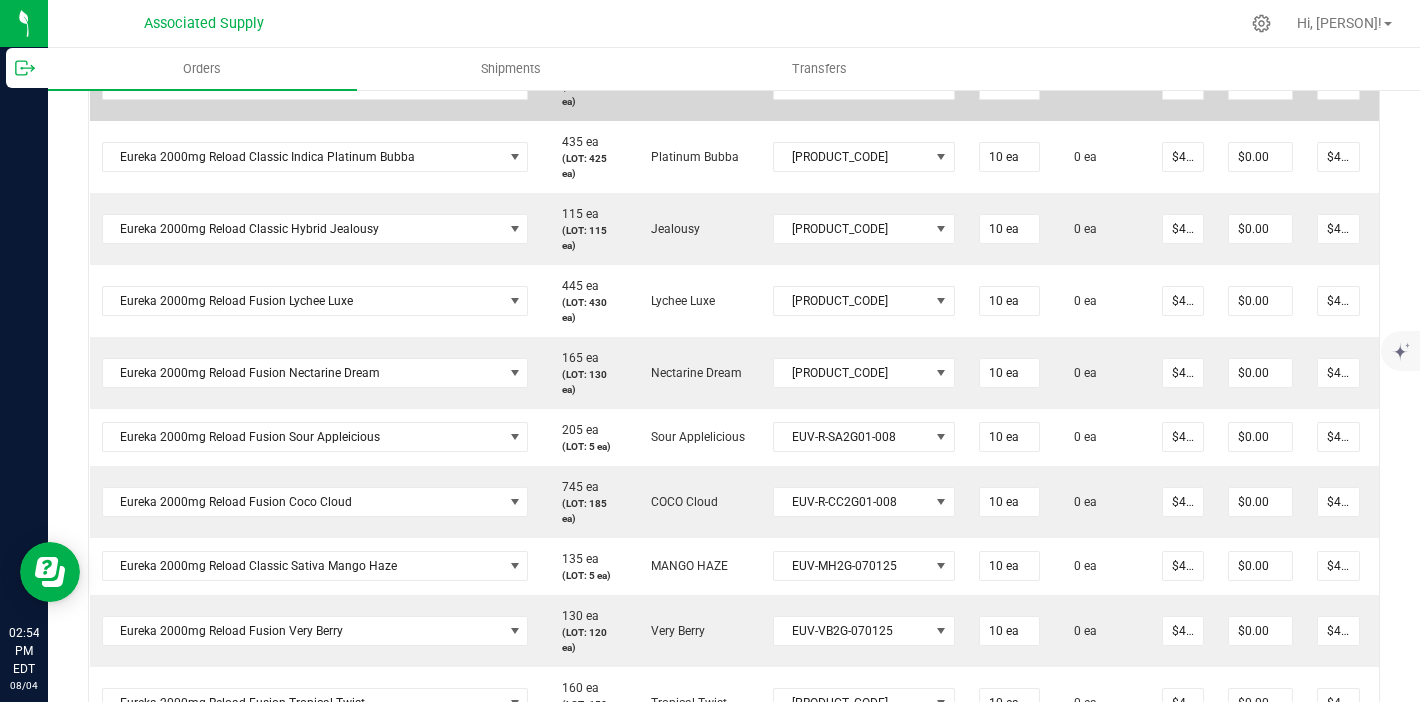 scroll, scrollTop: 1494, scrollLeft: 0, axis: vertical 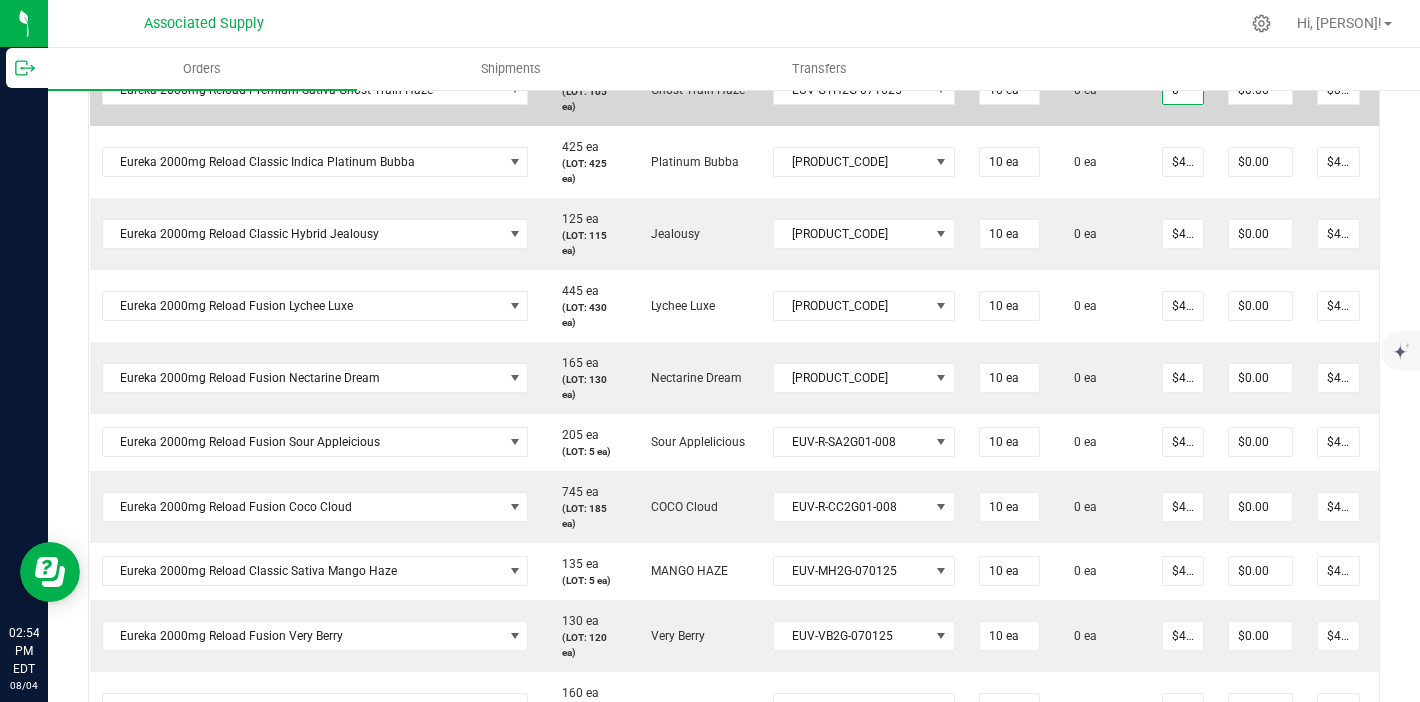 click on "0" at bounding box center [1183, 90] 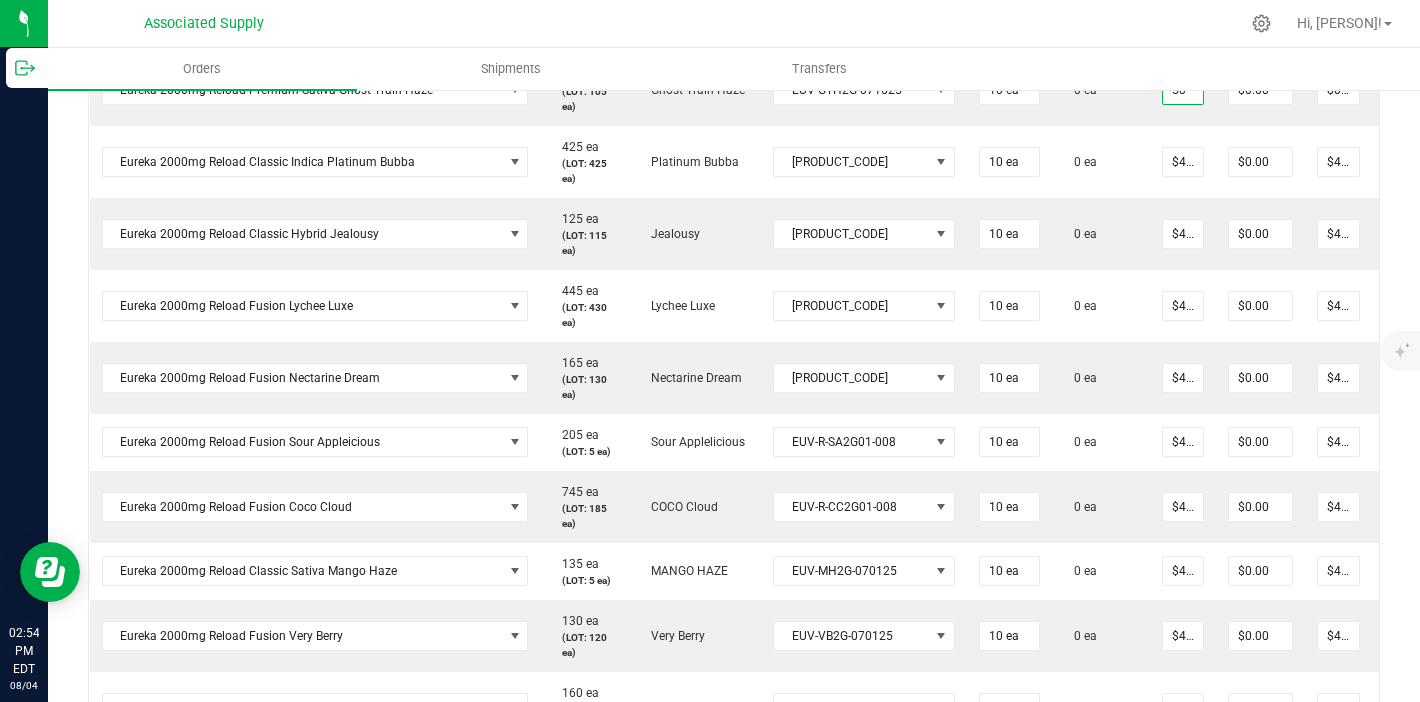 type on "50" 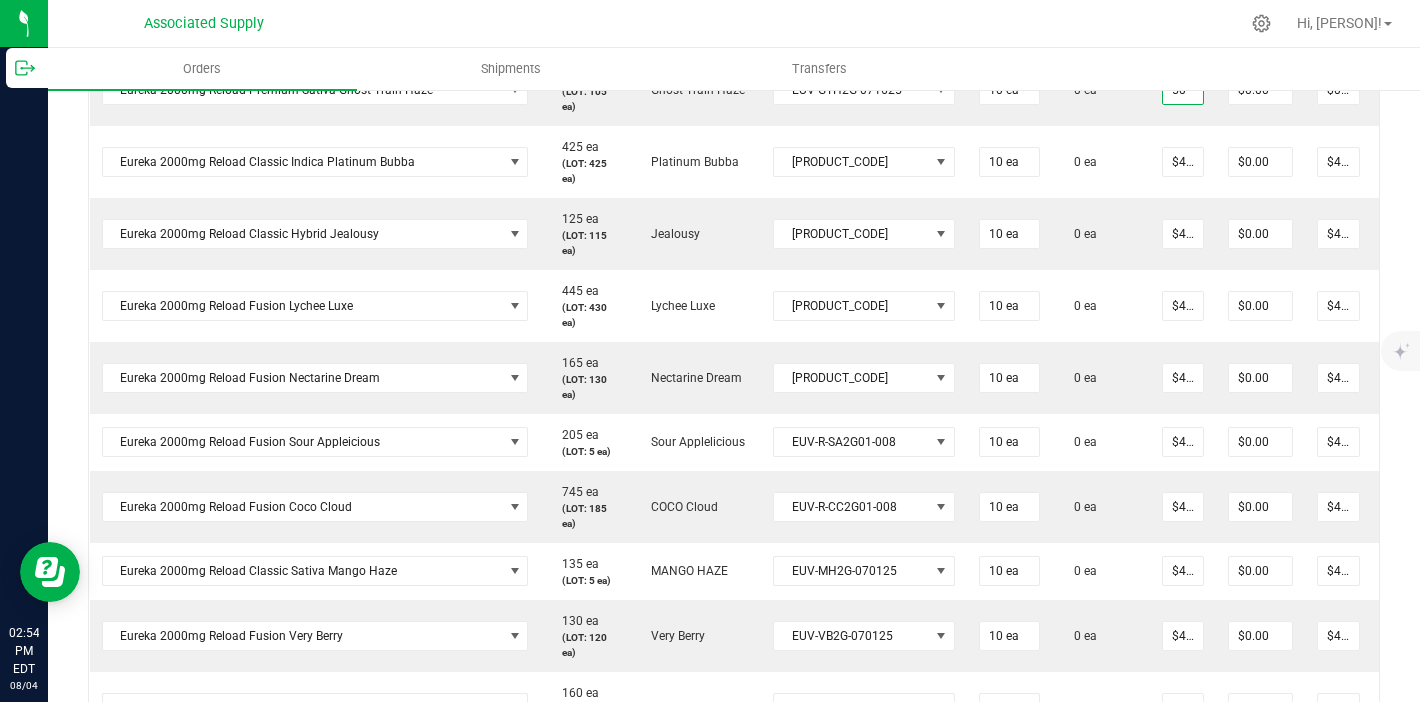 type on "0" 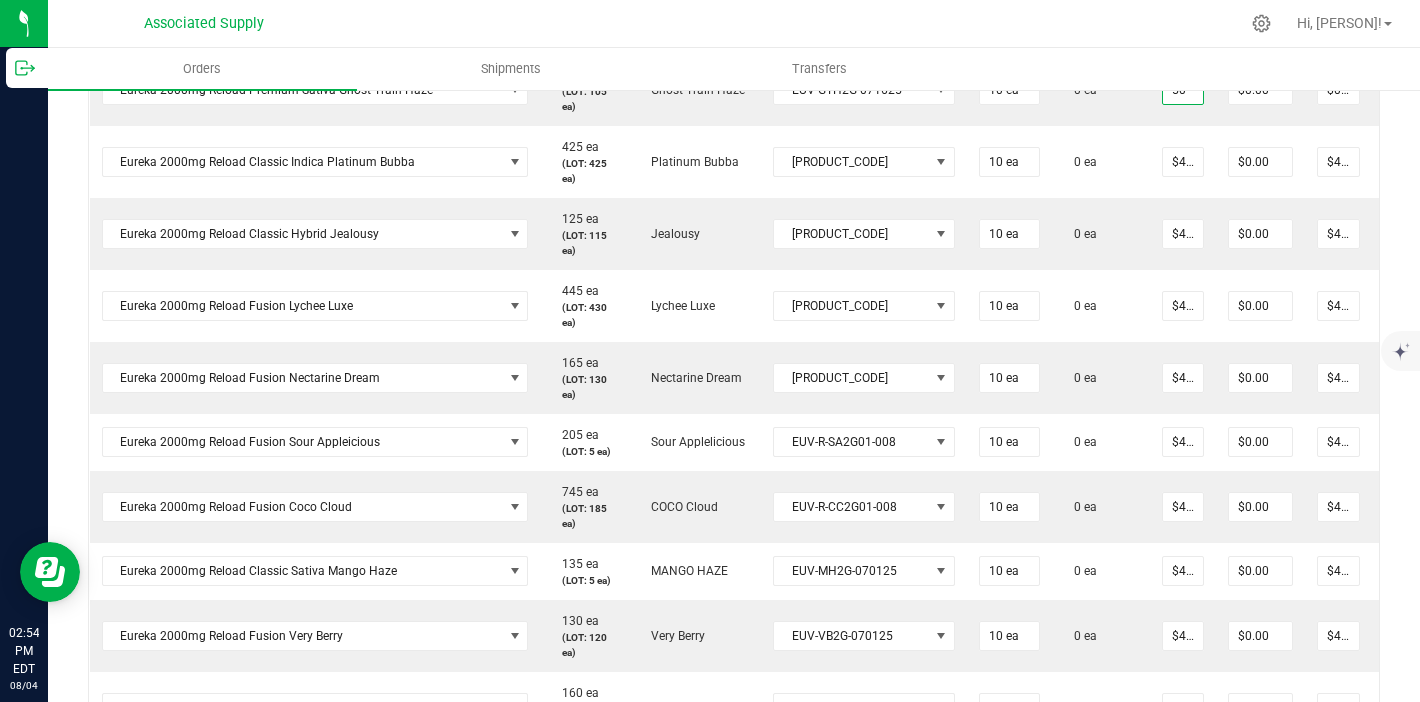 type on "$50.00000" 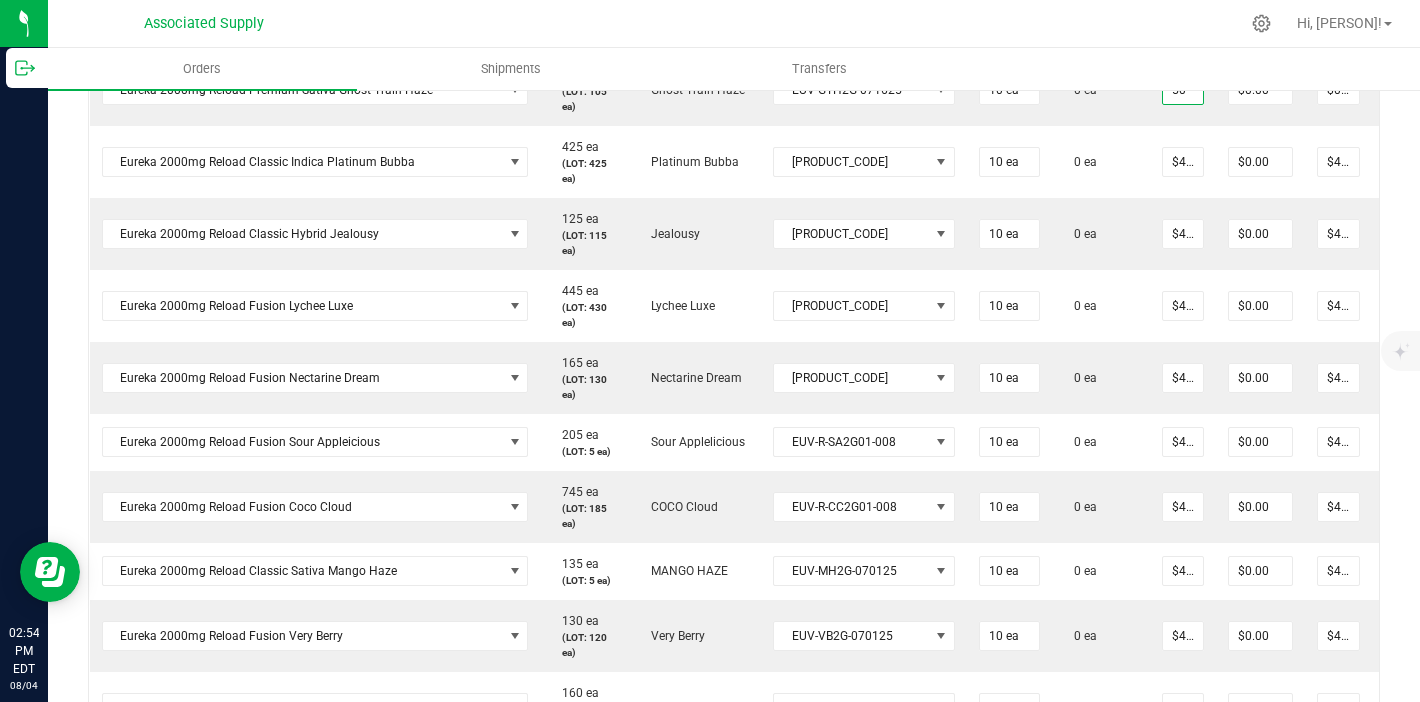 type on "$500.00" 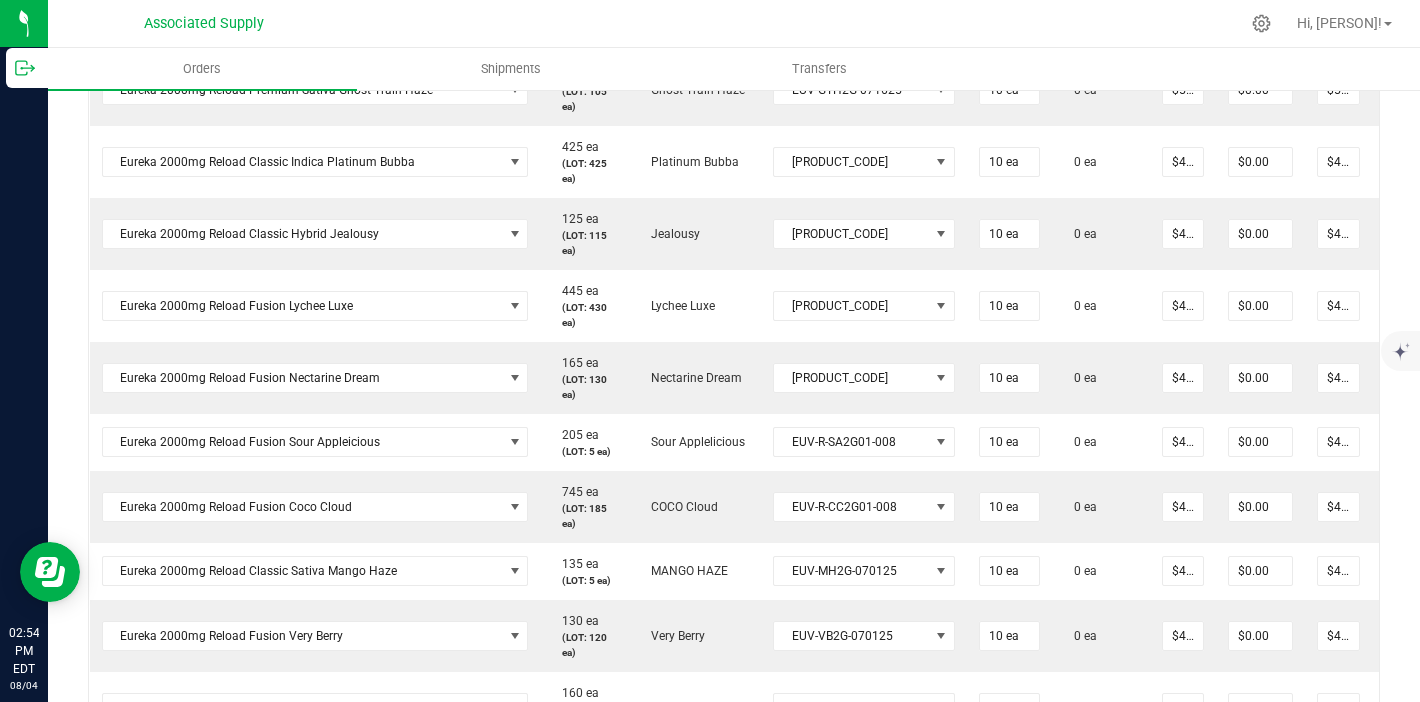 click on "0" at bounding box center (1183, 24) 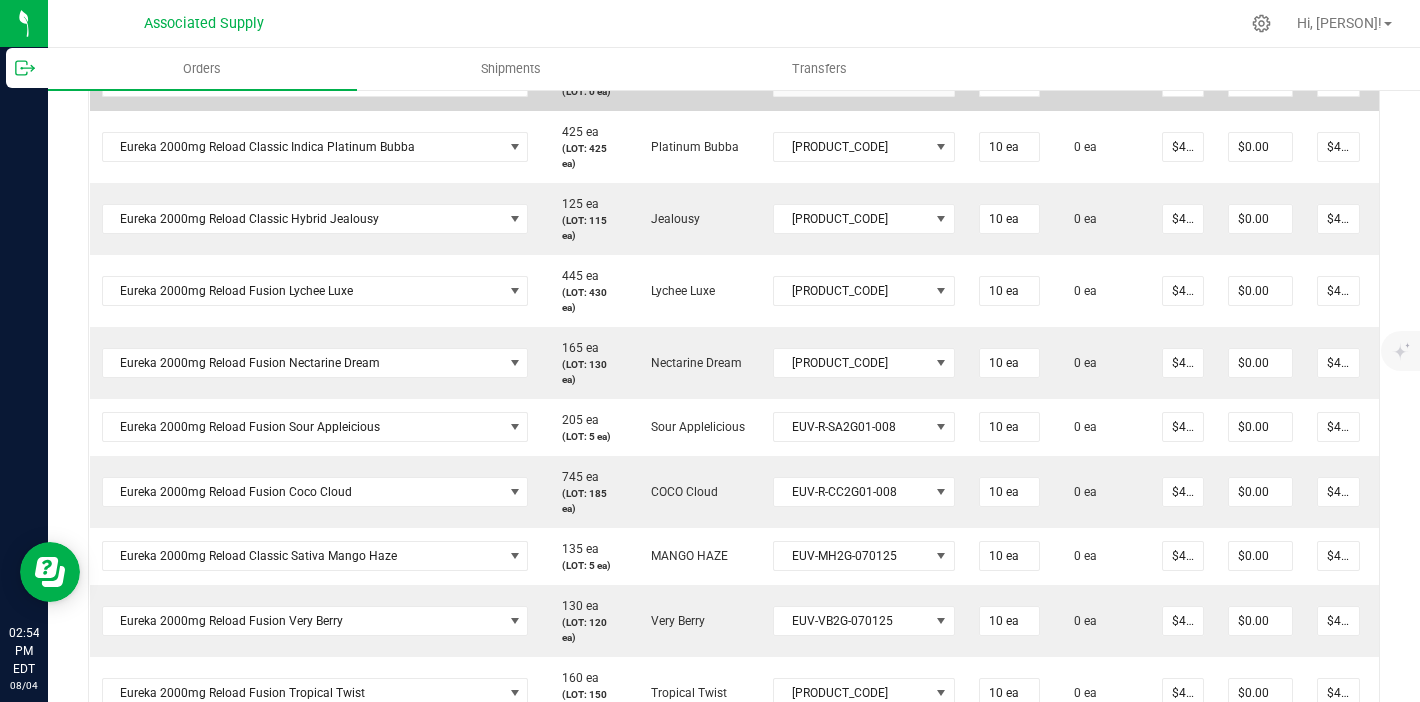 type on "$40.00000" 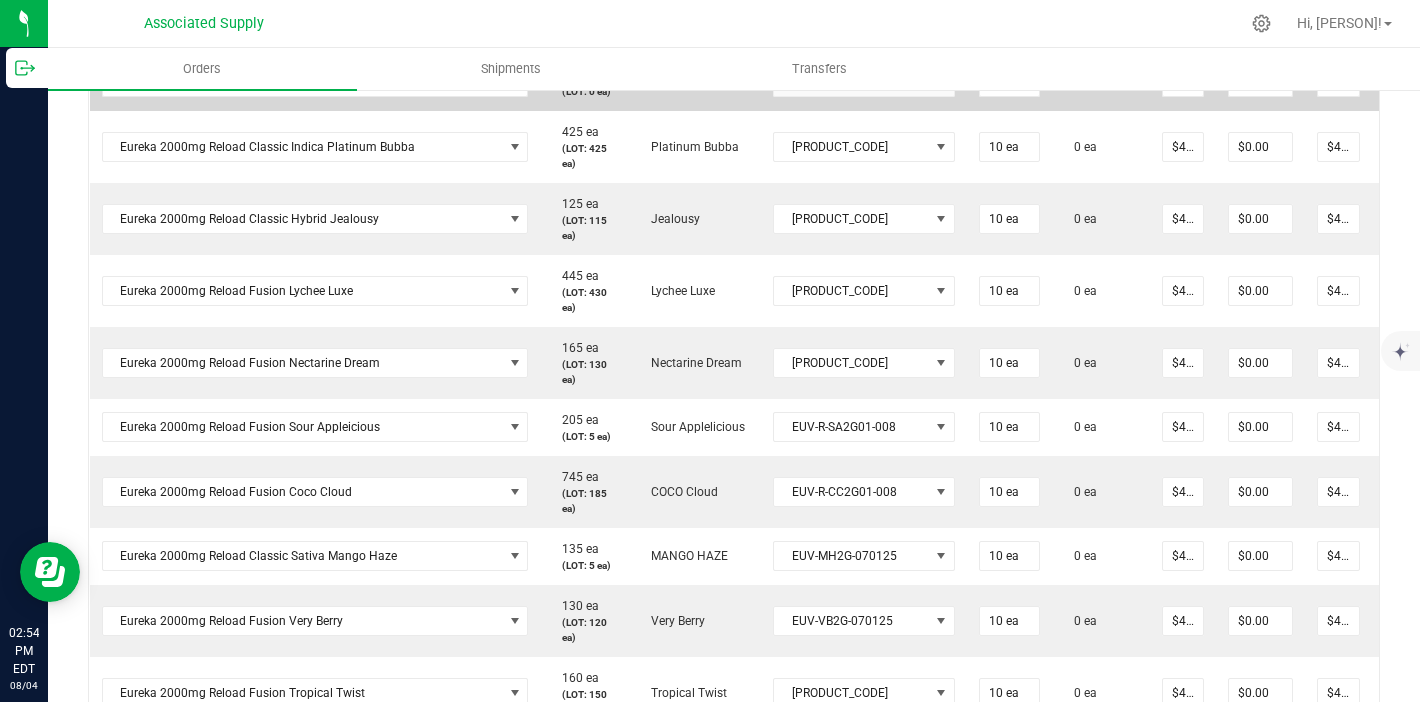 type on "$400.00" 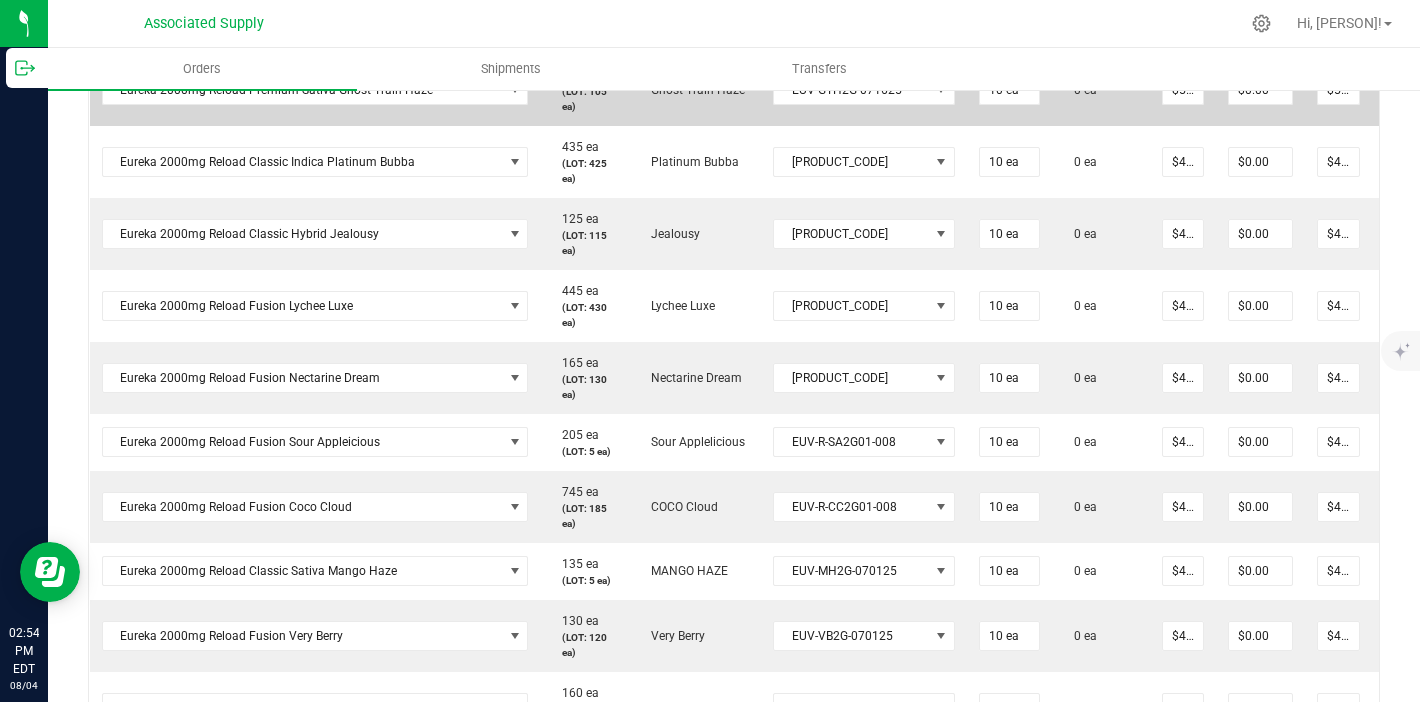 click on "$50.00000" at bounding box center [1183, 90] 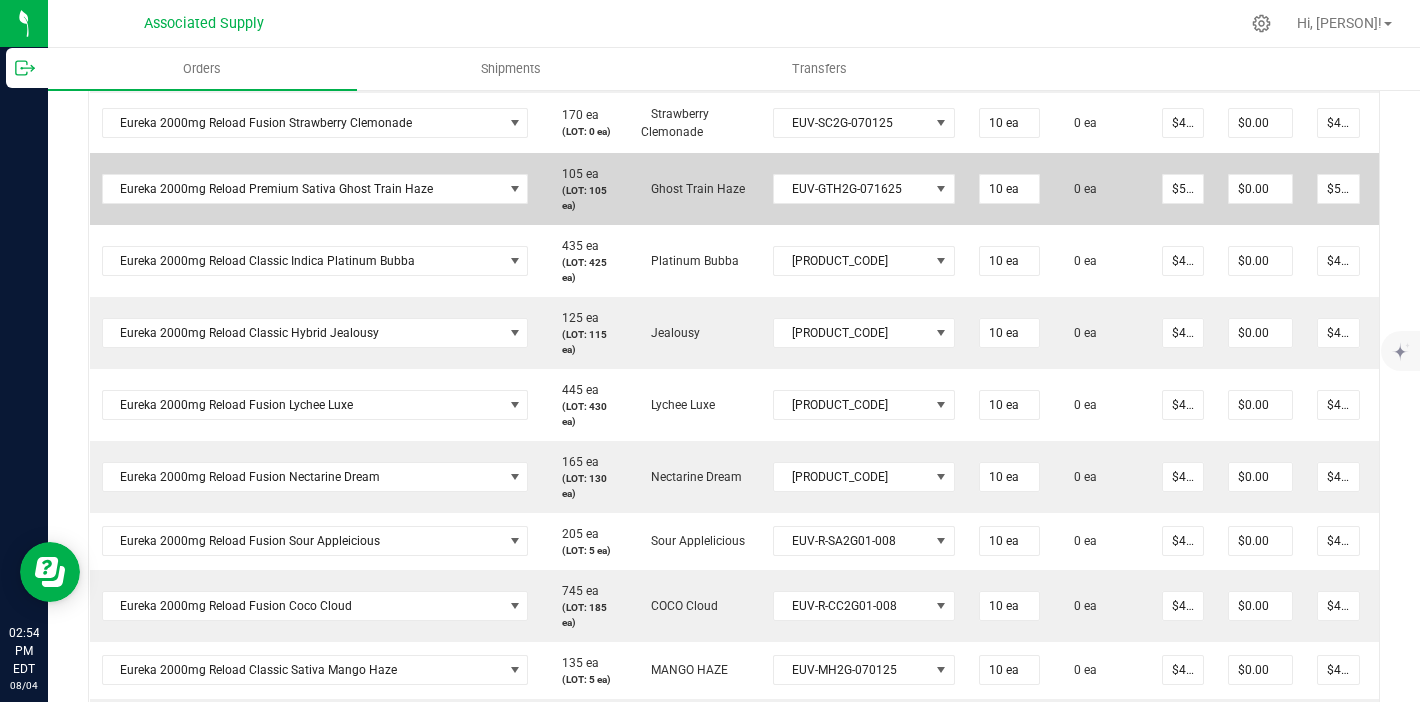 scroll, scrollTop: 1301, scrollLeft: 0, axis: vertical 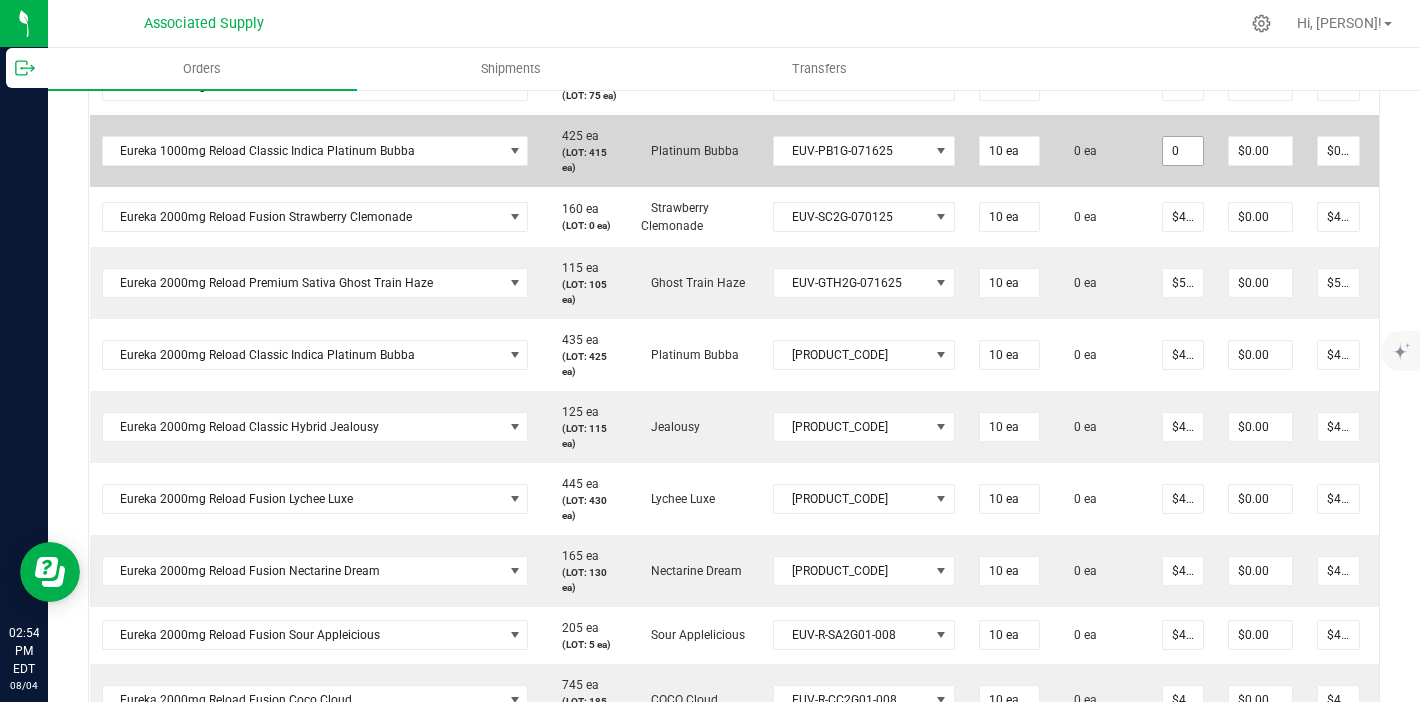 click on "0" at bounding box center [1183, 151] 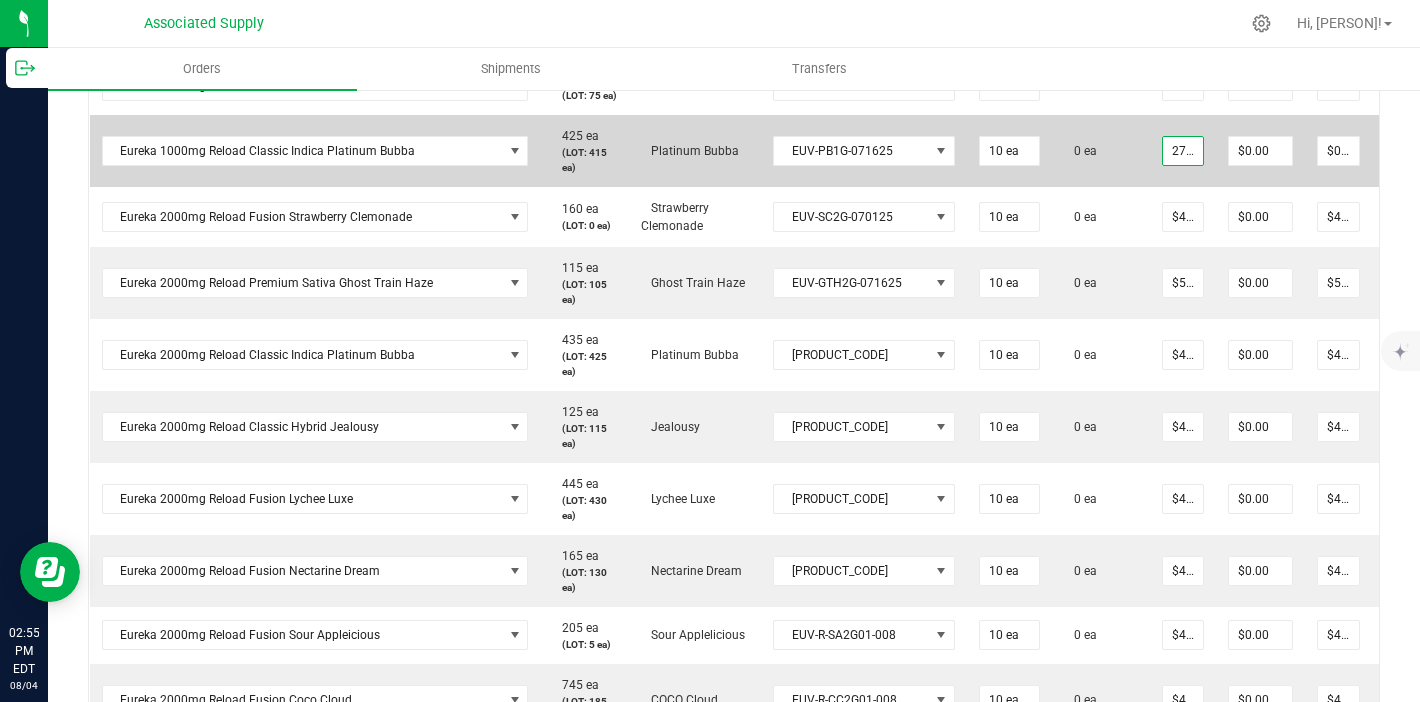 scroll, scrollTop: 0, scrollLeft: 2, axis: horizontal 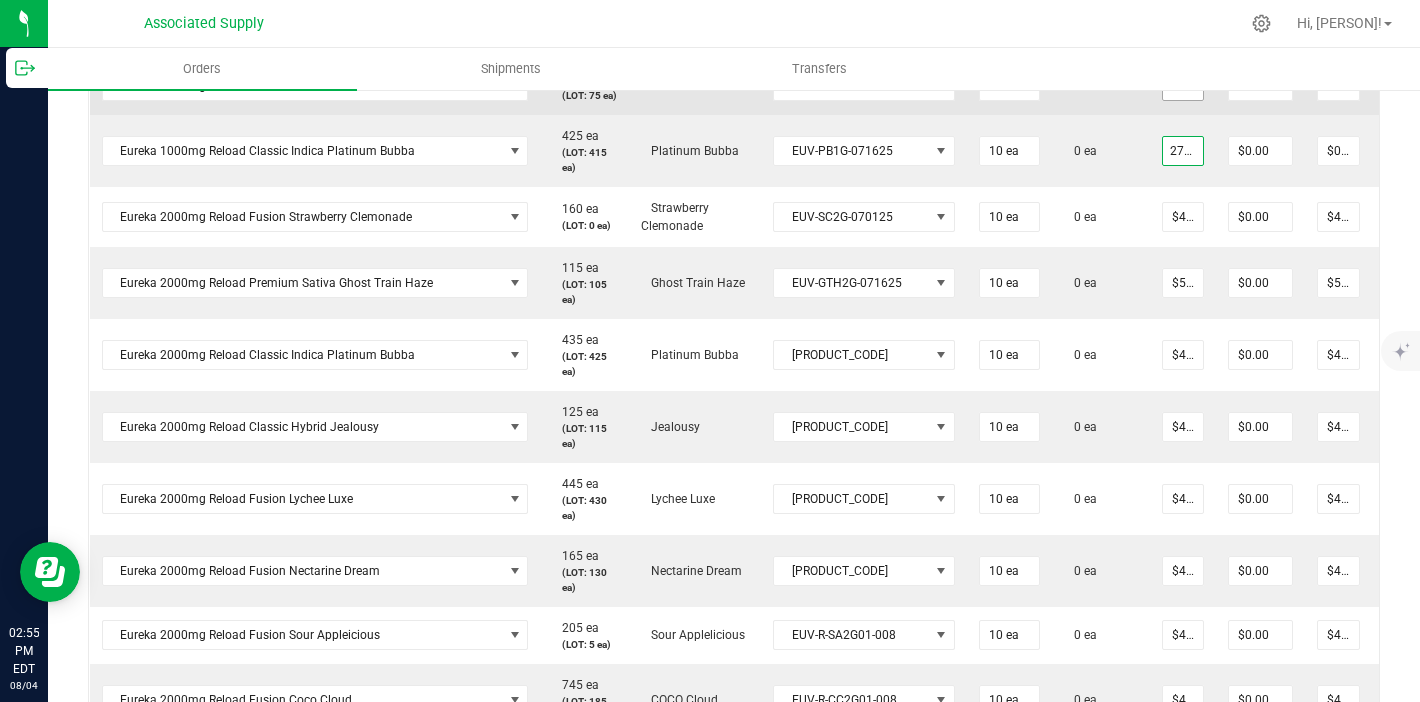 type on "27.5" 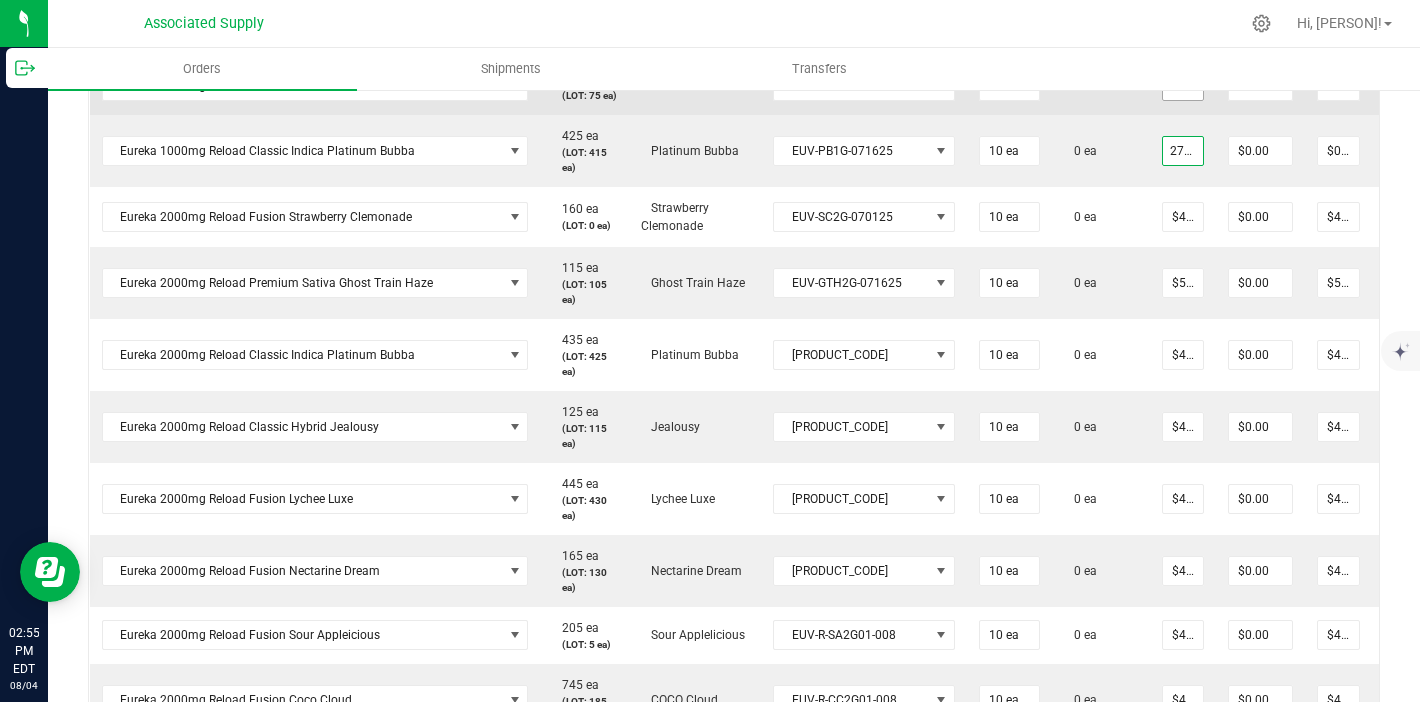 type on "0" 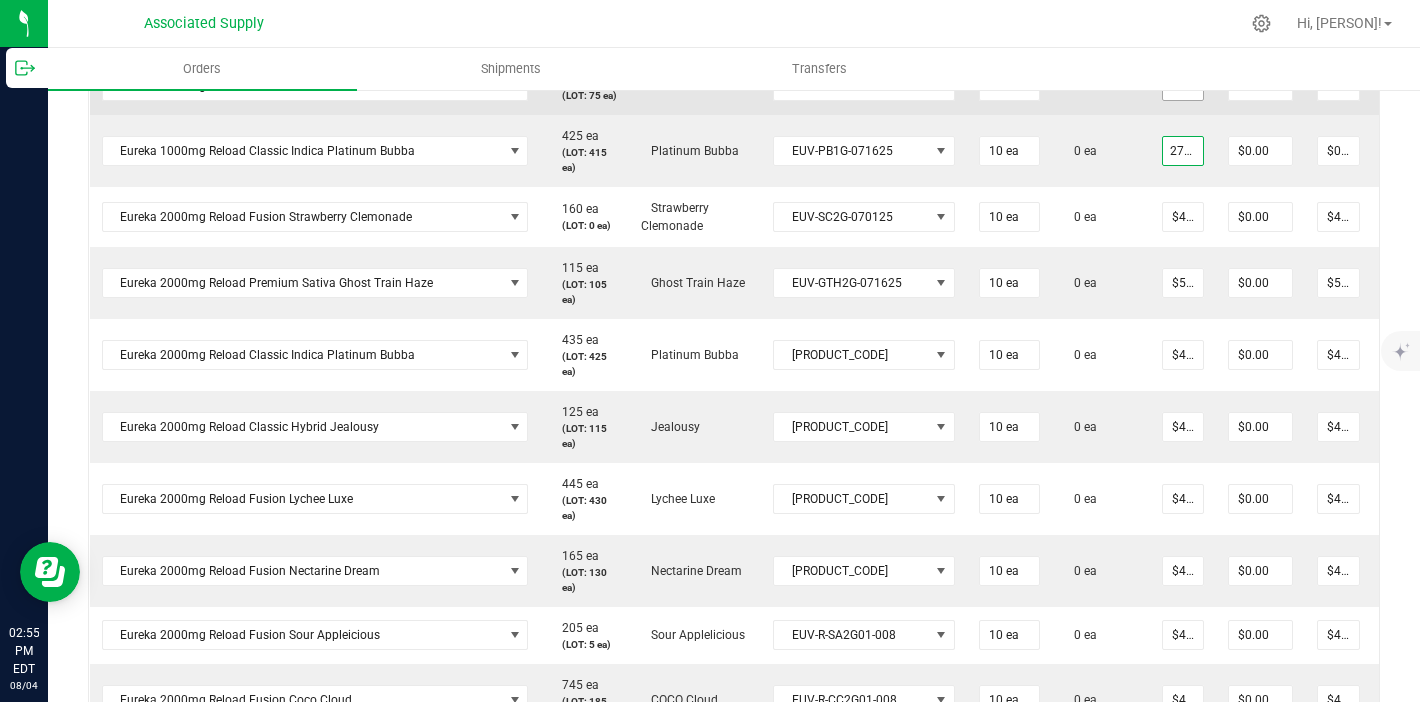type on "$27.50000" 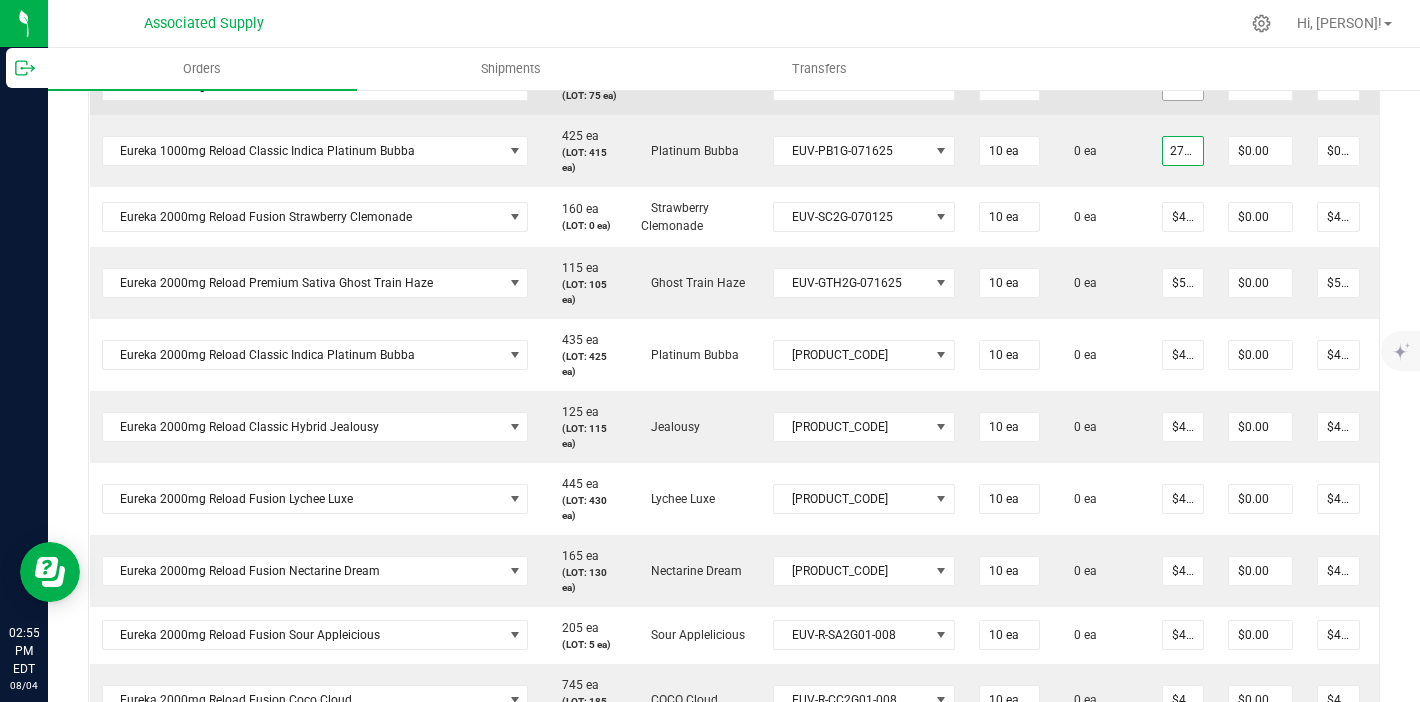 type on "$275.00" 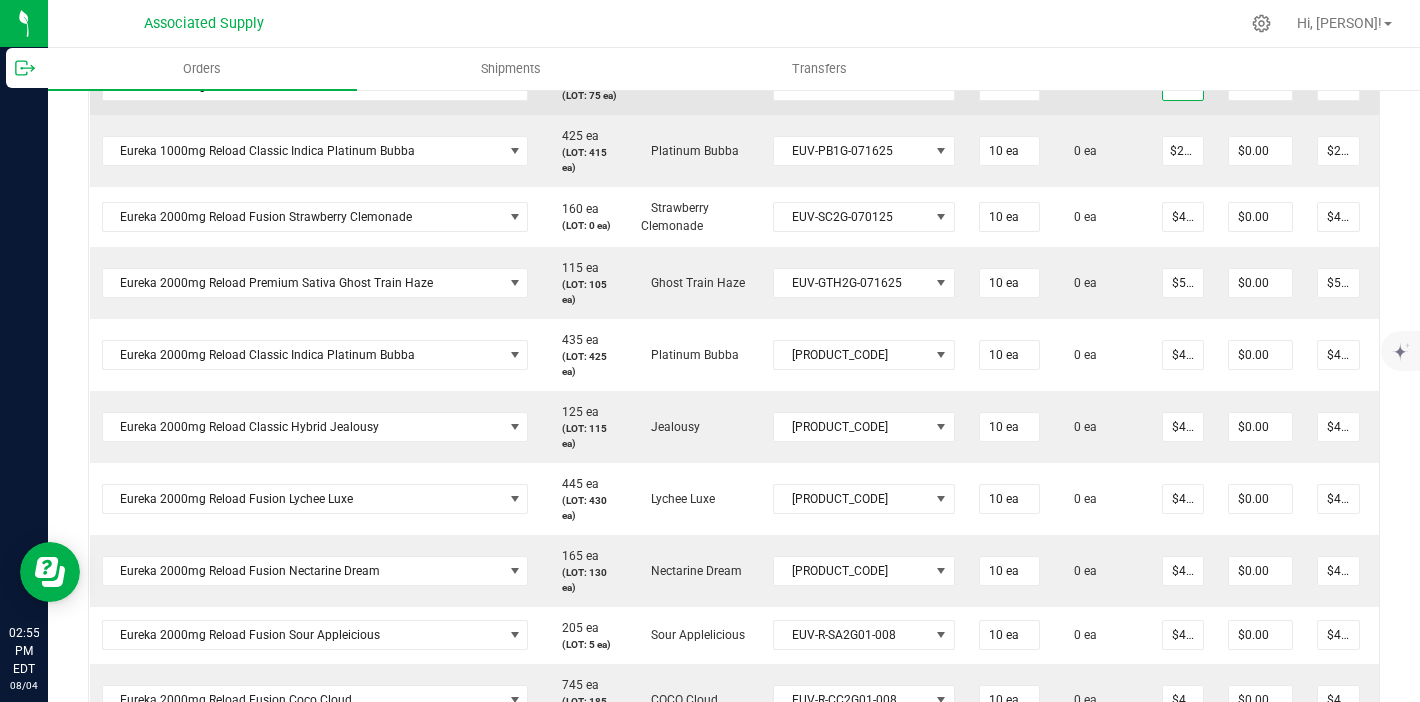 click on "0" at bounding box center [1183, 86] 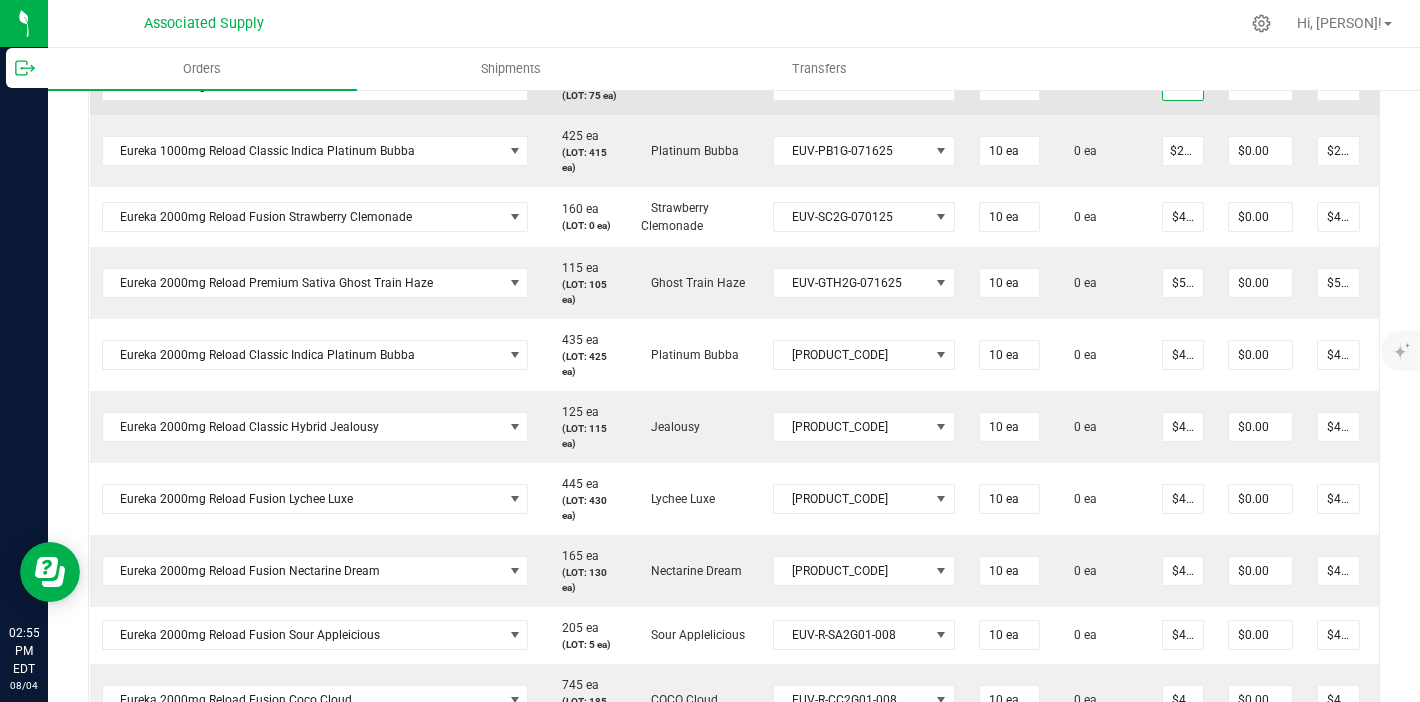scroll, scrollTop: 0, scrollLeft: 0, axis: both 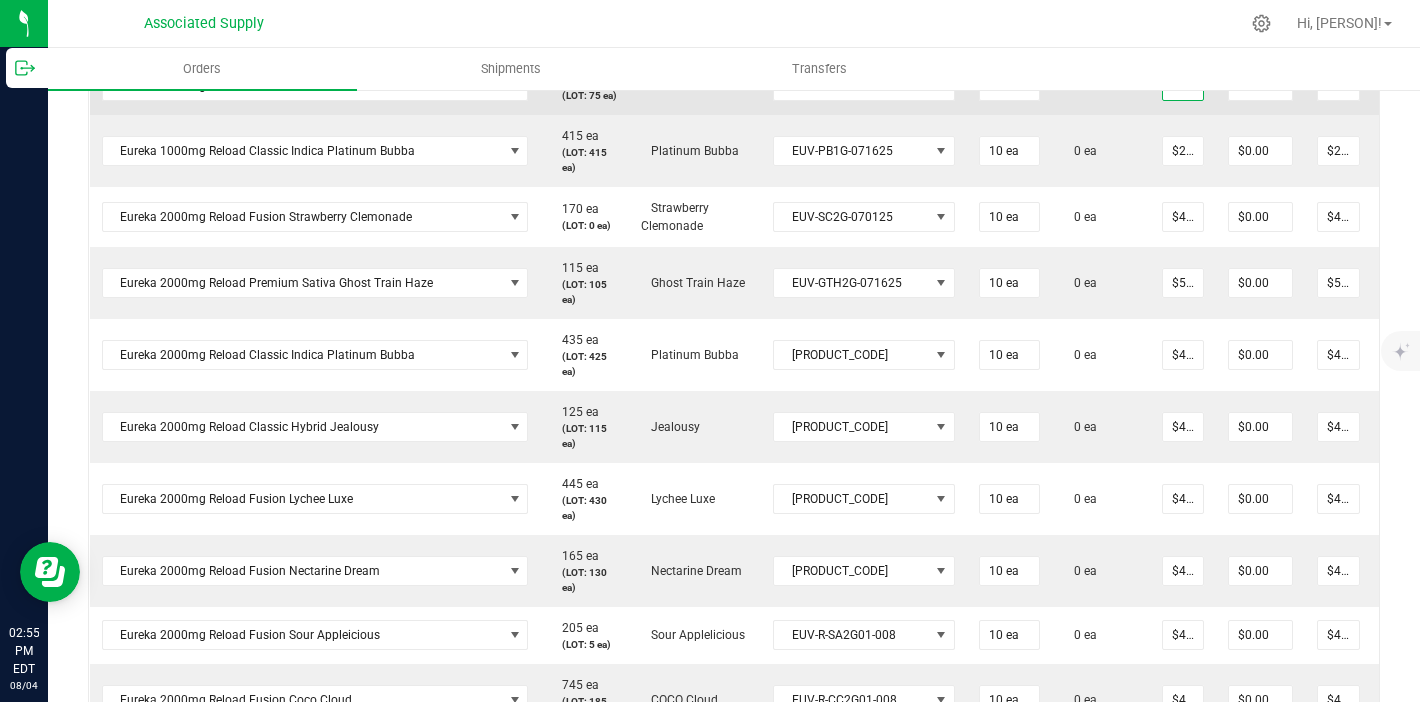 type on "$27.50000" 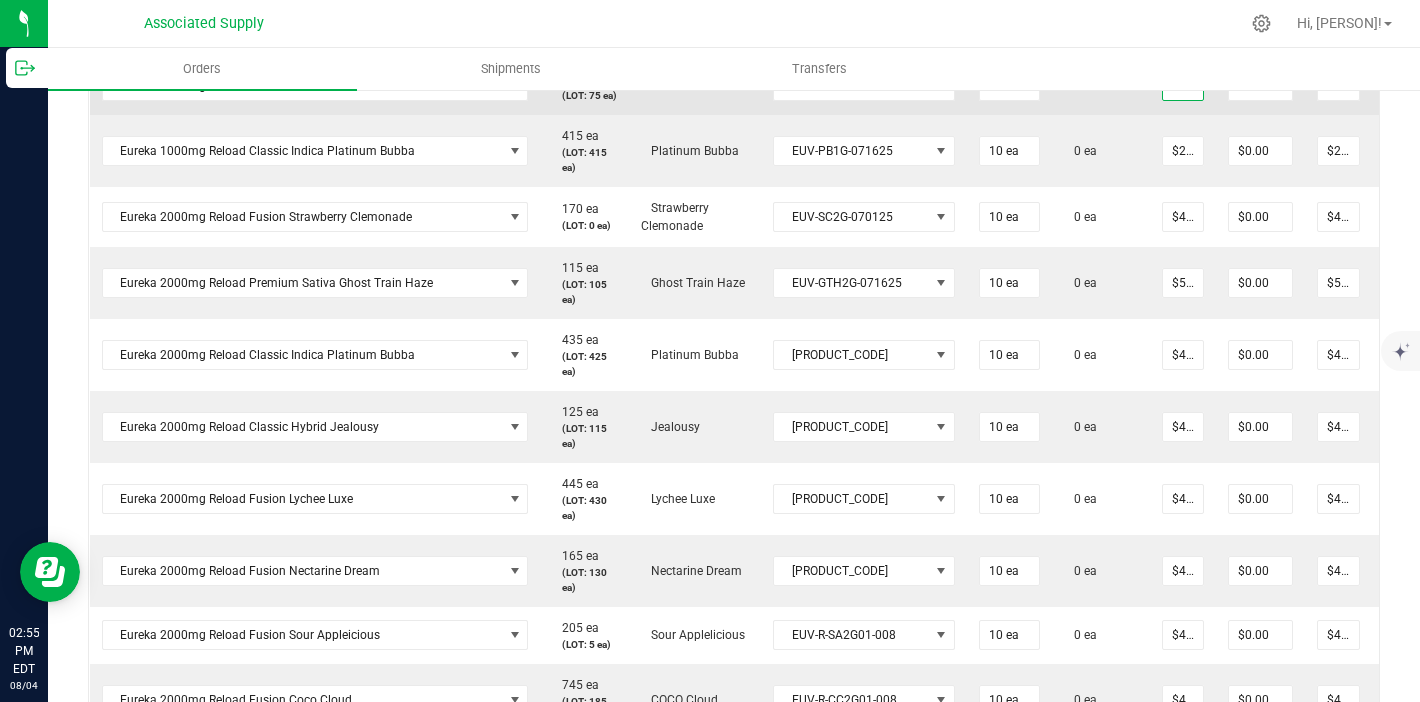 type on "$275.00" 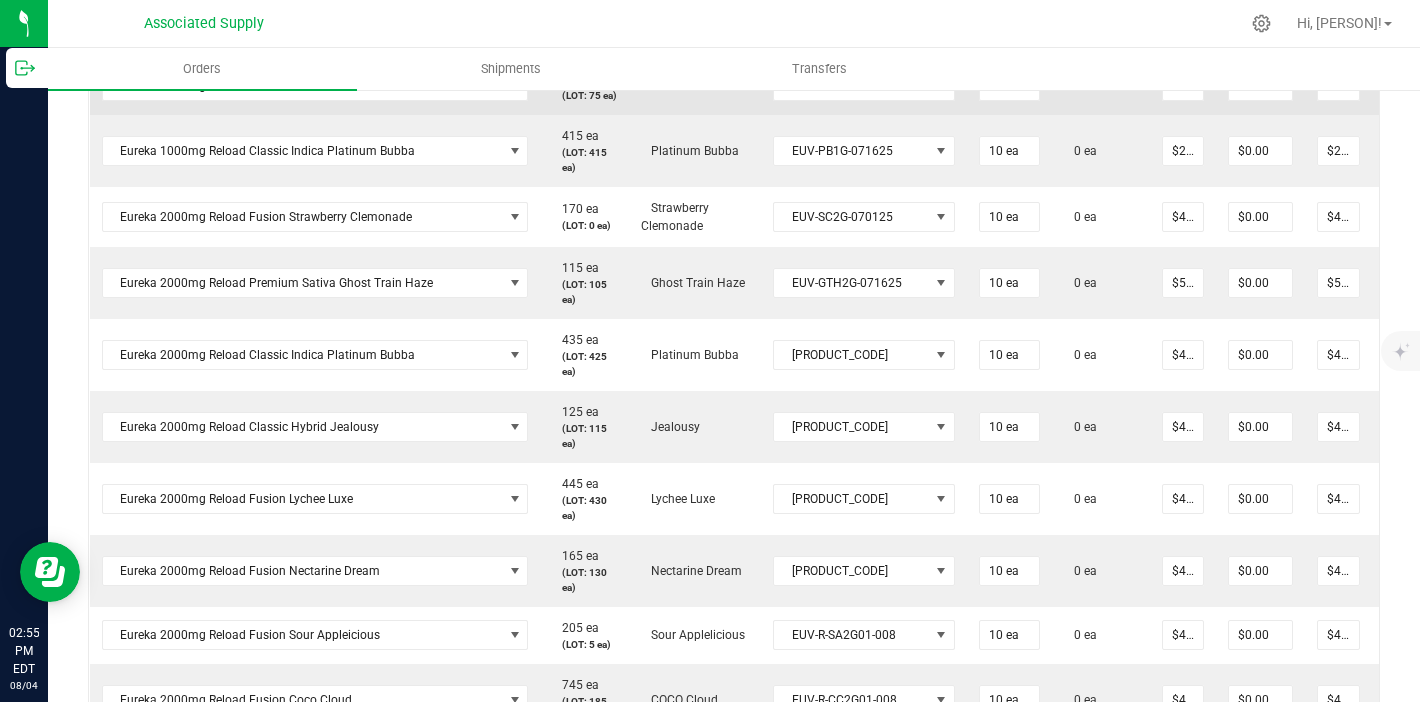 scroll, scrollTop: 0, scrollLeft: 0, axis: both 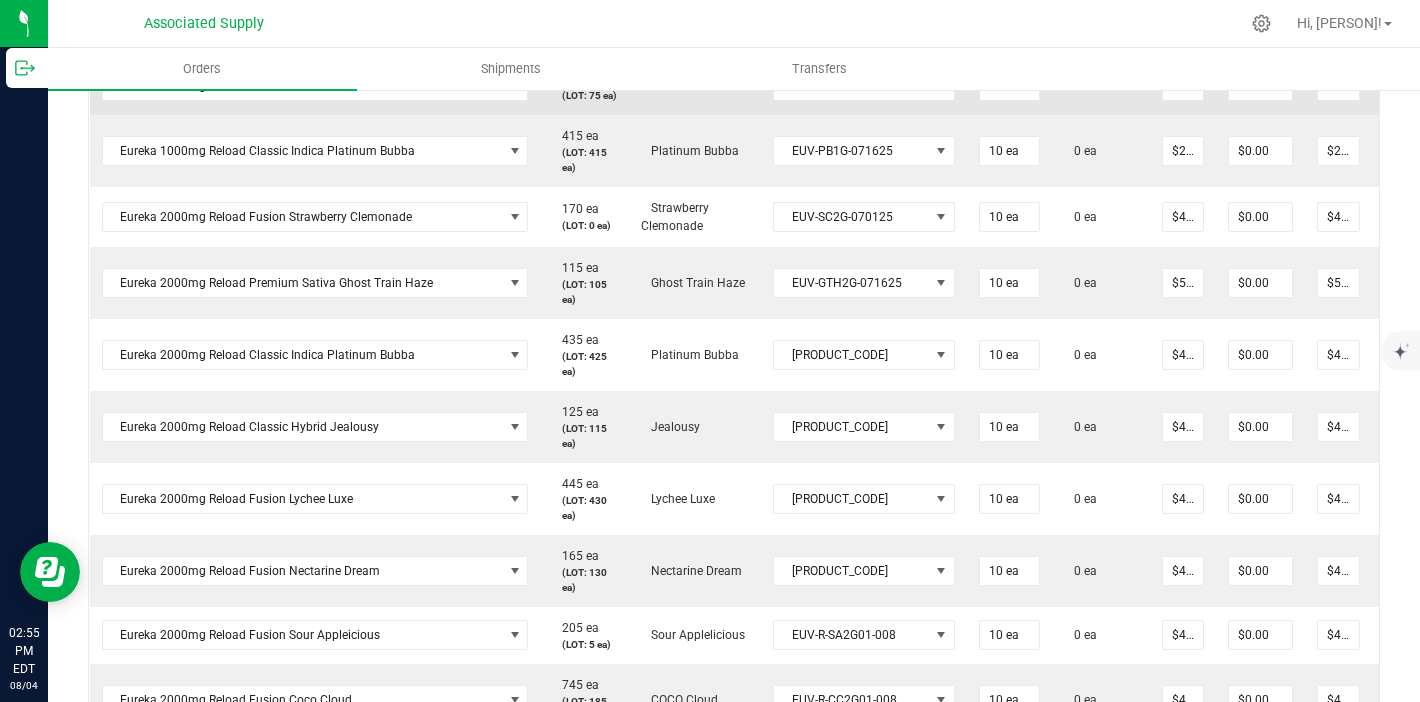 click on "0 ea" at bounding box center (1101, 86) 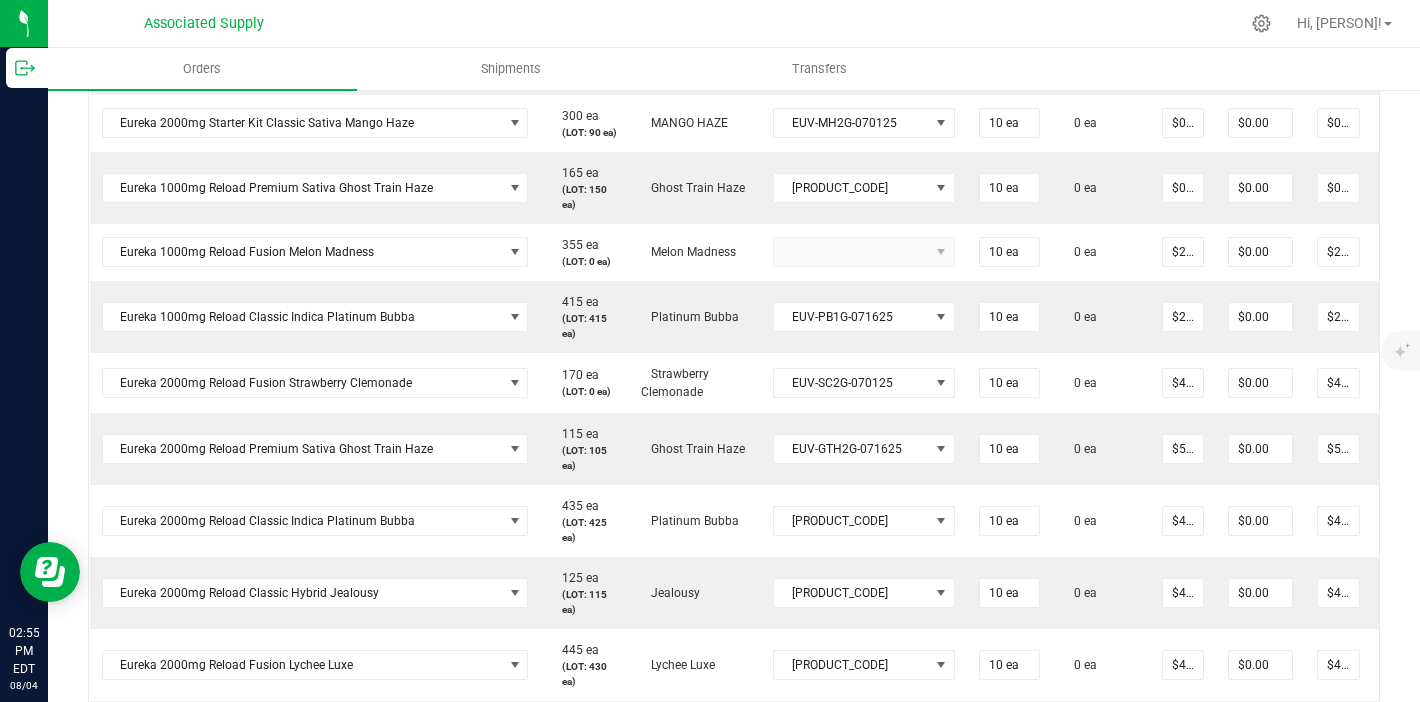 scroll, scrollTop: 1112, scrollLeft: 0, axis: vertical 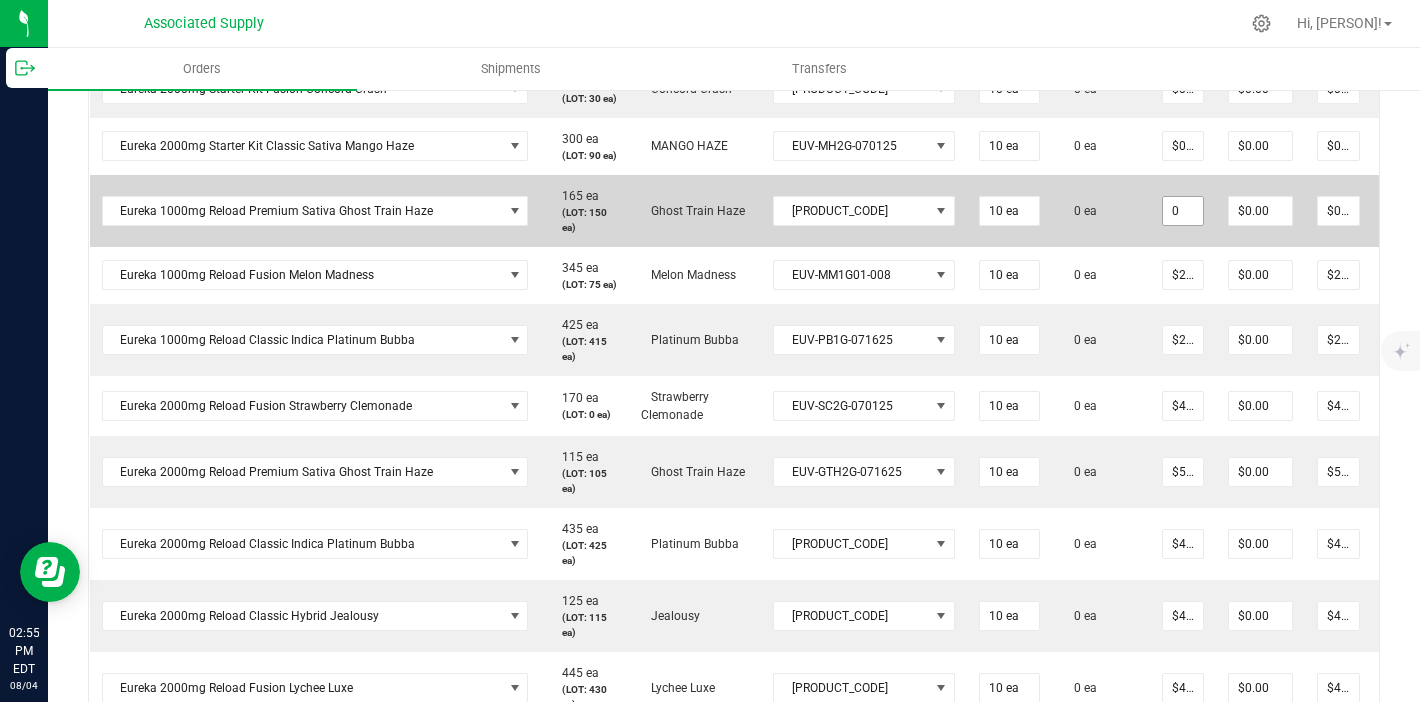click on "0" at bounding box center (1183, 211) 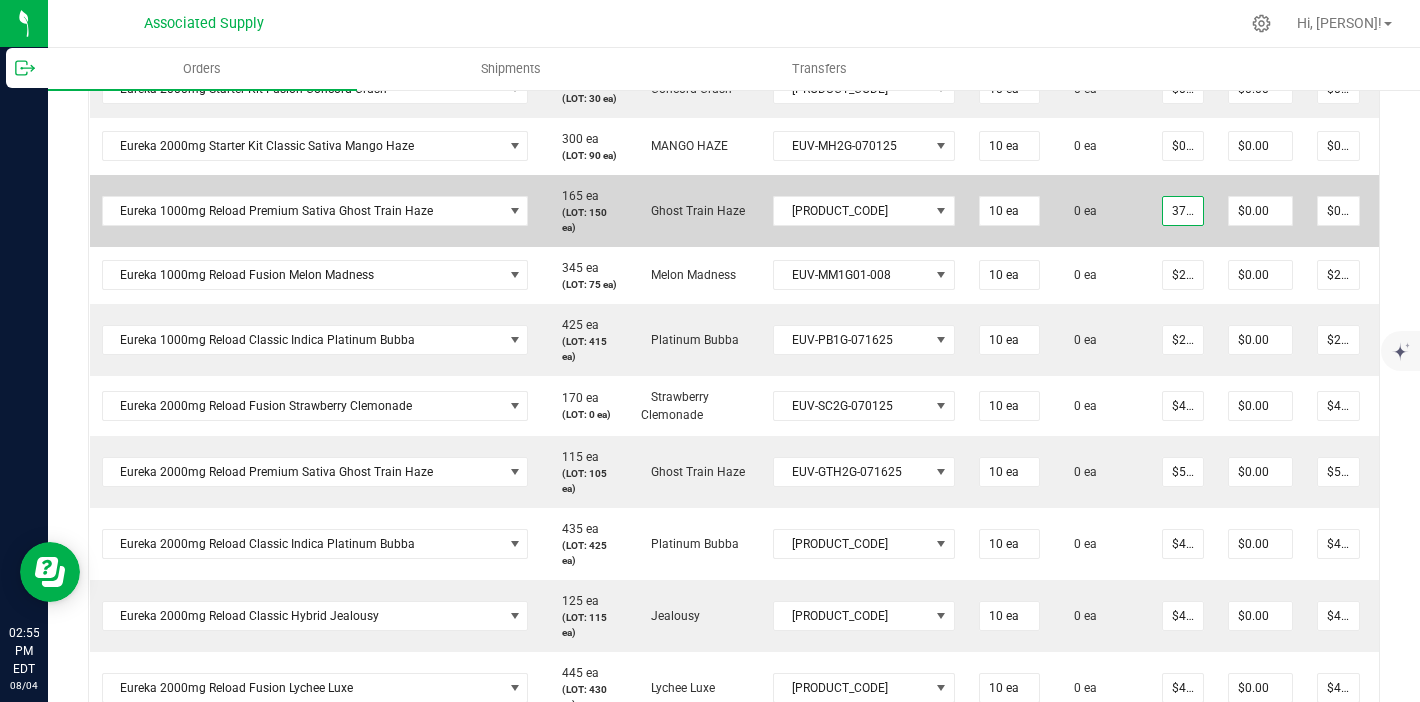 scroll, scrollTop: 0, scrollLeft: 2, axis: horizontal 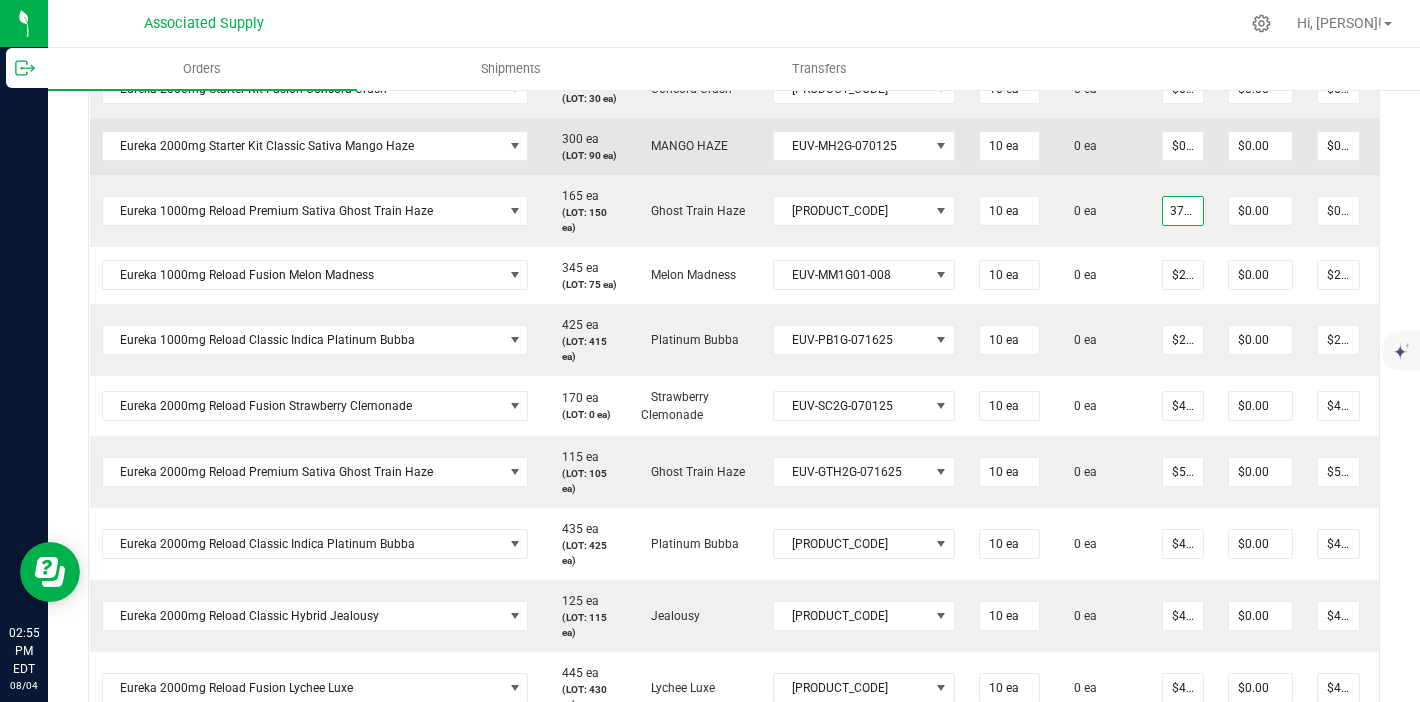 type on "$37.50000" 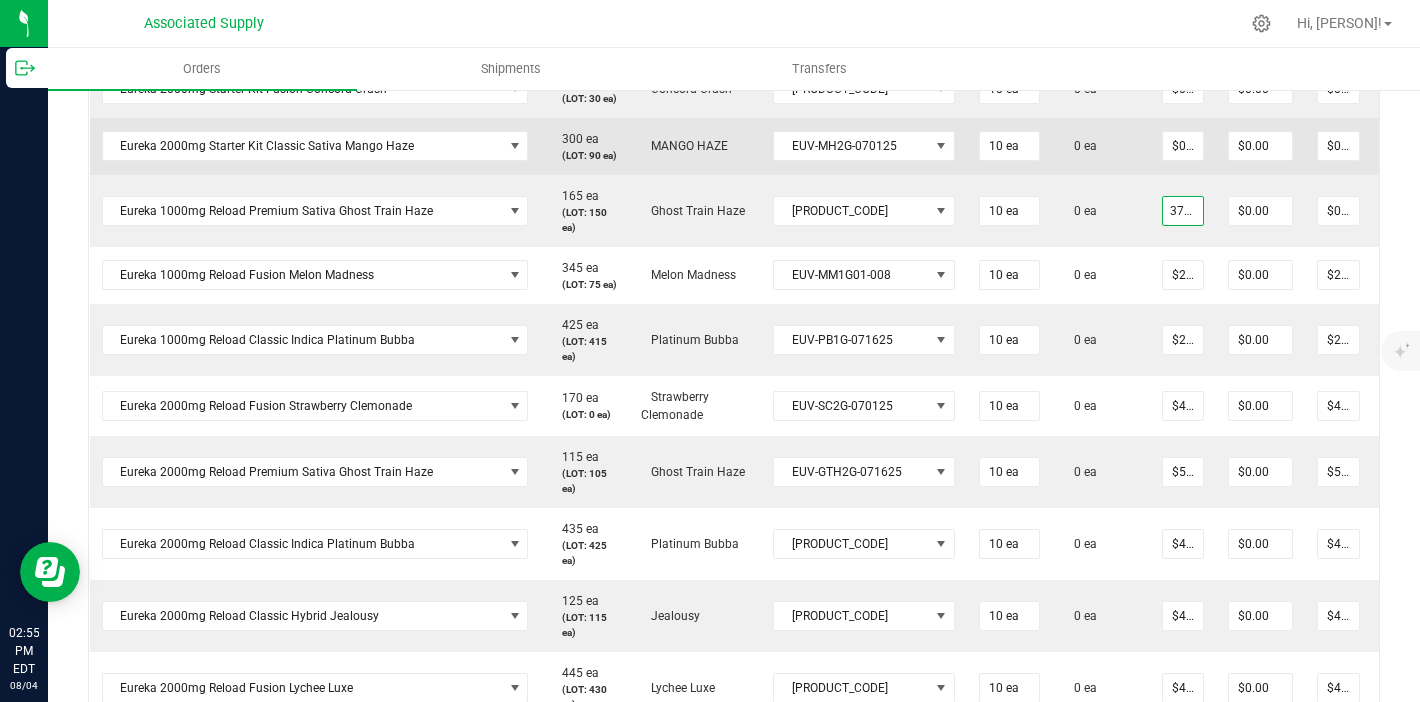 type on "$375.00" 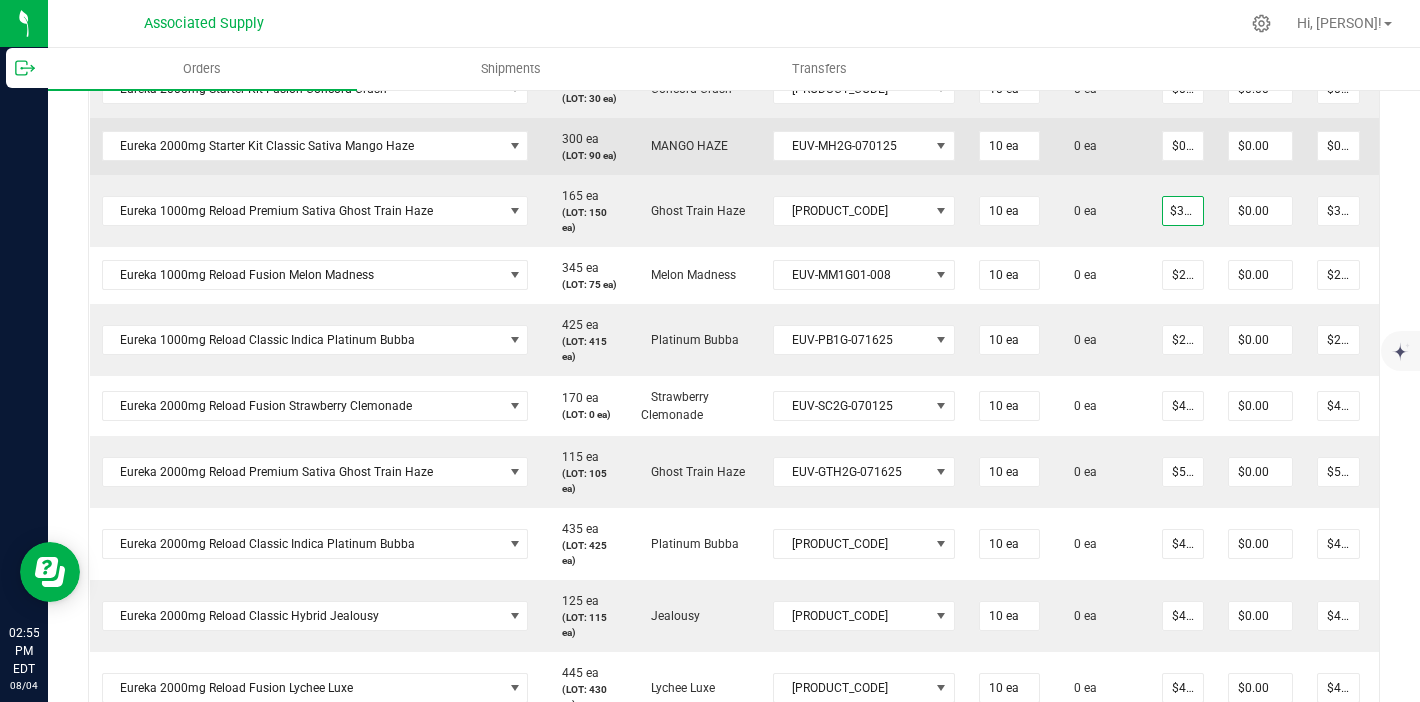 click on "$0.00000" at bounding box center [1183, 146] 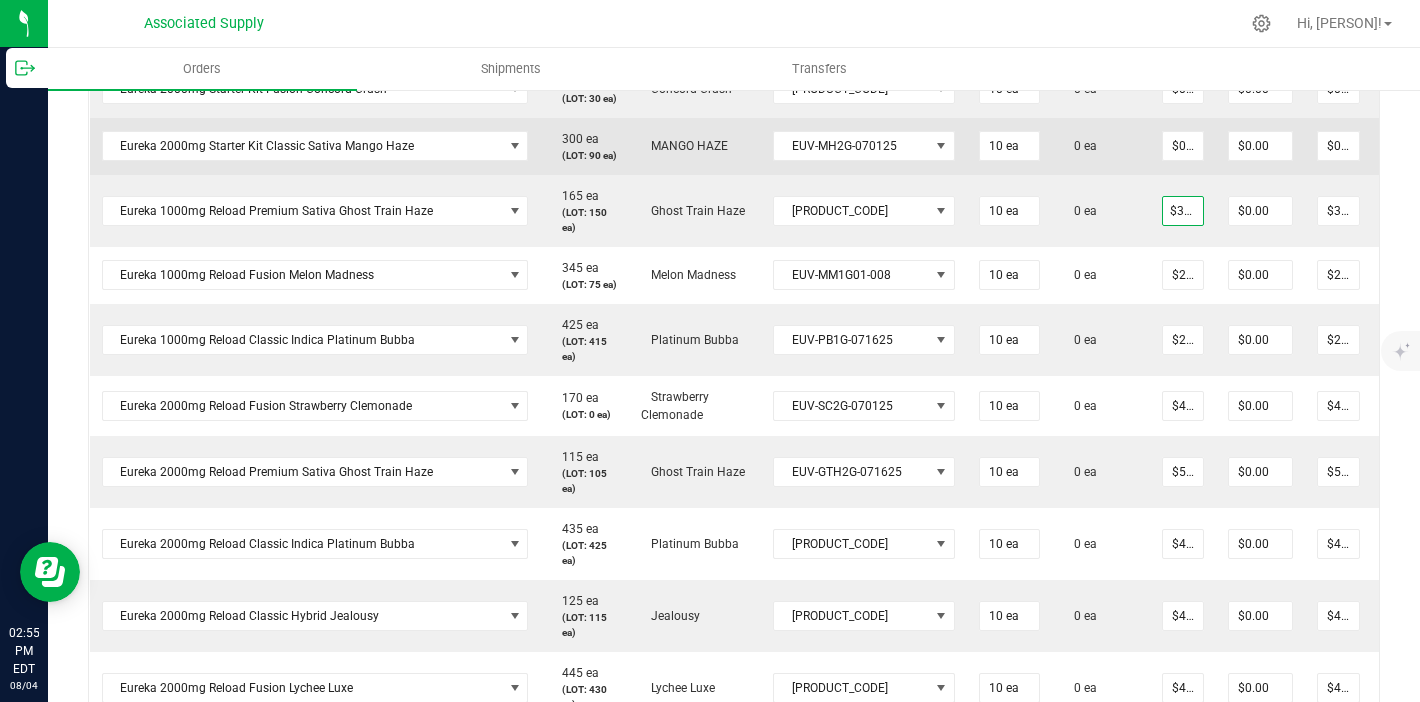 scroll, scrollTop: 0, scrollLeft: 0, axis: both 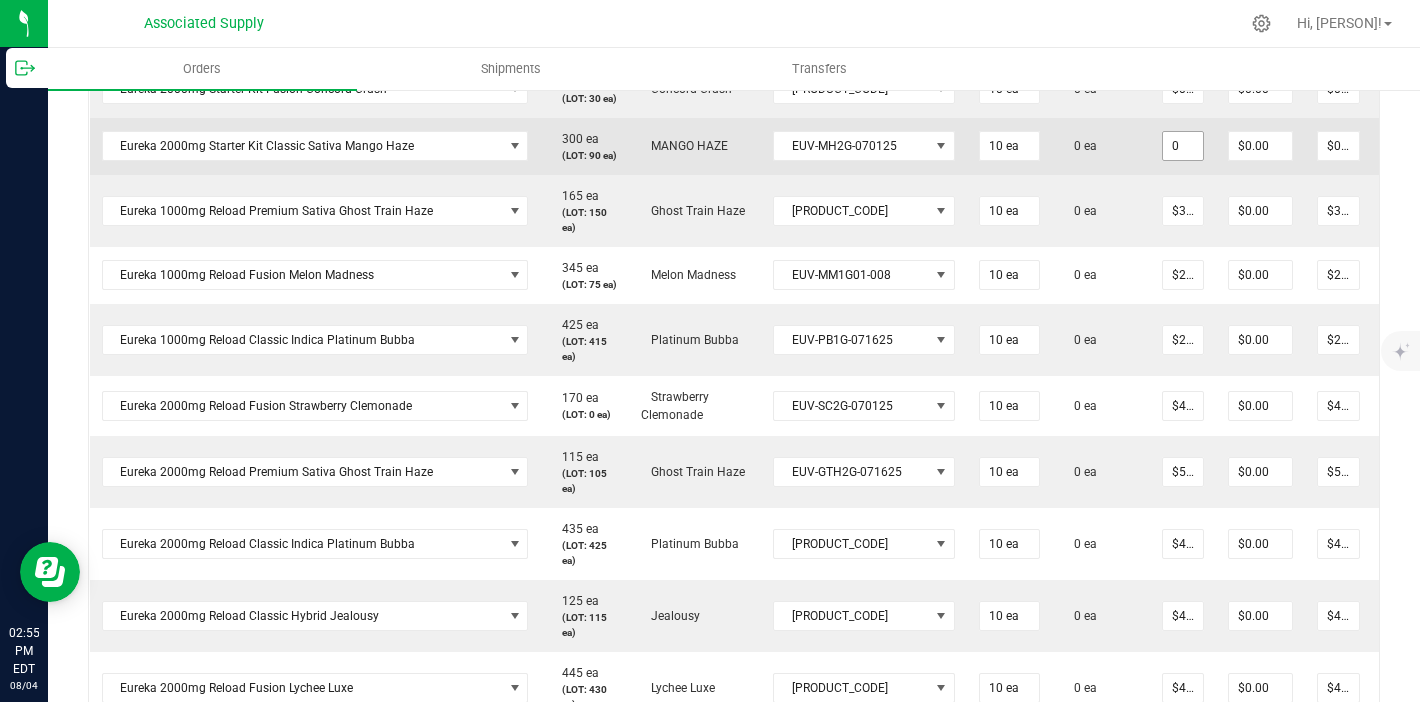 click on "0" at bounding box center [1183, 146] 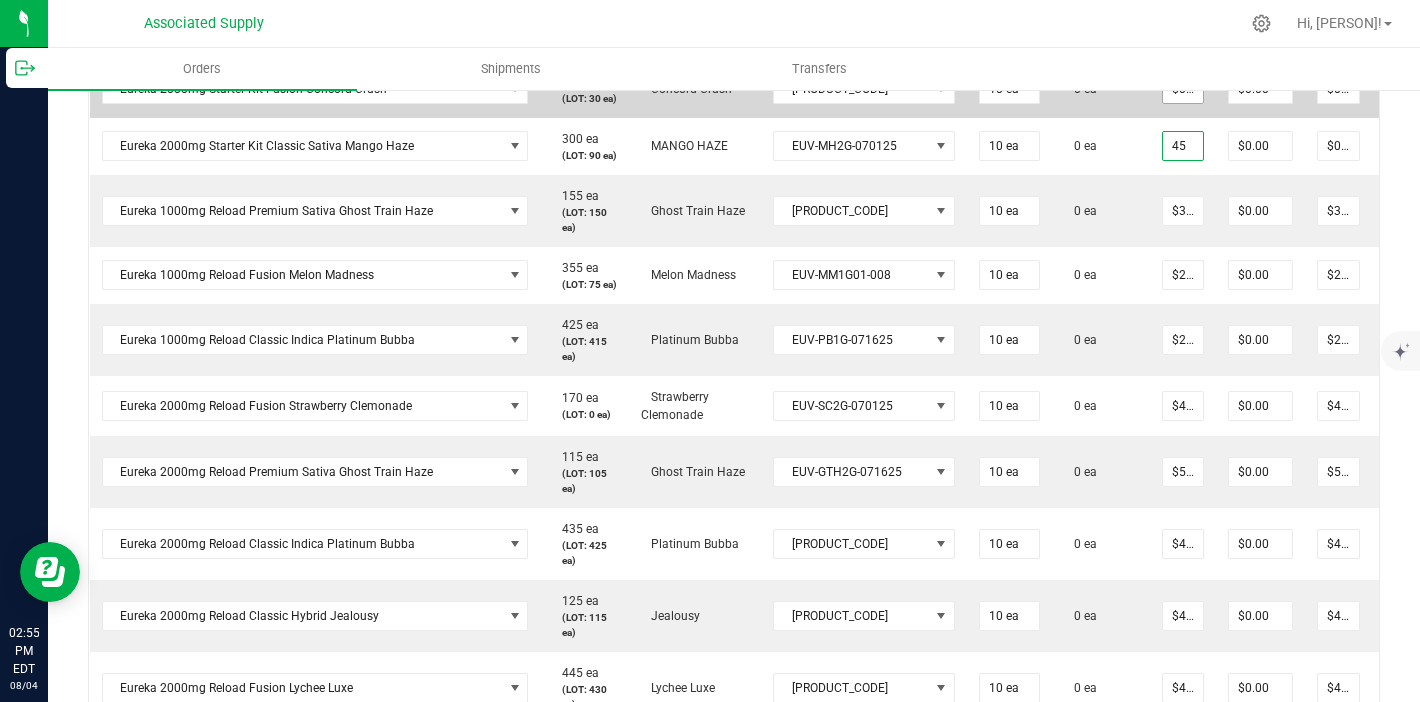 type on "45" 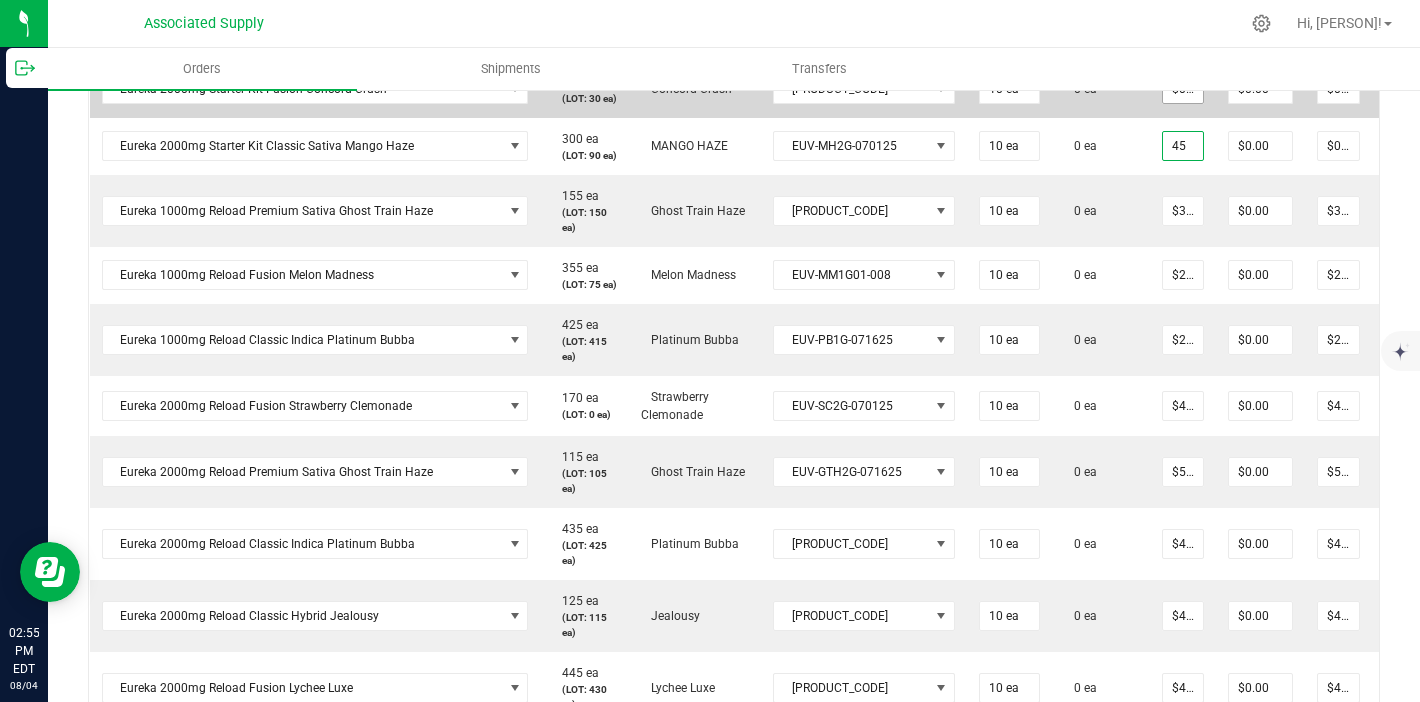 type on "0" 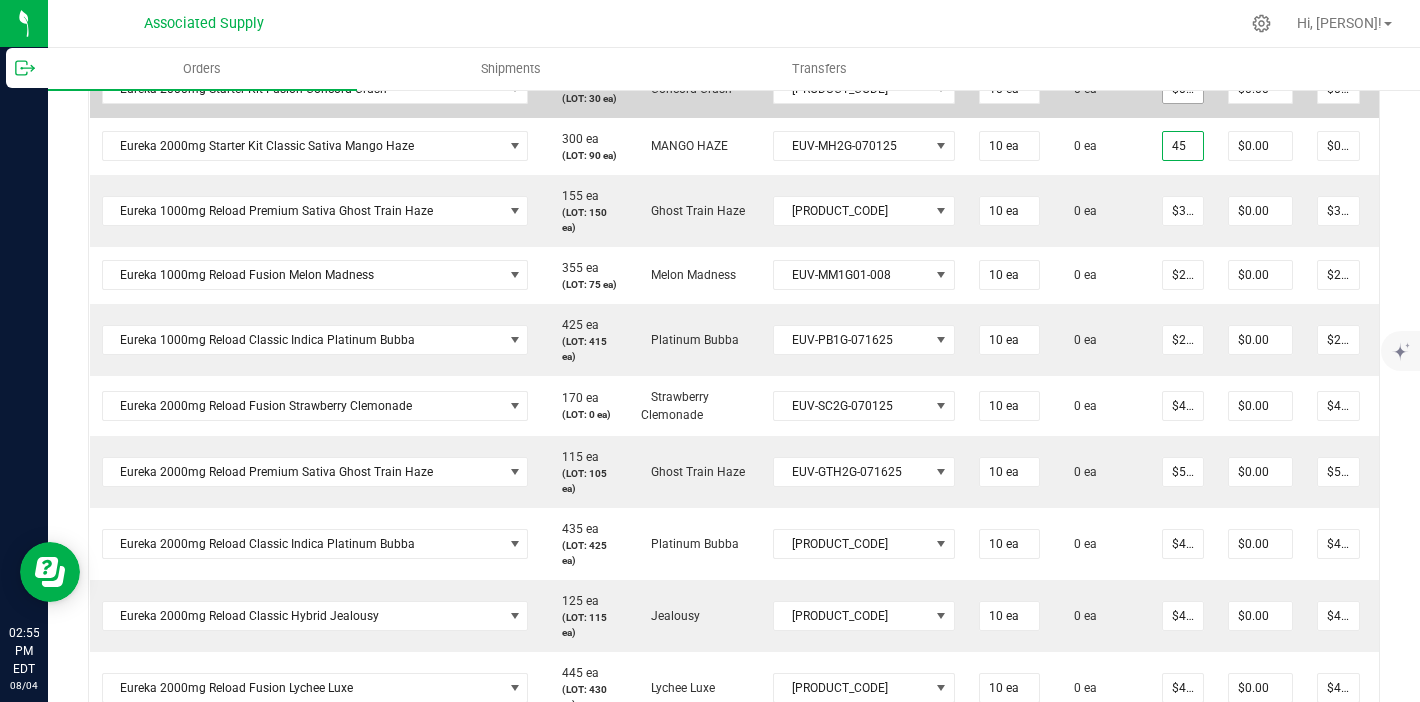 type on "$45.00000" 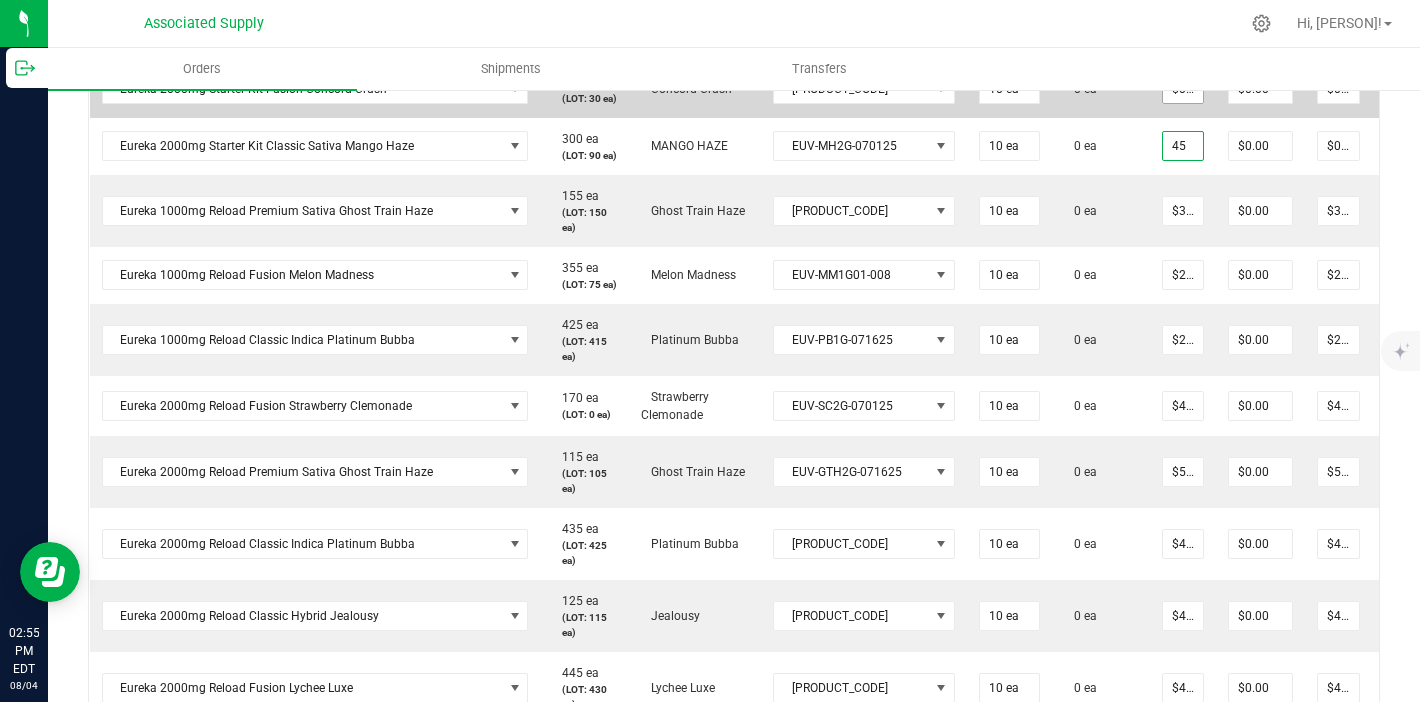 type on "$450.00" 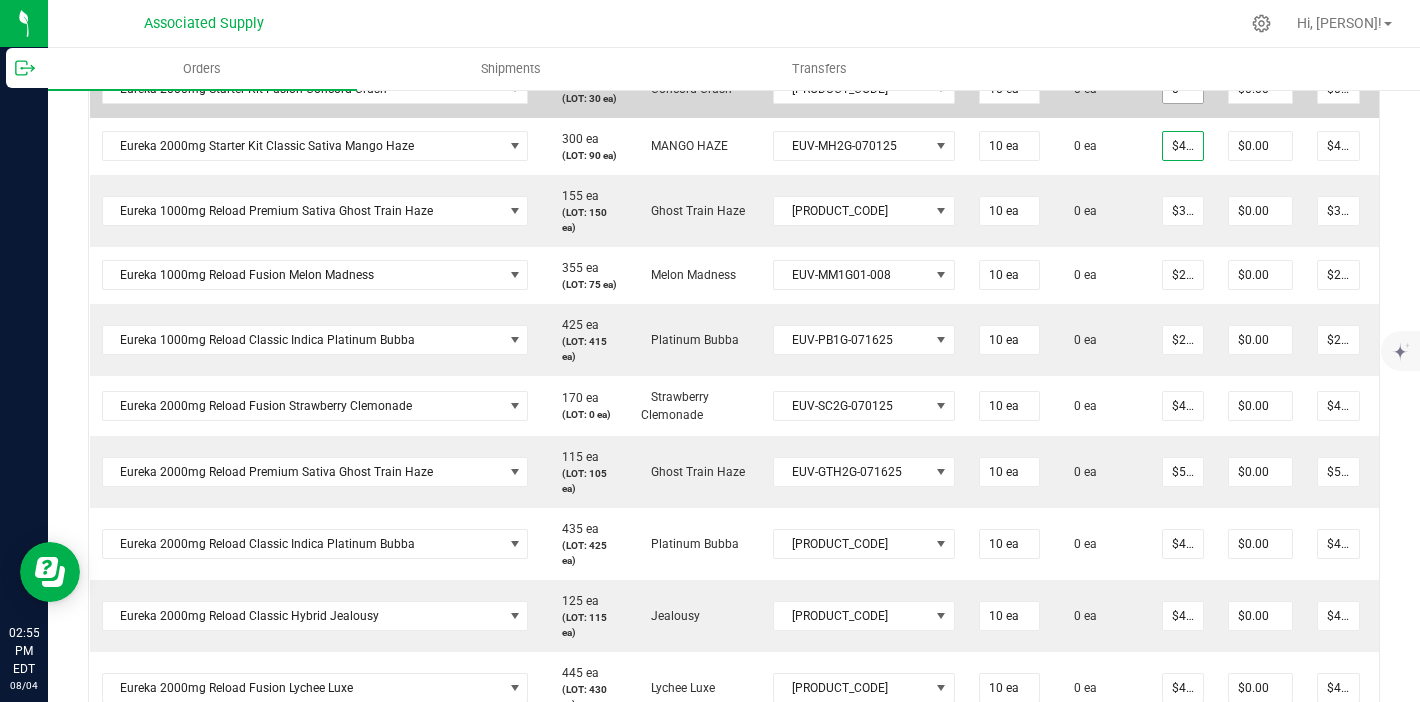 click on "0" at bounding box center (1183, 89) 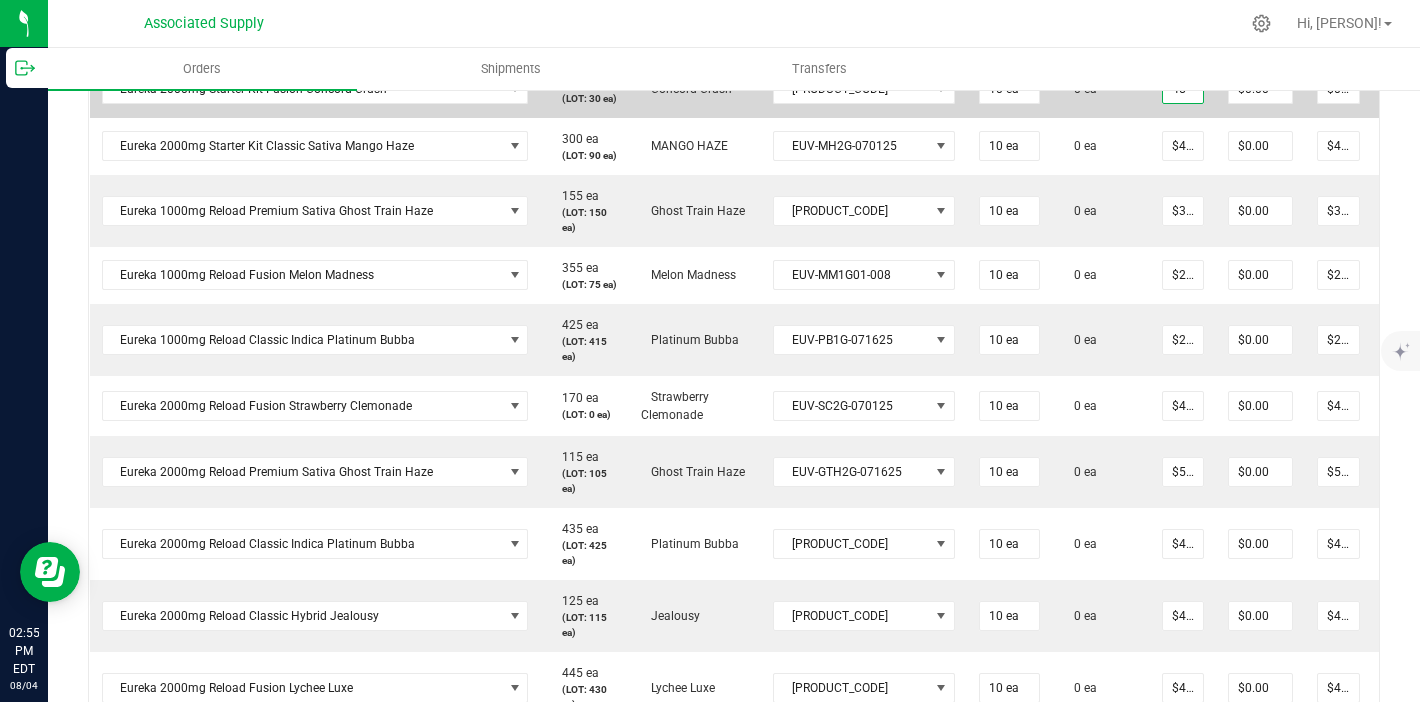 type on "$45.00000" 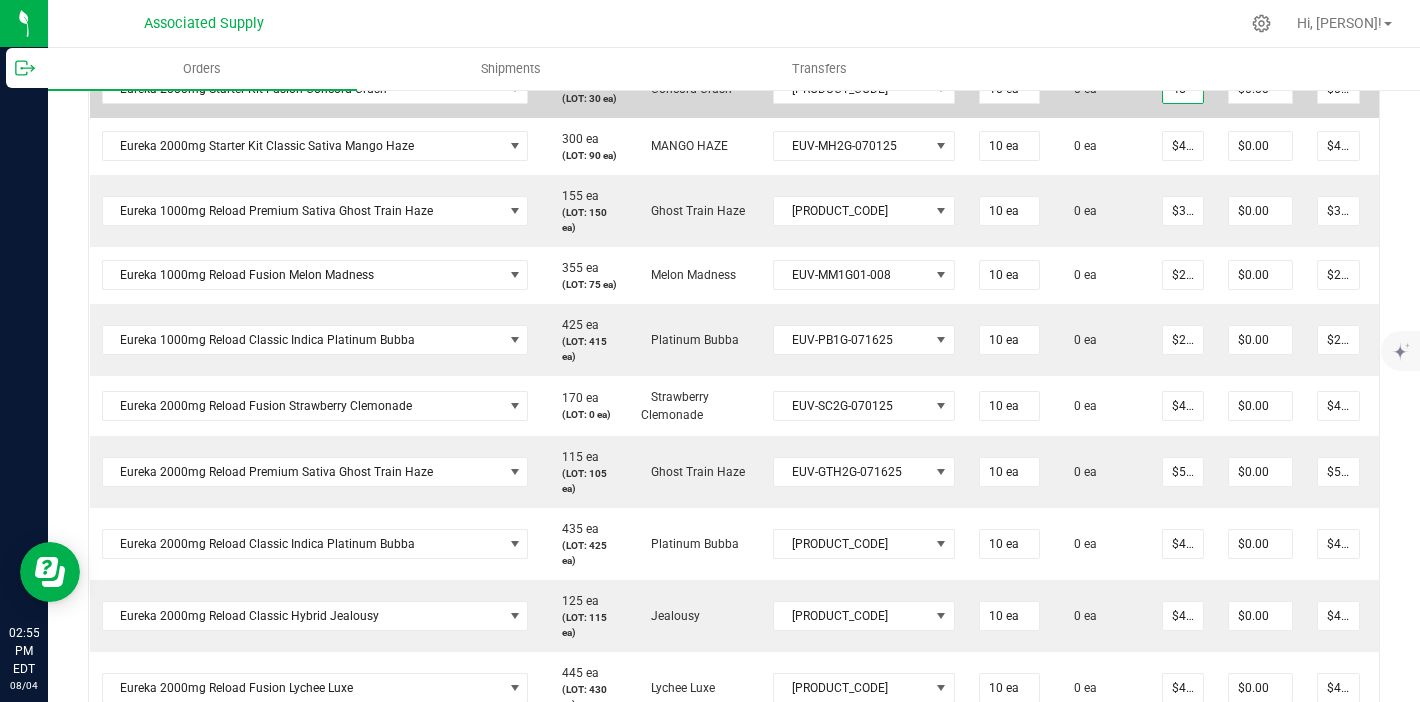 type on "$450.00" 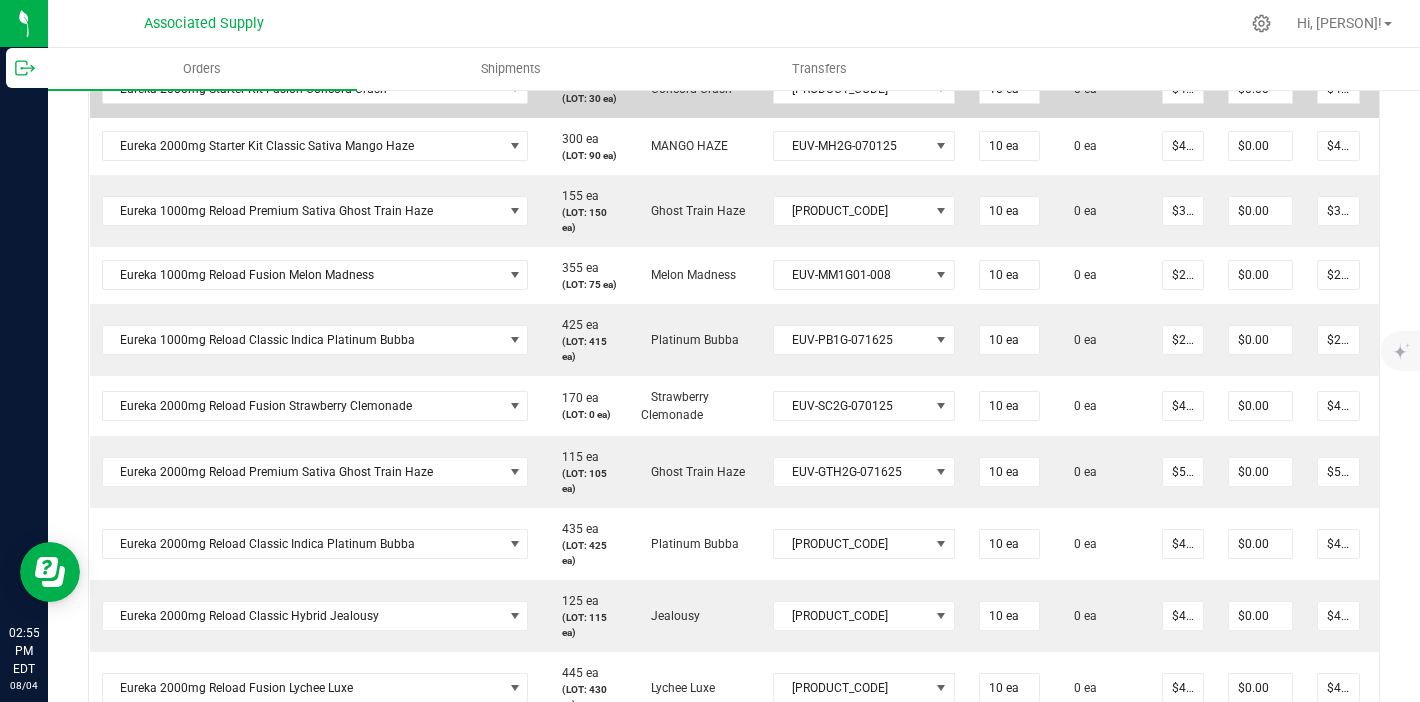 click on "0 ea" at bounding box center [1101, 89] 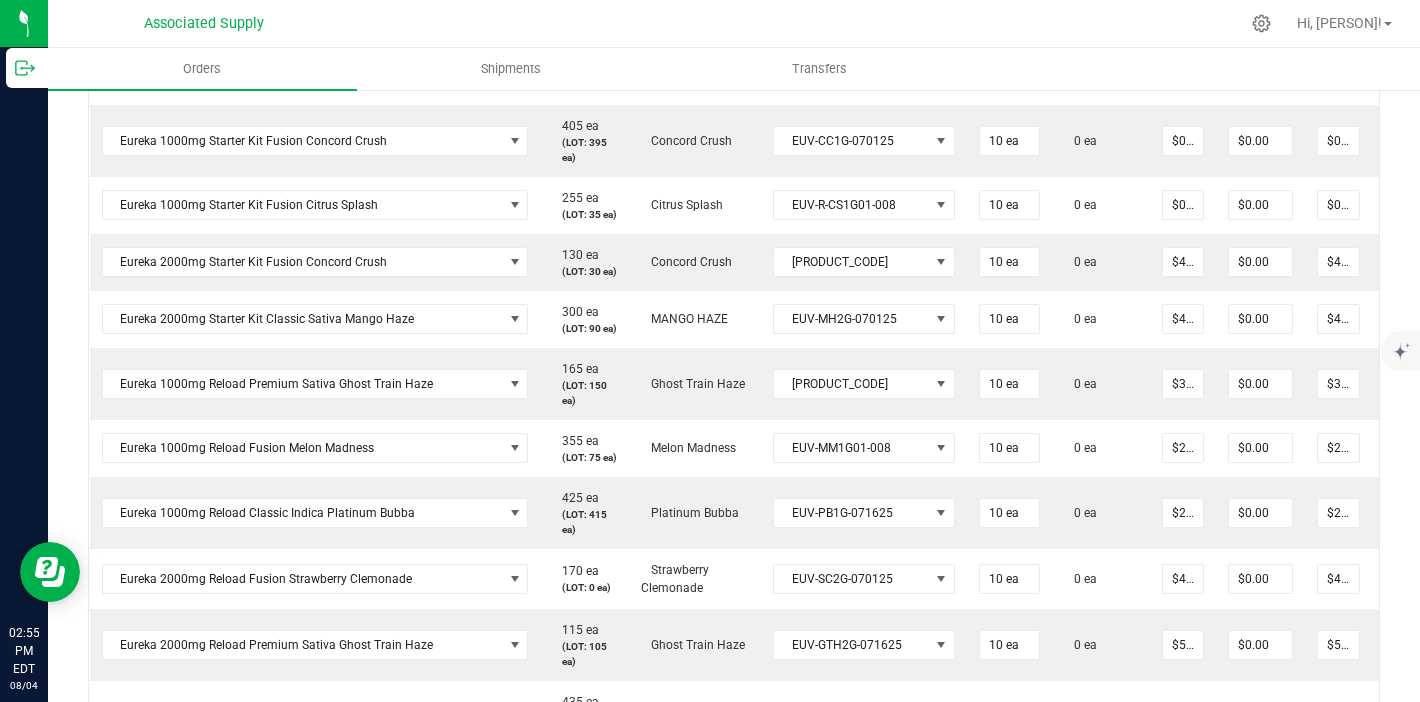 scroll, scrollTop: 910, scrollLeft: 0, axis: vertical 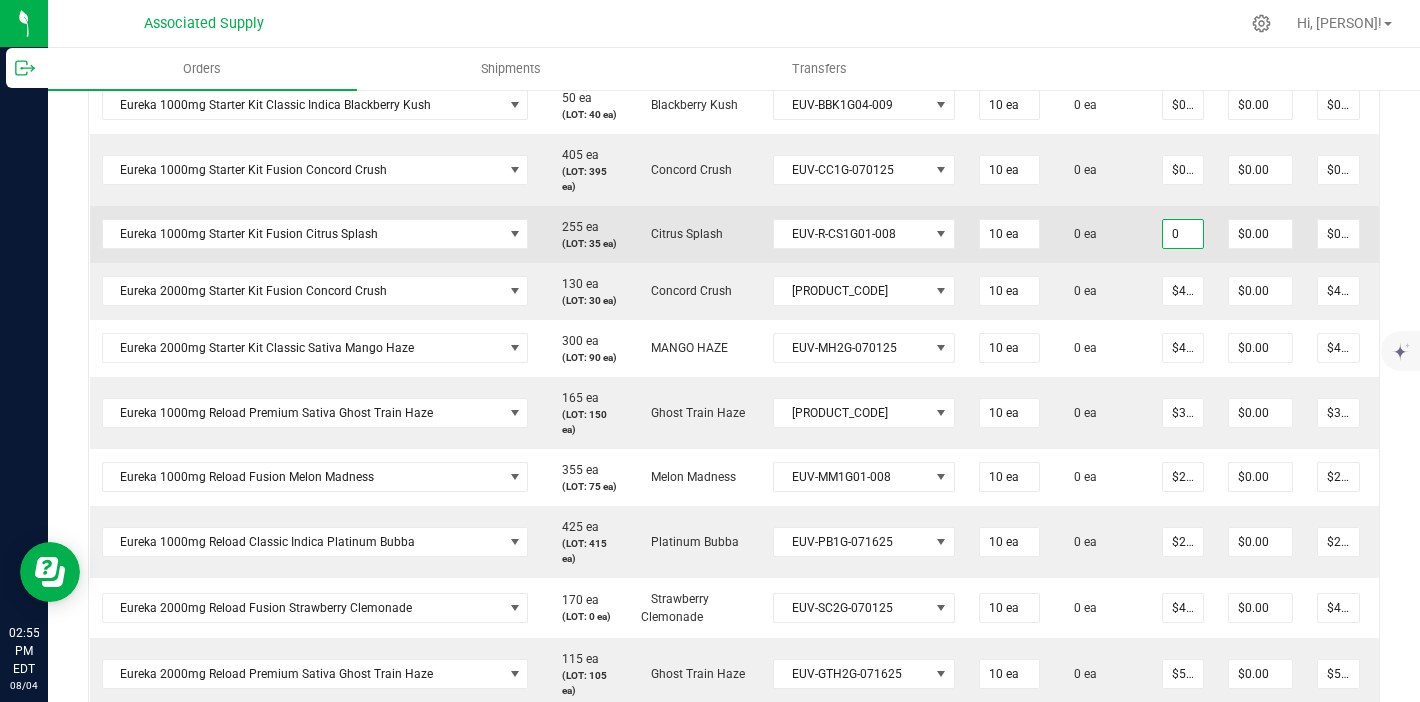 click on "0" at bounding box center [1183, 234] 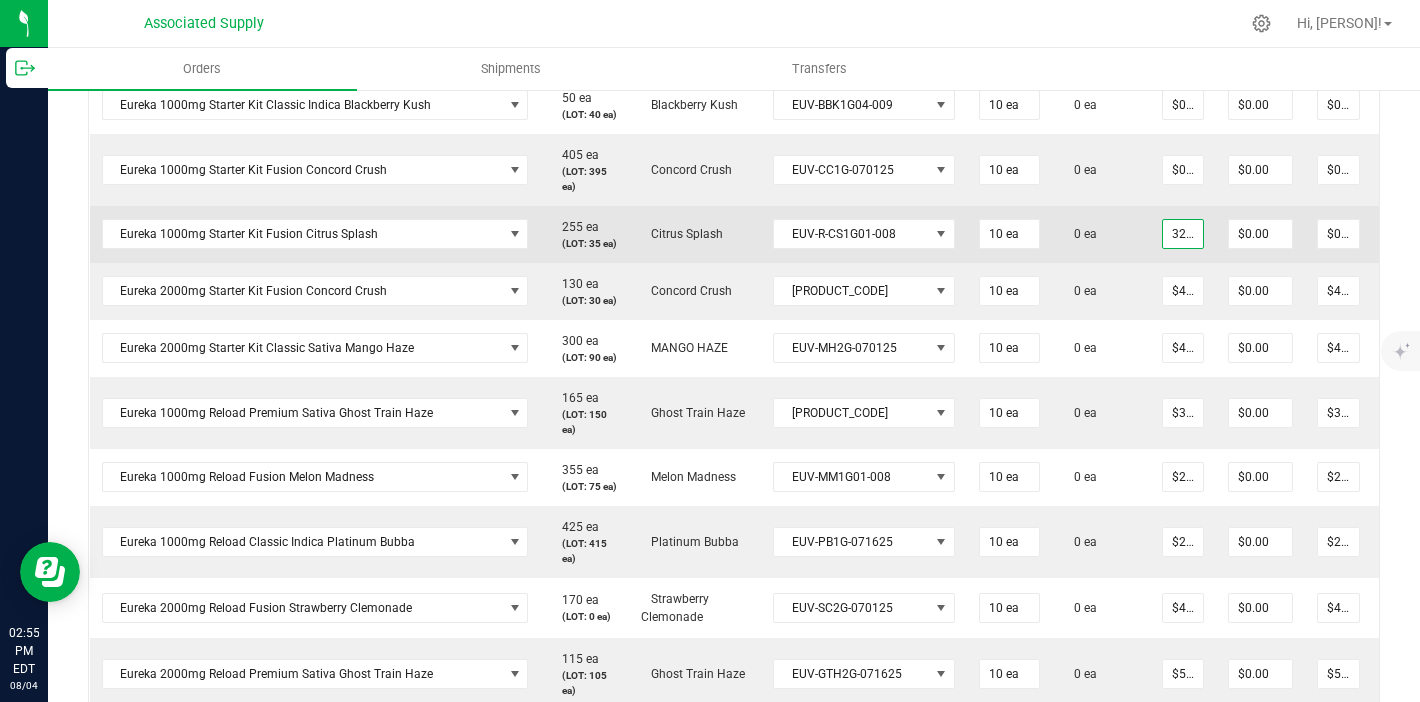 scroll, scrollTop: 0, scrollLeft: 2, axis: horizontal 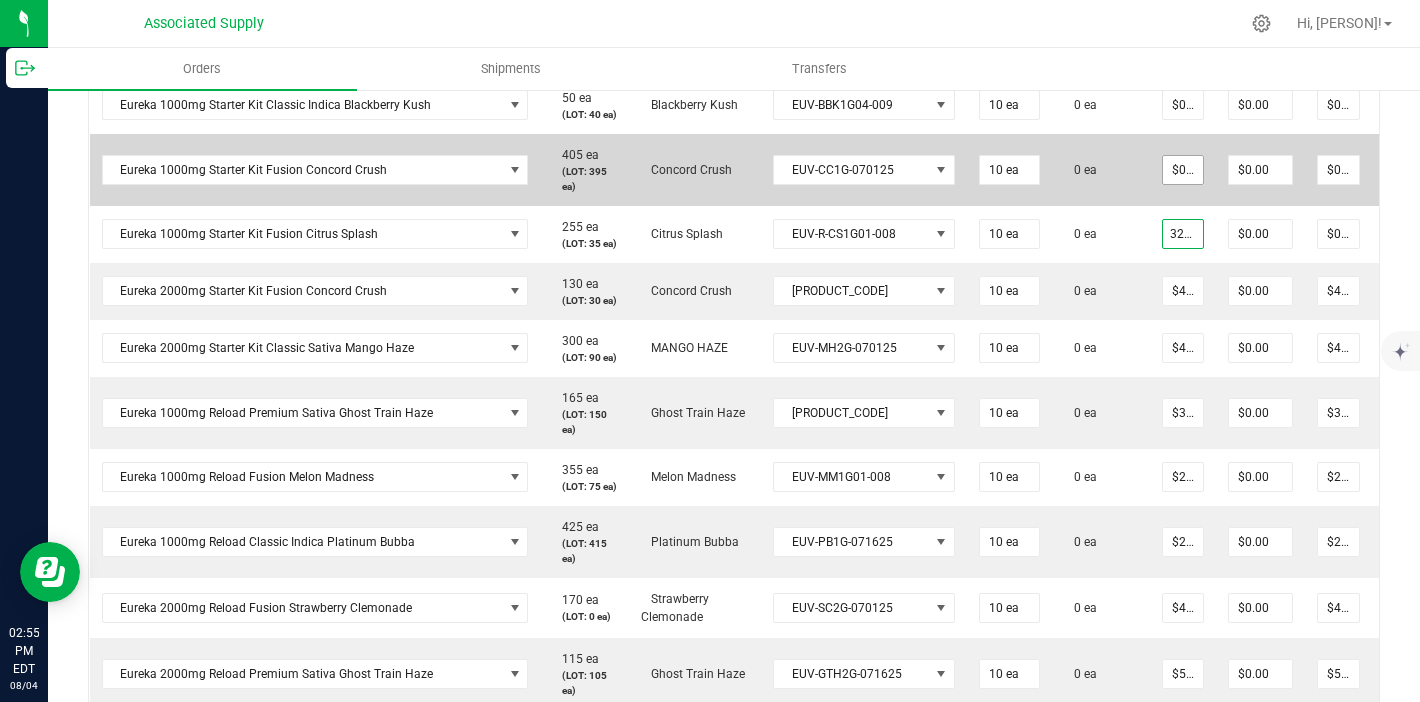 type on "32.5" 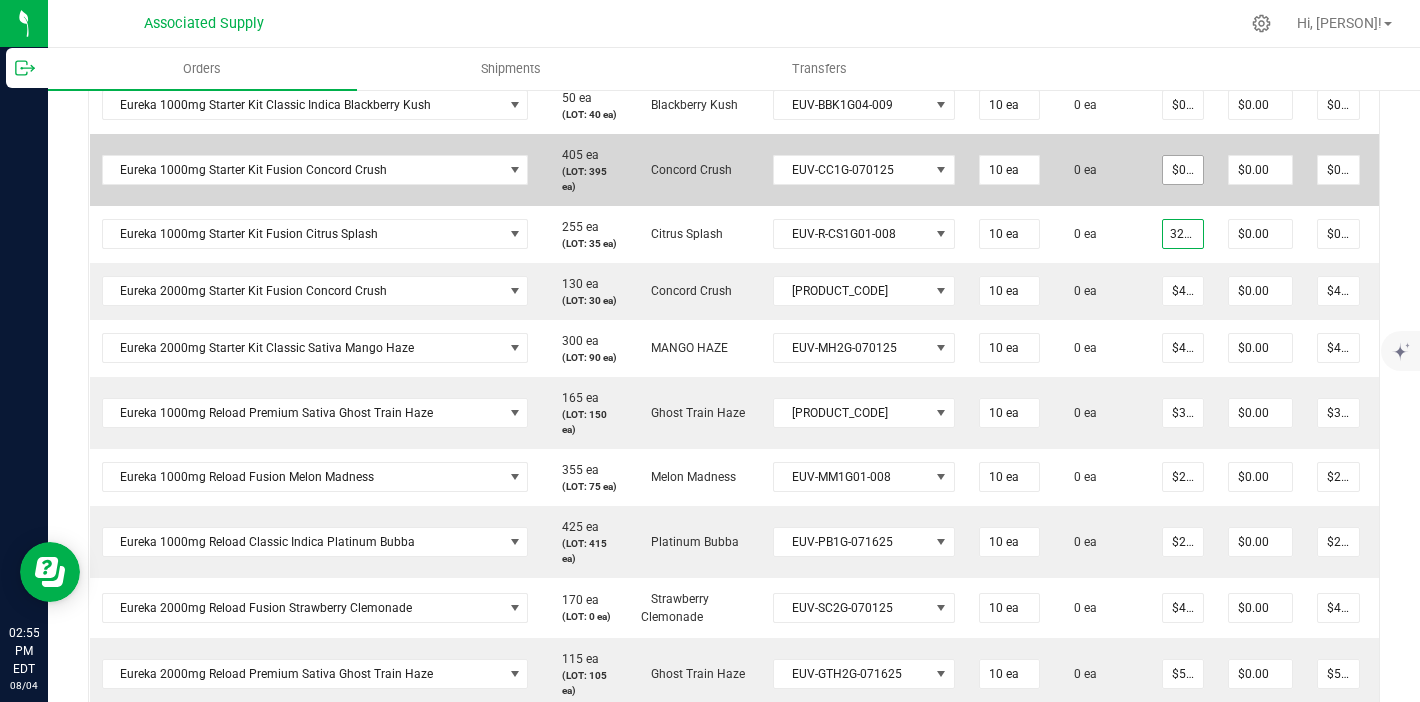 type on "0" 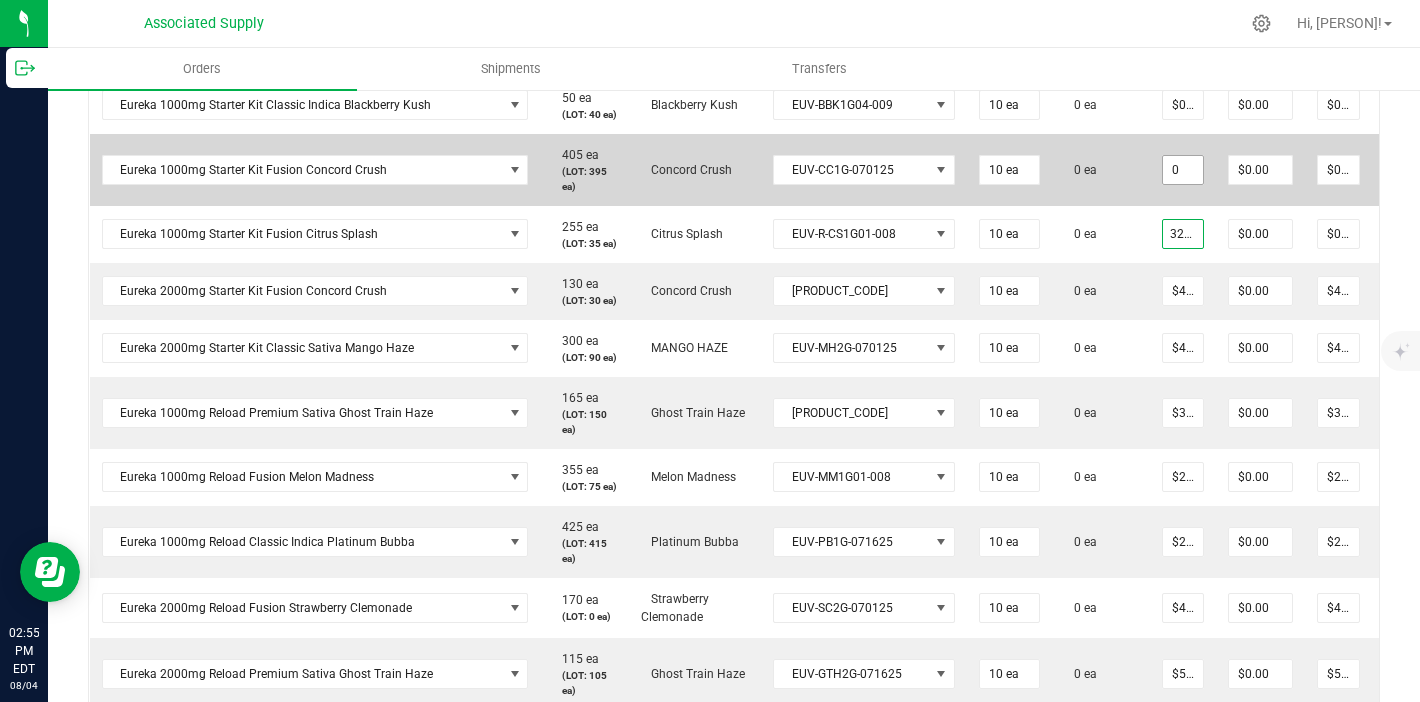 type on "$32.50000" 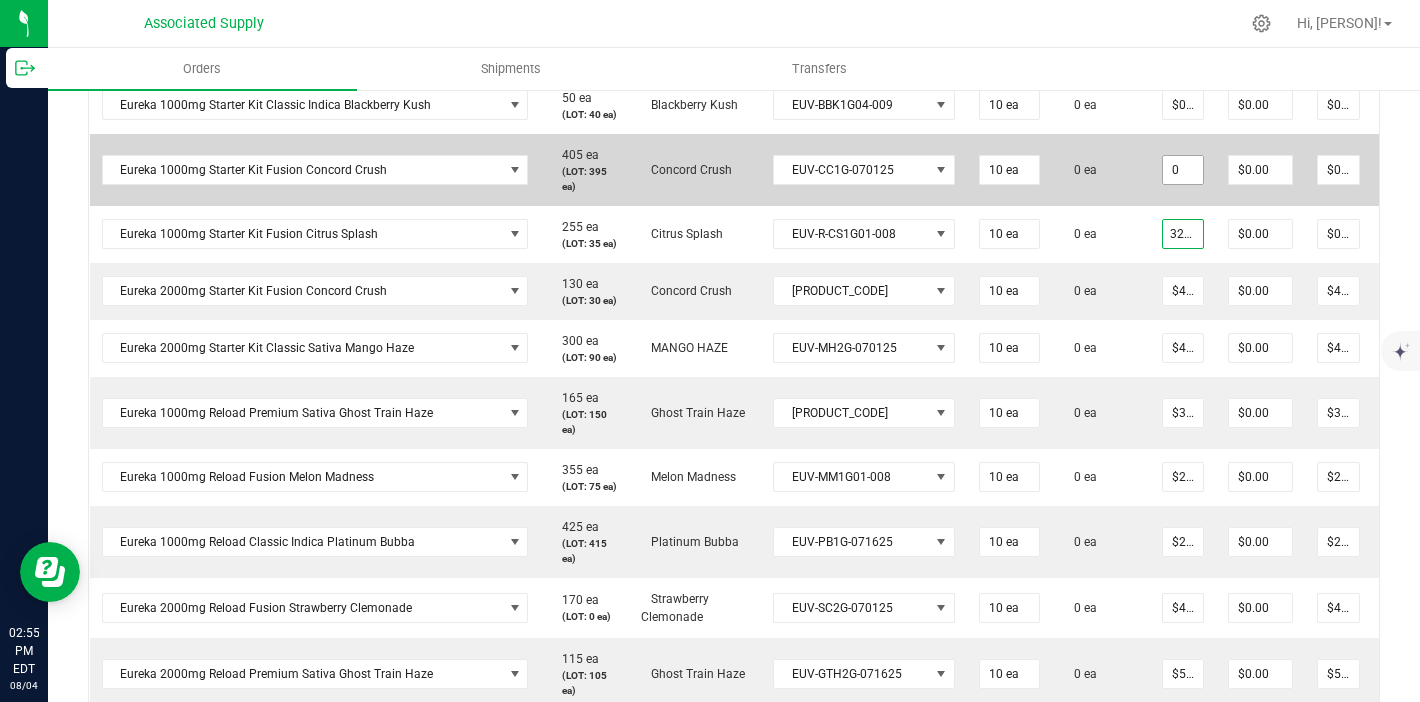 type on "$325.00" 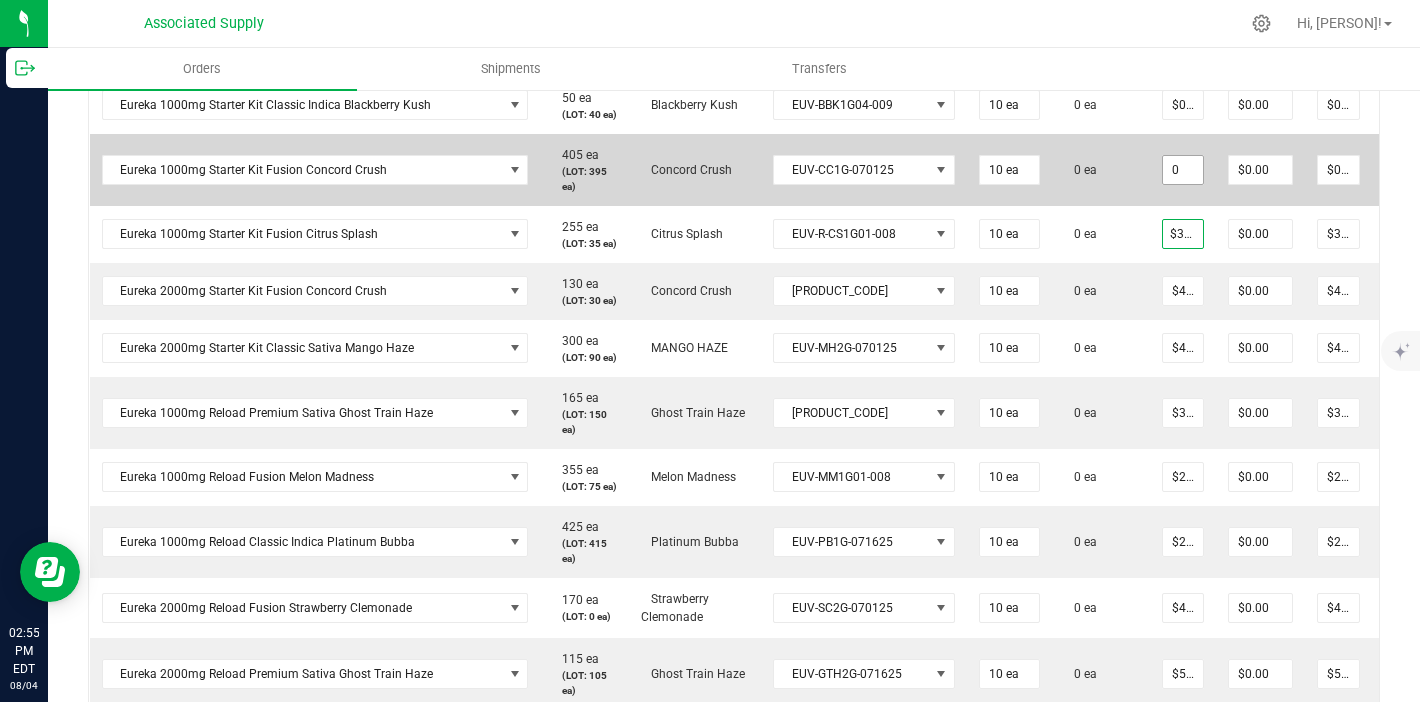 click on "0" at bounding box center [1183, 170] 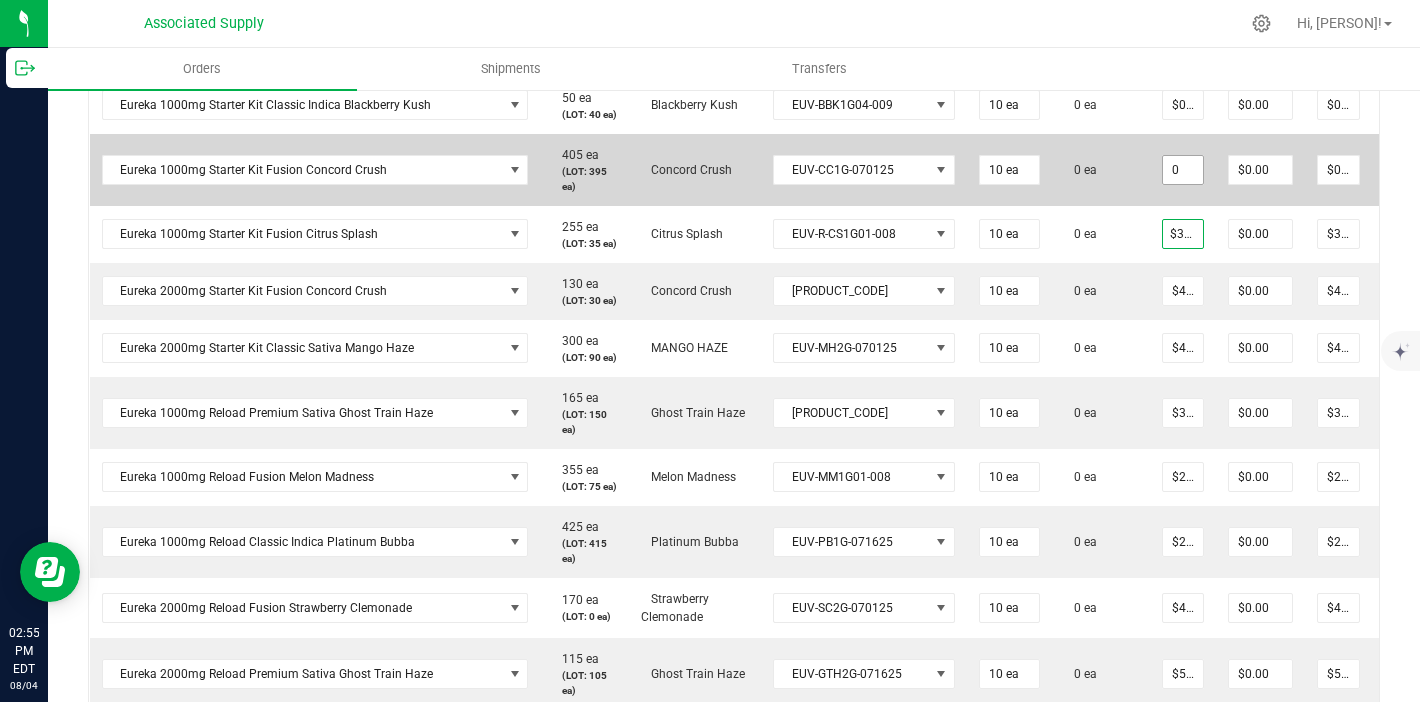 scroll, scrollTop: 0, scrollLeft: 0, axis: both 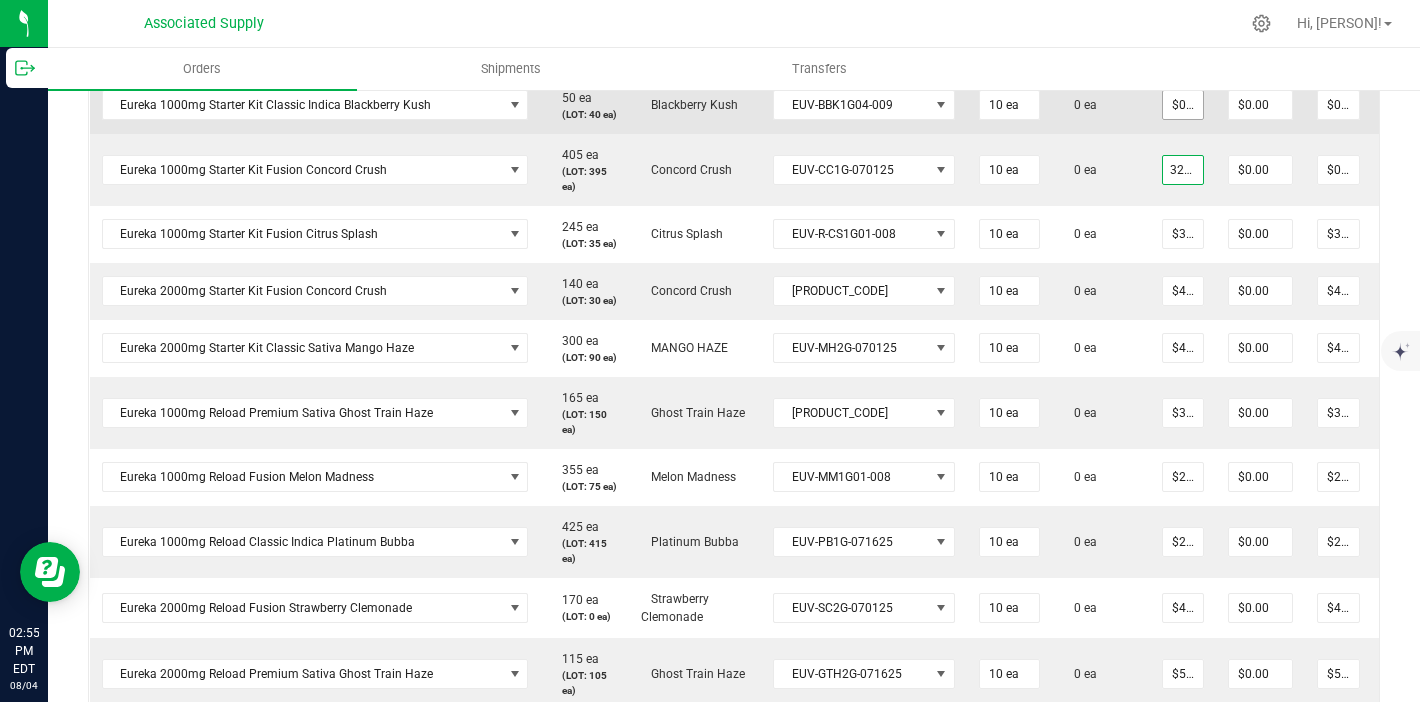 type on "32.5" 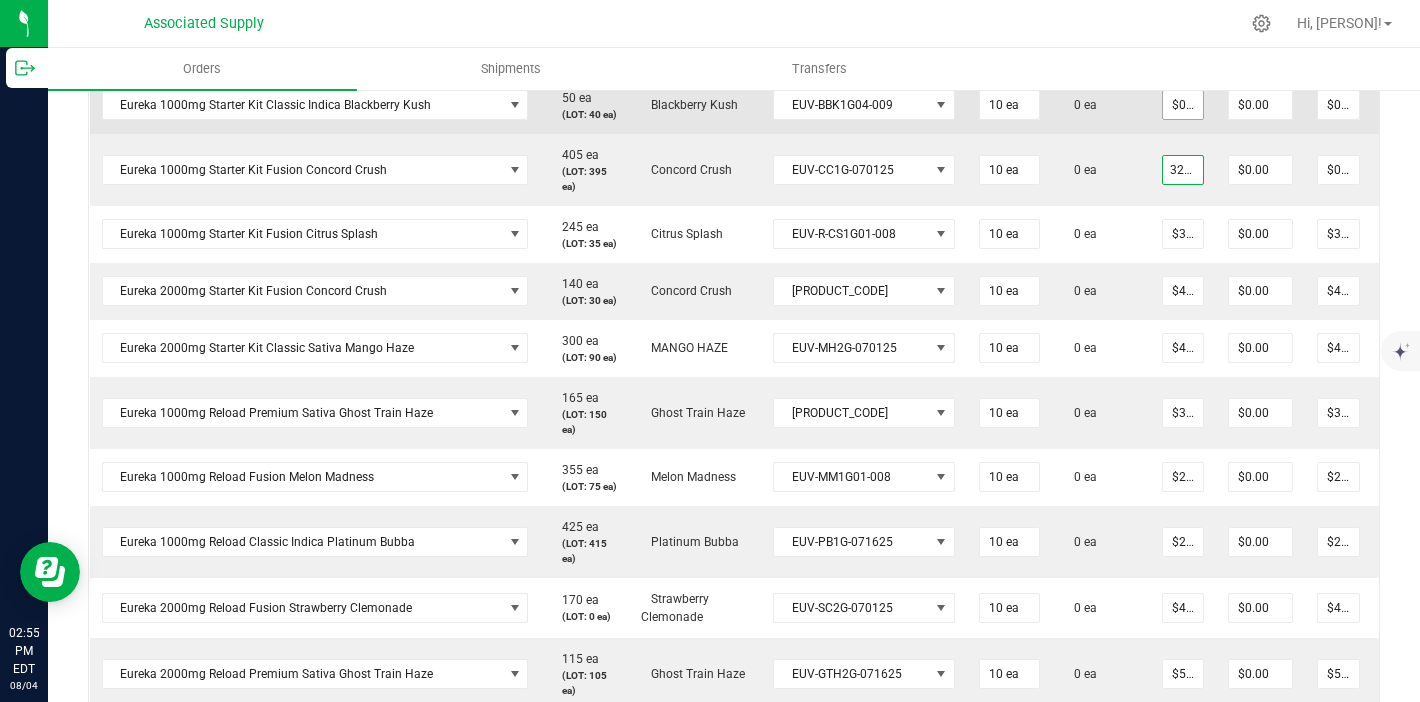 type on "0" 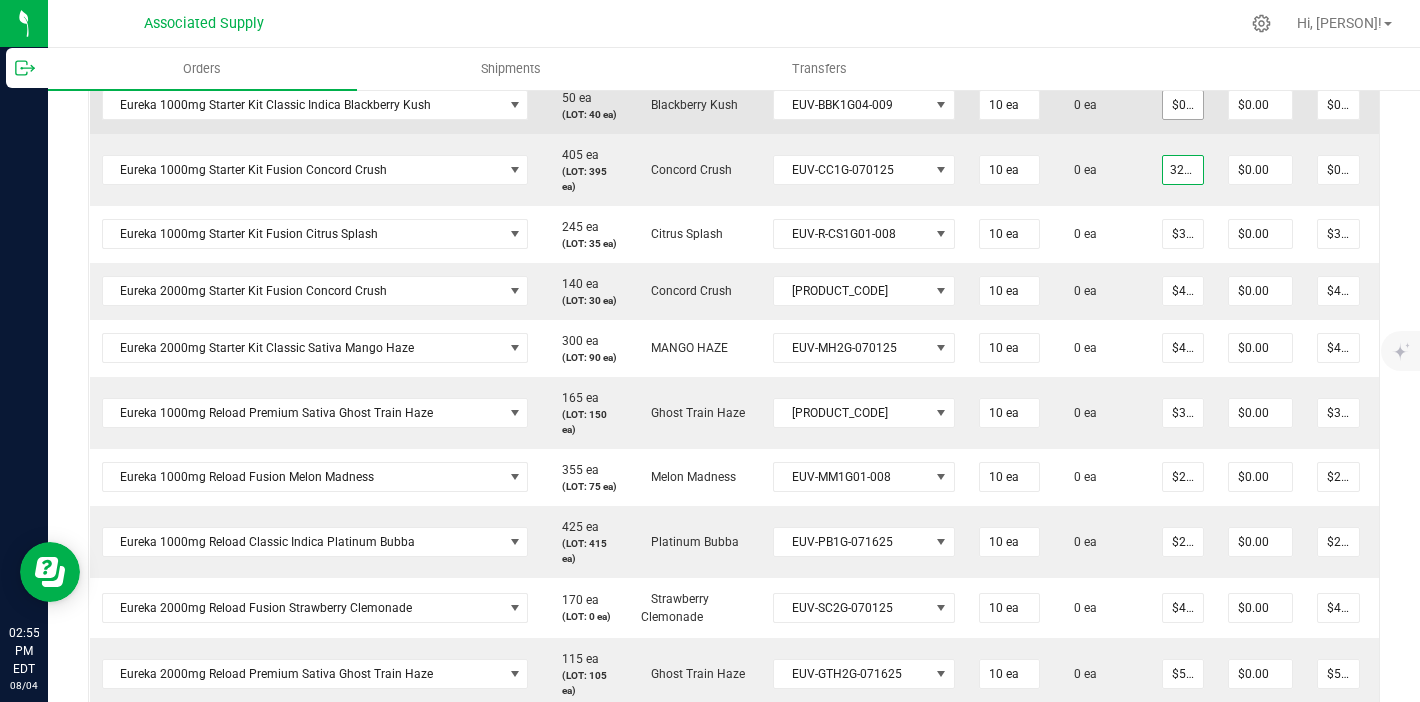 type on "$32.50000" 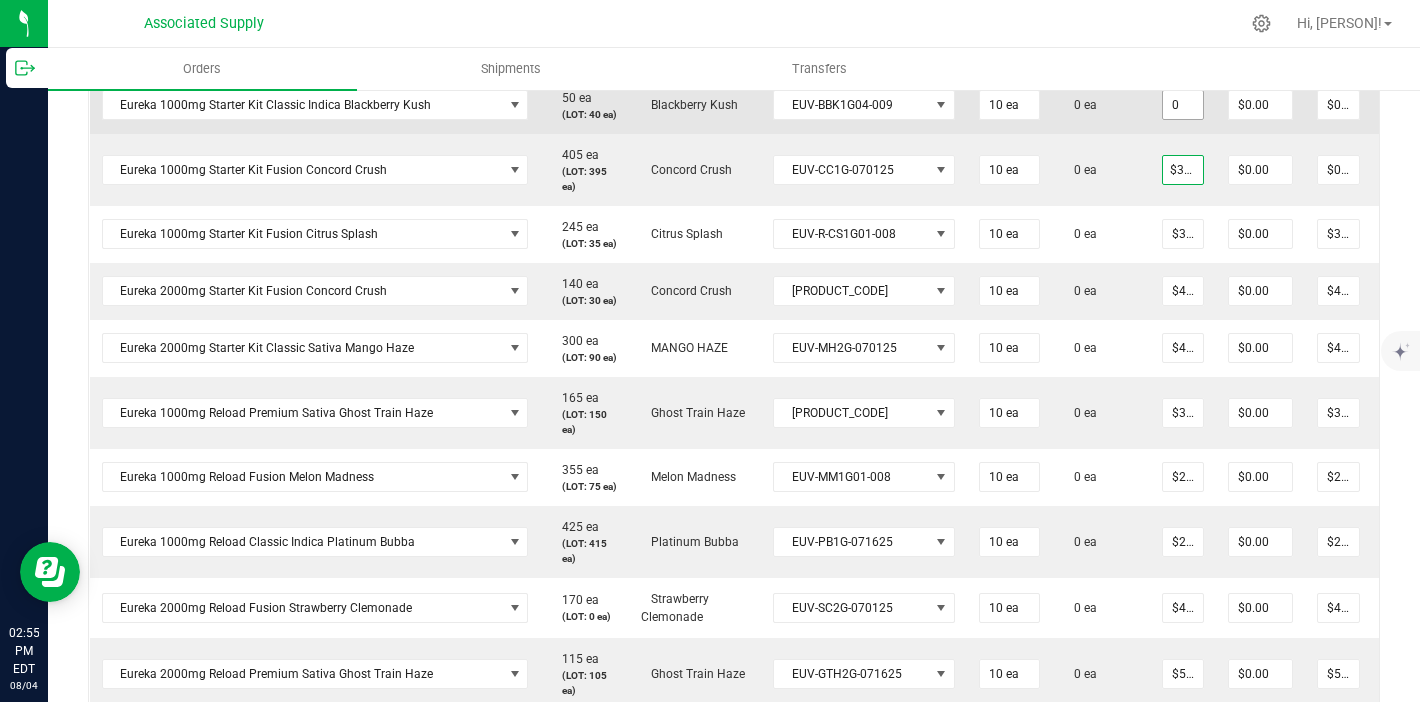 type on "$325.00" 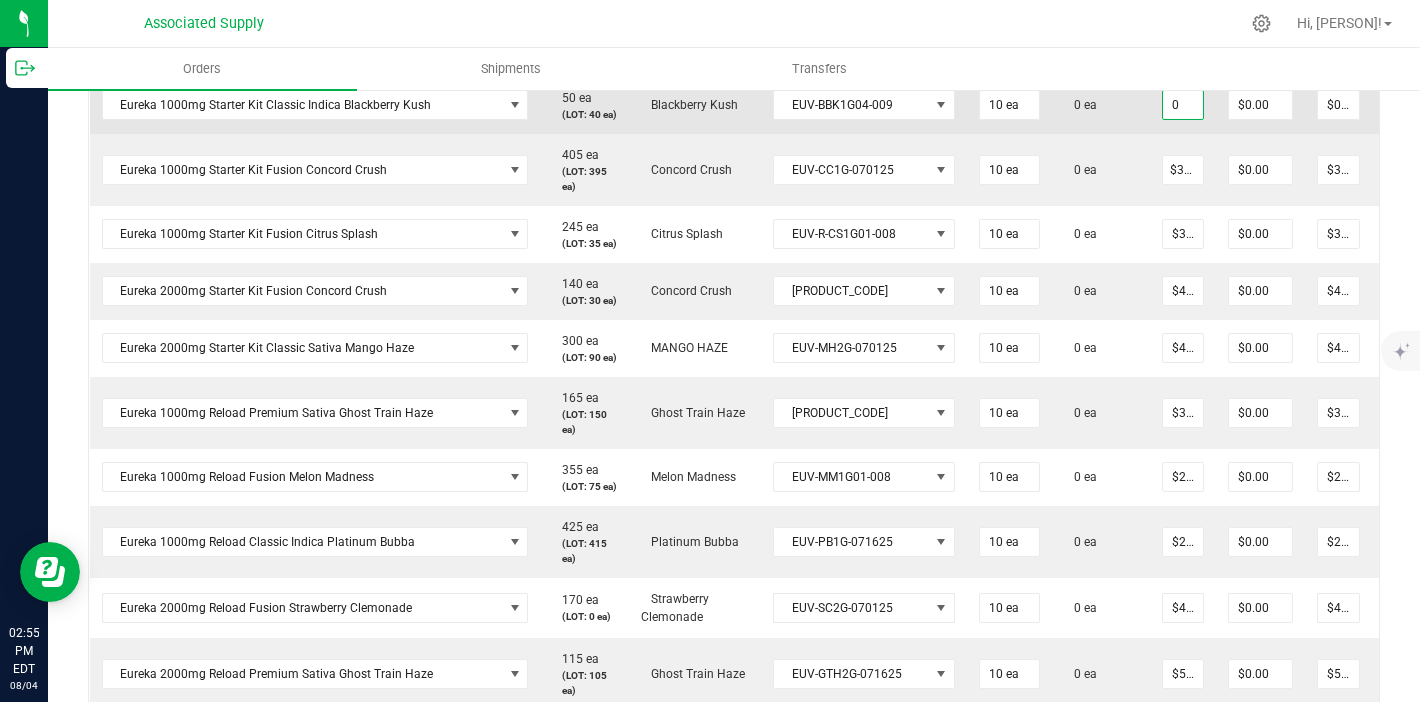 click on "0" at bounding box center (1183, 105) 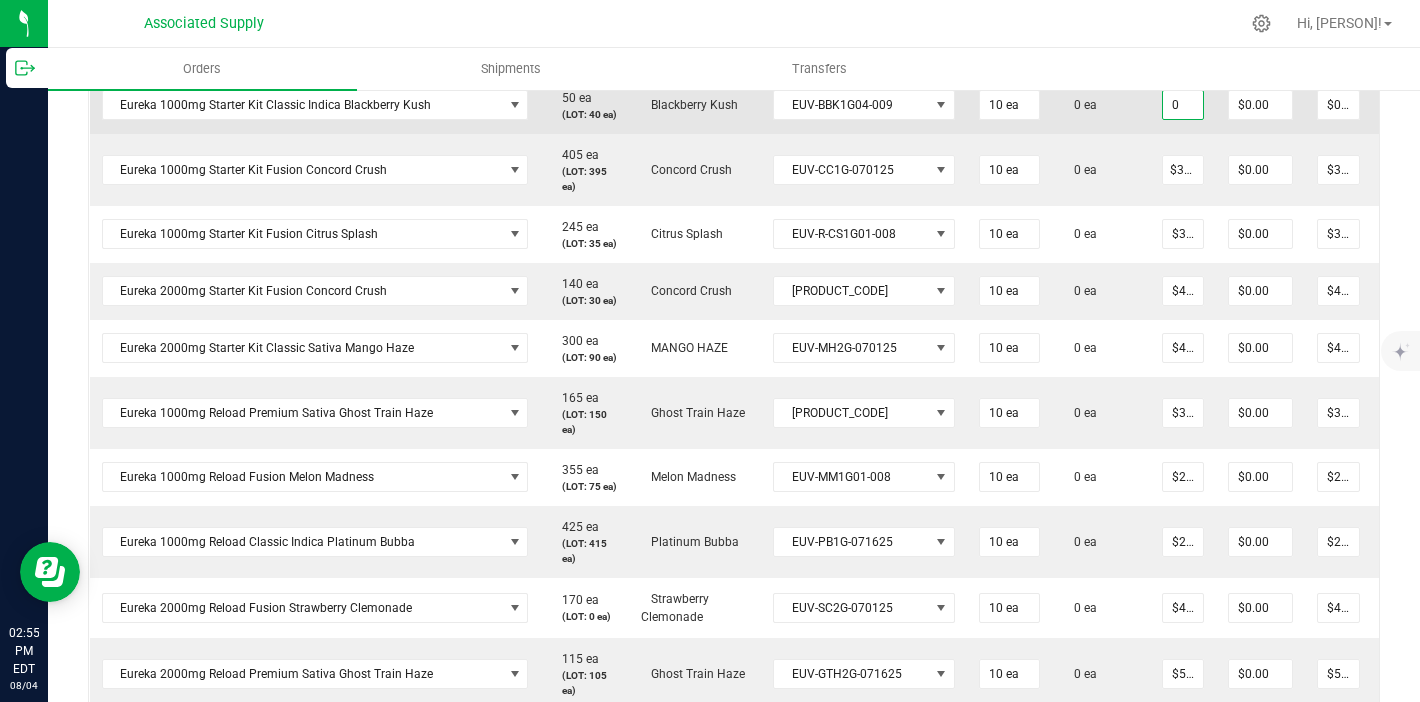 scroll, scrollTop: 0, scrollLeft: 0, axis: both 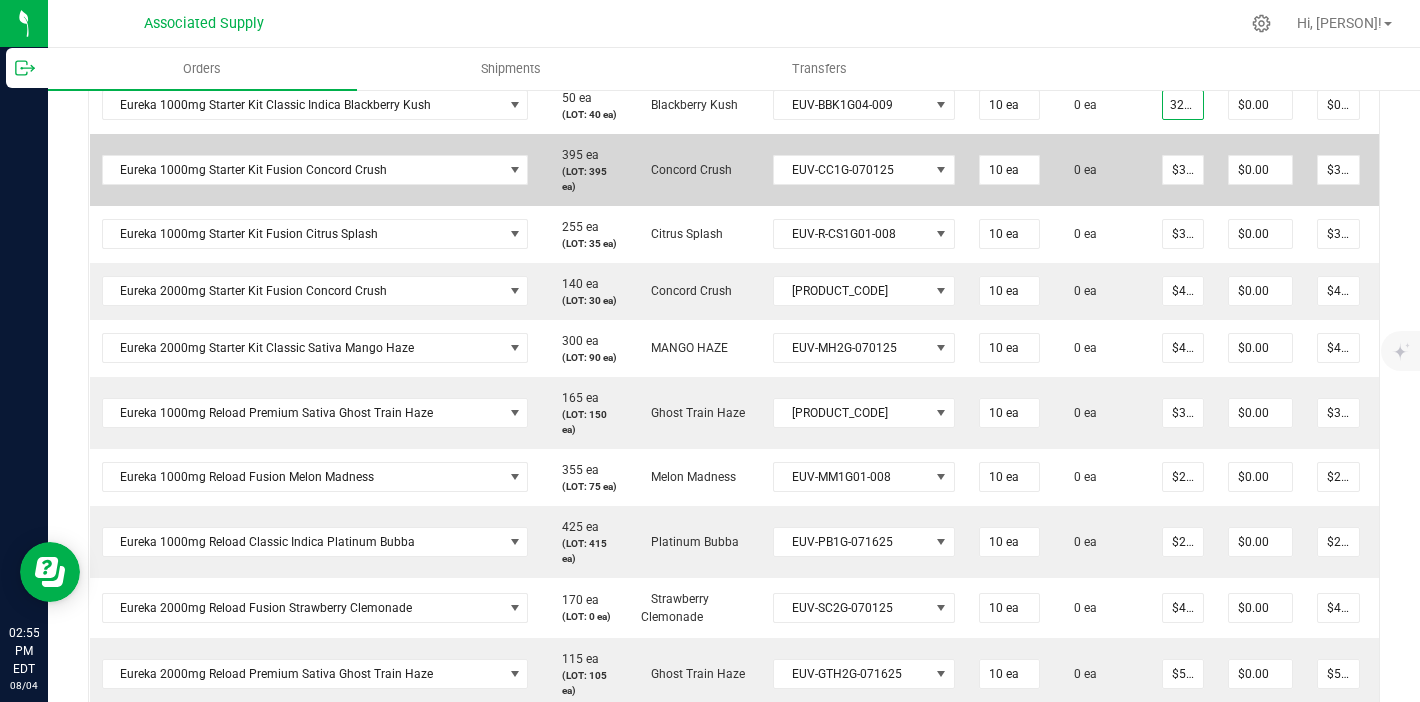 type on "$32.50000" 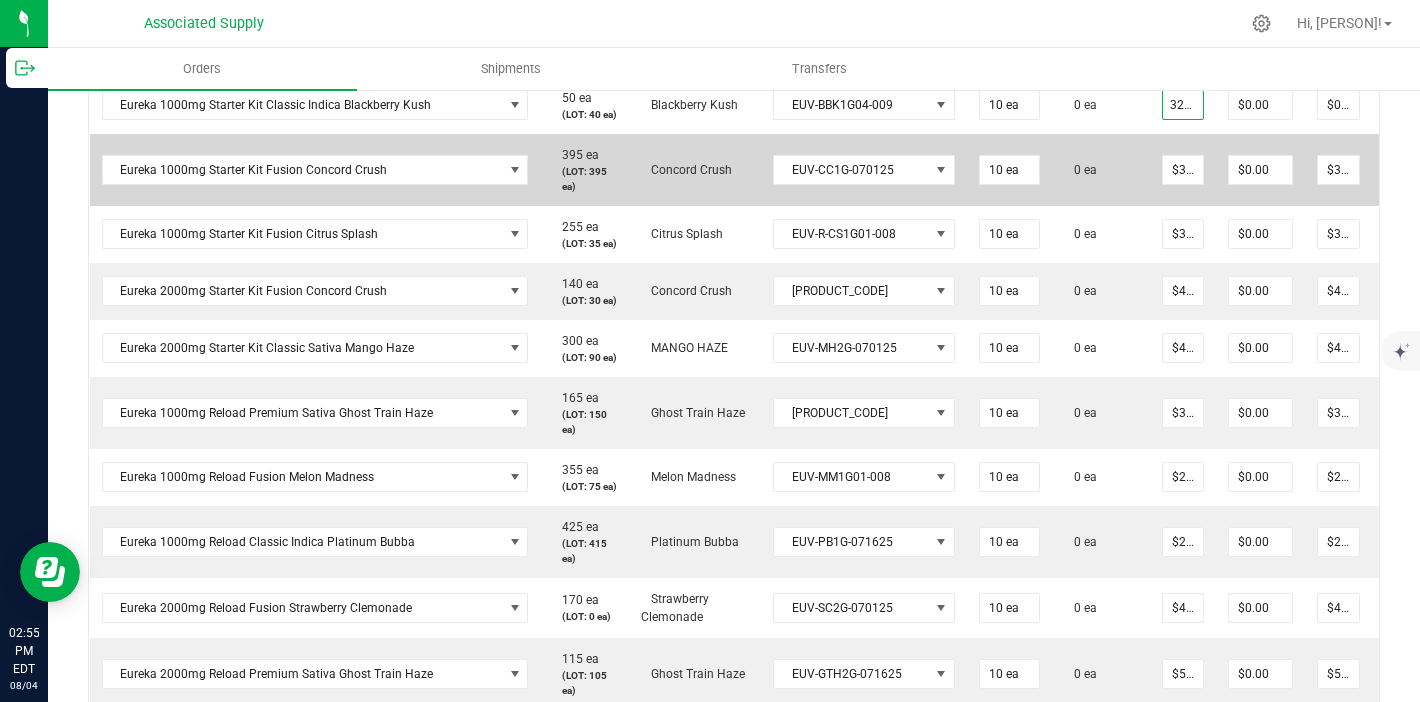 type on "$325.00" 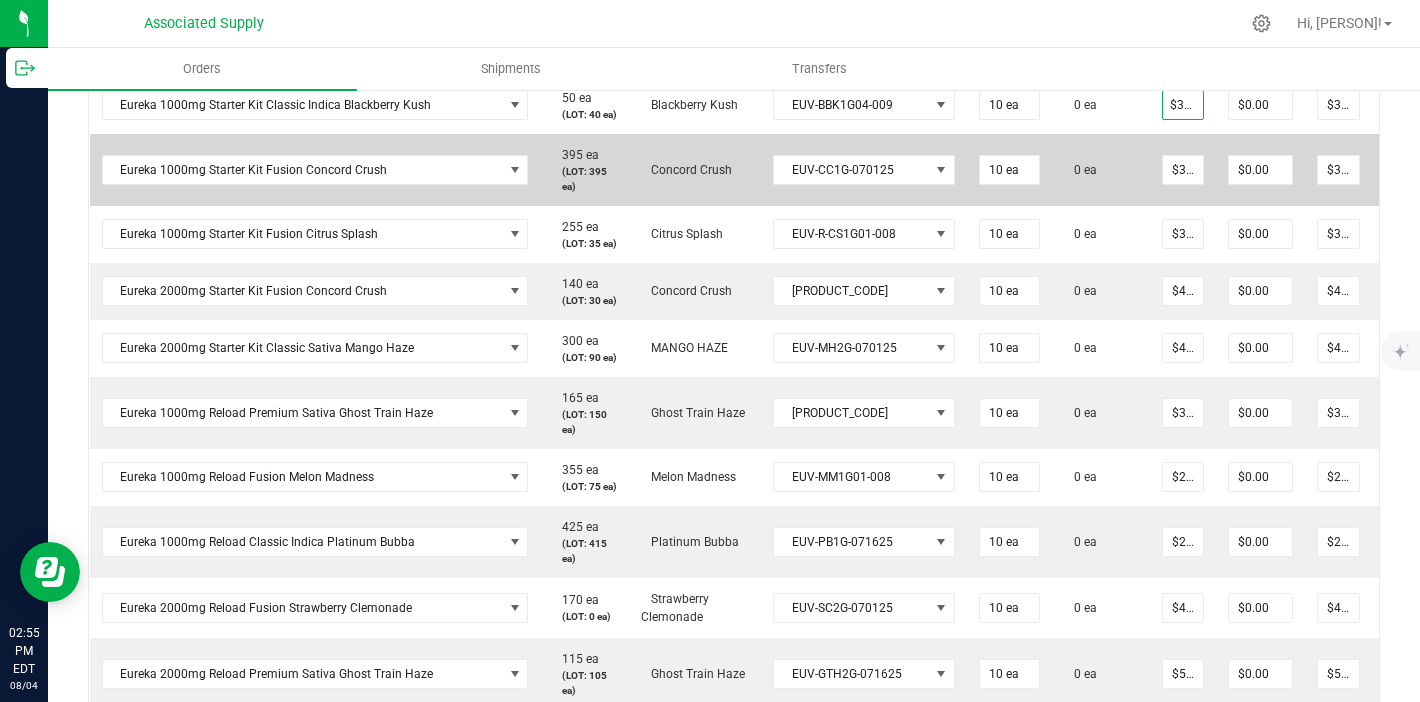 click on "0 ea" at bounding box center [1101, 170] 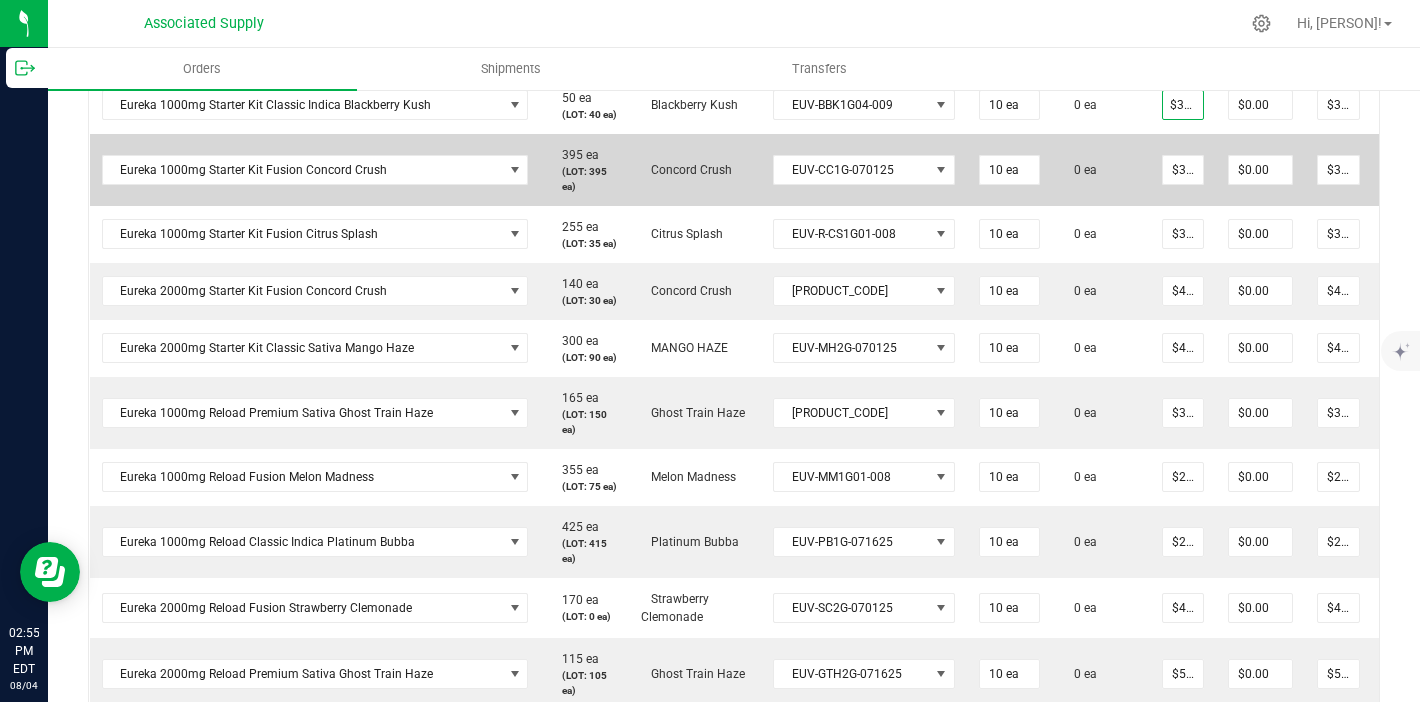 scroll, scrollTop: 0, scrollLeft: 0, axis: both 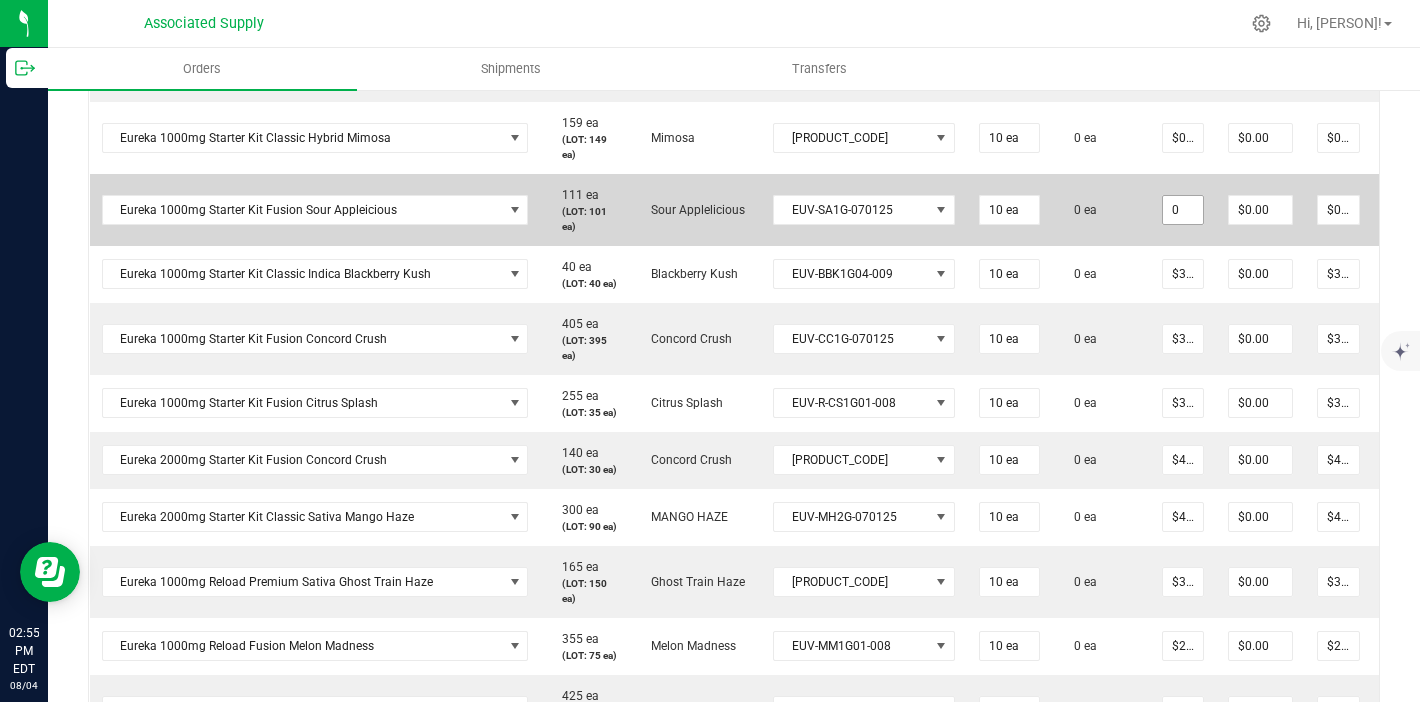 click on "0" at bounding box center (1183, 210) 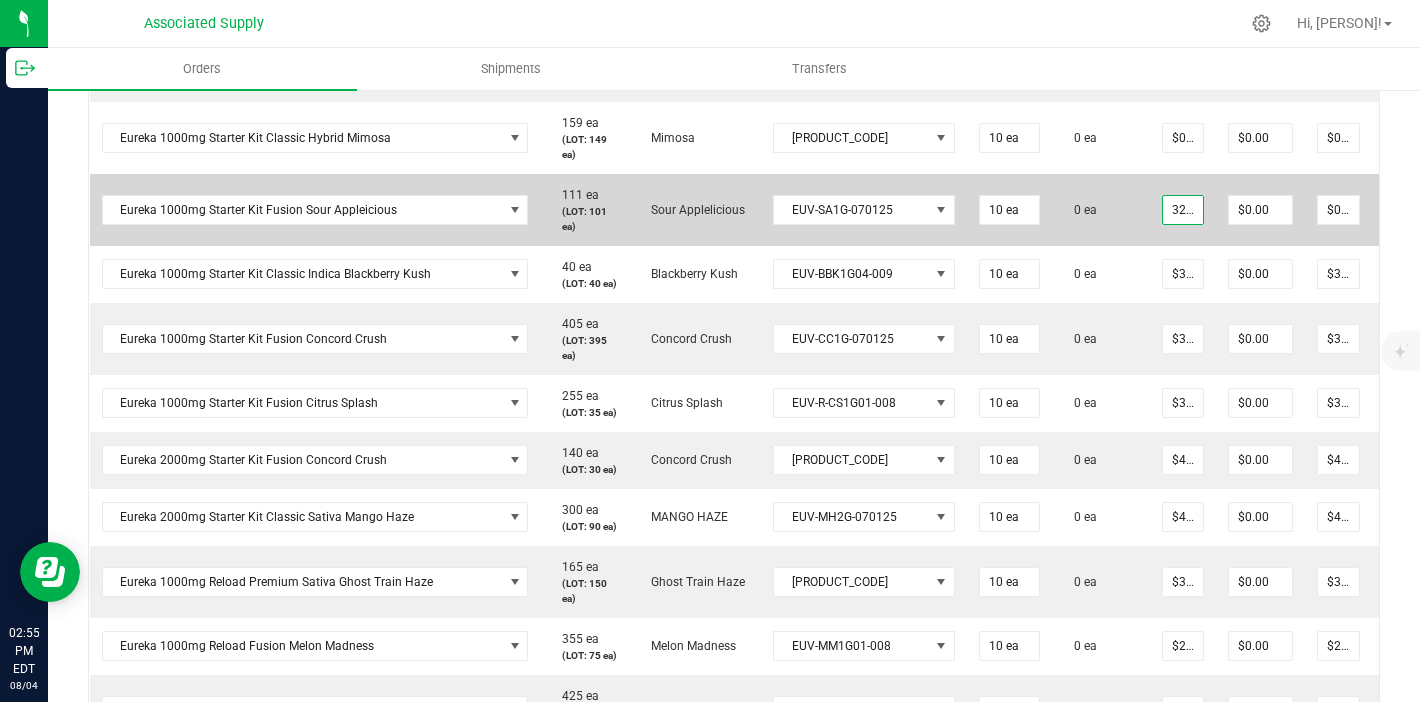 scroll, scrollTop: 0, scrollLeft: 2, axis: horizontal 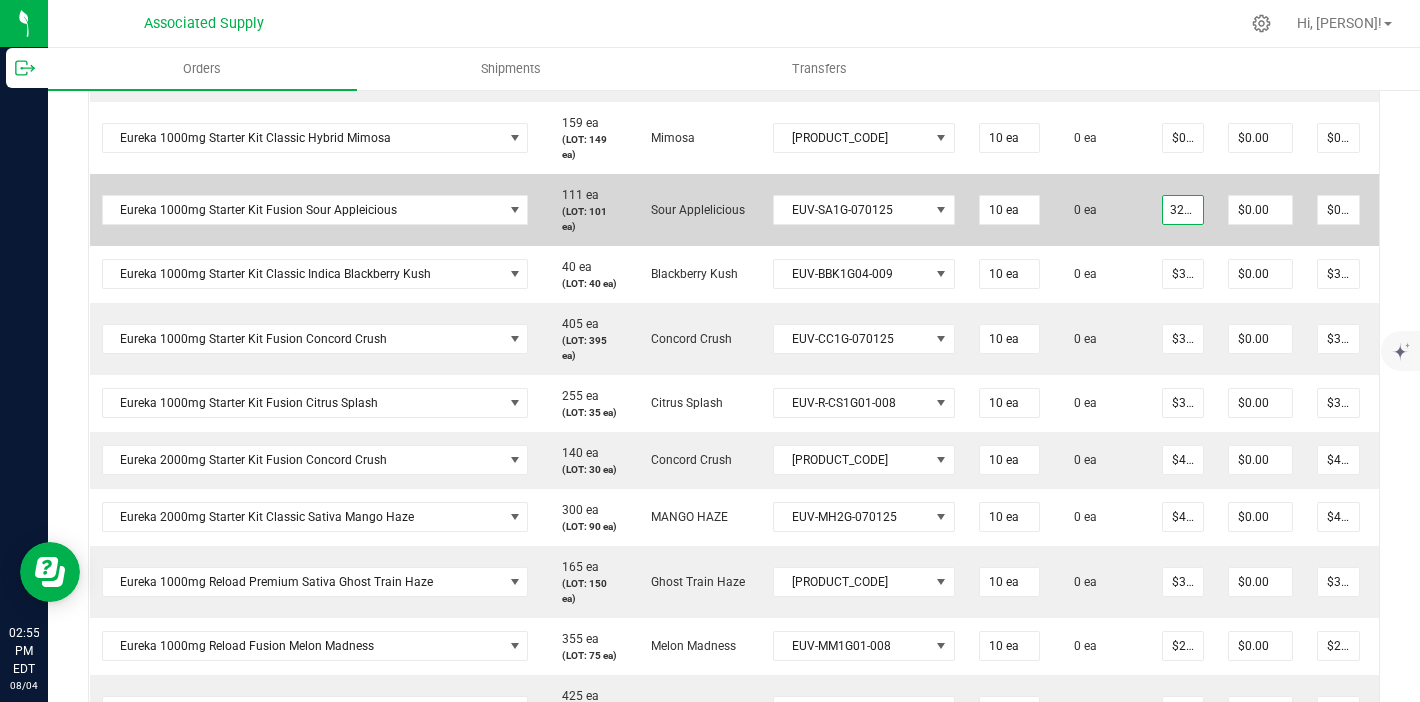 type on "$32.50000" 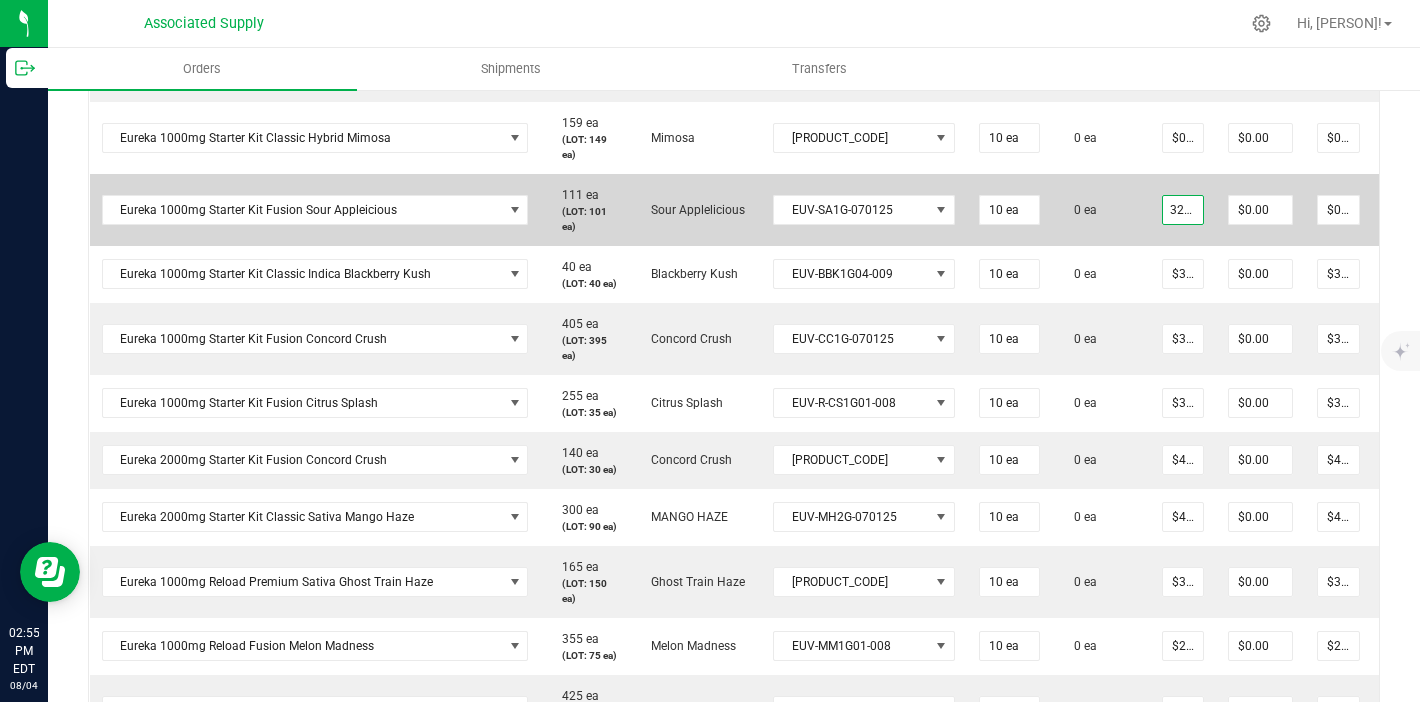 type on "$325.00" 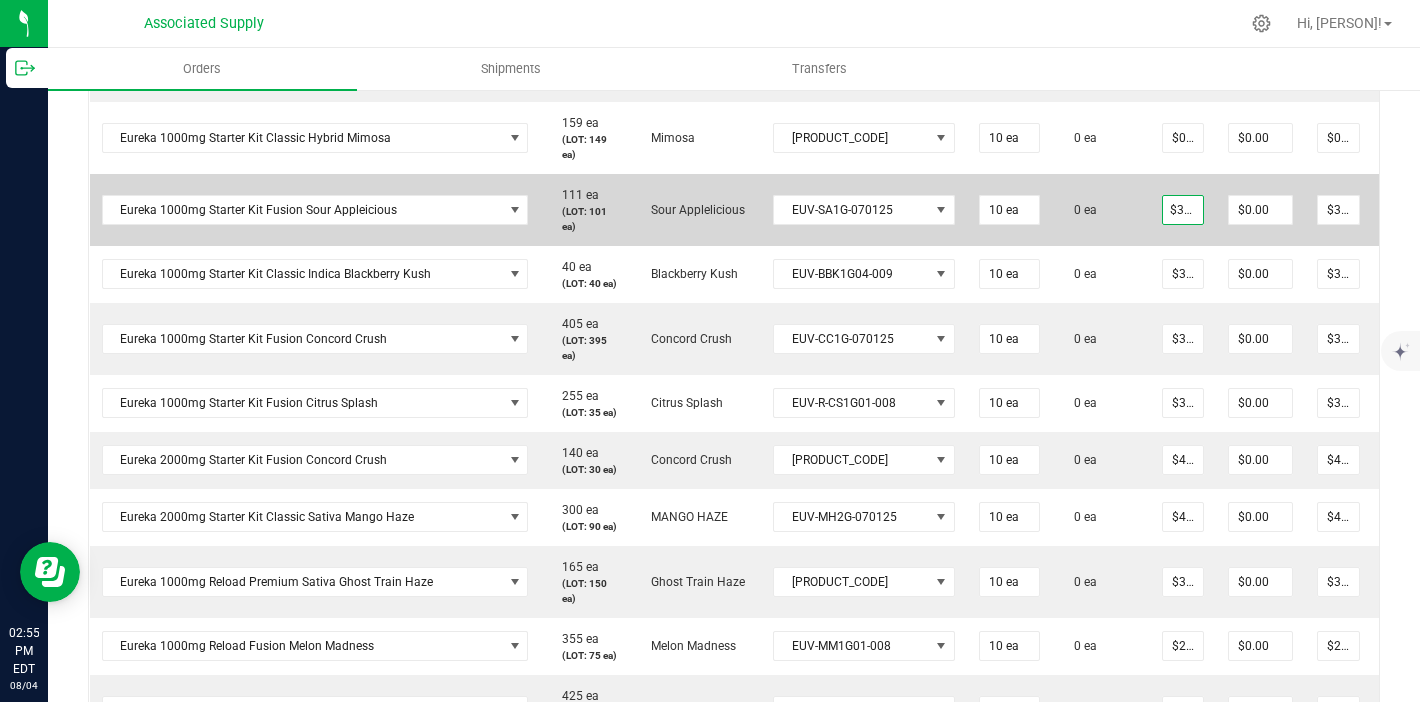 click on "0 ea" at bounding box center (1101, 210) 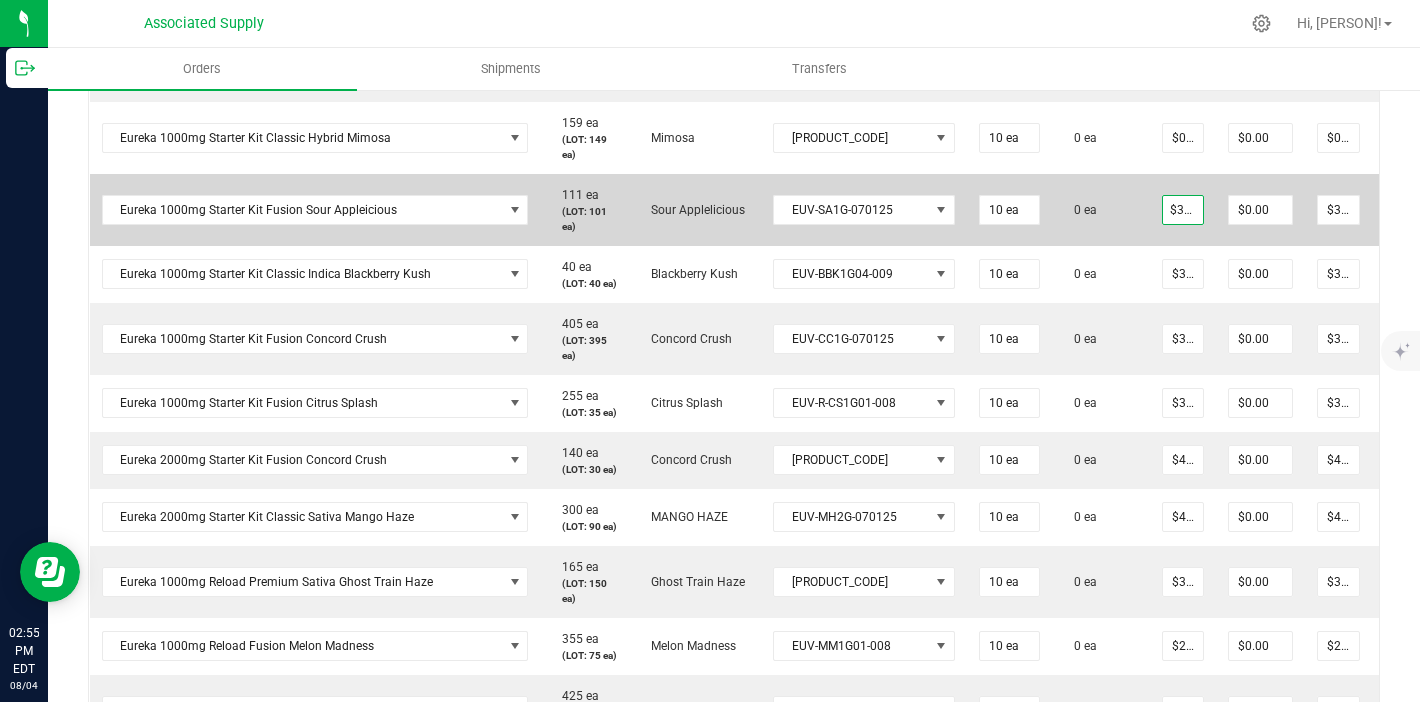 scroll, scrollTop: 0, scrollLeft: 0, axis: both 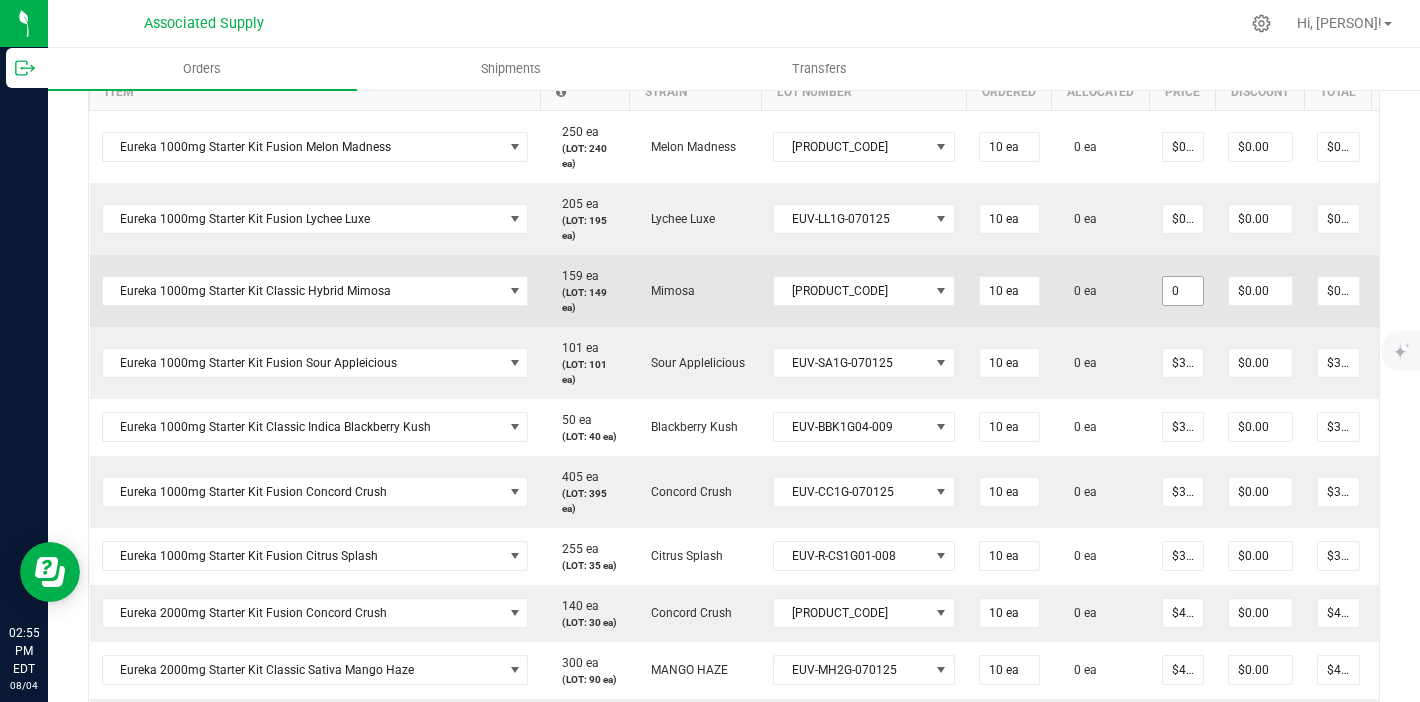 click on "0" at bounding box center [1183, 291] 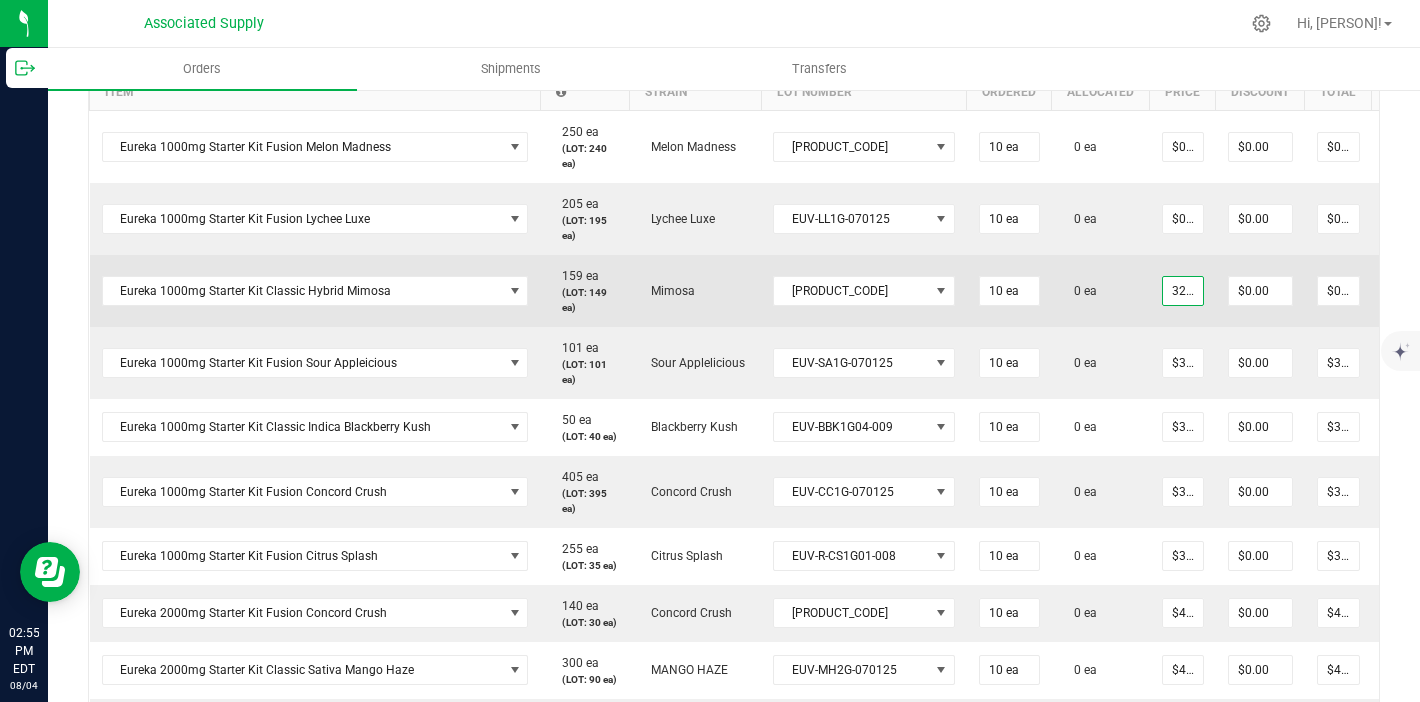 scroll, scrollTop: 0, scrollLeft: 2, axis: horizontal 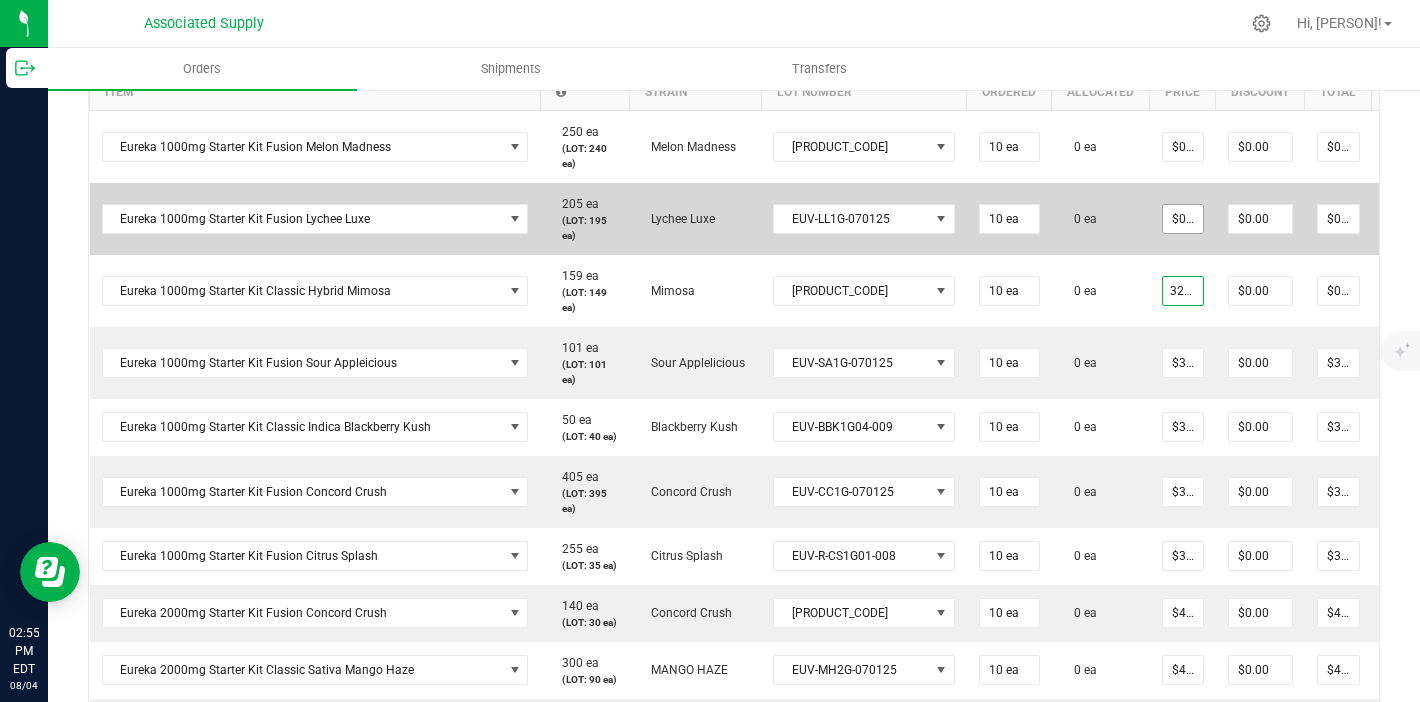 type on "32.5" 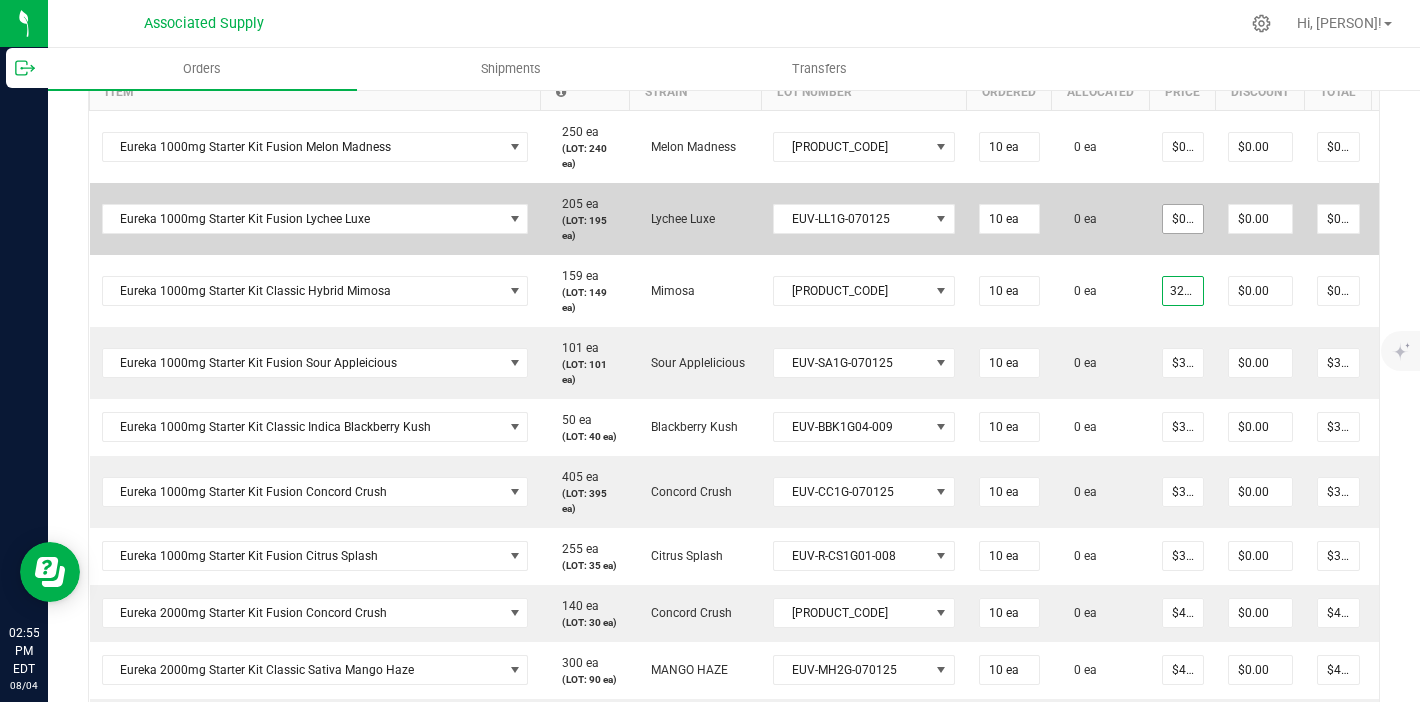 type on "0" 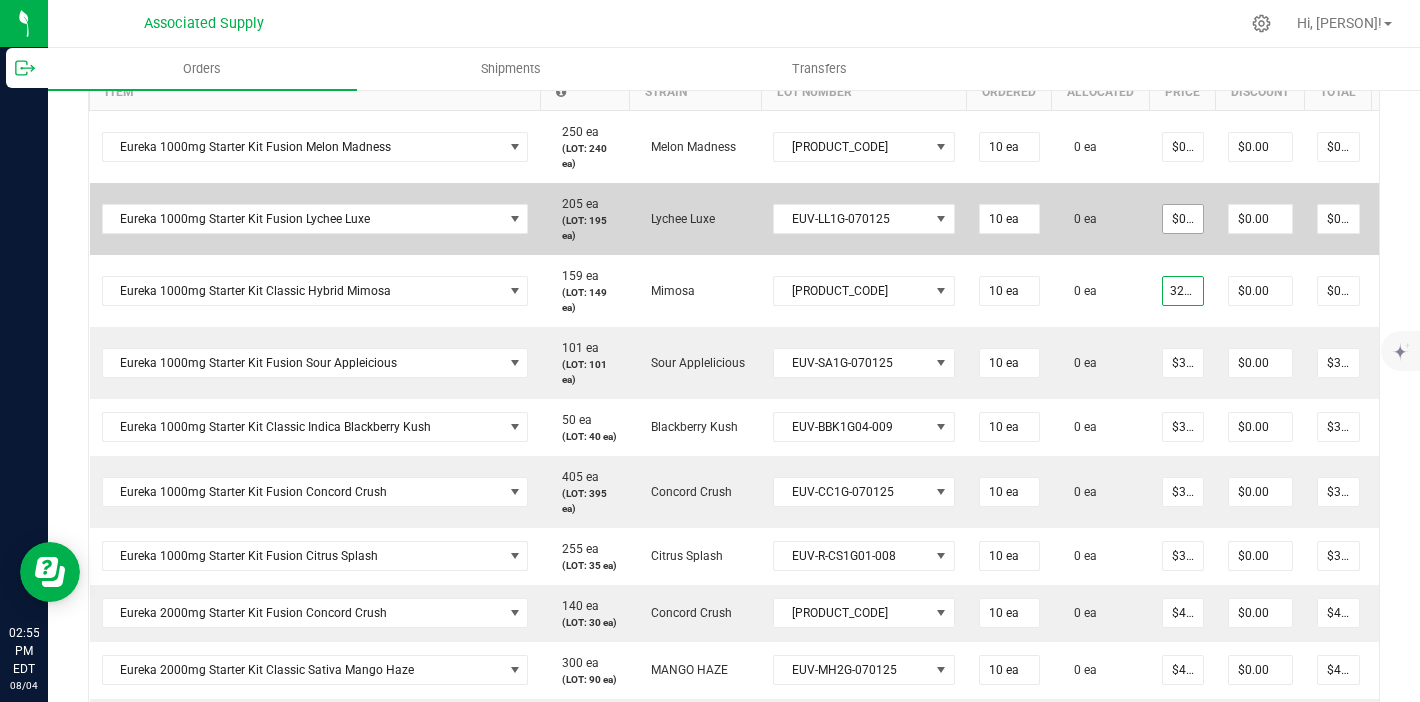 type on "$32.50000" 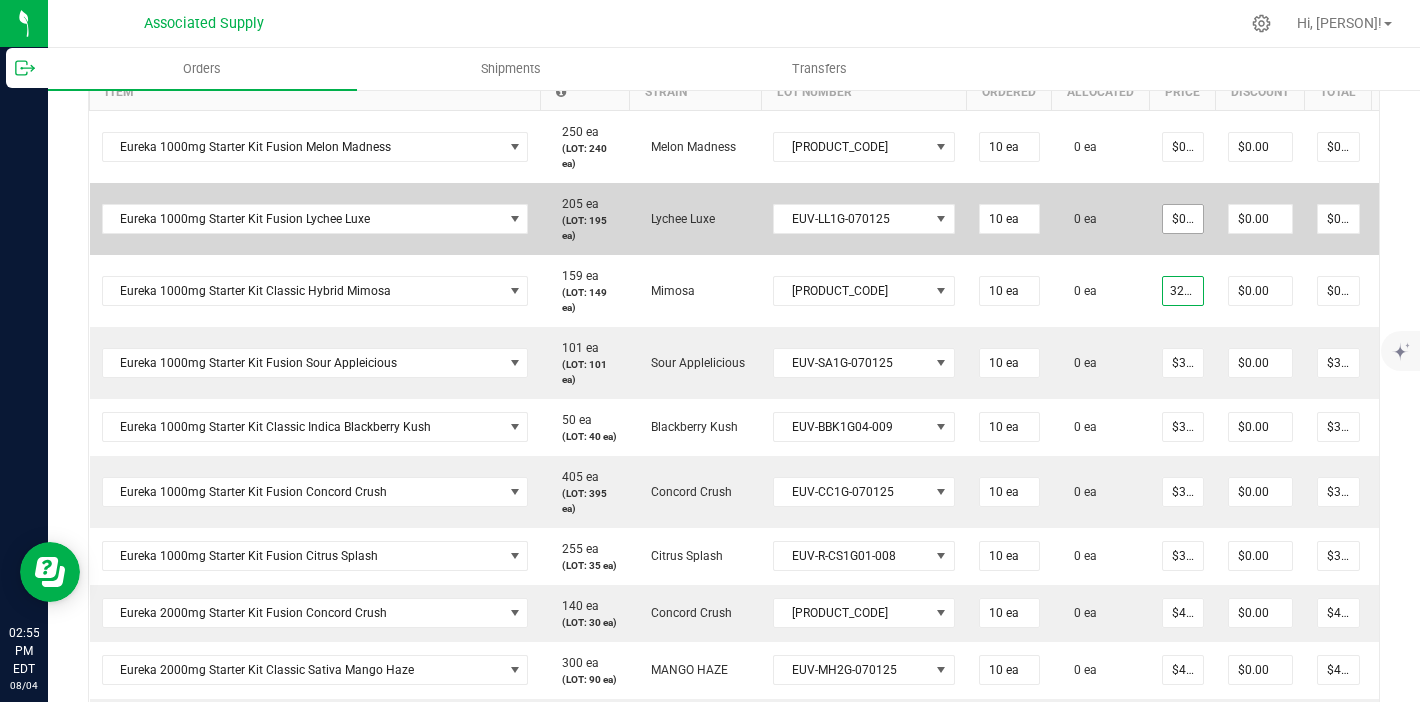 type on "$325.00" 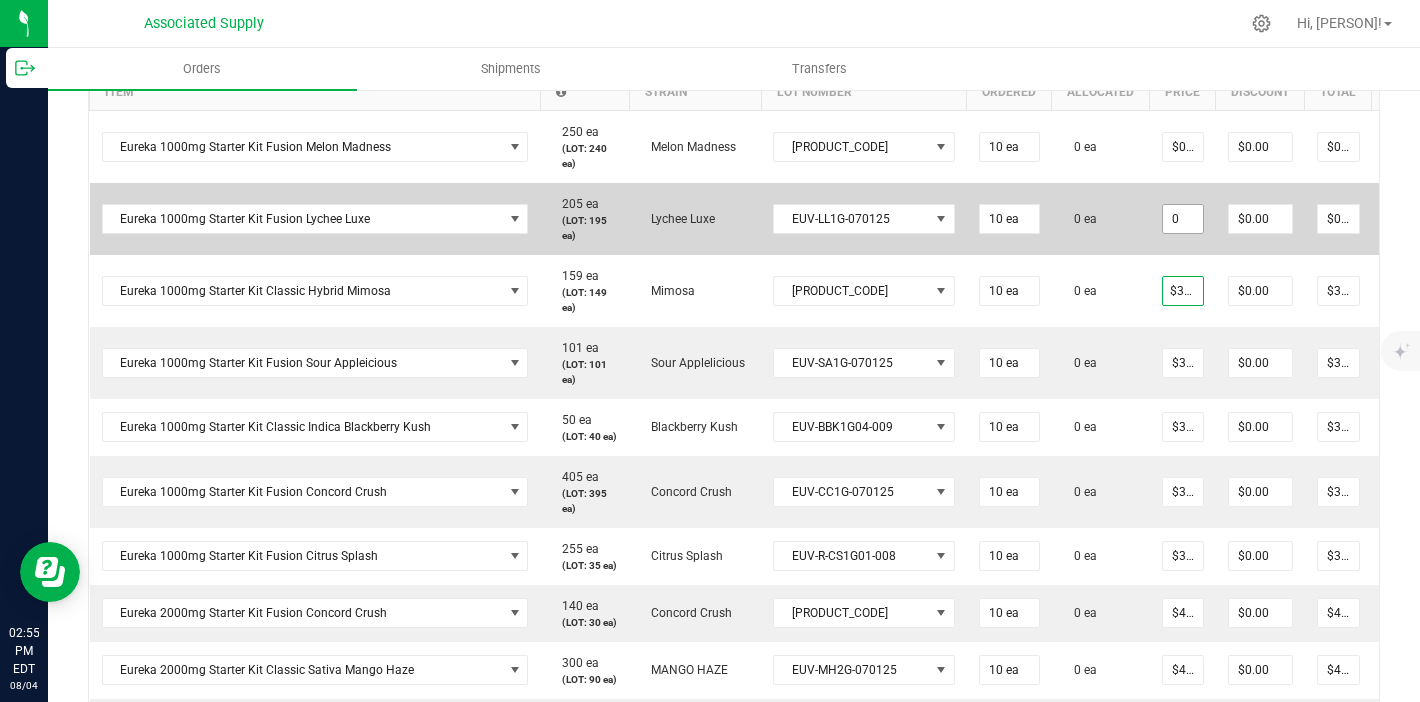 scroll, scrollTop: 0, scrollLeft: 0, axis: both 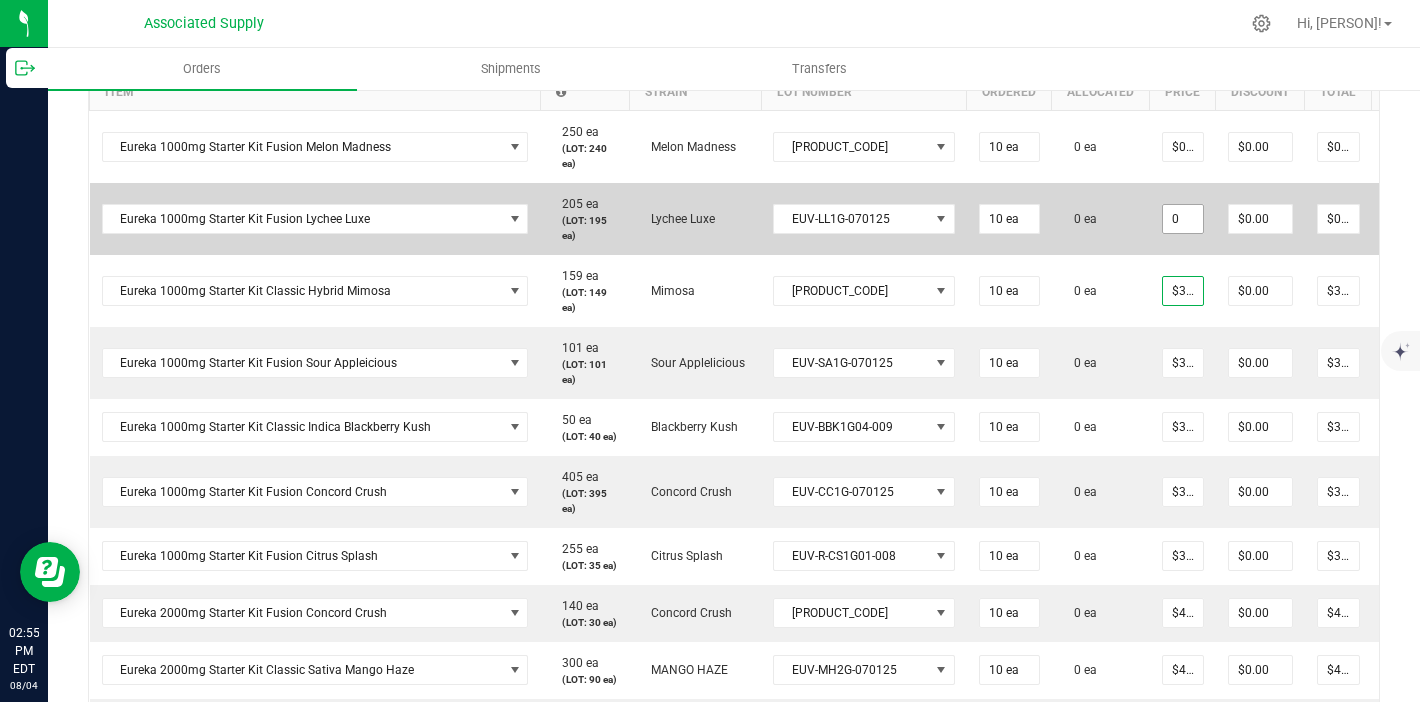 click on "0" at bounding box center [1183, 219] 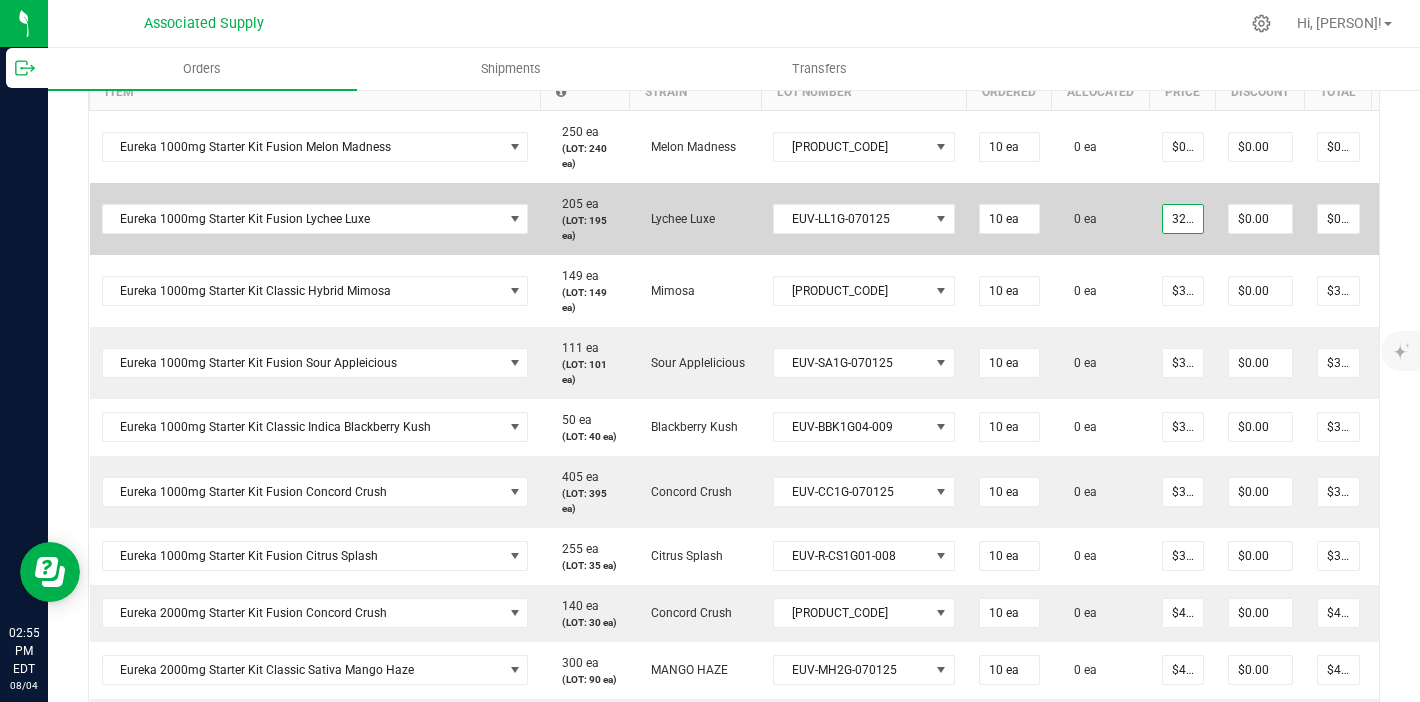 scroll, scrollTop: 0, scrollLeft: 2, axis: horizontal 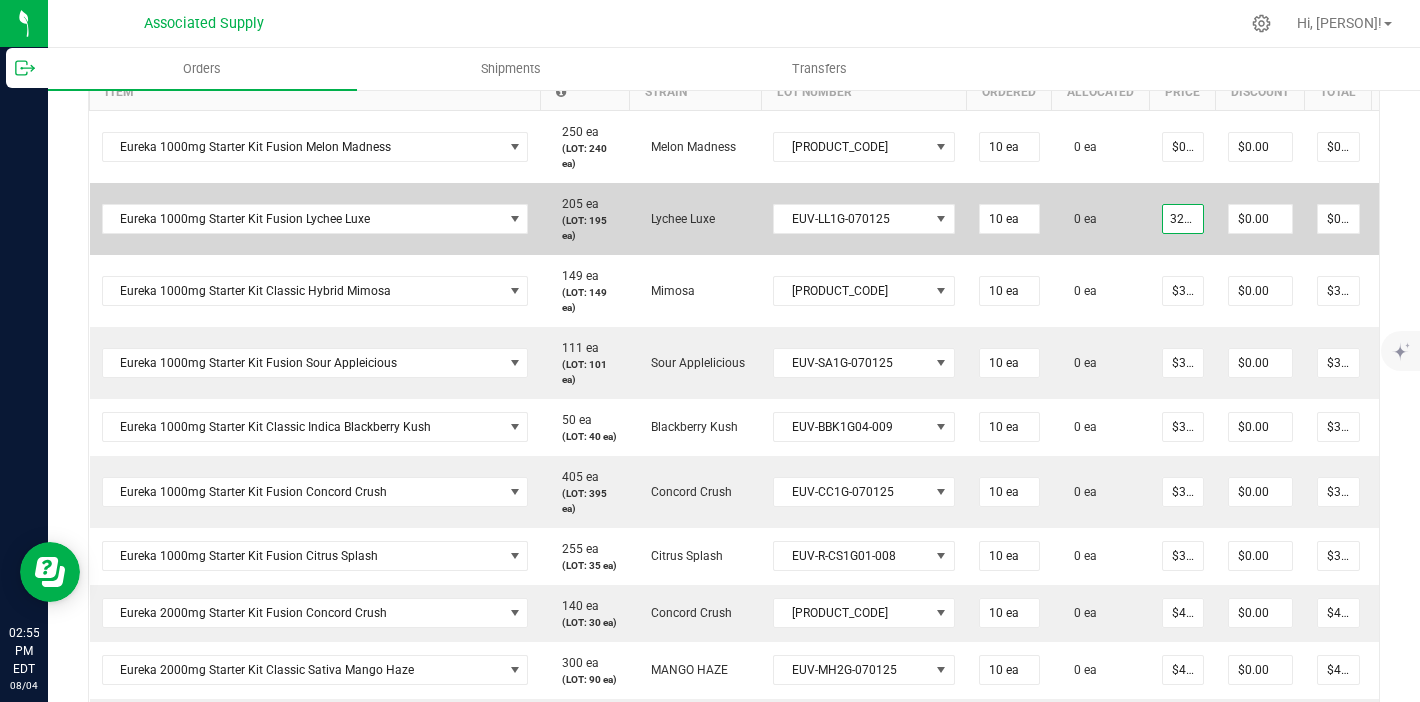 type on "$32.50000" 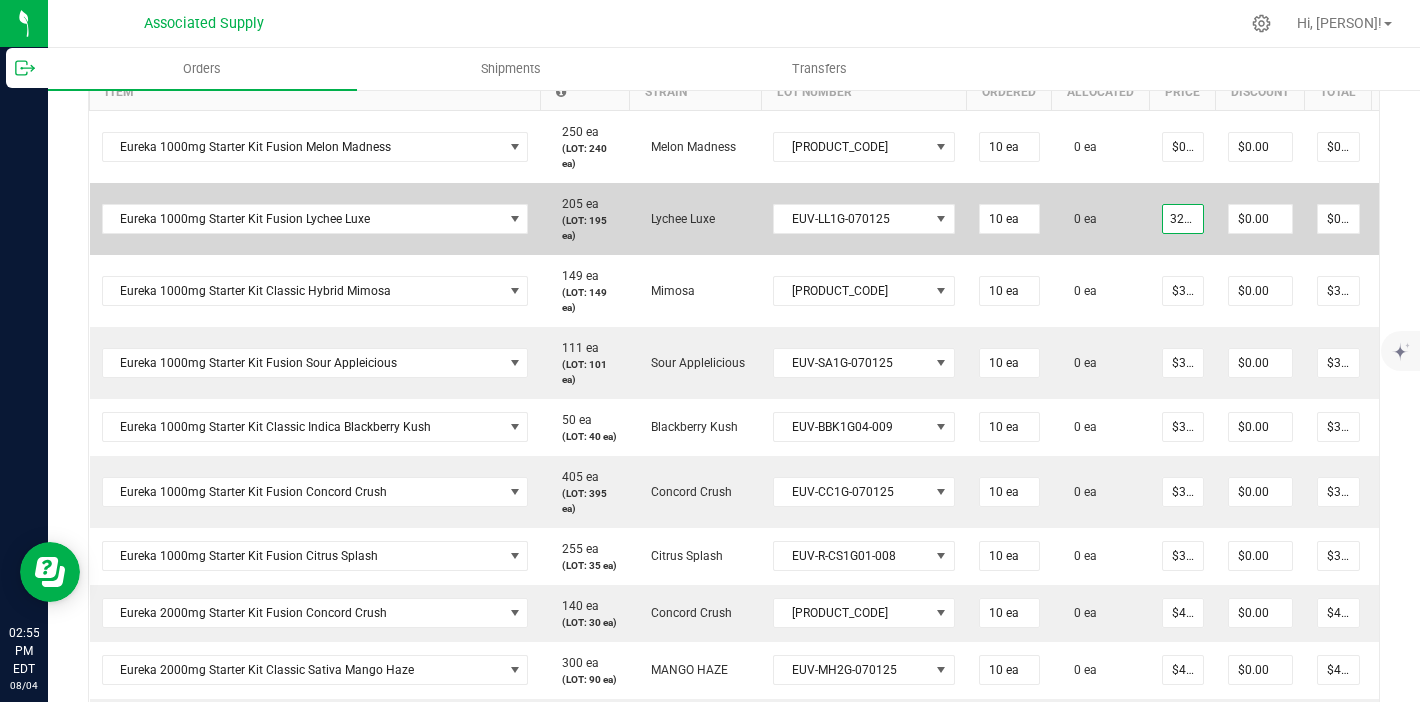 type on "$325.00" 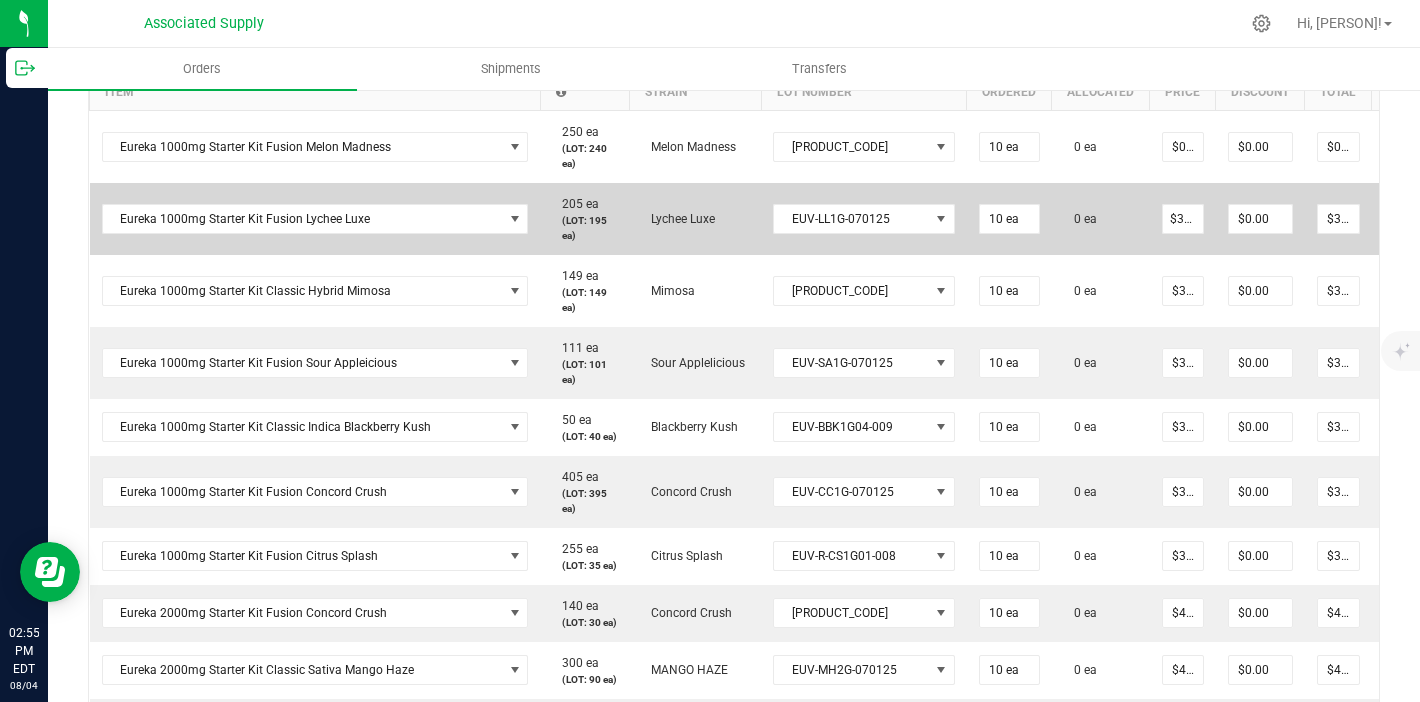click on "0 ea" at bounding box center (1101, 219) 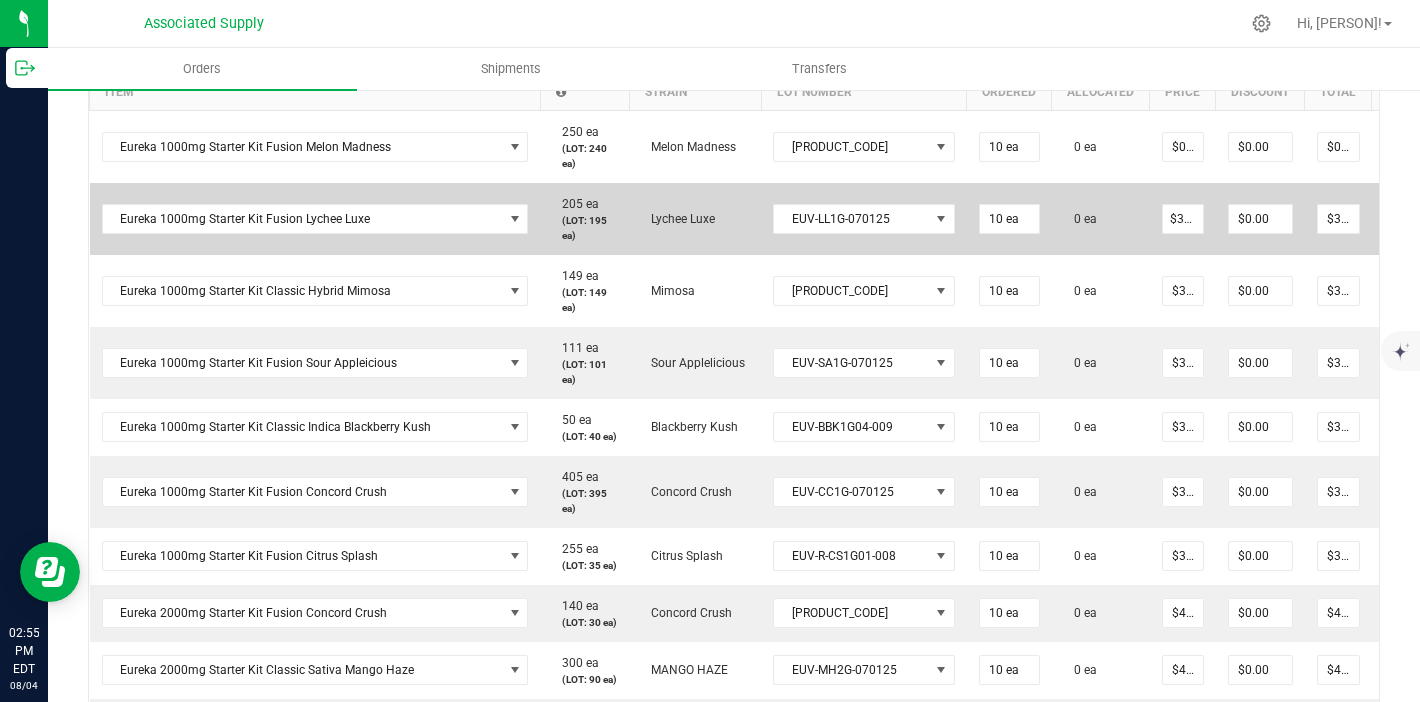 scroll, scrollTop: 0, scrollLeft: 0, axis: both 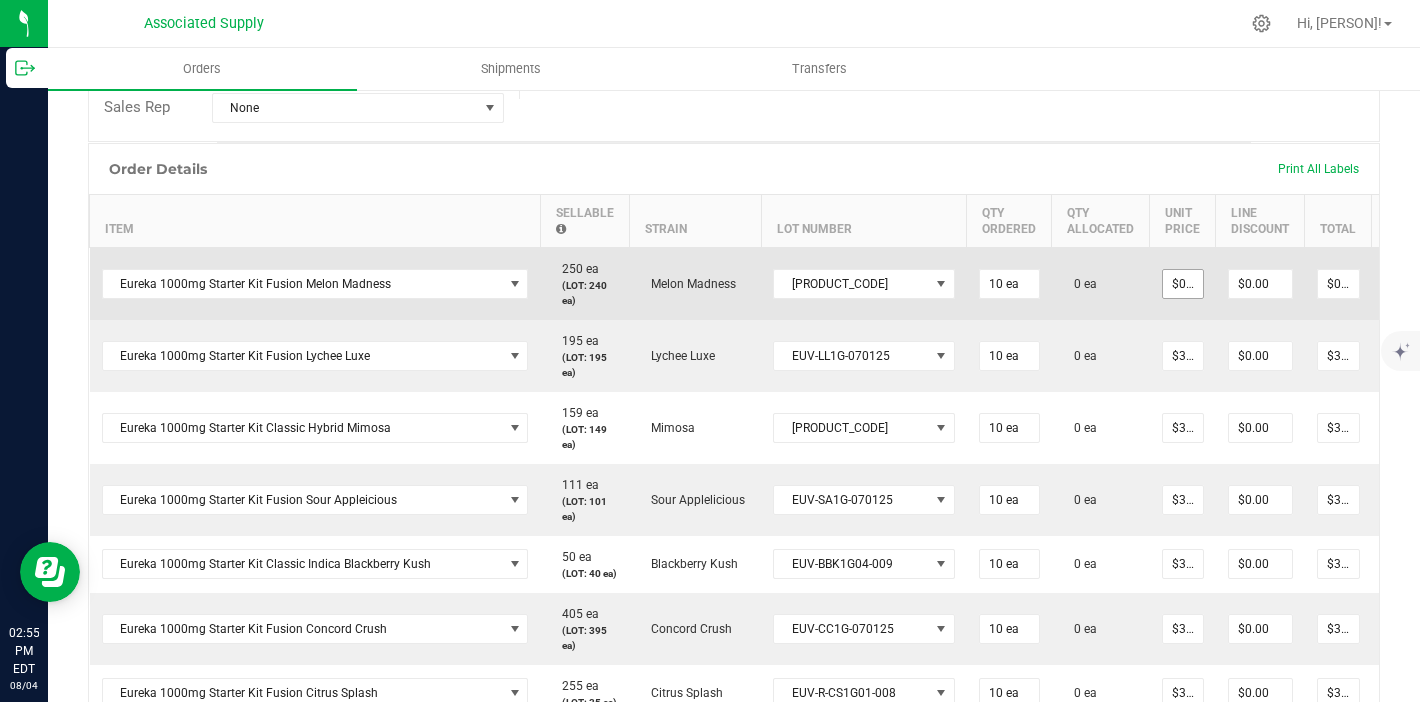 click on "$0.00000" at bounding box center (1183, 284) 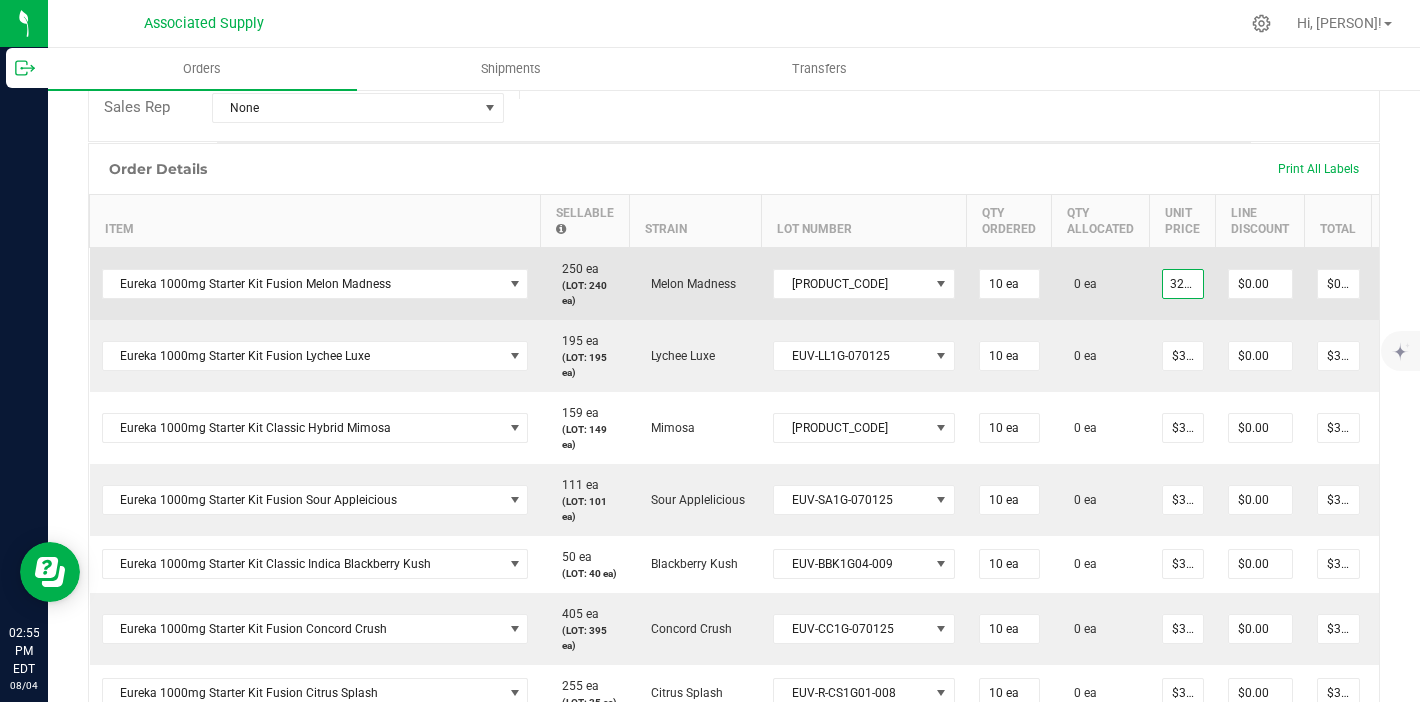 type on "$32.50000" 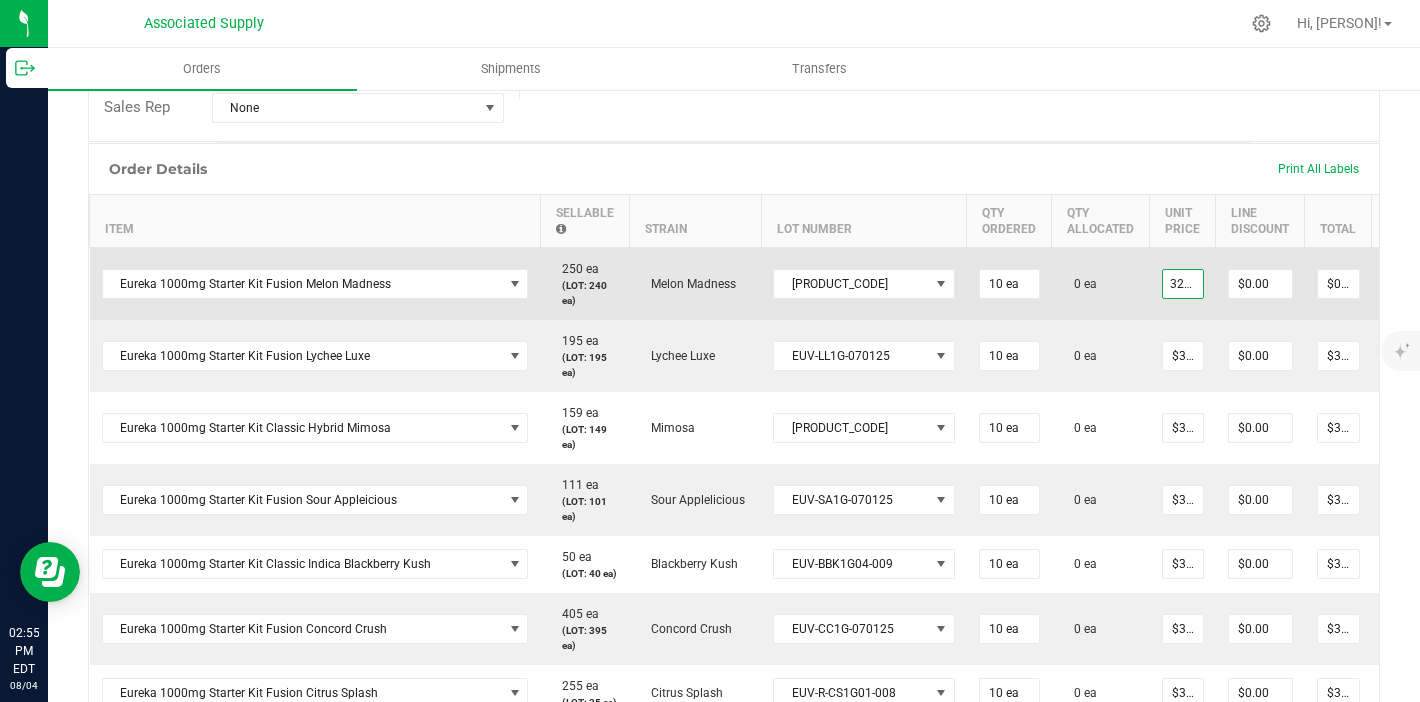 type on "$325.00" 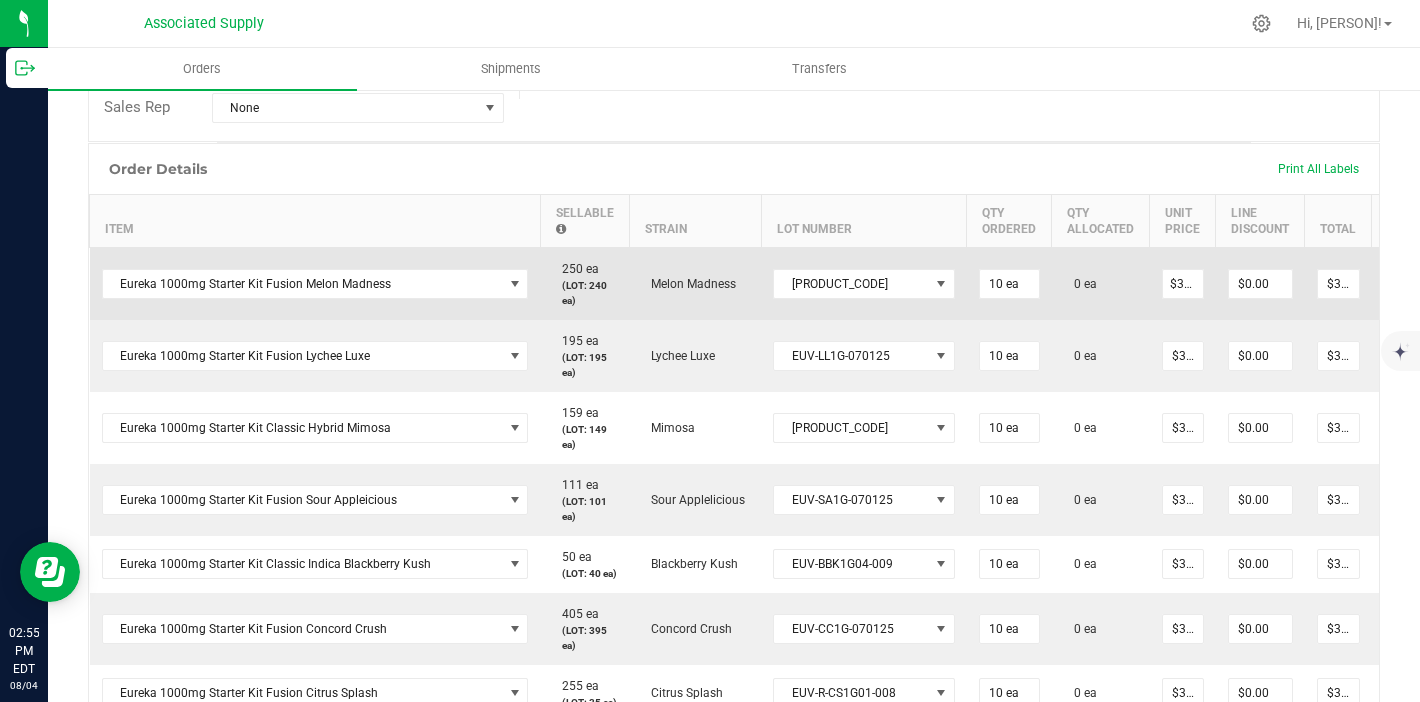 click on "0 ea" at bounding box center [1101, 283] 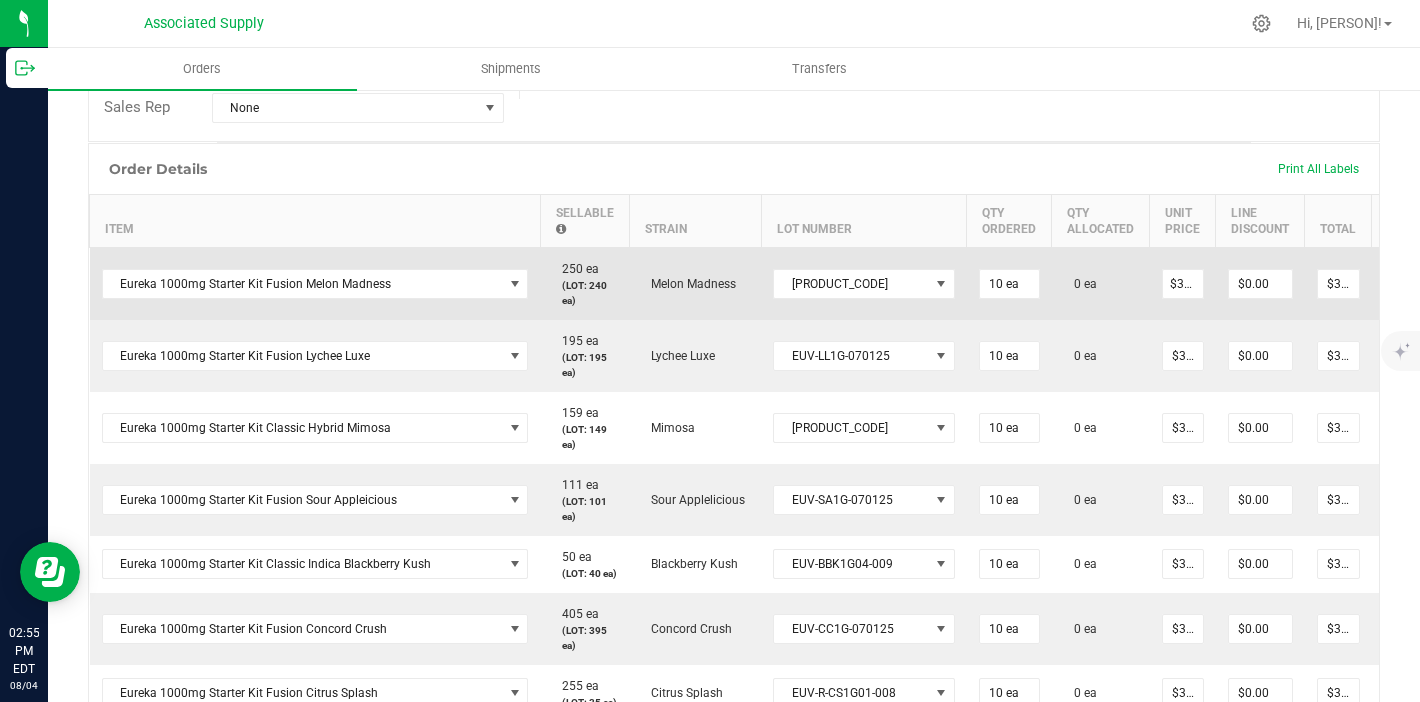 scroll, scrollTop: 0, scrollLeft: 0, axis: both 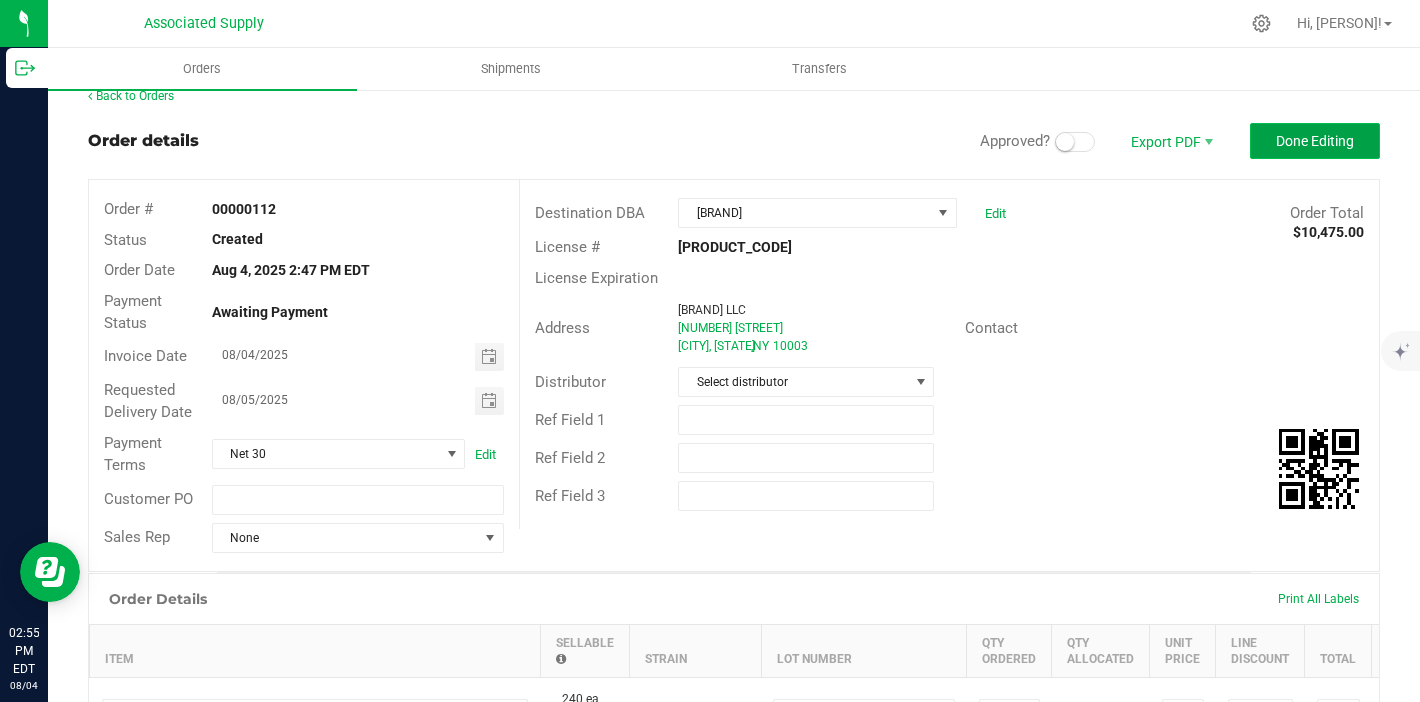 click on "Done Editing" at bounding box center [1315, 141] 